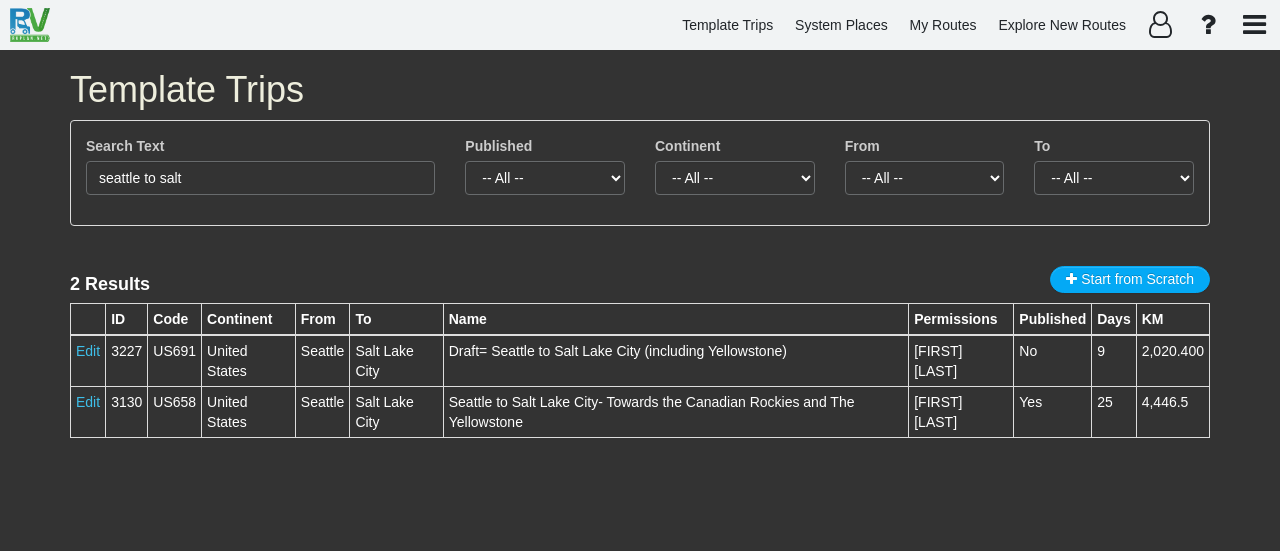 scroll, scrollTop: 0, scrollLeft: 0, axis: both 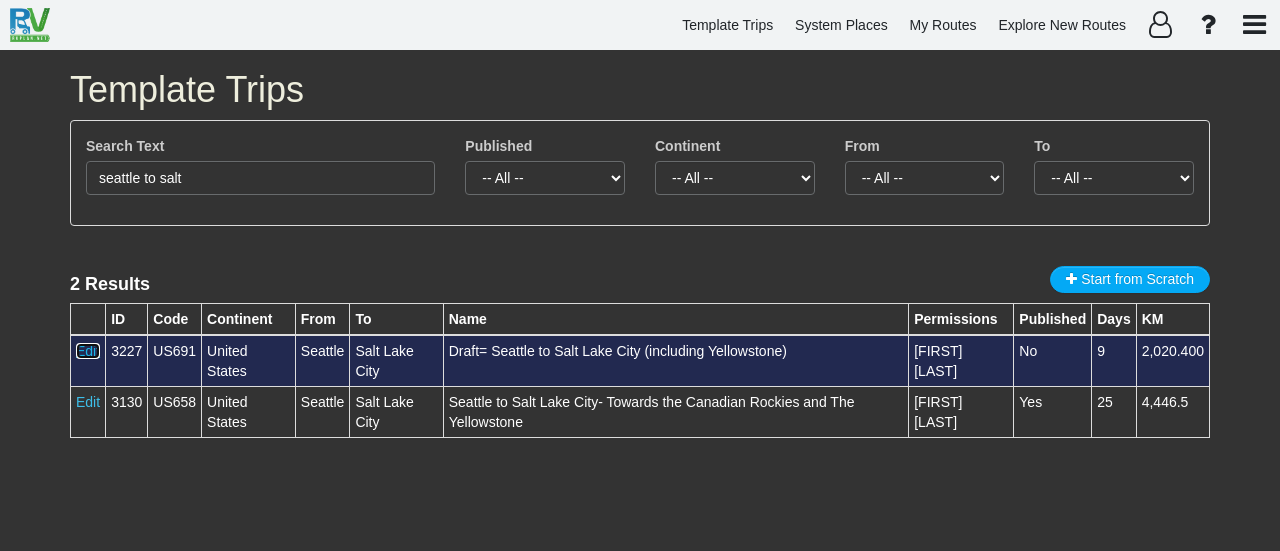click on "Edit" at bounding box center [88, 351] 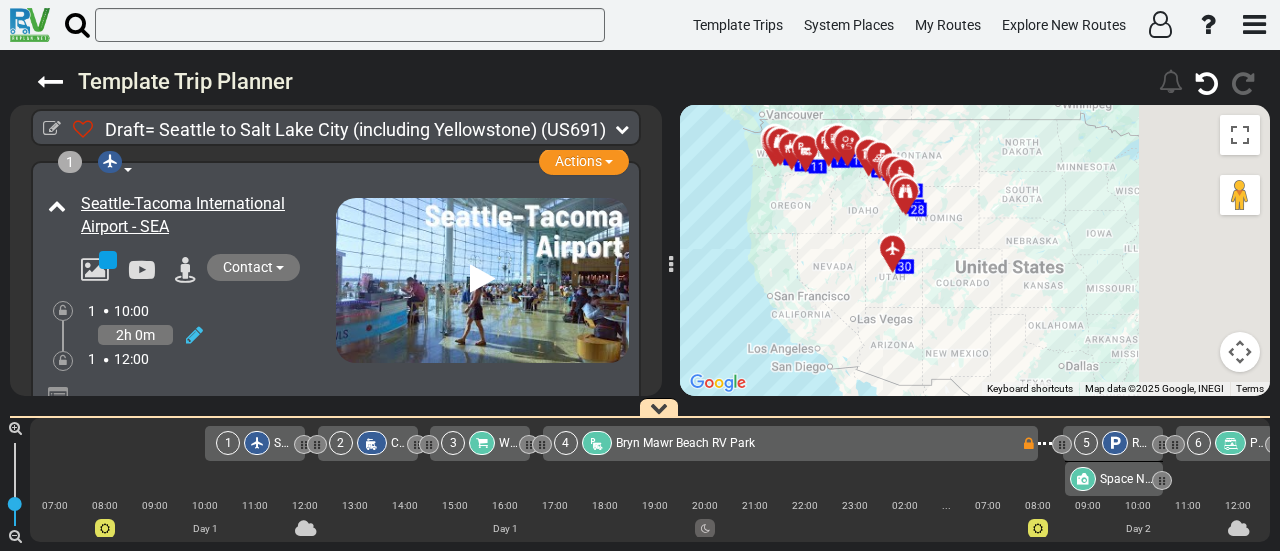 drag, startPoint x: 960, startPoint y: 282, endPoint x: 812, endPoint y: 222, distance: 159.69972 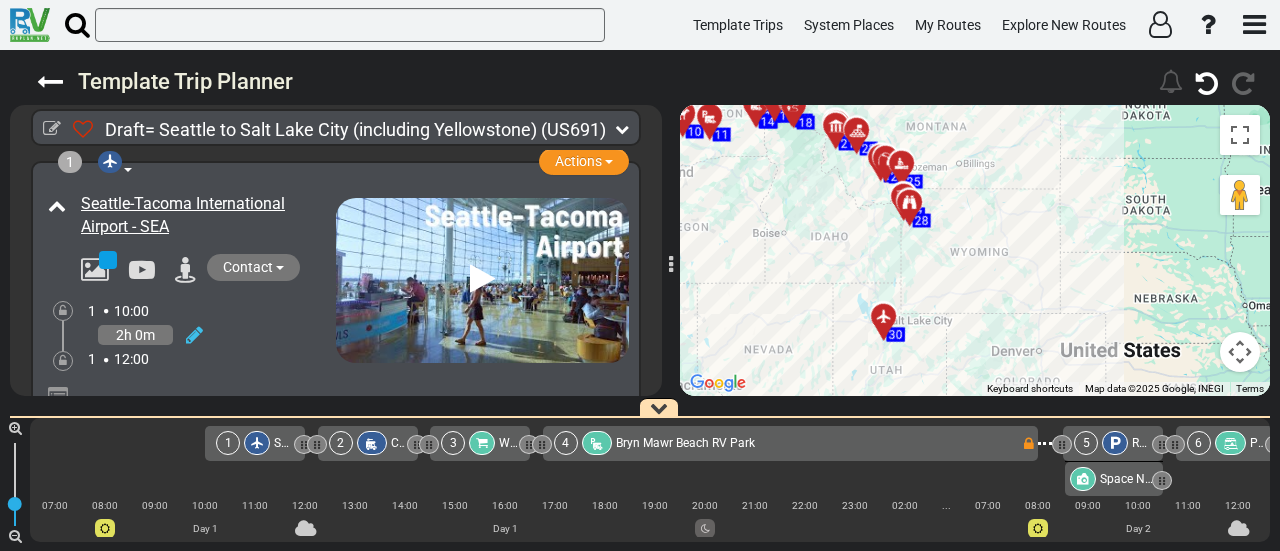 drag, startPoint x: 862, startPoint y: 235, endPoint x: 746, endPoint y: 299, distance: 132.48396 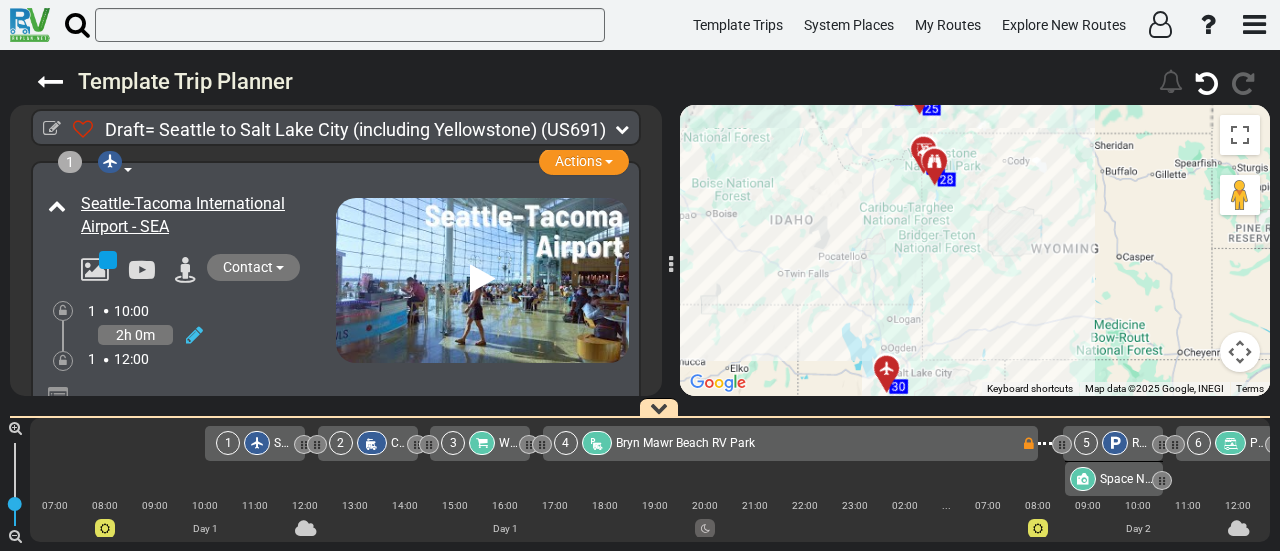 drag, startPoint x: 740, startPoint y: 261, endPoint x: 678, endPoint y: 285, distance: 66.48308 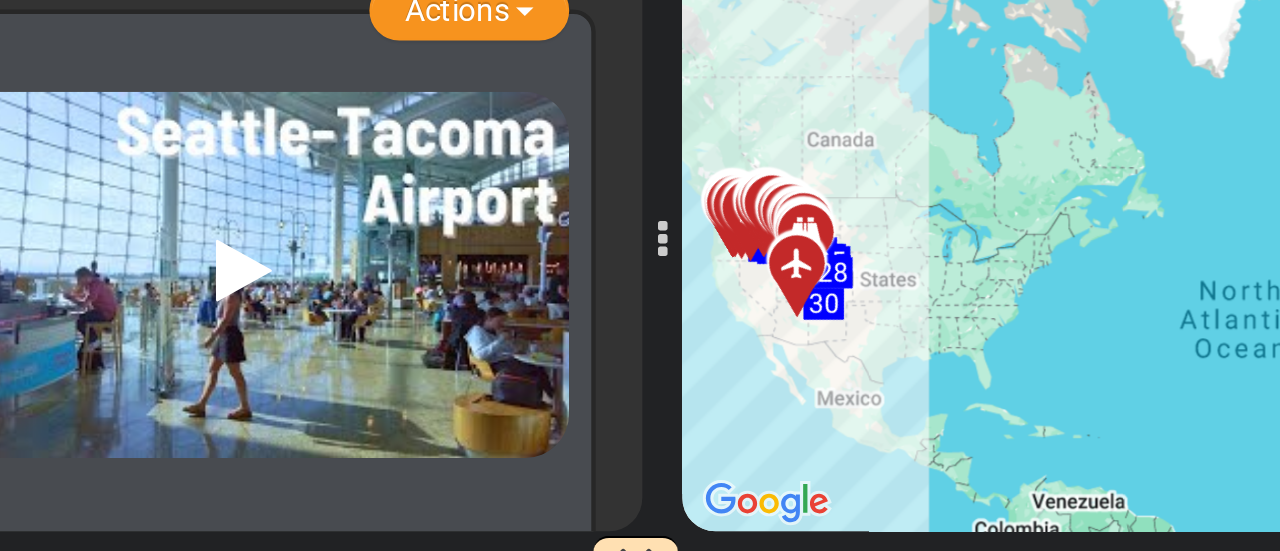 click on "1
Airport
Actions
Add Activity
Replace
Add Notes
Set as Booked" at bounding box center [336, 312] 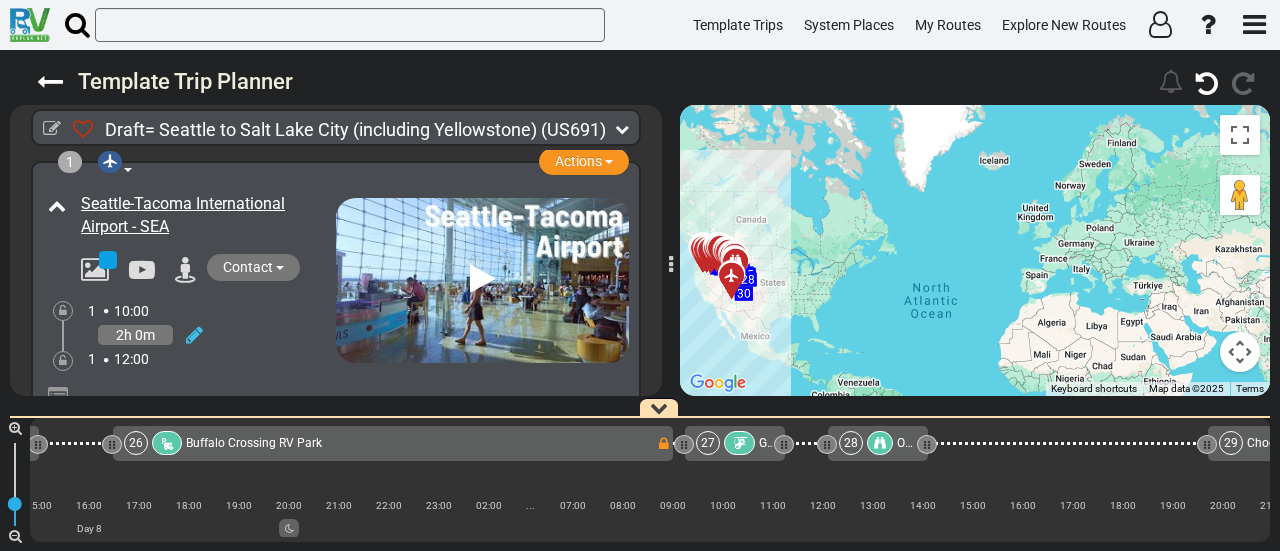 scroll, scrollTop: 0, scrollLeft: 6986, axis: horizontal 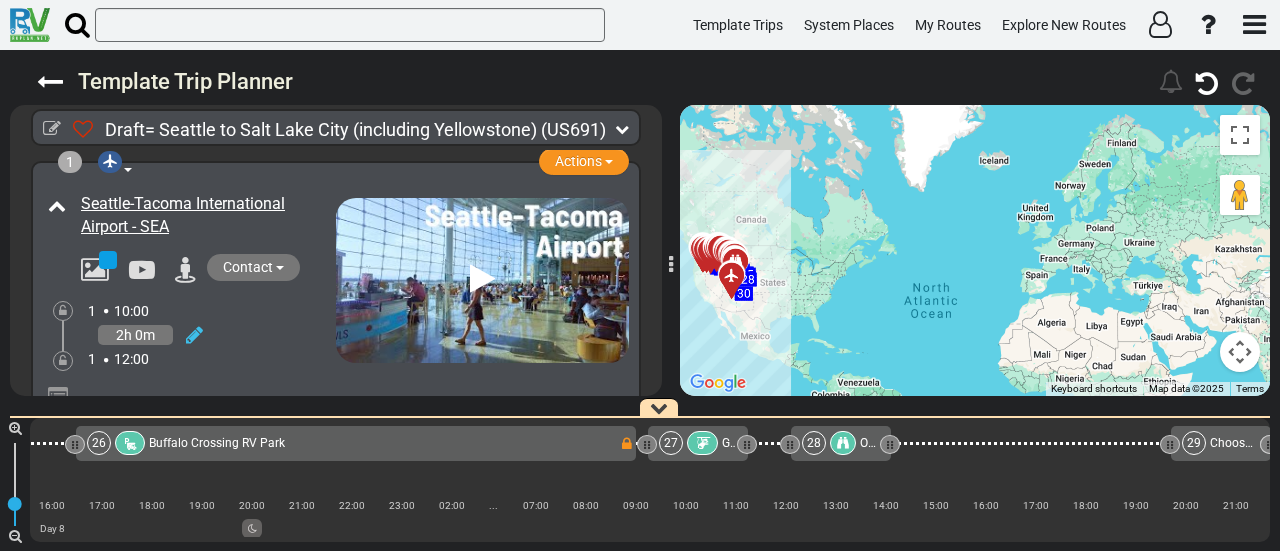 click at bounding box center (702, 444) 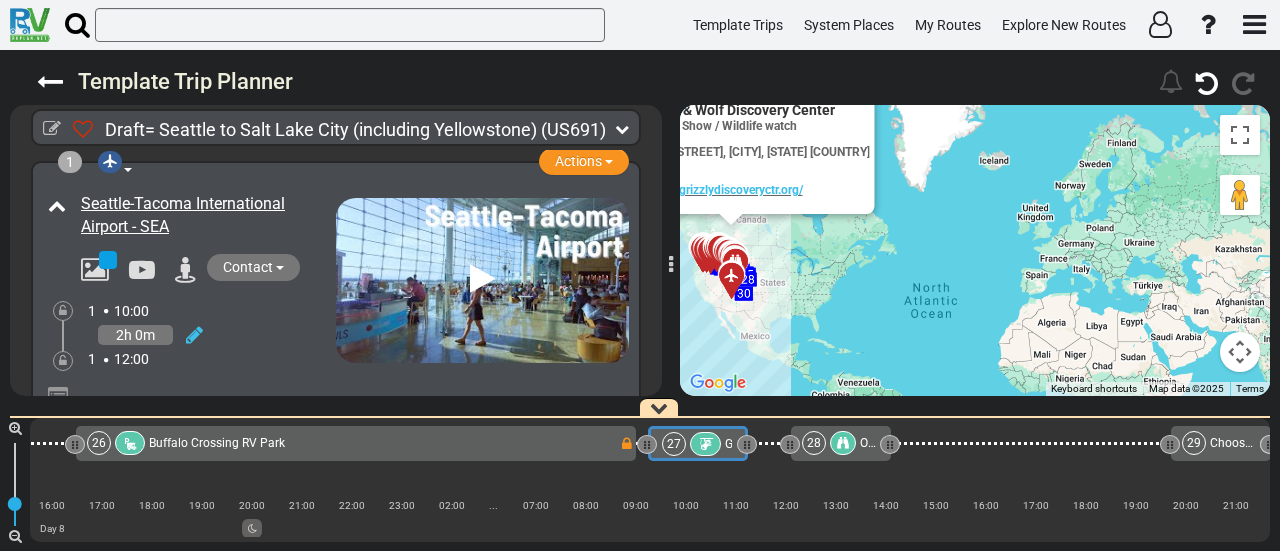 scroll, scrollTop: 8232, scrollLeft: 0, axis: vertical 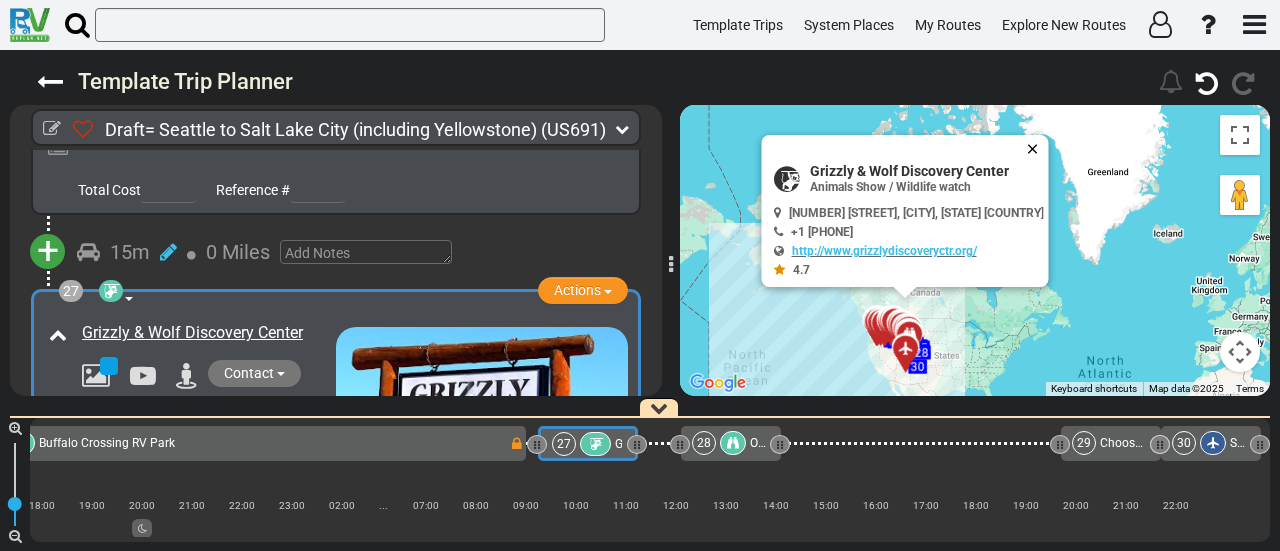 click at bounding box center [1037, 149] 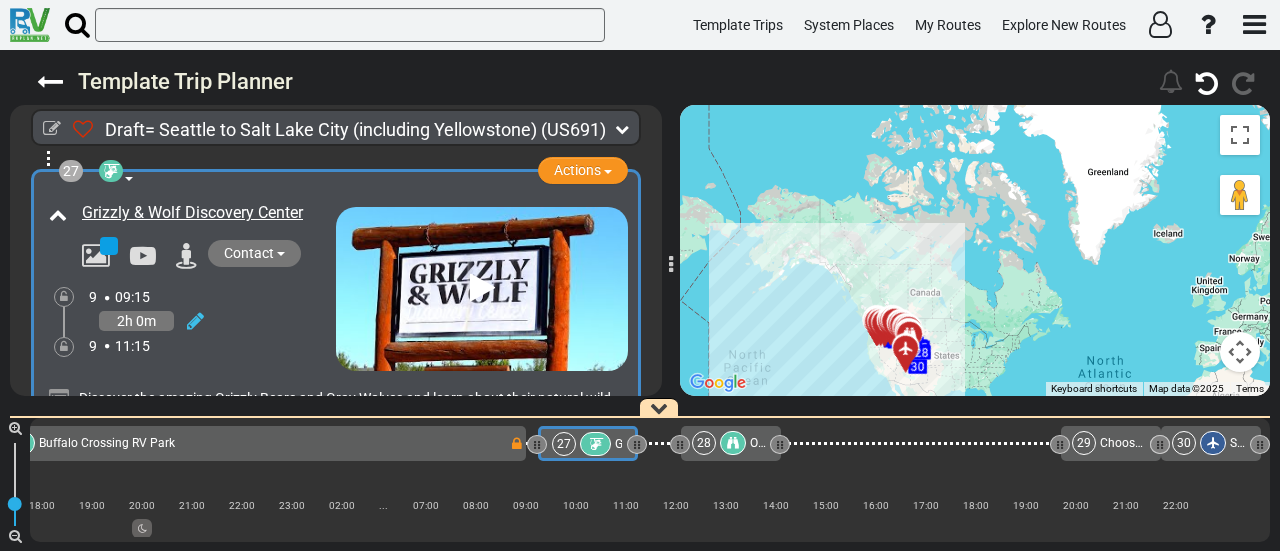 scroll, scrollTop: 10228, scrollLeft: 0, axis: vertical 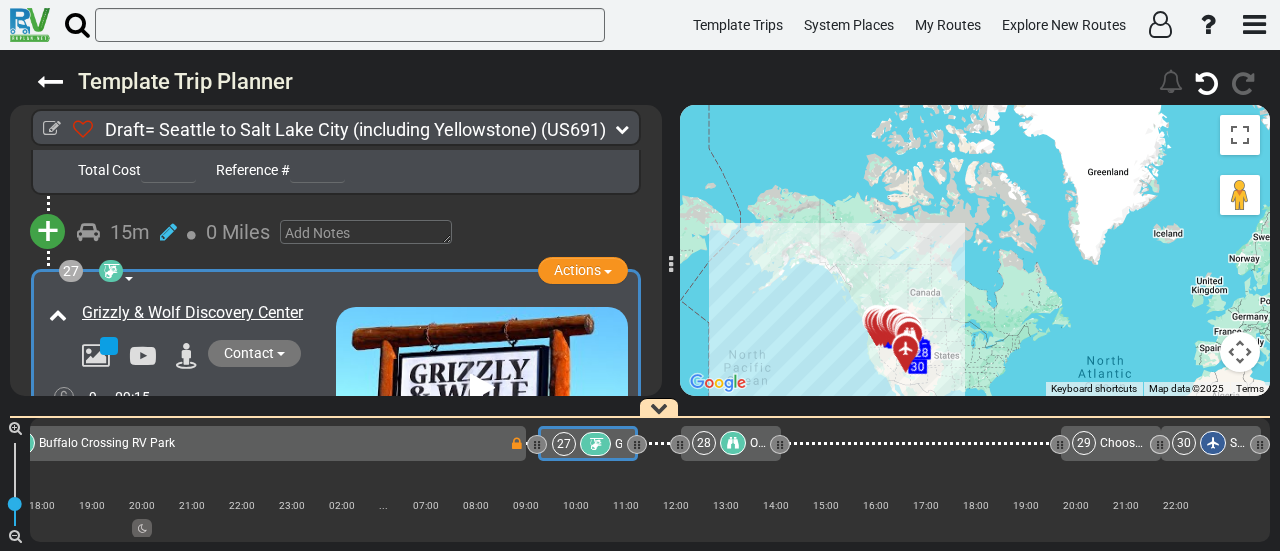 click on "Grizzly & Wolf Discovery Center" at bounding box center [206, 313] 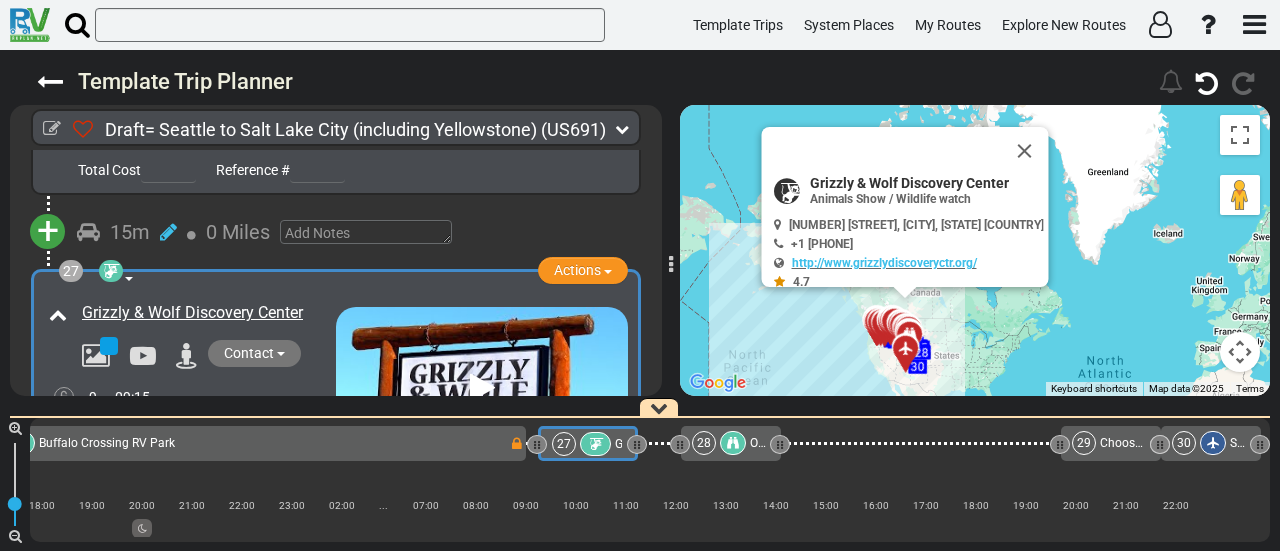 click on "Grizzly & Wolf Discovery Center" at bounding box center [206, 313] 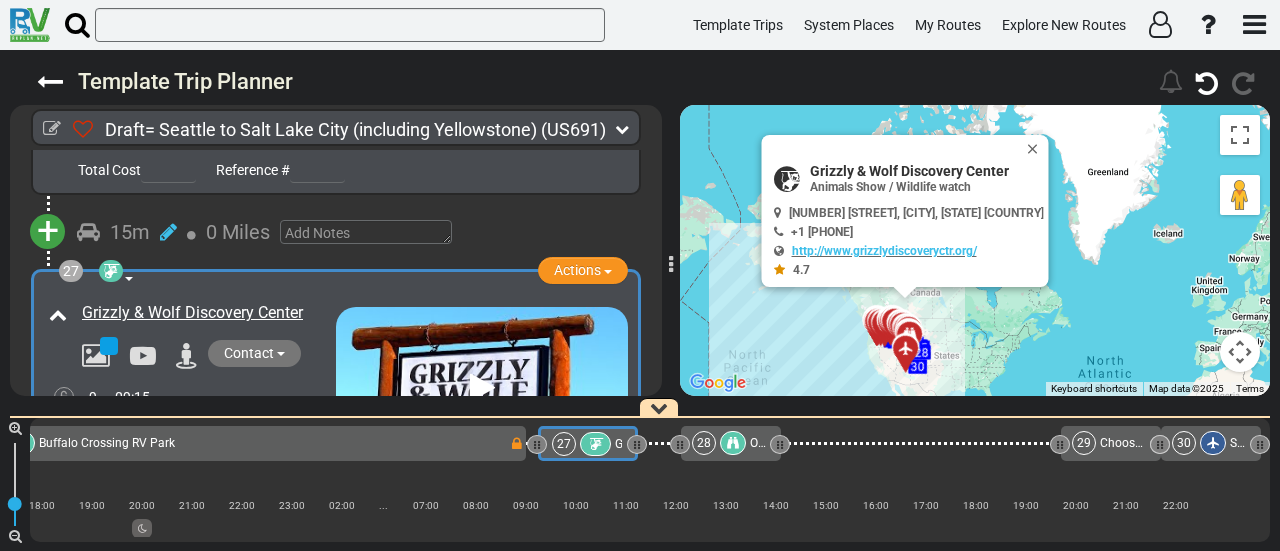 copy on "Grizzly & Wolf Discovery Center" 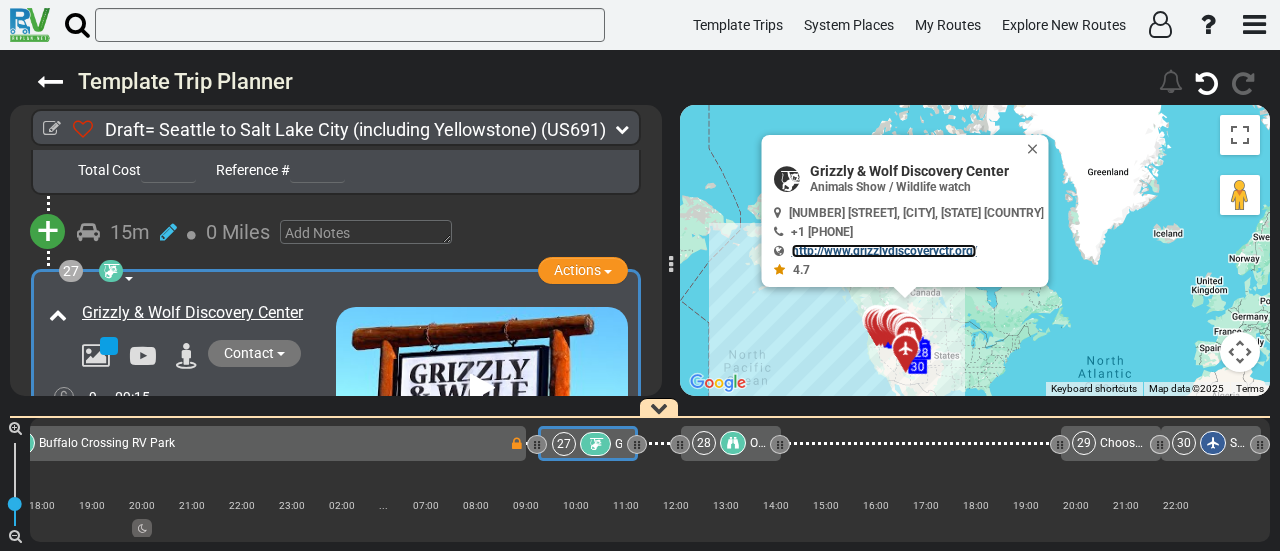 scroll, scrollTop: 10328, scrollLeft: 0, axis: vertical 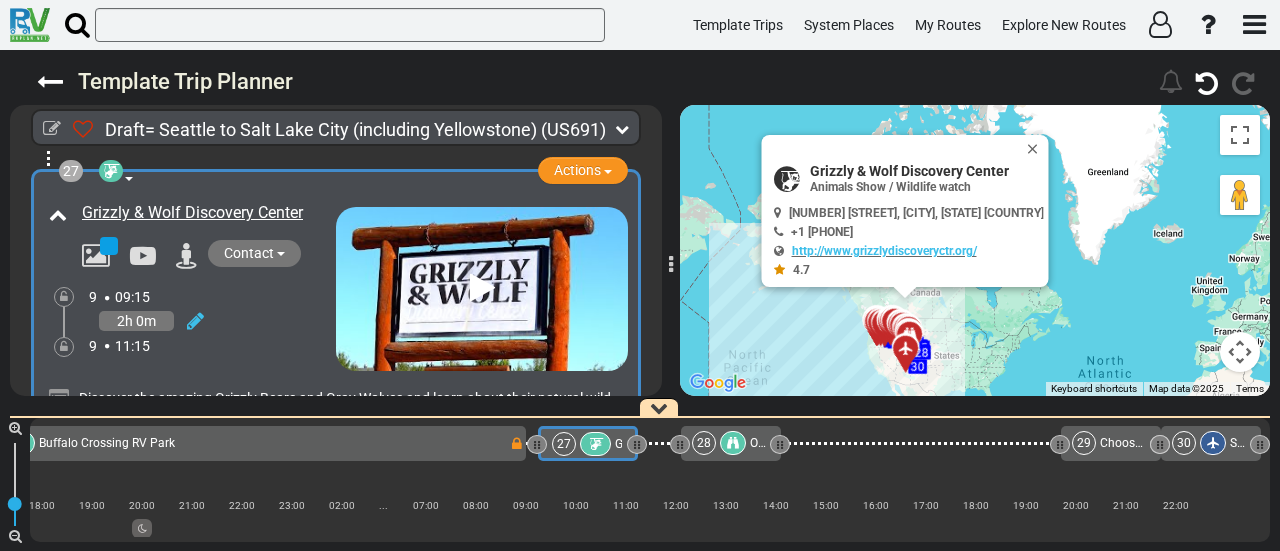 click on "26
Buffalo Crossing RV Park" at bounding box center [243, 443] 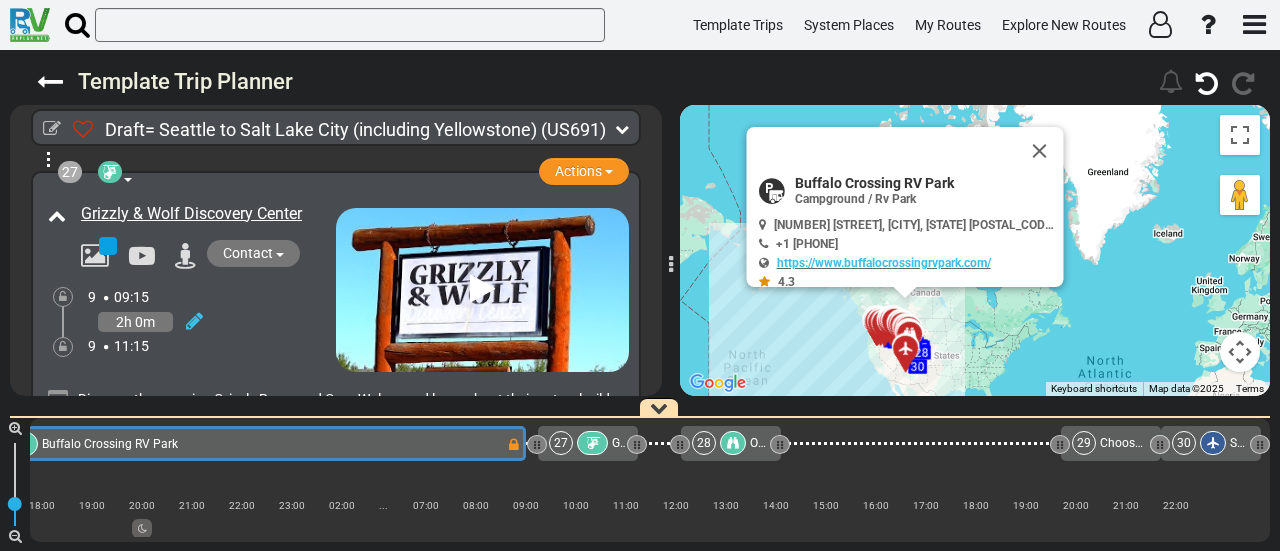 scroll, scrollTop: 10140, scrollLeft: 0, axis: vertical 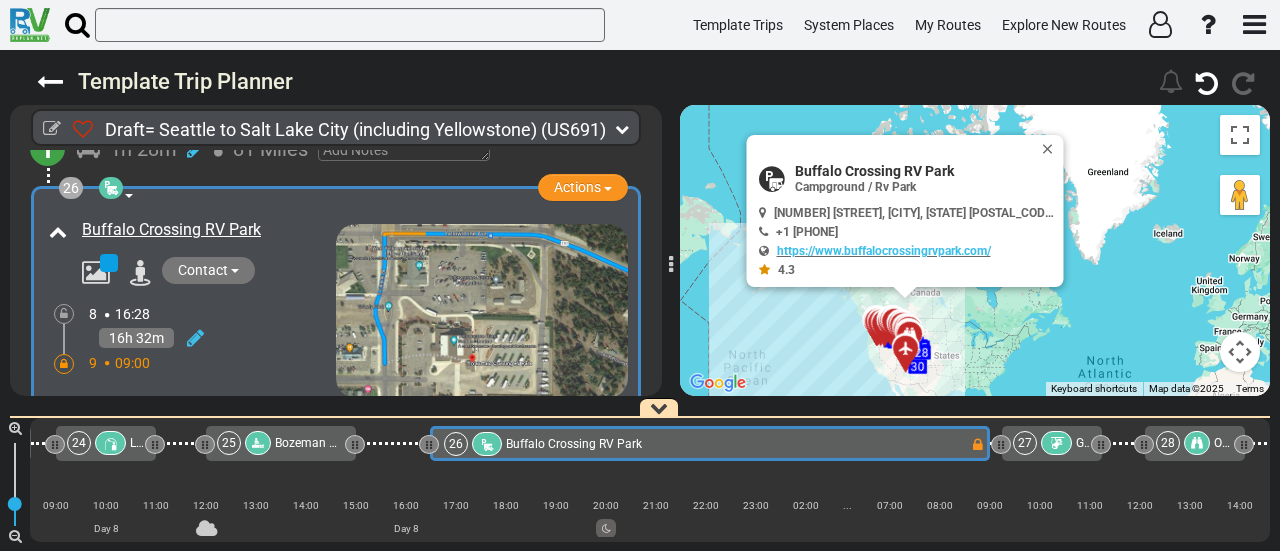 click at bounding box center [64, 364] 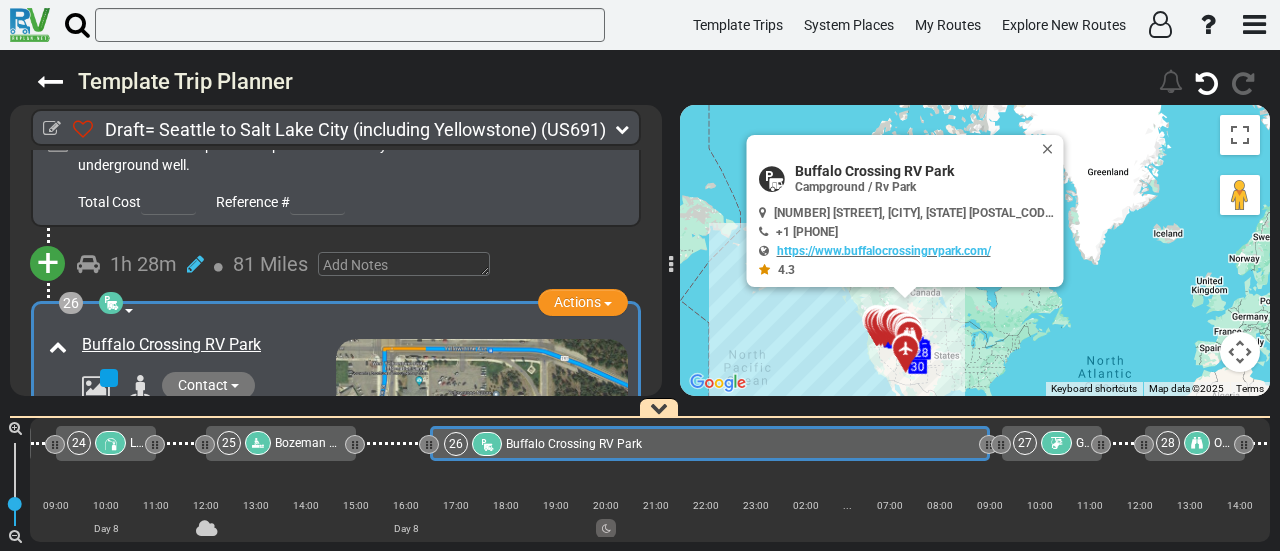 scroll, scrollTop: 9809, scrollLeft: 0, axis: vertical 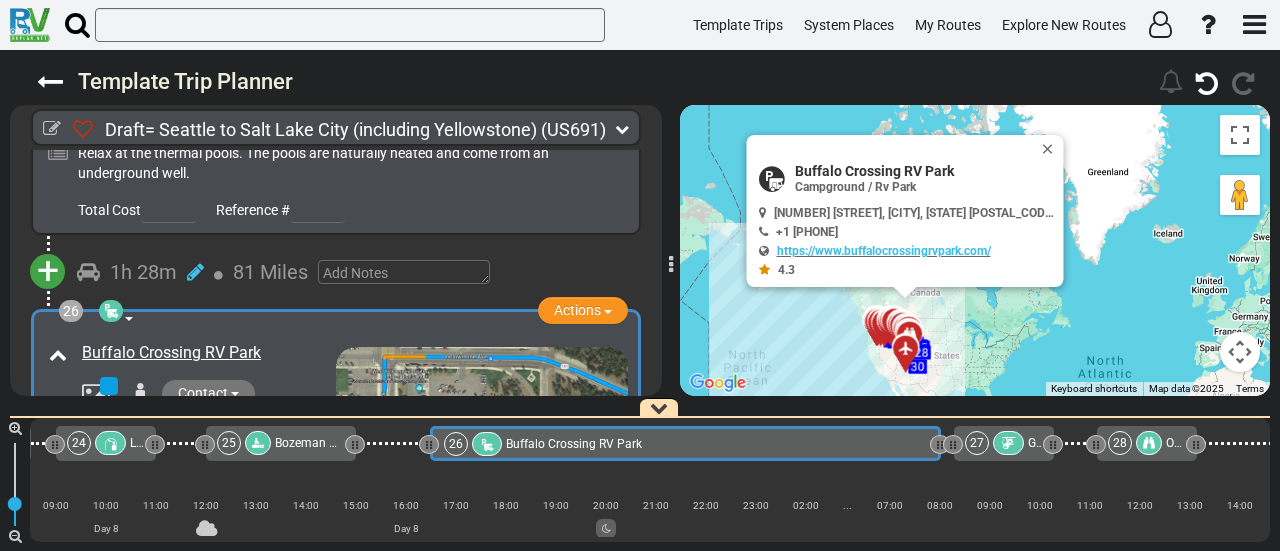 drag, startPoint x: 984, startPoint y: 442, endPoint x: 936, endPoint y: 453, distance: 49.24429 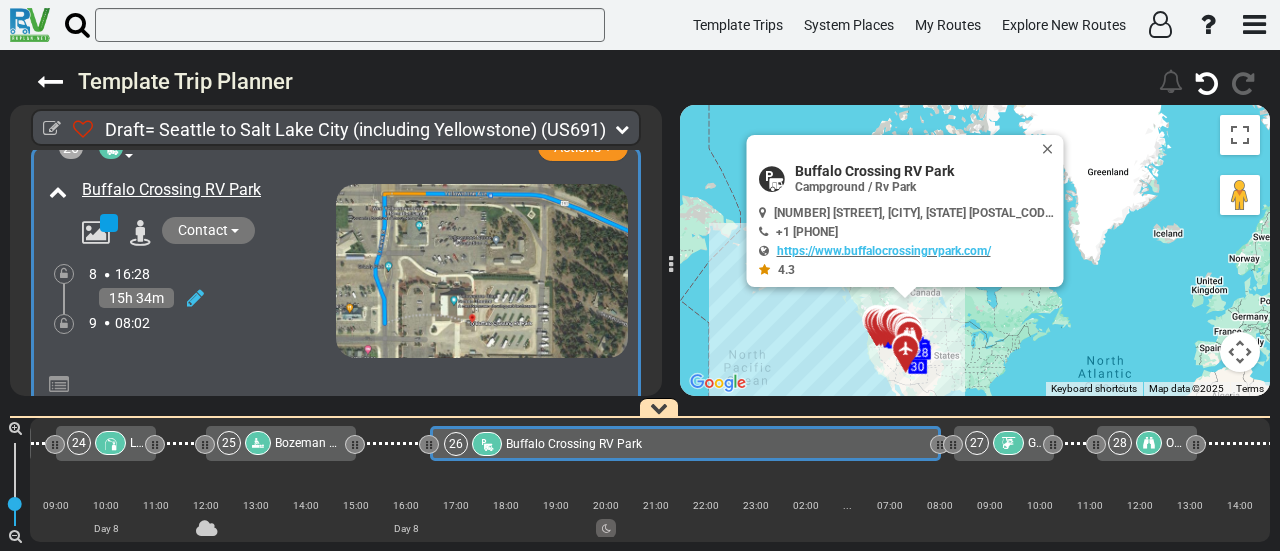 scroll, scrollTop: 9932, scrollLeft: 0, axis: vertical 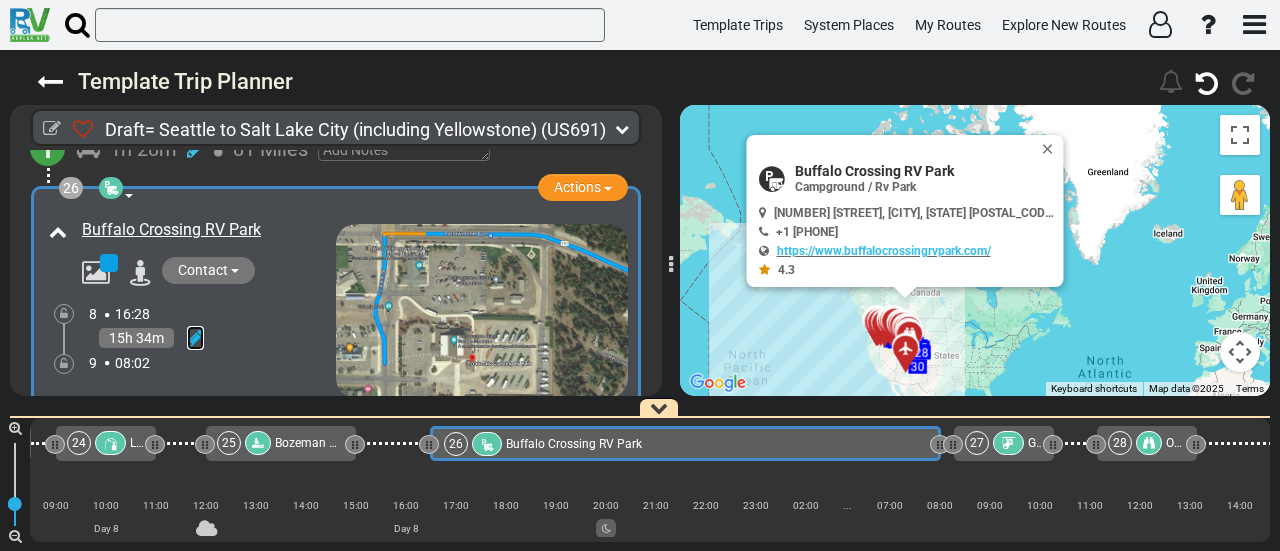click at bounding box center [195, 338] 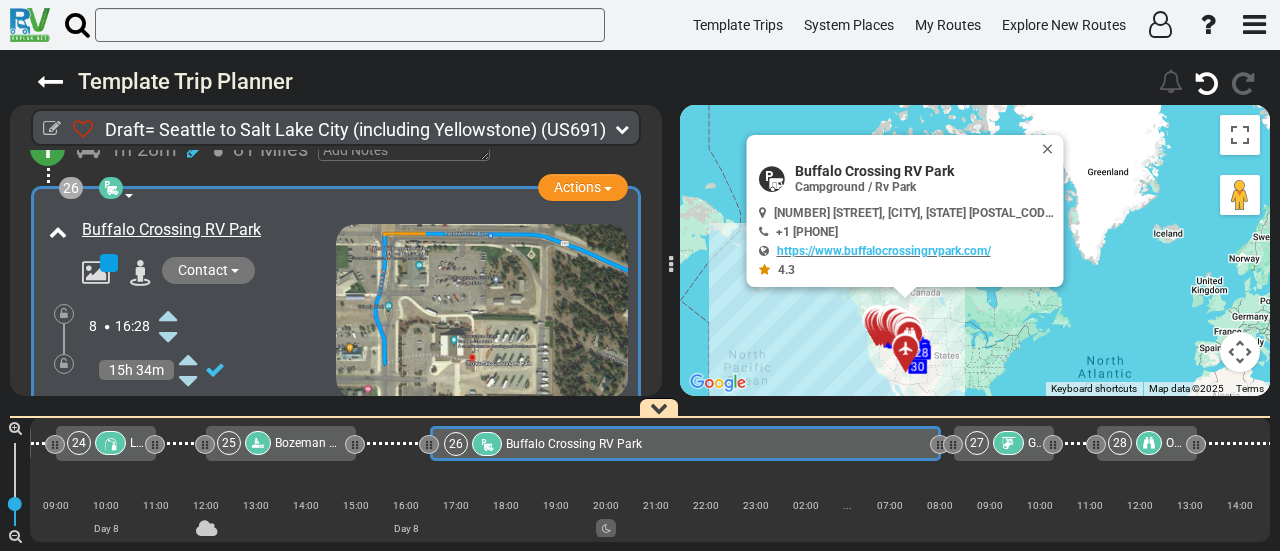 click at bounding box center (168, 315) 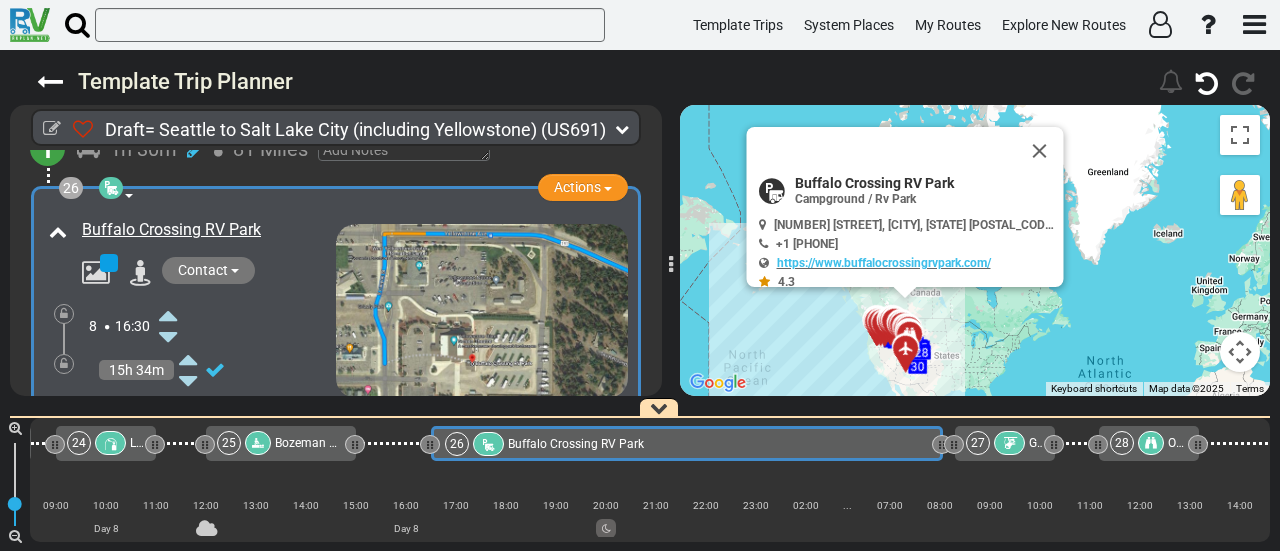 scroll, scrollTop: 0, scrollLeft: 6633, axis: horizontal 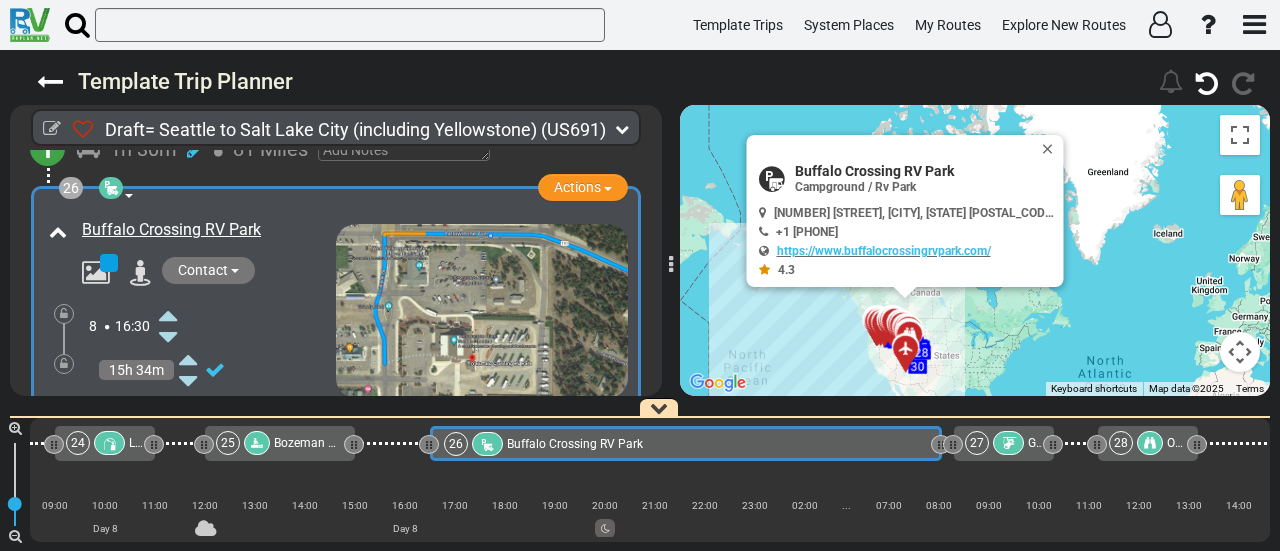 click at bounding box center (168, 403) 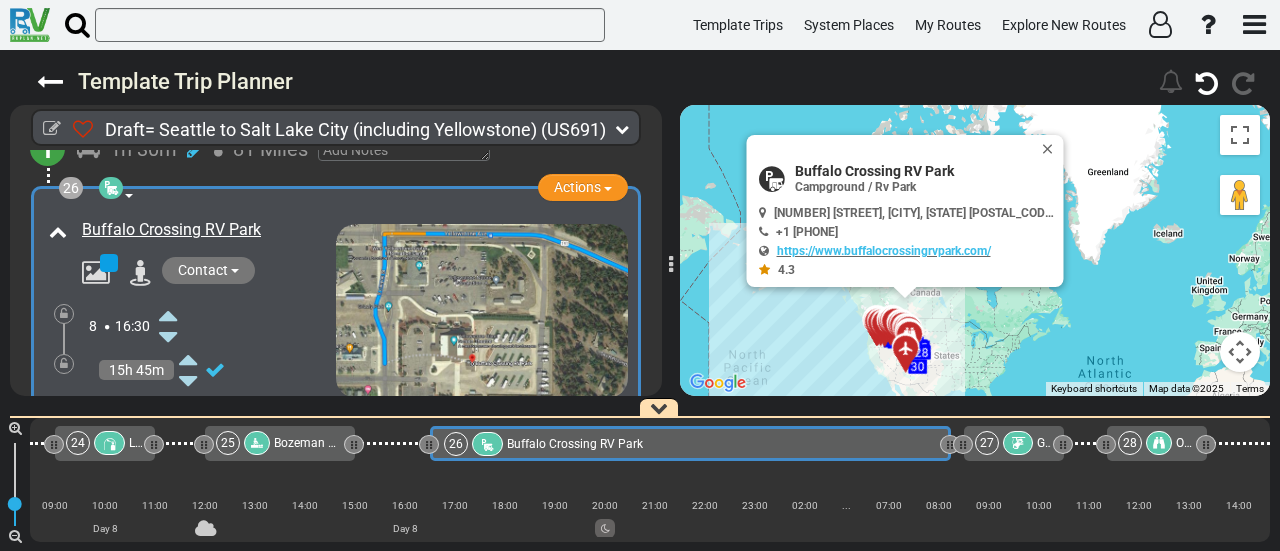 click at bounding box center (64, 364) 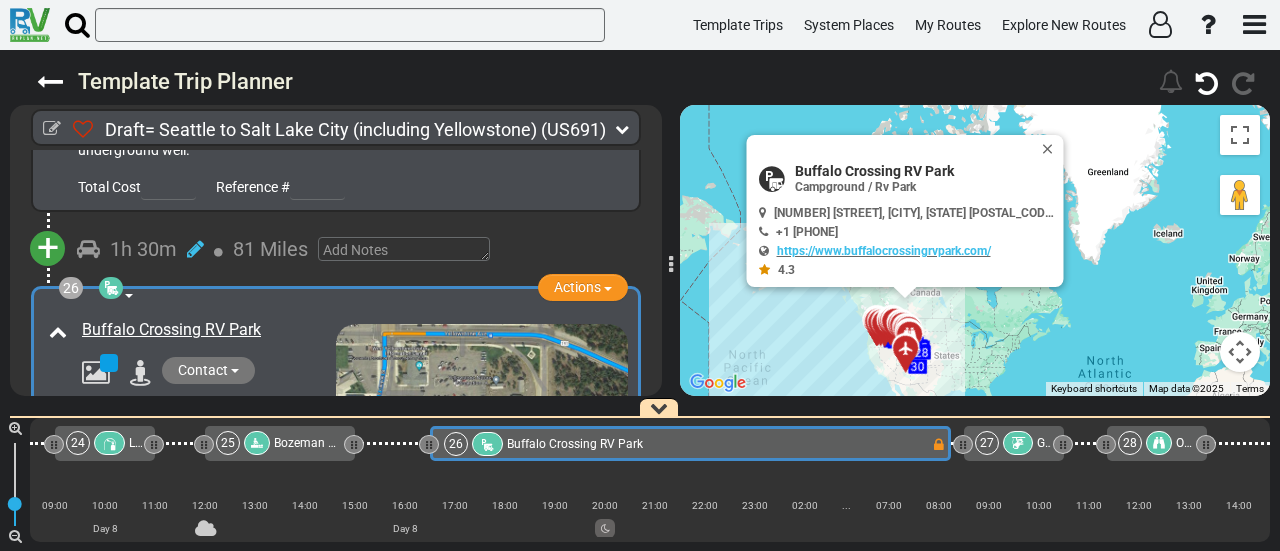 click at bounding box center [1018, 443] 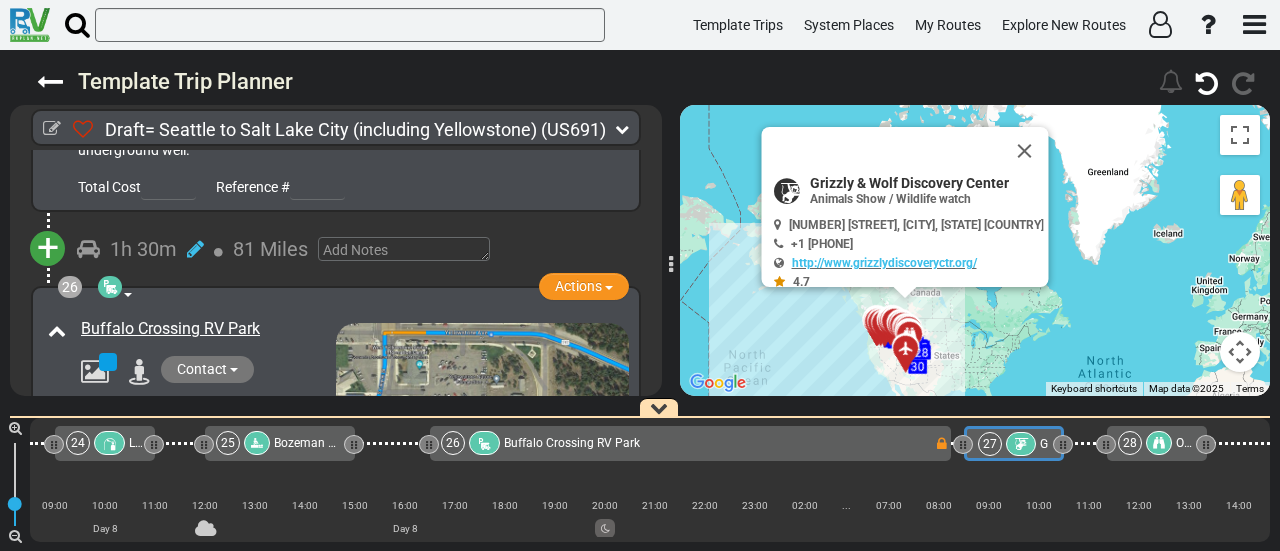 scroll, scrollTop: 9917, scrollLeft: 0, axis: vertical 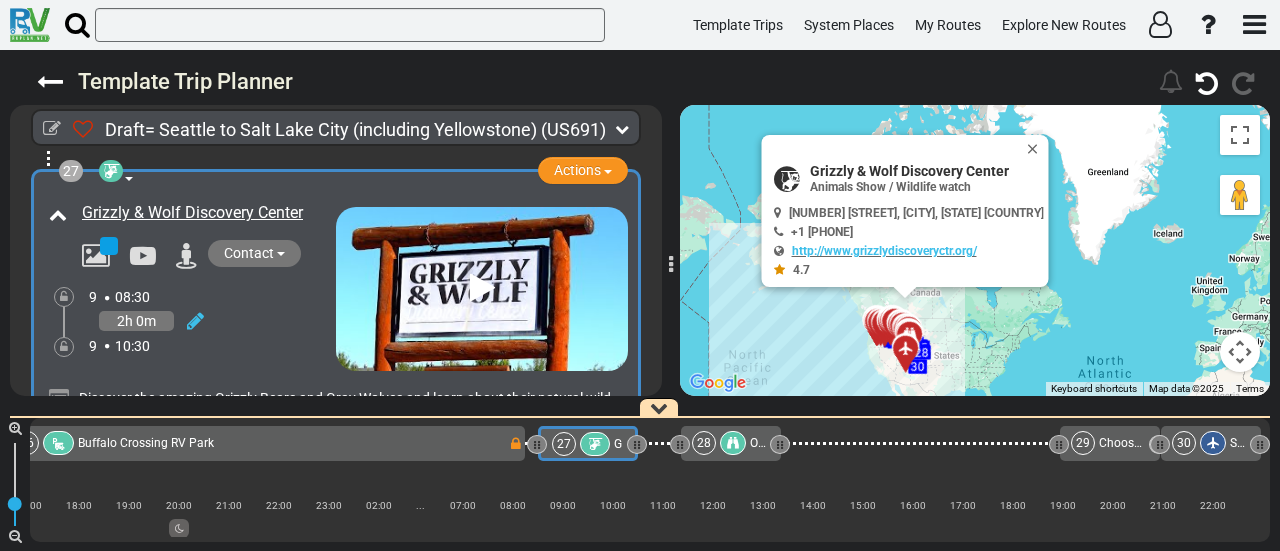 click at bounding box center (191, 321) 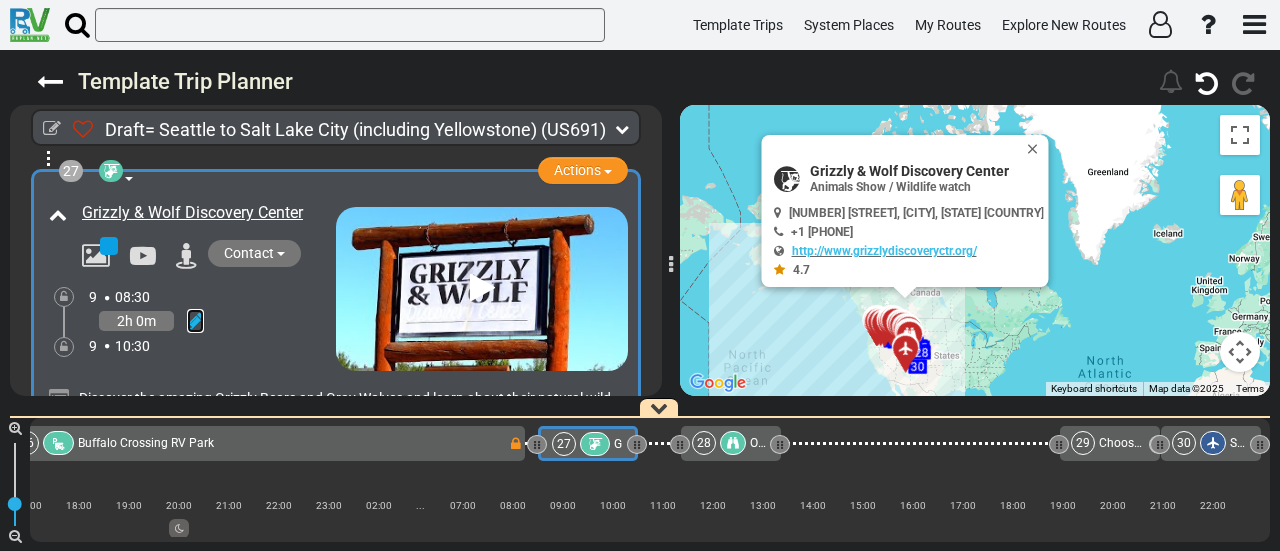 click at bounding box center (195, 321) 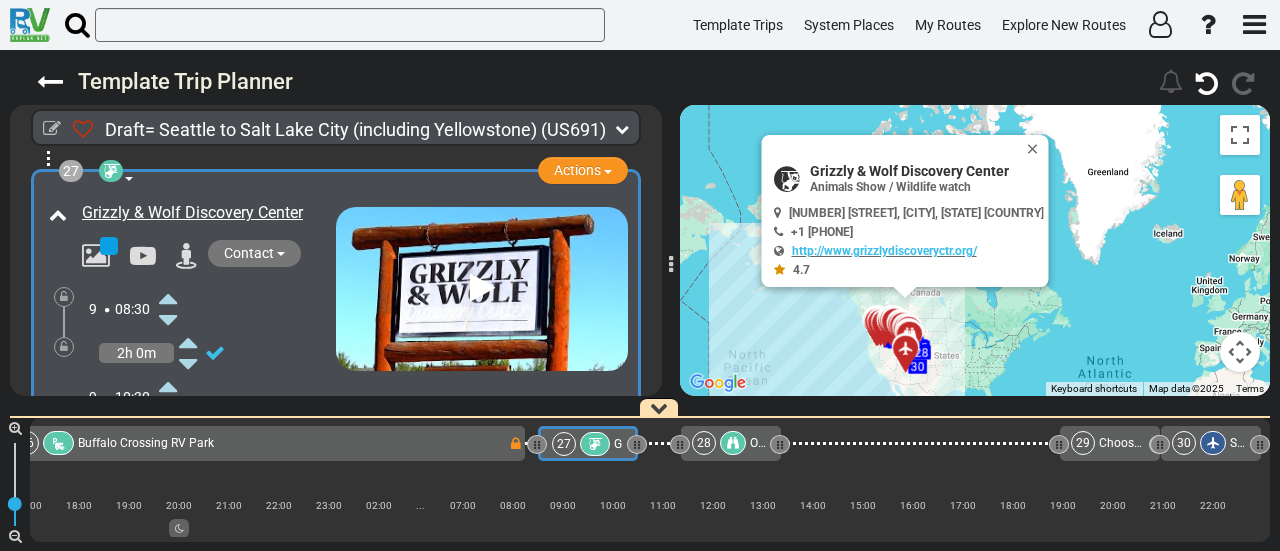 click at bounding box center [168, 386] 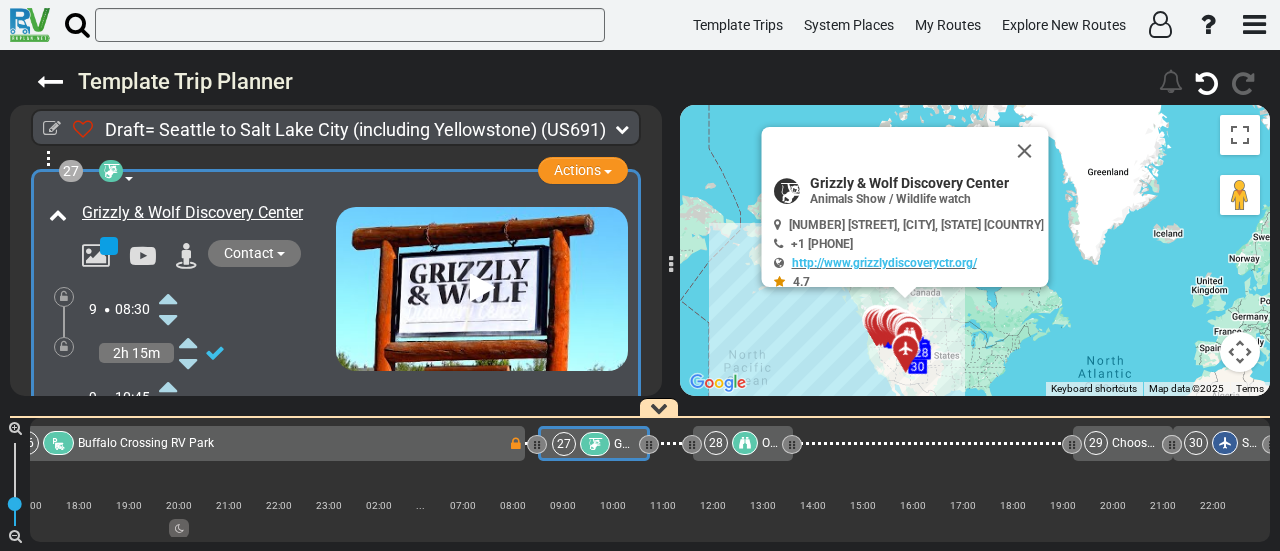 scroll, scrollTop: 0, scrollLeft: 7071, axis: horizontal 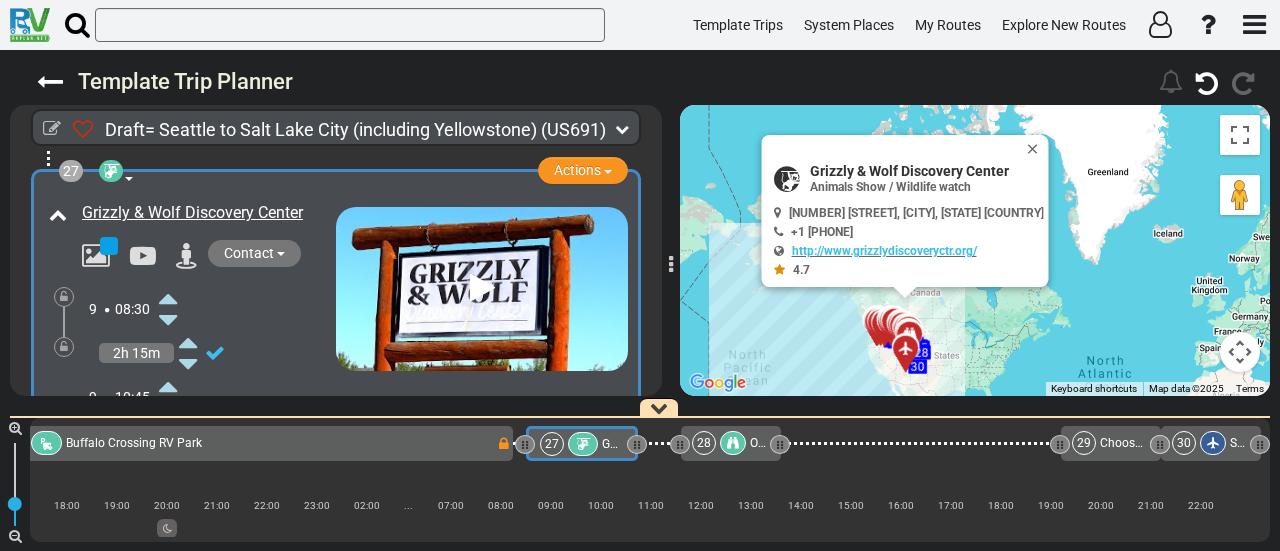 click at bounding box center (733, 443) 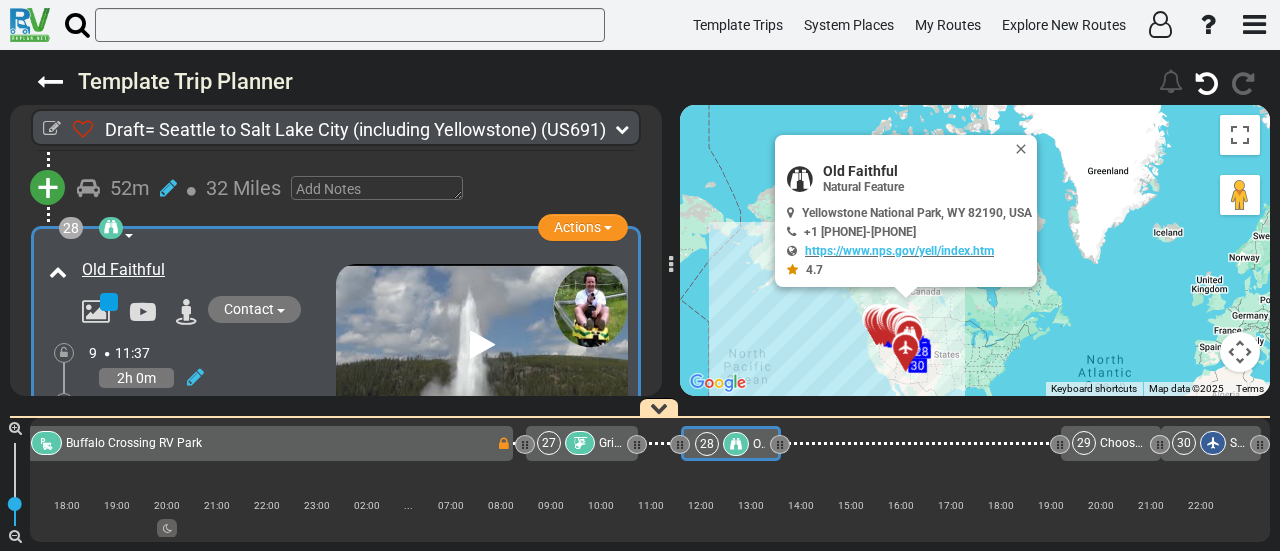 scroll, scrollTop: 10718, scrollLeft: 0, axis: vertical 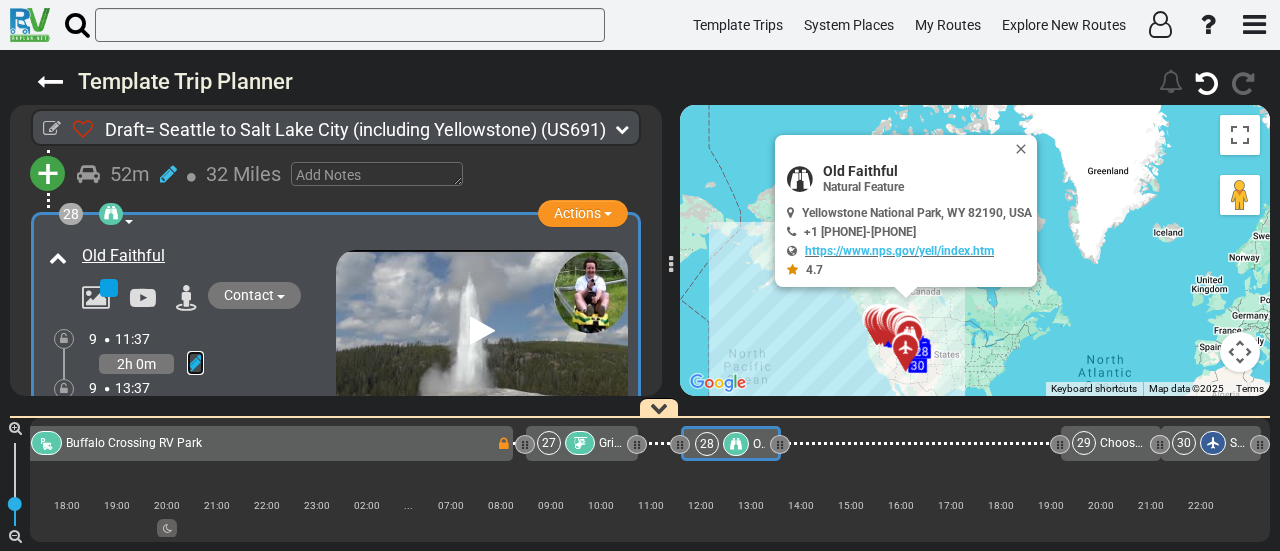 click at bounding box center (195, 363) 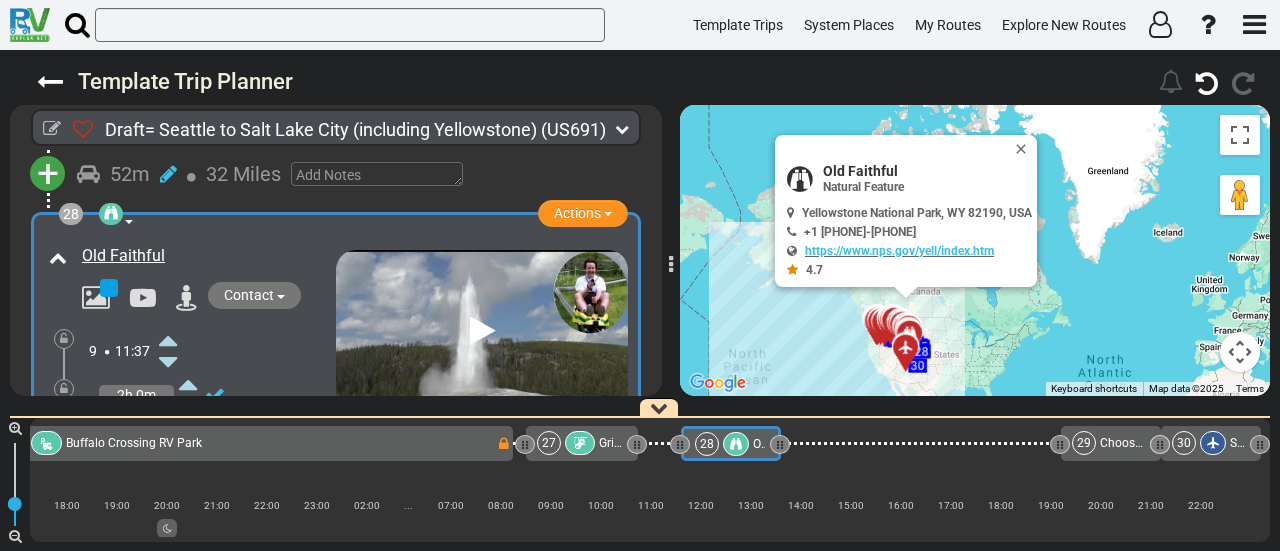 click at bounding box center (168, 340) 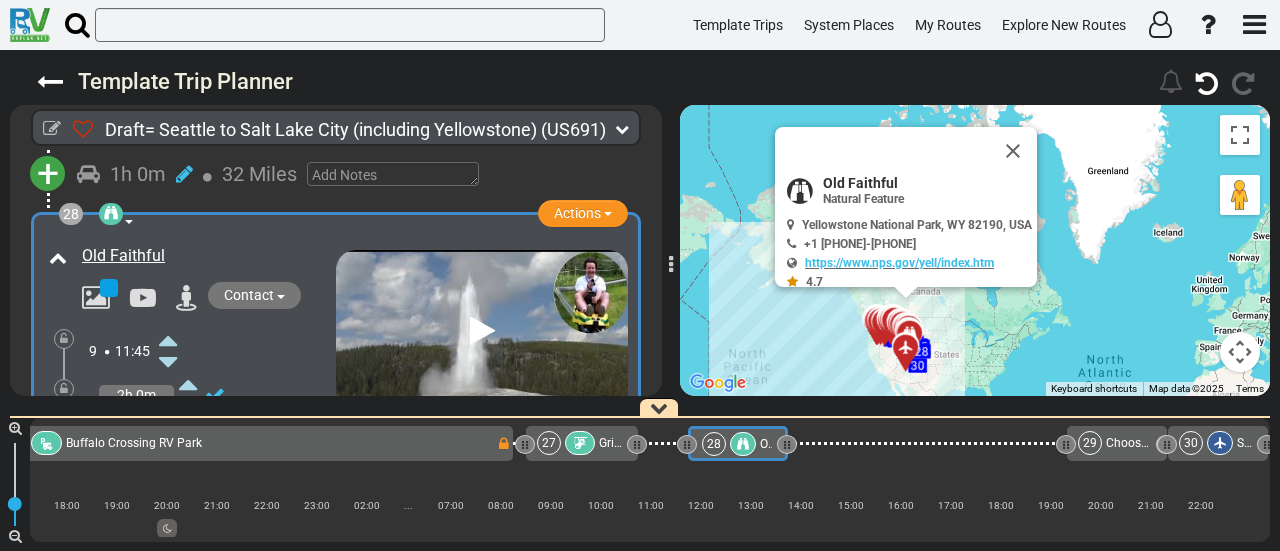 scroll, scrollTop: 0, scrollLeft: 7078, axis: horizontal 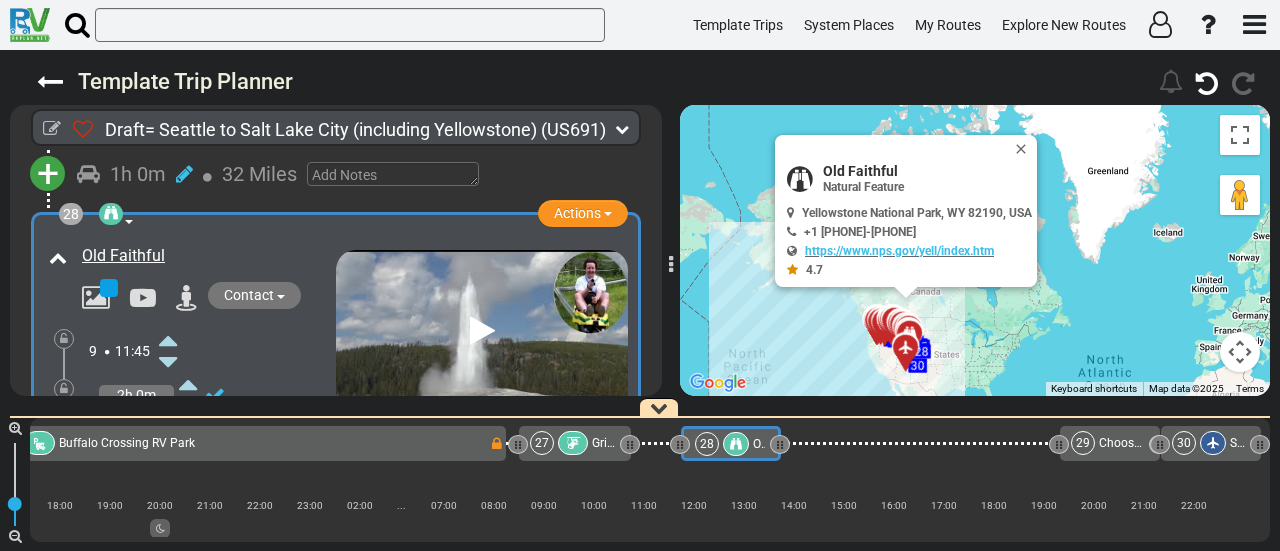 click at bounding box center [168, 428] 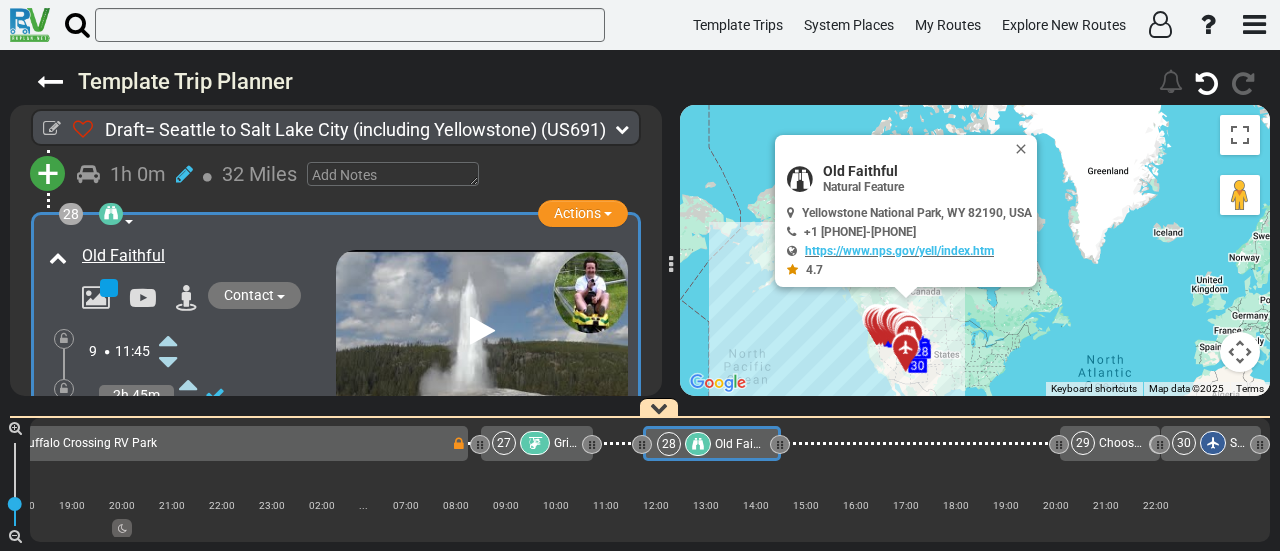 click at bounding box center (168, 428) 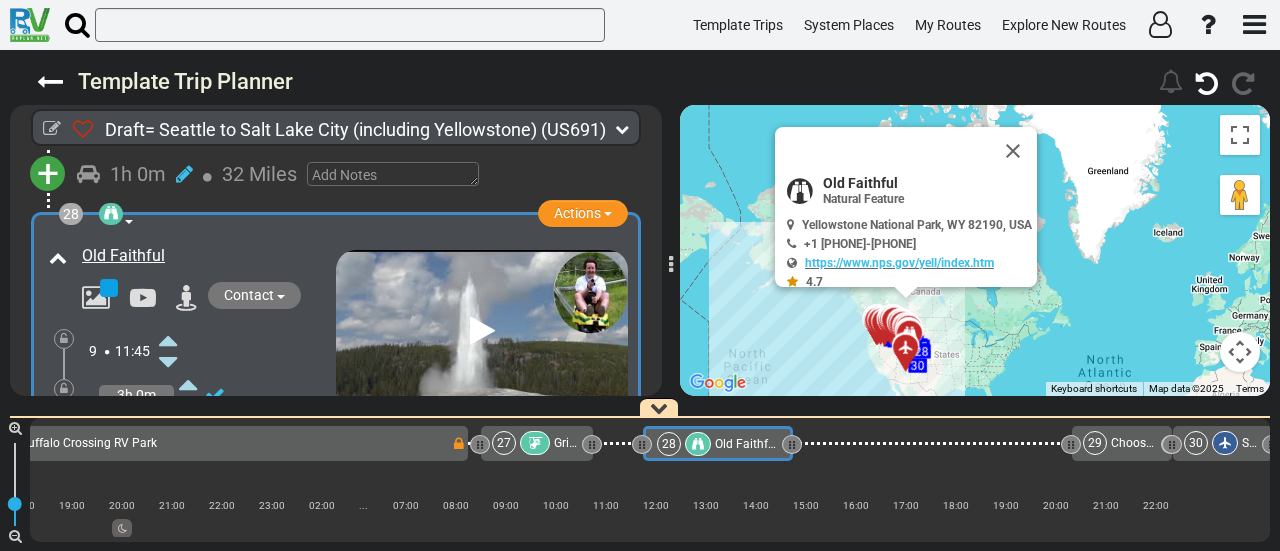 scroll, scrollTop: 0, scrollLeft: 7128, axis: horizontal 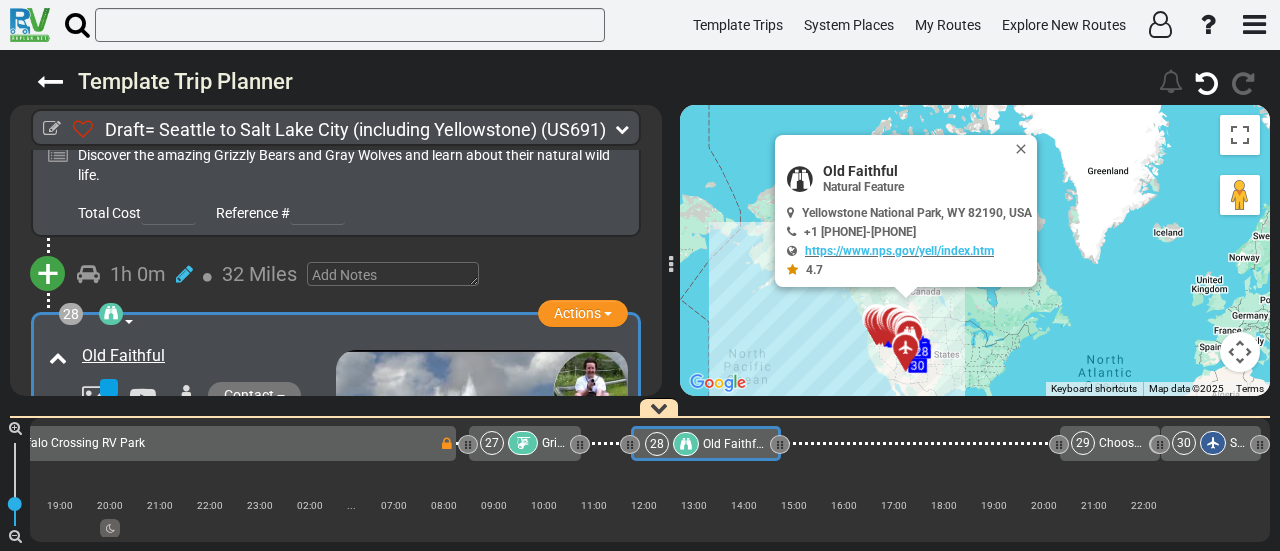 click on "Actions
Add Activity
Replace
Set as Booked
Remove" at bounding box center [583, 313] 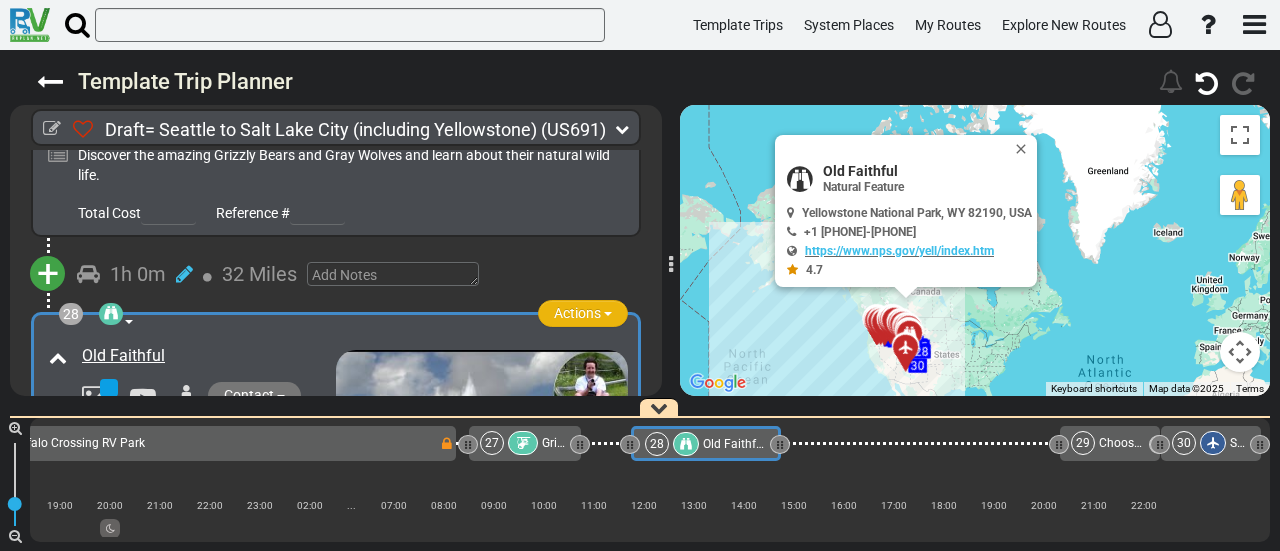 click on "Actions" at bounding box center (577, 313) 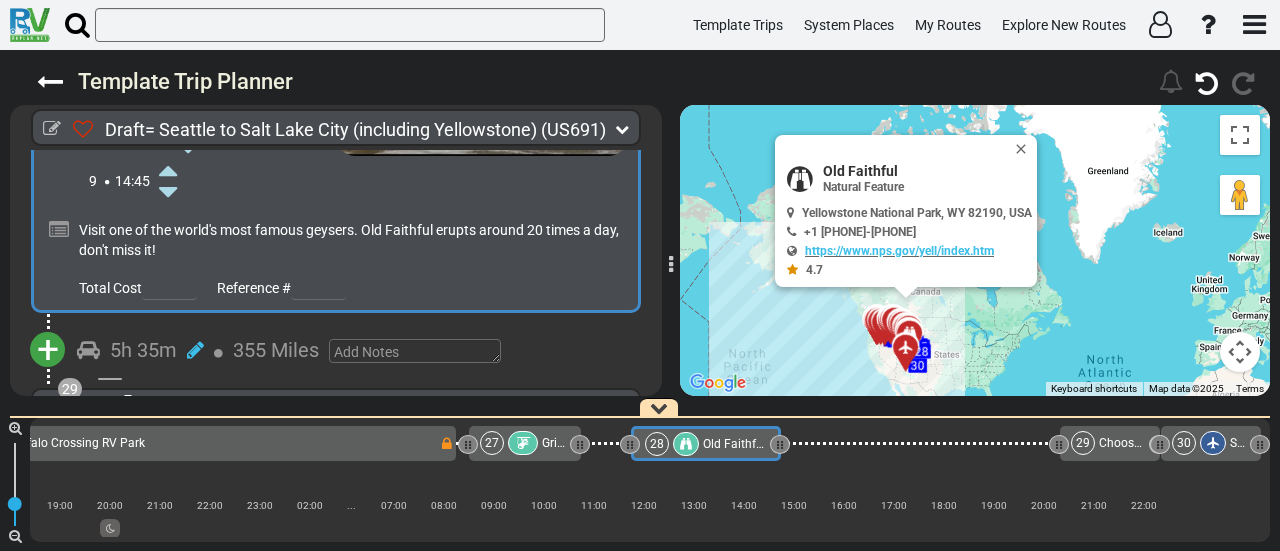 scroll, scrollTop: 10978, scrollLeft: 0, axis: vertical 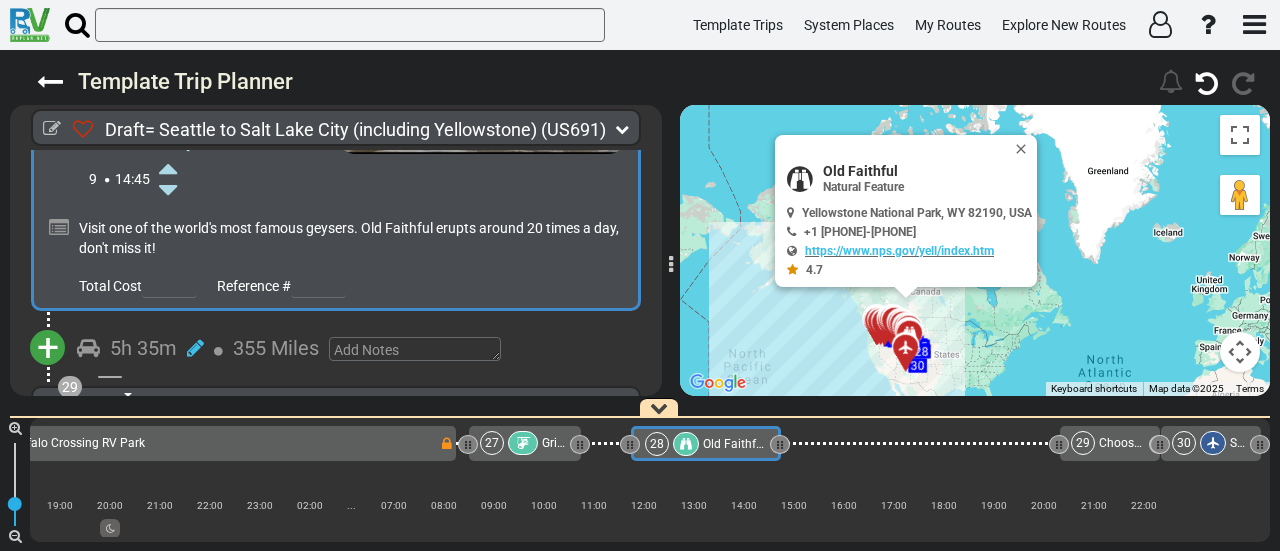 click on "+" at bounding box center (48, 348) 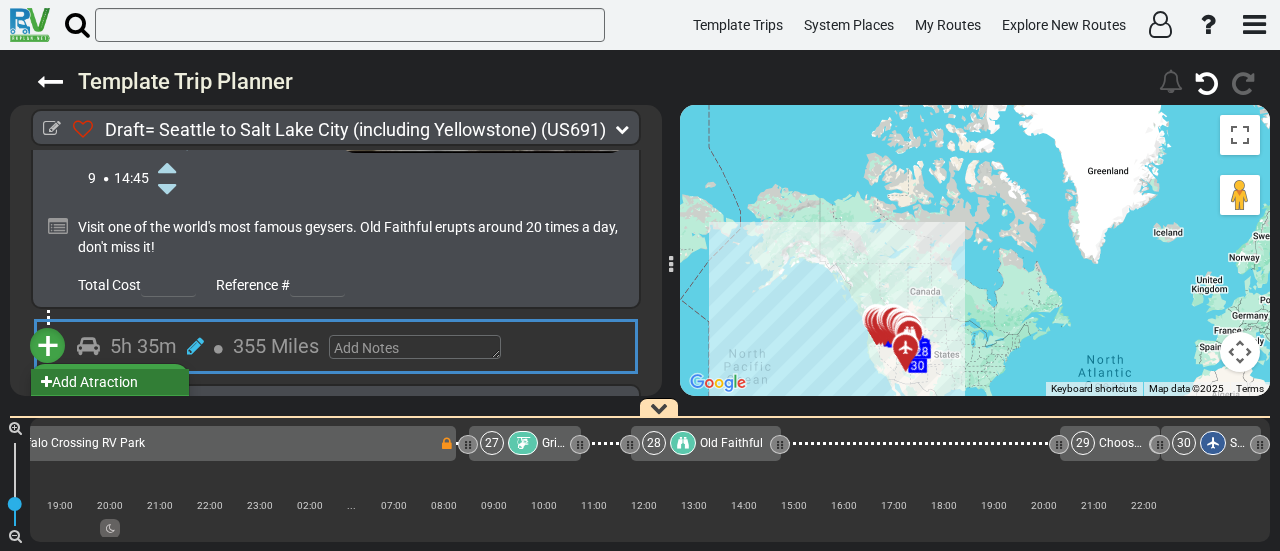 scroll, scrollTop: 10978, scrollLeft: 0, axis: vertical 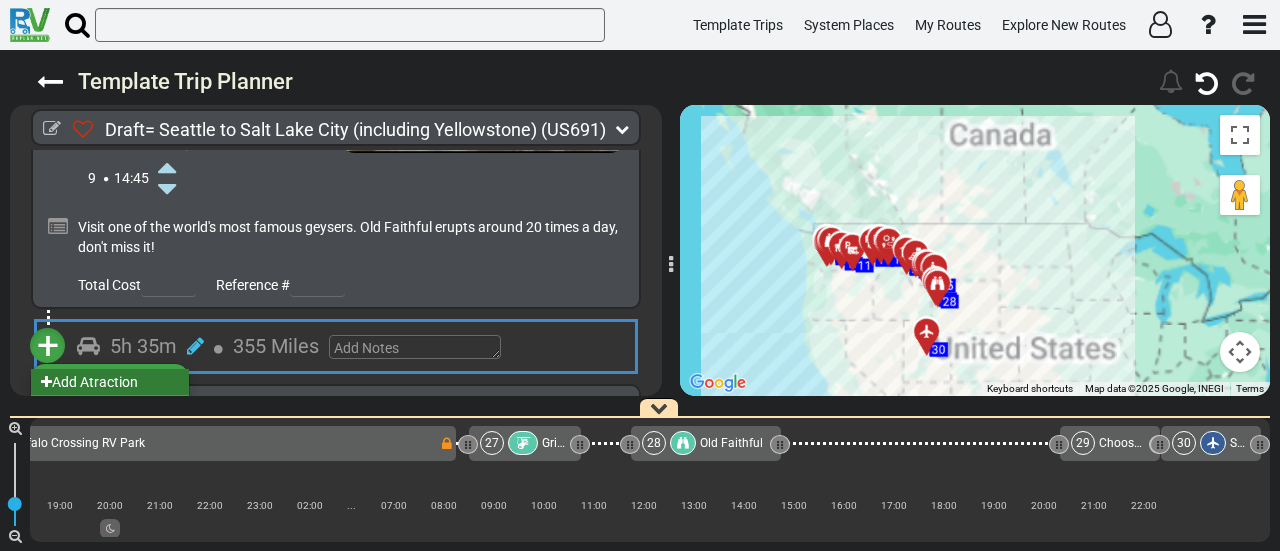 click on "Add Atraction" at bounding box center (110, 382) 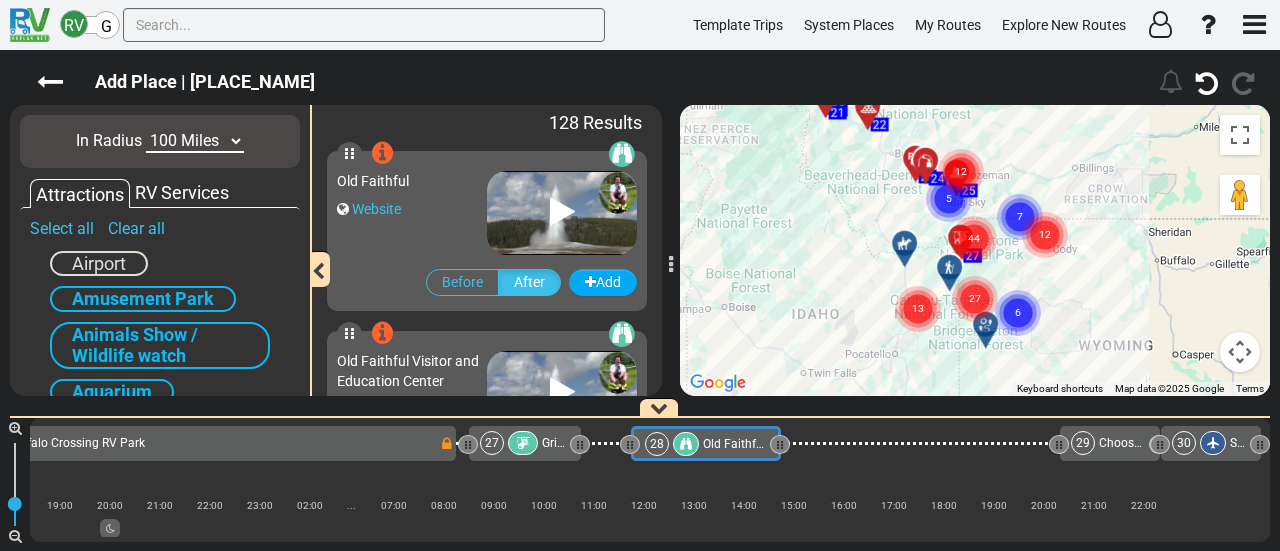 click on "10 Miles 50 Miles 100 Miles 250 Miles 500 Miles 1000 Miles" at bounding box center (195, 141) 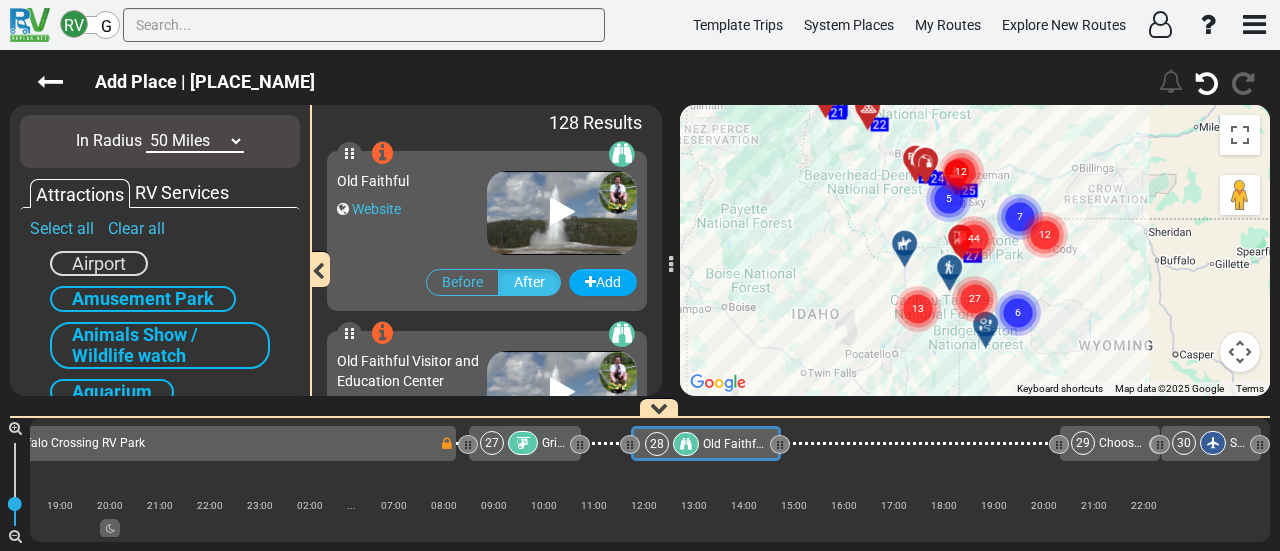 click on "10 Miles 50 Miles 100 Miles 250 Miles 500 Miles 1000 Miles" at bounding box center [195, 141] 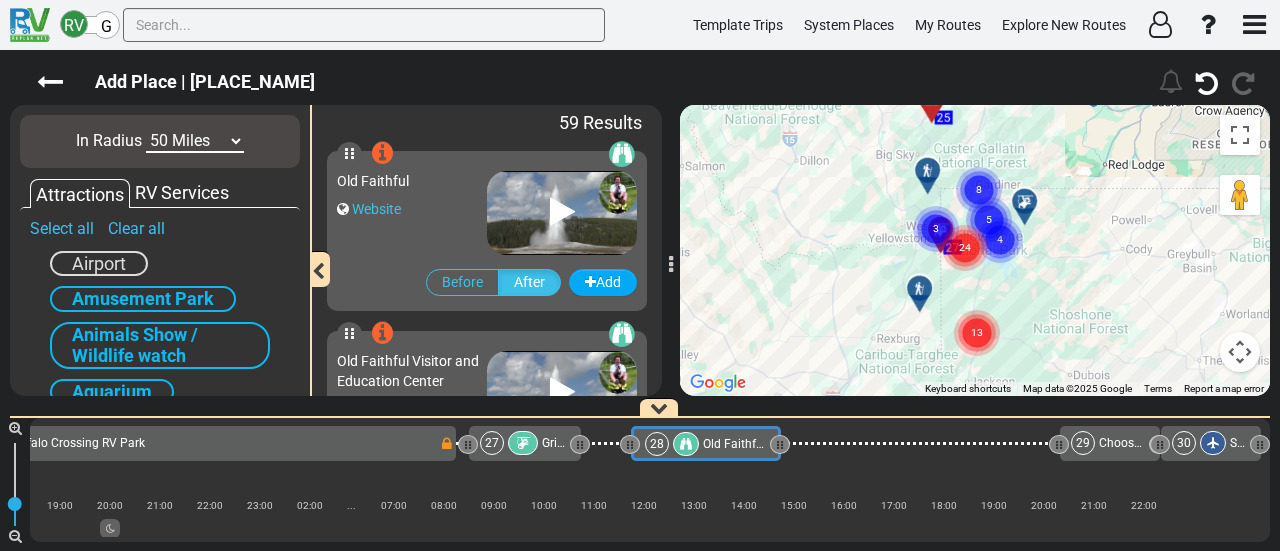 drag, startPoint x: 1069, startPoint y: 289, endPoint x: 1050, endPoint y: 303, distance: 23.600847 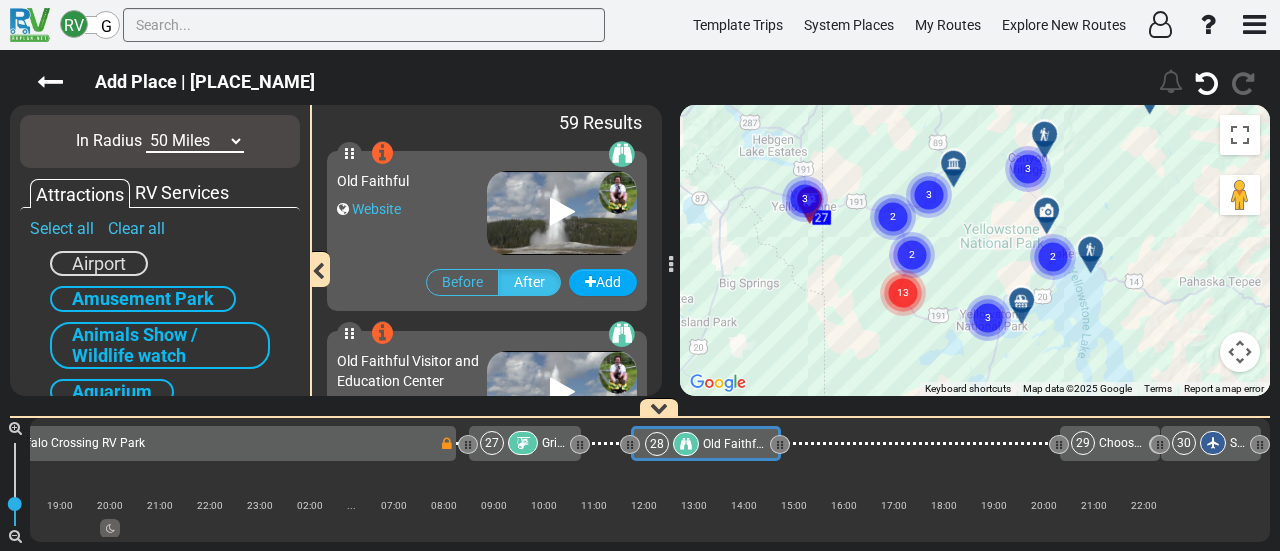 drag, startPoint x: 868, startPoint y: 195, endPoint x: 764, endPoint y: 317, distance: 160.3122 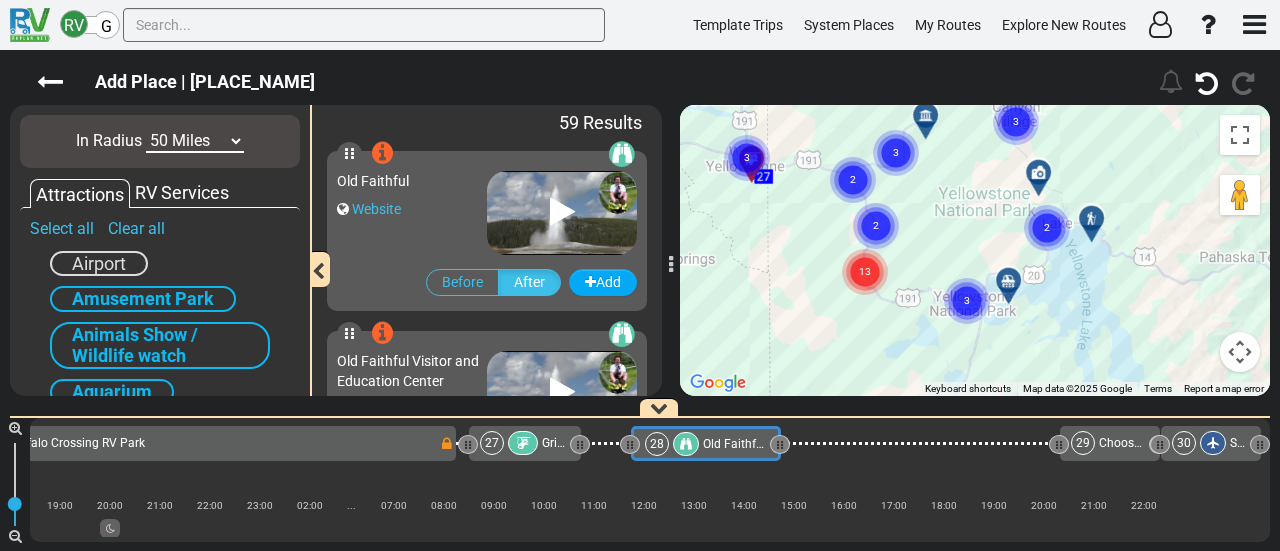 drag, startPoint x: 923, startPoint y: 245, endPoint x: 912, endPoint y: 198, distance: 48.270073 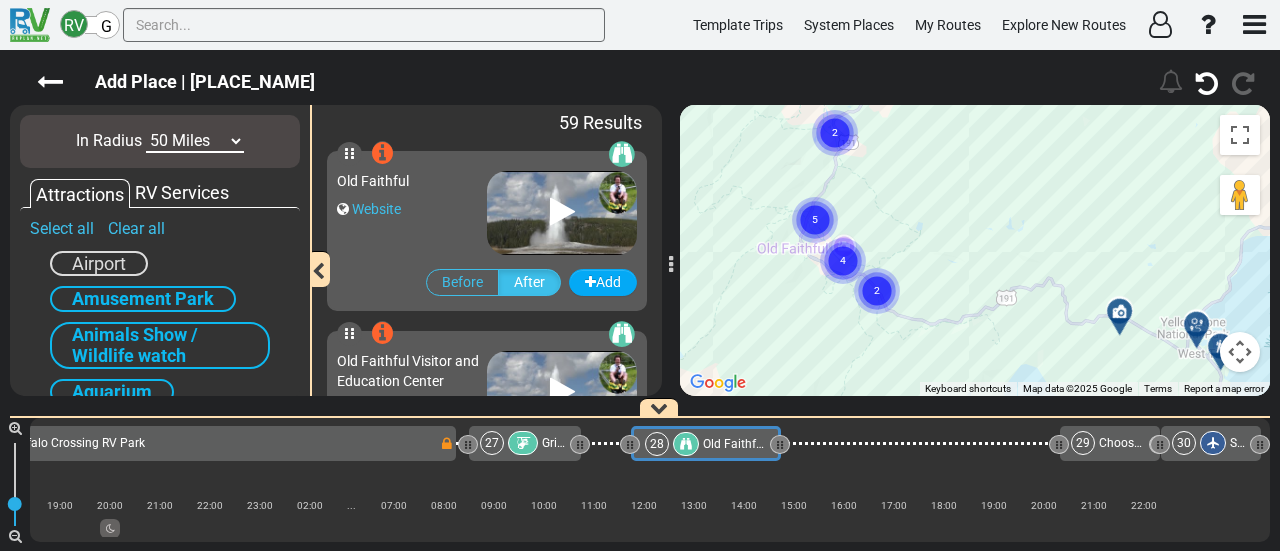 drag, startPoint x: 1004, startPoint y: 231, endPoint x: 920, endPoint y: 187, distance: 94.82616 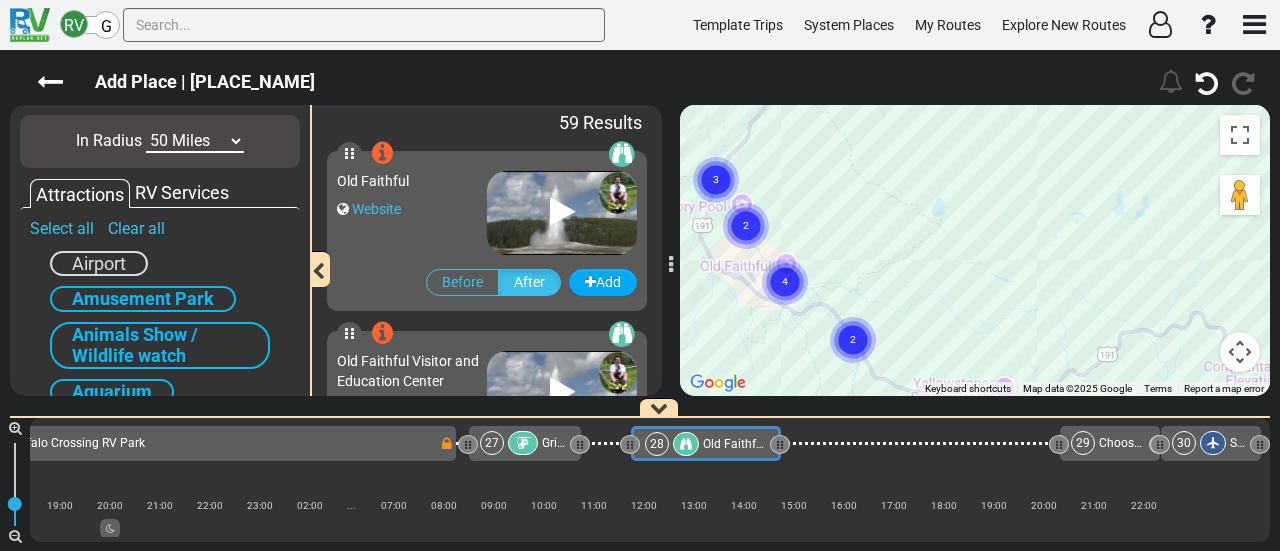 drag, startPoint x: 878, startPoint y: 263, endPoint x: 924, endPoint y: 208, distance: 71.70077 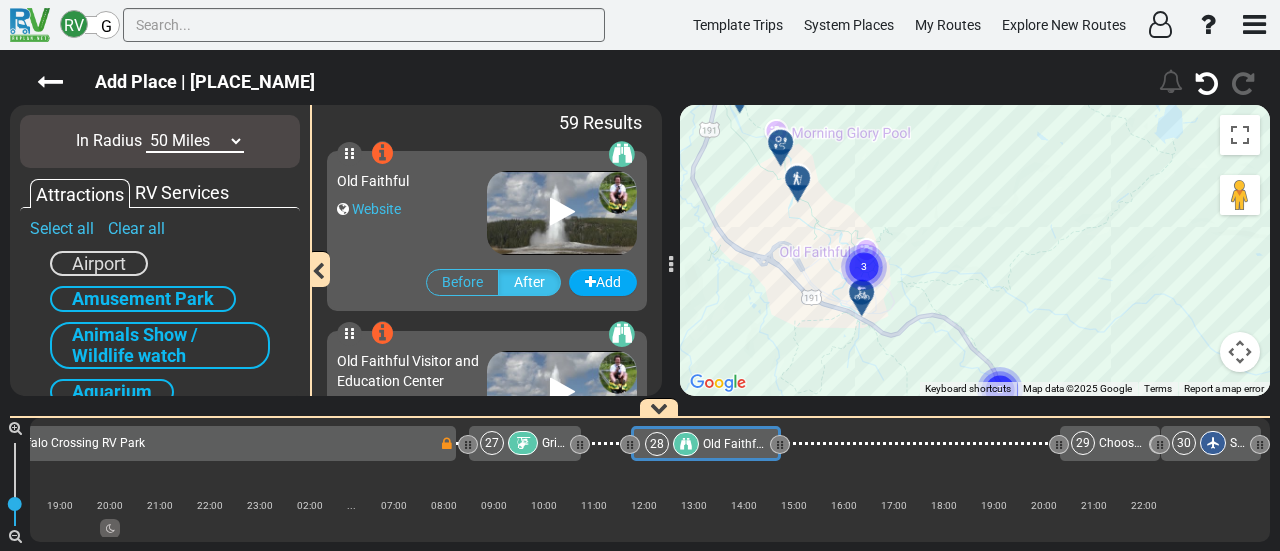 drag, startPoint x: 818, startPoint y: 221, endPoint x: 978, endPoint y: 207, distance: 160.61133 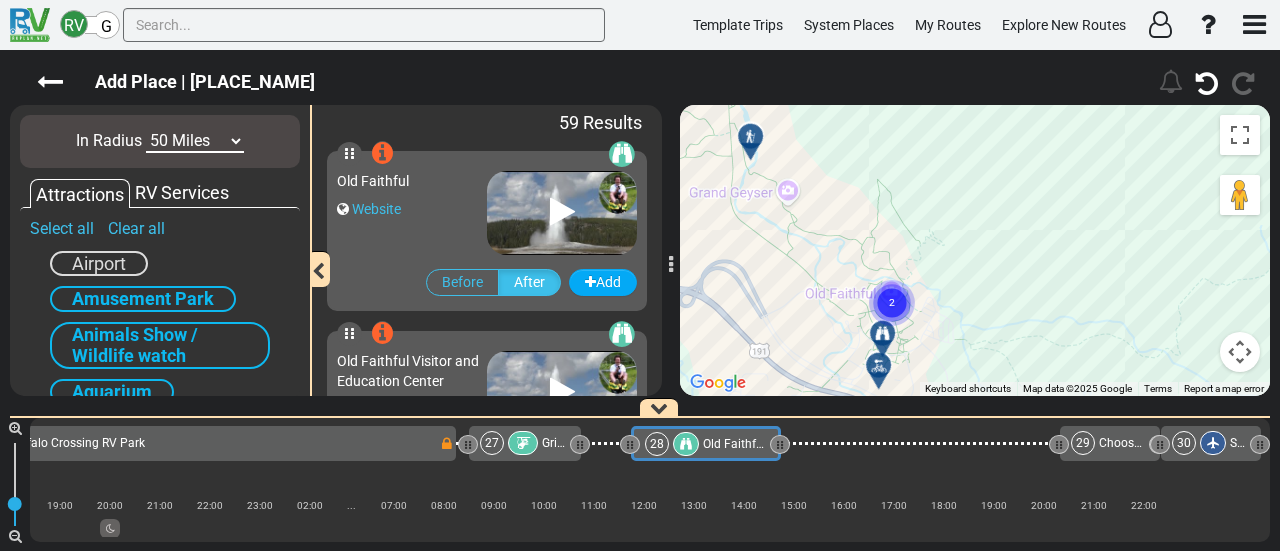 drag, startPoint x: 891, startPoint y: 201, endPoint x: 929, endPoint y: 173, distance: 47.201694 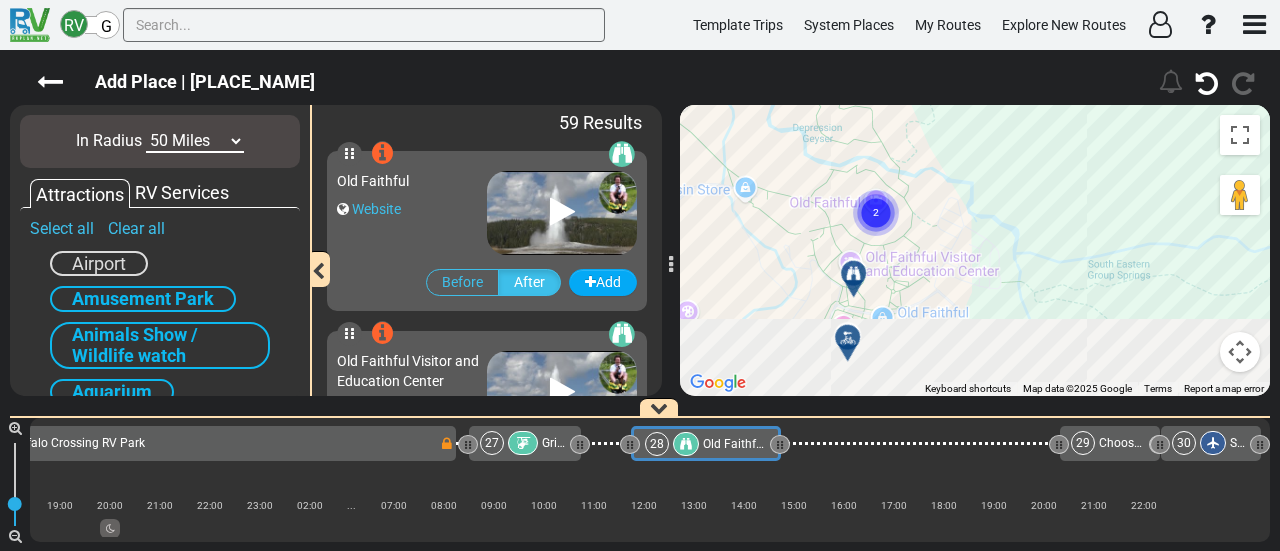 drag, startPoint x: 874, startPoint y: 321, endPoint x: 956, endPoint y: 197, distance: 148.66069 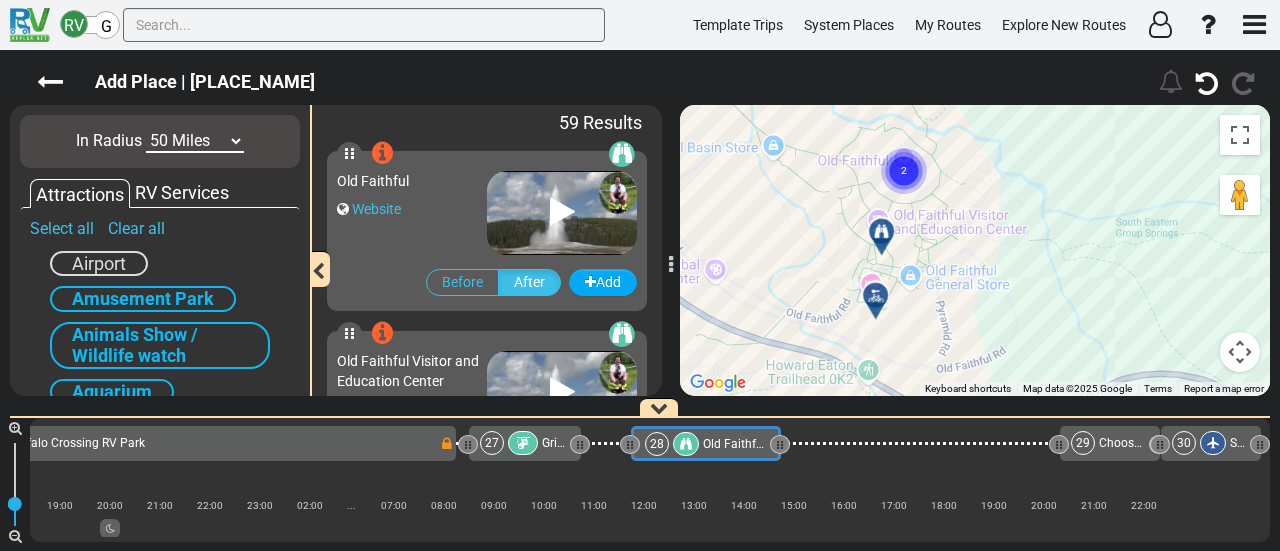 click at bounding box center [888, 239] 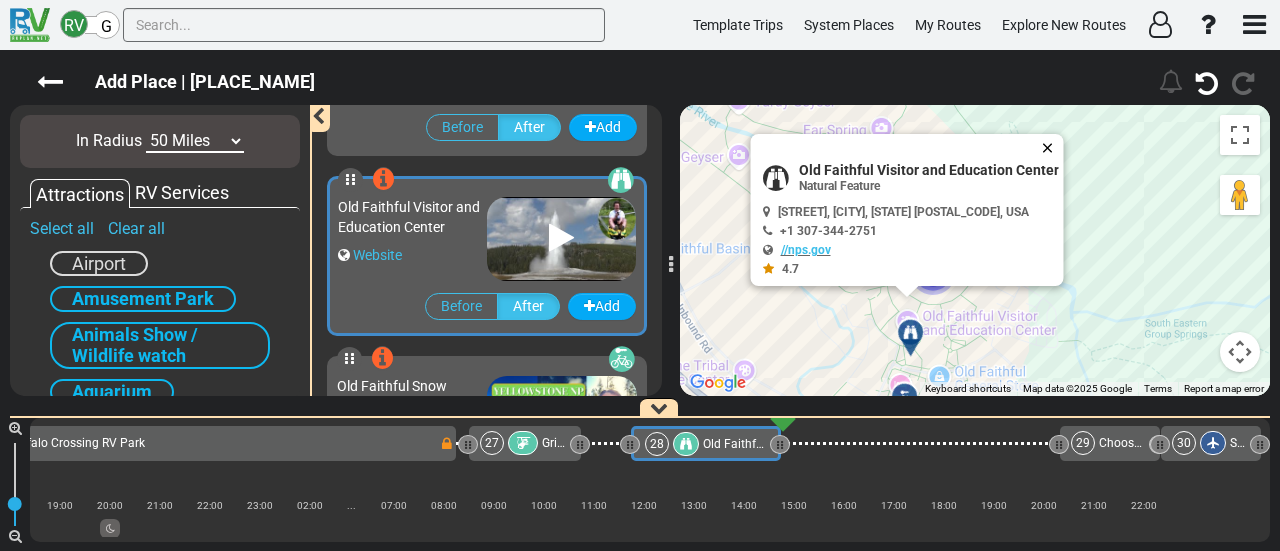 scroll, scrollTop: 176, scrollLeft: 0, axis: vertical 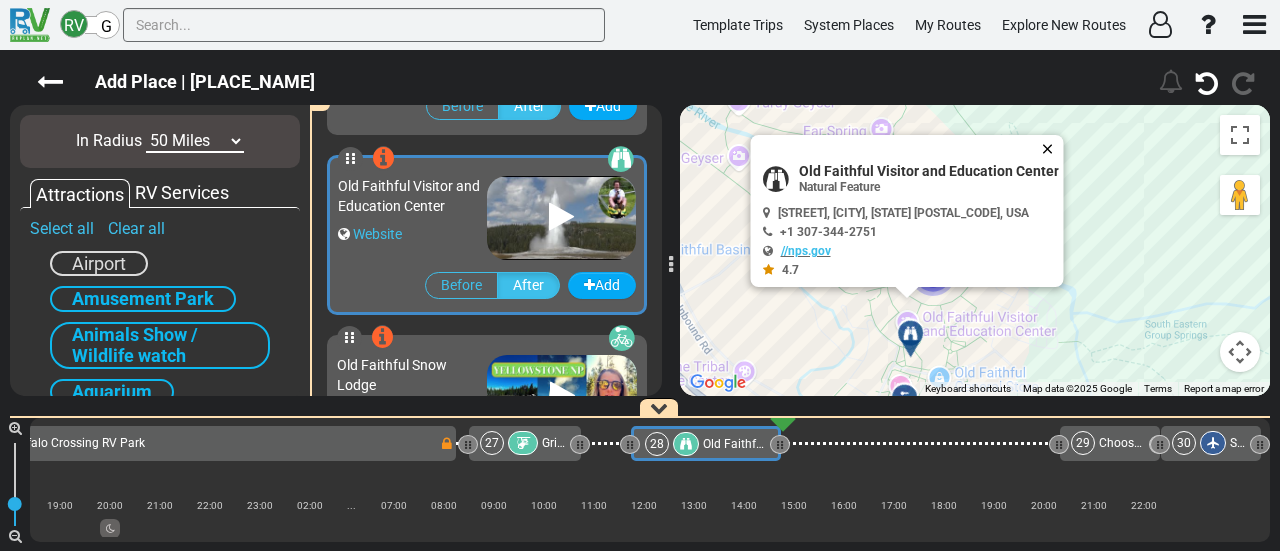 click at bounding box center [1052, 149] 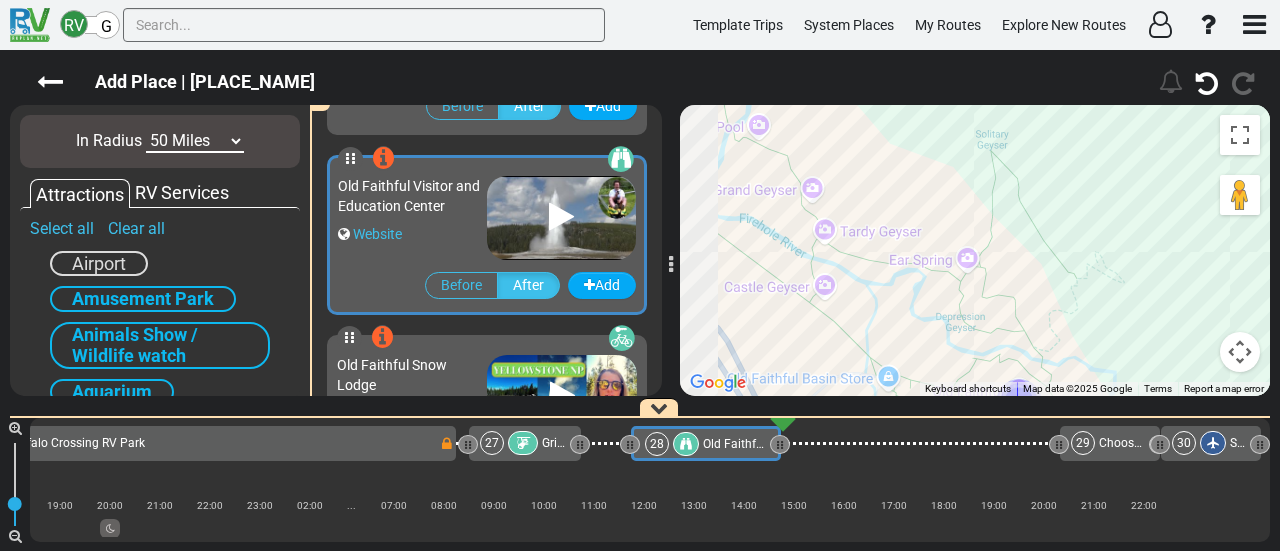 drag, startPoint x: 870, startPoint y: 203, endPoint x: 962, endPoint y: 349, distance: 172.56883 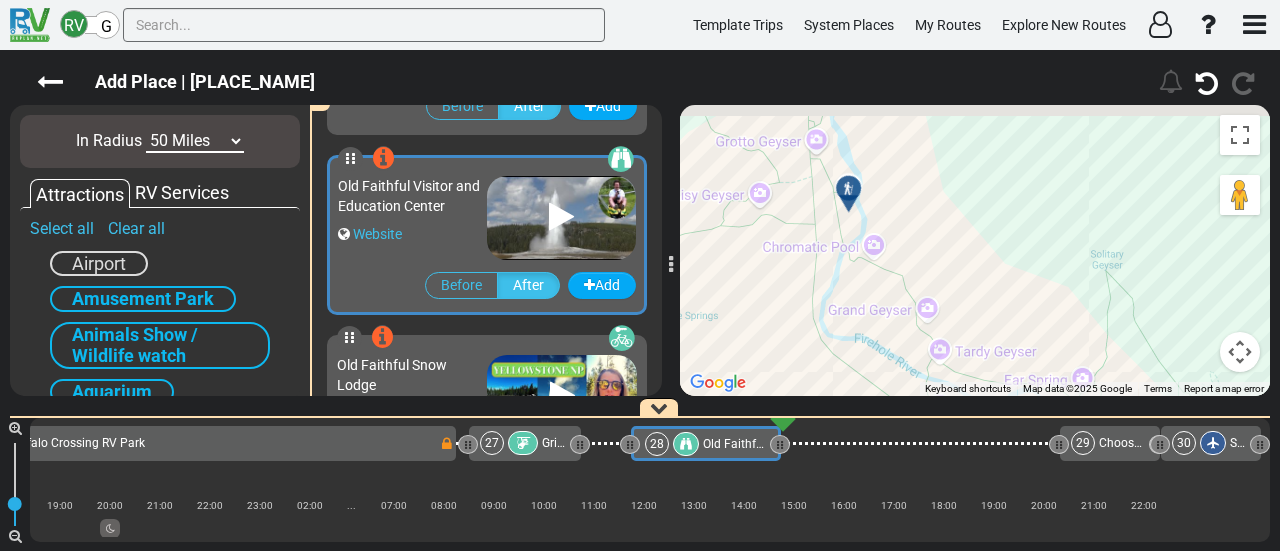 drag, startPoint x: 887, startPoint y: 203, endPoint x: 959, endPoint y: 306, distance: 125.670204 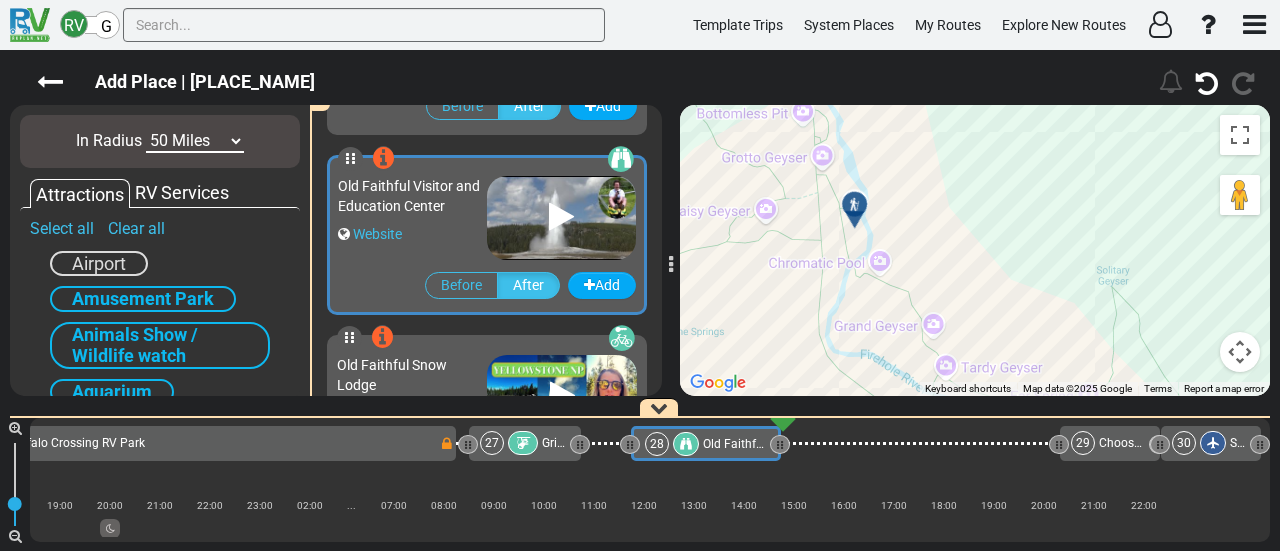 click at bounding box center [854, 205] 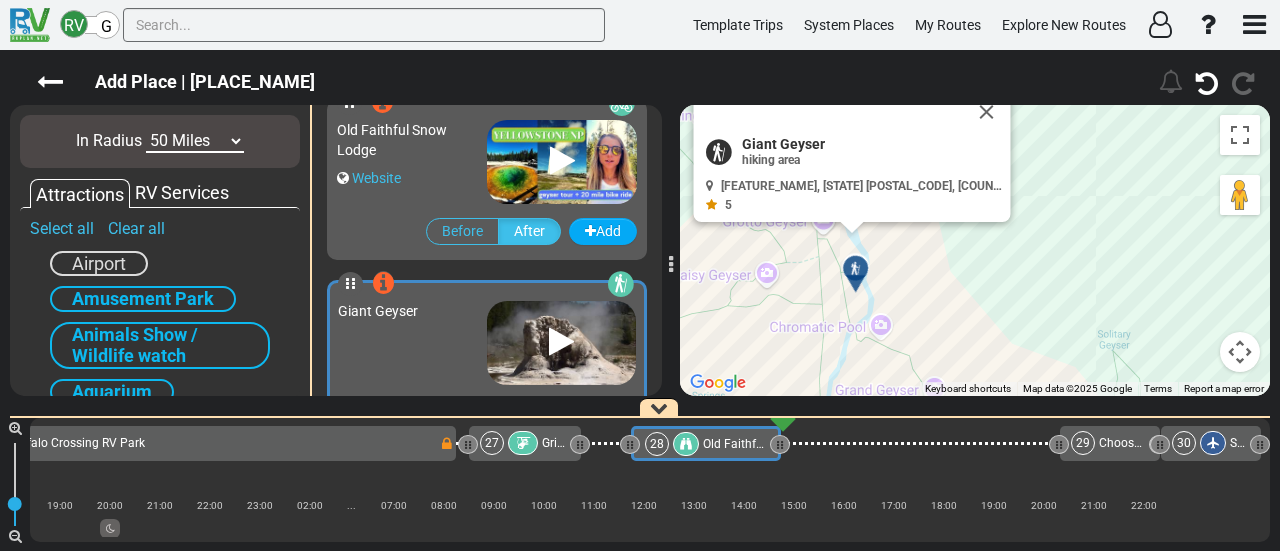 scroll, scrollTop: 536, scrollLeft: 0, axis: vertical 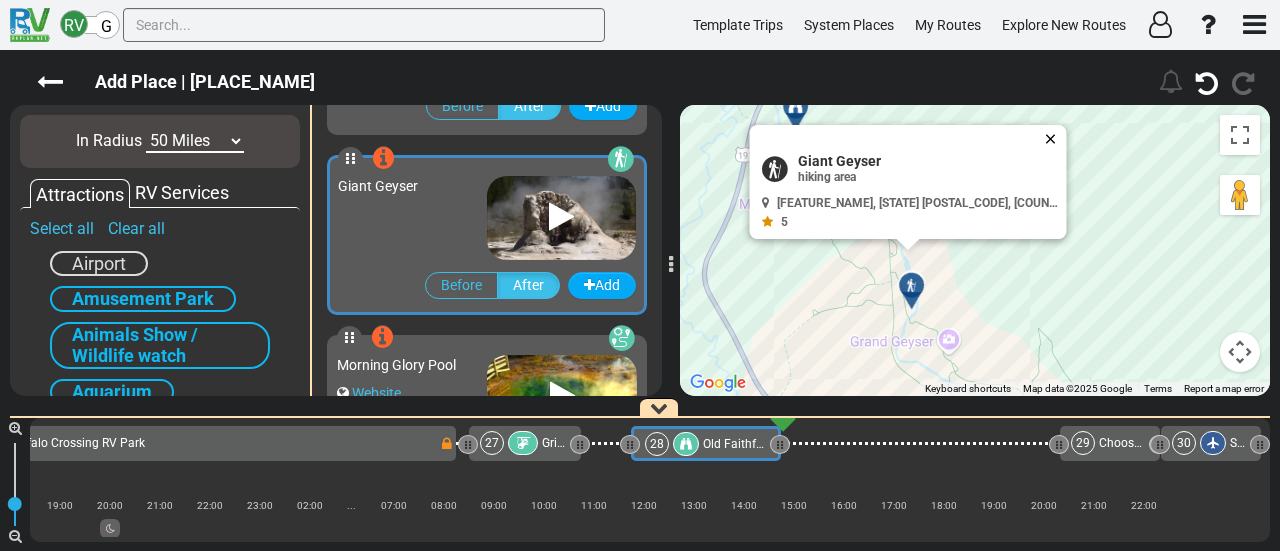 click at bounding box center (1055, 139) 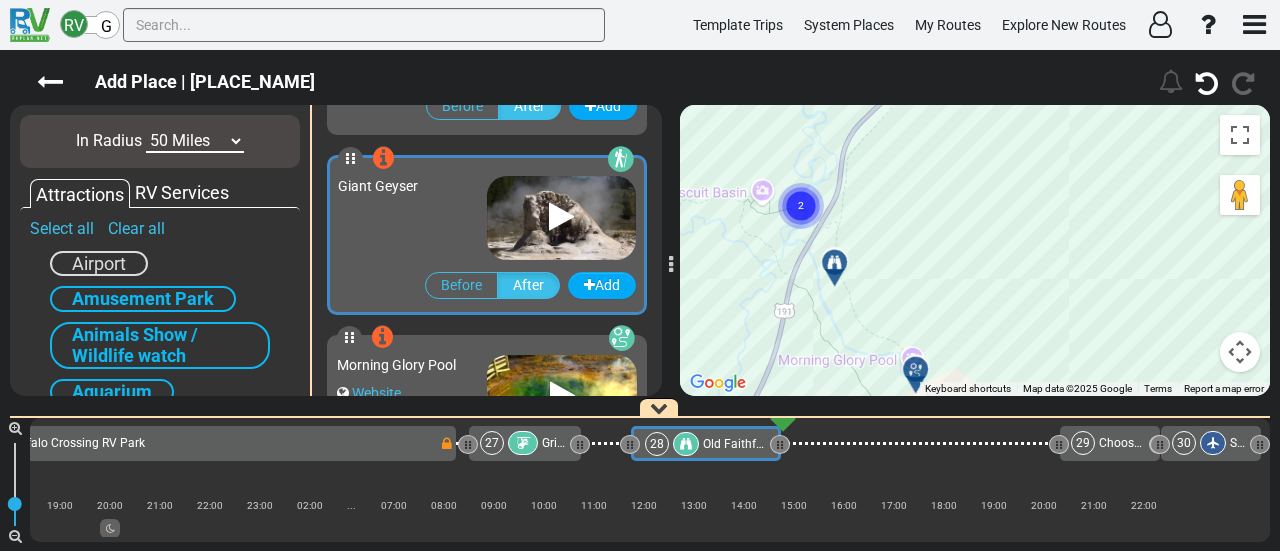 drag, startPoint x: 941, startPoint y: 155, endPoint x: 965, endPoint y: 318, distance: 164.7574 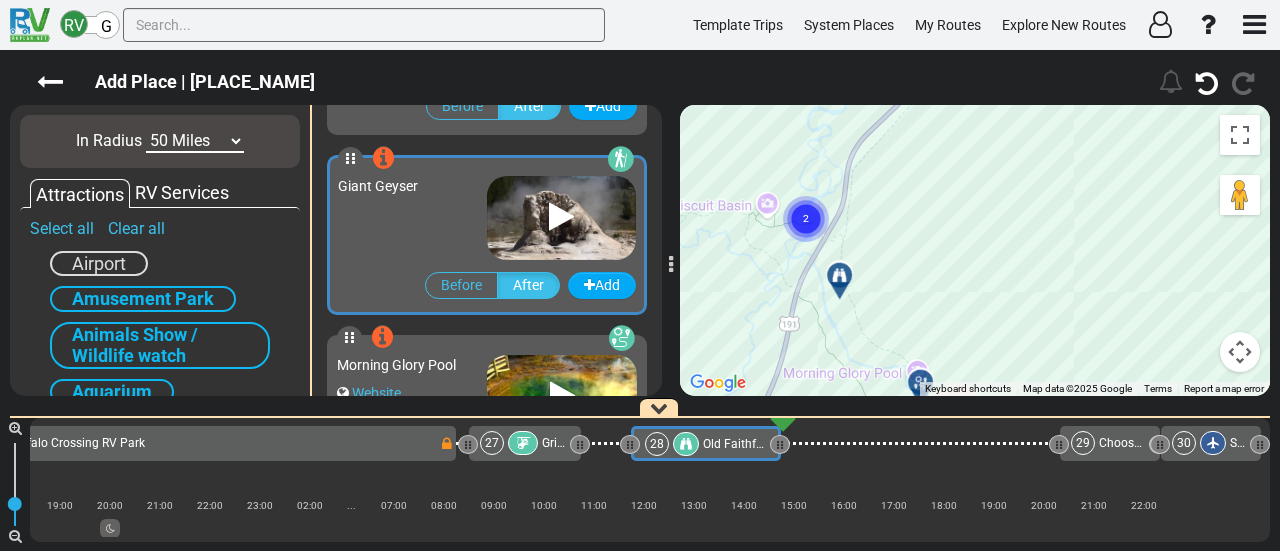 click at bounding box center [839, 274] 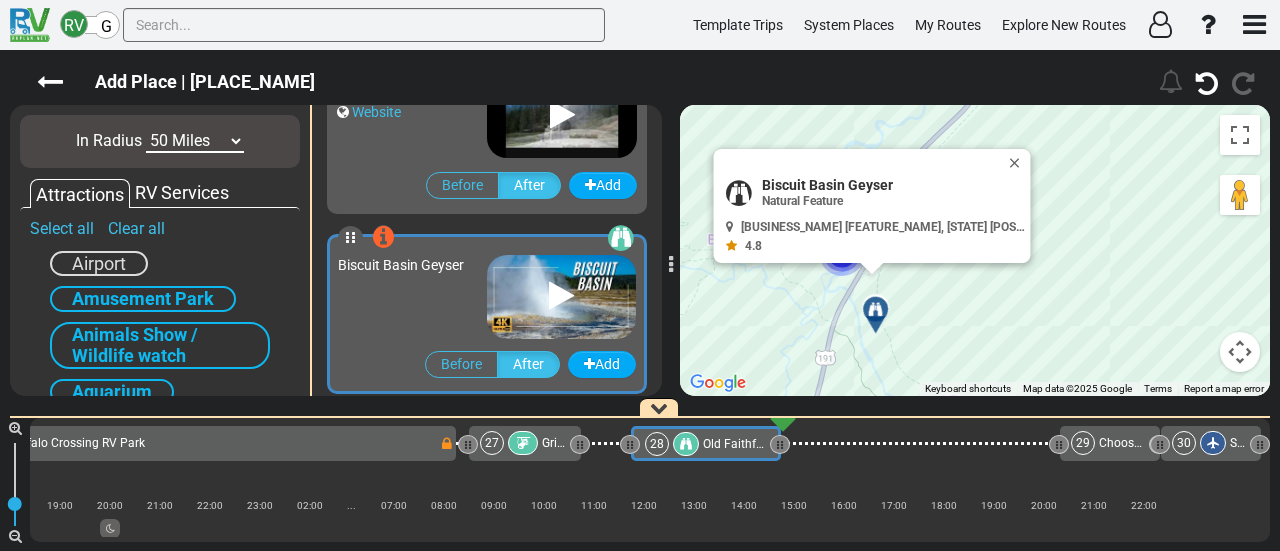 scroll, scrollTop: 1256, scrollLeft: 0, axis: vertical 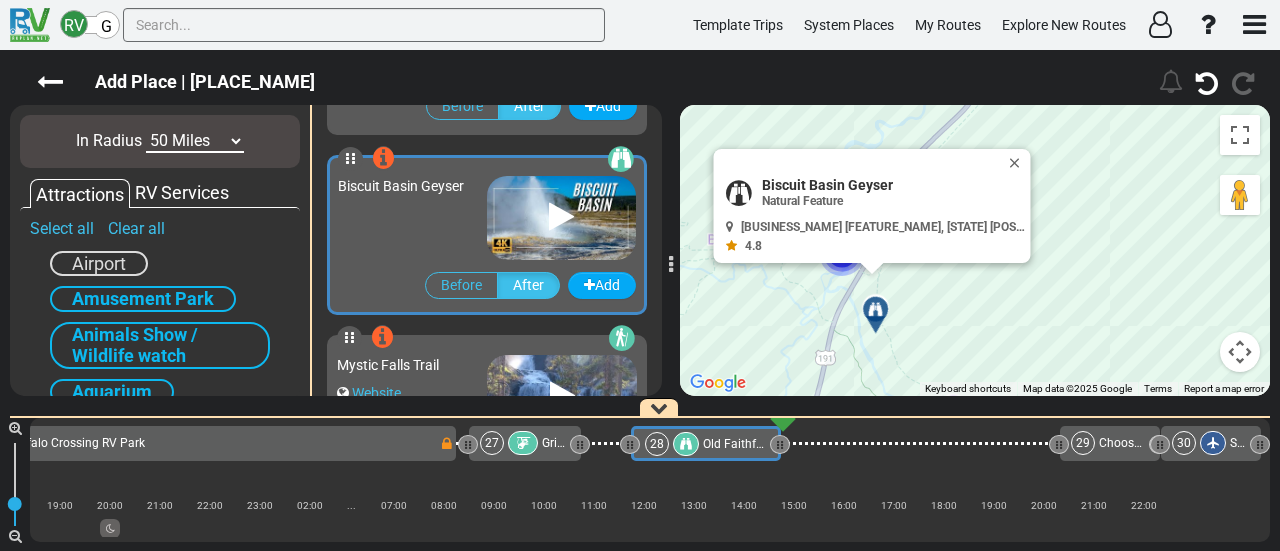 click at bounding box center [1019, 163] 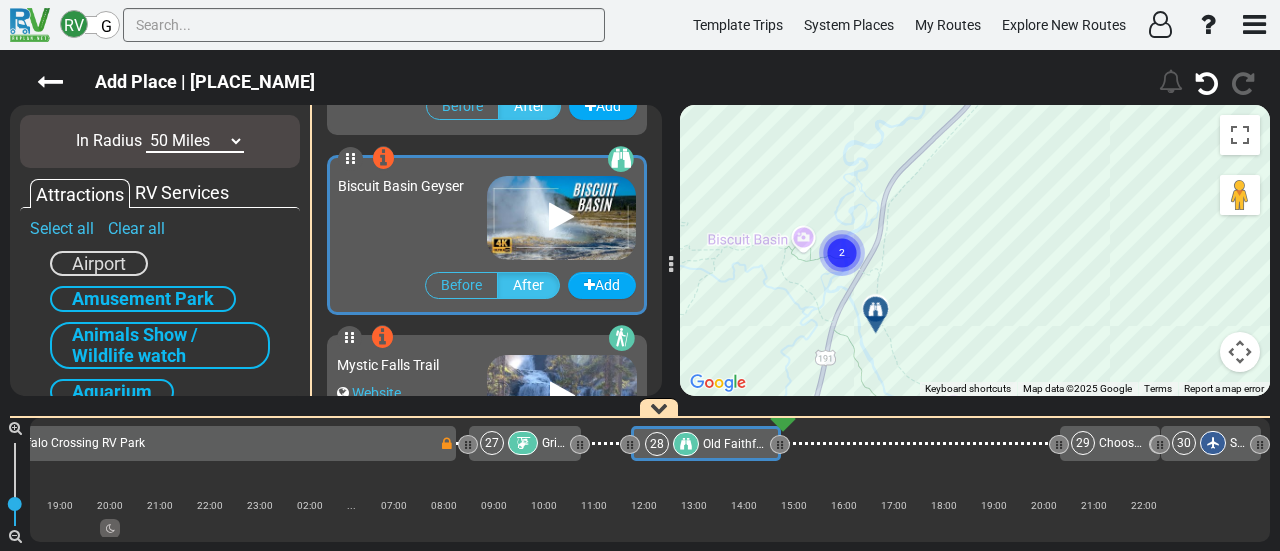click 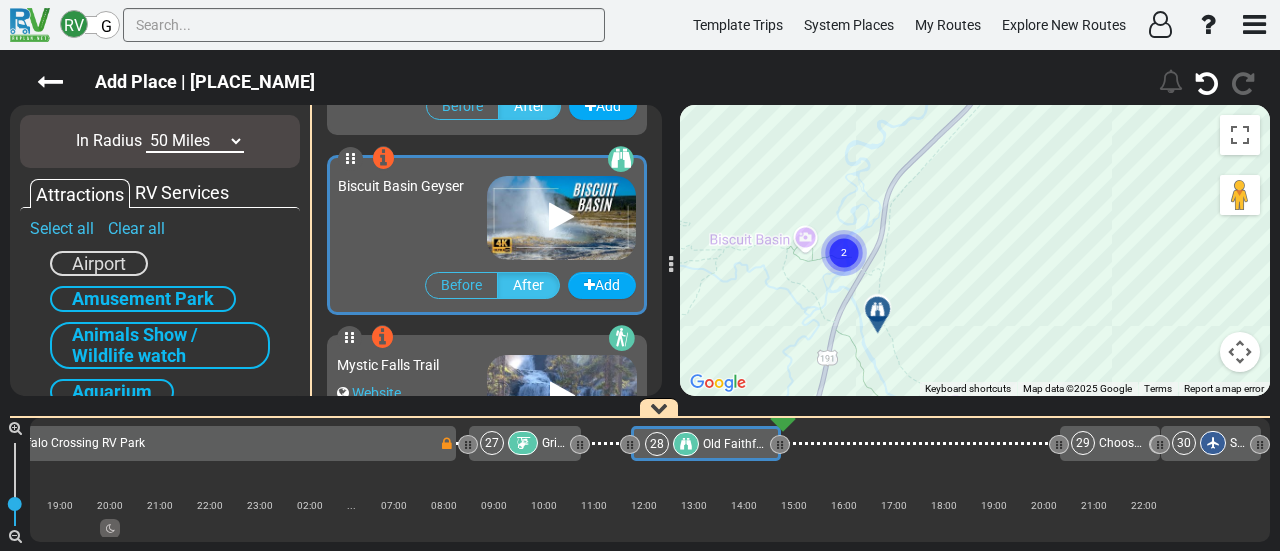 click on "2" 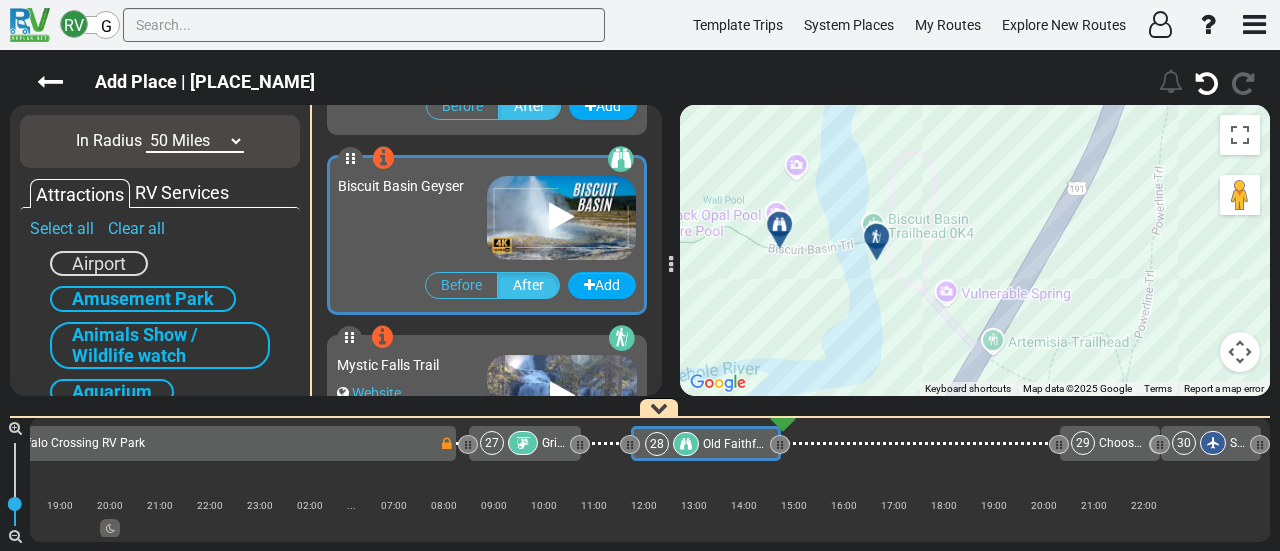 click at bounding box center [883, 244] 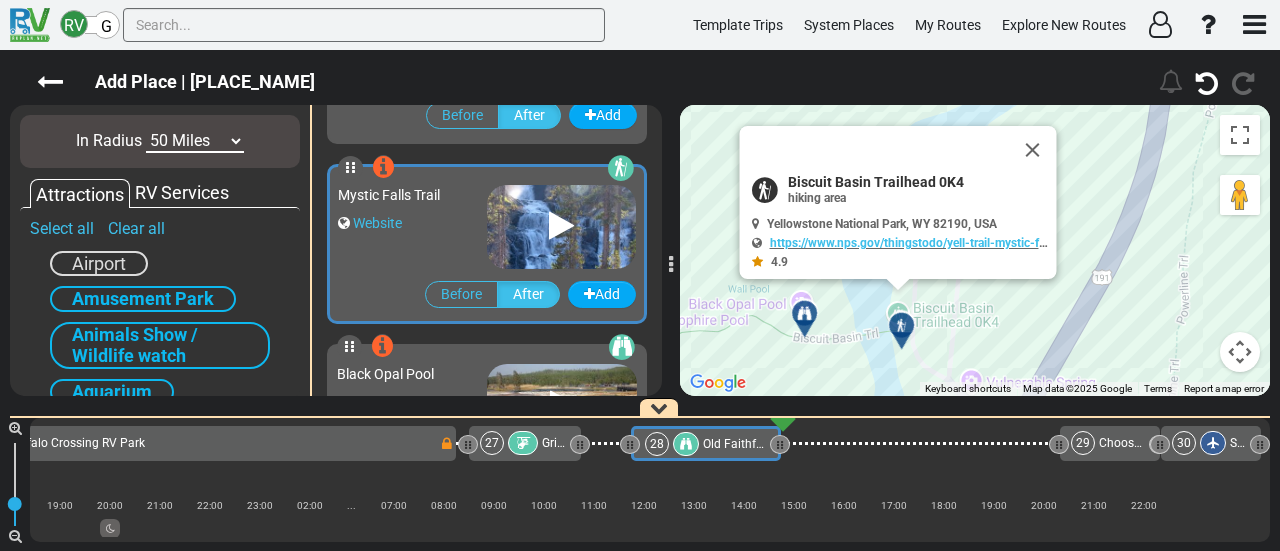 scroll, scrollTop: 1436, scrollLeft: 0, axis: vertical 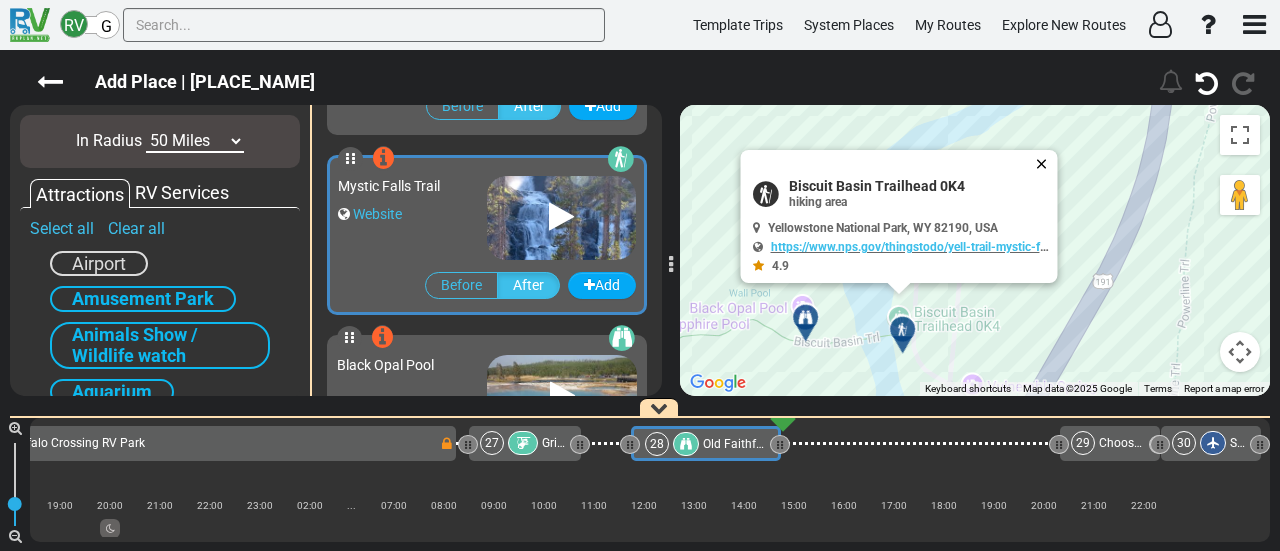 click at bounding box center [1046, 164] 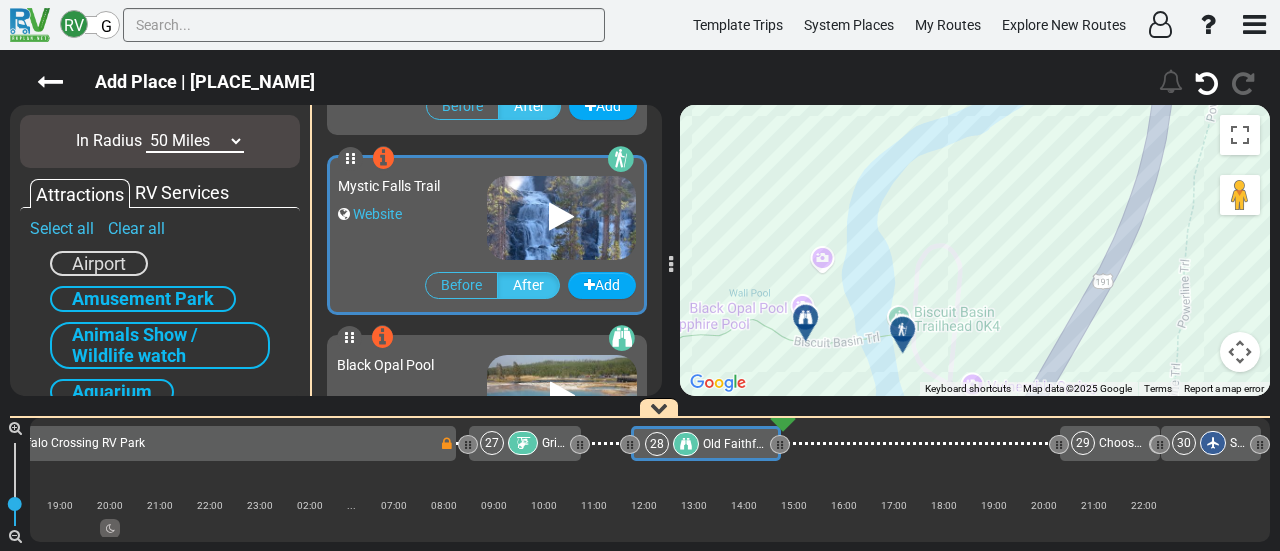 click at bounding box center (805, 317) 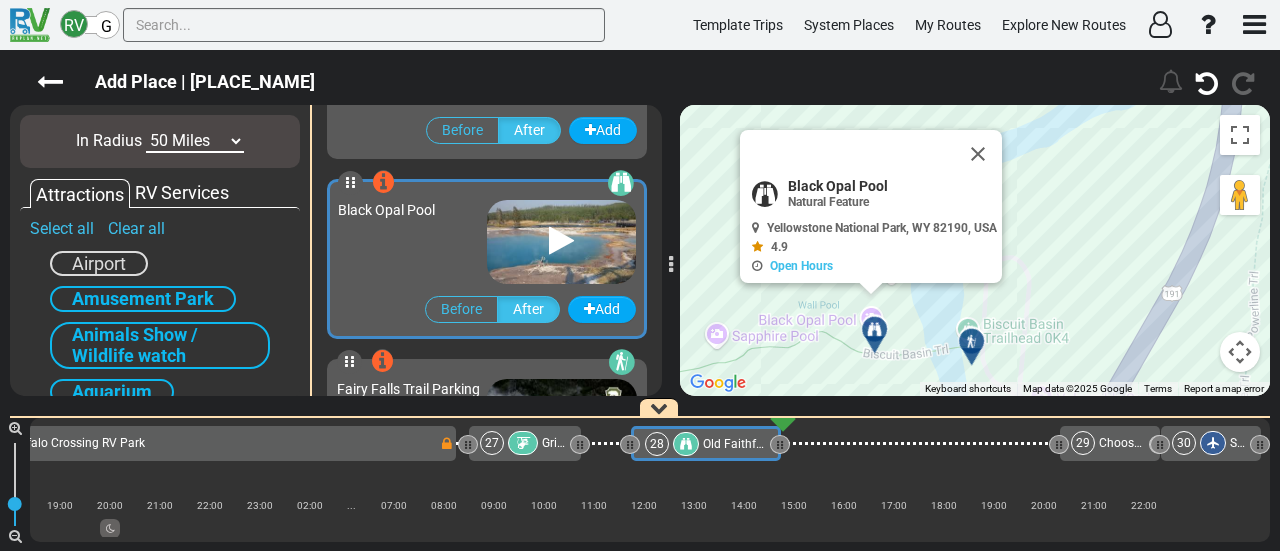 scroll, scrollTop: 1616, scrollLeft: 0, axis: vertical 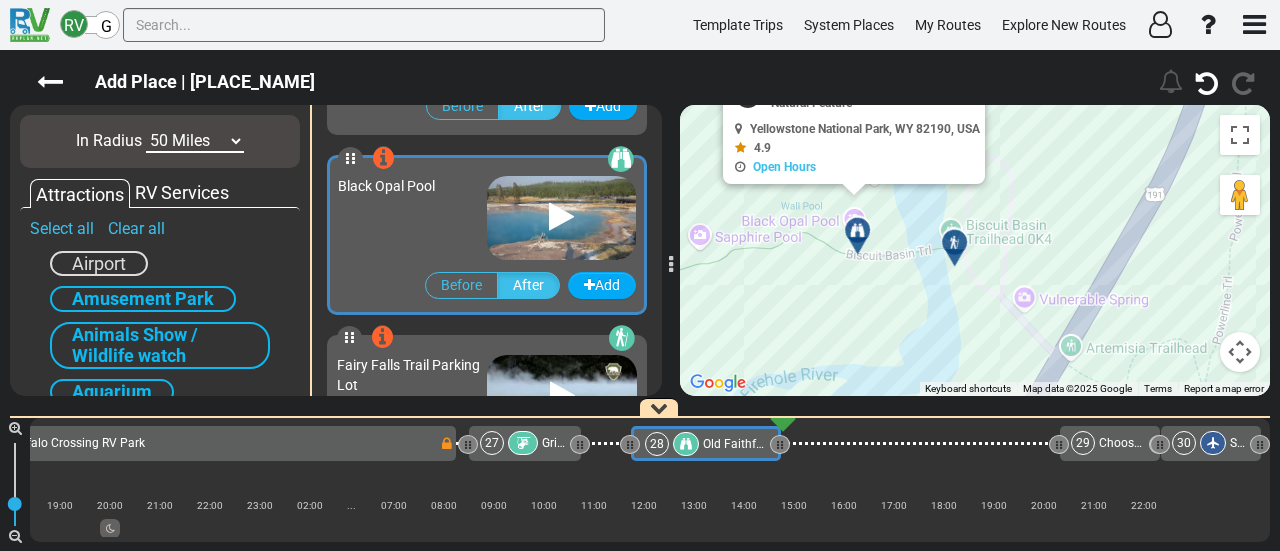 drag, startPoint x: 818, startPoint y: 323, endPoint x: 788, endPoint y: 178, distance: 148.07092 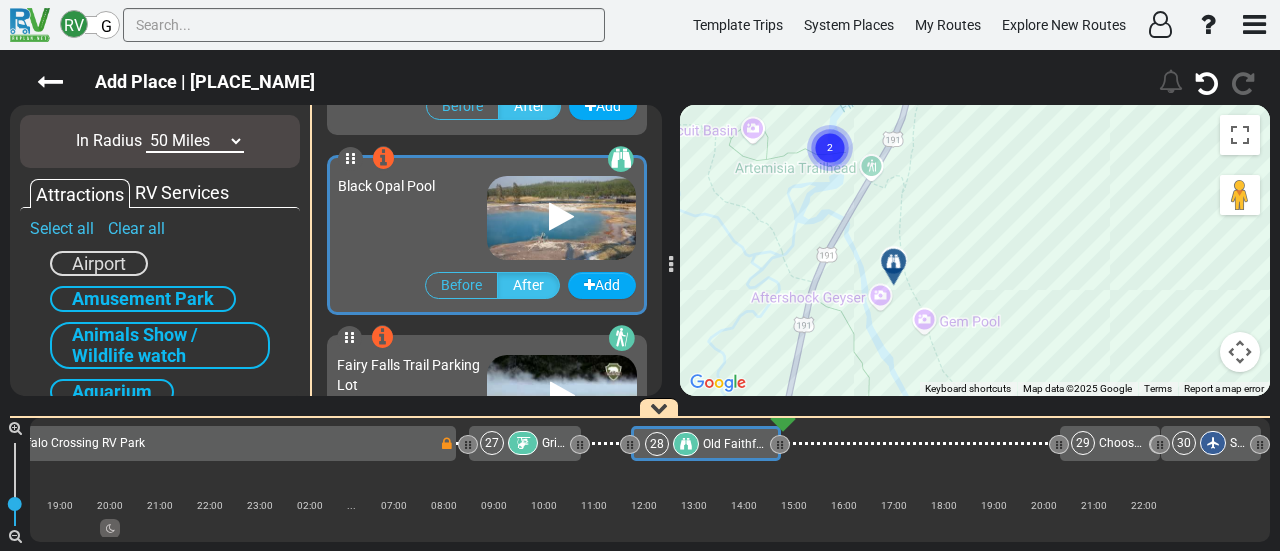 drag, startPoint x: 952, startPoint y: 315, endPoint x: 948, endPoint y: 264, distance: 51.156624 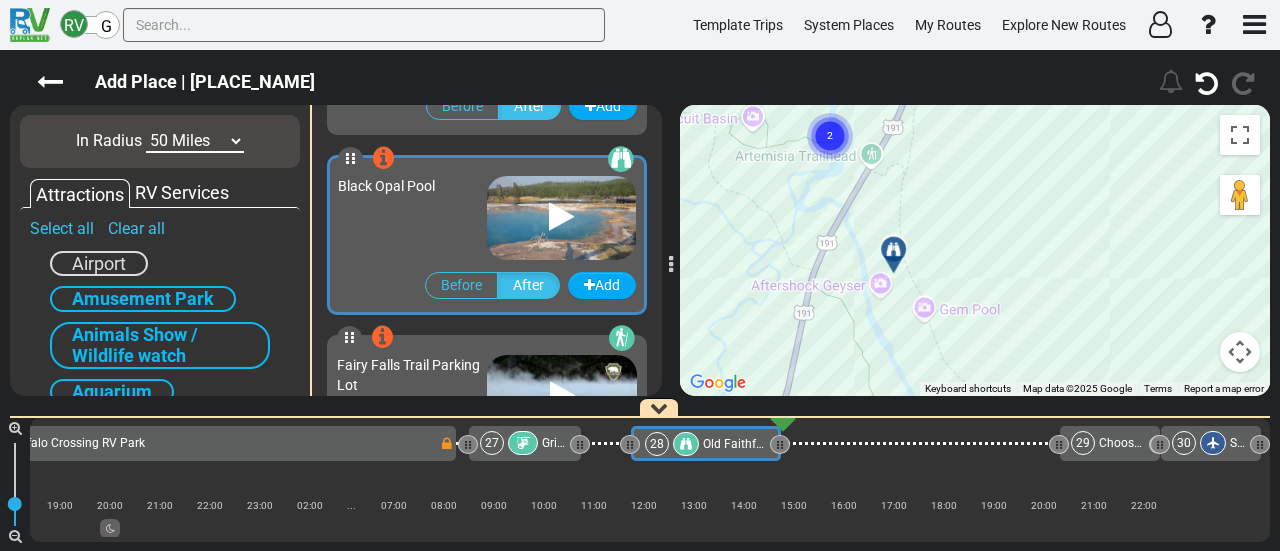 click at bounding box center [900, 257] 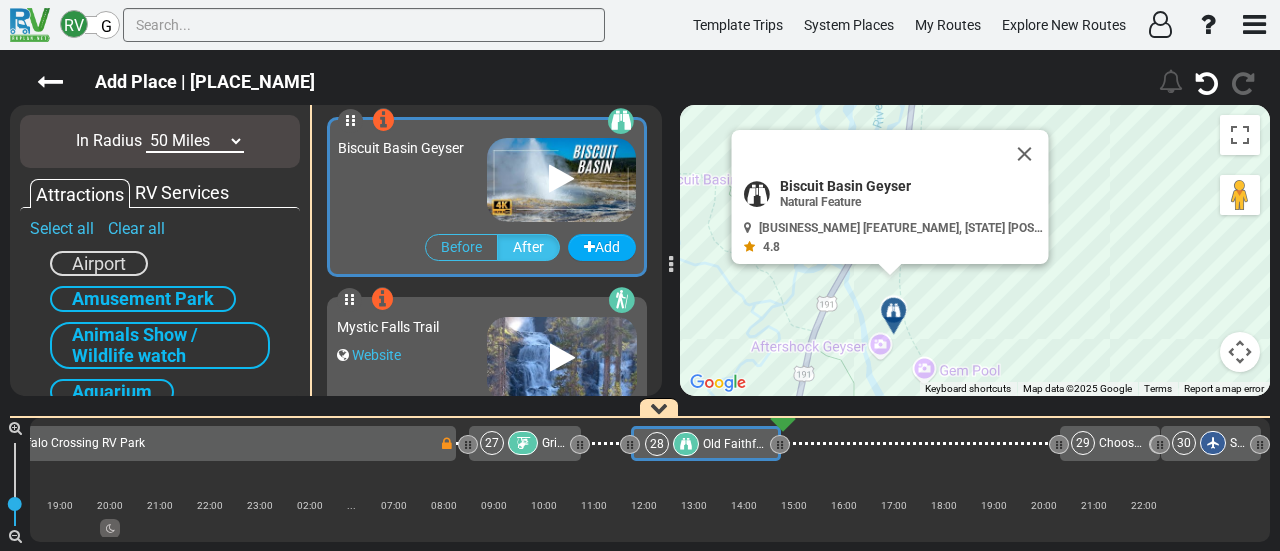 scroll, scrollTop: 1256, scrollLeft: 0, axis: vertical 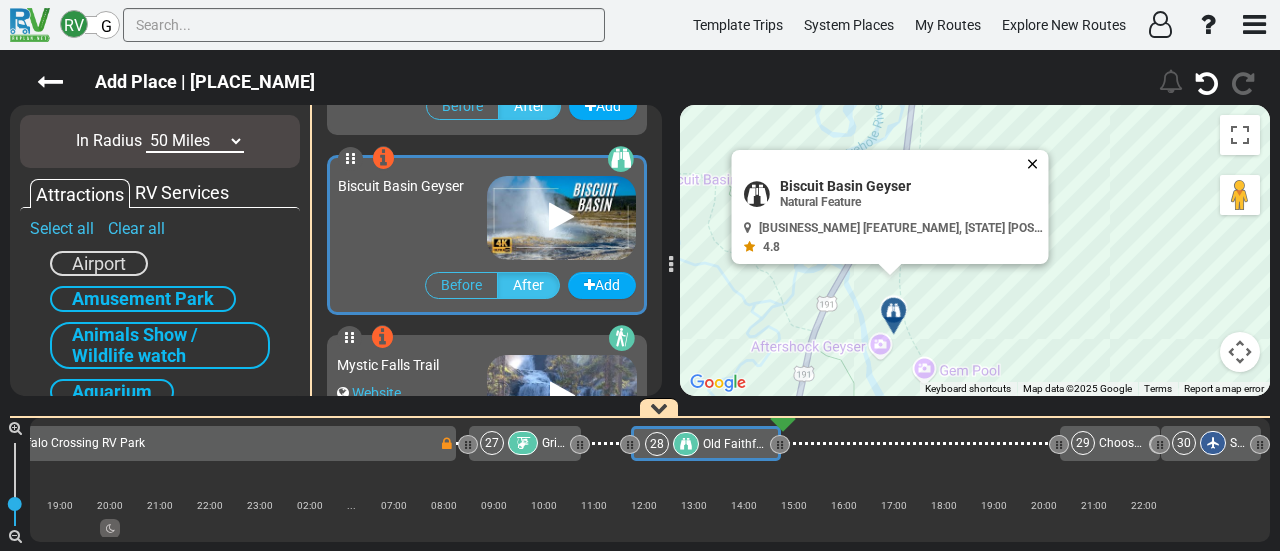 click at bounding box center [1037, 164] 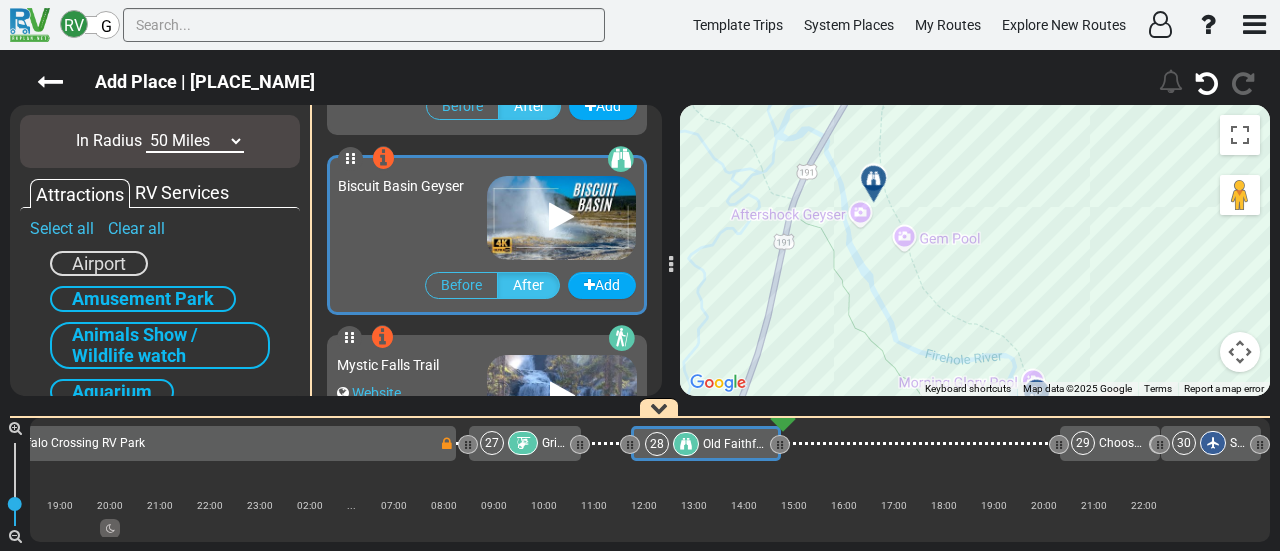 drag, startPoint x: 966, startPoint y: 151, endPoint x: 956, endPoint y: 127, distance: 26 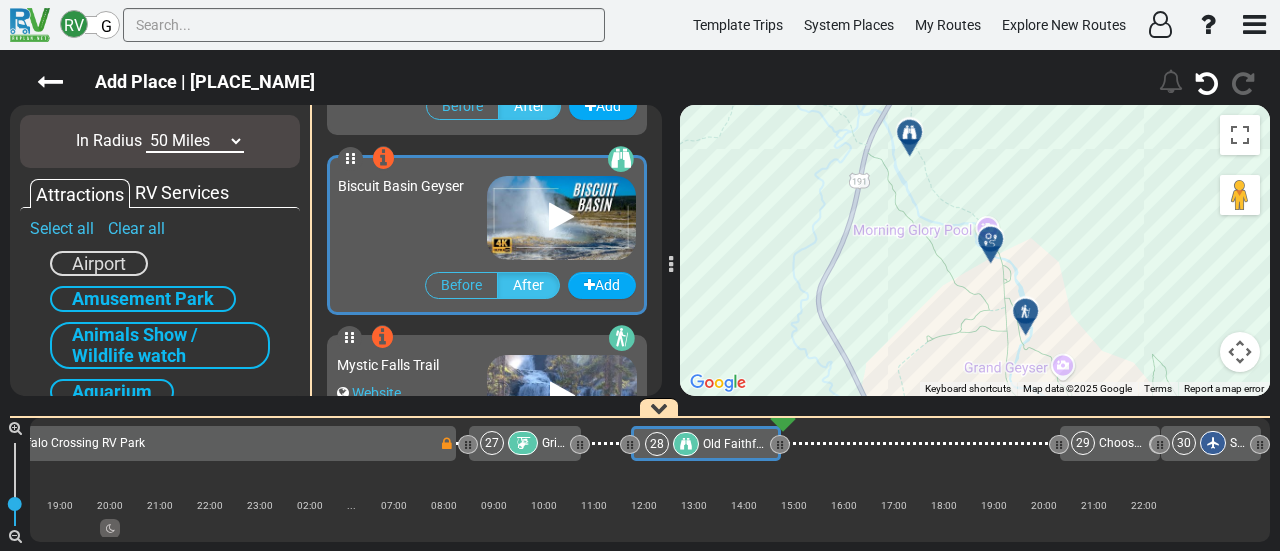 click at bounding box center (991, 240) 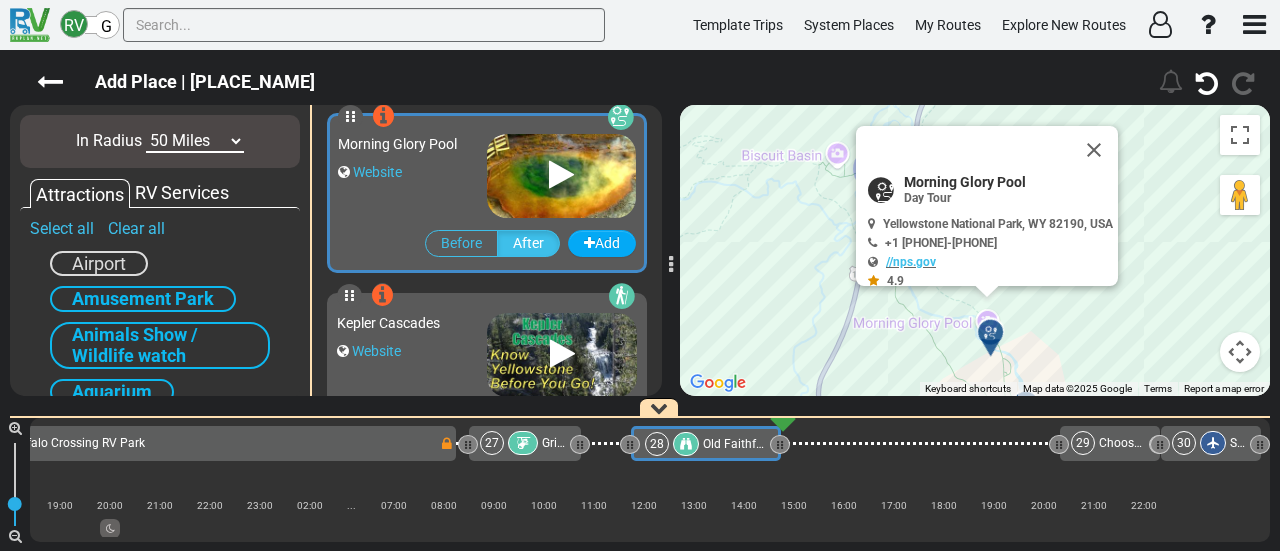 scroll, scrollTop: 716, scrollLeft: 0, axis: vertical 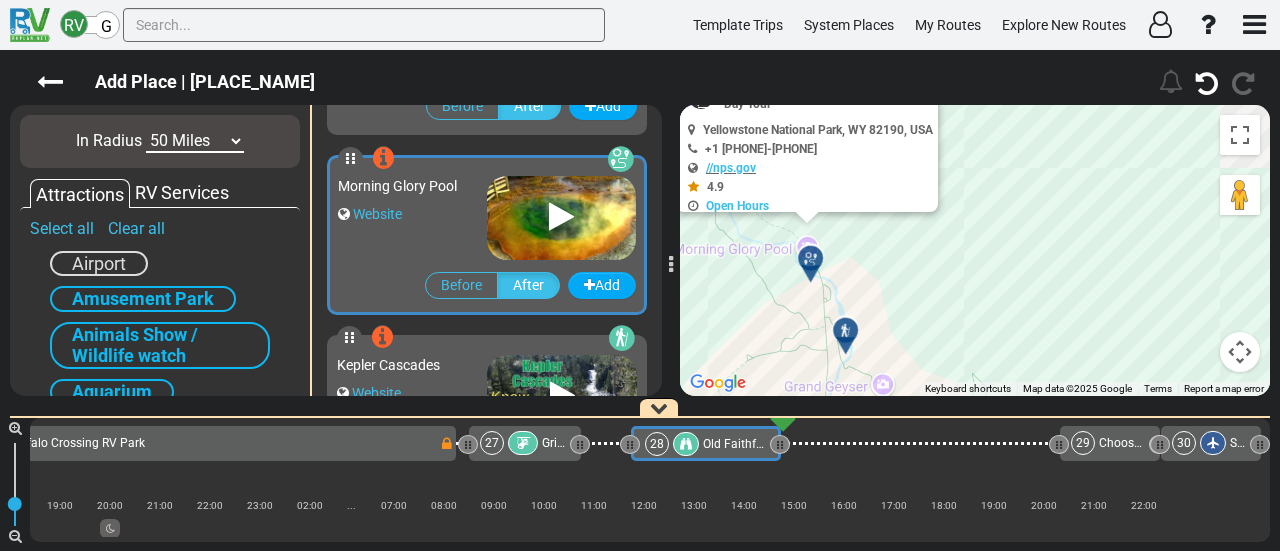 drag, startPoint x: 1106, startPoint y: 327, endPoint x: 927, endPoint y: 288, distance: 183.19934 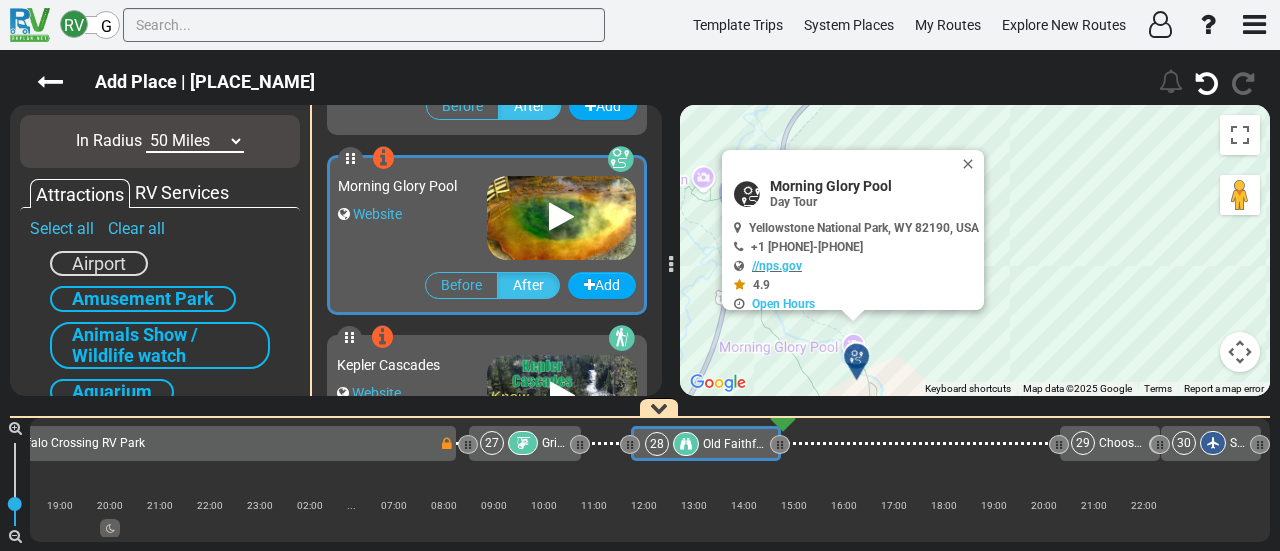 drag, startPoint x: 900, startPoint y: 248, endPoint x: 926, endPoint y: 287, distance: 46.872166 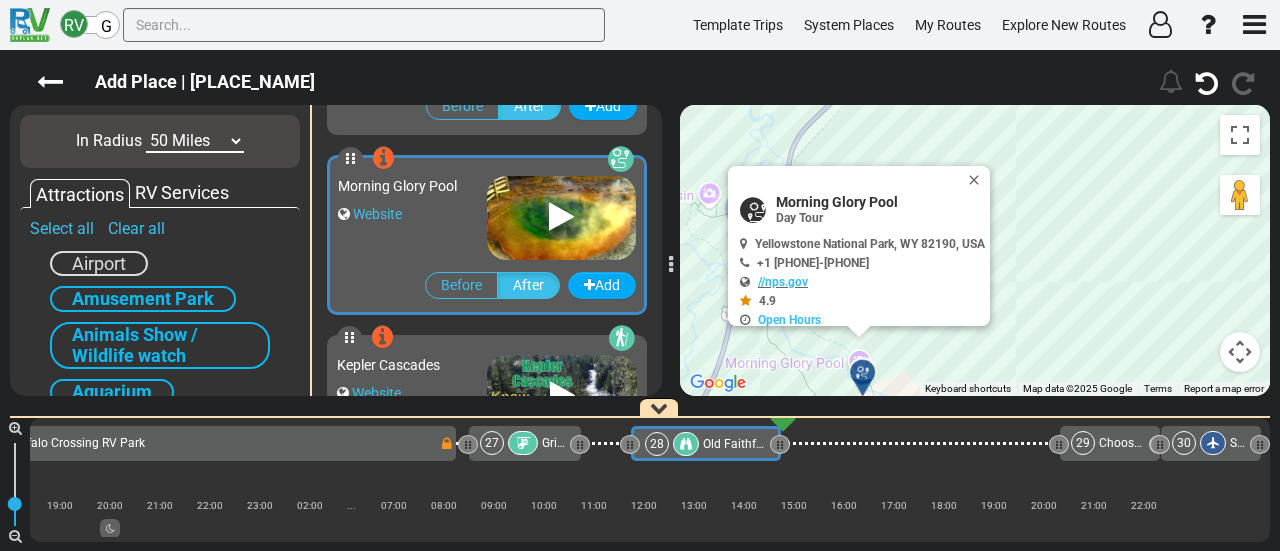 click on "Morning Glory Pool" at bounding box center (880, 202) 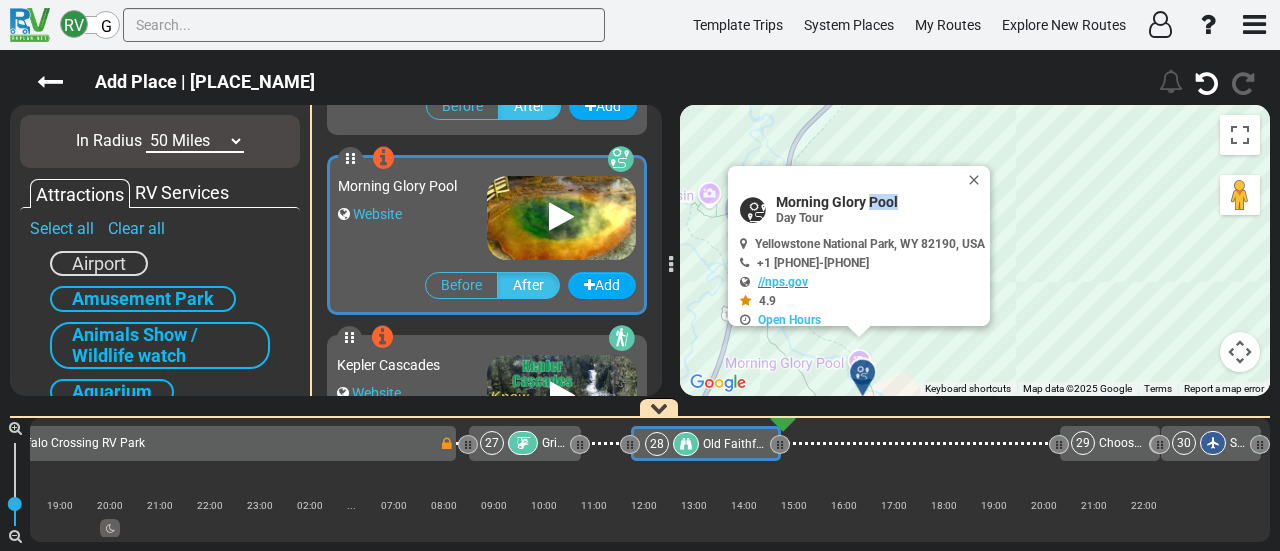 click on "Morning Glory Pool" at bounding box center (880, 202) 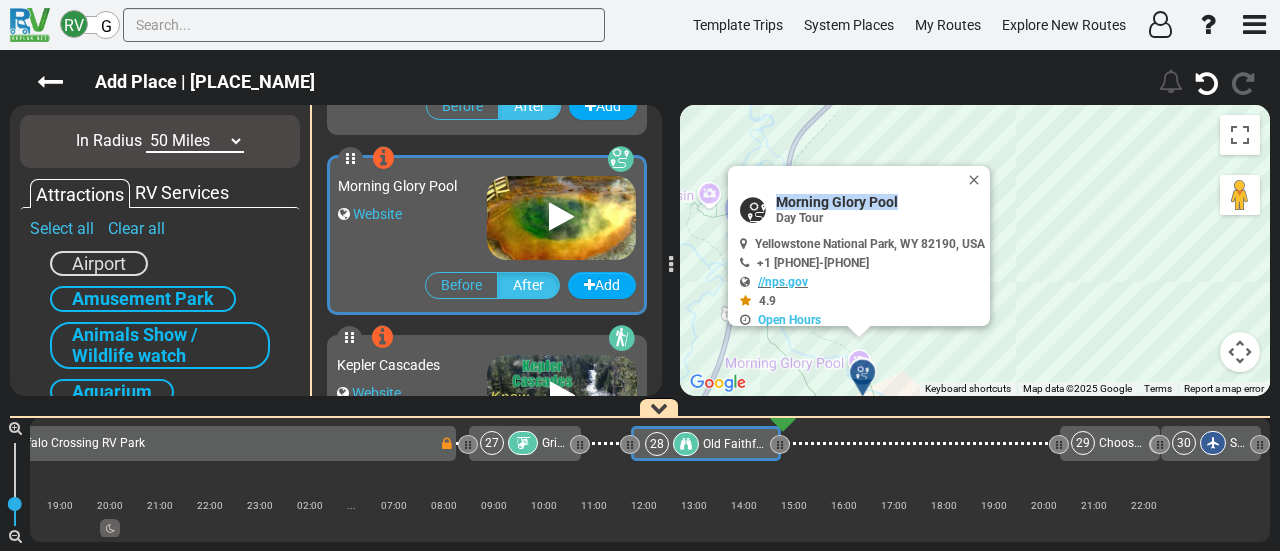 click on "Morning Glory Pool" at bounding box center [880, 202] 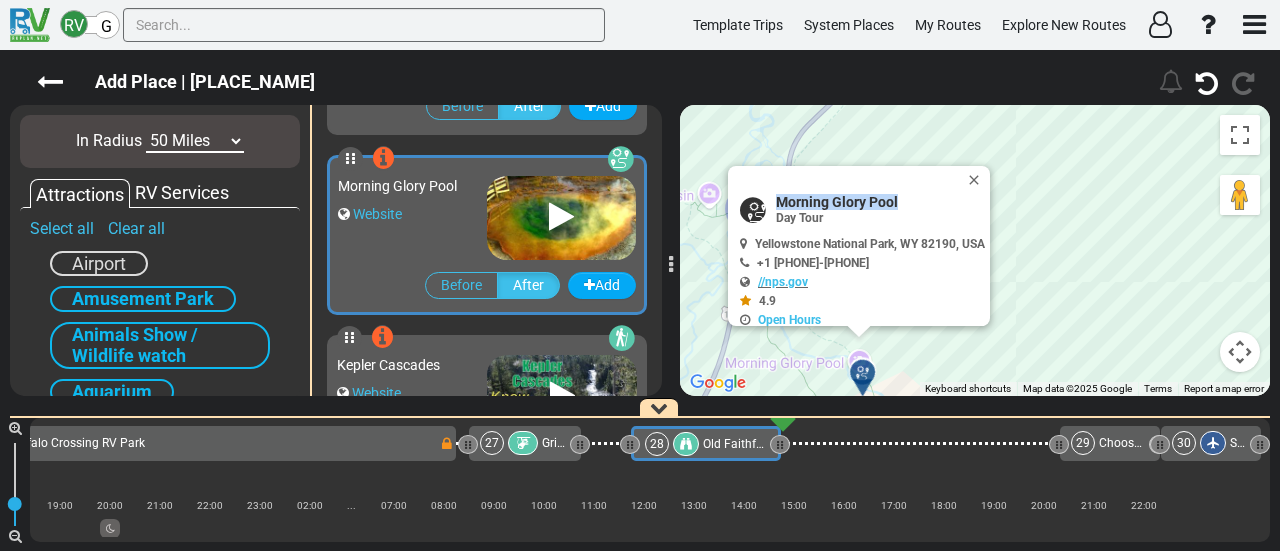 copy on "Morning Glory Pool" 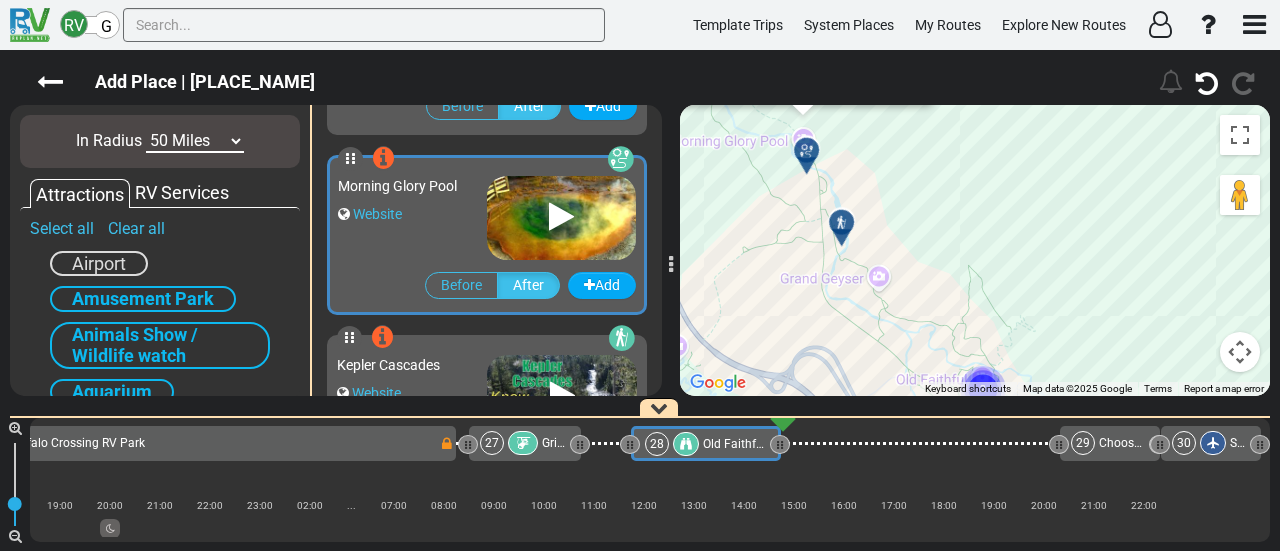 drag, startPoint x: 1028, startPoint y: 361, endPoint x: 972, endPoint y: 137, distance: 230.89392 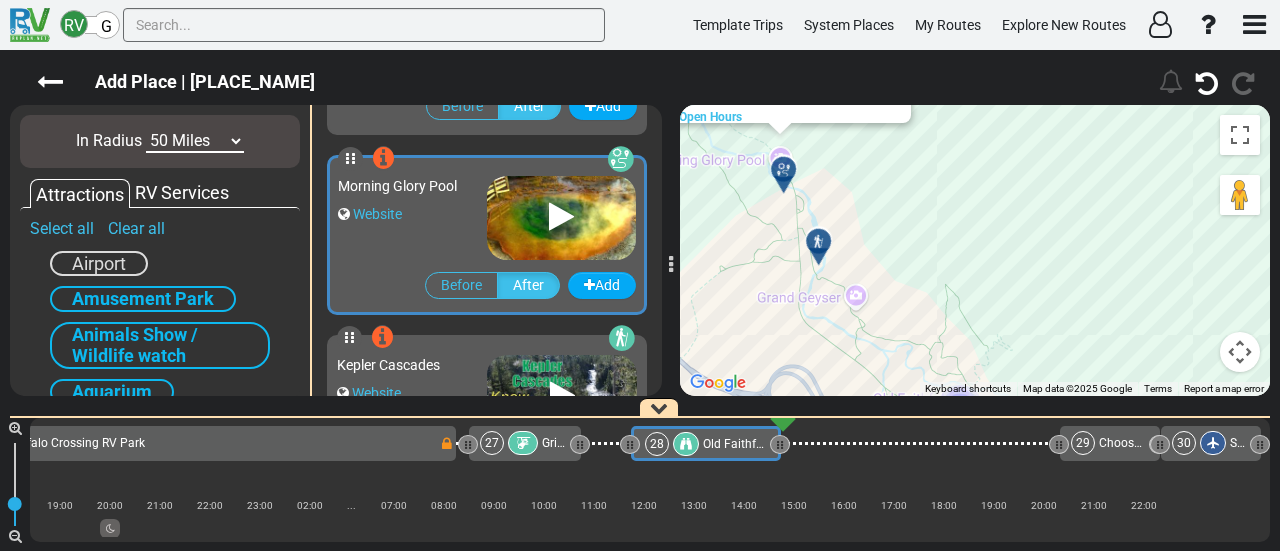drag, startPoint x: 918, startPoint y: 265, endPoint x: 902, endPoint y: 324, distance: 61.13101 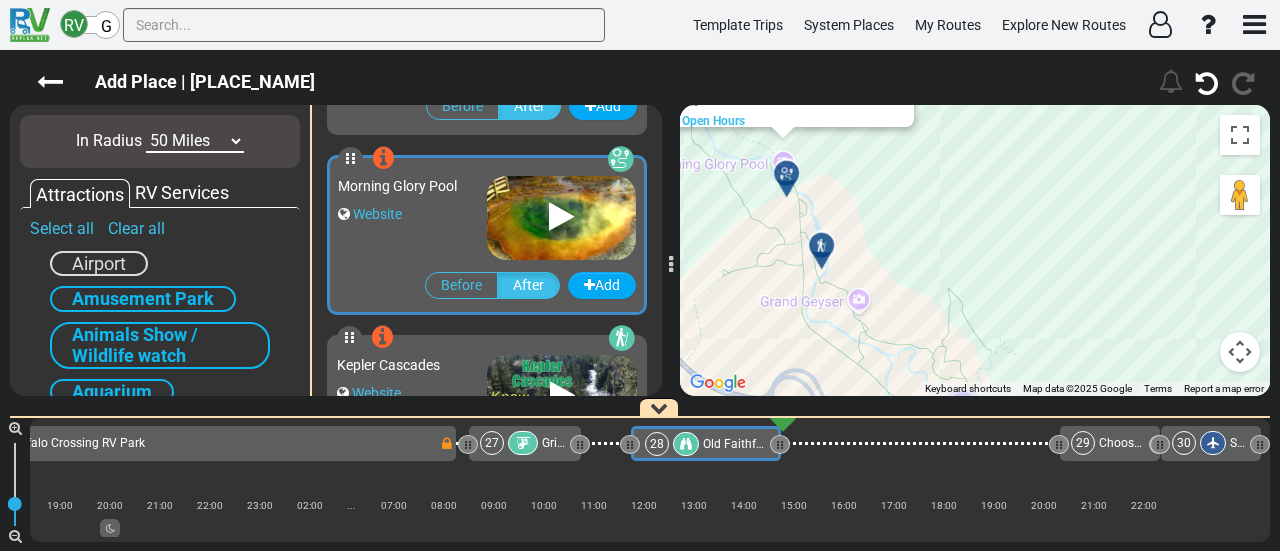 click on "Old Faithful" at bounding box center [734, 444] 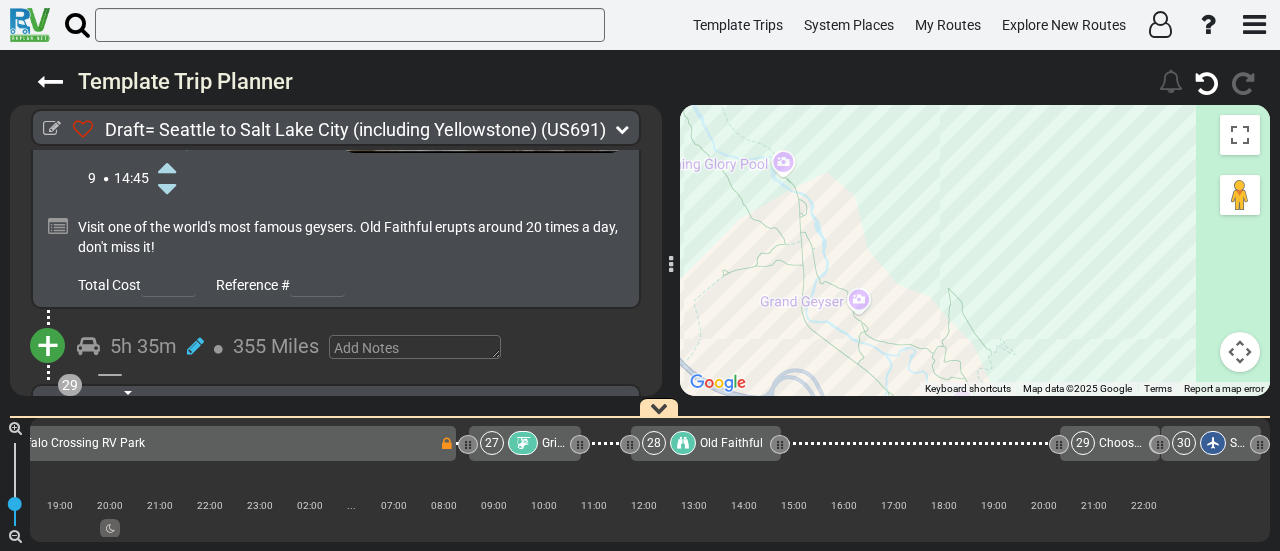 scroll, scrollTop: 10977, scrollLeft: 0, axis: vertical 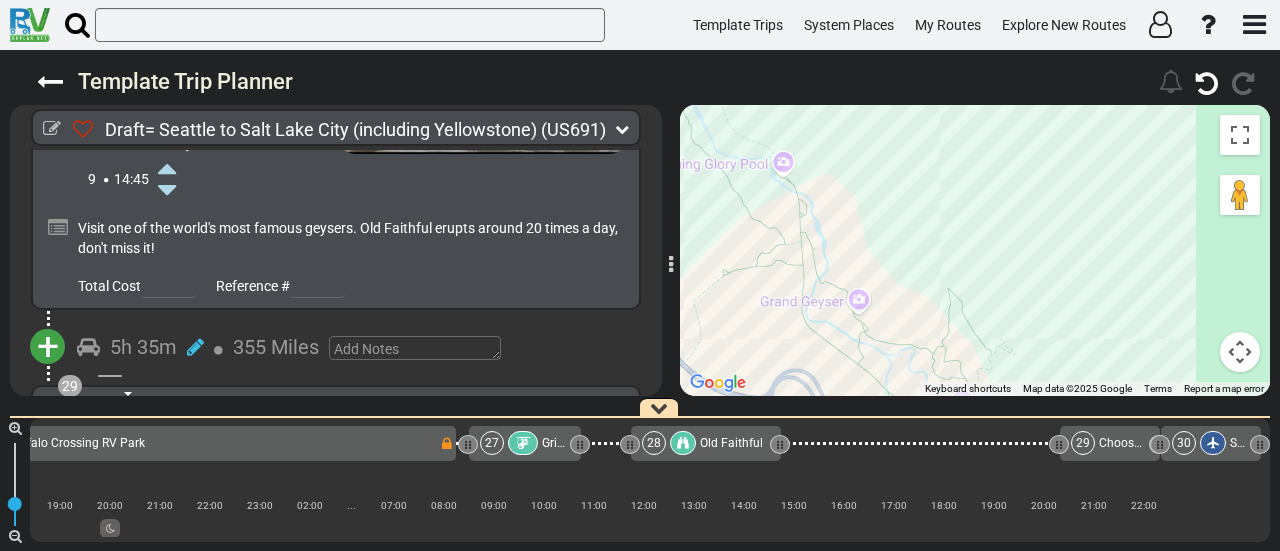 click on "Old Faithful" at bounding box center (731, 443) 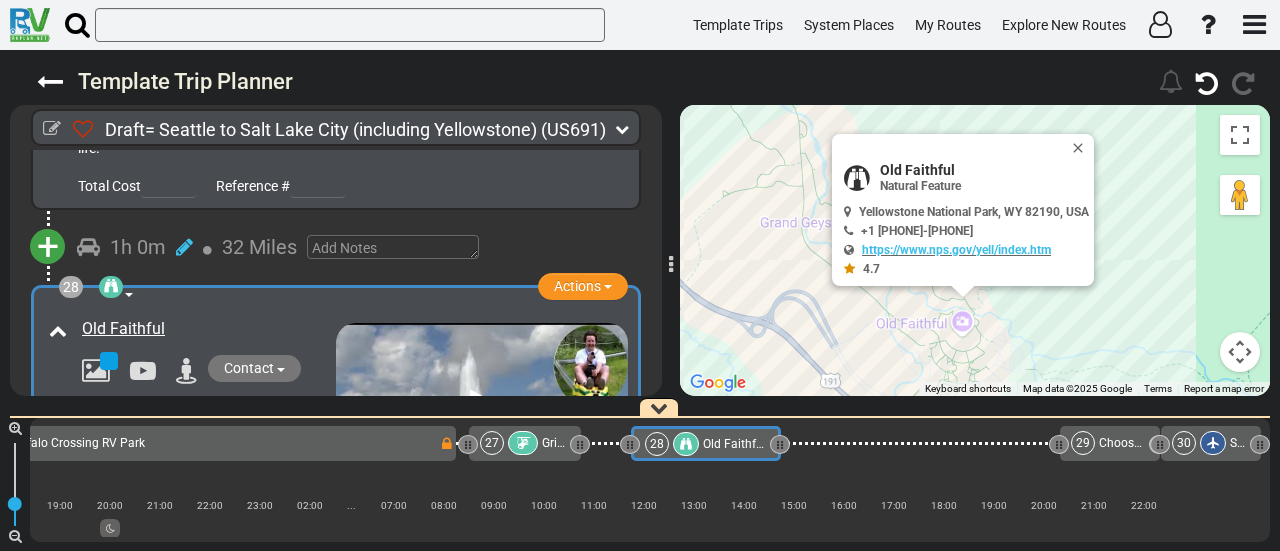scroll, scrollTop: 10638, scrollLeft: 0, axis: vertical 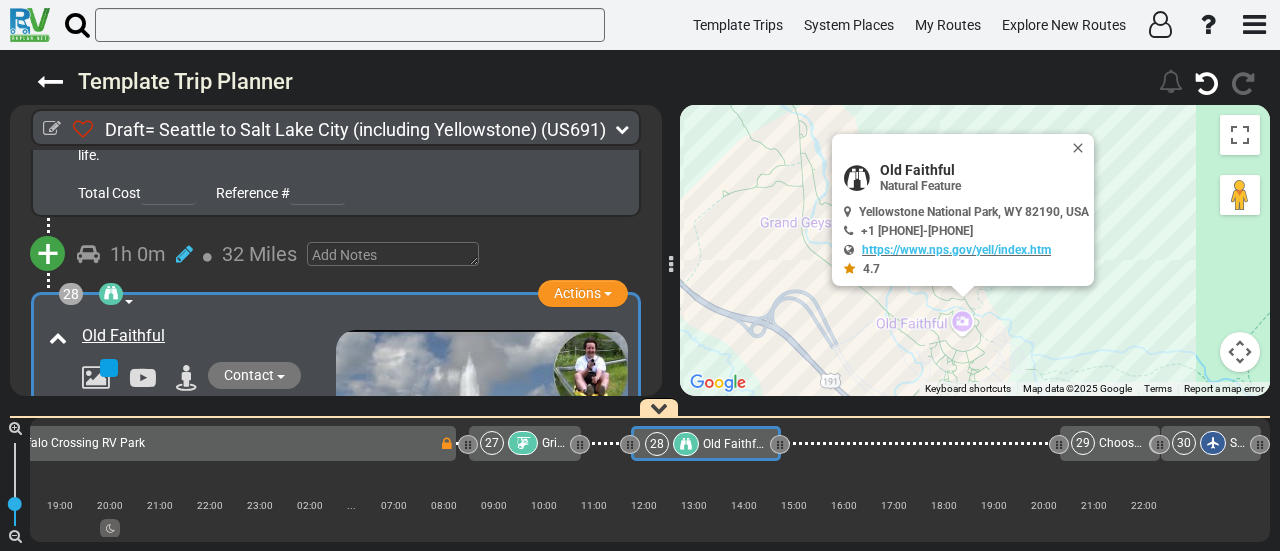 click on "Actions
Add Activity
Replace
Set as Booked
Remove" at bounding box center (583, 293) 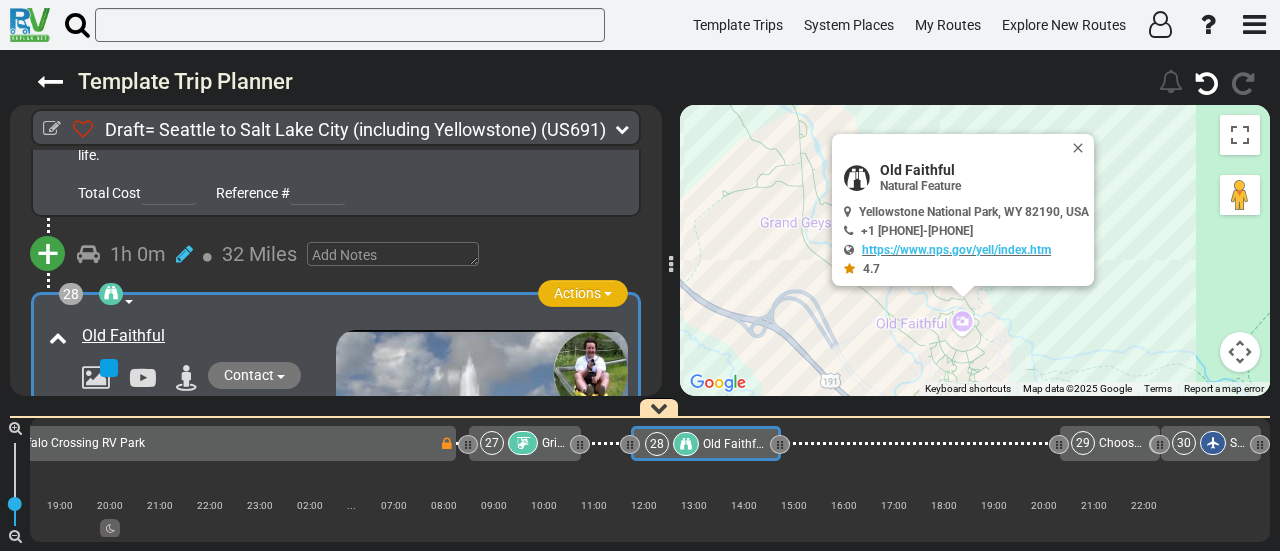 click on "Actions" at bounding box center [577, 293] 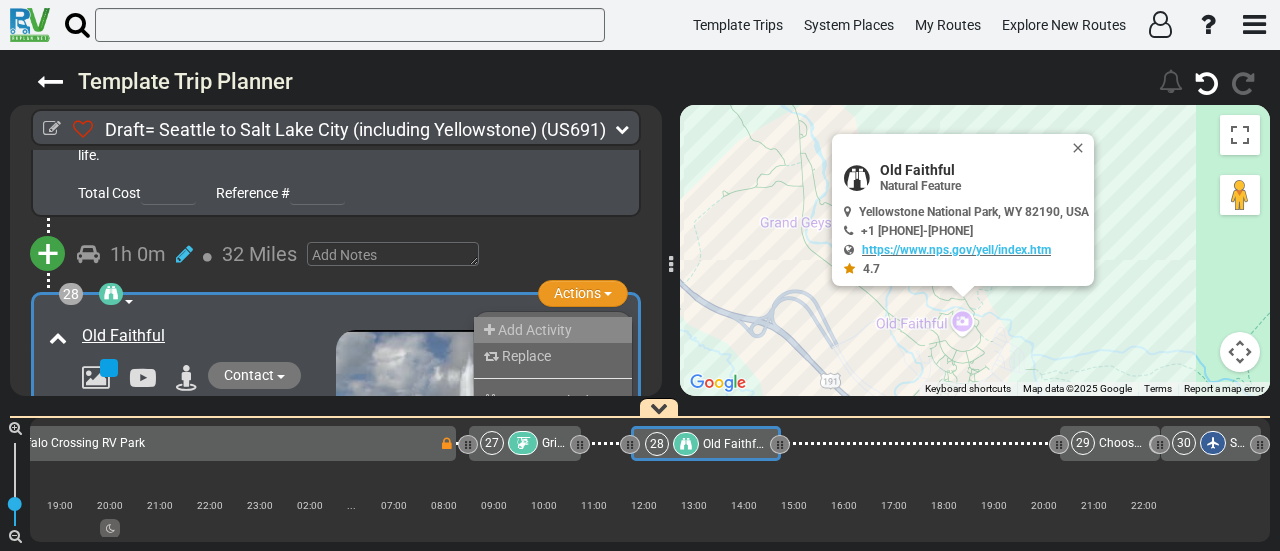 click on "Add Activity" at bounding box center [553, 330] 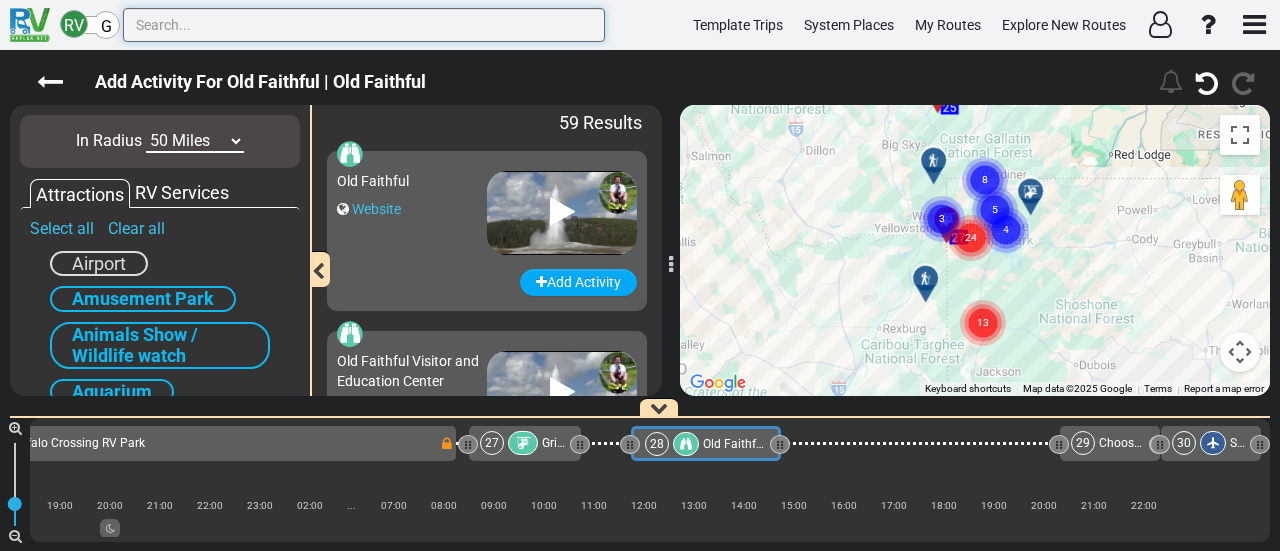 click at bounding box center [364, 25] 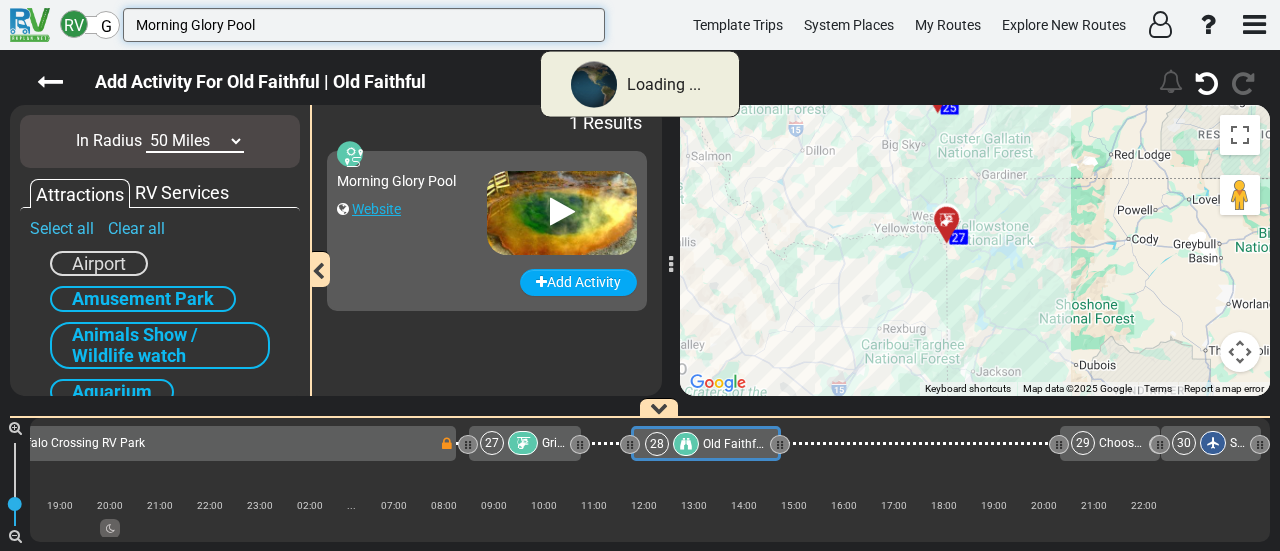 type on "Morning Glory Pool" 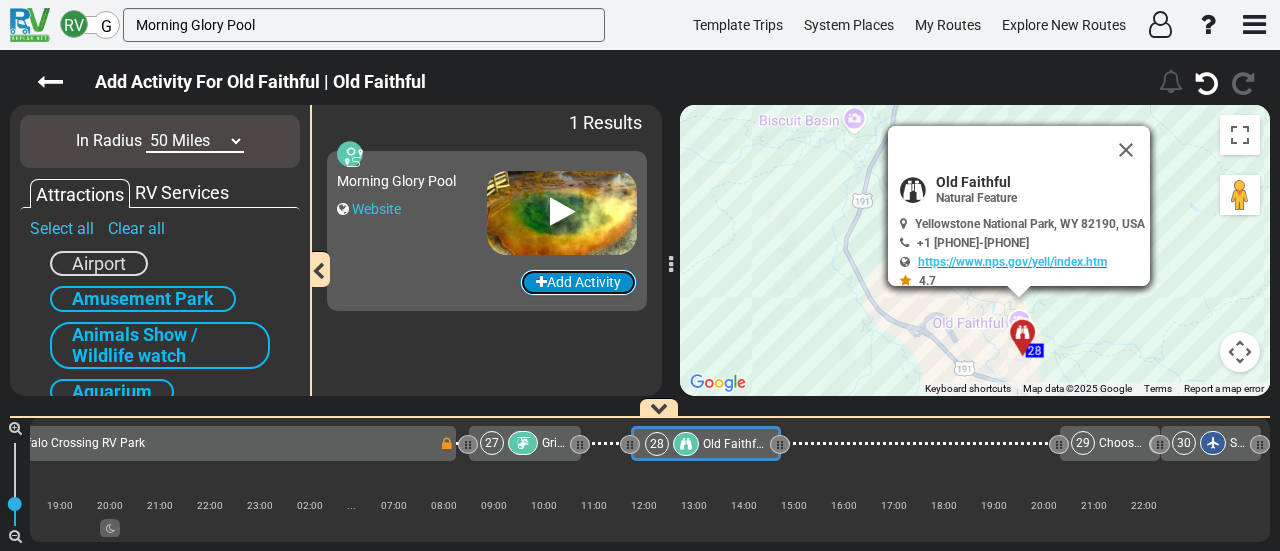 click on "Add Activity" at bounding box center [578, 282] 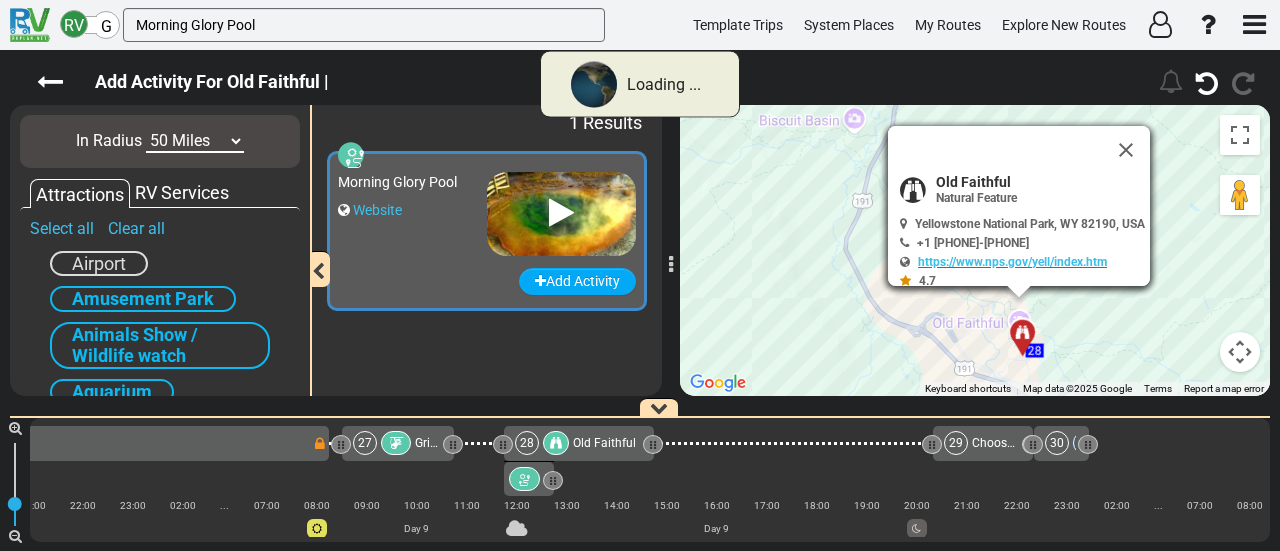 scroll, scrollTop: 0, scrollLeft: 7479, axis: horizontal 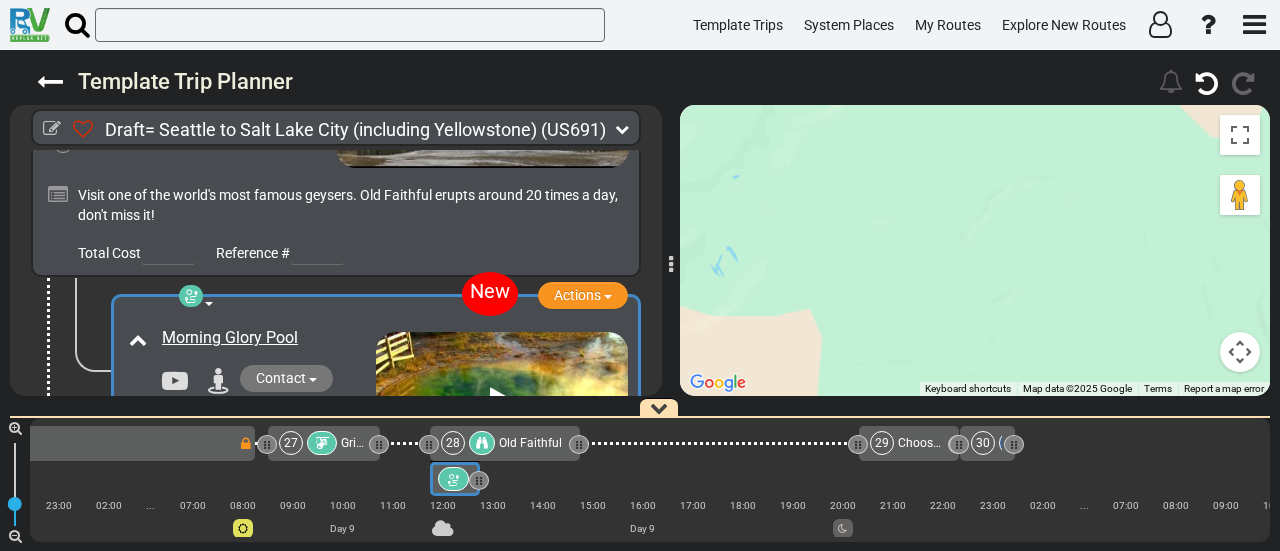 click on "Old Faithful" at bounding box center [530, 443] 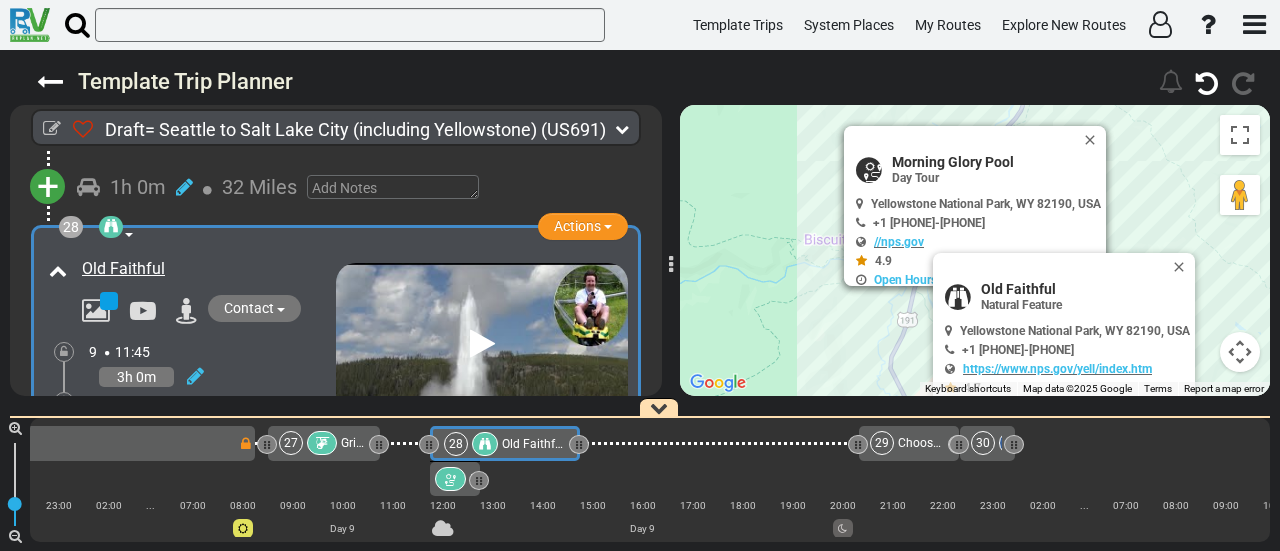 scroll, scrollTop: 10690, scrollLeft: 0, axis: vertical 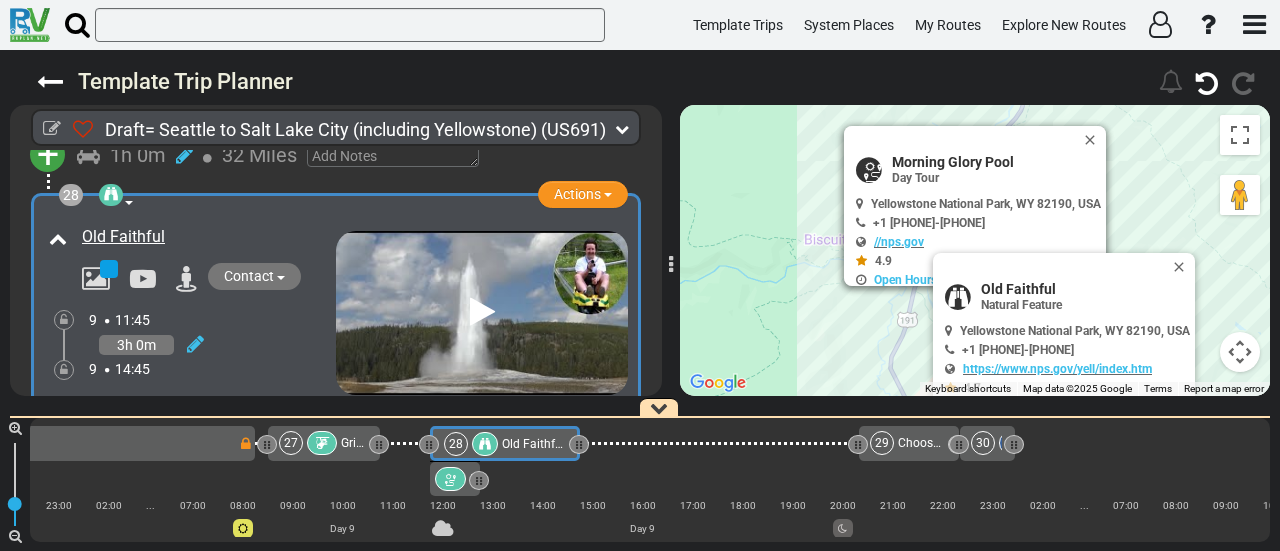 click at bounding box center [450, 479] 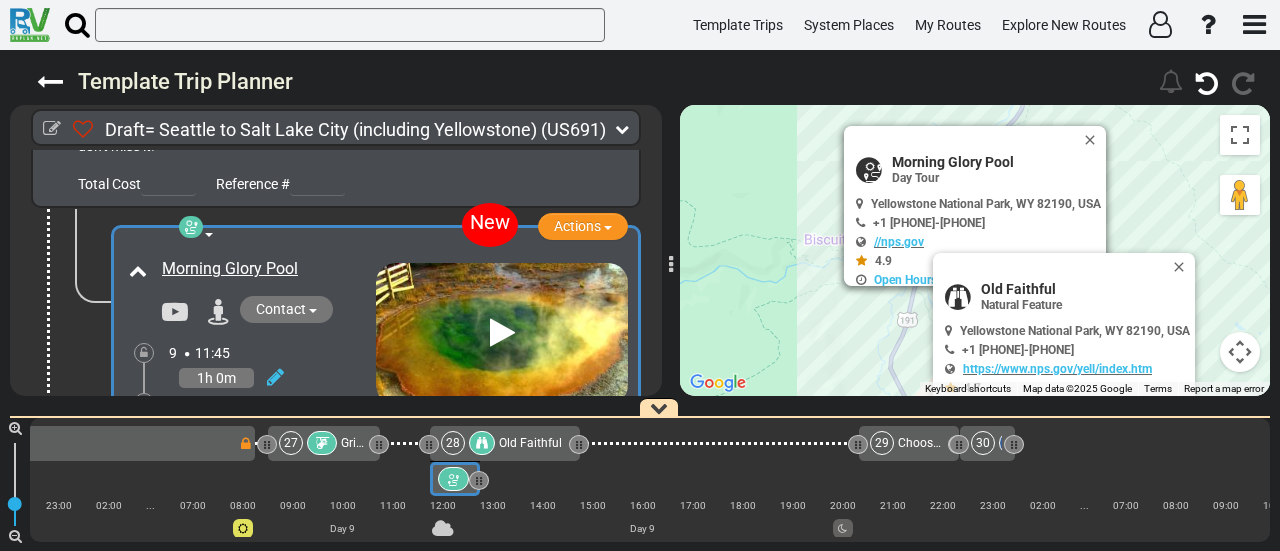 scroll, scrollTop: 11016, scrollLeft: 0, axis: vertical 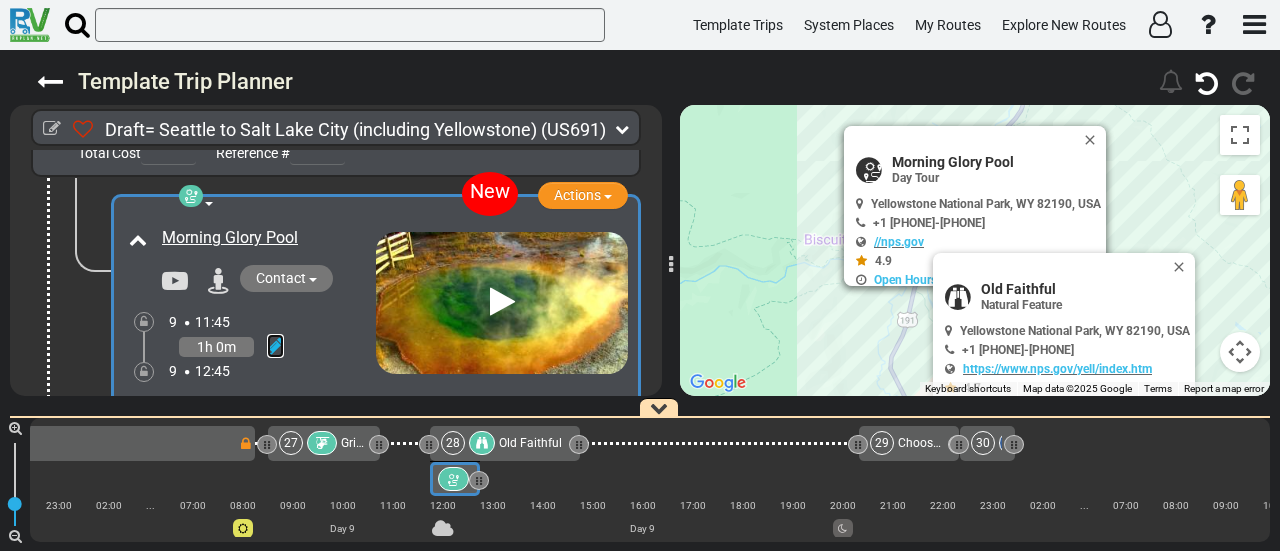 click at bounding box center (275, 346) 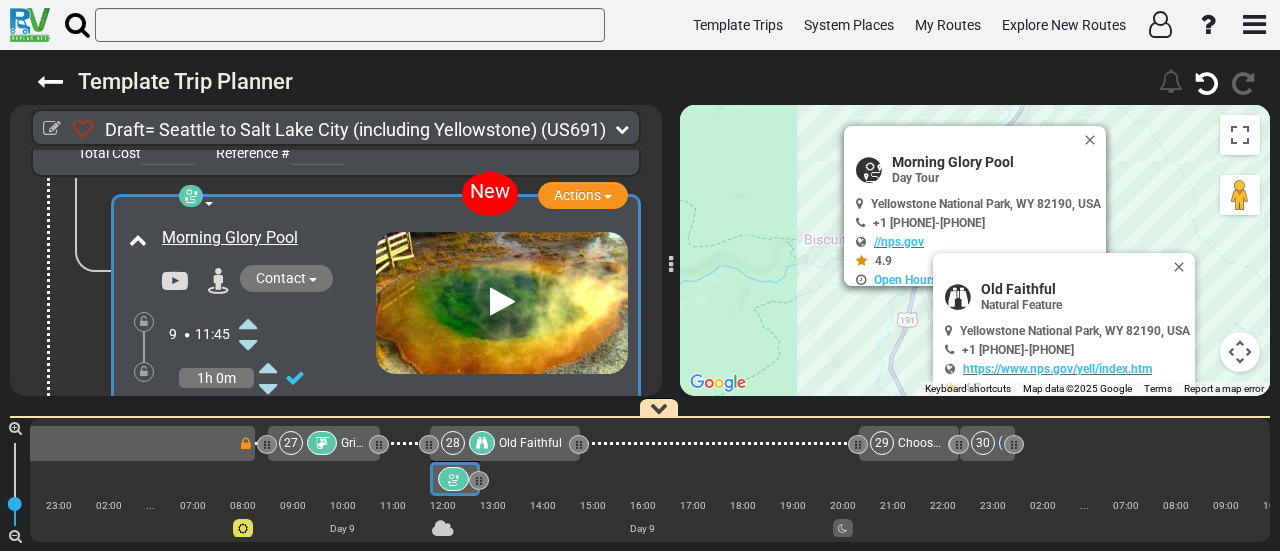click at bounding box center [248, 411] 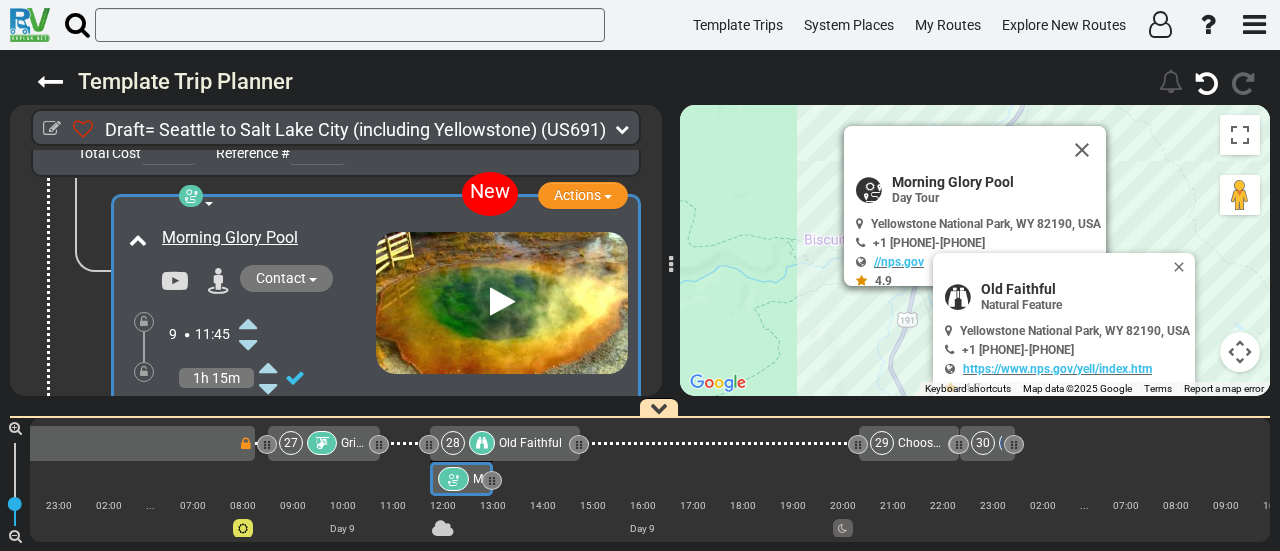 click at bounding box center [248, 411] 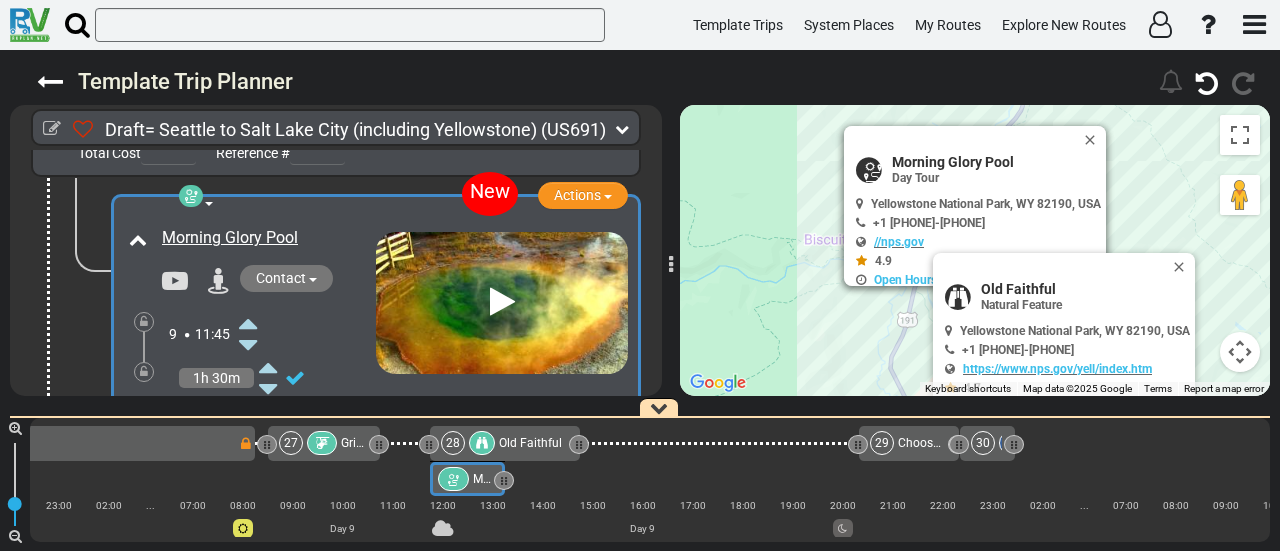 click at bounding box center [248, 411] 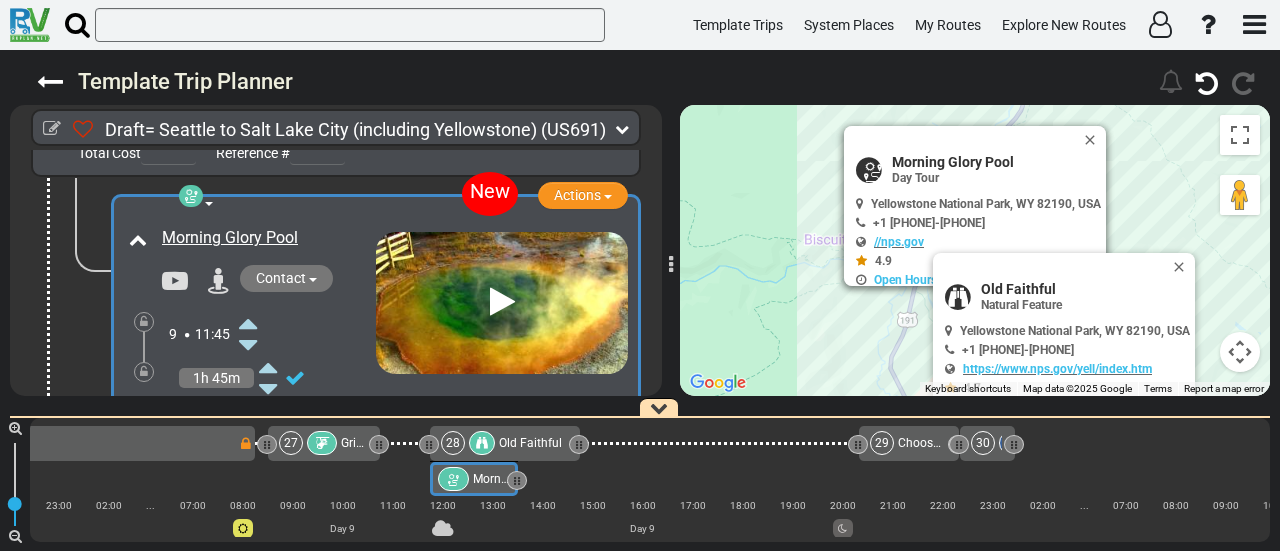 click at bounding box center (248, 411) 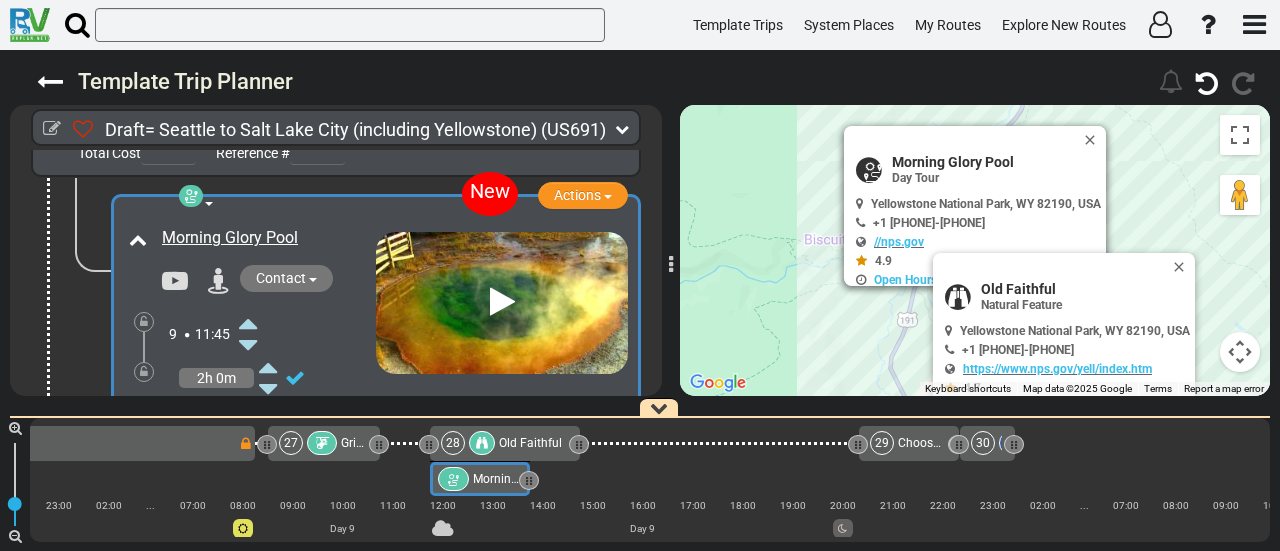 click at bounding box center [248, 433] 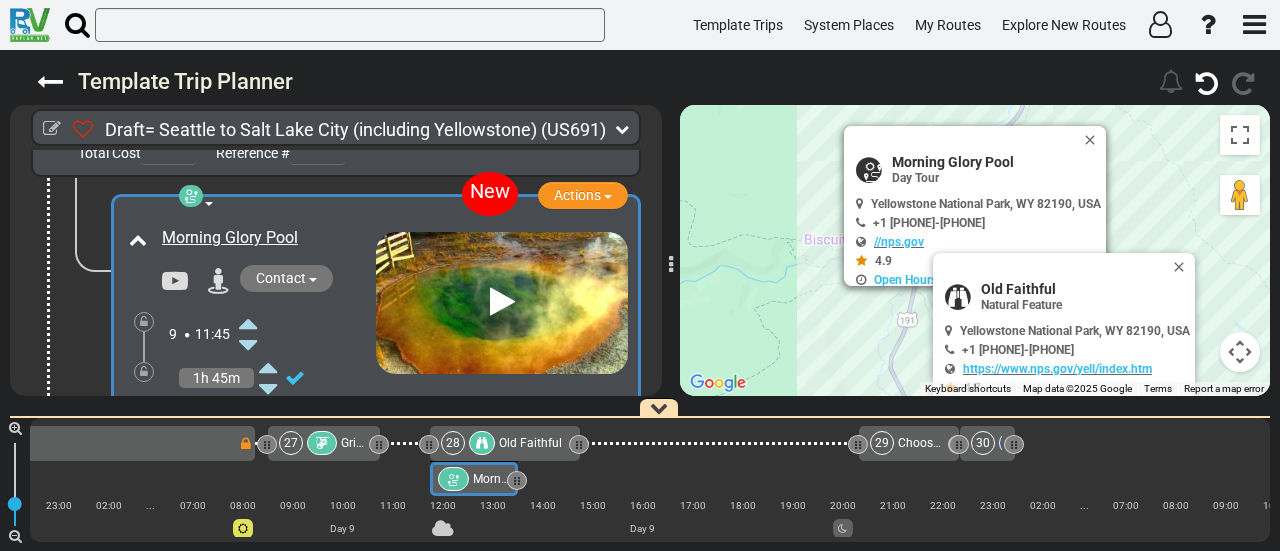 click at bounding box center (248, 433) 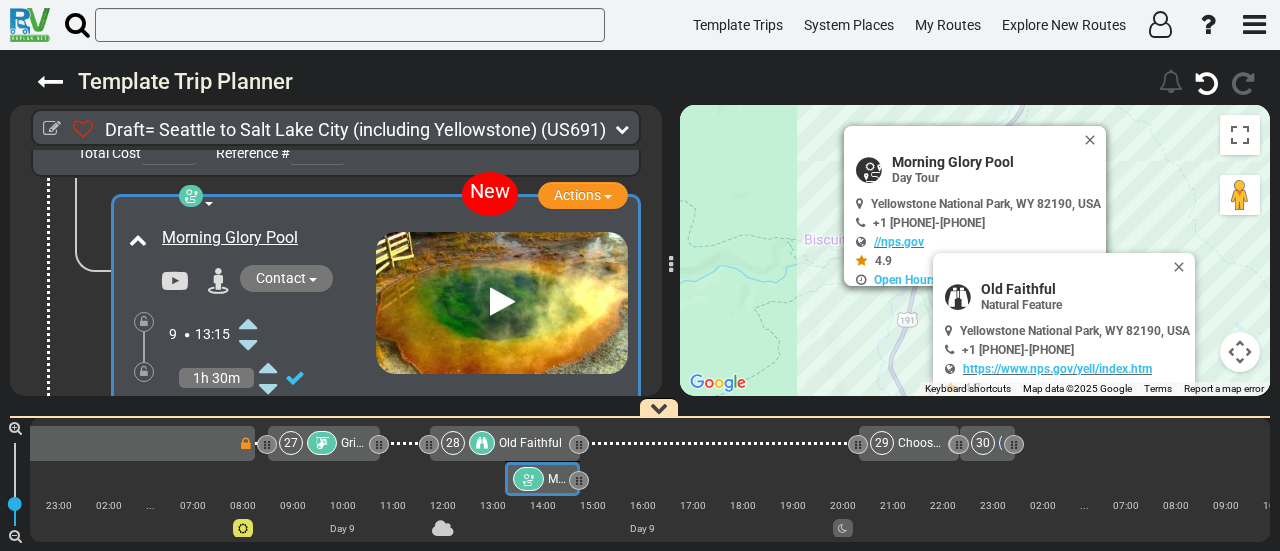 drag, startPoint x: 452, startPoint y: 475, endPoint x: 630, endPoint y: 474, distance: 178.0028 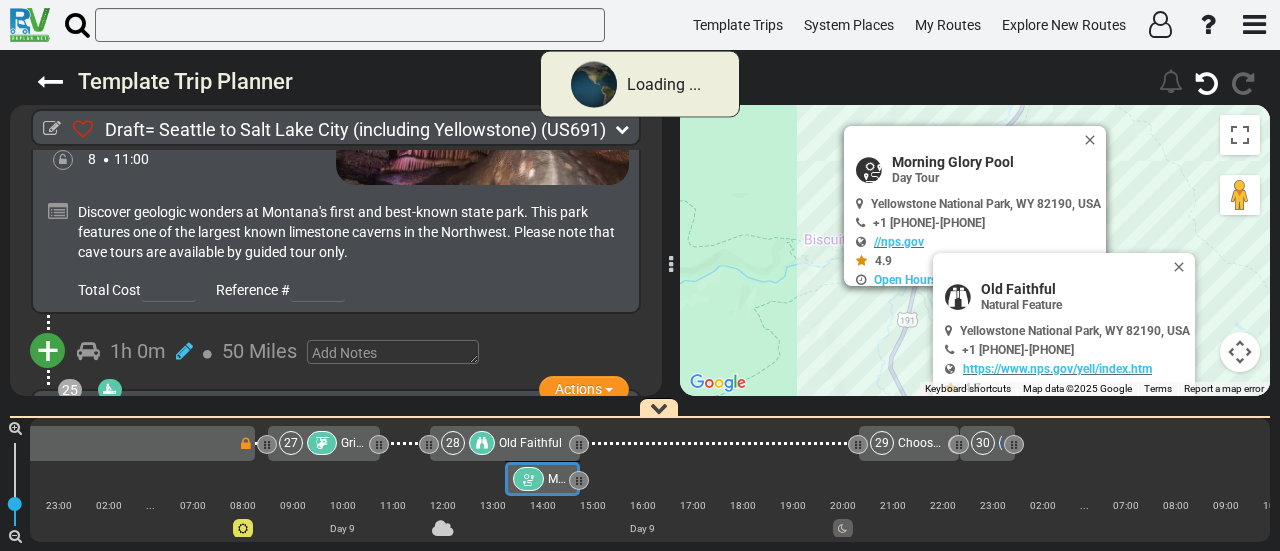 scroll, scrollTop: 10929, scrollLeft: 0, axis: vertical 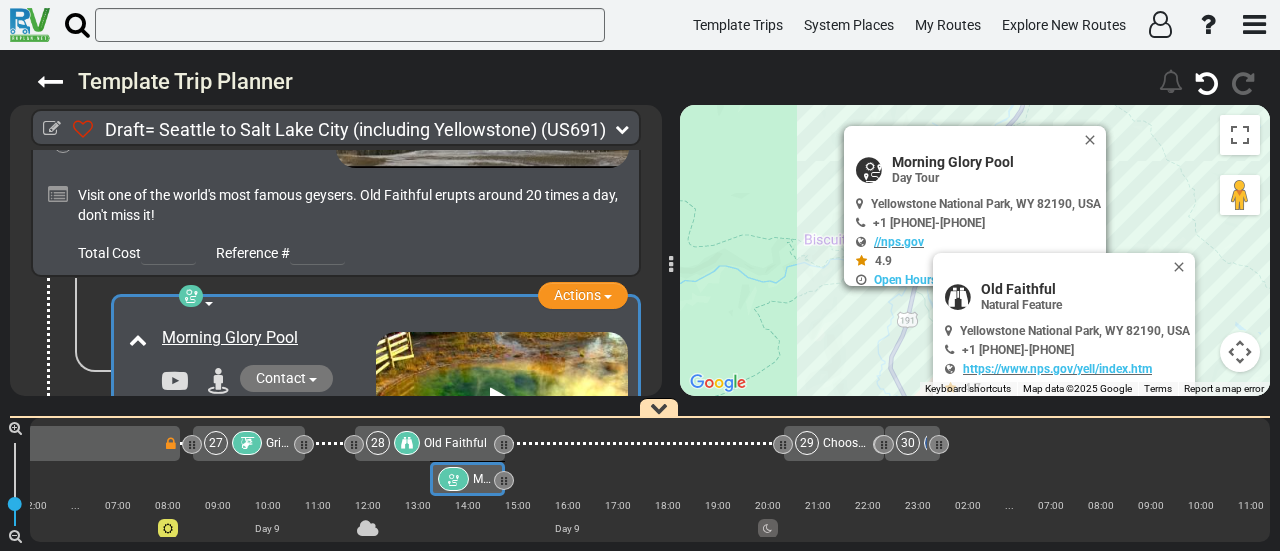 click on "28
Old Faithful" at bounding box center [429, 443] 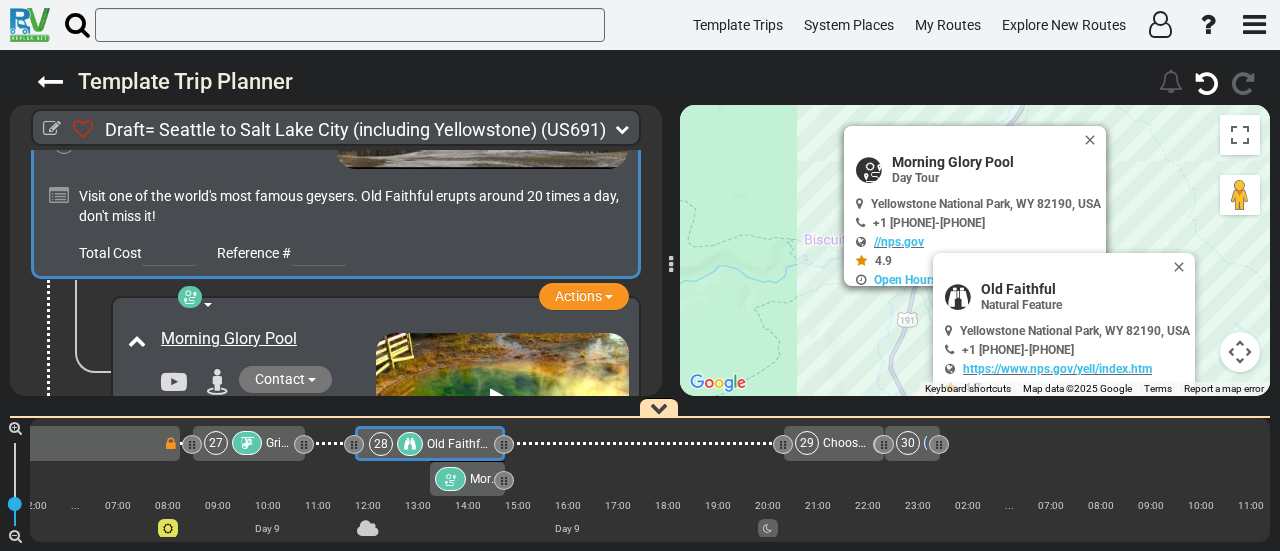 scroll, scrollTop: 10868, scrollLeft: 0, axis: vertical 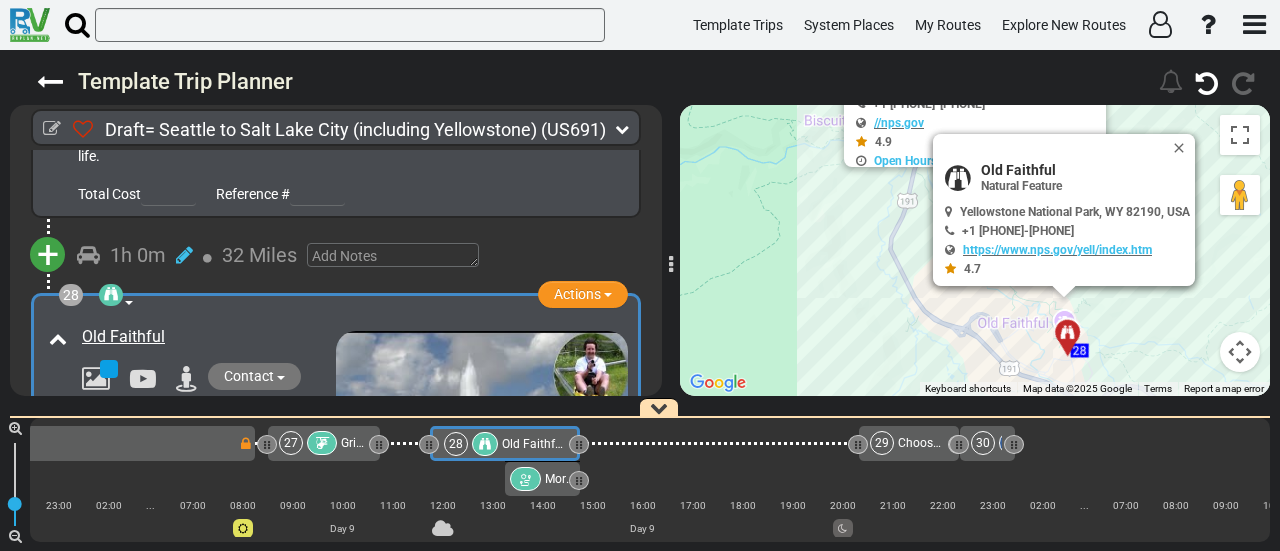 click on "27
Grizzly & Wolf Discovery Center" at bounding box center (323, 443) 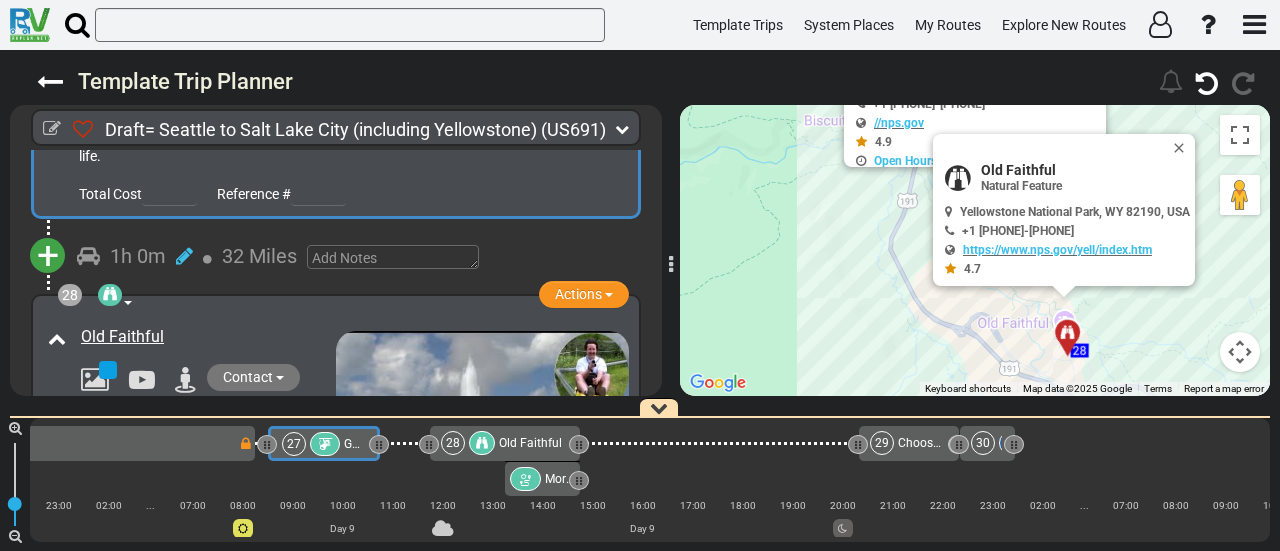 scroll, scrollTop: 10480, scrollLeft: 0, axis: vertical 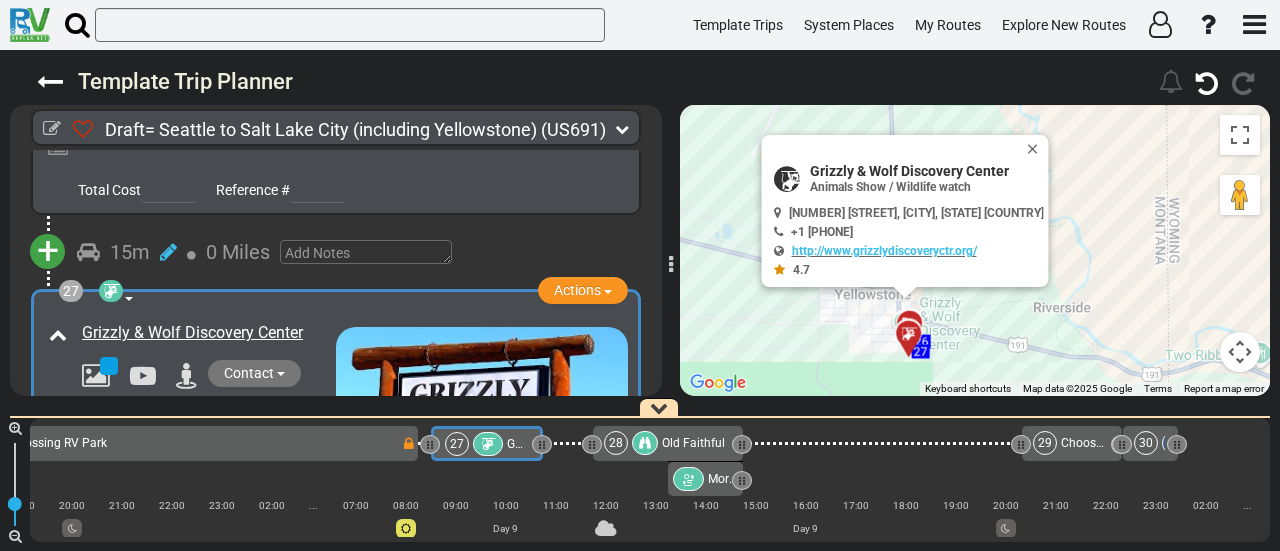 click at bounding box center [645, 443] 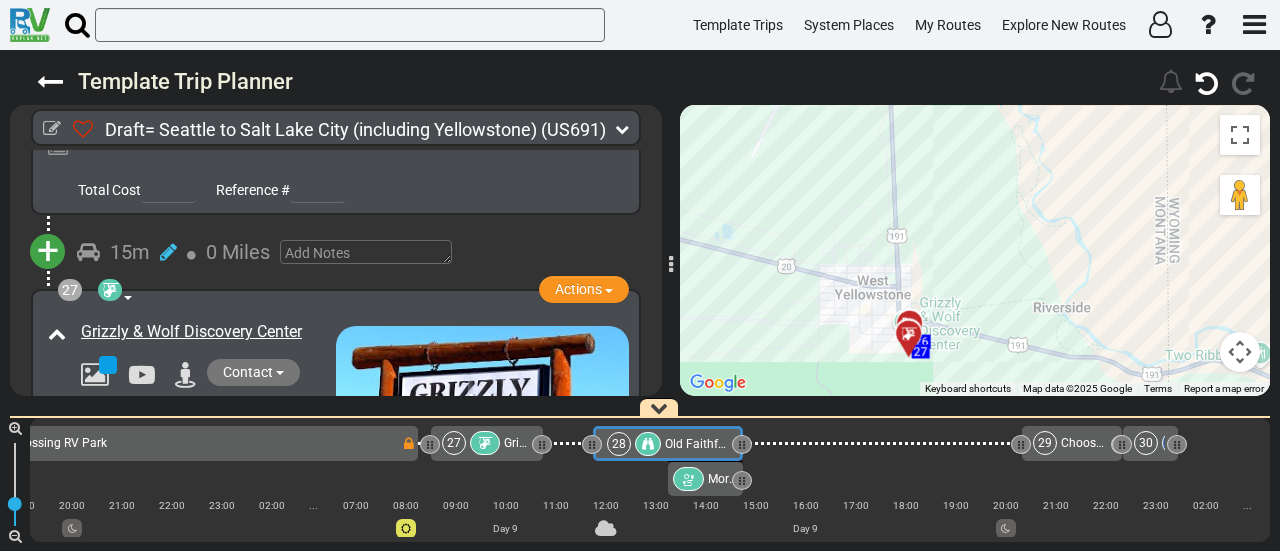 scroll, scrollTop: 10298, scrollLeft: 0, axis: vertical 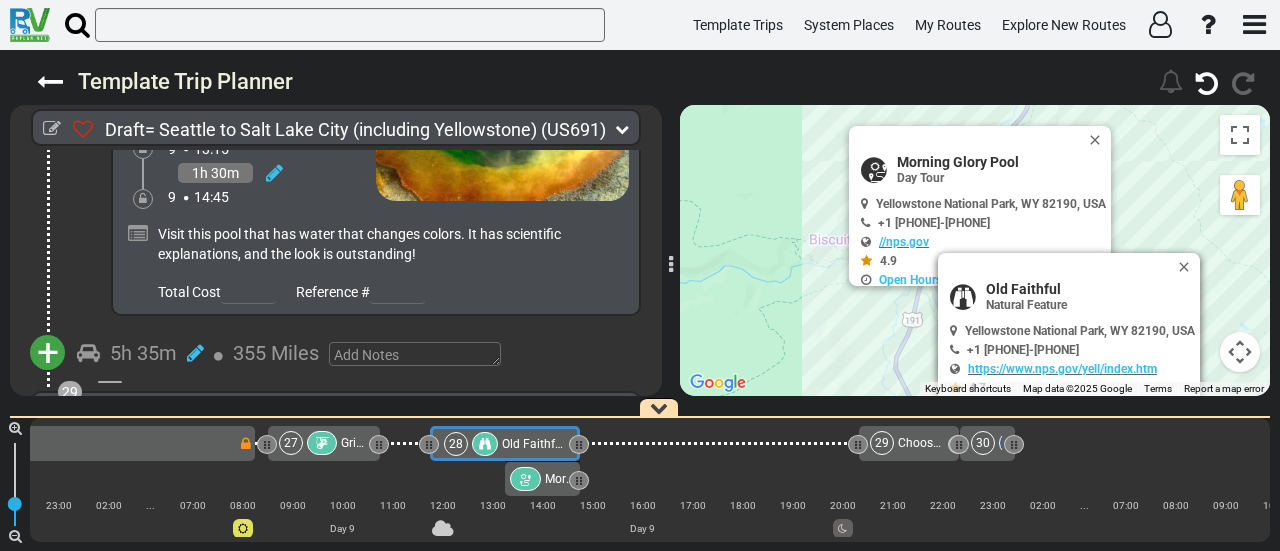 click on "+" at bounding box center [48, 353] 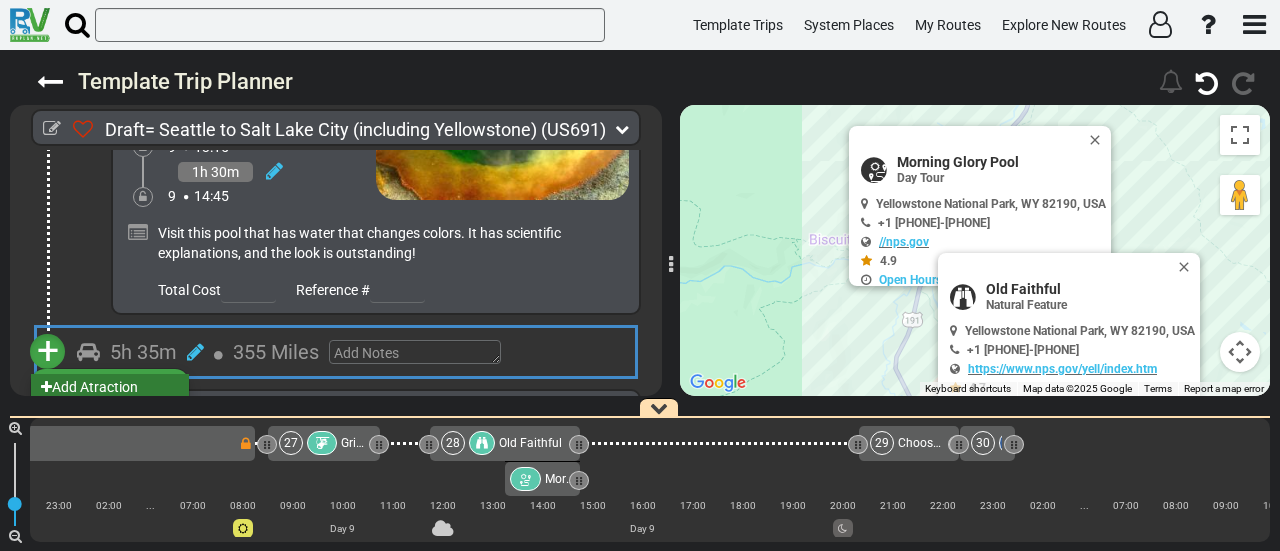 scroll, scrollTop: 11189, scrollLeft: 0, axis: vertical 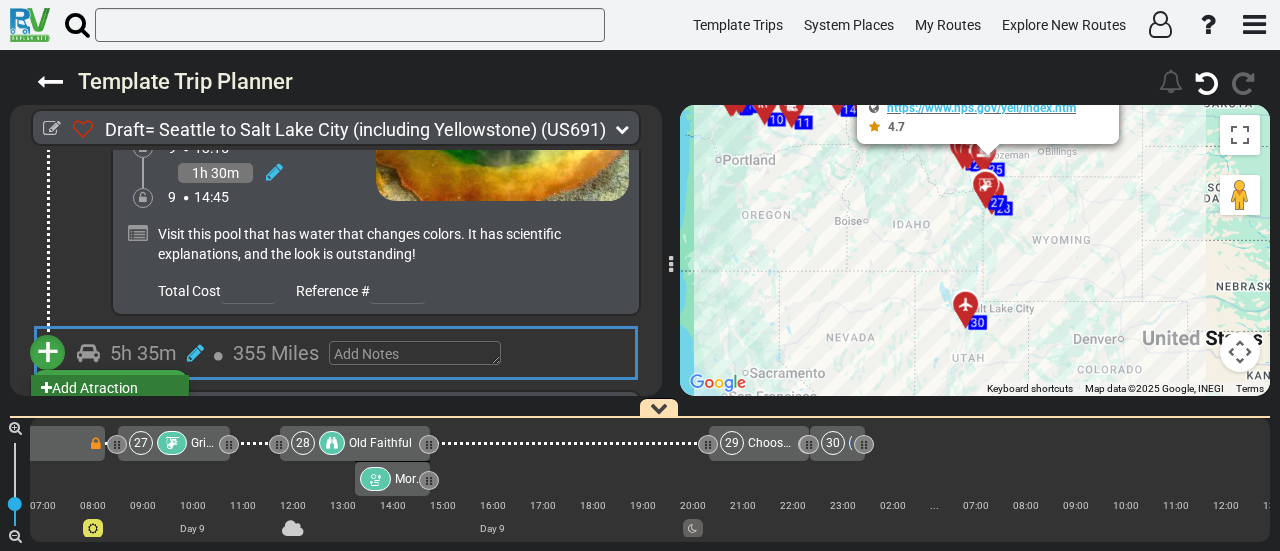 click on "Add Atraction" at bounding box center [110, 388] 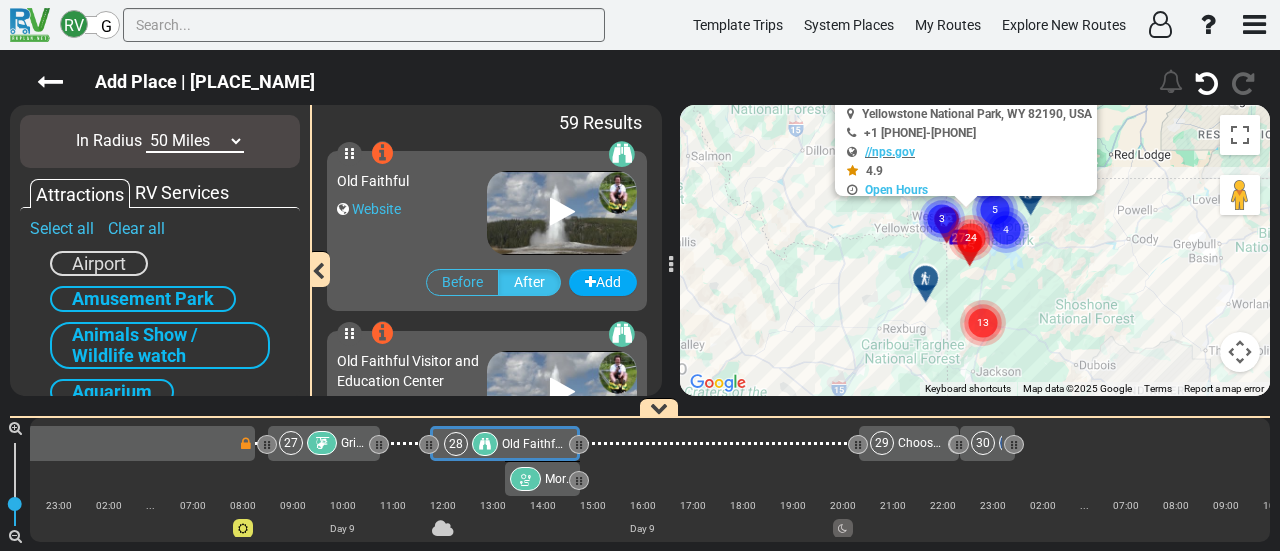 drag, startPoint x: 1074, startPoint y: 269, endPoint x: 1003, endPoint y: 335, distance: 96.938126 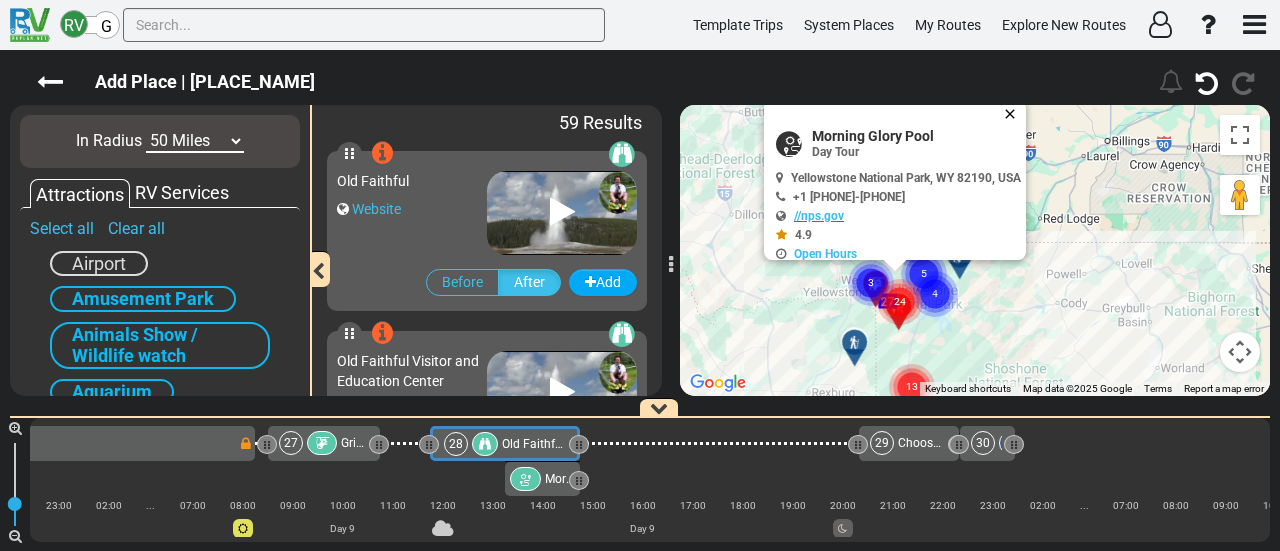 click at bounding box center (1014, 114) 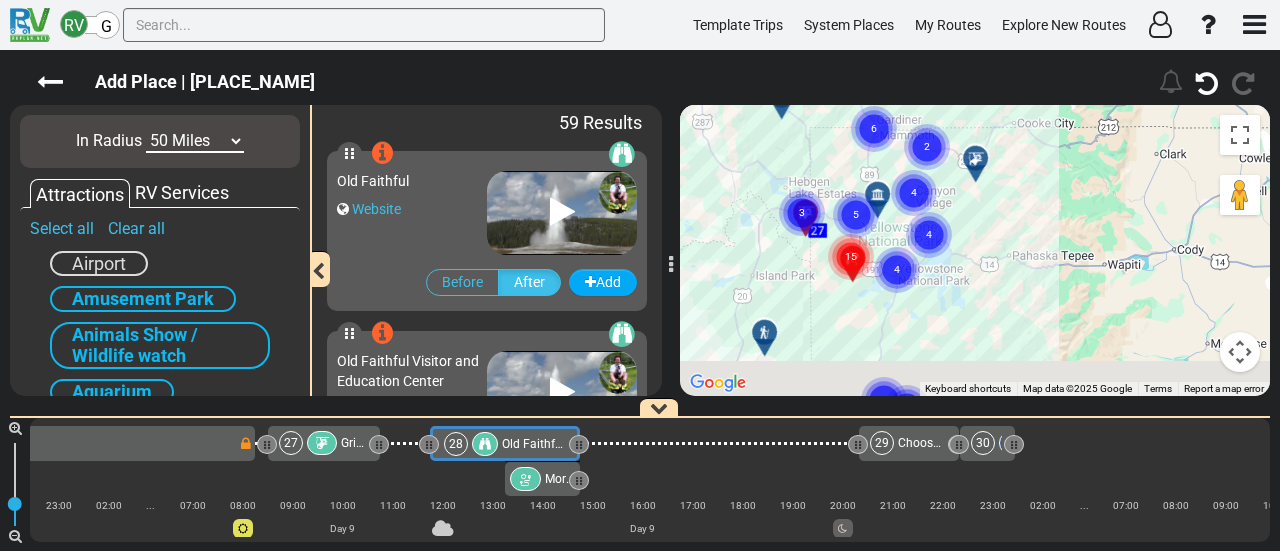 drag, startPoint x: 851, startPoint y: 275, endPoint x: 1049, endPoint y: 195, distance: 213.55093 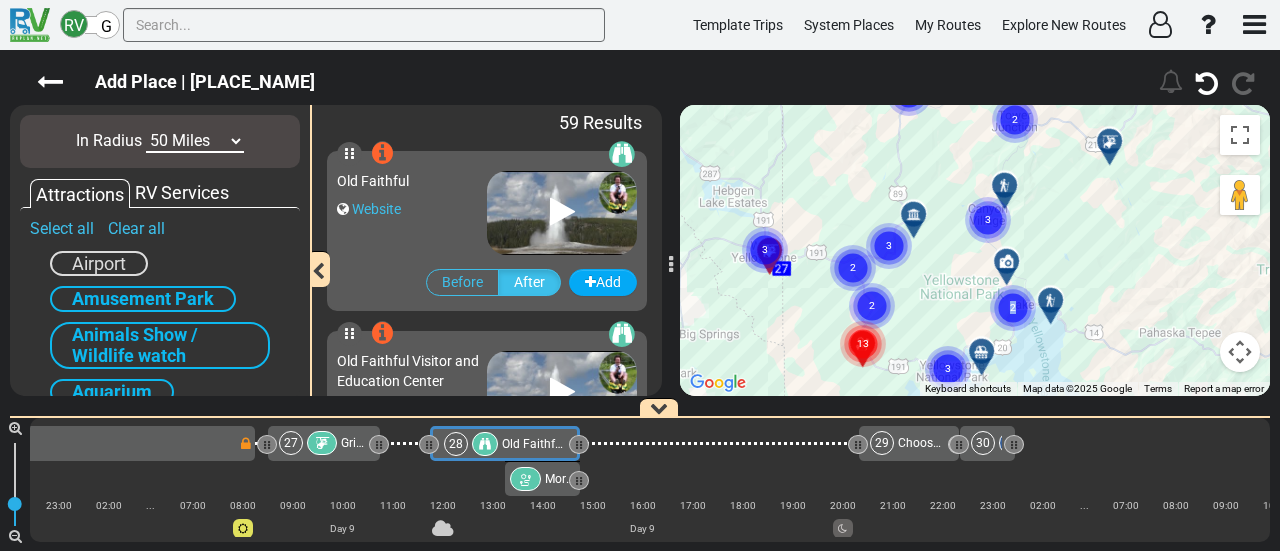 drag, startPoint x: 816, startPoint y: 237, endPoint x: 1016, endPoint y: 261, distance: 201.43486 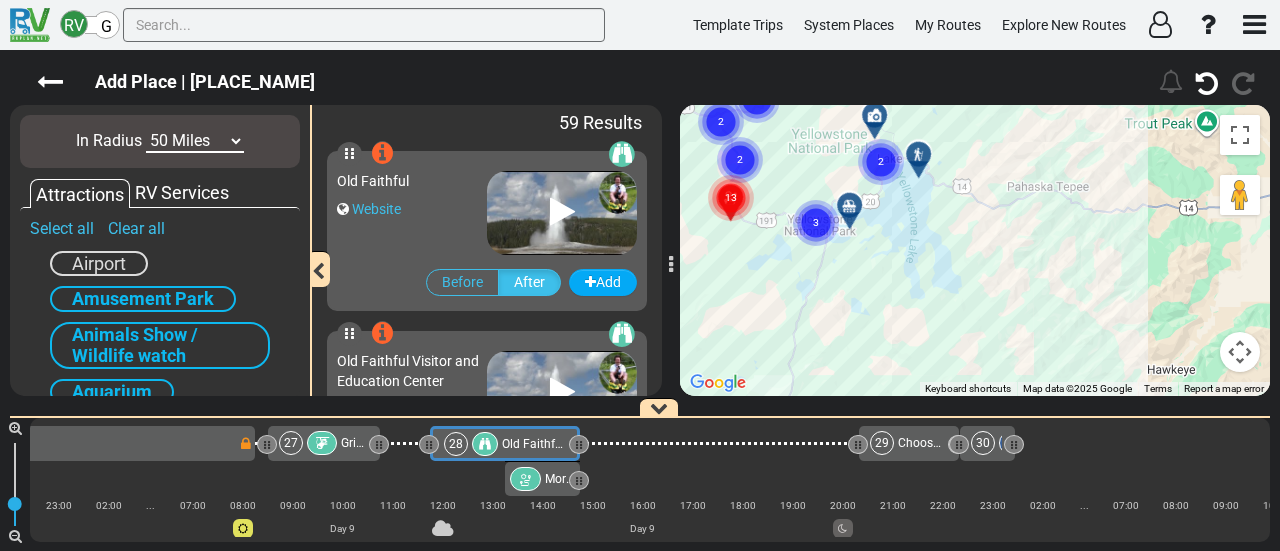 drag, startPoint x: 946, startPoint y: 299, endPoint x: 830, endPoint y: 113, distance: 219.20766 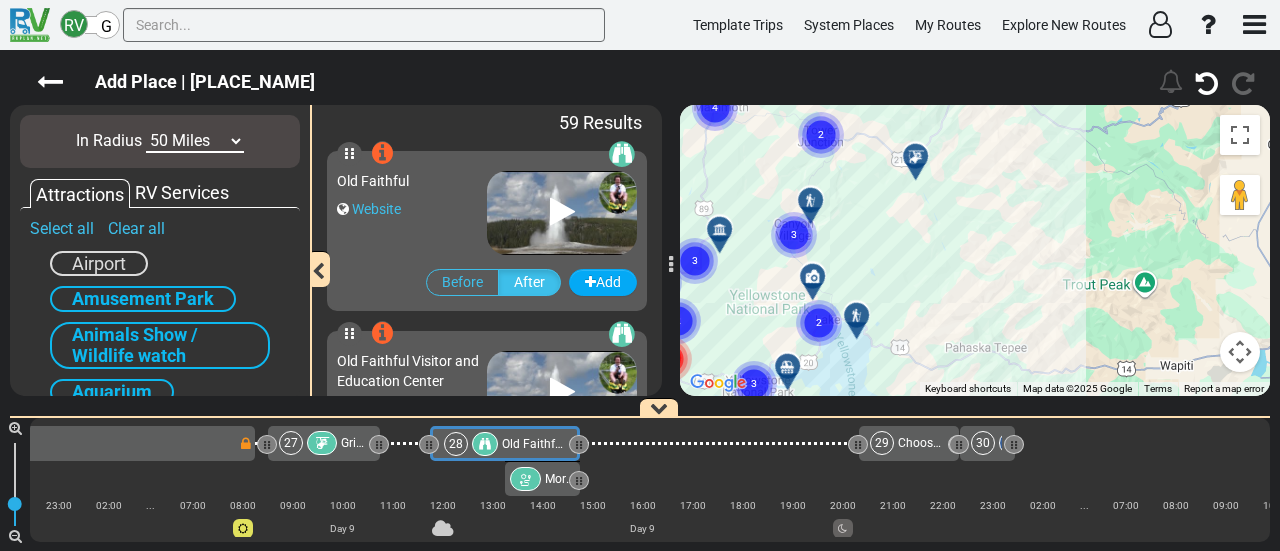 drag, startPoint x: 801, startPoint y: 119, endPoint x: 697, endPoint y: 179, distance: 120.06665 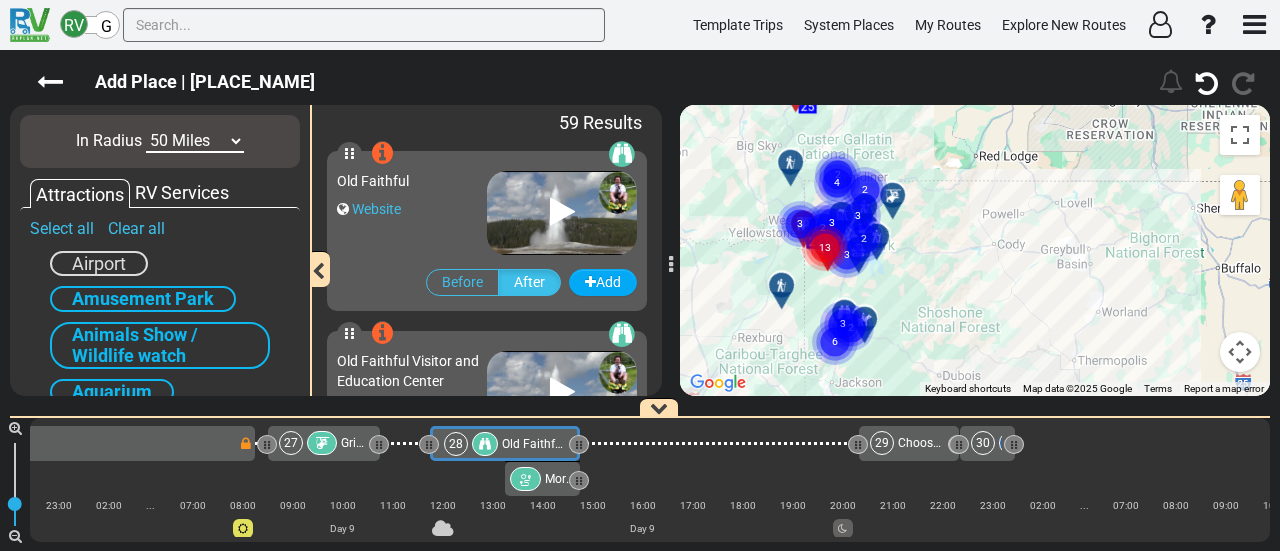 drag, startPoint x: 900, startPoint y: 182, endPoint x: 1021, endPoint y: 221, distance: 127.12985 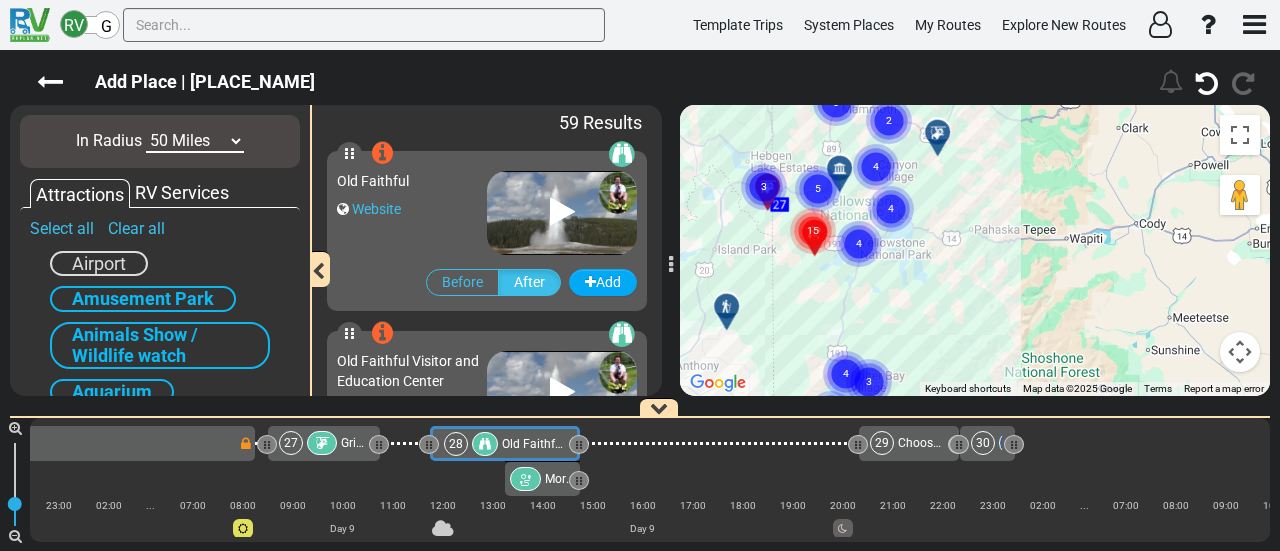 drag, startPoint x: 728, startPoint y: 246, endPoint x: 885, endPoint y: 209, distance: 161.30096 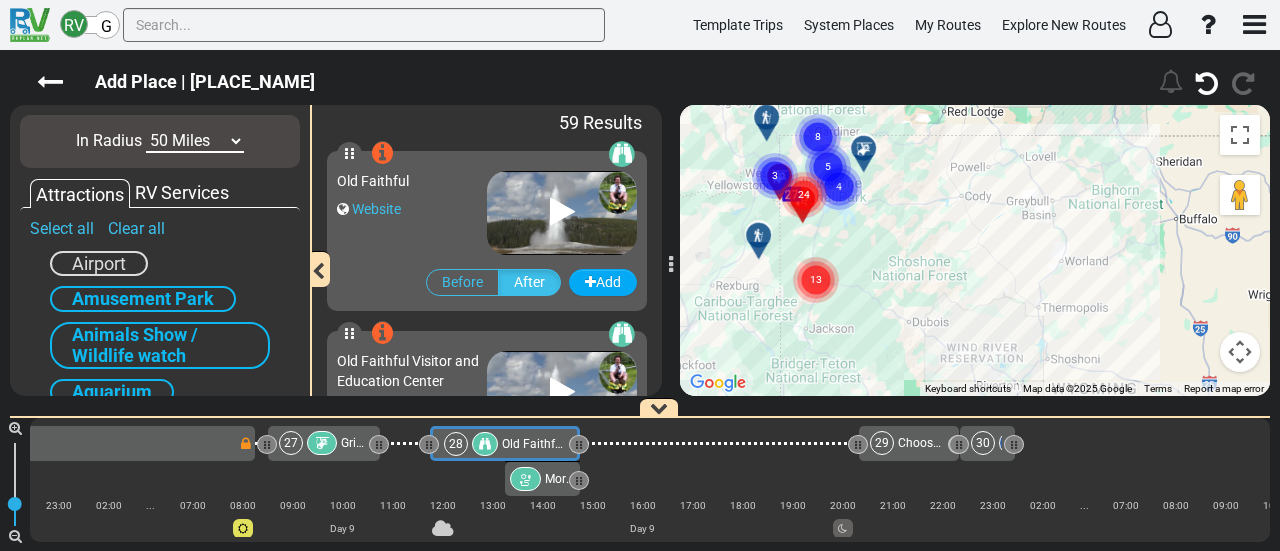 drag, startPoint x: 1008, startPoint y: 281, endPoint x: 964, endPoint y: 273, distance: 44.72136 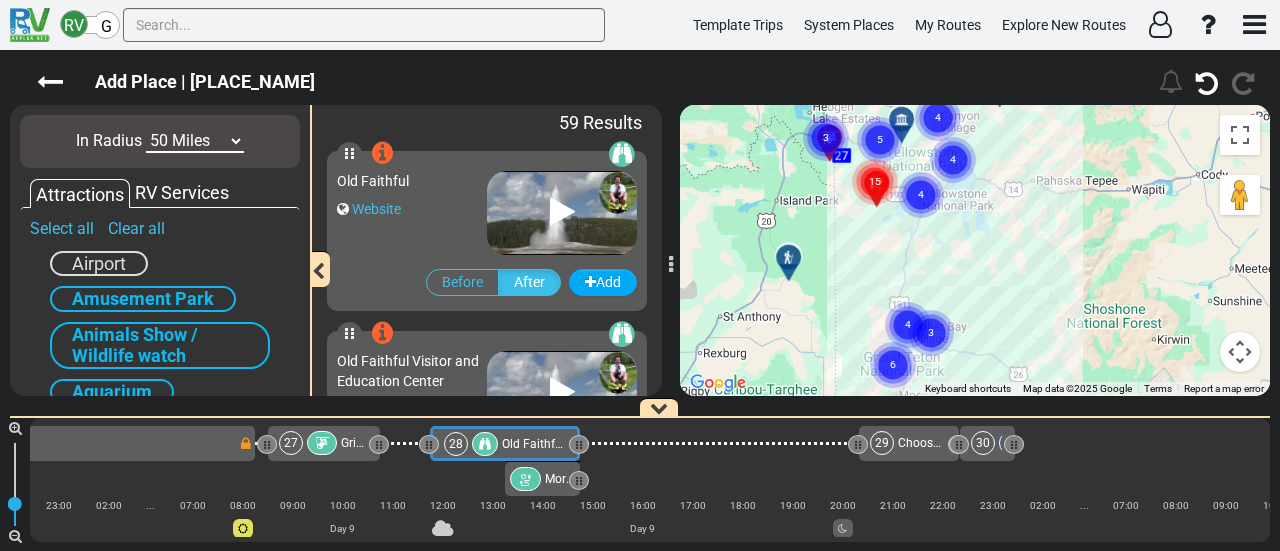 drag, startPoint x: 847, startPoint y: 255, endPoint x: 1036, endPoint y: 313, distance: 197.69926 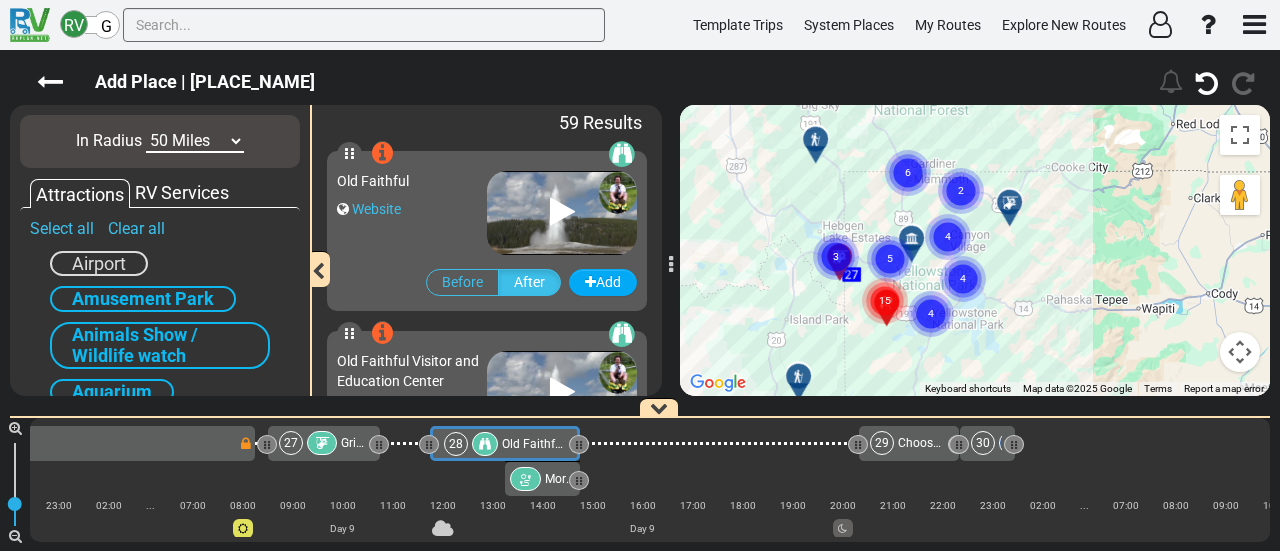 drag, startPoint x: 965, startPoint y: 223, endPoint x: 923, endPoint y: 285, distance: 74.88658 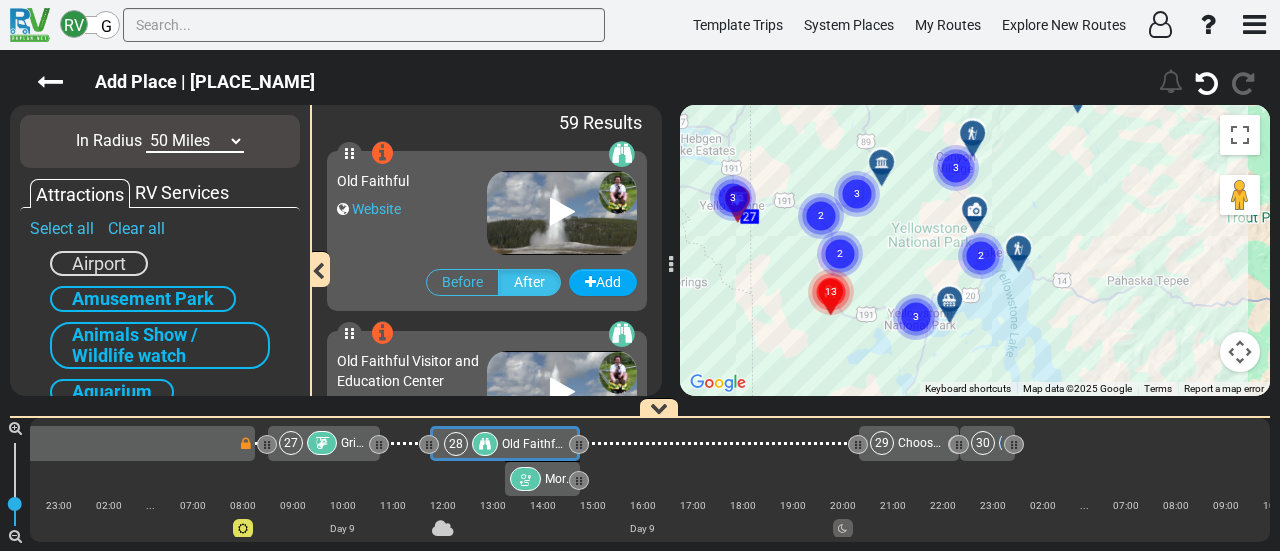 drag, startPoint x: 967, startPoint y: 311, endPoint x: 930, endPoint y: 230, distance: 89.050545 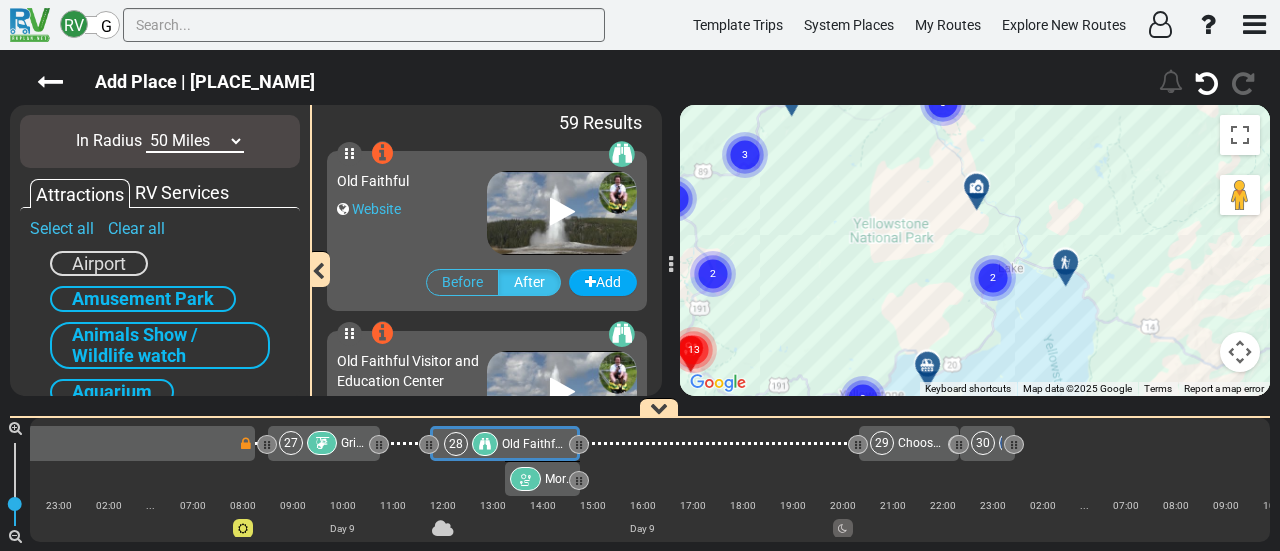 drag, startPoint x: 939, startPoint y: 204, endPoint x: 962, endPoint y: 291, distance: 89.98889 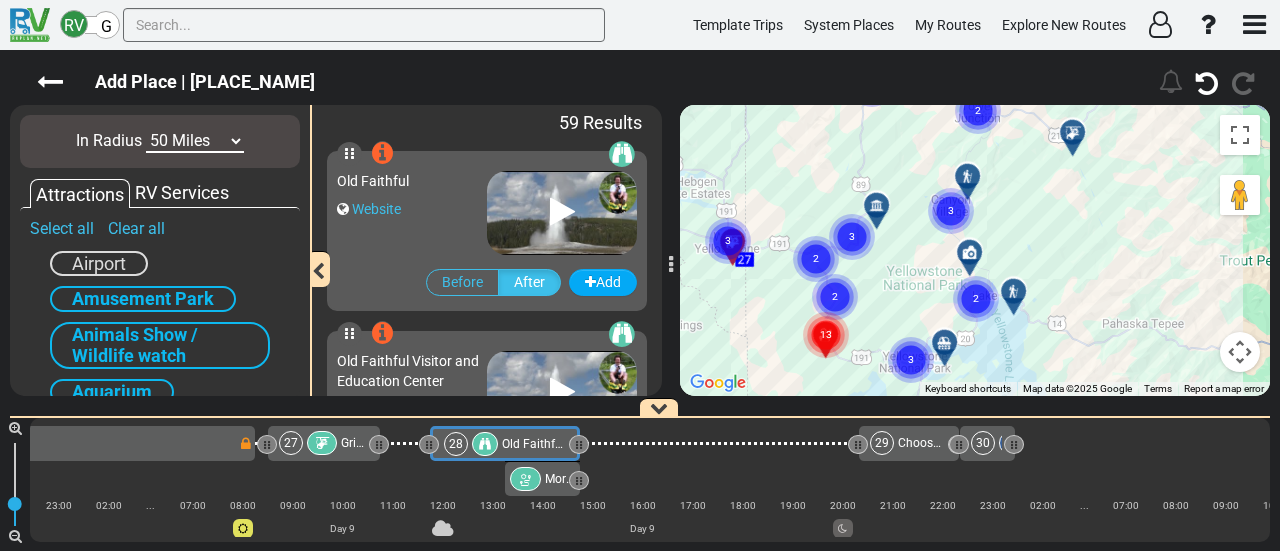click on "To activate drag with keyboard, press Alt + Enter. Once in keyboard drag state, use the arrow keys to move the marker. To complete the drag, press the Enter key. To cancel, press Escape. 26 27 1 2 3 4 5 6 7 8 9 10 11 12 13 14 15 16 17 18 29 30 19 20 21 22 25 23 24
13
2
3
2
3
3
2
3
4
2
2
3
2
6" at bounding box center (975, 250) 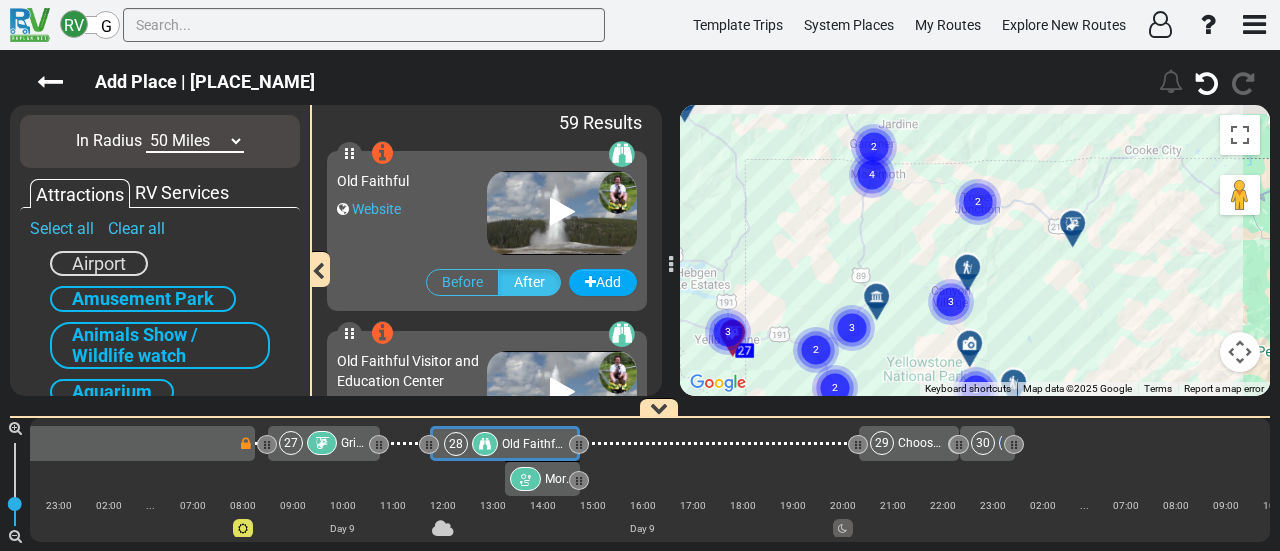 drag, startPoint x: 887, startPoint y: 319, endPoint x: 886, endPoint y: 361, distance: 42.0119 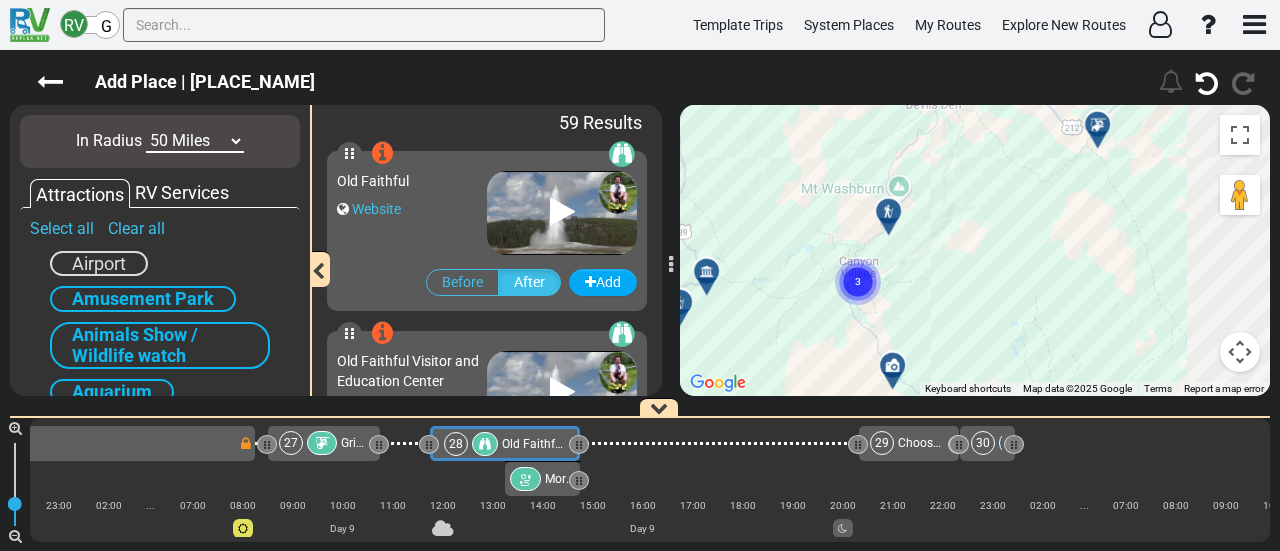 drag, startPoint x: 871, startPoint y: 266, endPoint x: 729, endPoint y: 154, distance: 180.85353 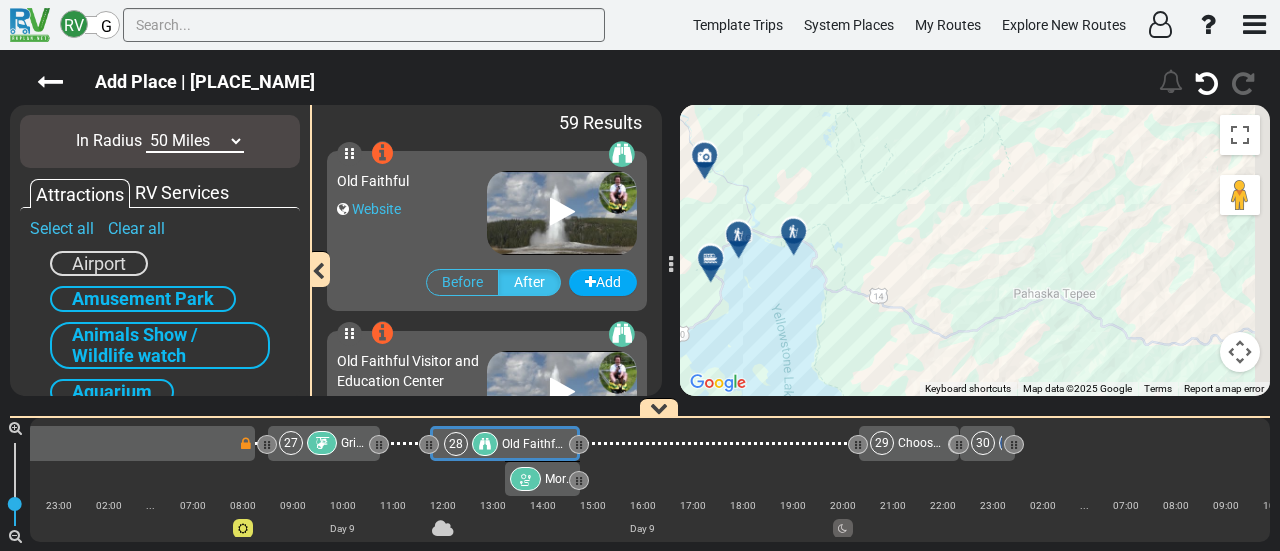 drag, startPoint x: 803, startPoint y: 113, endPoint x: 773, endPoint y: 79, distance: 45.343136 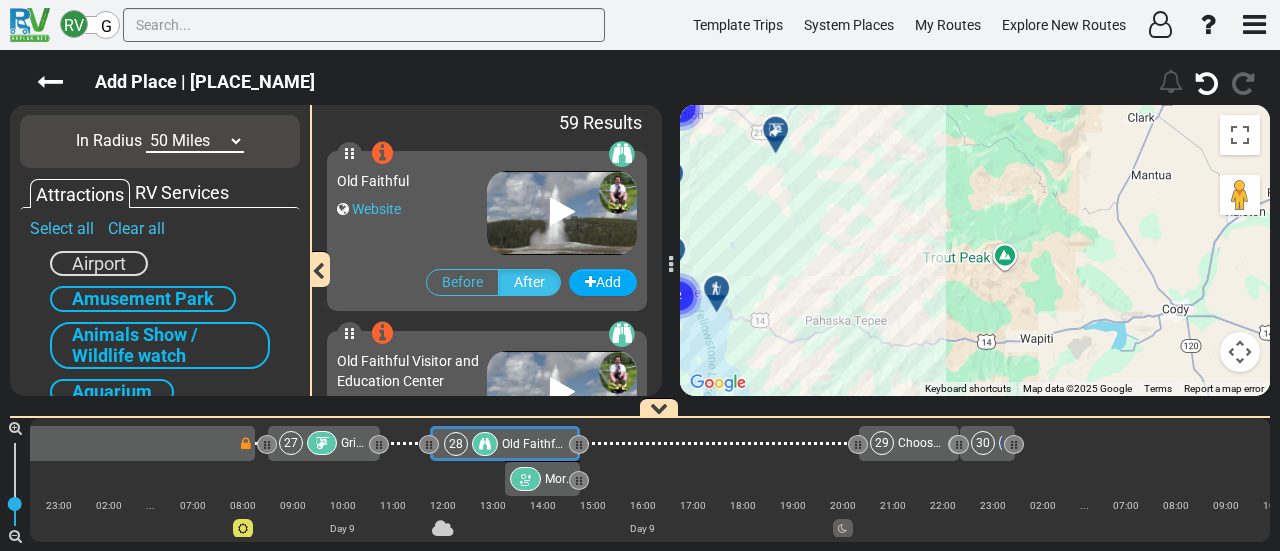 drag, startPoint x: 982, startPoint y: 220, endPoint x: 839, endPoint y: 316, distance: 172.2353 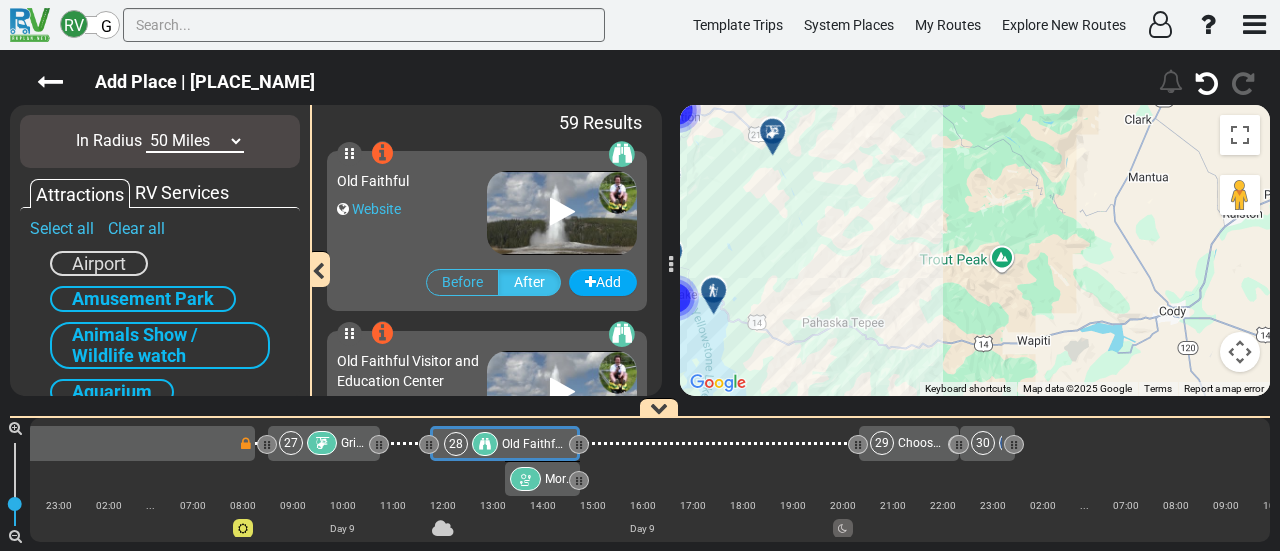 drag, startPoint x: 864, startPoint y: 312, endPoint x: 932, endPoint y: 301, distance: 68.88396 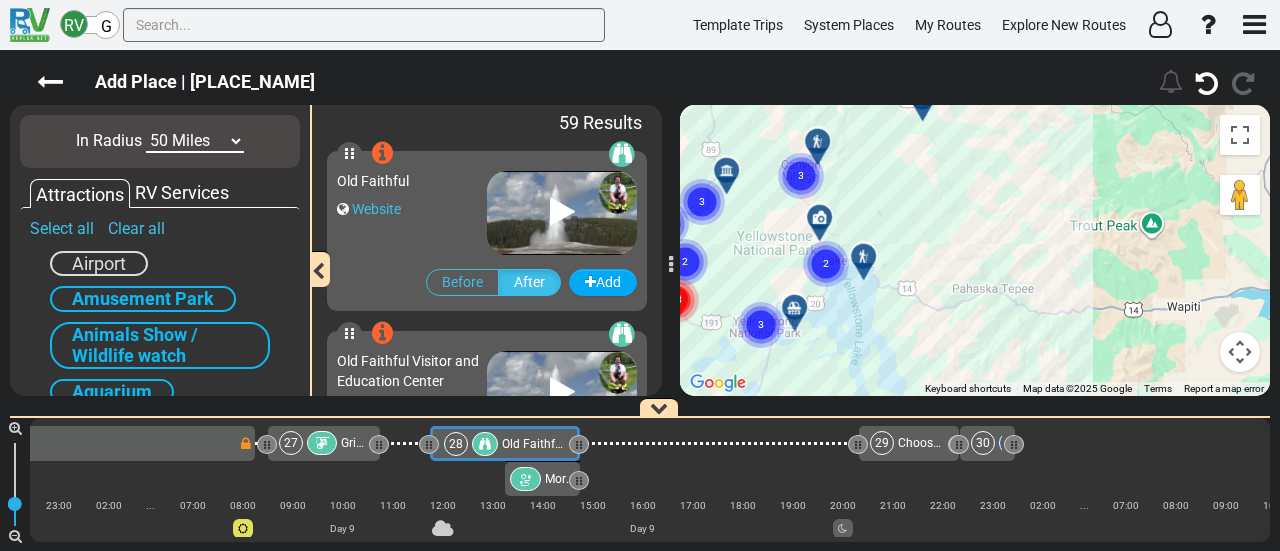 drag, startPoint x: 935, startPoint y: 283, endPoint x: 991, endPoint y: 257, distance: 61.741398 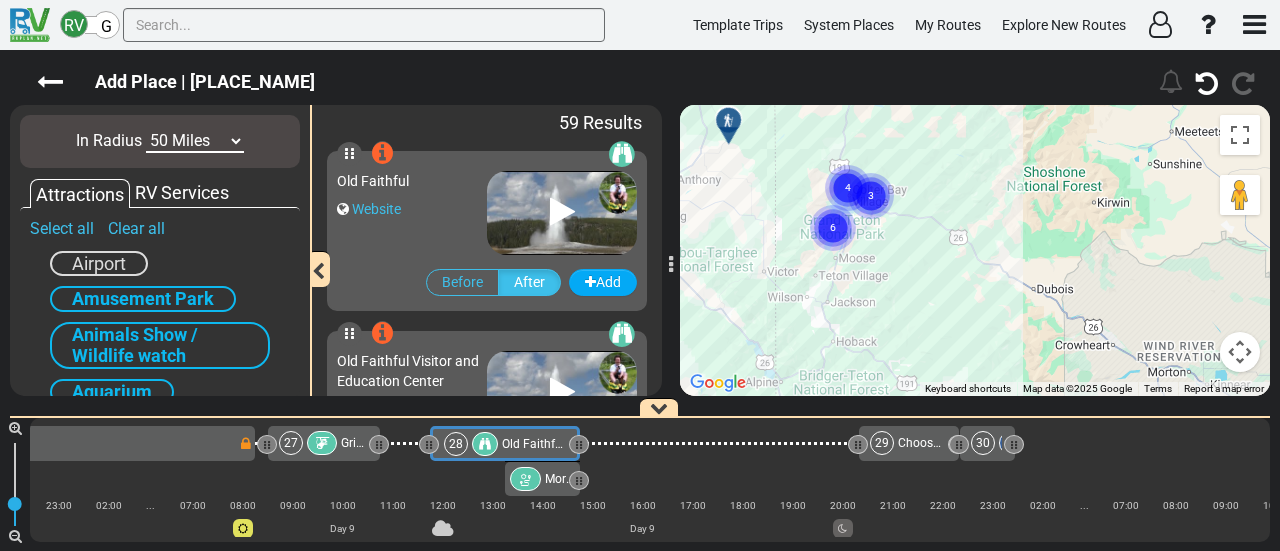 drag, startPoint x: 1020, startPoint y: 303, endPoint x: 998, endPoint y: 71, distance: 233.04077 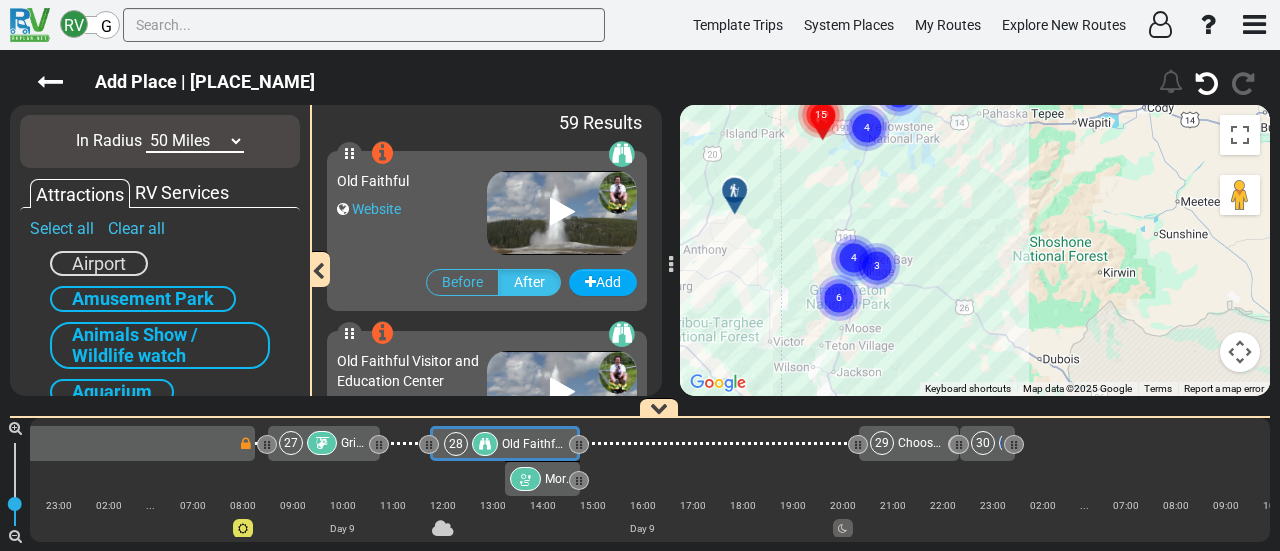 drag, startPoint x: 944, startPoint y: 155, endPoint x: 954, endPoint y: 291, distance: 136.36716 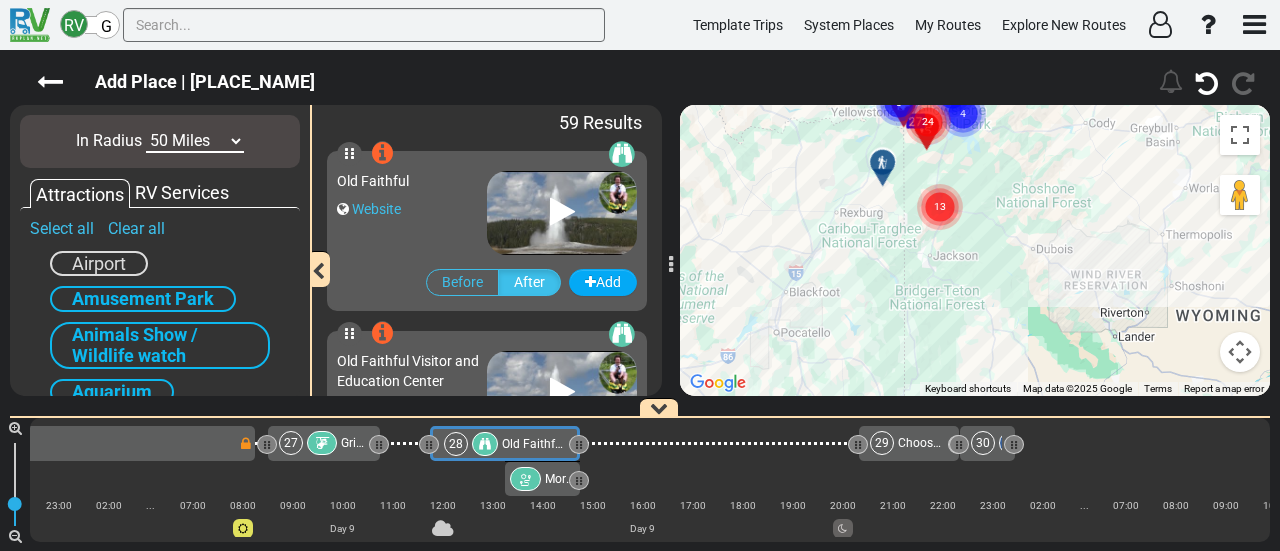 drag, startPoint x: 964, startPoint y: 321, endPoint x: 1001, endPoint y: 209, distance: 117.953384 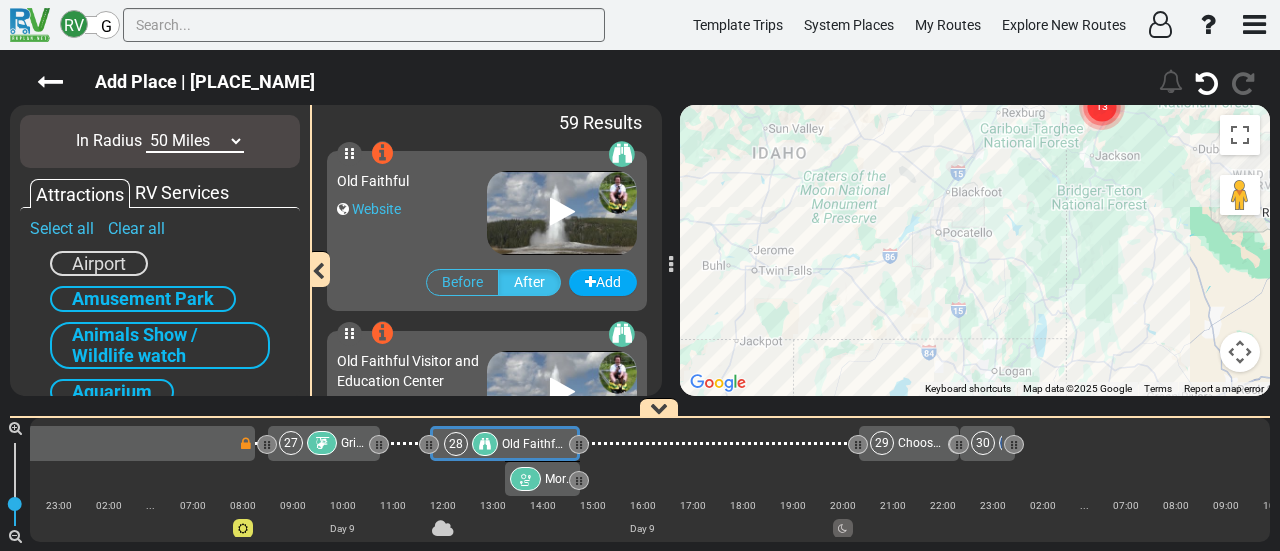 drag, startPoint x: 951, startPoint y: 275, endPoint x: 1107, endPoint y: 143, distance: 204.35263 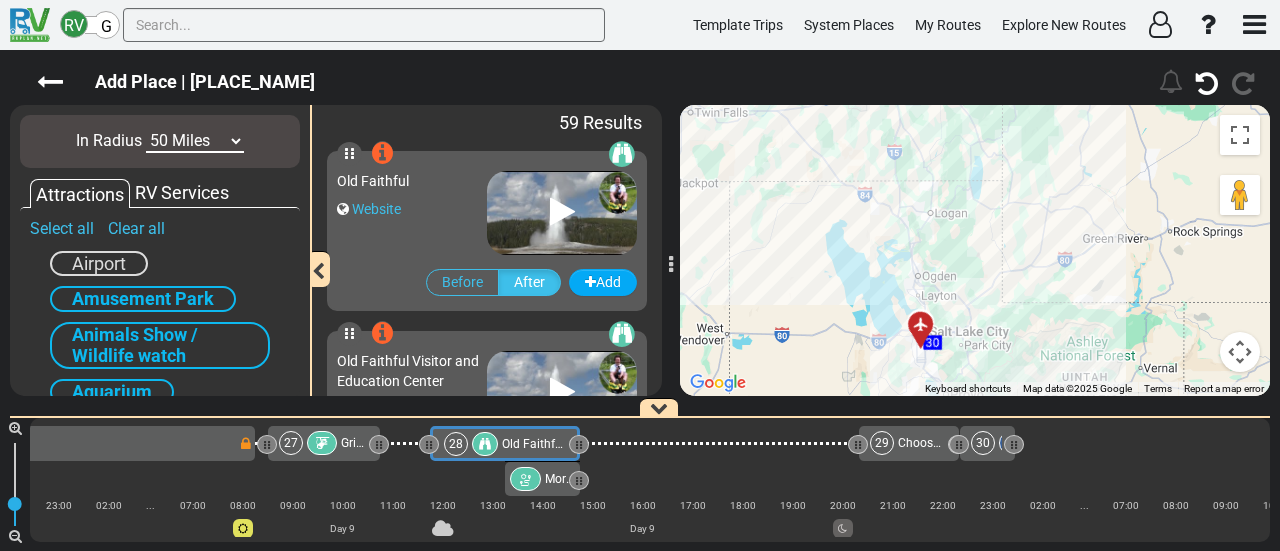 drag, startPoint x: 1116, startPoint y: 231, endPoint x: 1040, endPoint y: 46, distance: 200.0025 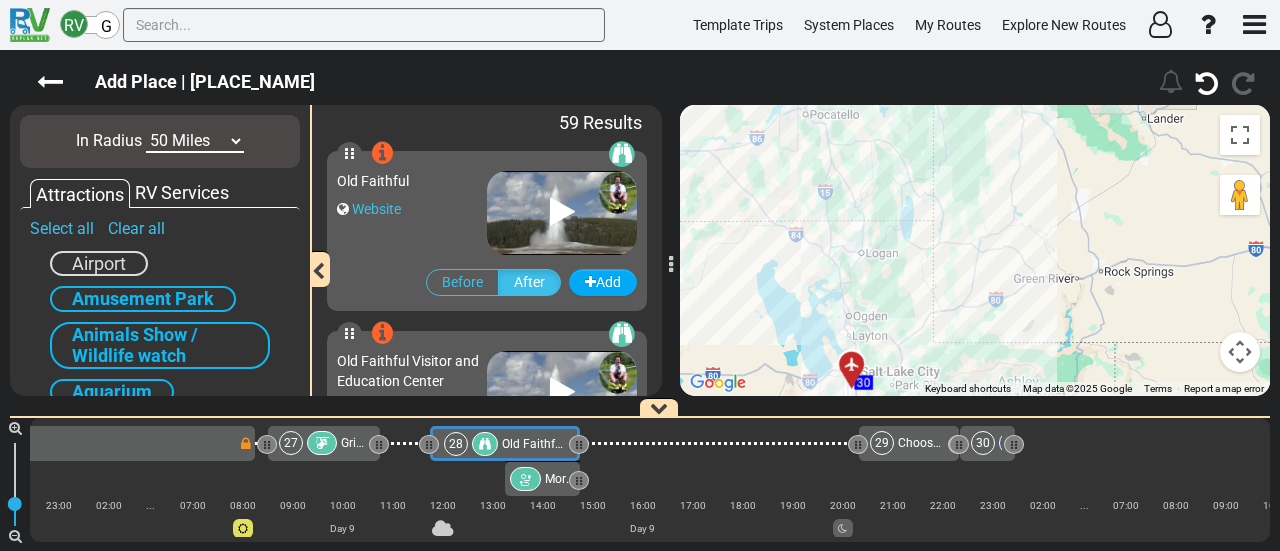 drag, startPoint x: 1050, startPoint y: 139, endPoint x: 972, endPoint y: 354, distance: 228.71161 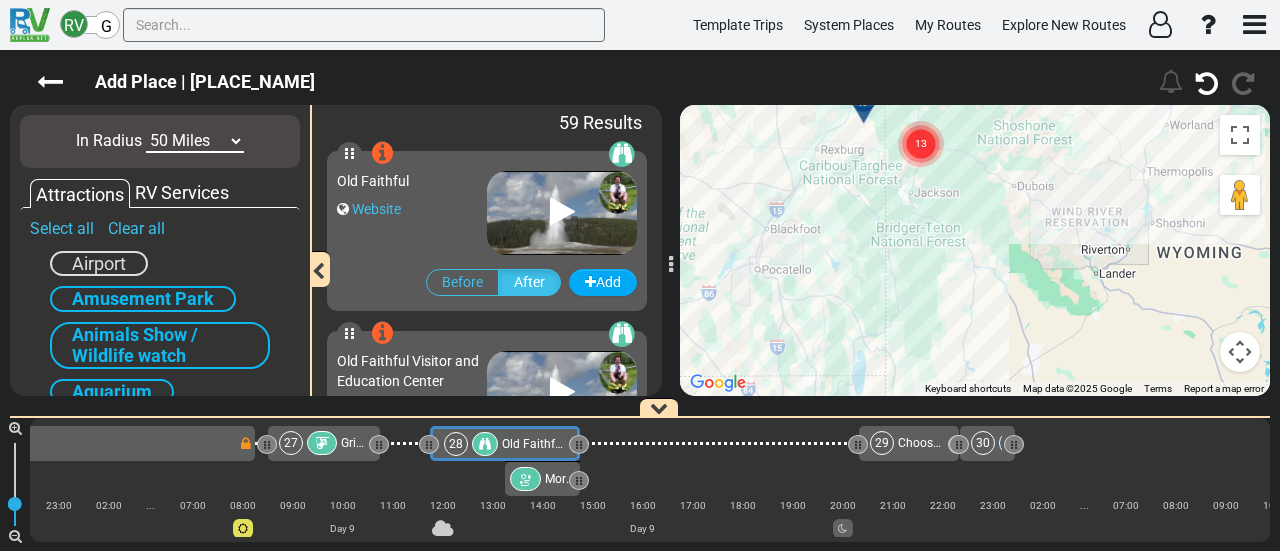 drag, startPoint x: 950, startPoint y: 257, endPoint x: 921, endPoint y: 319, distance: 68.44706 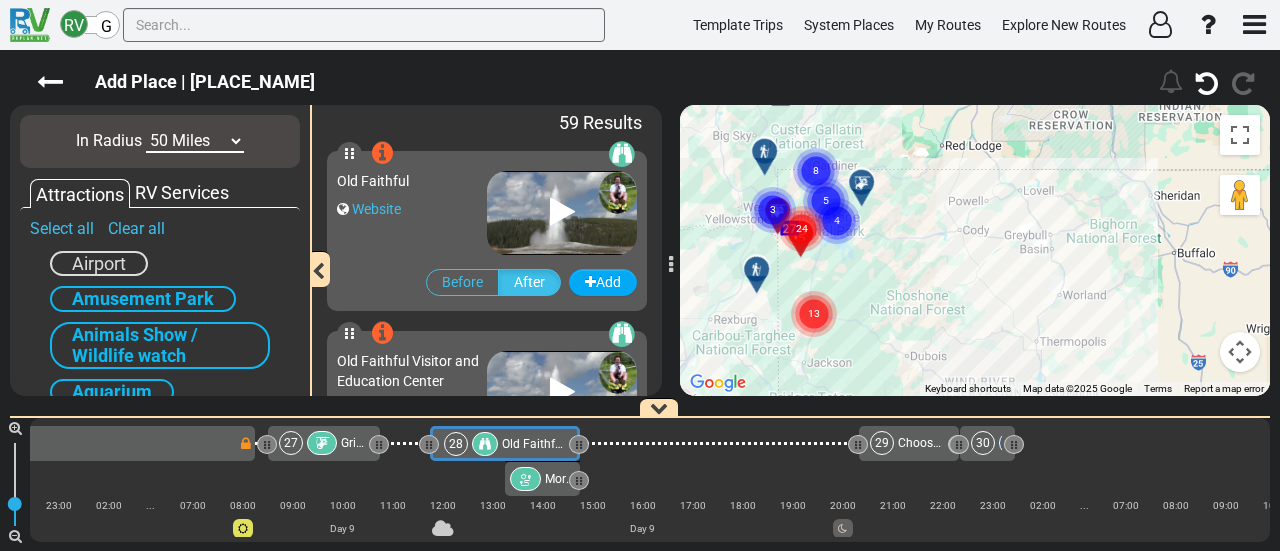 drag, startPoint x: 940, startPoint y: 245, endPoint x: 870, endPoint y: 335, distance: 114.01754 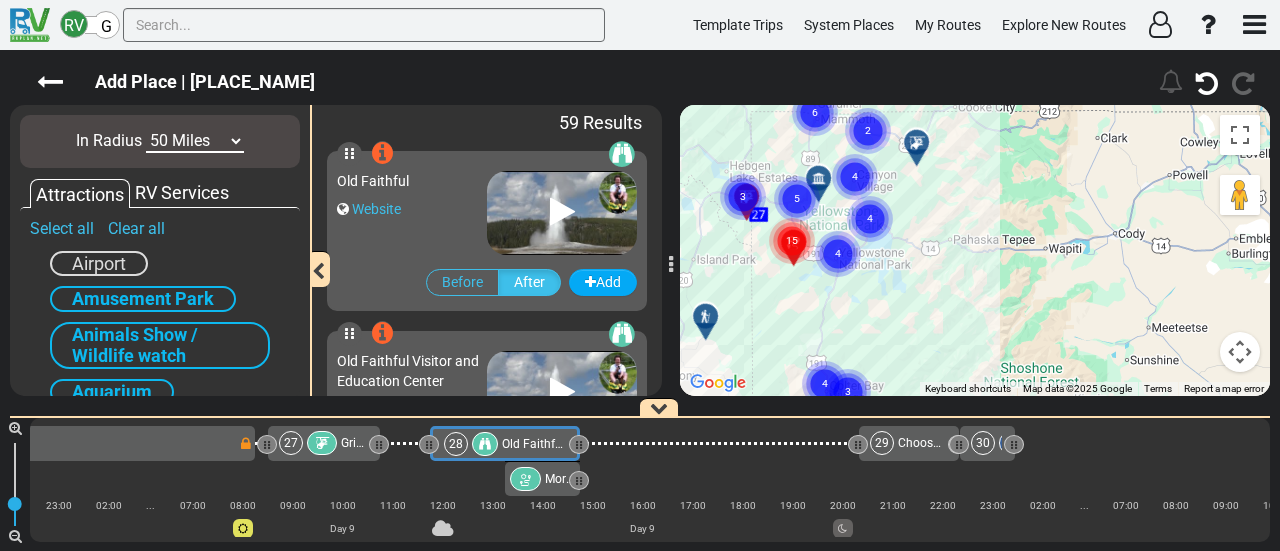 drag, startPoint x: 856, startPoint y: 221, endPoint x: 979, endPoint y: 309, distance: 151.23822 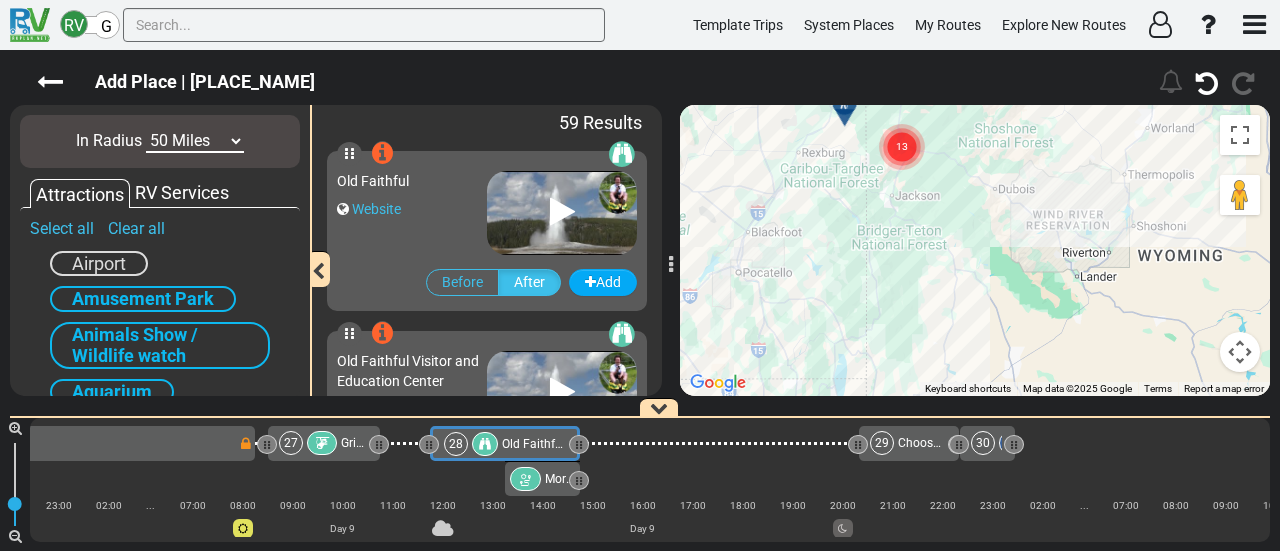 drag, startPoint x: 950, startPoint y: 247, endPoint x: 966, endPoint y: 101, distance: 146.8741 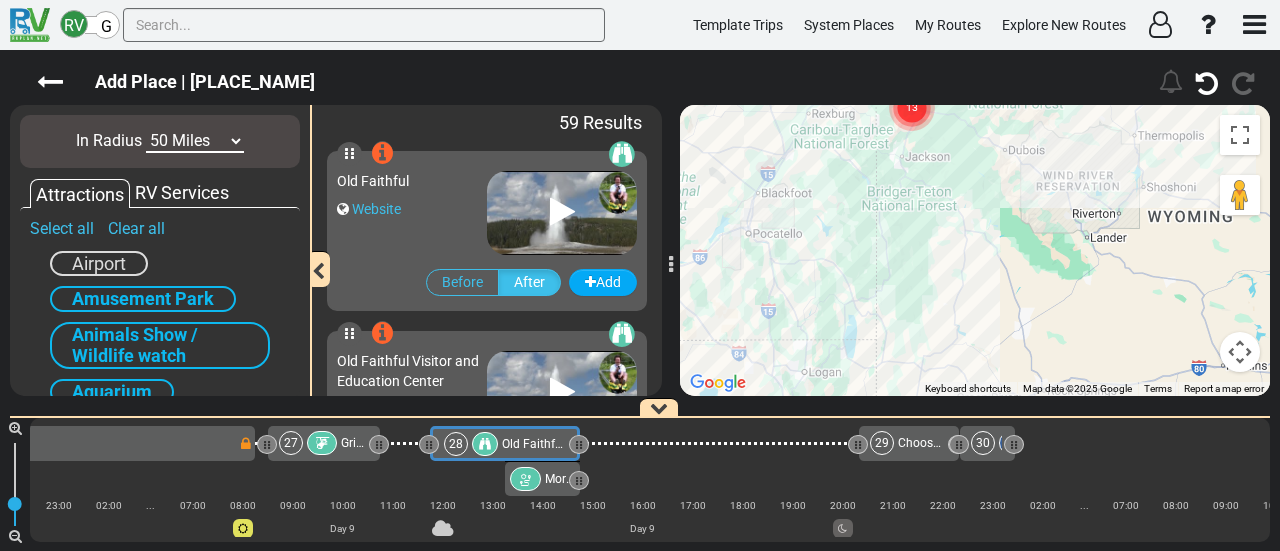 drag, startPoint x: 959, startPoint y: 285, endPoint x: 984, endPoint y: 421, distance: 138.2787 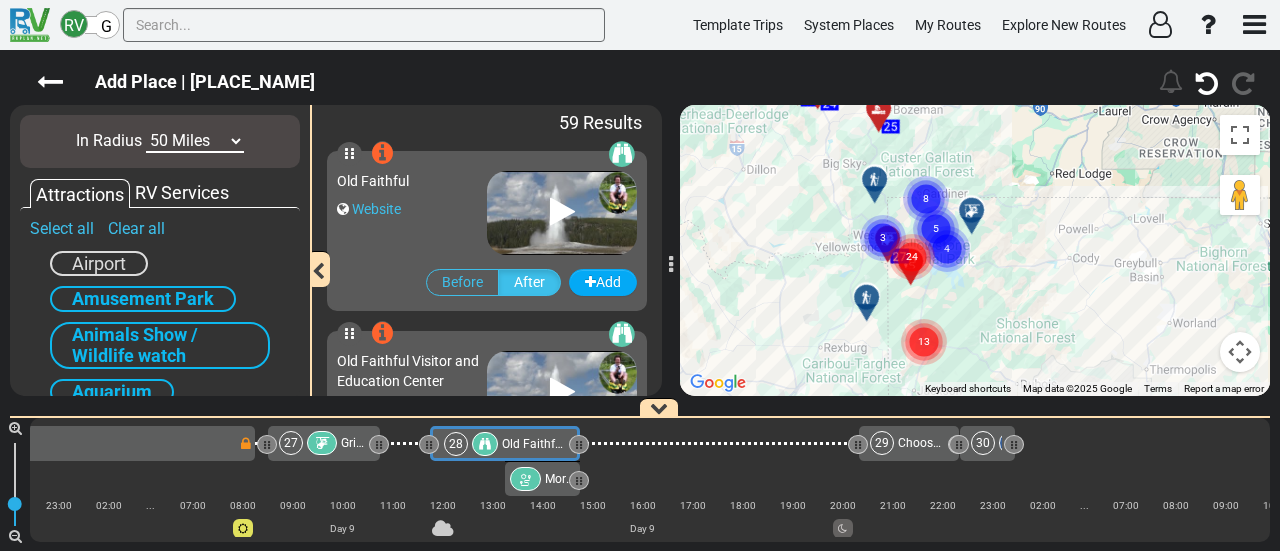 drag, startPoint x: 940, startPoint y: 276, endPoint x: 926, endPoint y: 373, distance: 98.005104 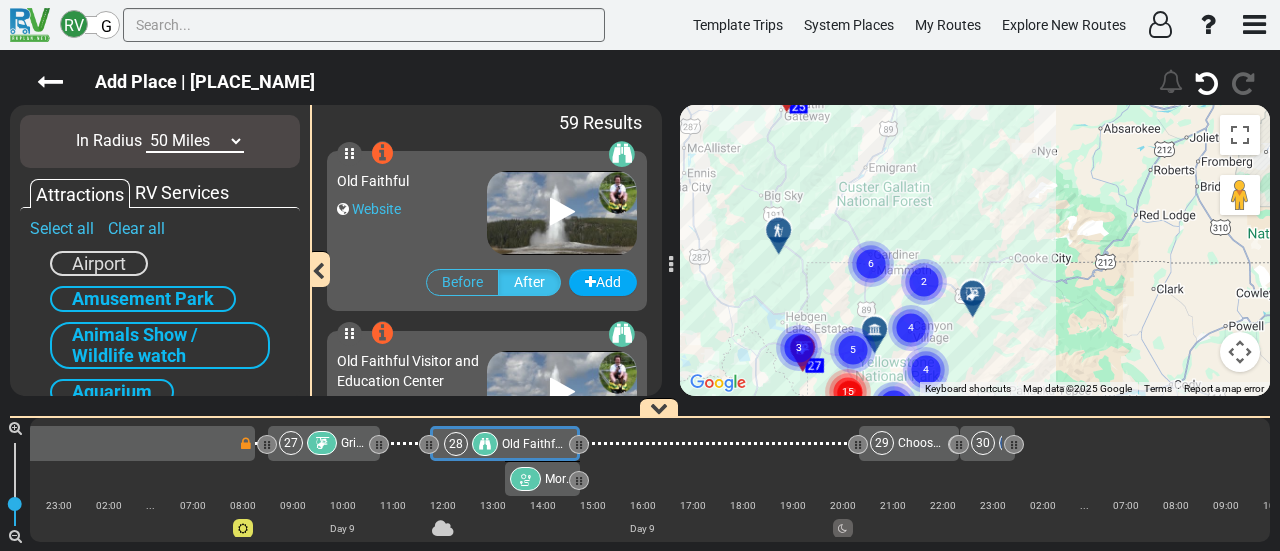 drag, startPoint x: 882, startPoint y: 307, endPoint x: 865, endPoint y: 393, distance: 87.66413 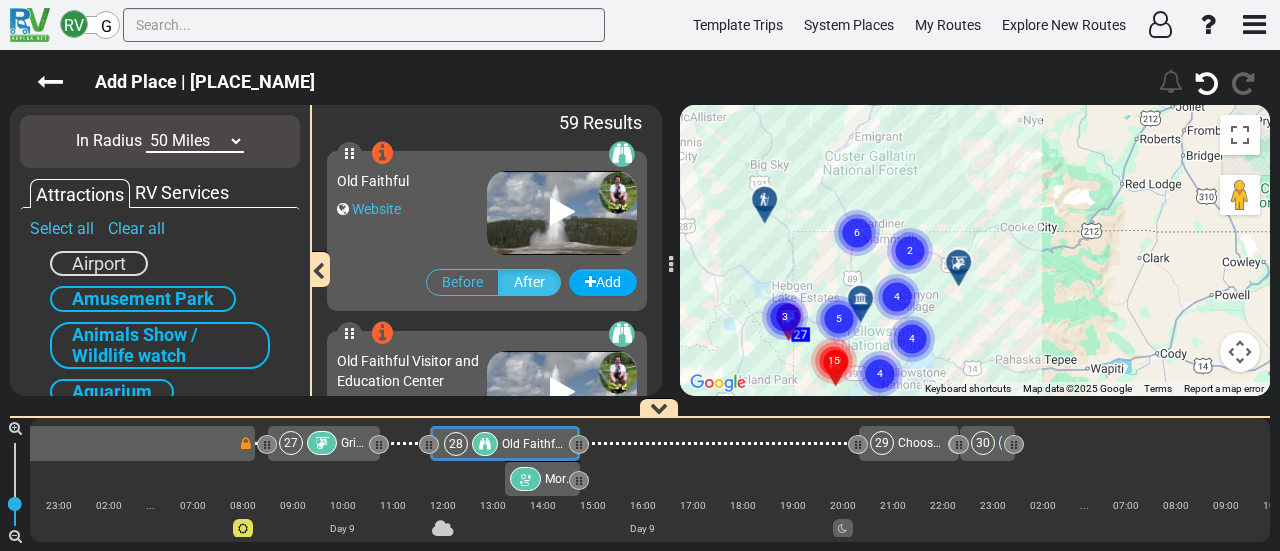 drag, startPoint x: 894, startPoint y: 207, endPoint x: 885, endPoint y: 164, distance: 43.931767 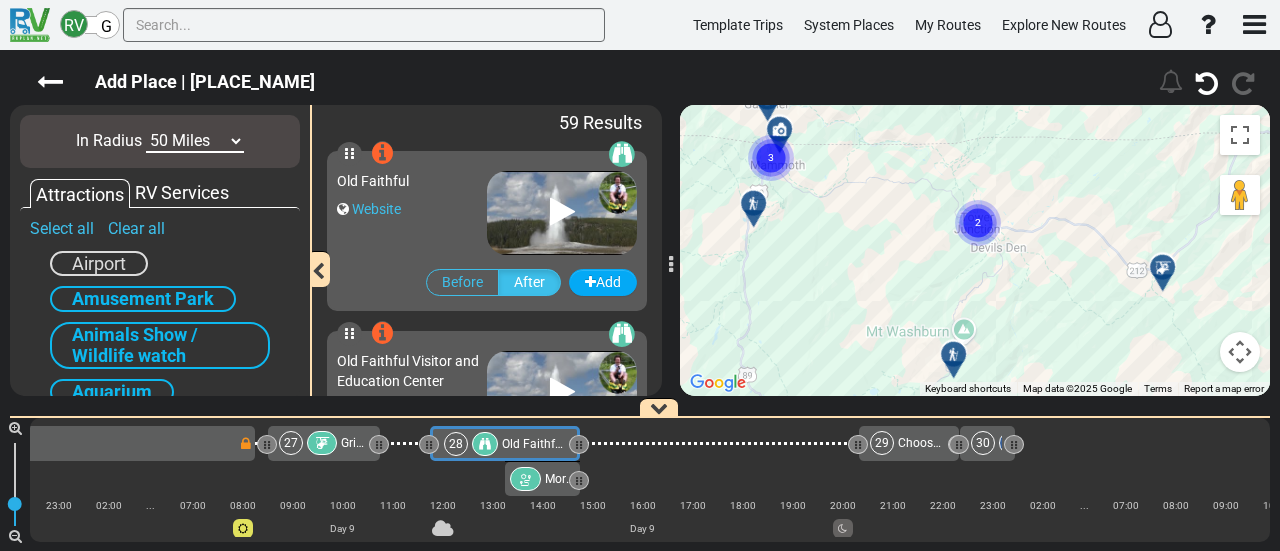 drag, startPoint x: 890, startPoint y: 335, endPoint x: 847, endPoint y: 107, distance: 232.0194 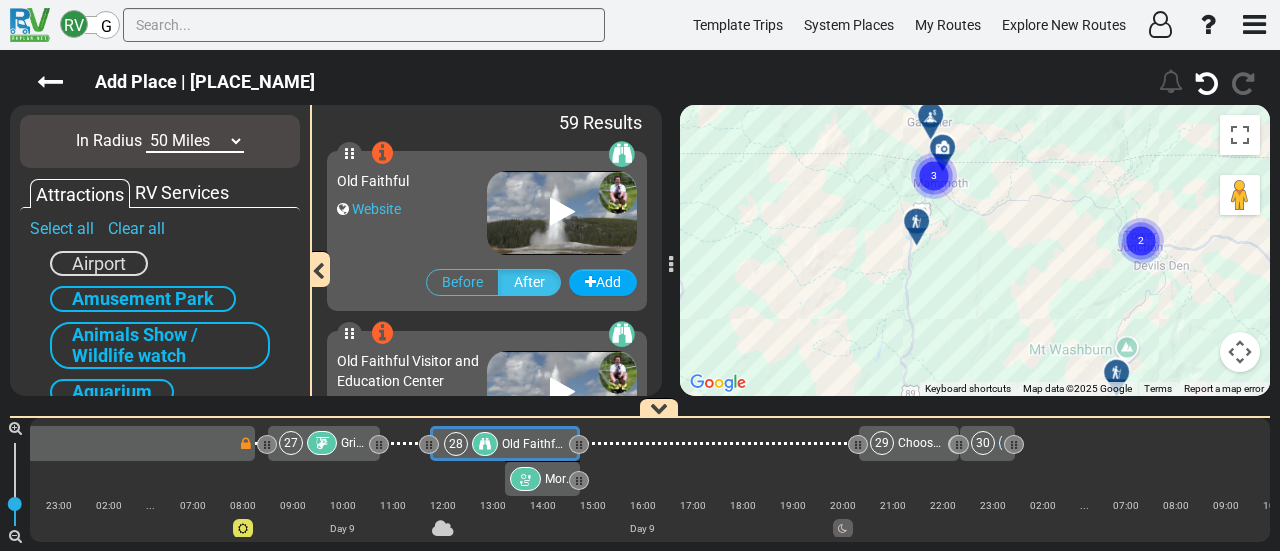 drag, startPoint x: 868, startPoint y: 285, endPoint x: 1041, endPoint y: 404, distance: 209.9762 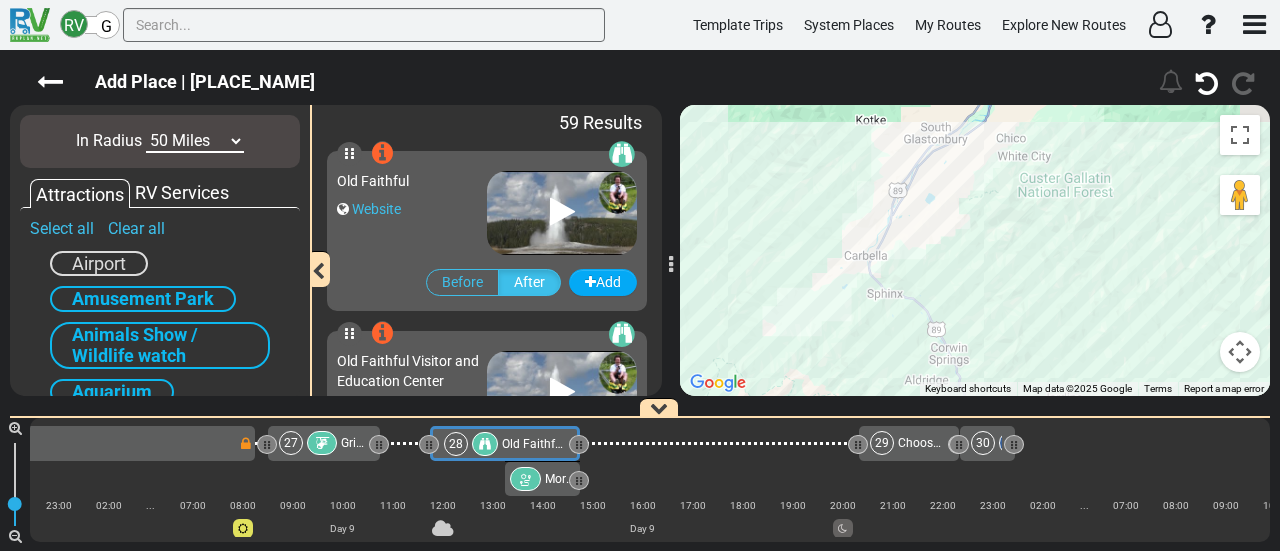 drag, startPoint x: 803, startPoint y: 185, endPoint x: 878, endPoint y: 371, distance: 200.55174 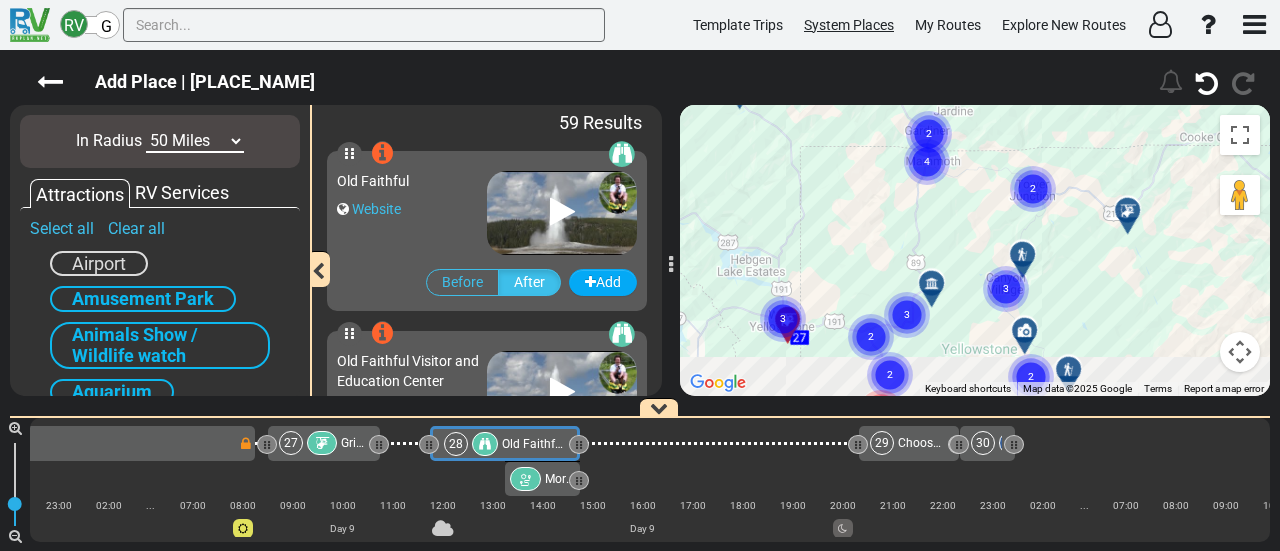 drag, startPoint x: 842, startPoint y: 231, endPoint x: 832, endPoint y: 29, distance: 202.24738 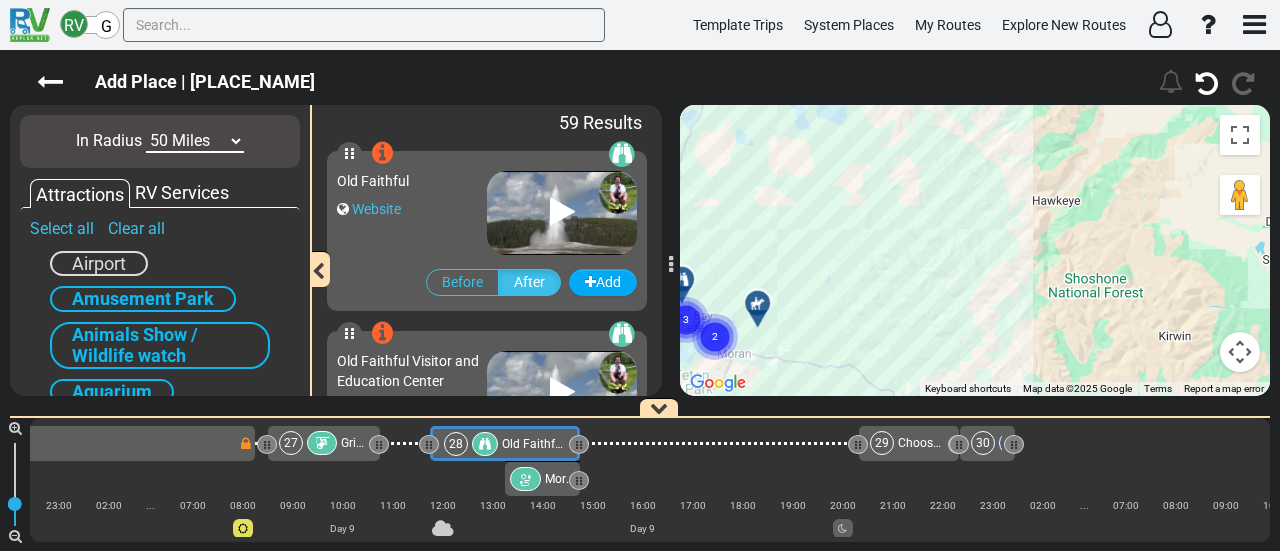 drag, startPoint x: 966, startPoint y: 308, endPoint x: 706, endPoint y: -27, distance: 424.05777 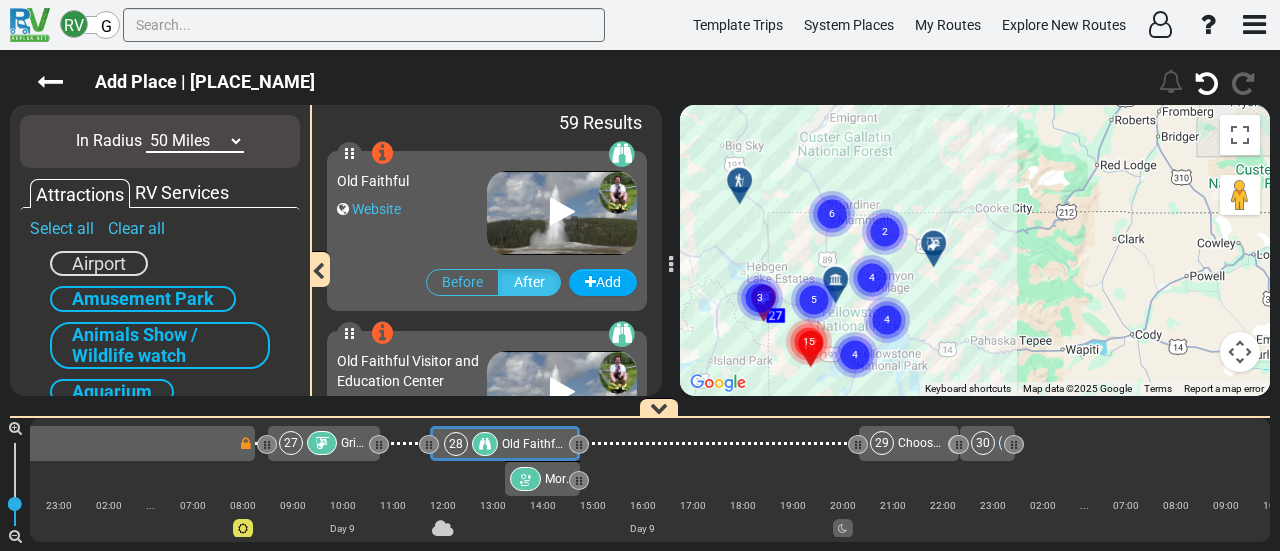 drag 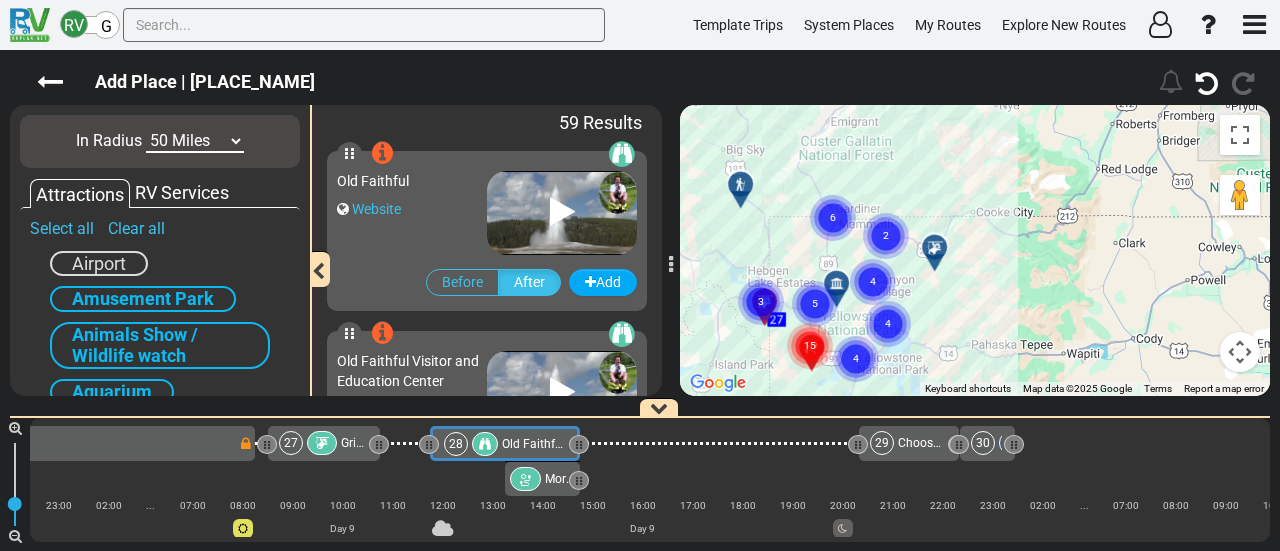 click on "Draft= Seattle to Salt Lake City (including Yellowstone)
(US691)
9 Days
1,256 Miles" at bounding box center [640, 300] 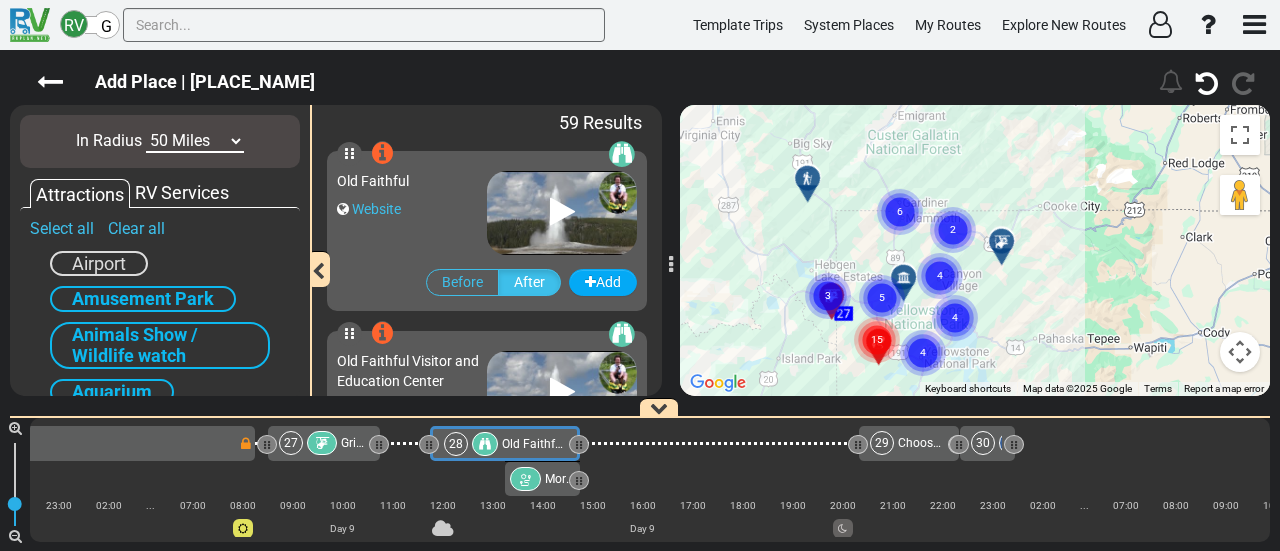 click on "Add Place | Old Faithful" at bounding box center (640, 300) 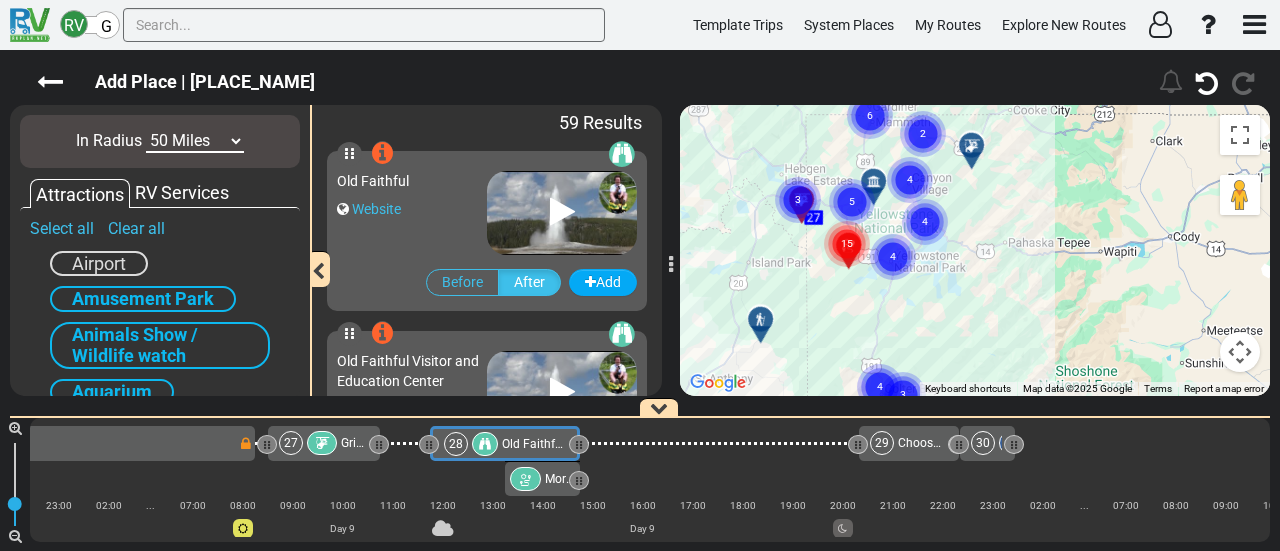 drag, startPoint x: 863, startPoint y: 211, endPoint x: 836, endPoint y: 136, distance: 79.71198 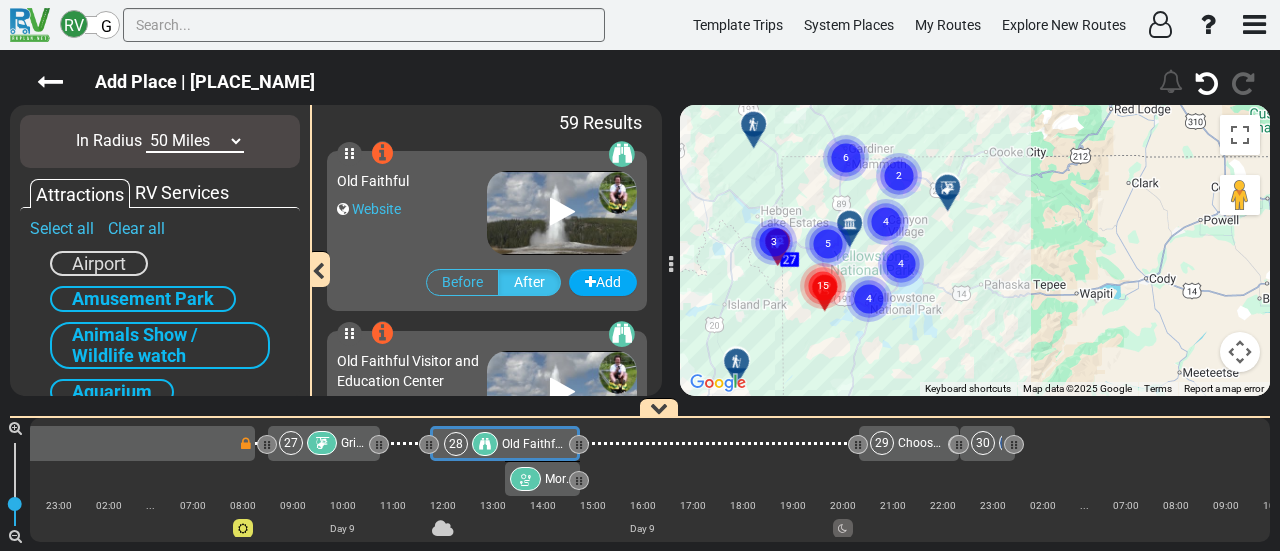 drag, startPoint x: 1162, startPoint y: 260, endPoint x: 1136, endPoint y: 302, distance: 49.396355 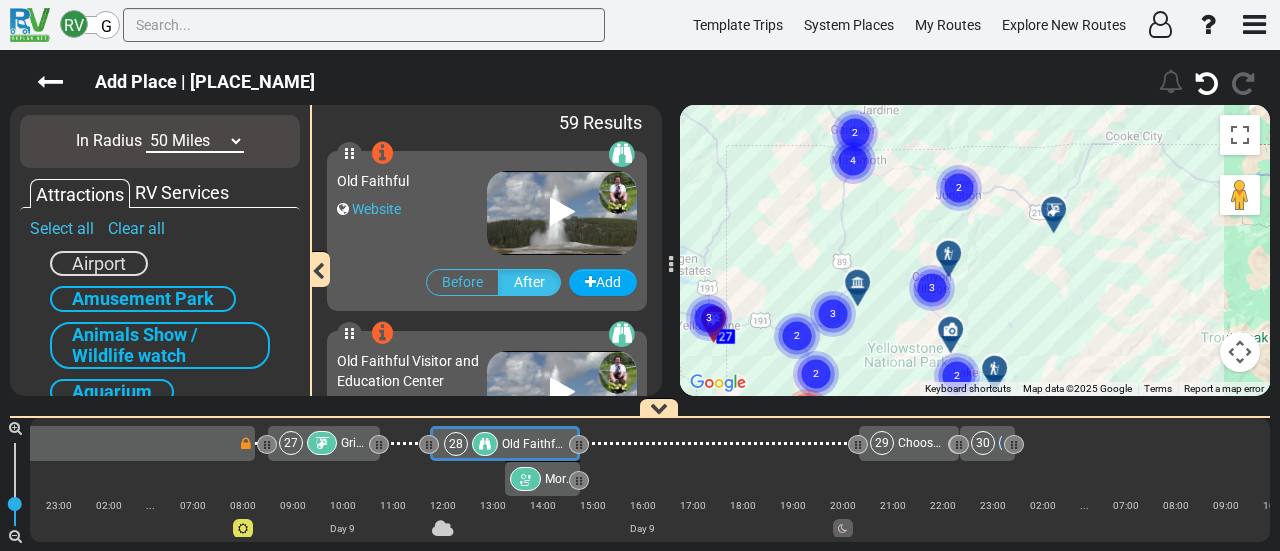 drag, startPoint x: 802, startPoint y: 241, endPoint x: 873, endPoint y: 381, distance: 156.97452 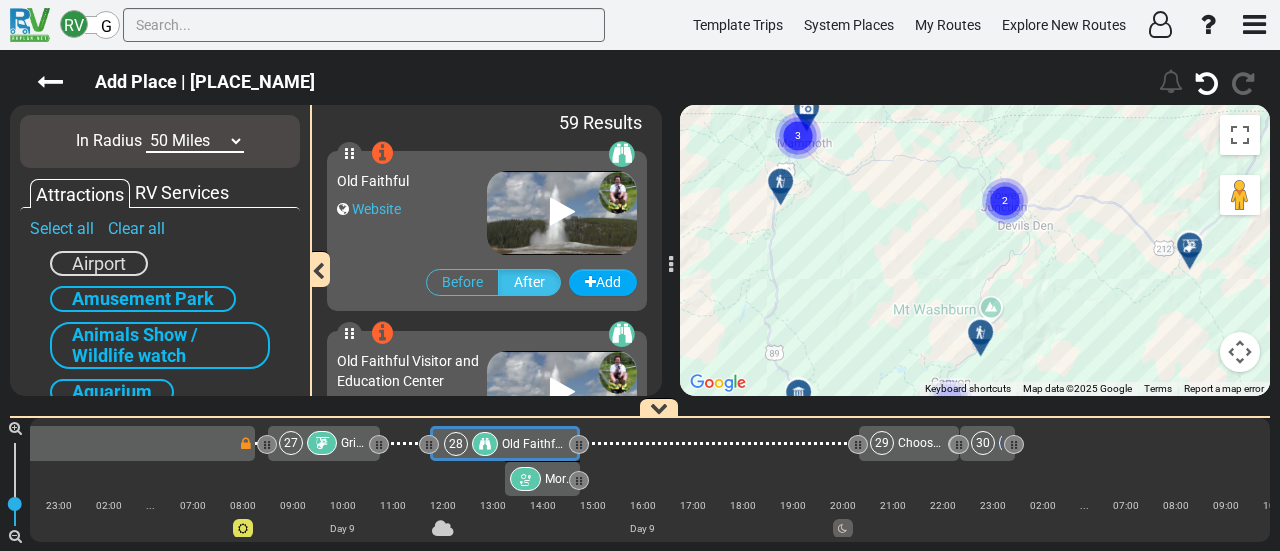 drag, startPoint x: 942, startPoint y: 167, endPoint x: 908, endPoint y: 365, distance: 200.89798 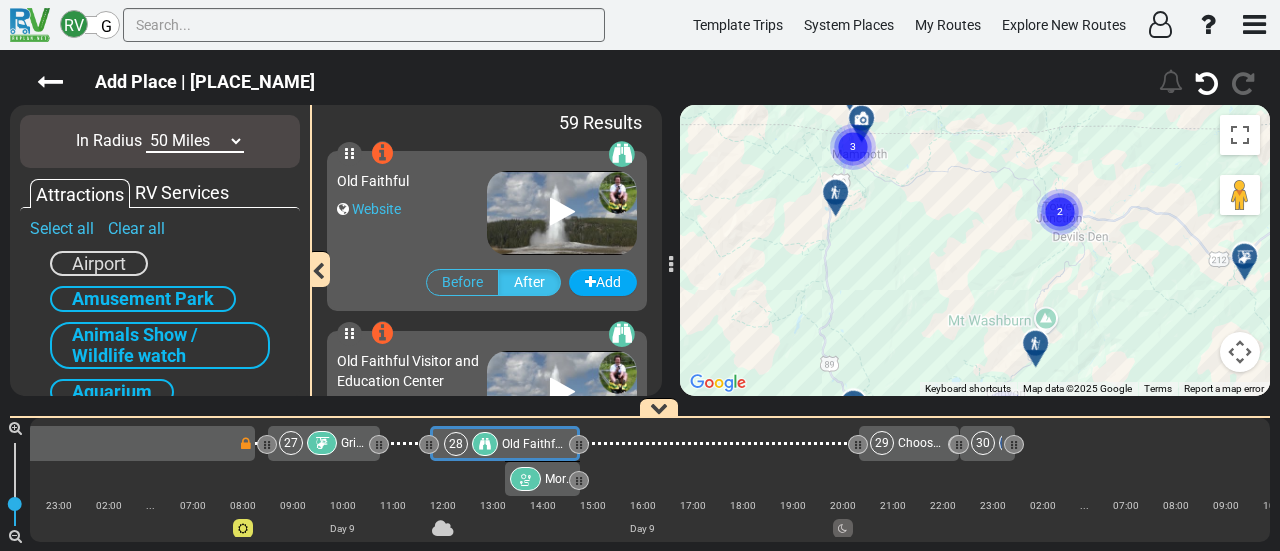 drag, startPoint x: 794, startPoint y: 193, endPoint x: 876, endPoint y: 189, distance: 82.0975 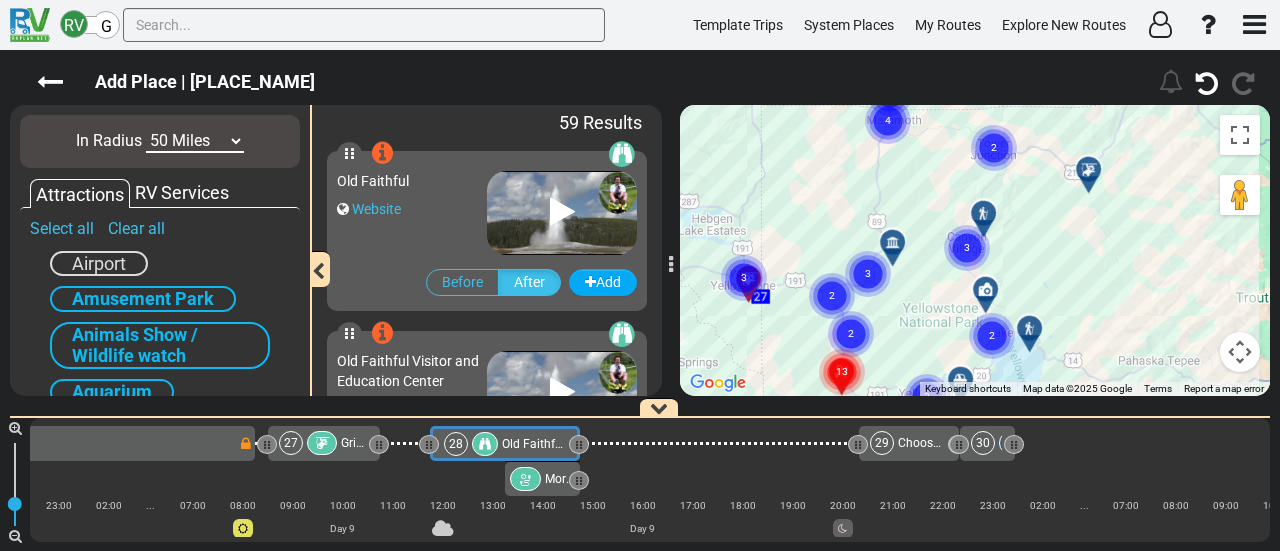 drag, startPoint x: 867, startPoint y: 254, endPoint x: 878, endPoint y: 213, distance: 42.44997 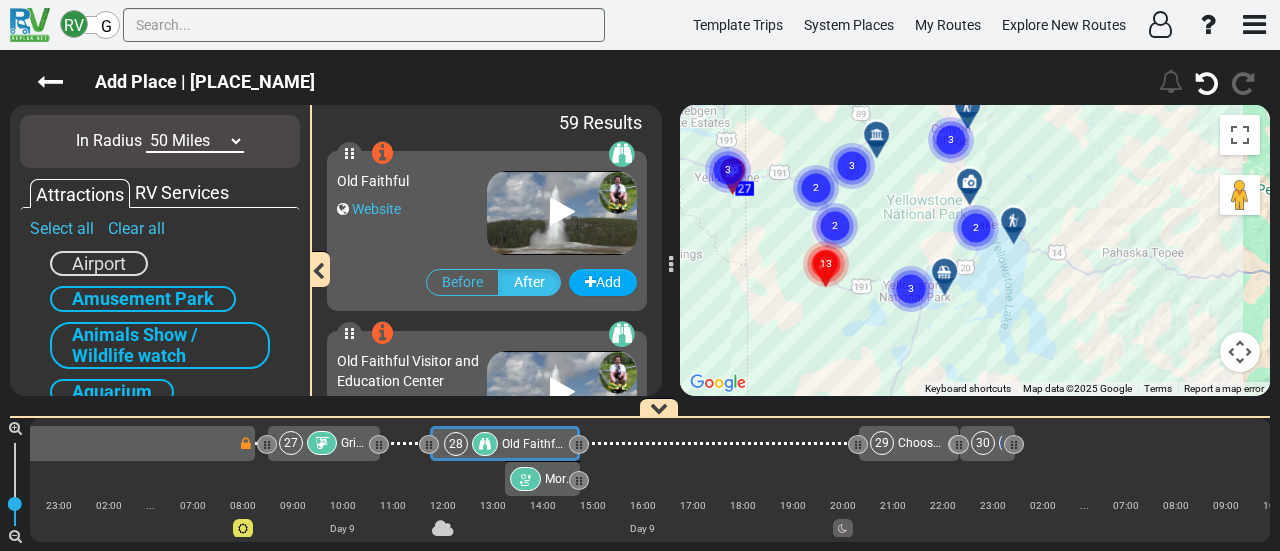 drag, startPoint x: 896, startPoint y: 169, endPoint x: 881, endPoint y: 83, distance: 87.29834 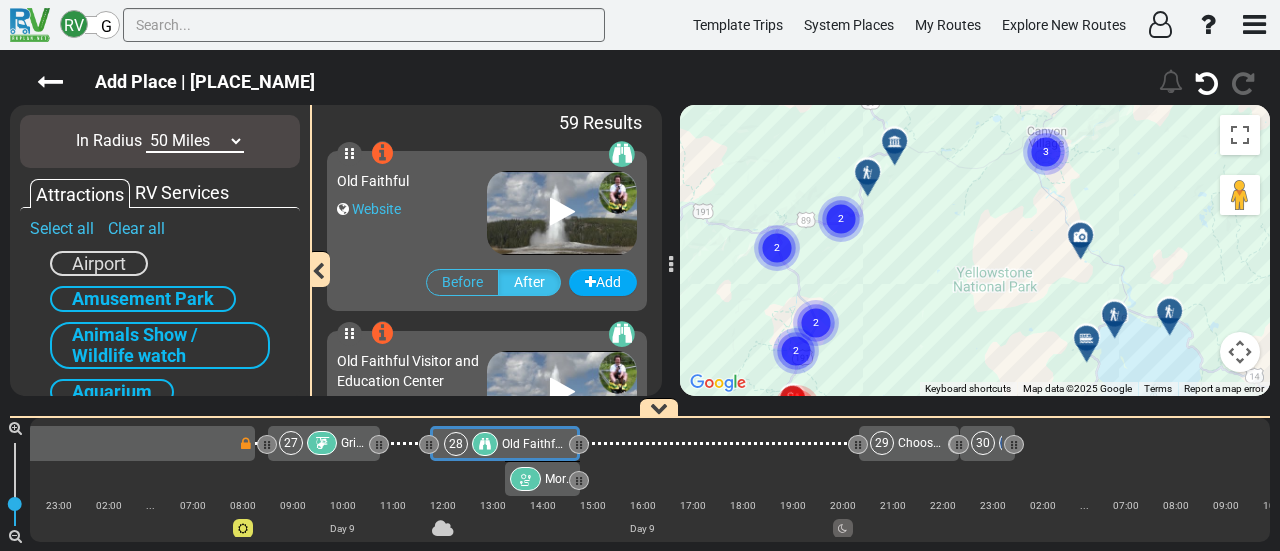 drag, startPoint x: 850, startPoint y: 167, endPoint x: 817, endPoint y: 375, distance: 210.60152 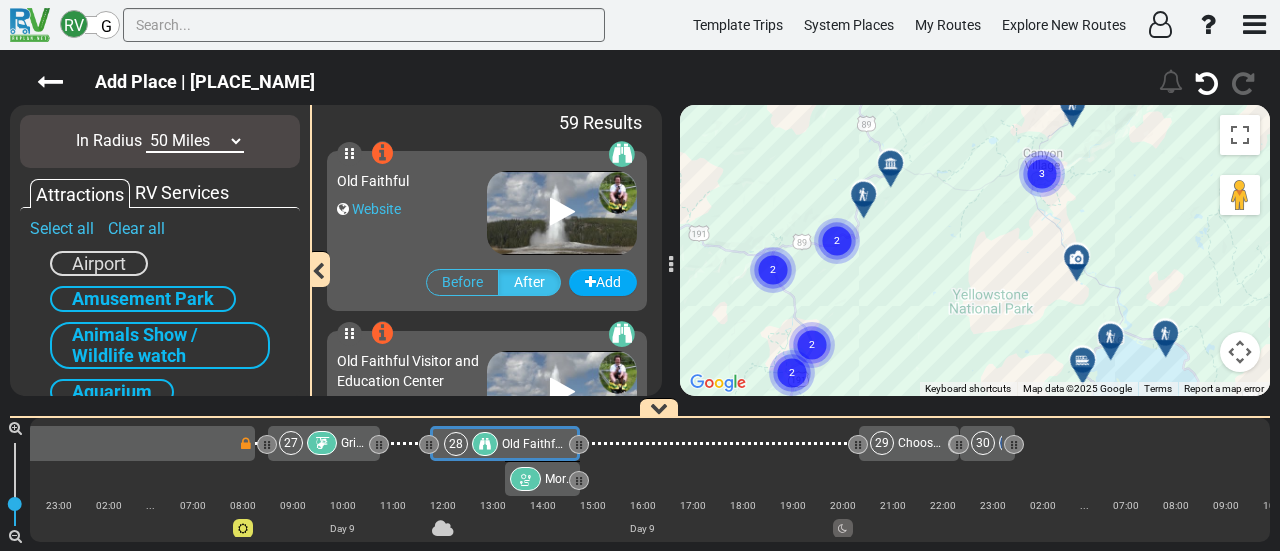 click on "27" at bounding box center (310, 443) 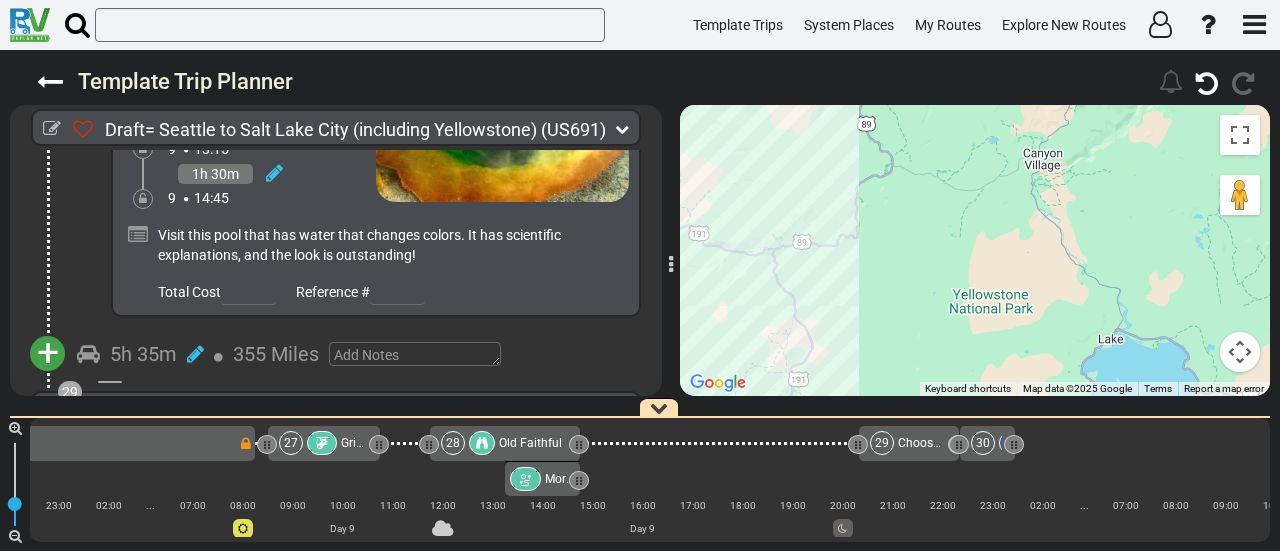 click on "Grizzly & Wolf Discovery Center" at bounding box center (424, 443) 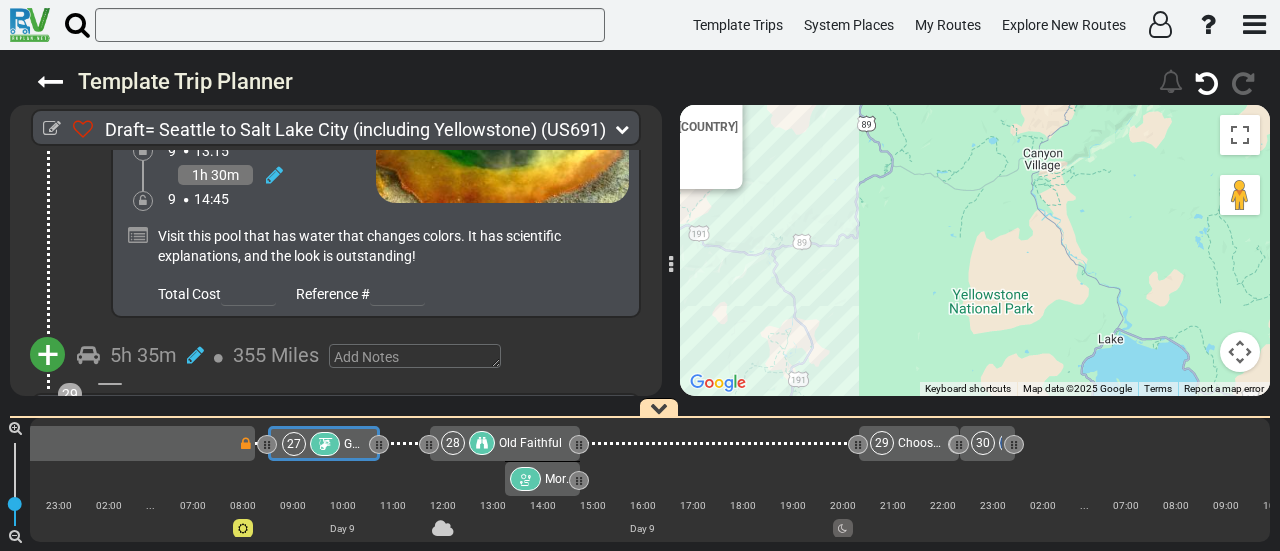 scroll, scrollTop: 11114, scrollLeft: 0, axis: vertical 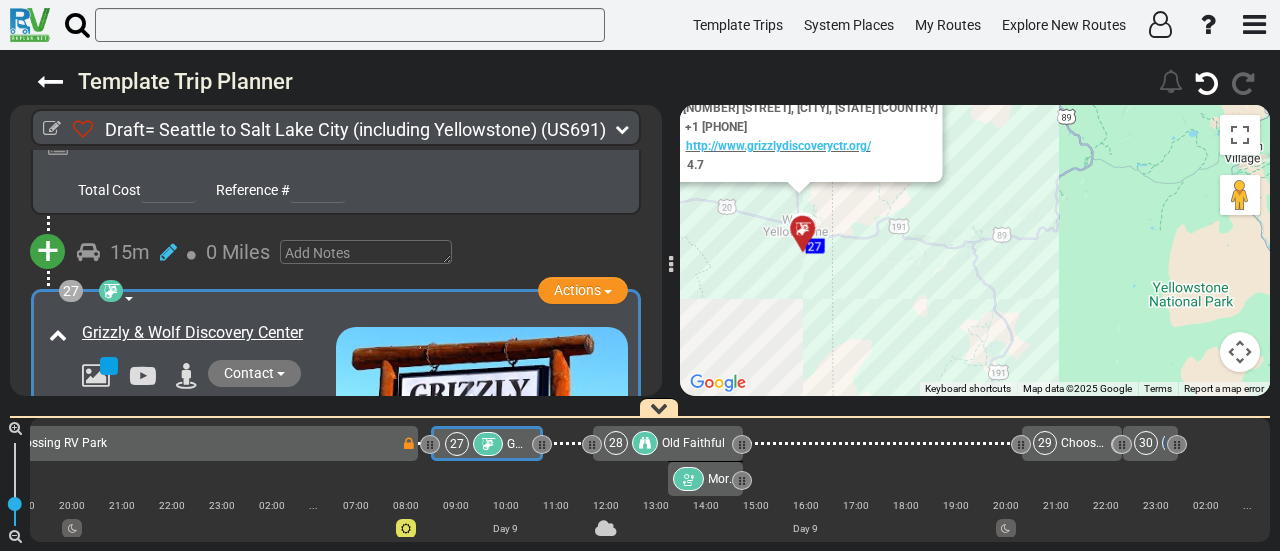 drag, startPoint x: 890, startPoint y: 314, endPoint x: 776, endPoint y: 176, distance: 178.99721 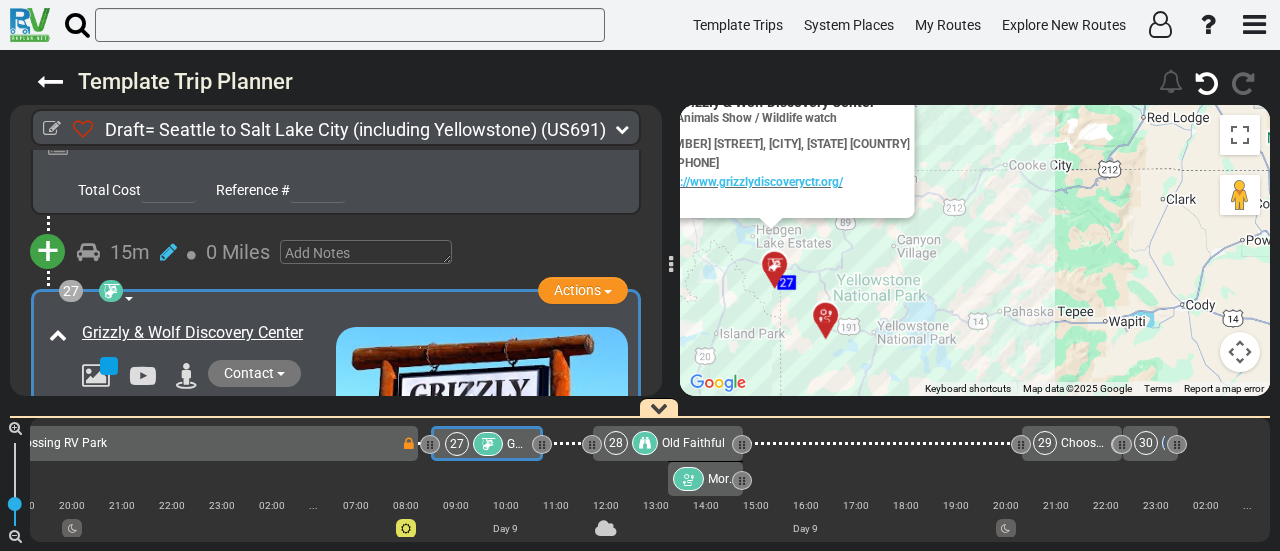 drag, startPoint x: 860, startPoint y: 255, endPoint x: 818, endPoint y: 333, distance: 88.588936 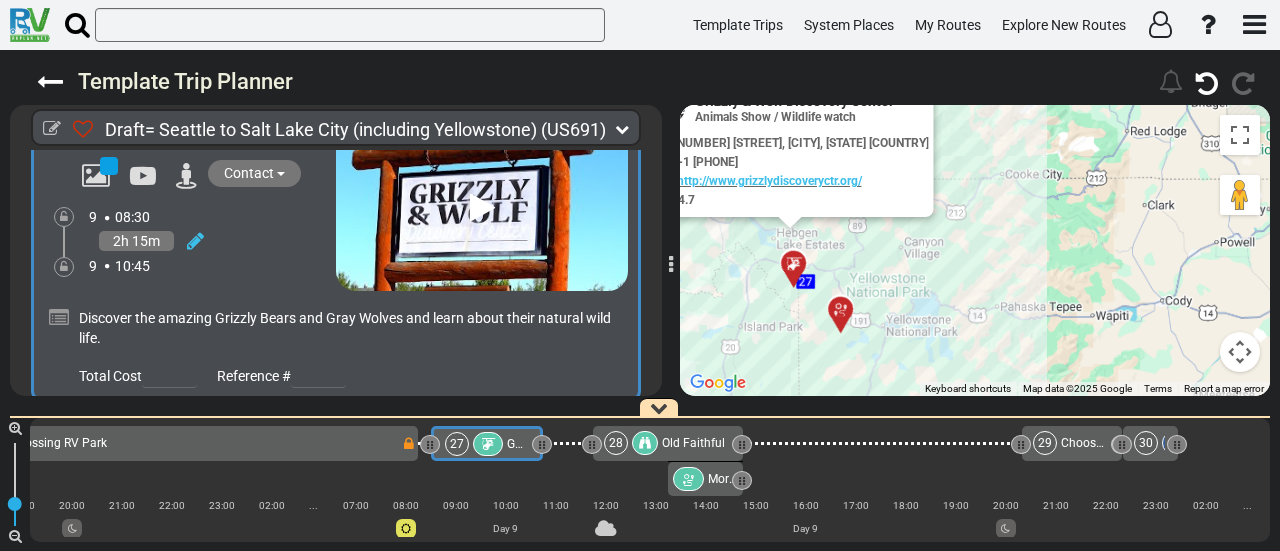 scroll, scrollTop: 10448, scrollLeft: 0, axis: vertical 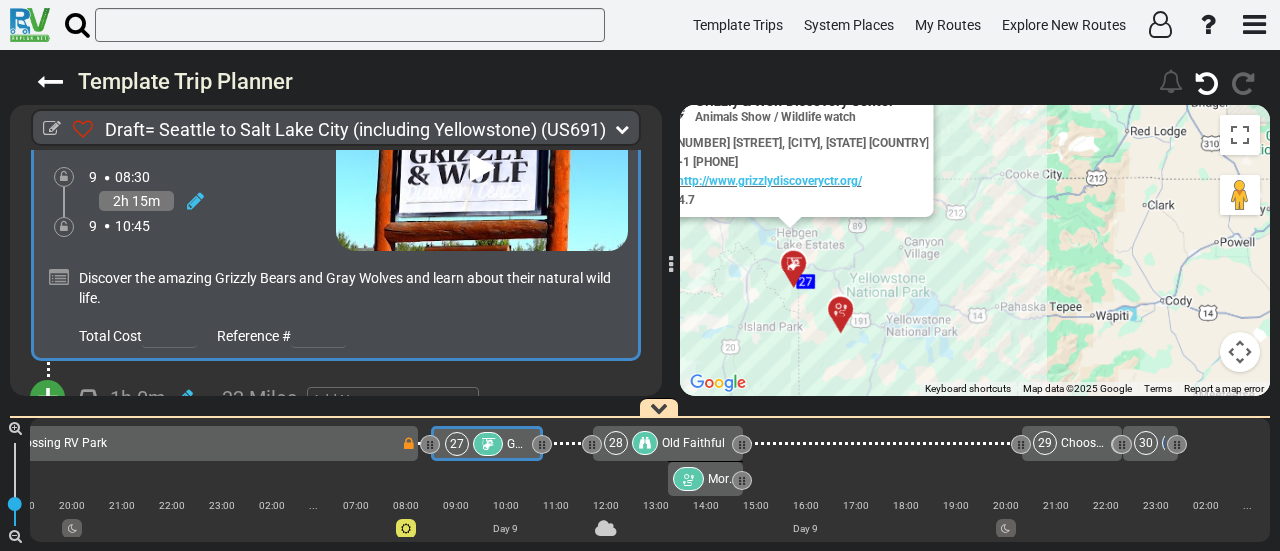 click on "+" at bounding box center [48, 398] 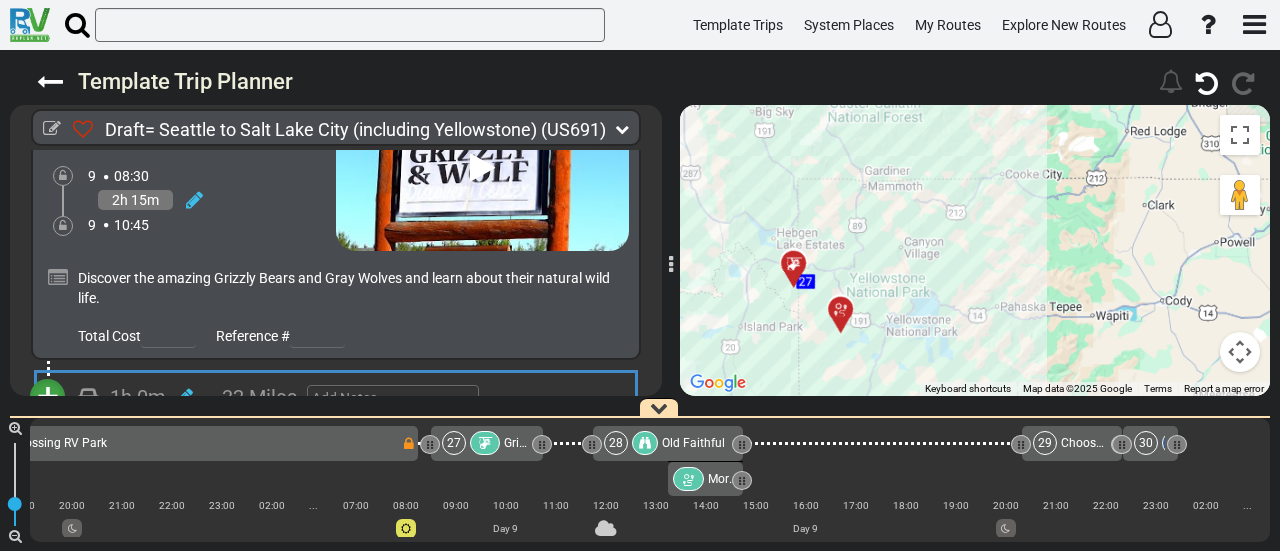 scroll, scrollTop: 10447, scrollLeft: 0, axis: vertical 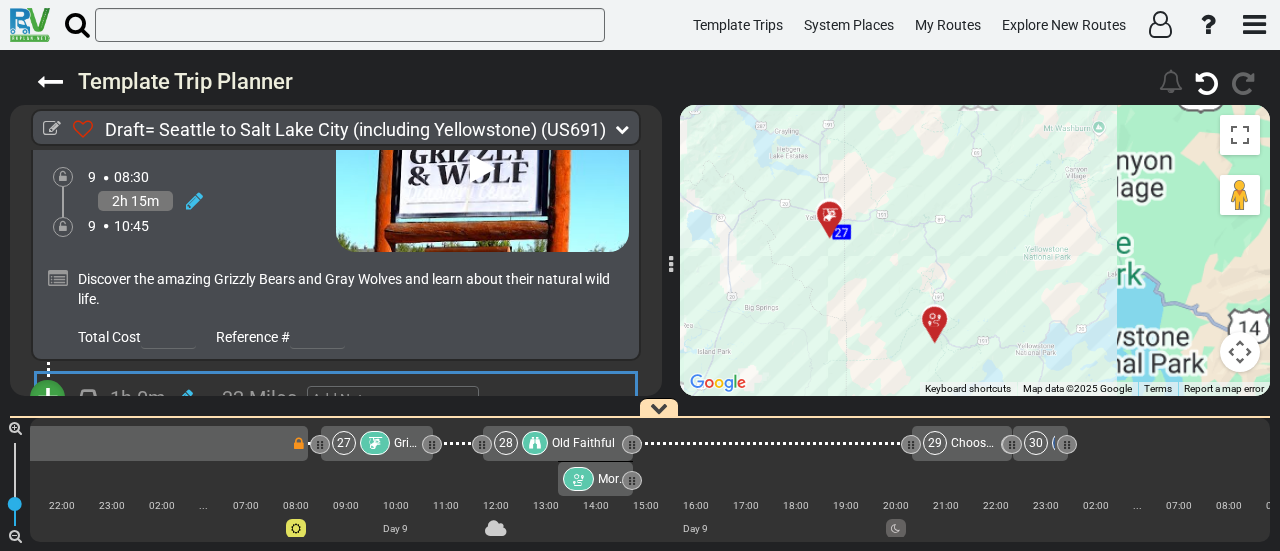 click on "Add Atraction" at bounding box center (110, 434) 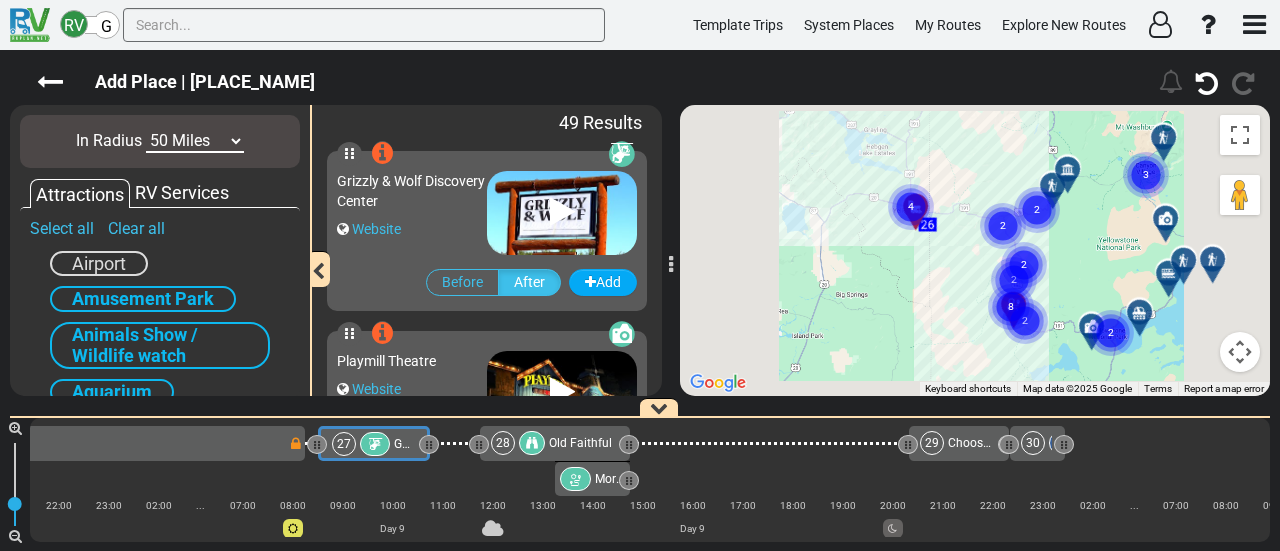 scroll, scrollTop: 0, scrollLeft: 7166, axis: horizontal 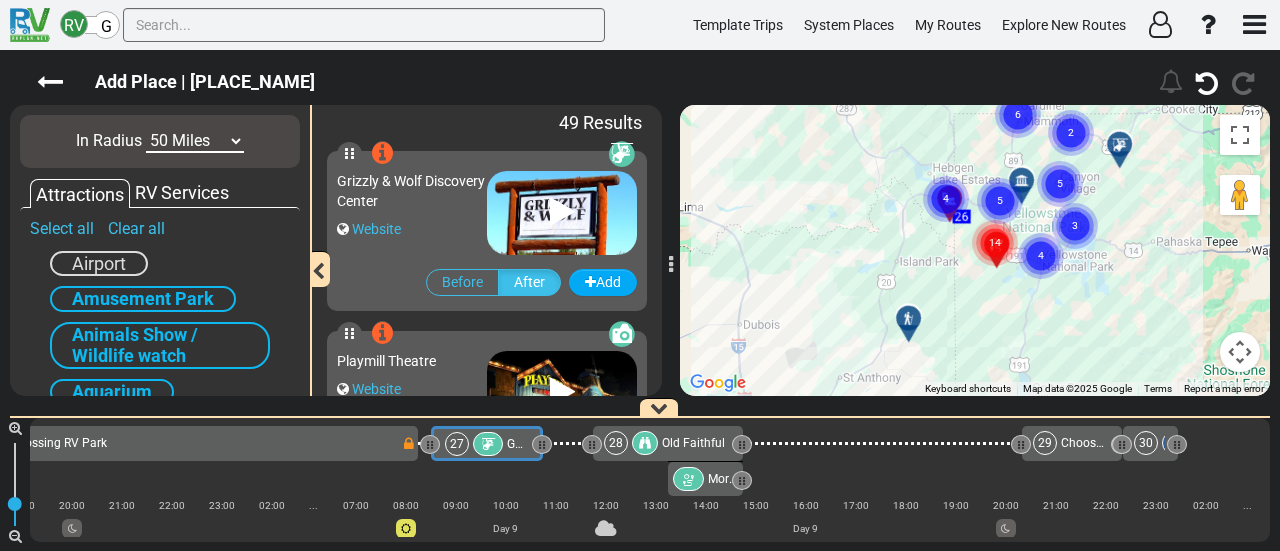 drag, startPoint x: 1027, startPoint y: 267, endPoint x: 943, endPoint y: 378, distance: 139.2013 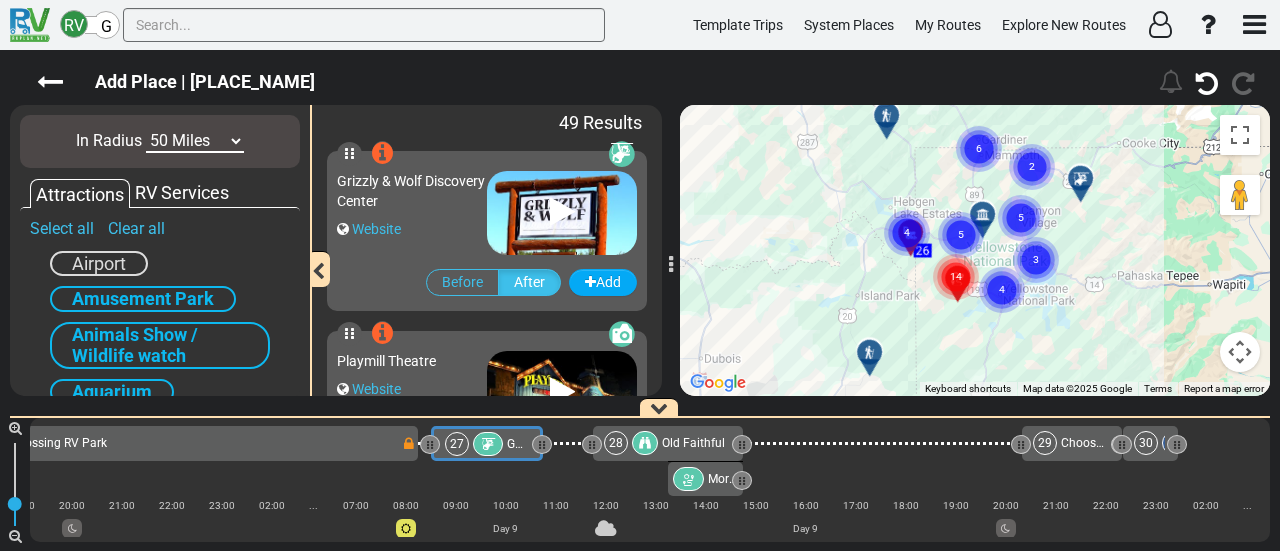 drag, startPoint x: 975, startPoint y: 177, endPoint x: 910, endPoint y: 247, distance: 95.524864 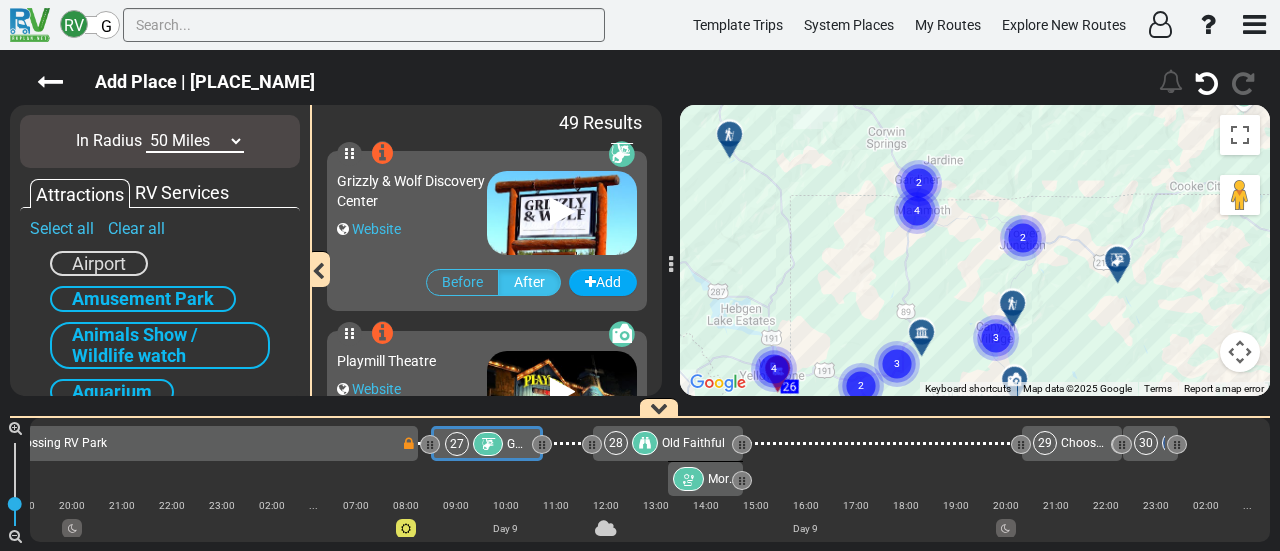 click on "4" 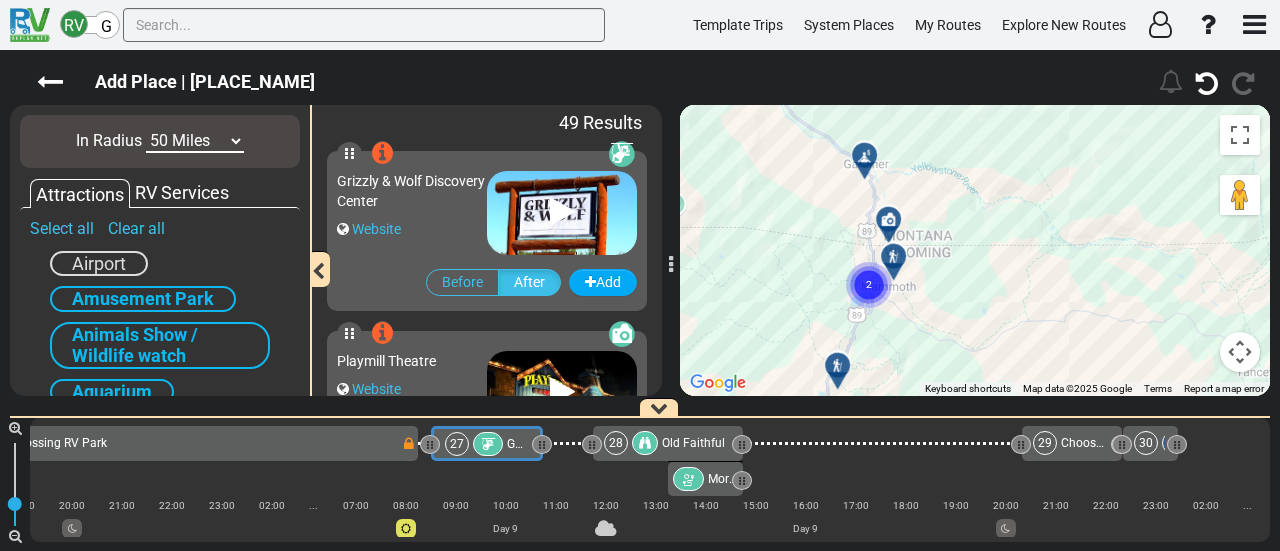 drag, startPoint x: 932, startPoint y: 229, endPoint x: 872, endPoint y: 300, distance: 92.95698 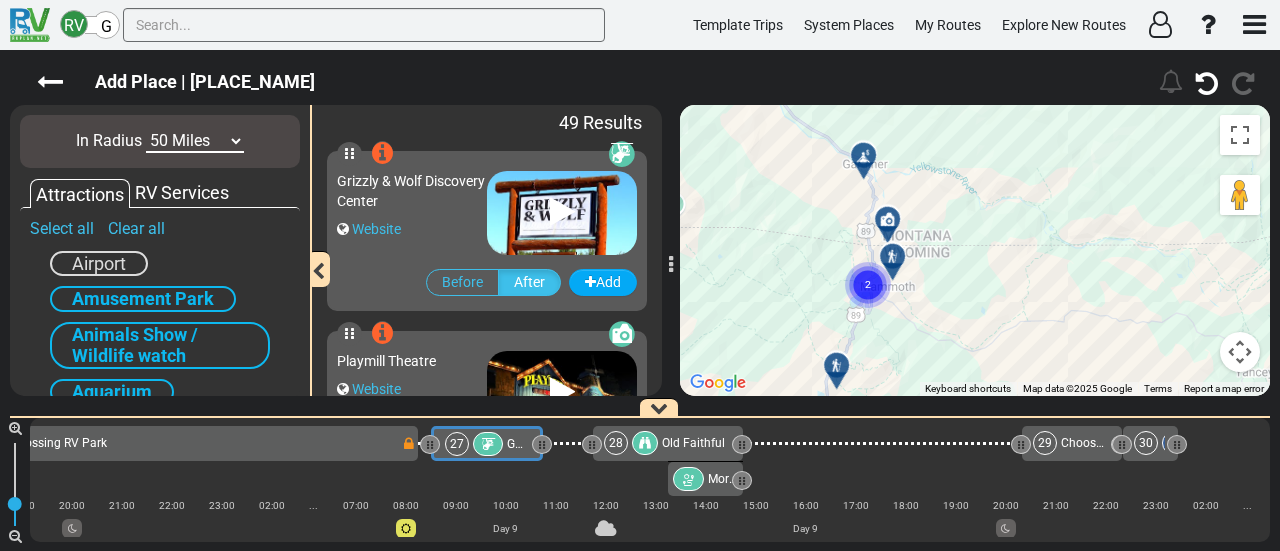 click on "2" 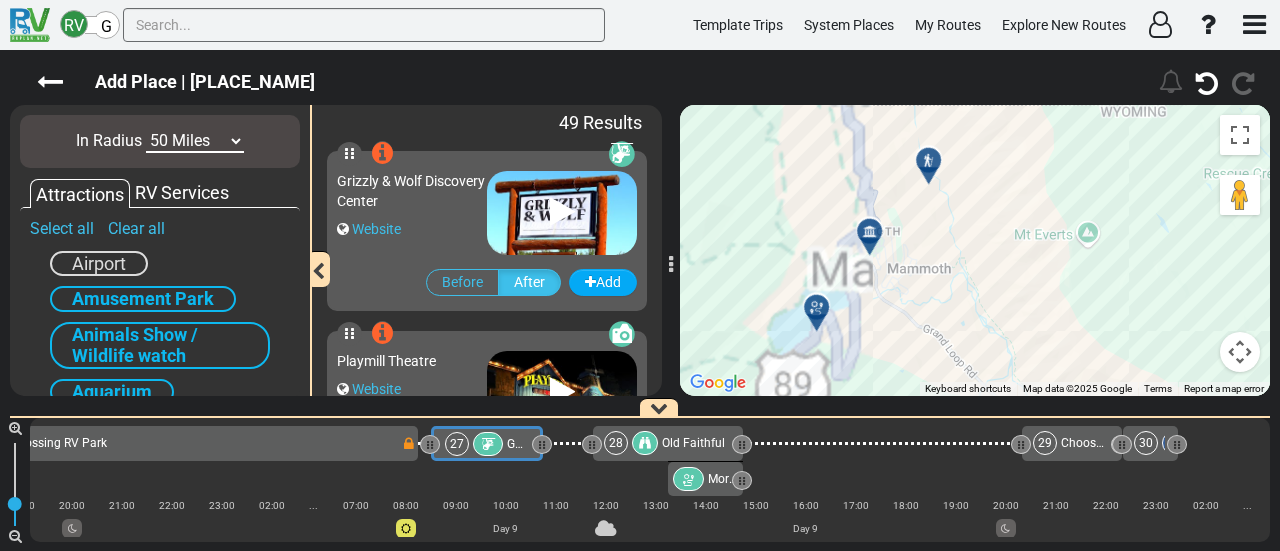 drag, startPoint x: 750, startPoint y: 295, endPoint x: 958, endPoint y: 315, distance: 208.95932 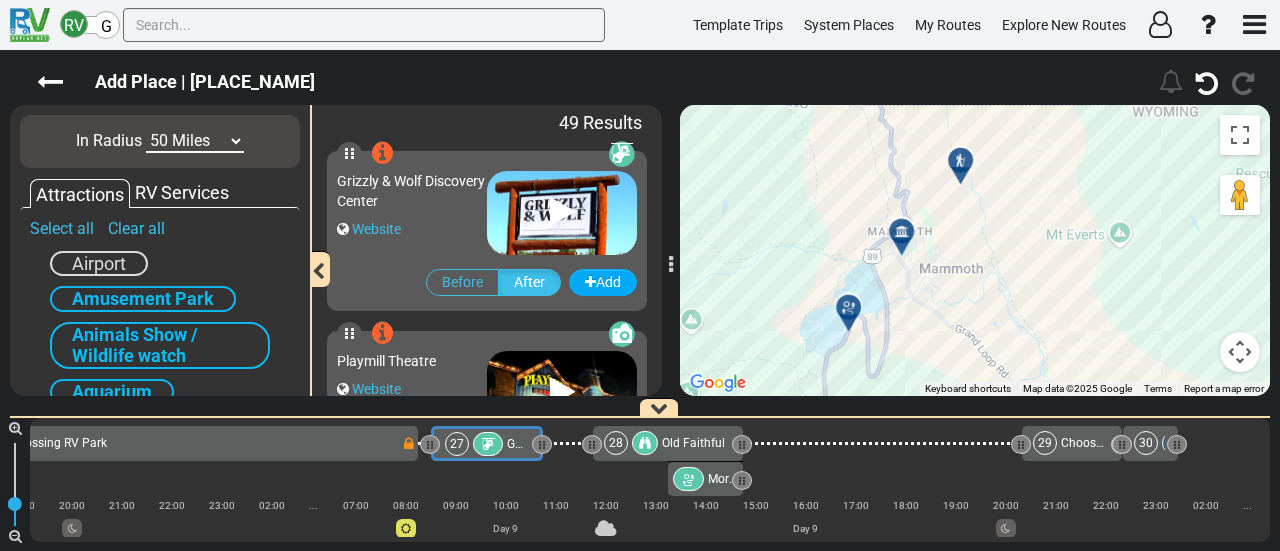 click at bounding box center [855, 315] 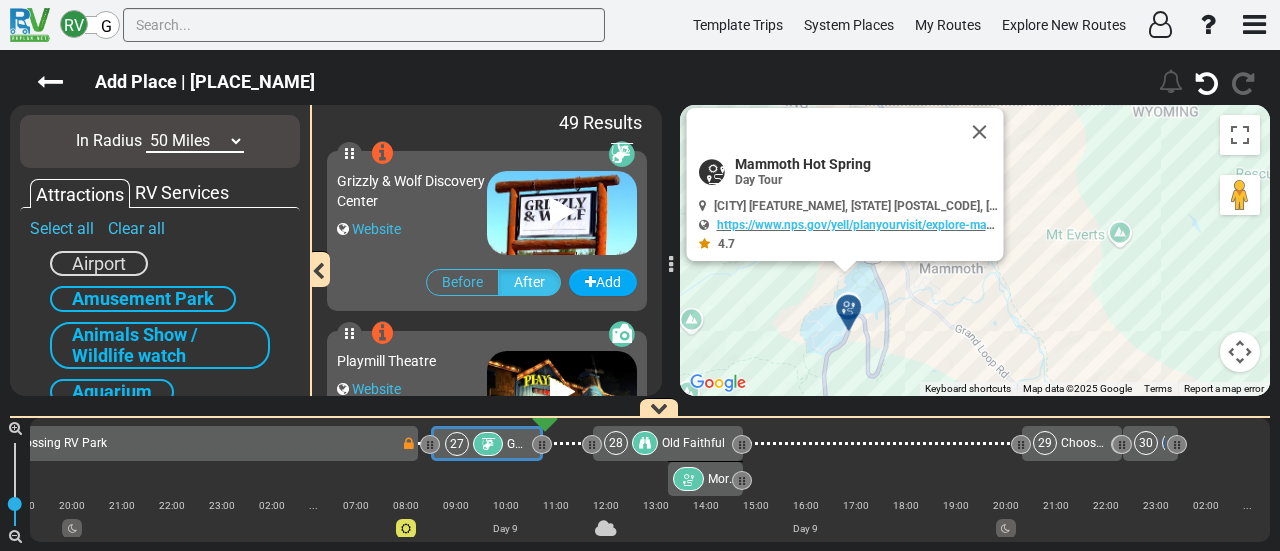 scroll, scrollTop: 0, scrollLeft: 7238, axis: horizontal 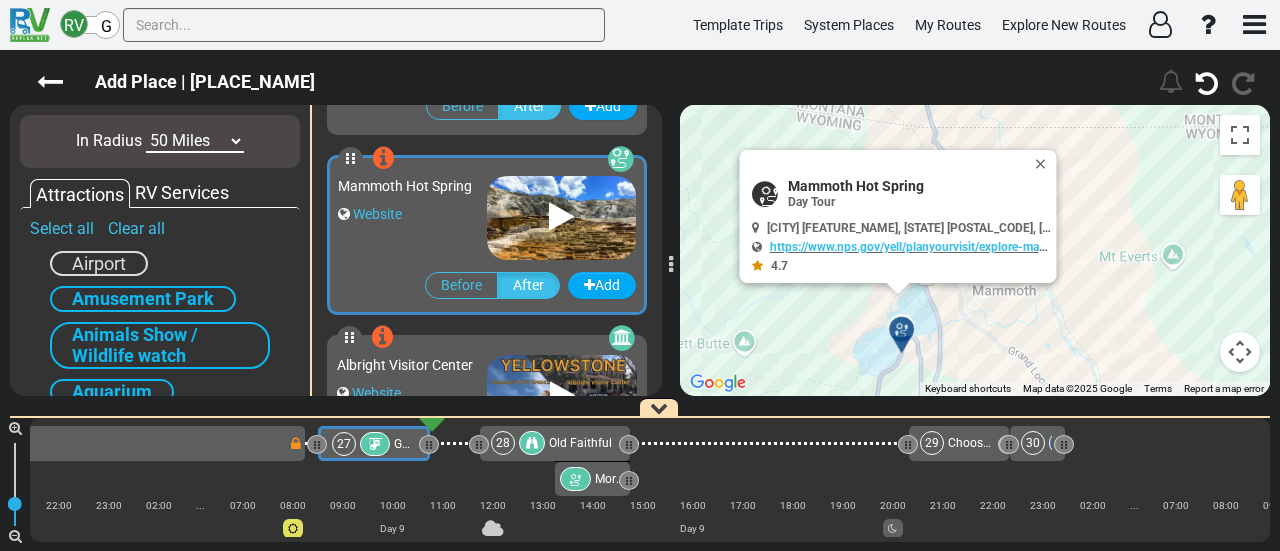 click on "Mammoth Hot Spring" at bounding box center (918, 186) 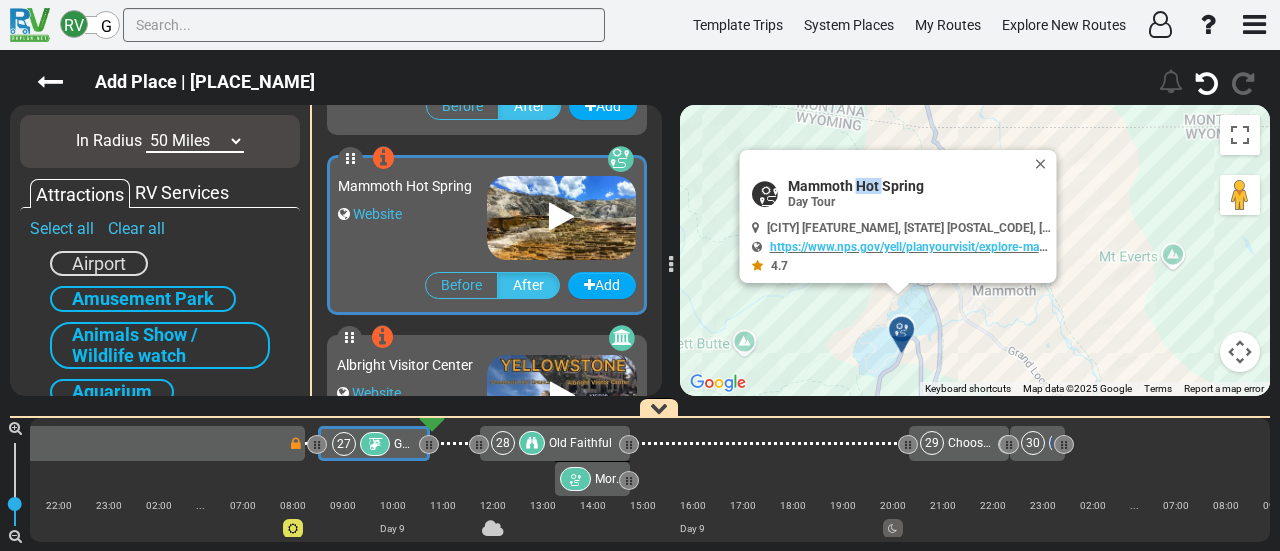 click on "Mammoth Hot Spring" at bounding box center [918, 186] 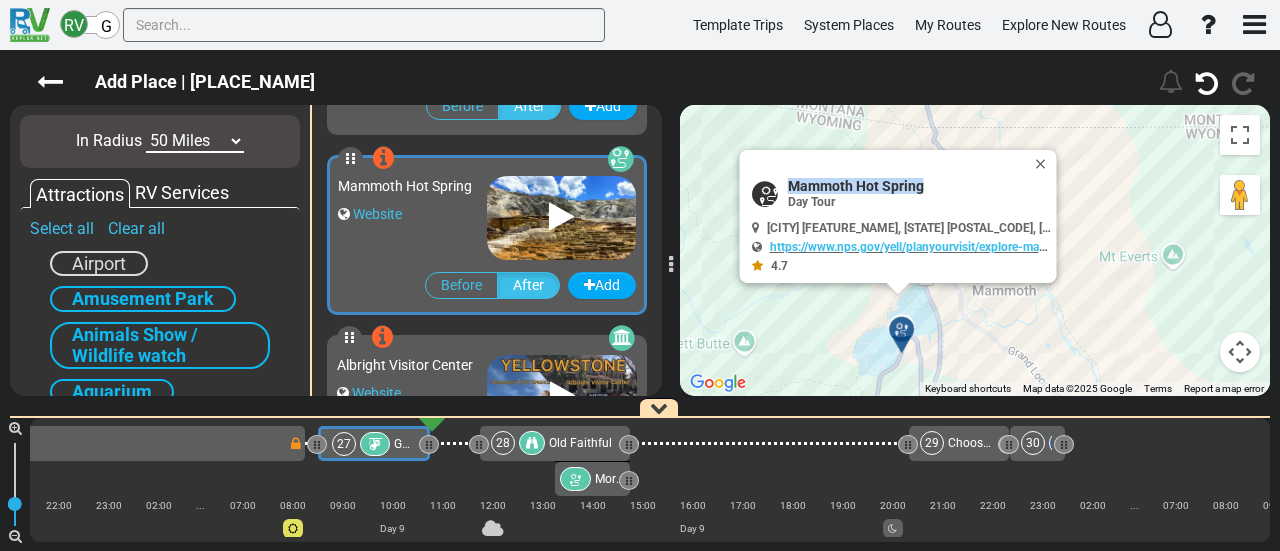 click on "Mammoth Hot Spring" at bounding box center (918, 186) 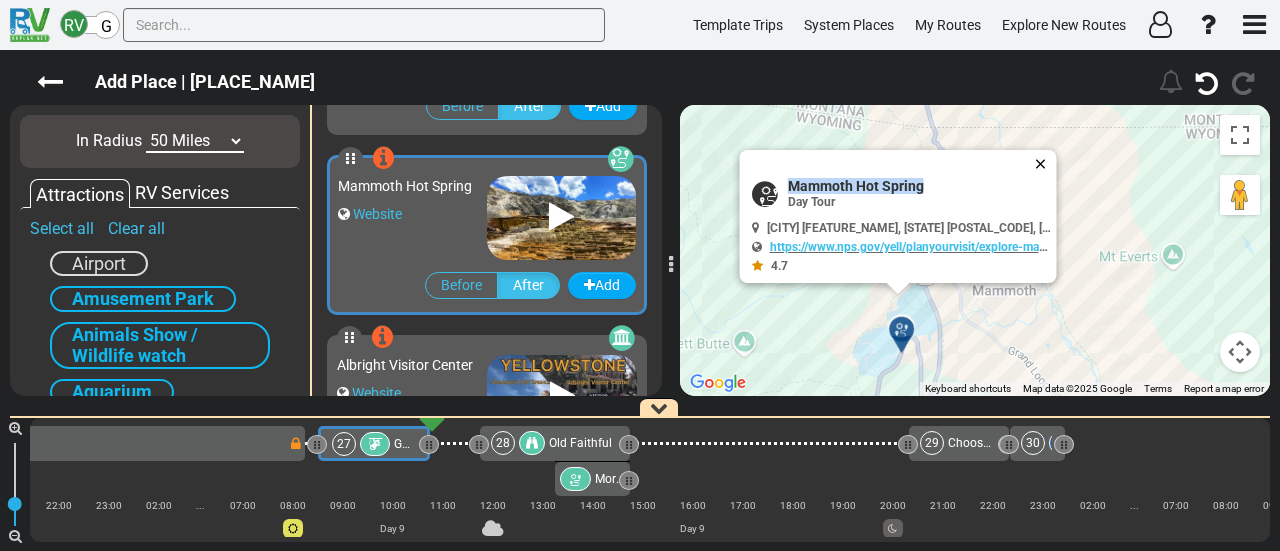 click at bounding box center (1045, 164) 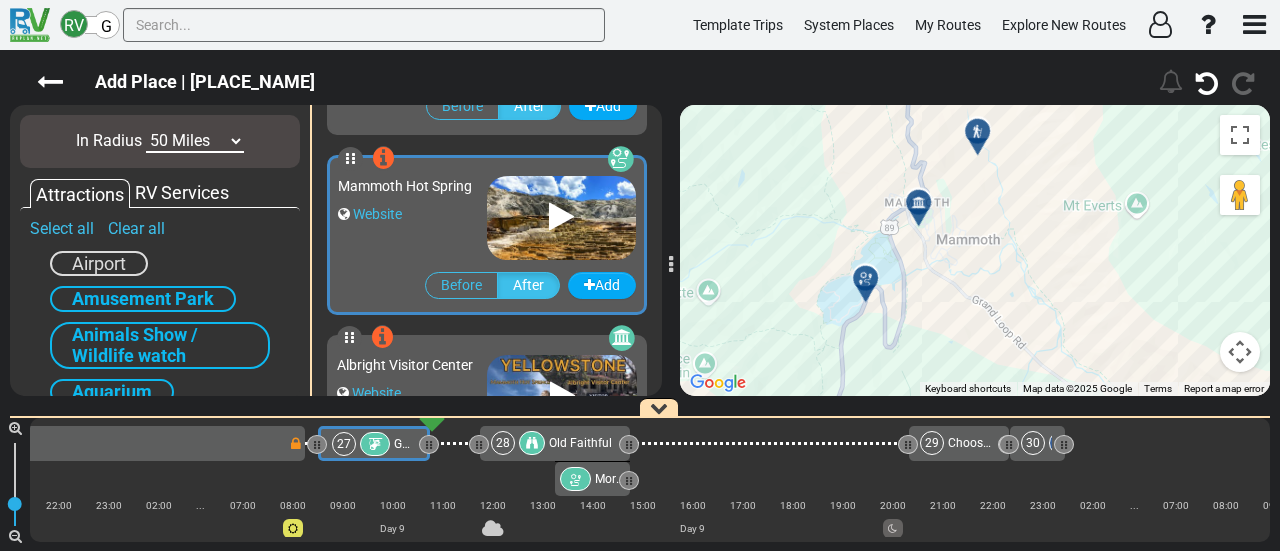 drag, startPoint x: 994, startPoint y: 230, endPoint x: 973, endPoint y: 227, distance: 21.213203 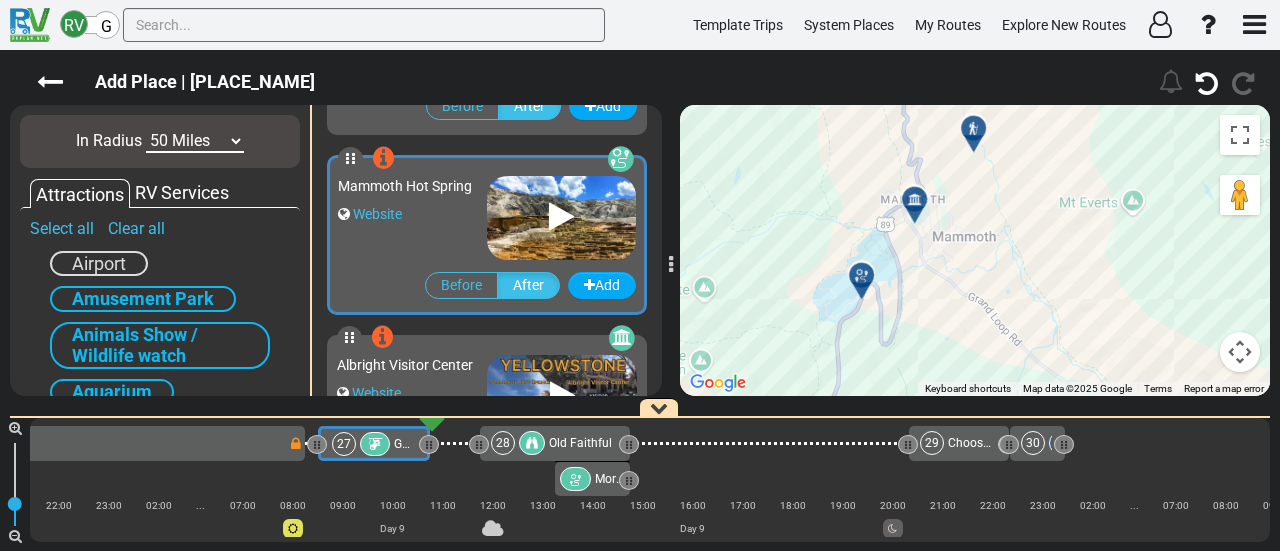 click at bounding box center (921, 207) 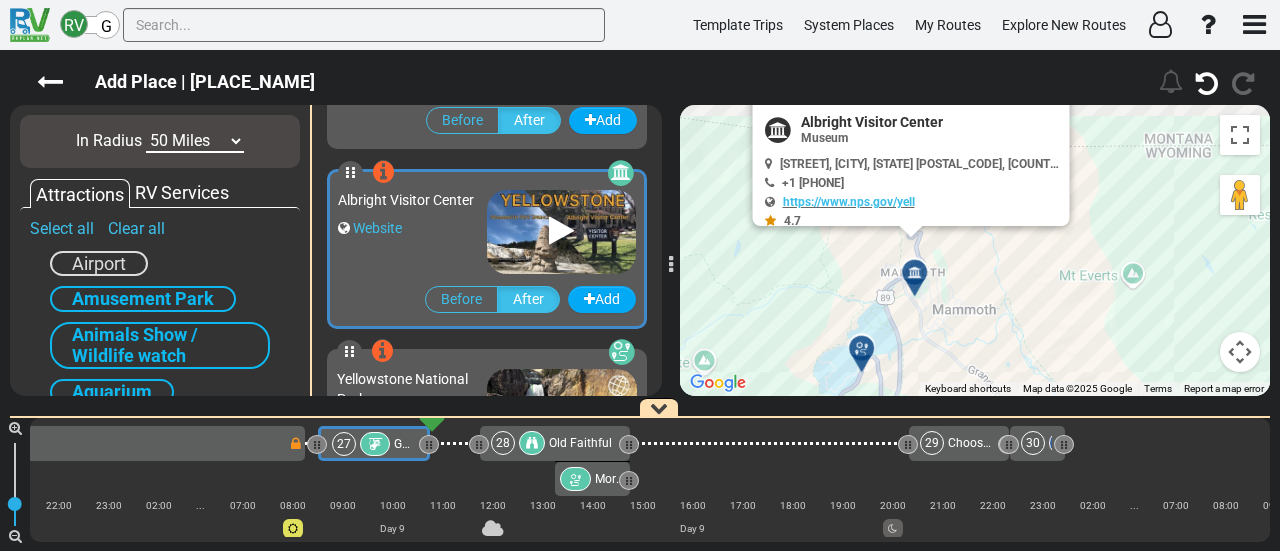 scroll, scrollTop: 4676, scrollLeft: 0, axis: vertical 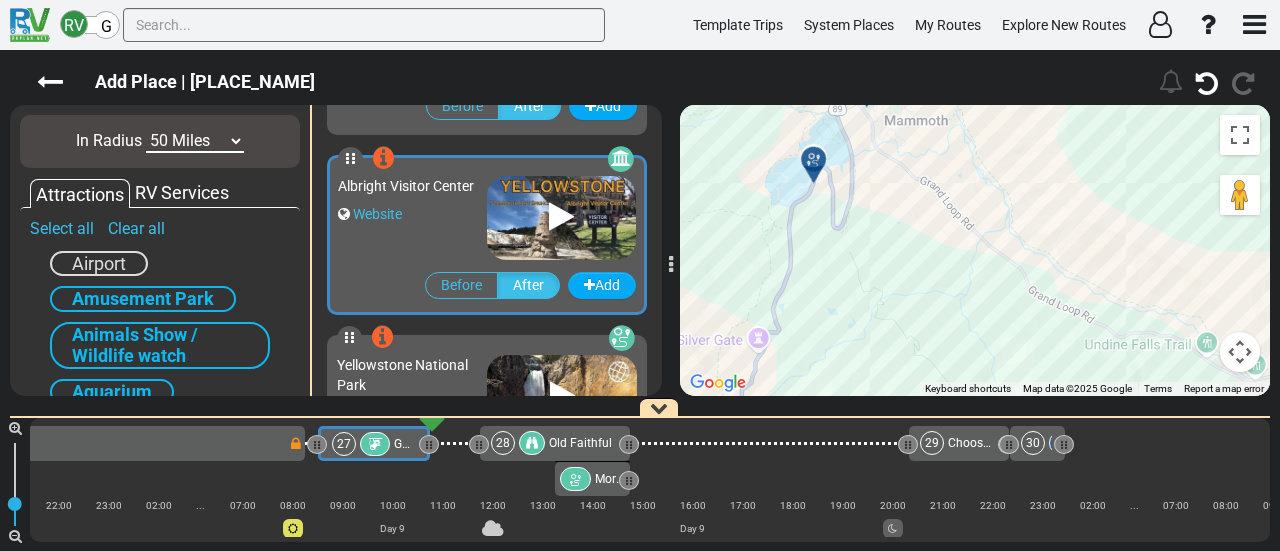 drag, startPoint x: 752, startPoint y: 285, endPoint x: 716, endPoint y: 97, distance: 191.41577 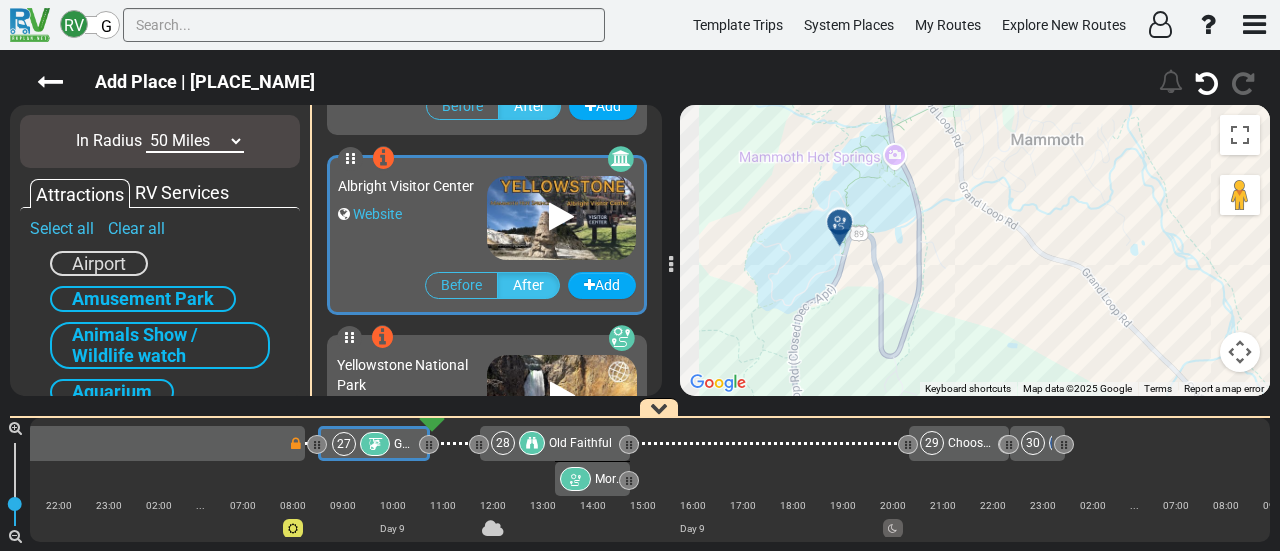 drag, startPoint x: 799, startPoint y: 193, endPoint x: 848, endPoint y: 224, distance: 57.982758 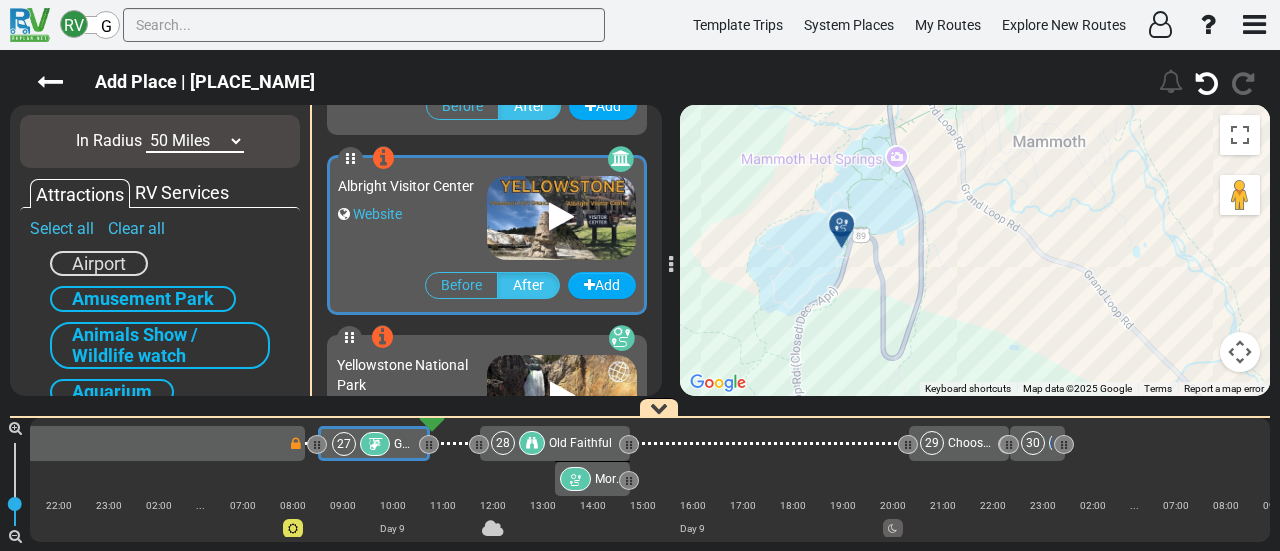 click at bounding box center (848, 232) 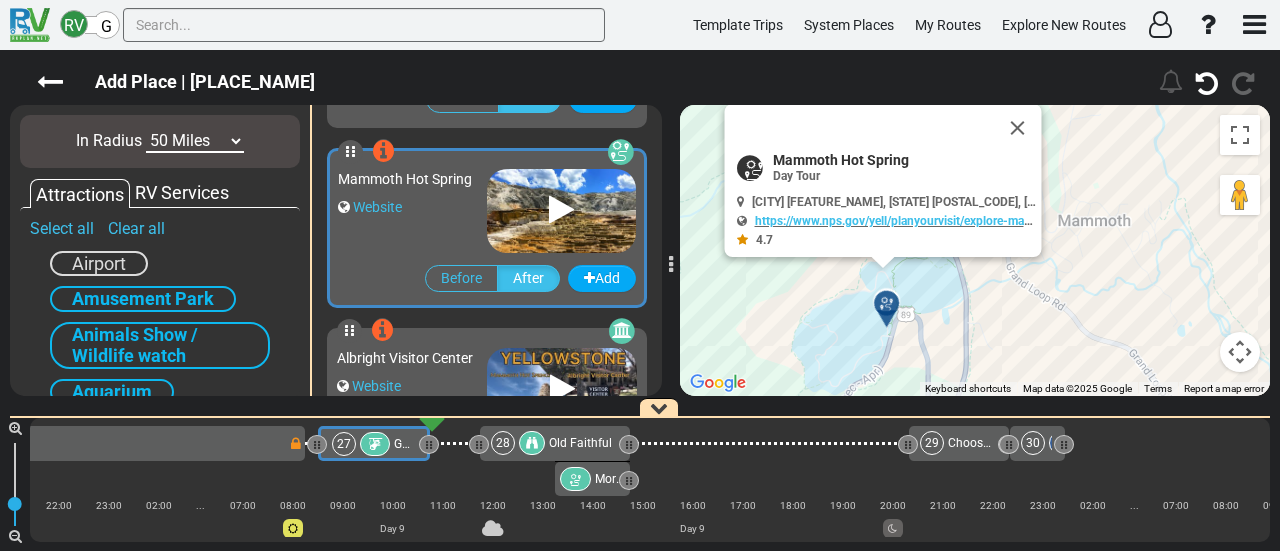 scroll, scrollTop: 4496, scrollLeft: 0, axis: vertical 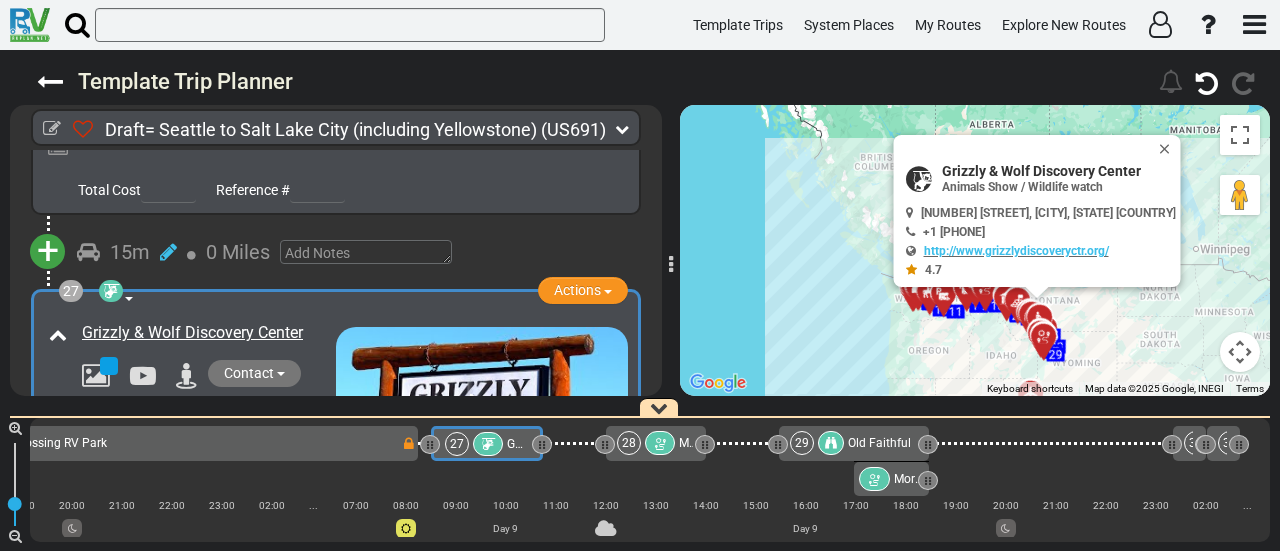 click at bounding box center (660, 444) 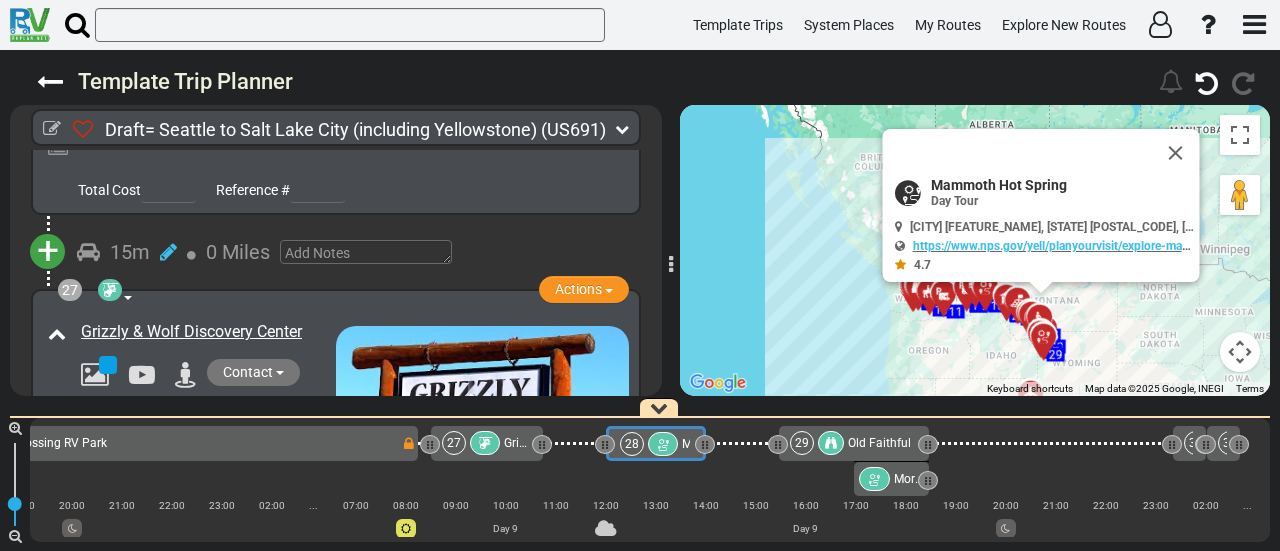 scroll, scrollTop: 10309, scrollLeft: 0, axis: vertical 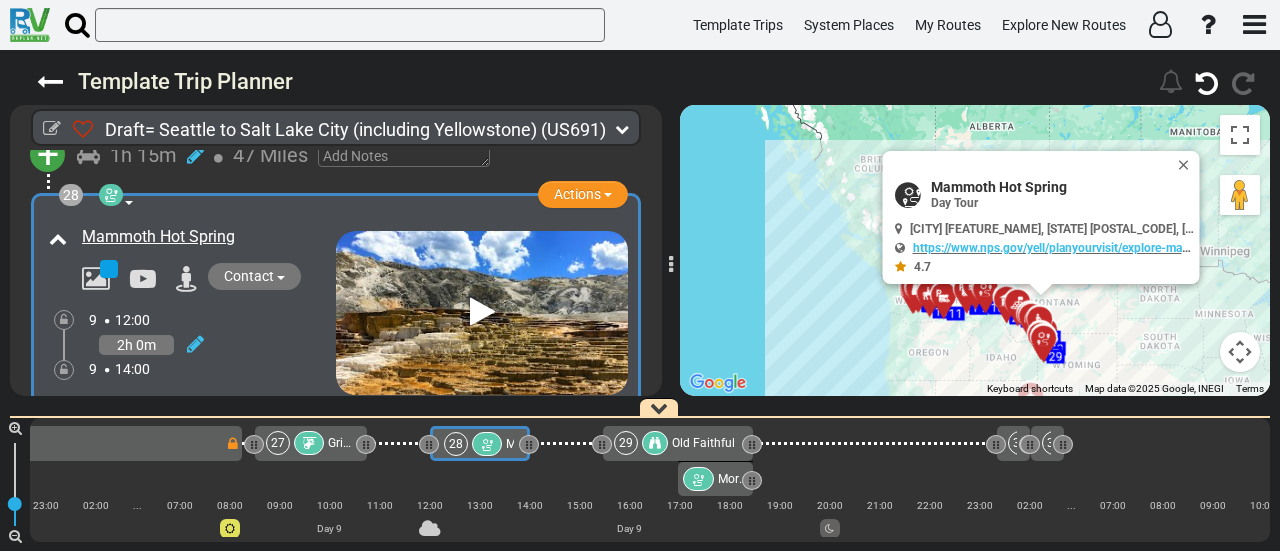 click at bounding box center (487, 444) 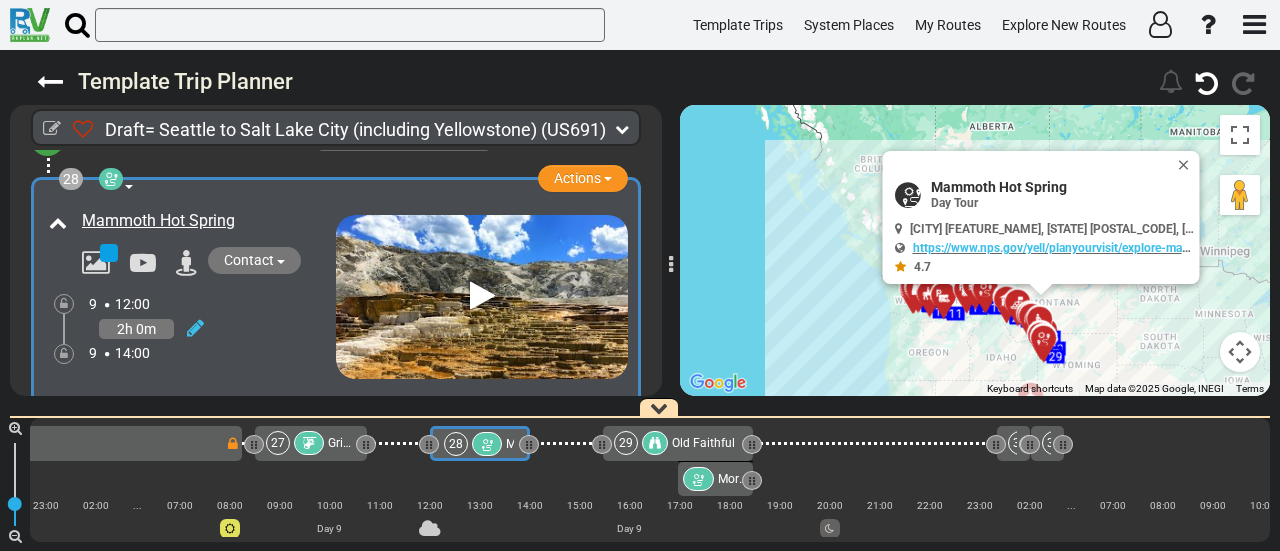 scroll, scrollTop: 10710, scrollLeft: 0, axis: vertical 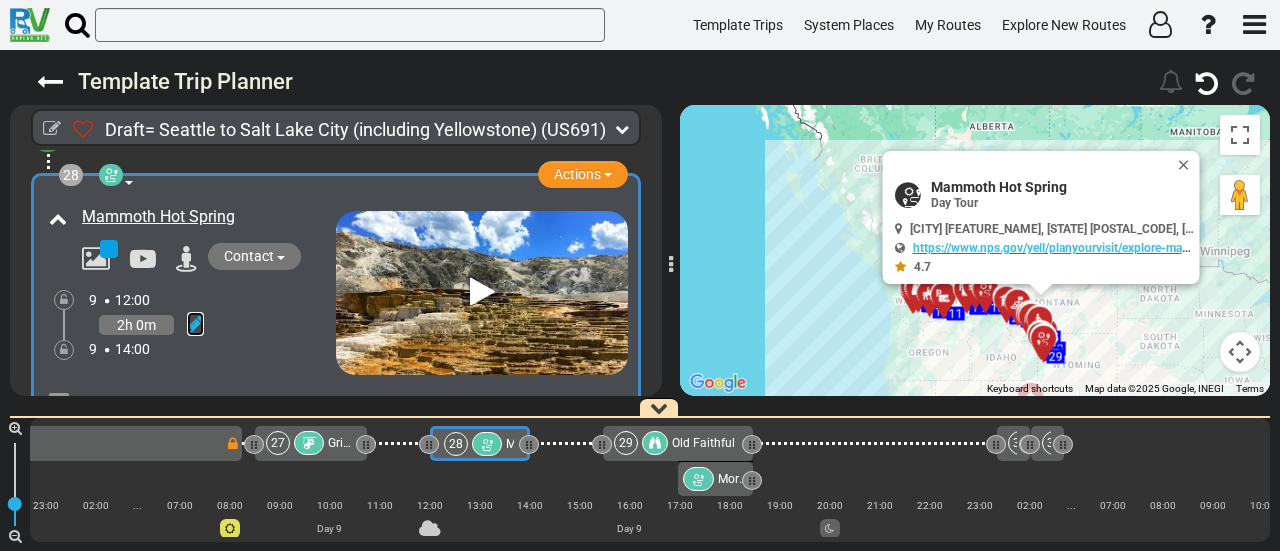 click at bounding box center [195, 324] 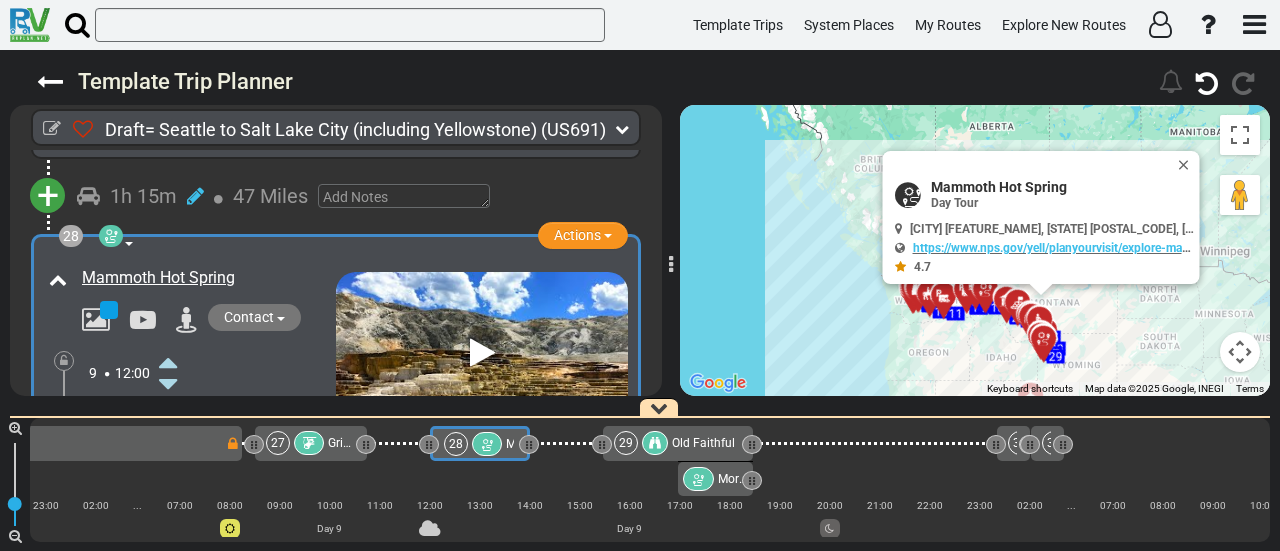 scroll, scrollTop: 10610, scrollLeft: 0, axis: vertical 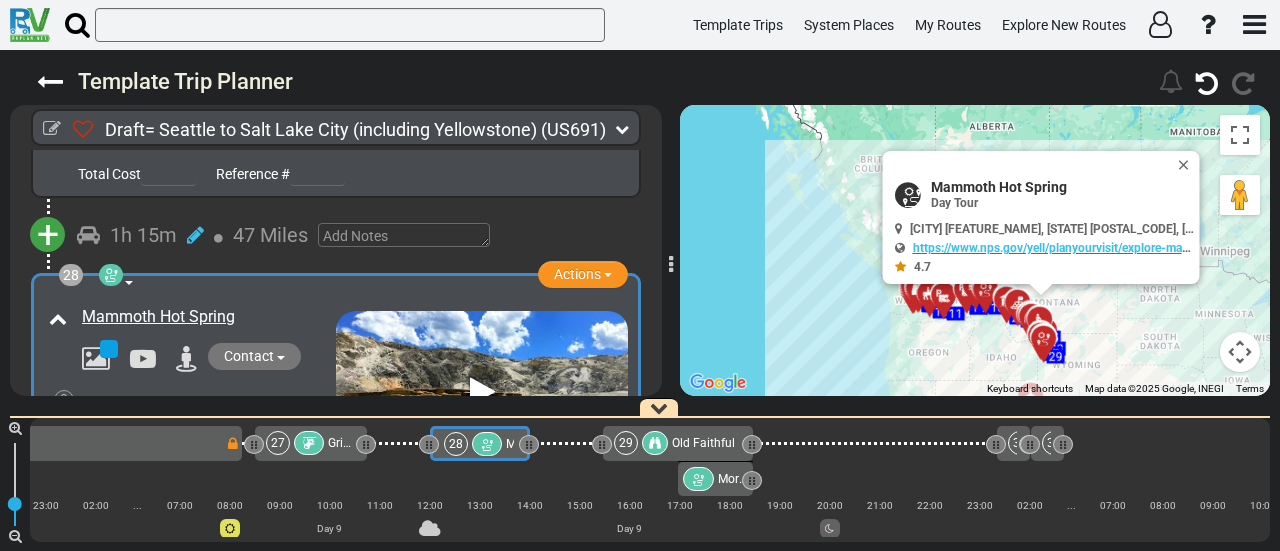 click at bounding box center [111, 275] 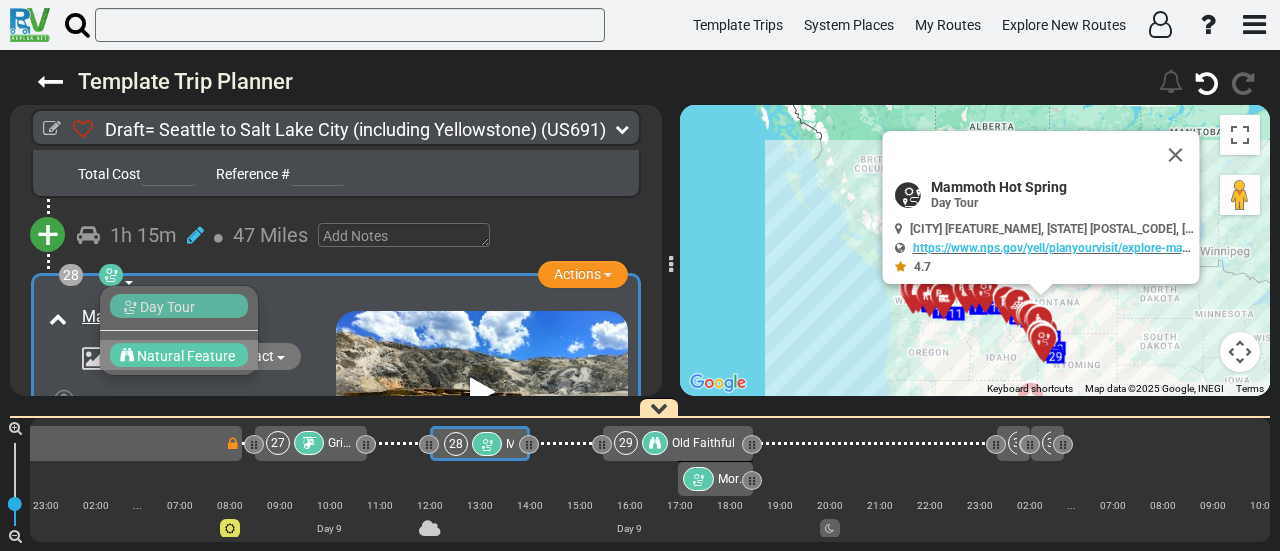 click on "Natural Feature" at bounding box center [186, 356] 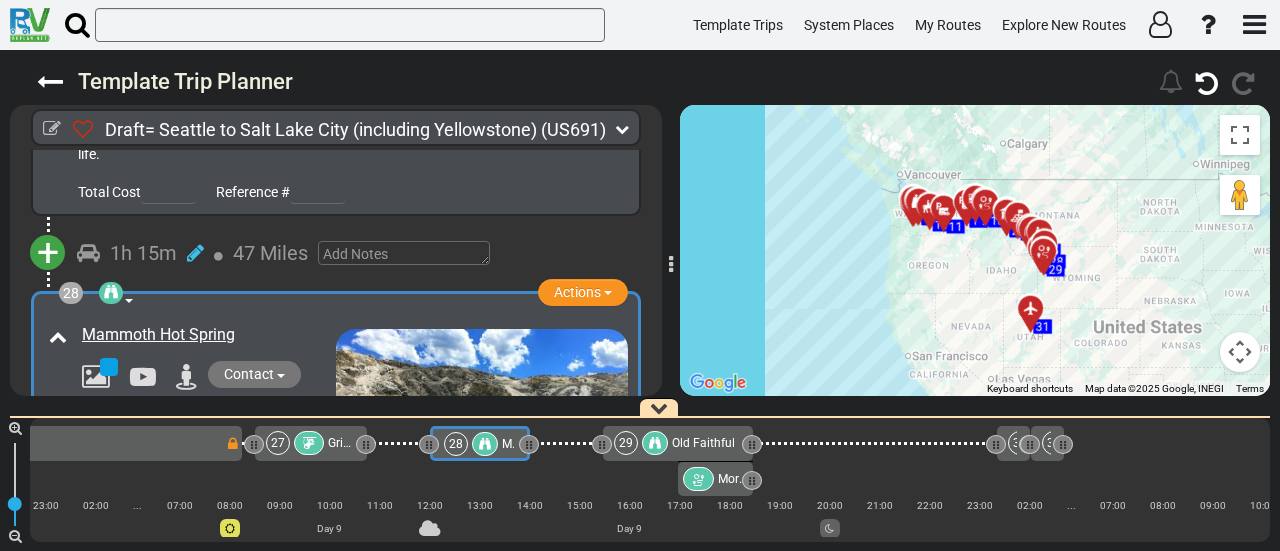 scroll, scrollTop: 10590, scrollLeft: 0, axis: vertical 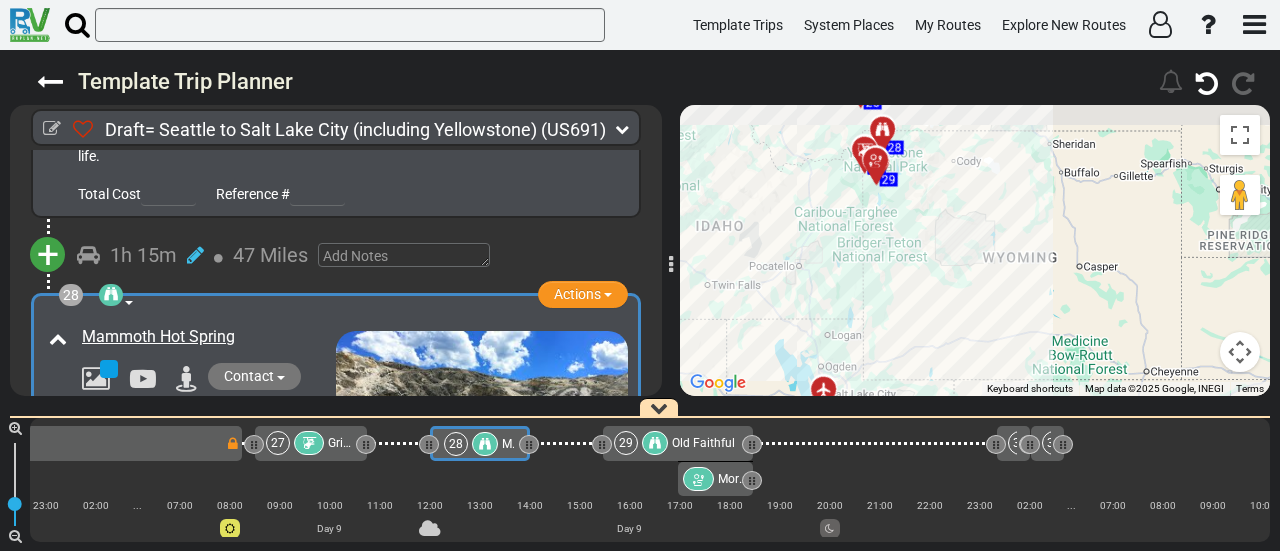 drag, startPoint x: 1057, startPoint y: 228, endPoint x: 926, endPoint y: 383, distance: 202.94334 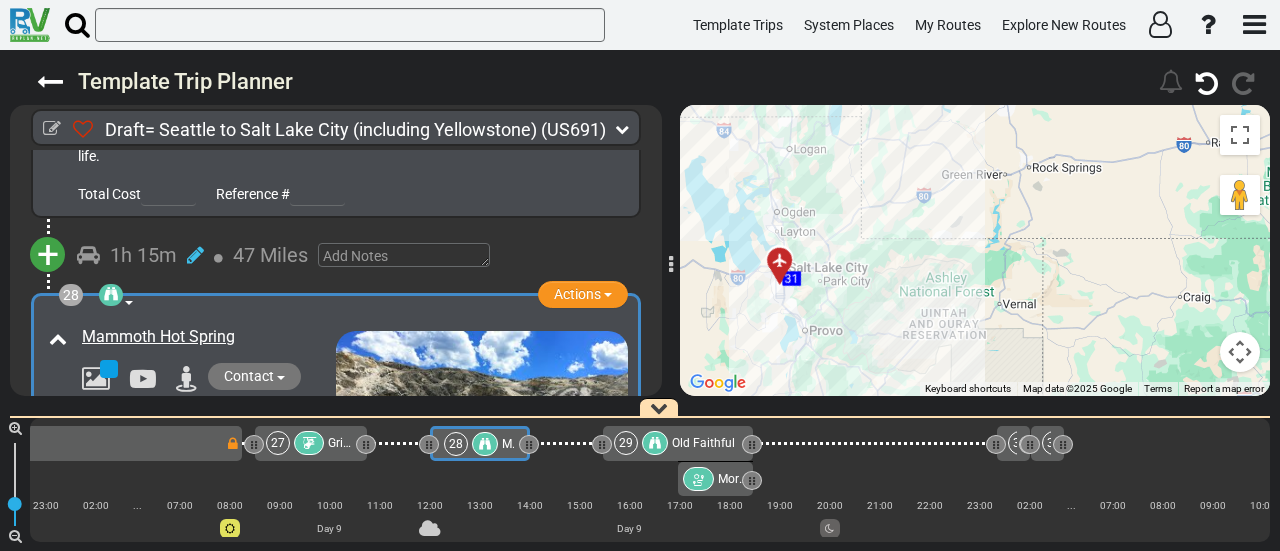 drag, startPoint x: 924, startPoint y: 273, endPoint x: 990, endPoint y: 161, distance: 130 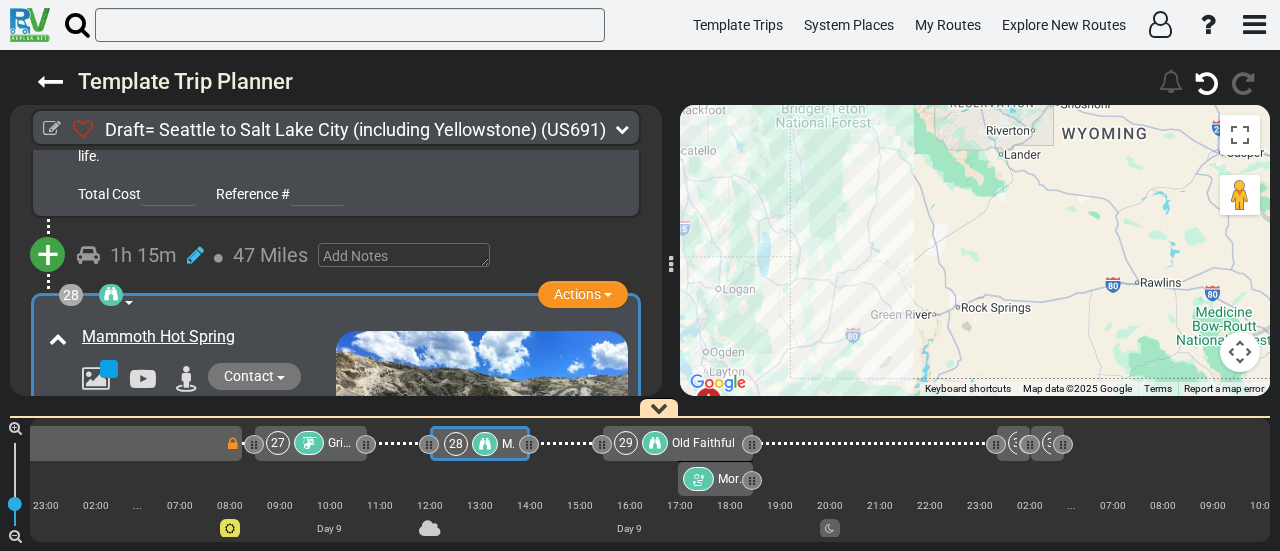 drag, startPoint x: 922, startPoint y: 197, endPoint x: 825, endPoint y: 315, distance: 152.75143 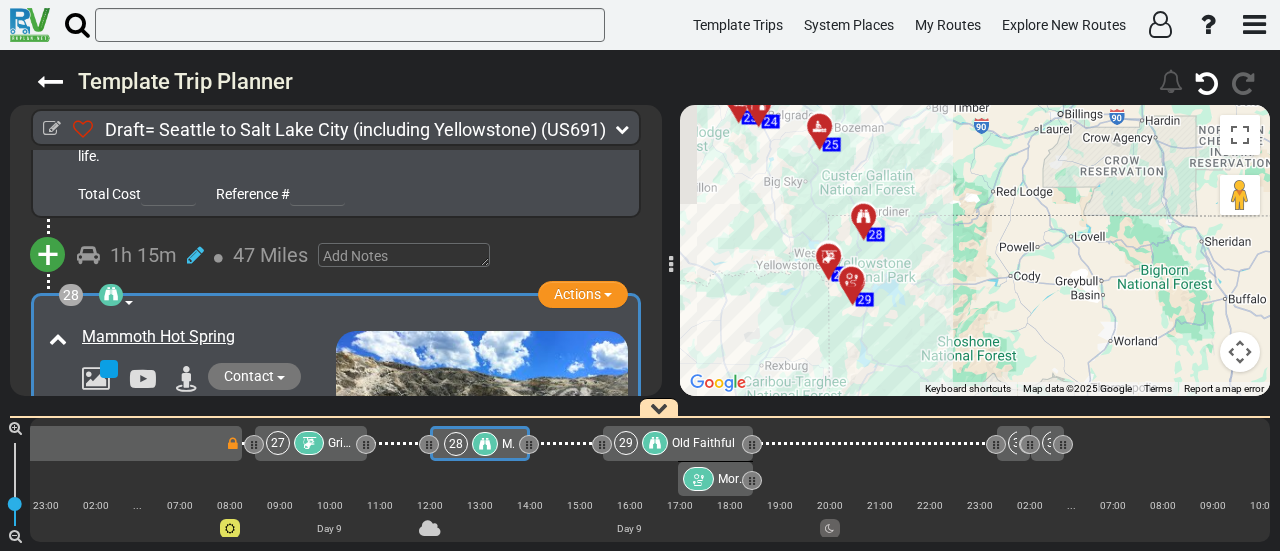 drag, startPoint x: 859, startPoint y: 215, endPoint x: 1010, endPoint y: 362, distance: 210.7368 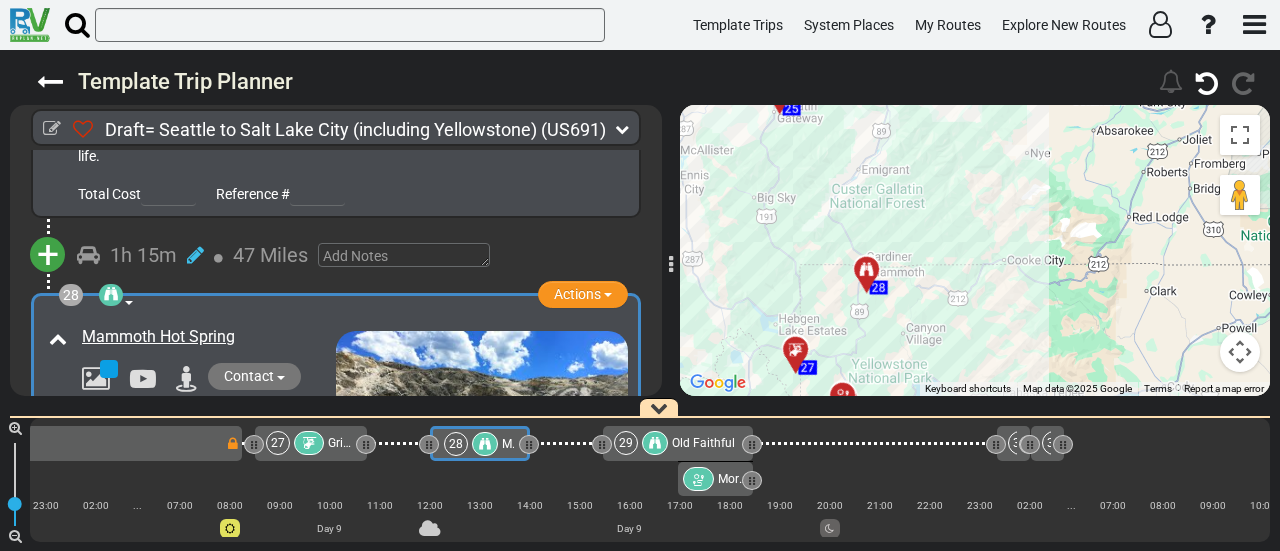 drag, startPoint x: 898, startPoint y: 221, endPoint x: 1020, endPoint y: 385, distance: 204.40157 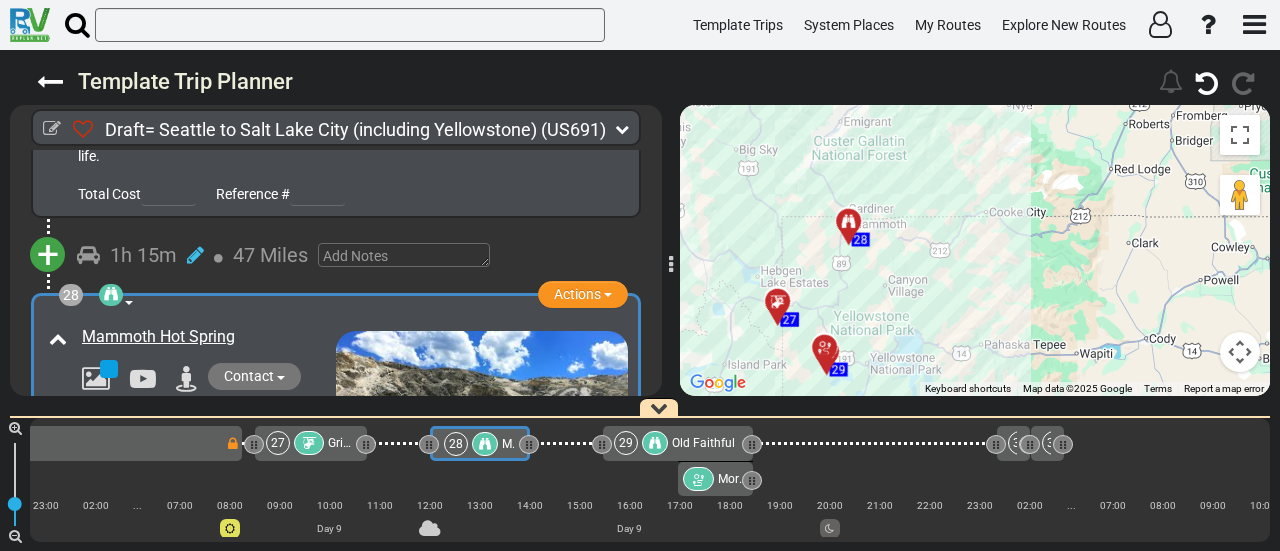 drag, startPoint x: 975, startPoint y: 312, endPoint x: 964, endPoint y: 288, distance: 26.400757 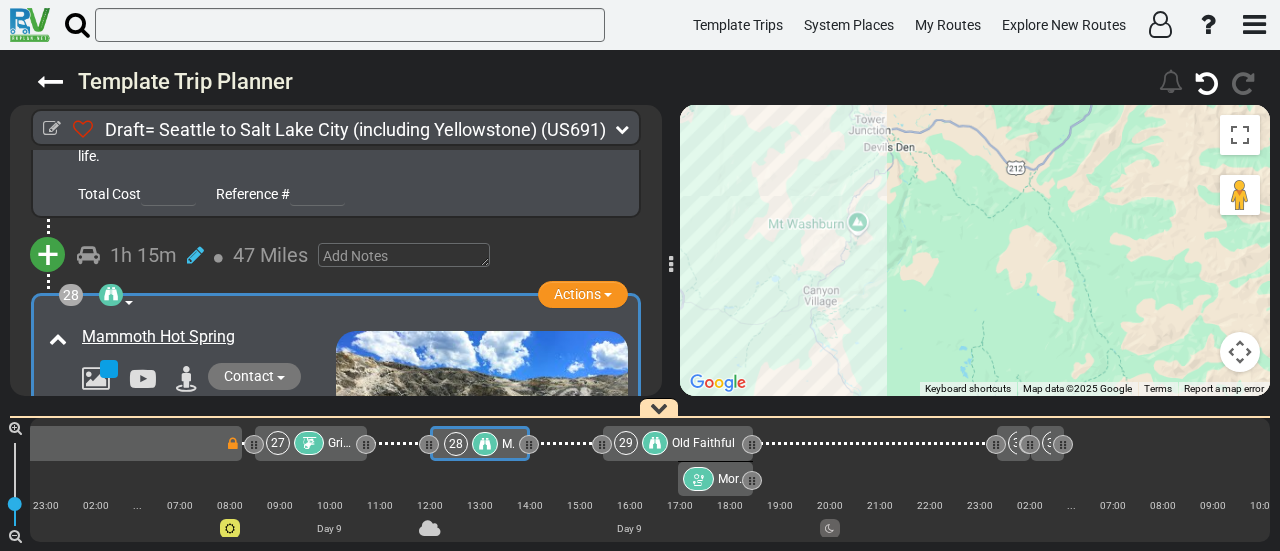 drag, startPoint x: 823, startPoint y: 278, endPoint x: 1138, endPoint y: 419, distance: 345.11737 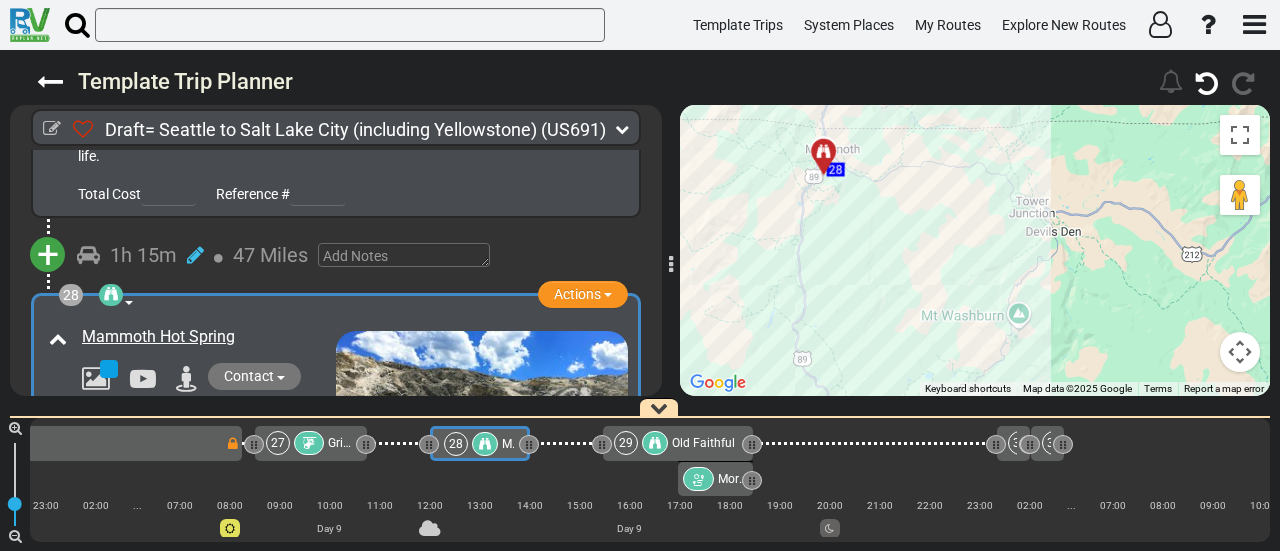 drag, startPoint x: 1032, startPoint y: 257, endPoint x: 1010, endPoint y: 251, distance: 22.803509 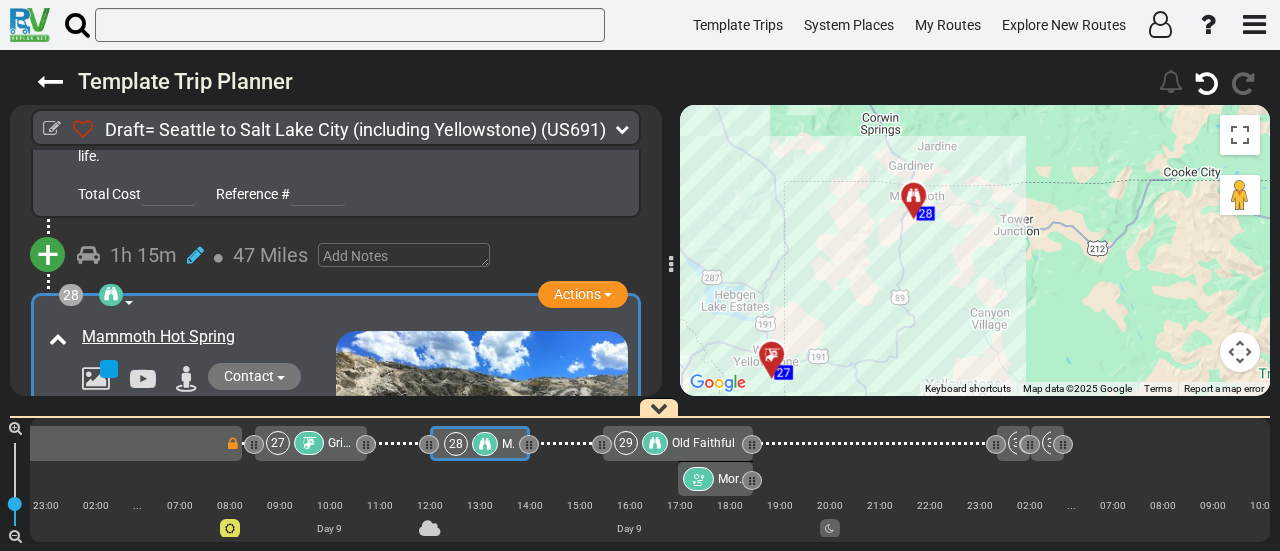 click at bounding box center (485, 444) 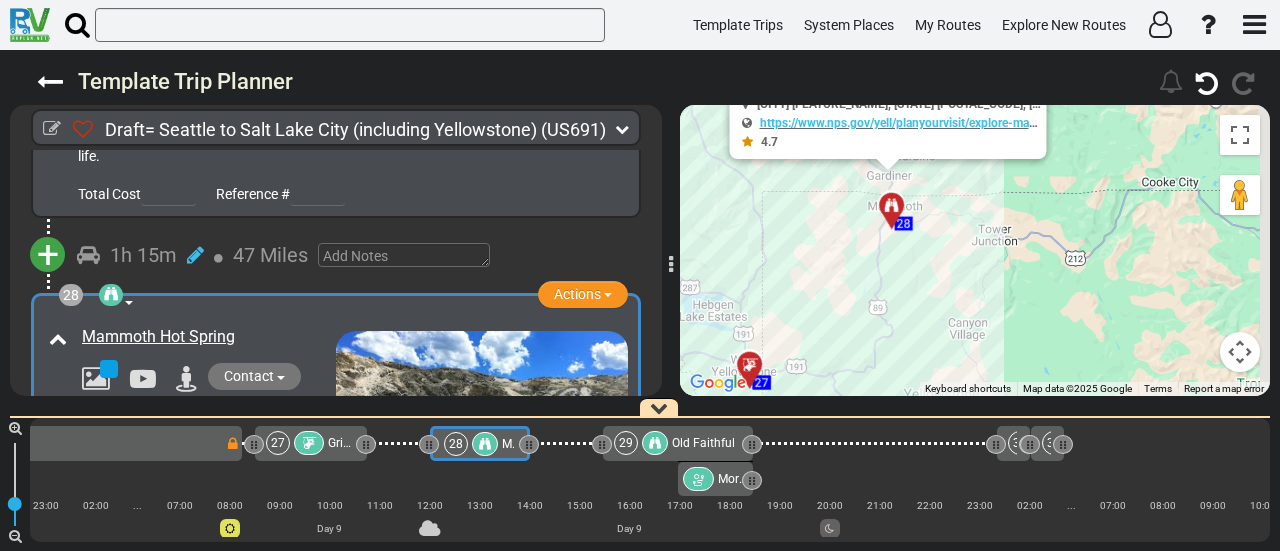 drag, startPoint x: 824, startPoint y: 350, endPoint x: 781, endPoint y: 218, distance: 138.82722 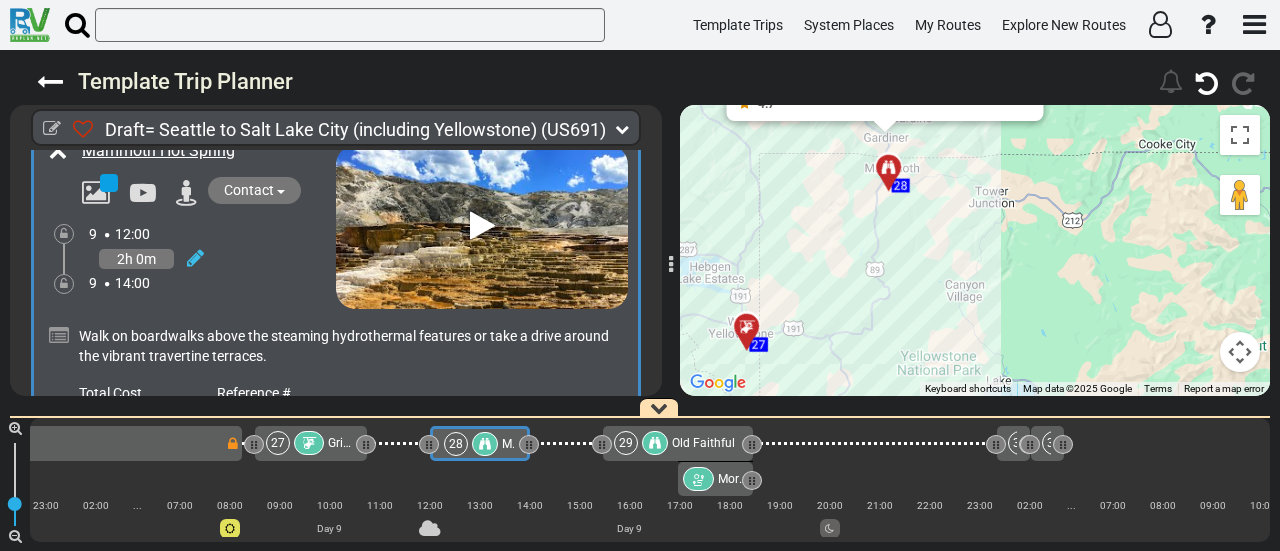 scroll, scrollTop: 10790, scrollLeft: 0, axis: vertical 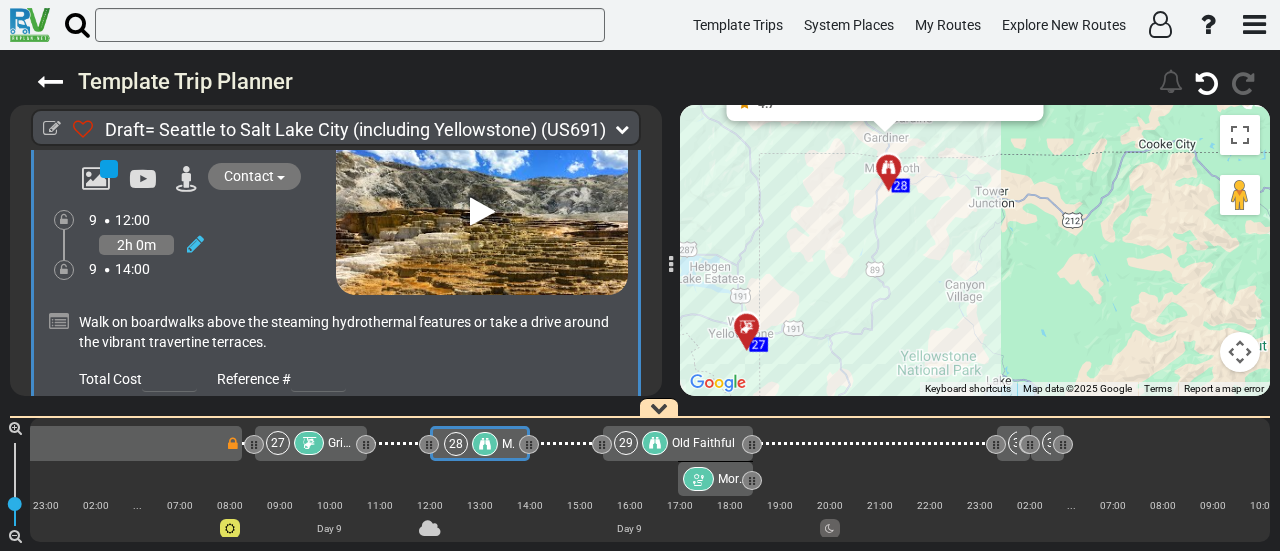 click at bounding box center [485, 444] 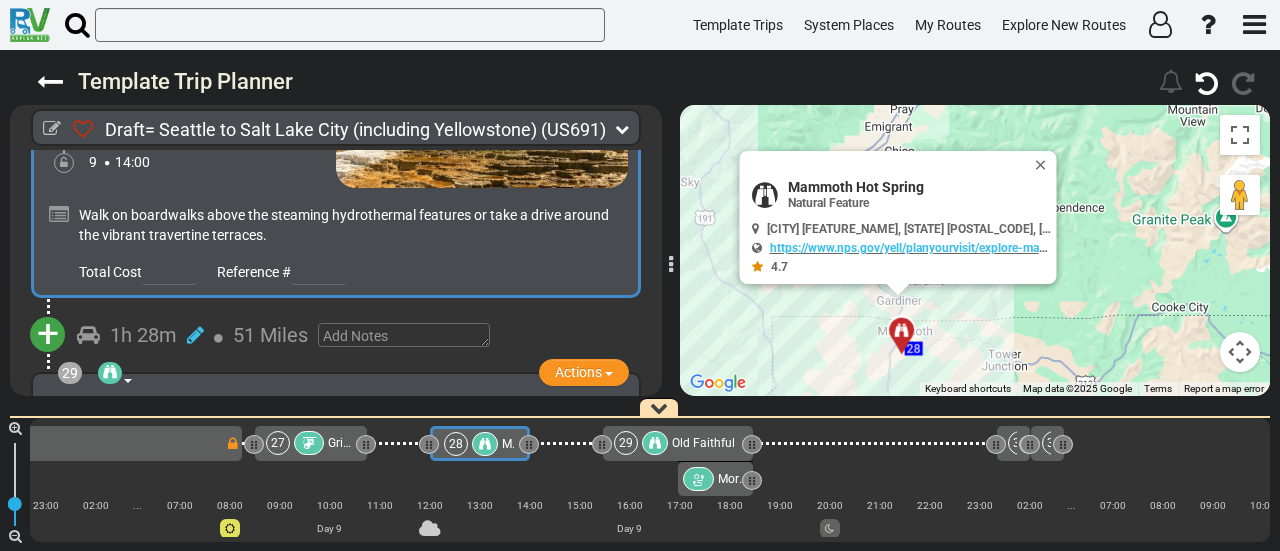 scroll, scrollTop: 10910, scrollLeft: 0, axis: vertical 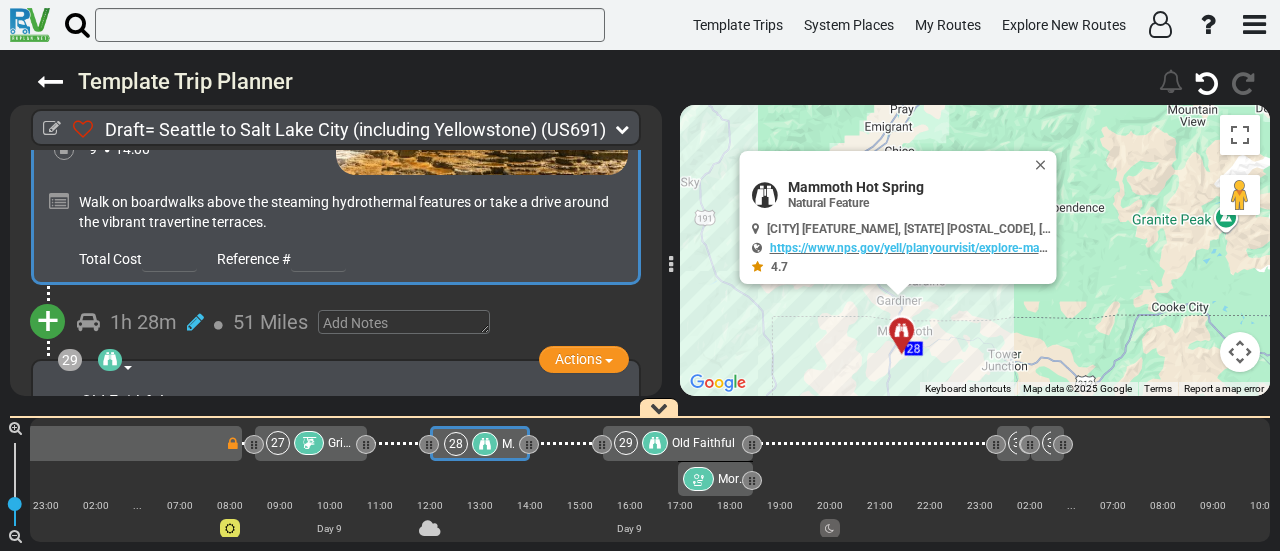 click on "+" at bounding box center (48, 321) 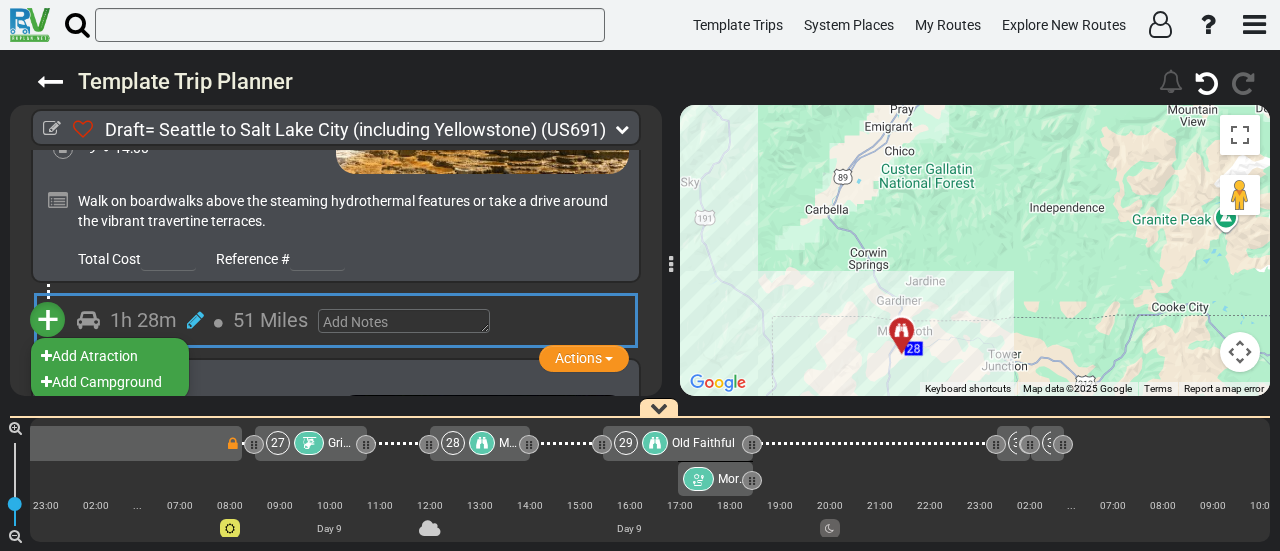 scroll, scrollTop: 10909, scrollLeft: 0, axis: vertical 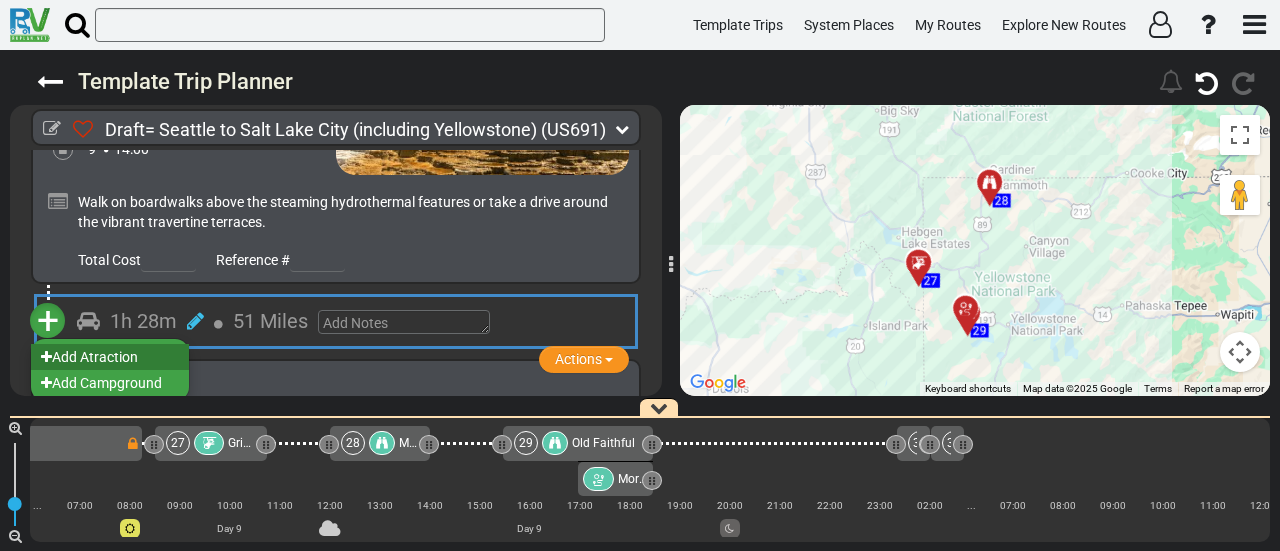 click on "Add Atraction" at bounding box center (110, 357) 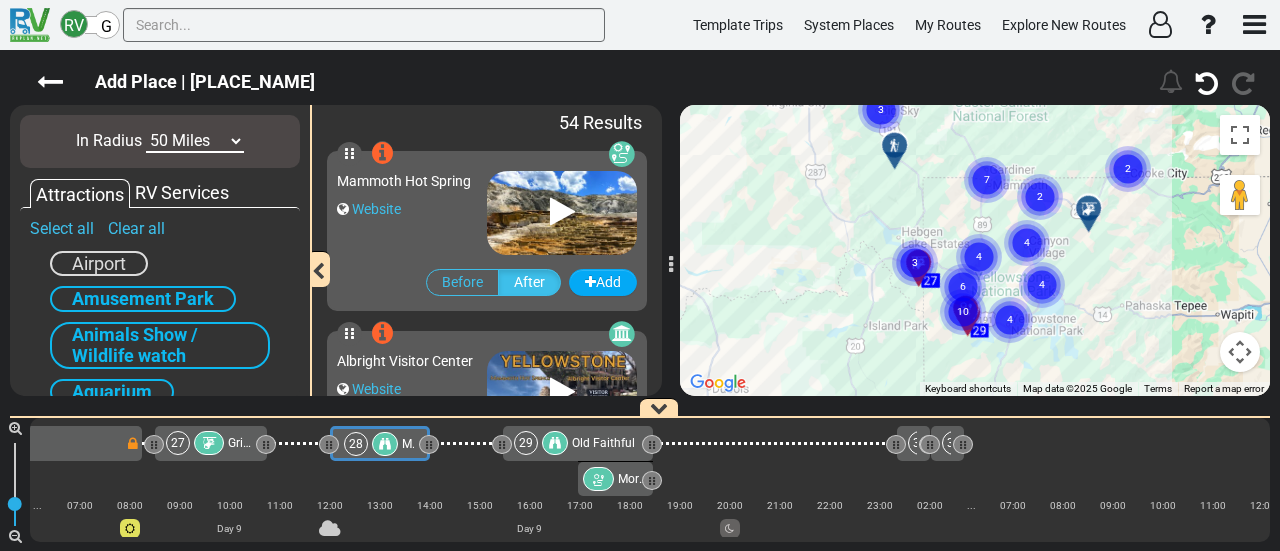 scroll, scrollTop: 0, scrollLeft: 7342, axis: horizontal 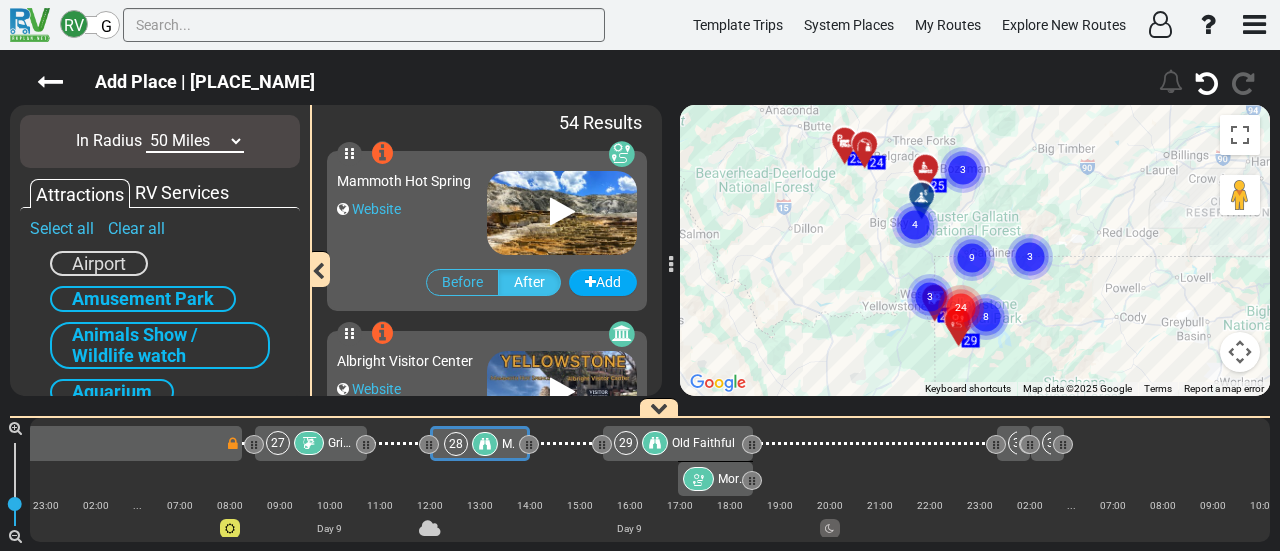 click 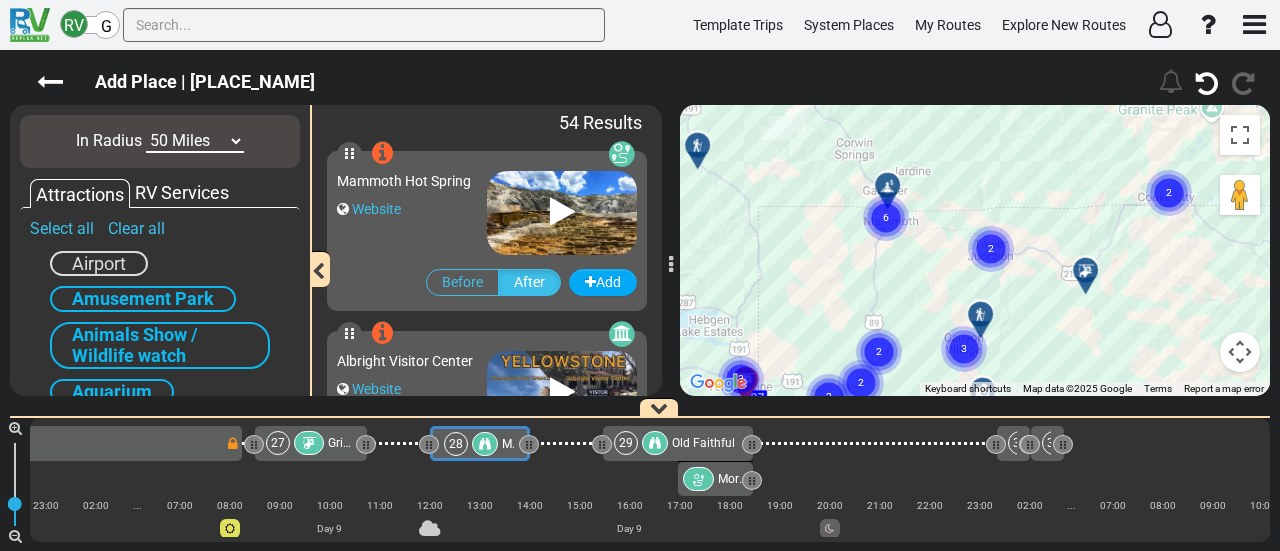 click on "2" 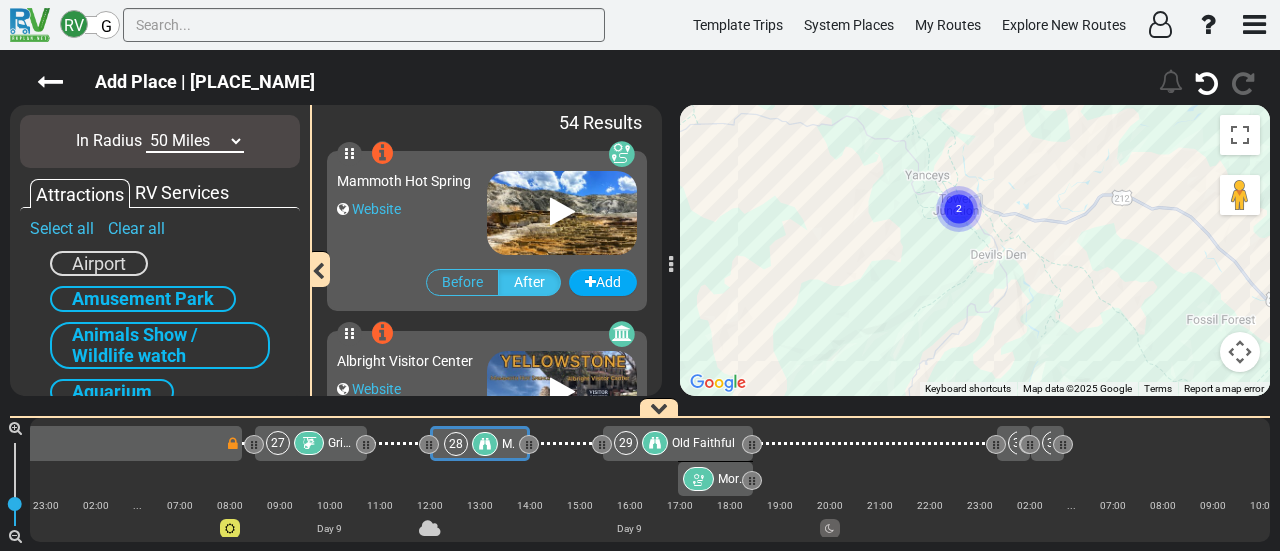 click 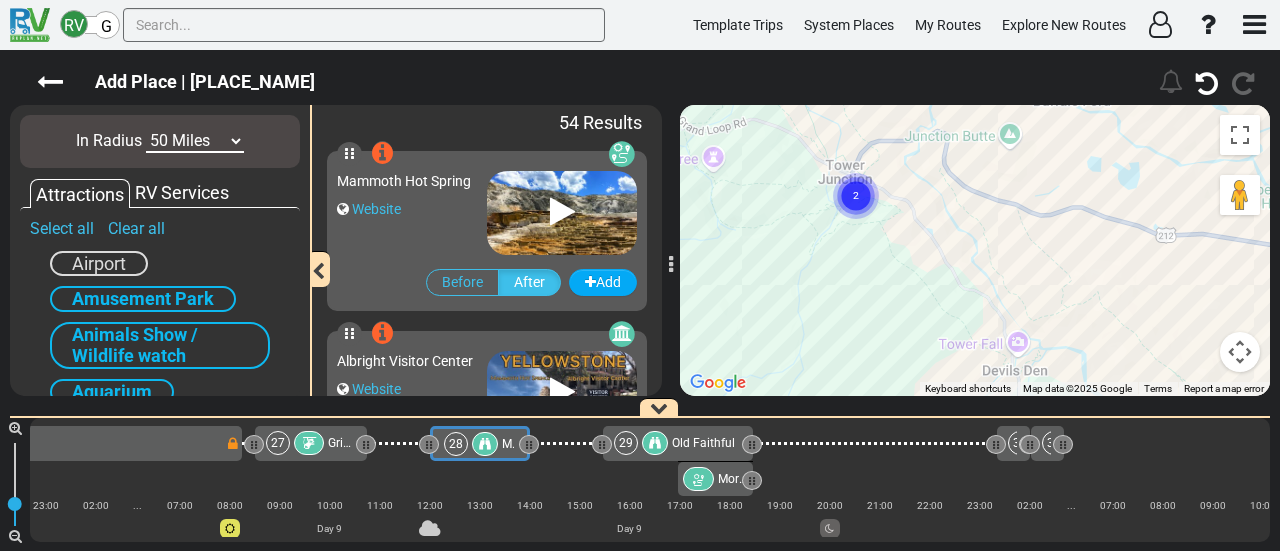 click on "2" 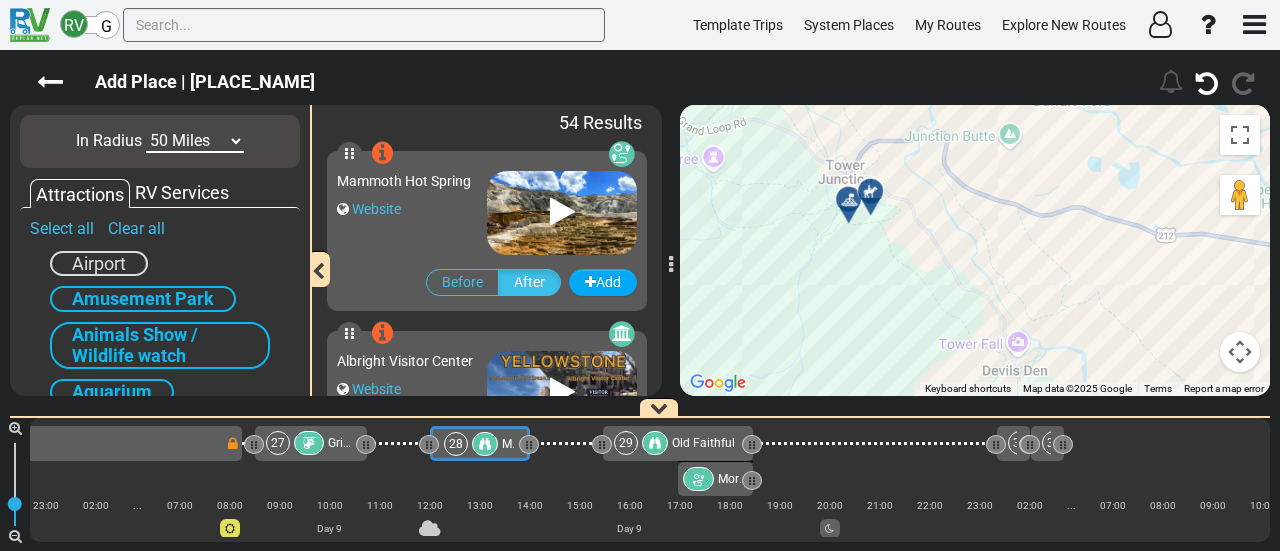 click at bounding box center [870, 191] 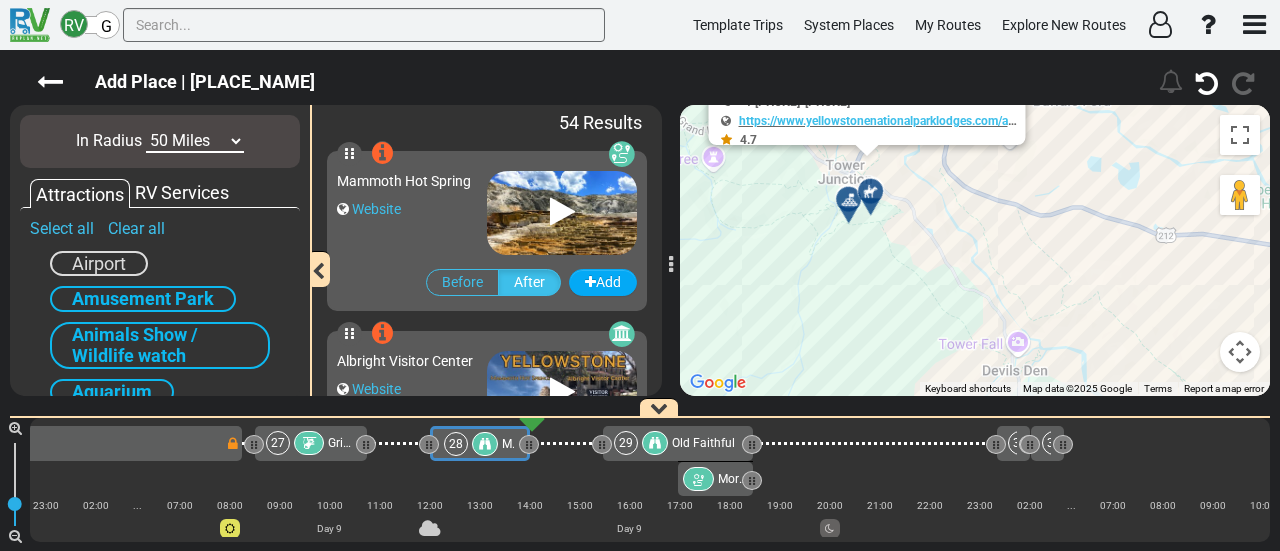 scroll, scrollTop: 0, scrollLeft: 7409, axis: horizontal 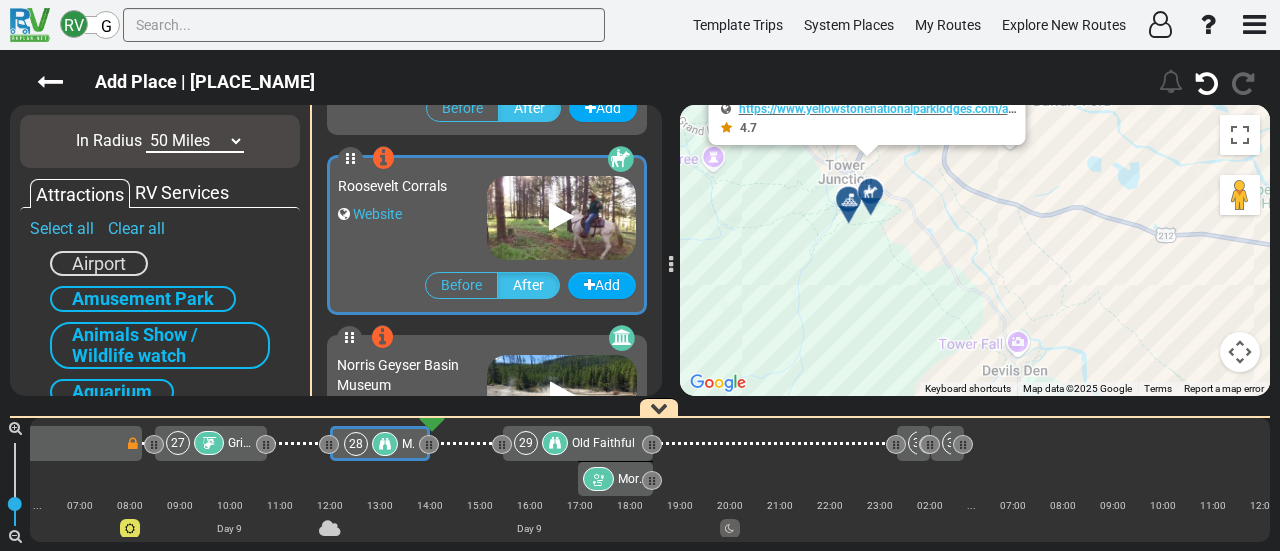 click at bounding box center [849, 200] 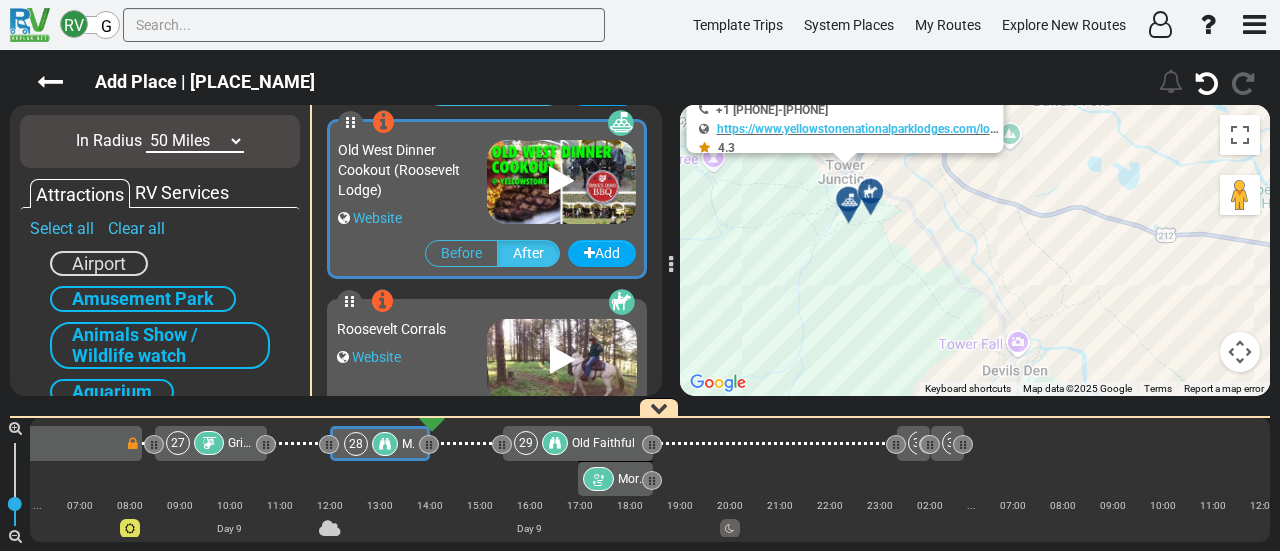 scroll, scrollTop: 1076, scrollLeft: 0, axis: vertical 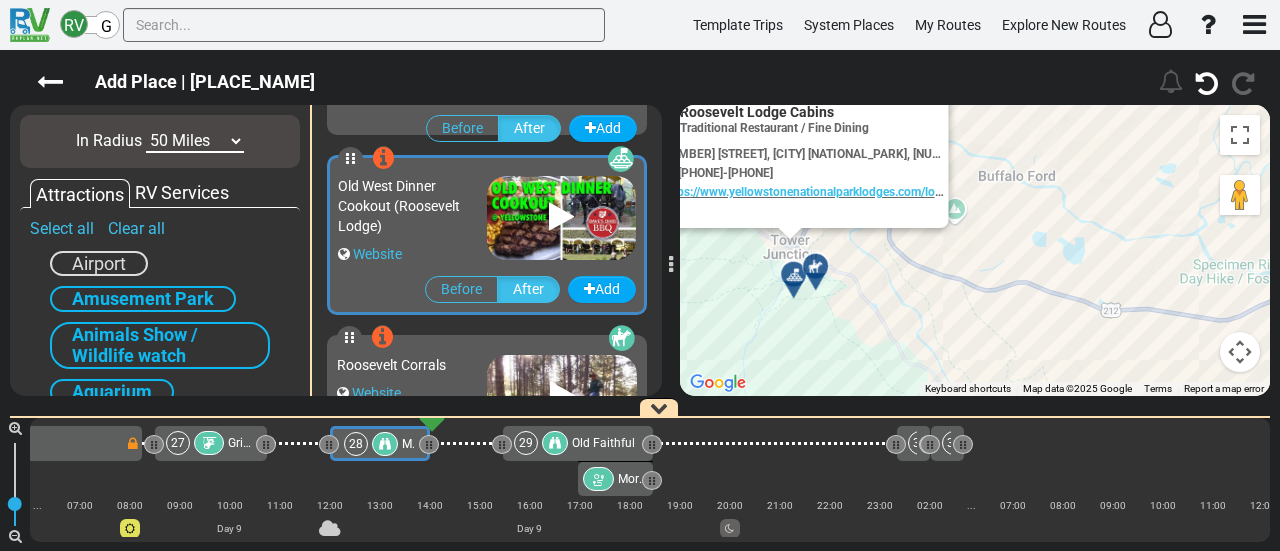 drag, startPoint x: 937, startPoint y: 247, endPoint x: 927, endPoint y: 323, distance: 76.655075 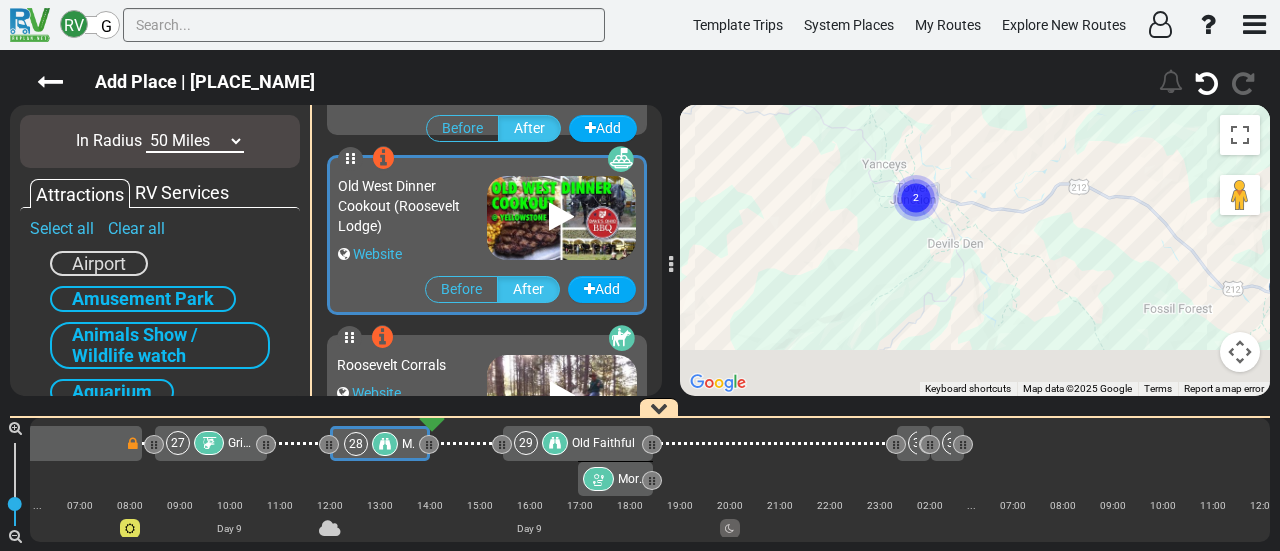 drag, startPoint x: 1025, startPoint y: 321, endPoint x: 988, endPoint y: 177, distance: 148.6775 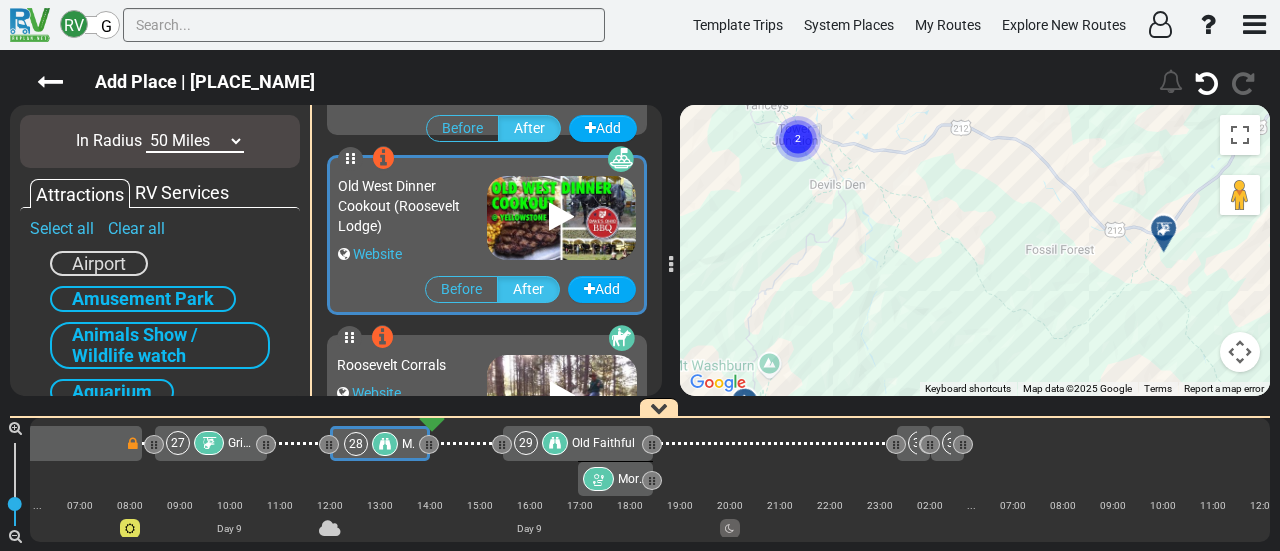 drag, startPoint x: 1117, startPoint y: 261, endPoint x: 973, endPoint y: 232, distance: 146.89111 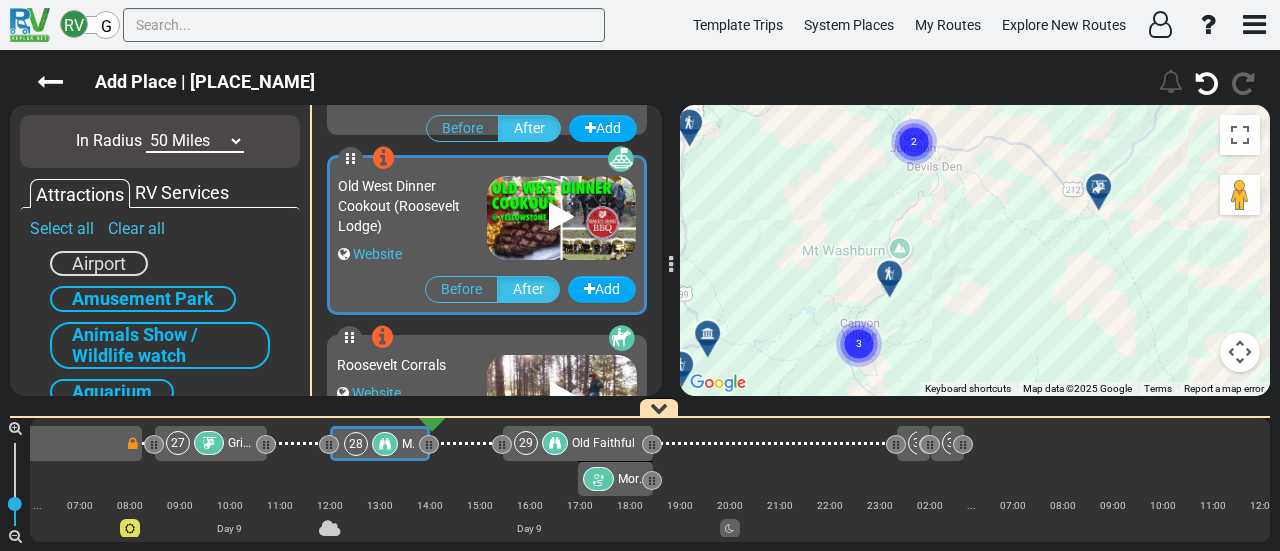 drag, startPoint x: 926, startPoint y: 289, endPoint x: 952, endPoint y: 224, distance: 70.00714 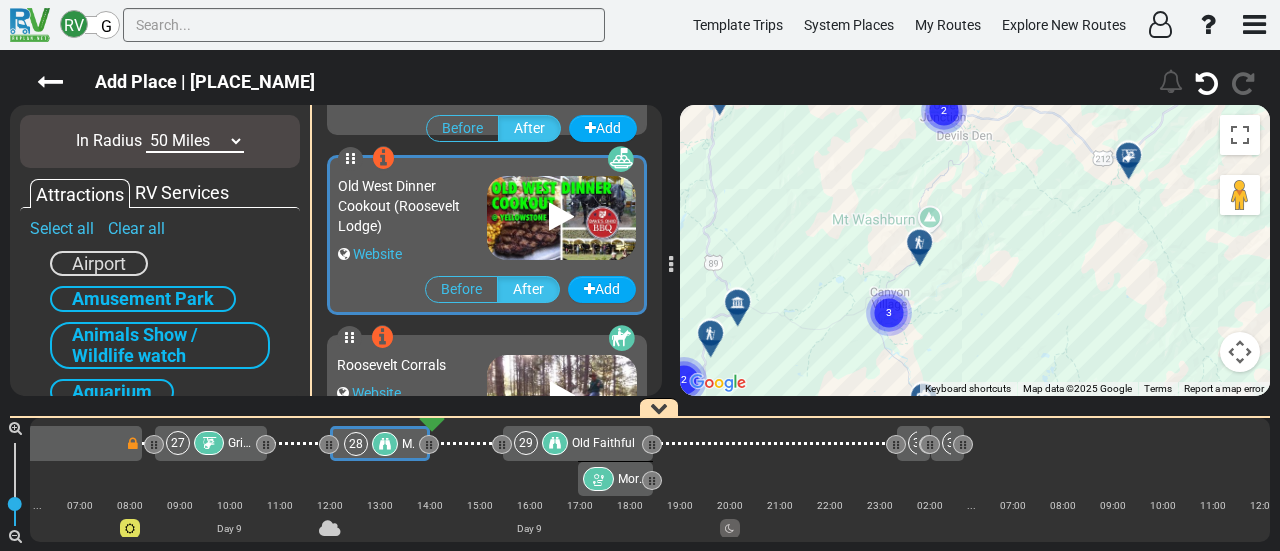 click at bounding box center (926, 250) 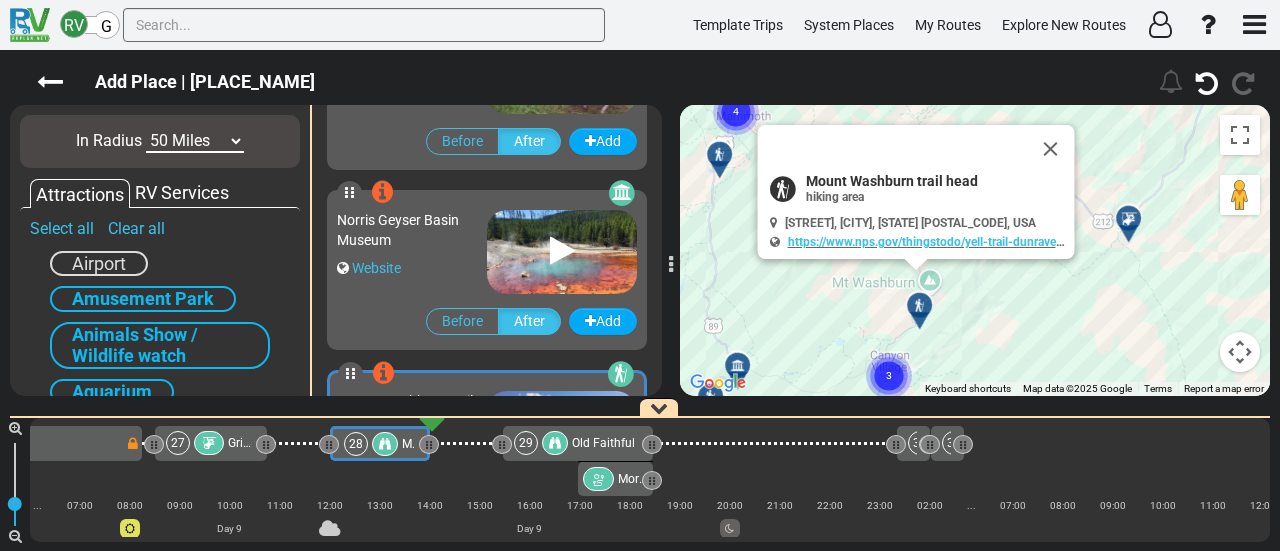 scroll, scrollTop: 1616, scrollLeft: 0, axis: vertical 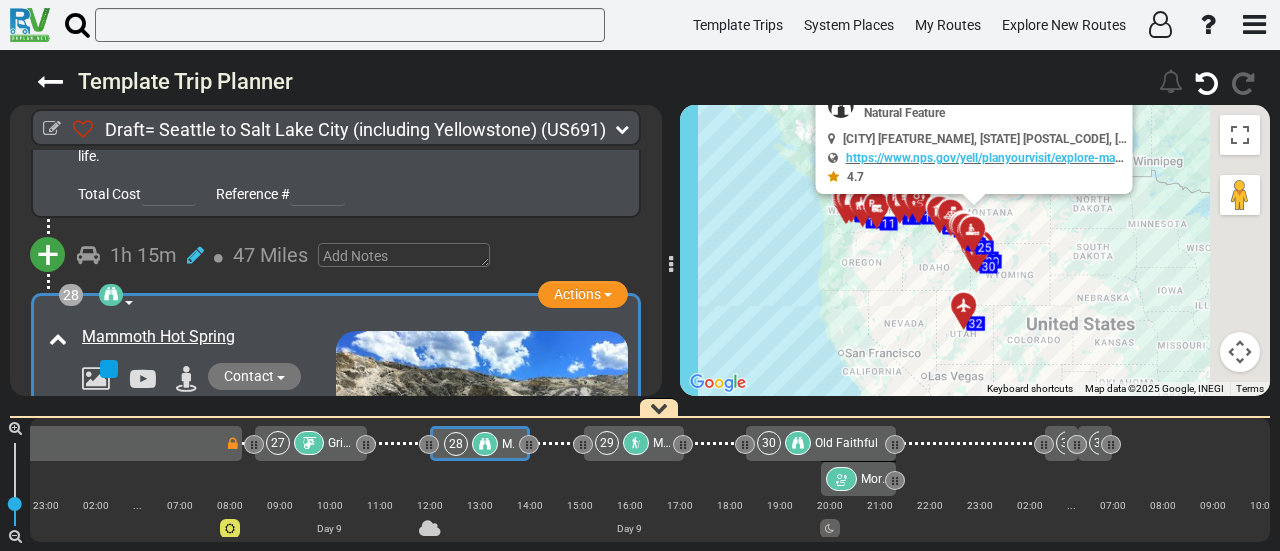 drag, startPoint x: 911, startPoint y: 354, endPoint x: 799, endPoint y: 236, distance: 162.6899 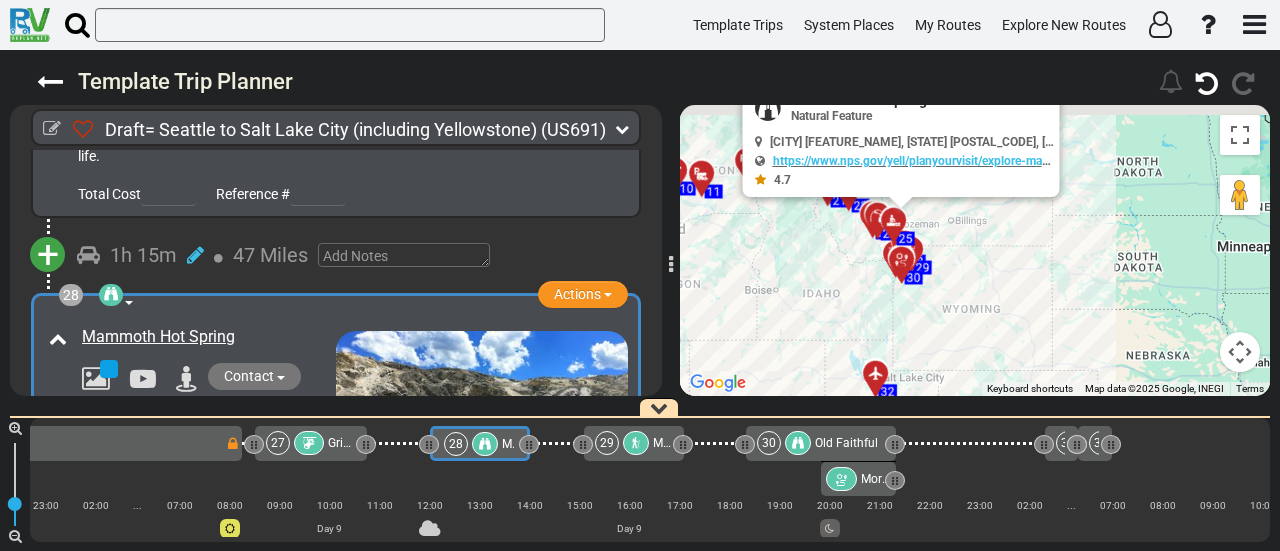 drag, startPoint x: 930, startPoint y: 233, endPoint x: 953, endPoint y: 310, distance: 80.36168 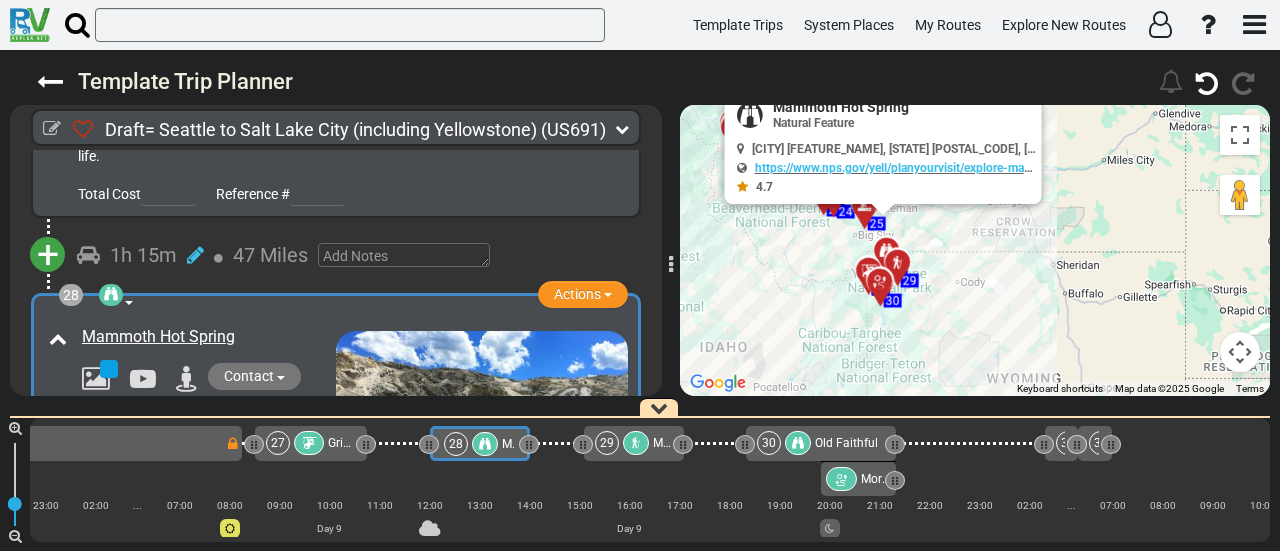 drag, startPoint x: 916, startPoint y: 253, endPoint x: 952, endPoint y: 314, distance: 70.83079 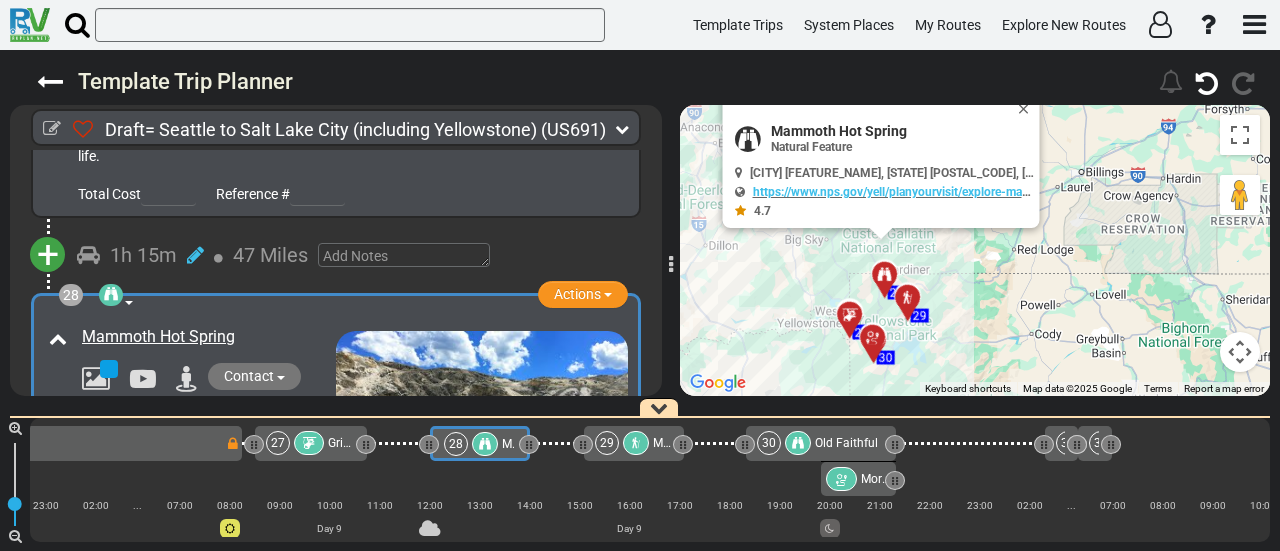 drag, startPoint x: 936, startPoint y: 257, endPoint x: 995, endPoint y: 325, distance: 90.02777 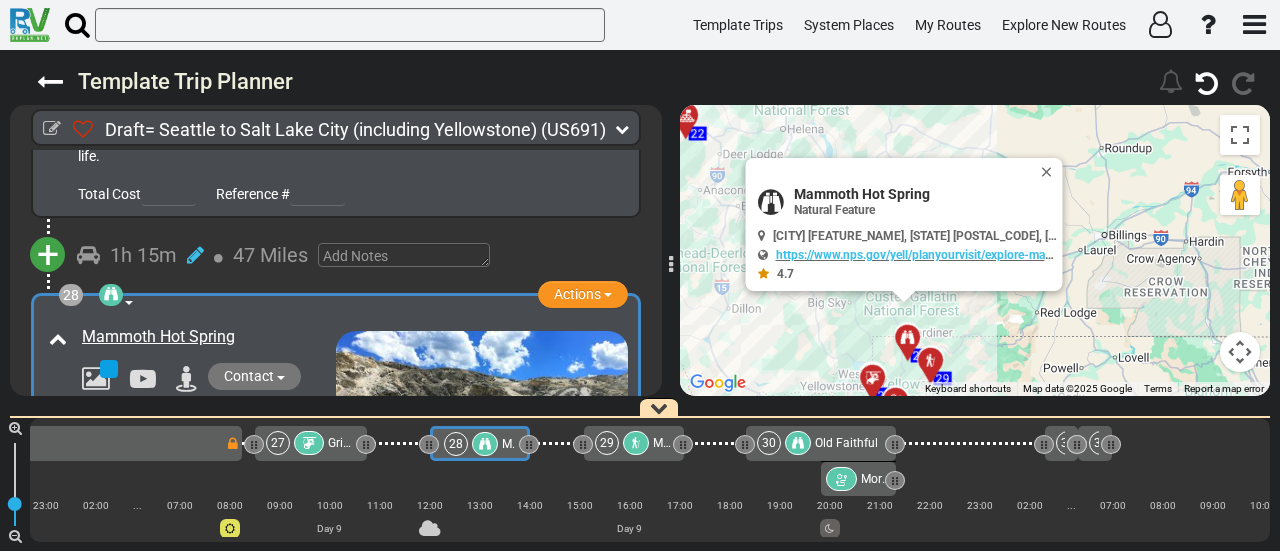 drag, startPoint x: 1035, startPoint y: 333, endPoint x: 1039, endPoint y: 355, distance: 22.36068 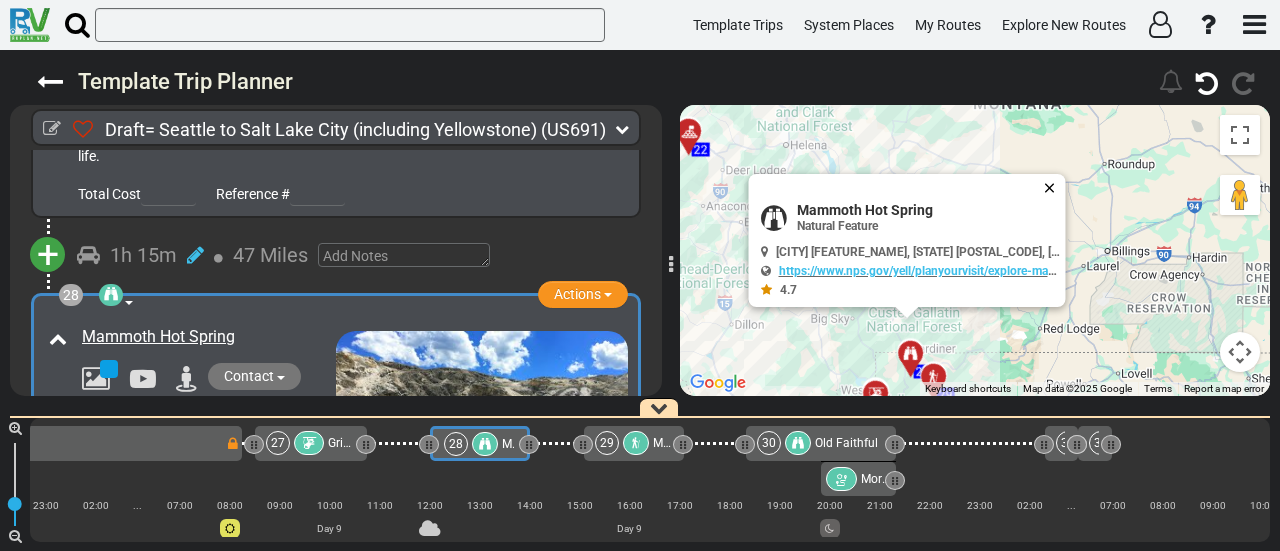 click at bounding box center [1054, 188] 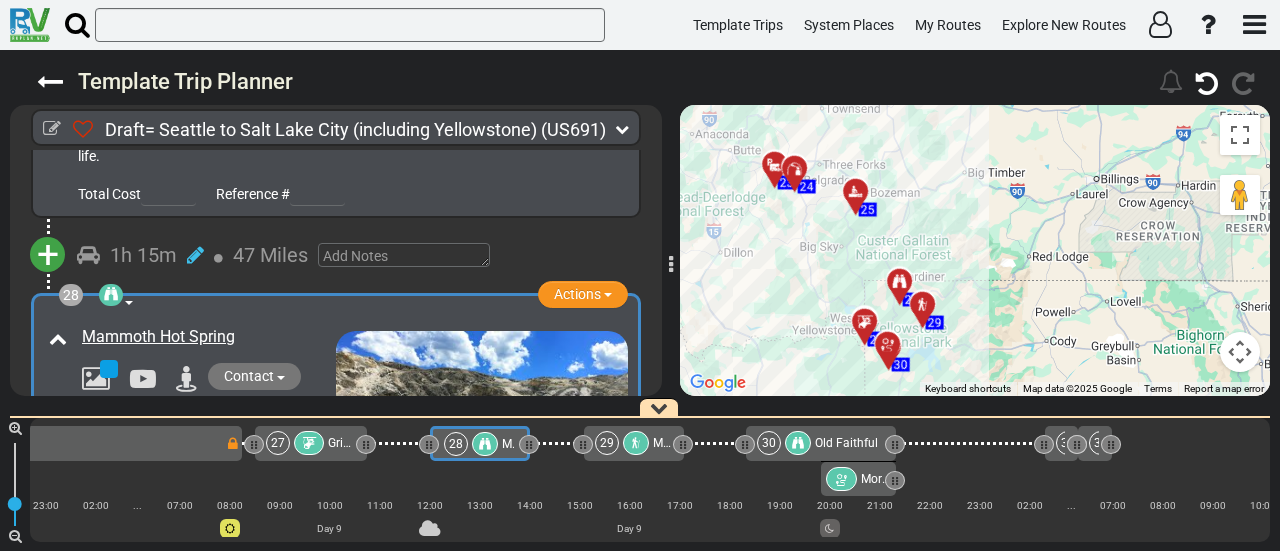 drag, startPoint x: 1021, startPoint y: 307, endPoint x: 1011, endPoint y: 226, distance: 81.61495 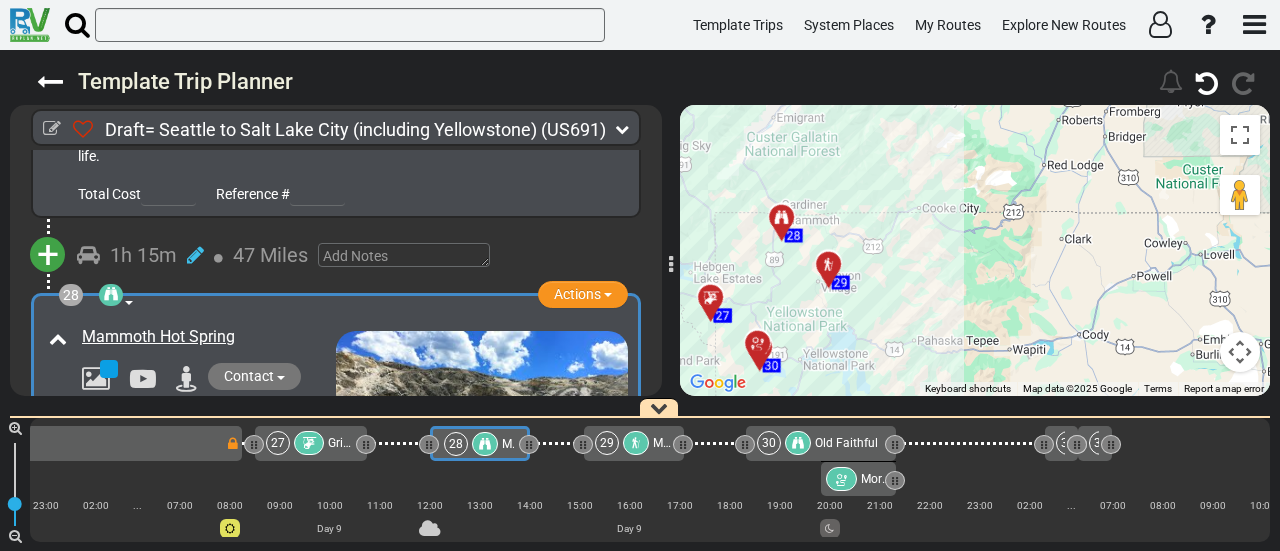 drag, startPoint x: 973, startPoint y: 309, endPoint x: 968, endPoint y: 220, distance: 89.140335 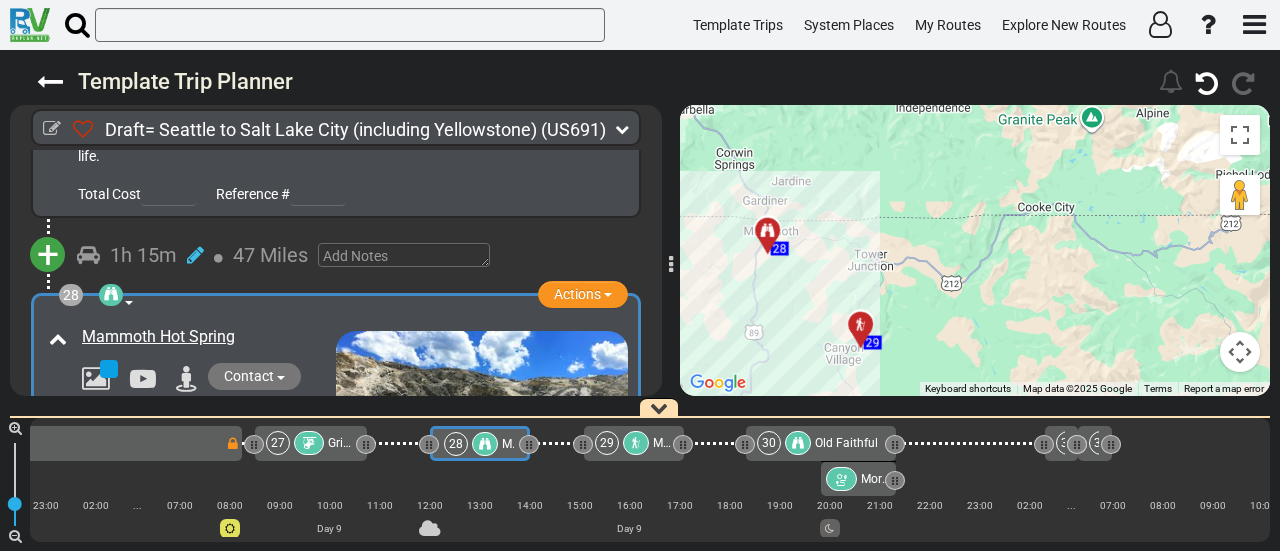 click on "To activate drag with keyboard, press Alt + Enter. Once in keyboard drag state, use the arrow keys to move the marker. To complete the drag, press the Enter key. To cancel, press Escape. 26 27 28 29 30 24 25 1 2 5 6 7 3 4 8 9 10 11 13 14 12 31 32 15 16 17 18 19 21 20 22 23" at bounding box center (975, 250) 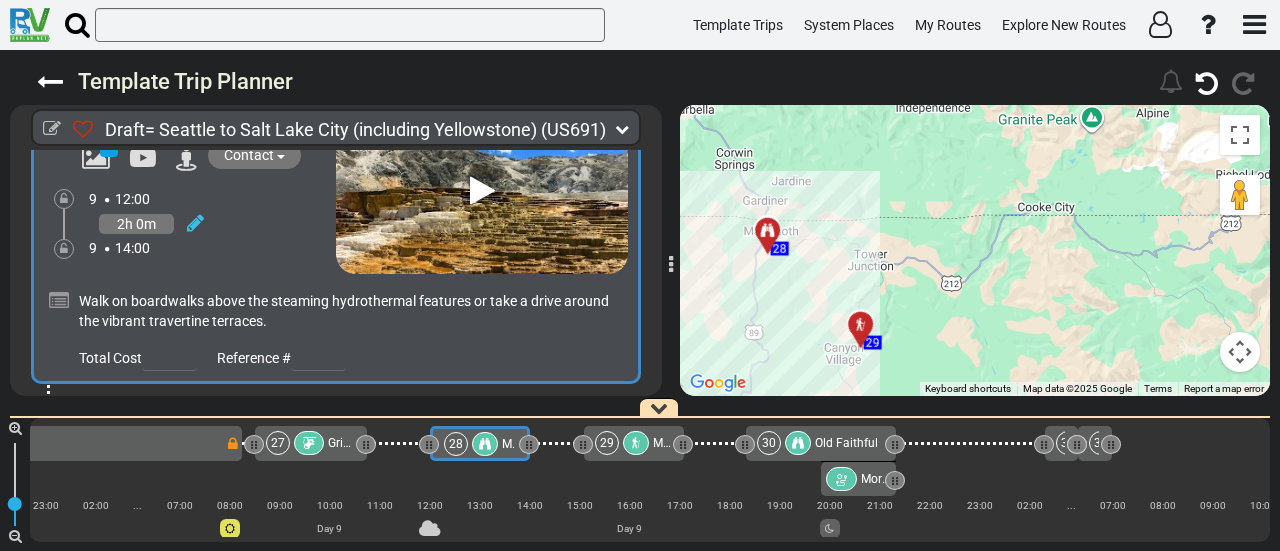 scroll, scrollTop: 10830, scrollLeft: 0, axis: vertical 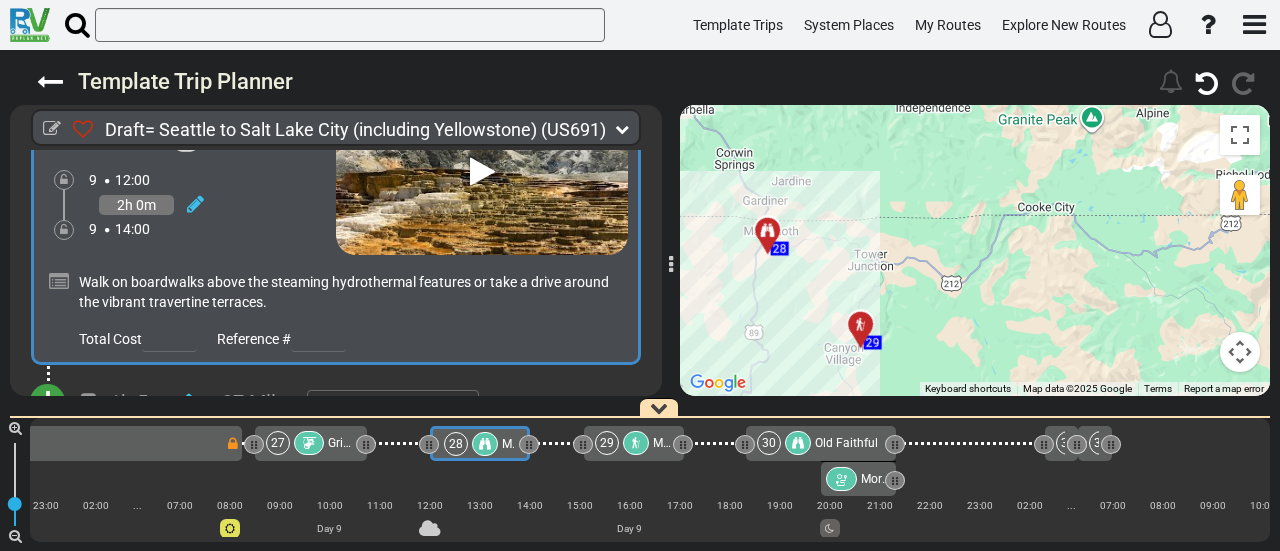 click on "+" at bounding box center (48, 401) 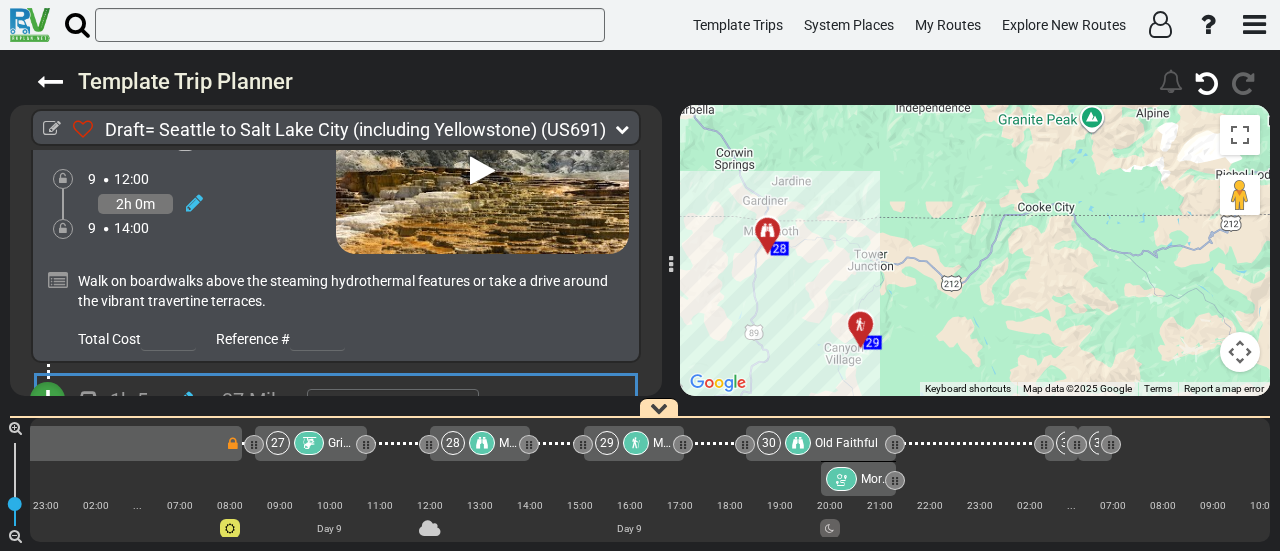 scroll, scrollTop: 10829, scrollLeft: 0, axis: vertical 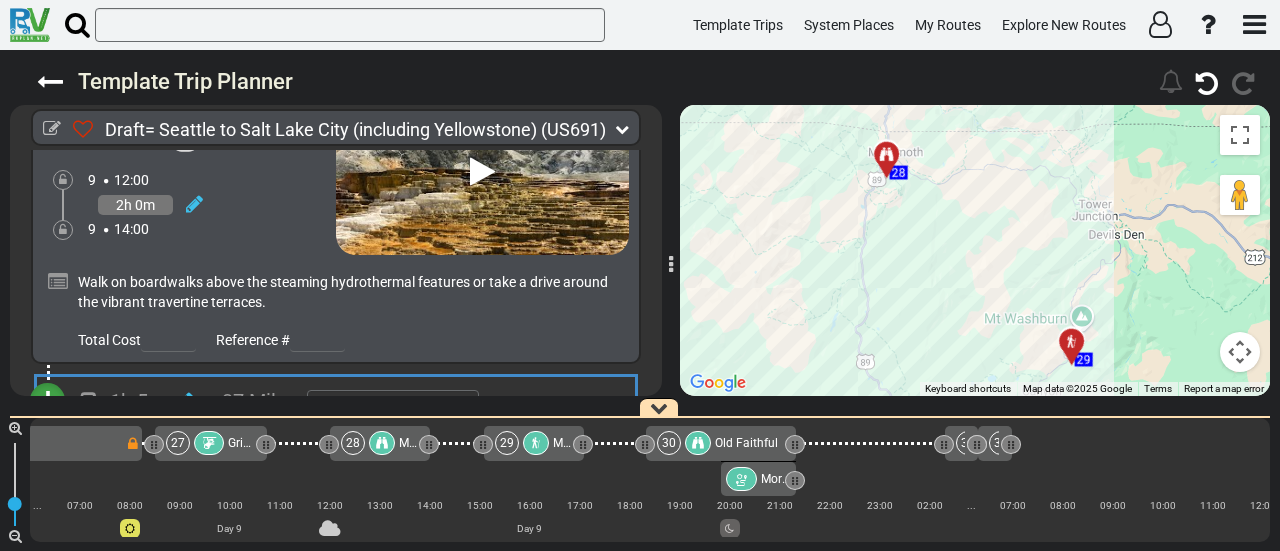 click on "Add Campground" at bounding box center (110, 463) 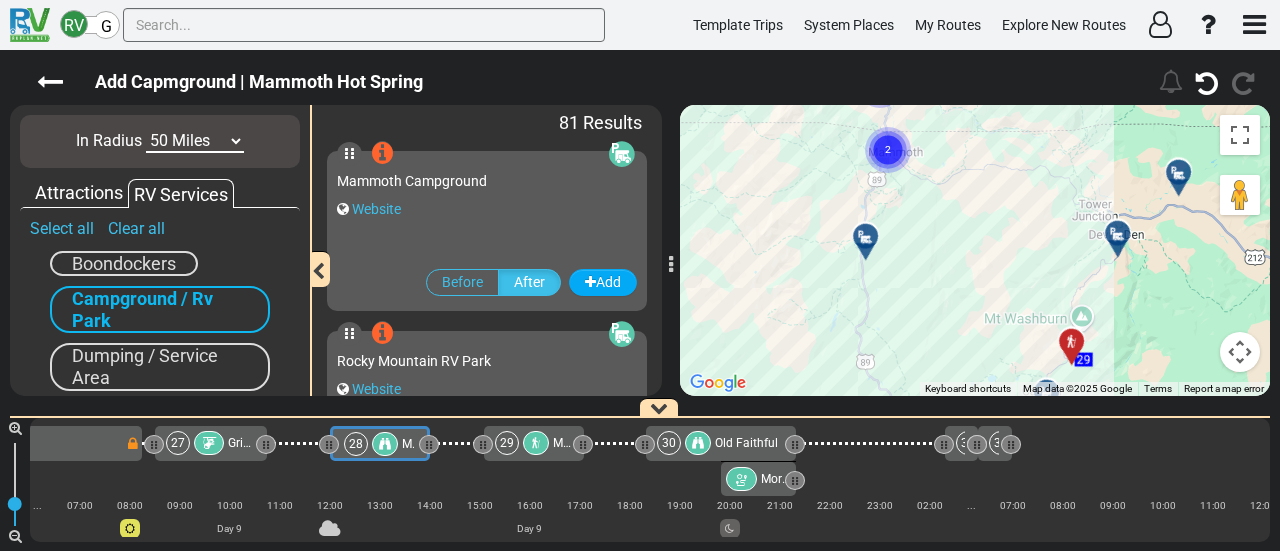 scroll, scrollTop: 0, scrollLeft: 7342, axis: horizontal 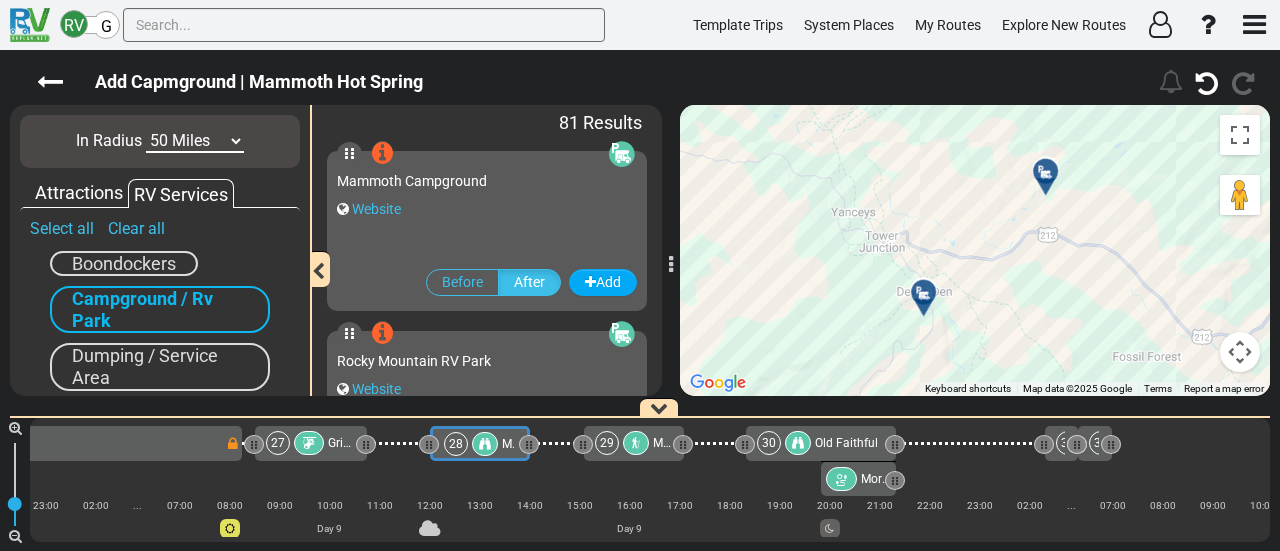 drag, startPoint x: 923, startPoint y: 334, endPoint x: 987, endPoint y: 263, distance: 95.587654 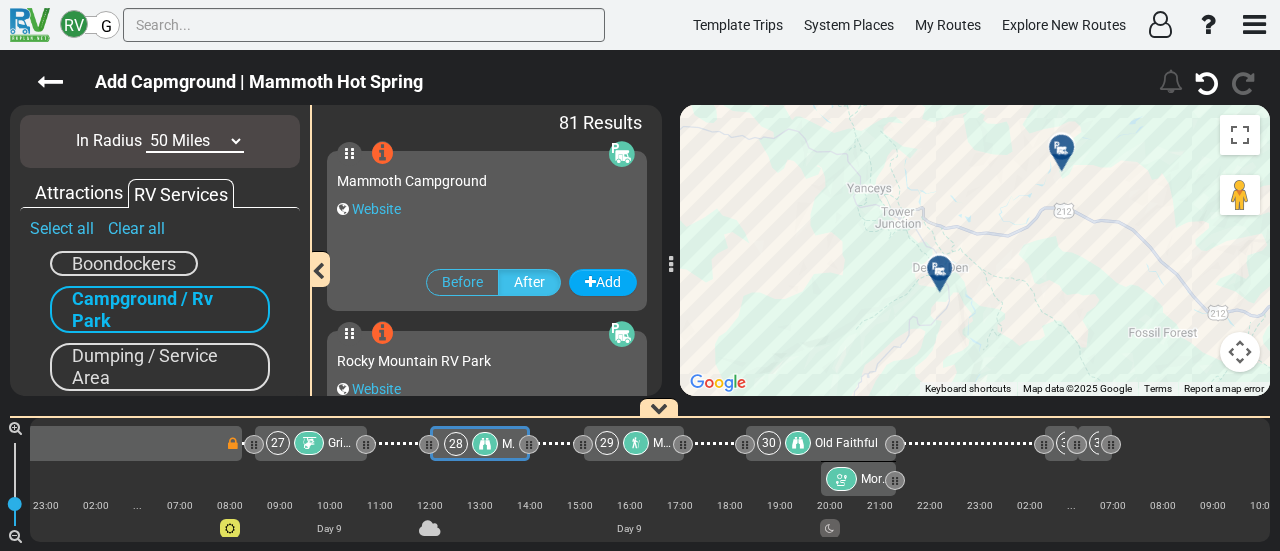 click at bounding box center [946, 276] 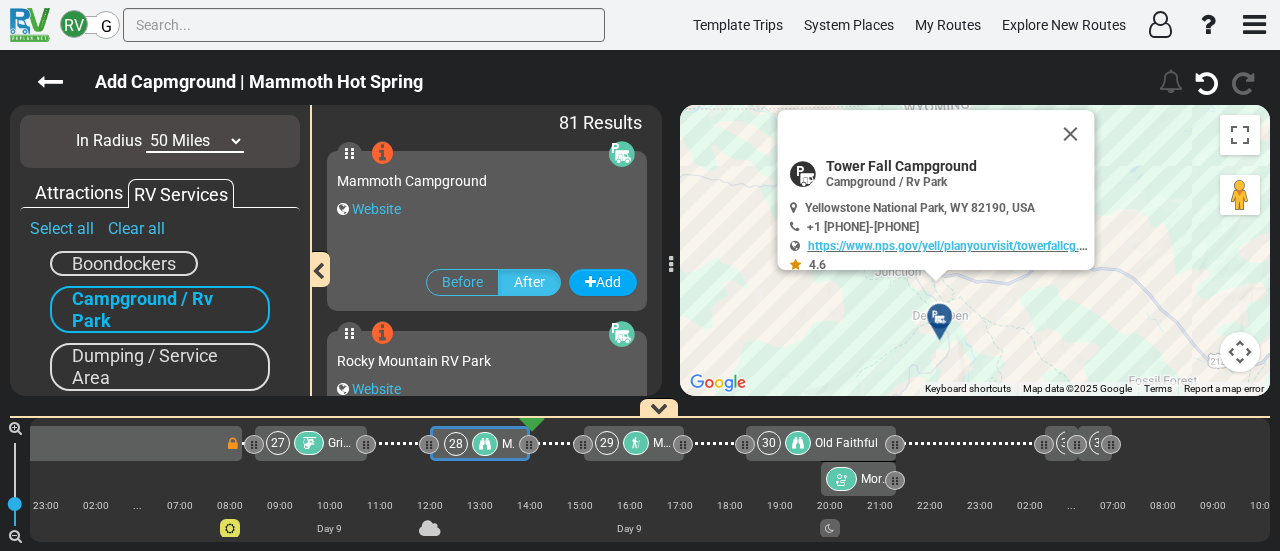 scroll, scrollTop: 0, scrollLeft: 7436, axis: horizontal 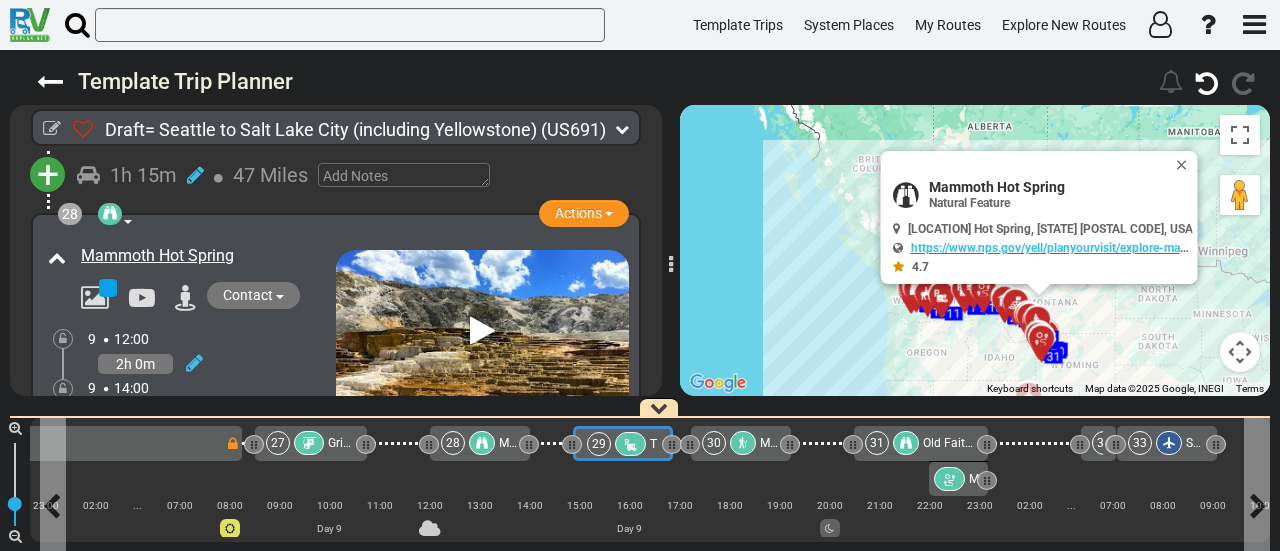 click at bounding box center (630, 444) 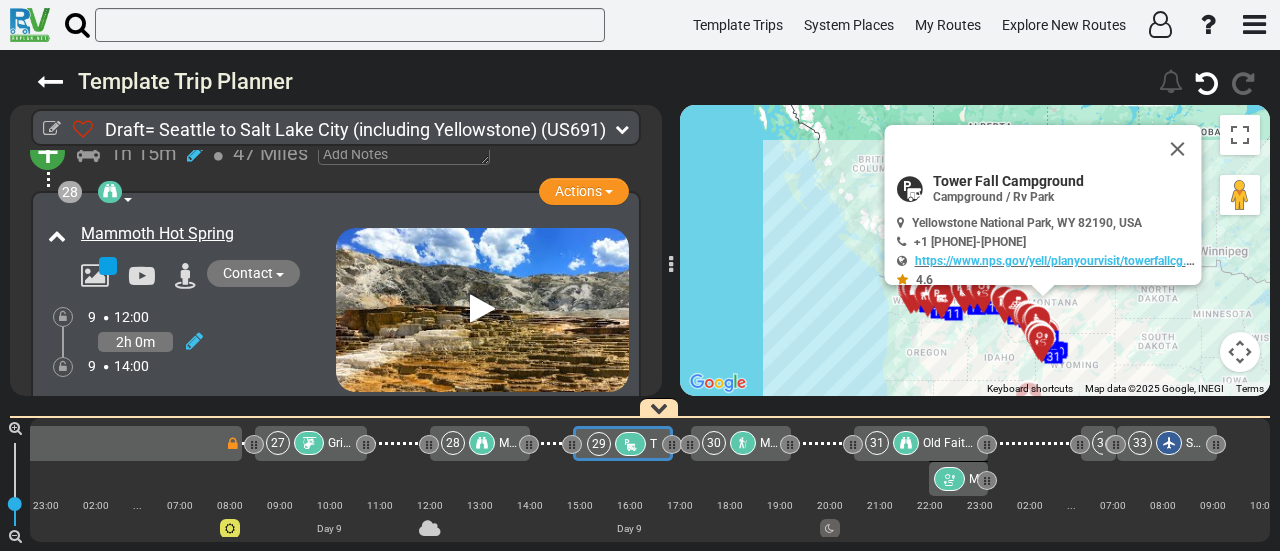 scroll, scrollTop: 0, scrollLeft: 7378, axis: horizontal 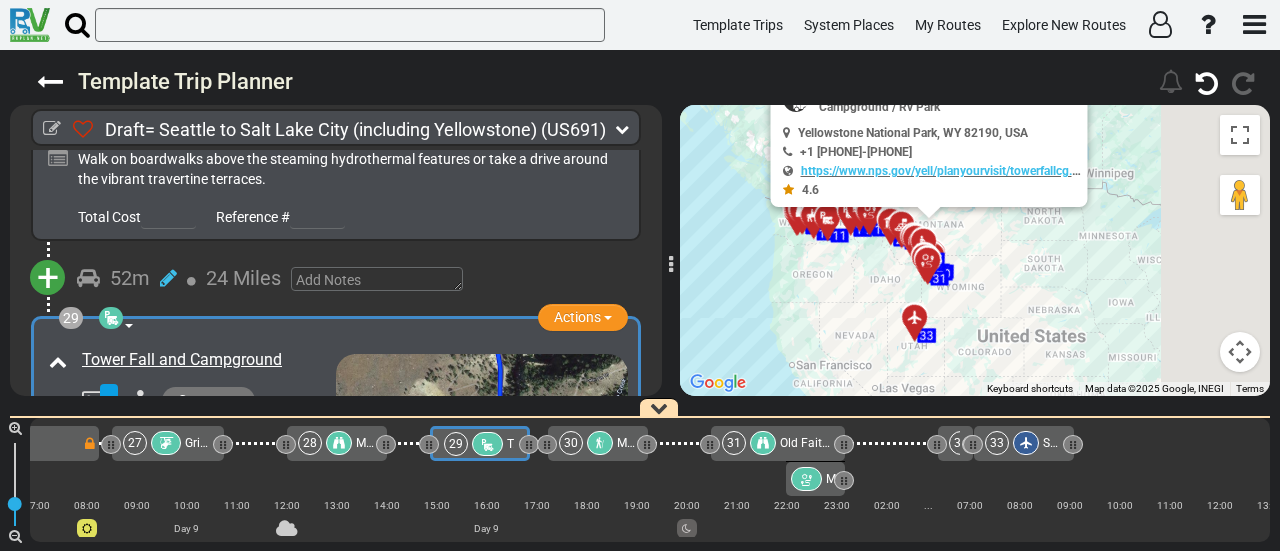 drag, startPoint x: 1004, startPoint y: 357, endPoint x: 853, endPoint y: 266, distance: 176.30087 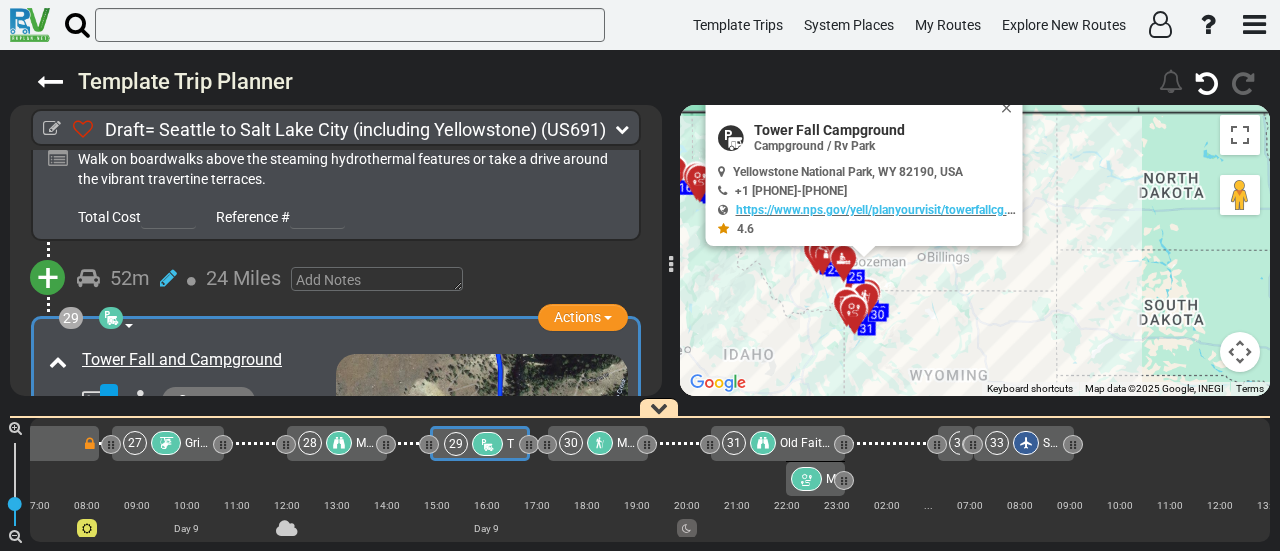 drag, startPoint x: 967, startPoint y: 279, endPoint x: 924, endPoint y: 359, distance: 90.824005 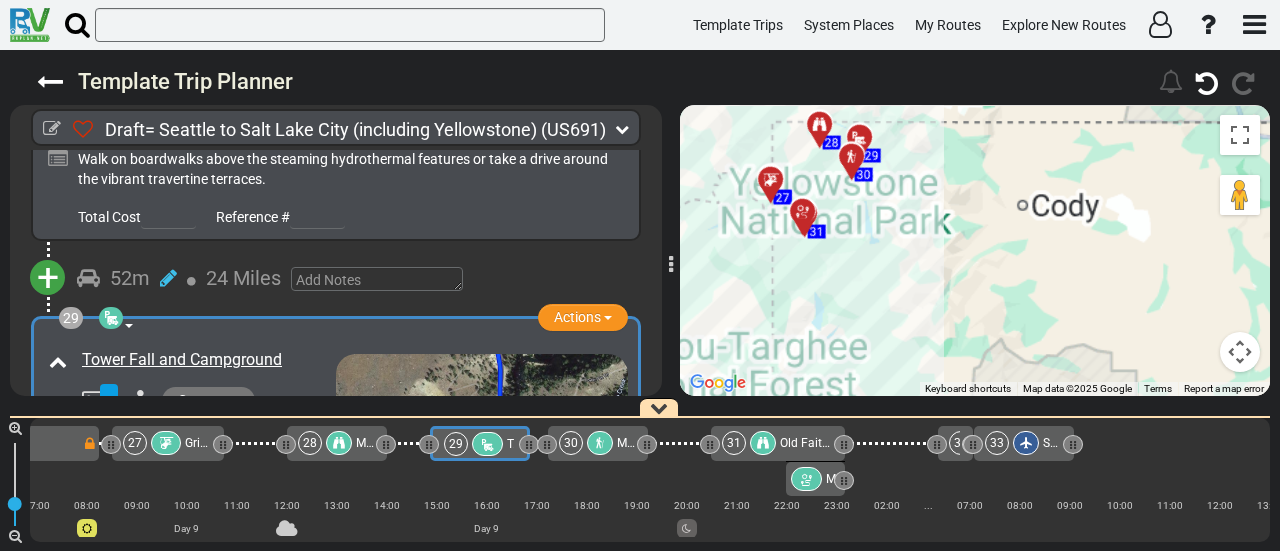 drag, startPoint x: 900, startPoint y: 251, endPoint x: 1121, endPoint y: 378, distance: 254.89214 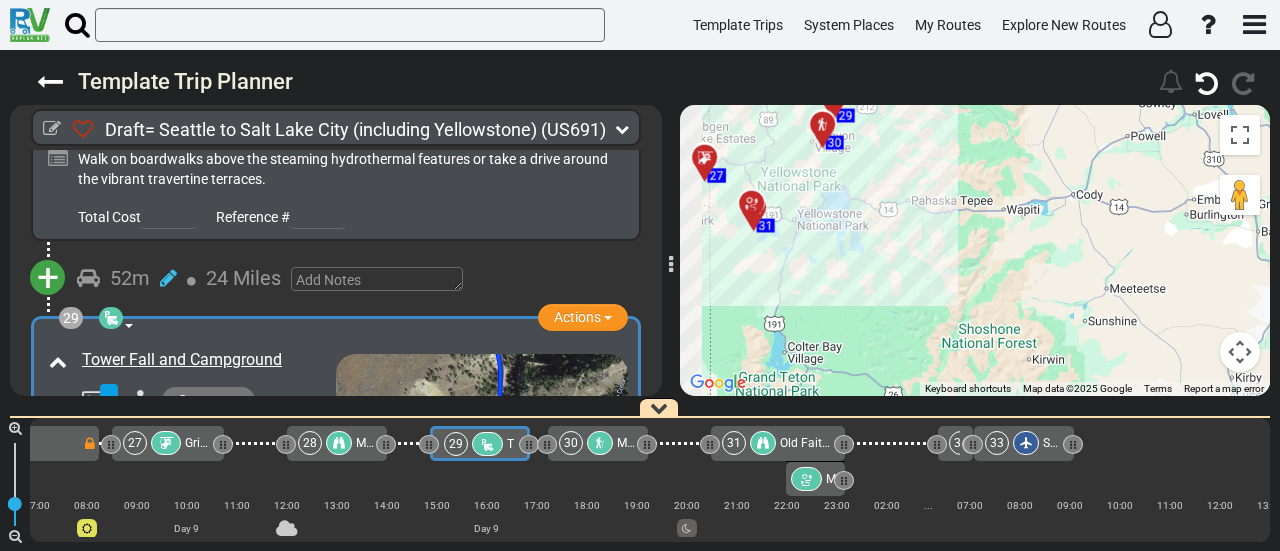 drag, startPoint x: 1028, startPoint y: 284, endPoint x: 1174, endPoint y: 420, distance: 199.52945 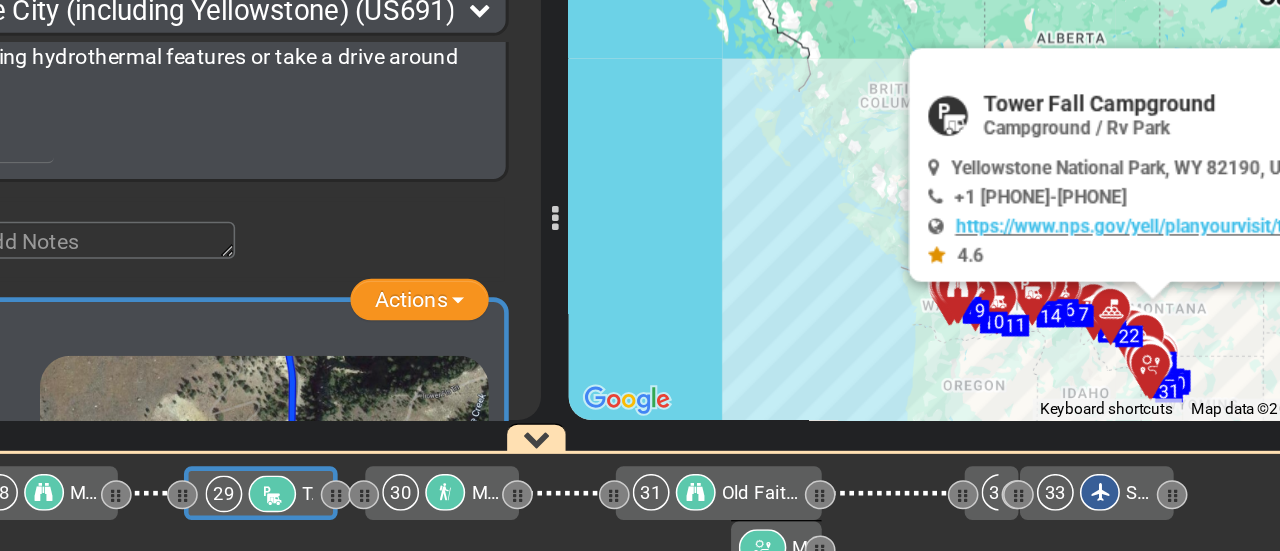 click on "1
Seattle-Tacoma International Airport - SEA" at bounding box center (650, 480) 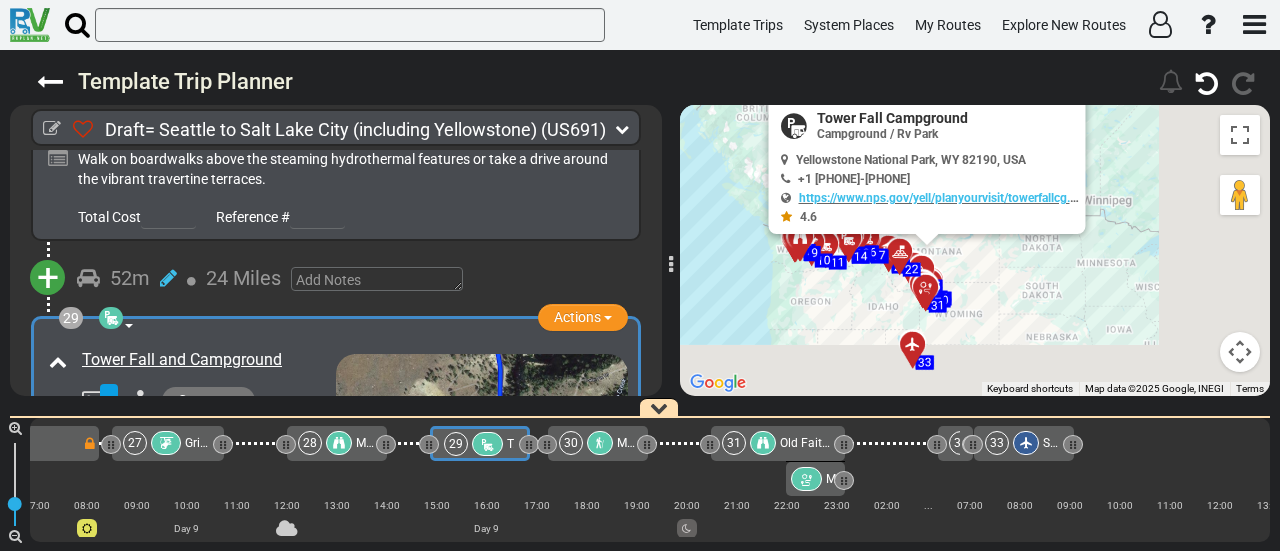 drag, startPoint x: 981, startPoint y: 323, endPoint x: 843, endPoint y: 251, distance: 155.65346 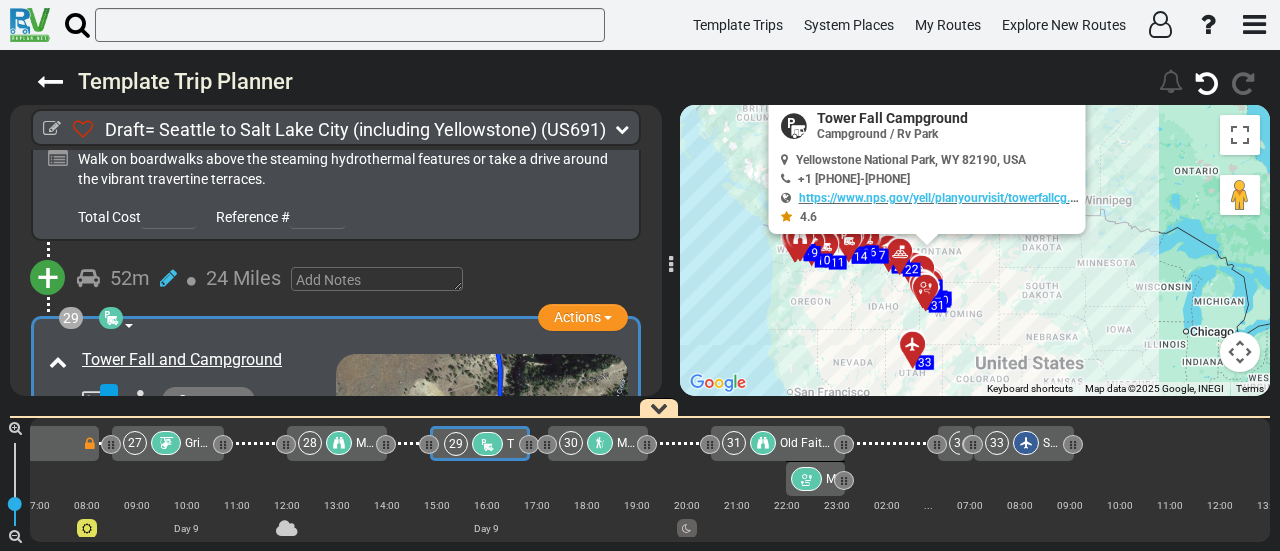 click at bounding box center [1240, 352] 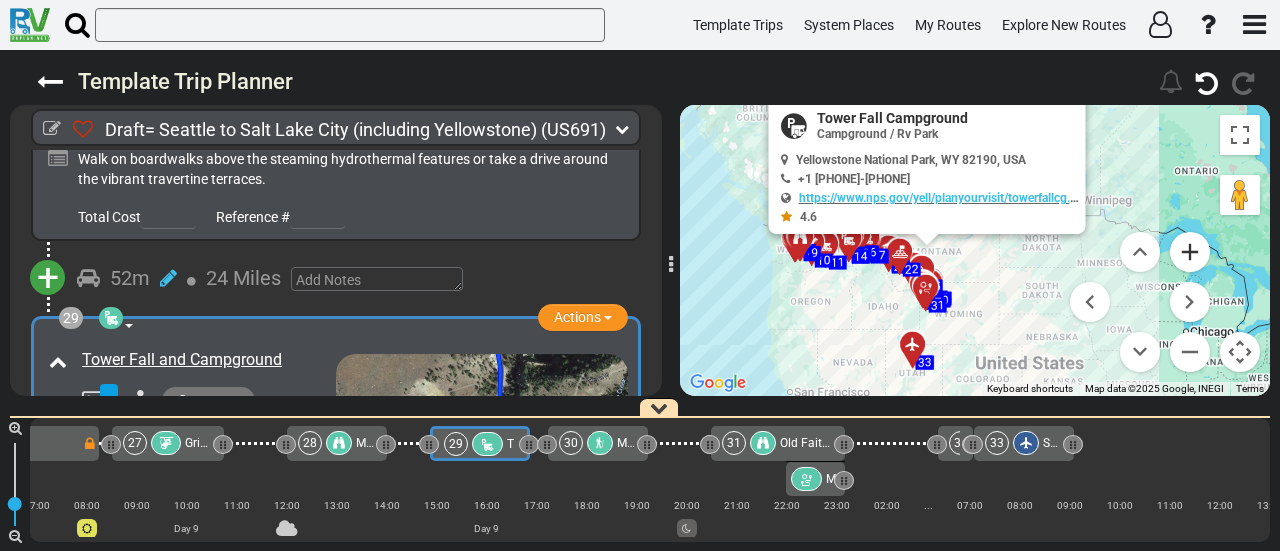 click at bounding box center (1190, 252) 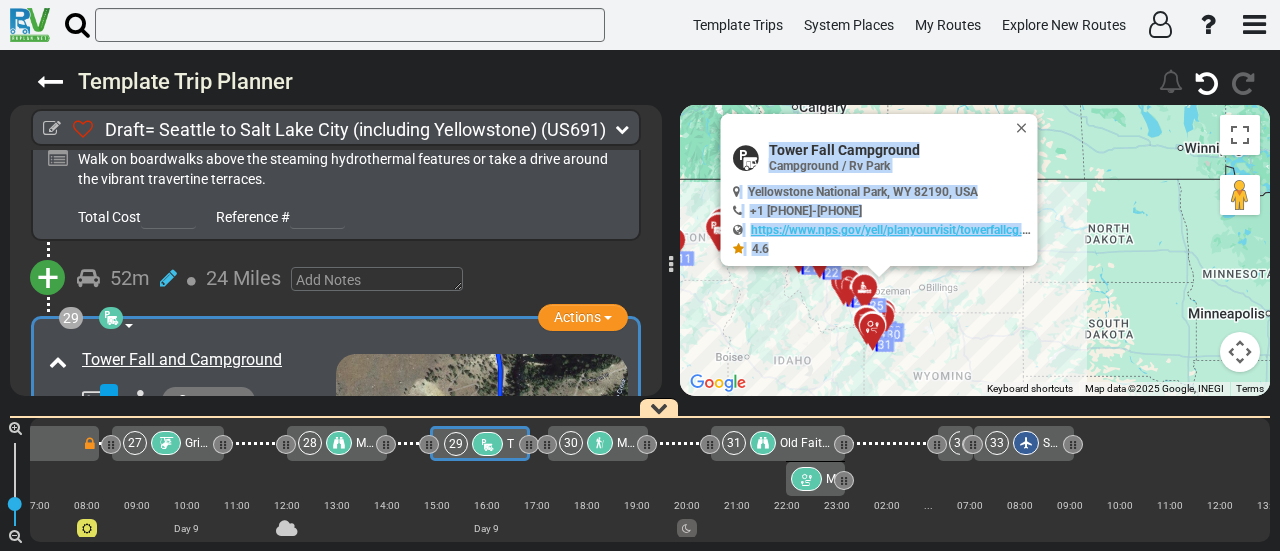 drag, startPoint x: 978, startPoint y: 255, endPoint x: 1147, endPoint y: 254, distance: 169.00296 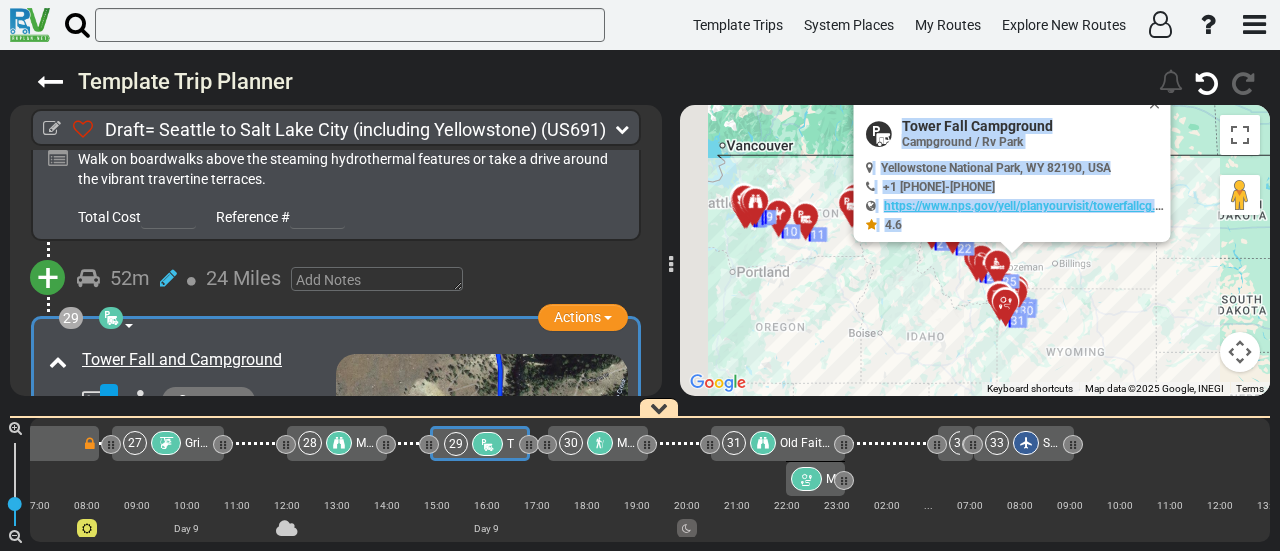 drag, startPoint x: 1024, startPoint y: 343, endPoint x: 1208, endPoint y: 354, distance: 184.3285 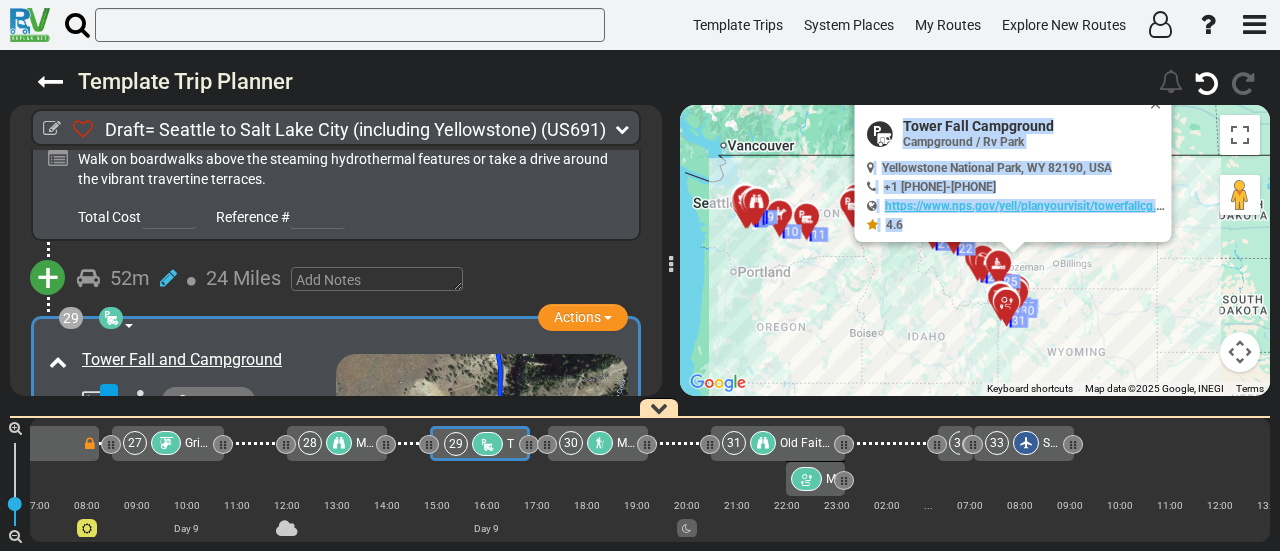 drag, startPoint x: 1218, startPoint y: 361, endPoint x: 1234, endPoint y: 360, distance: 16.03122 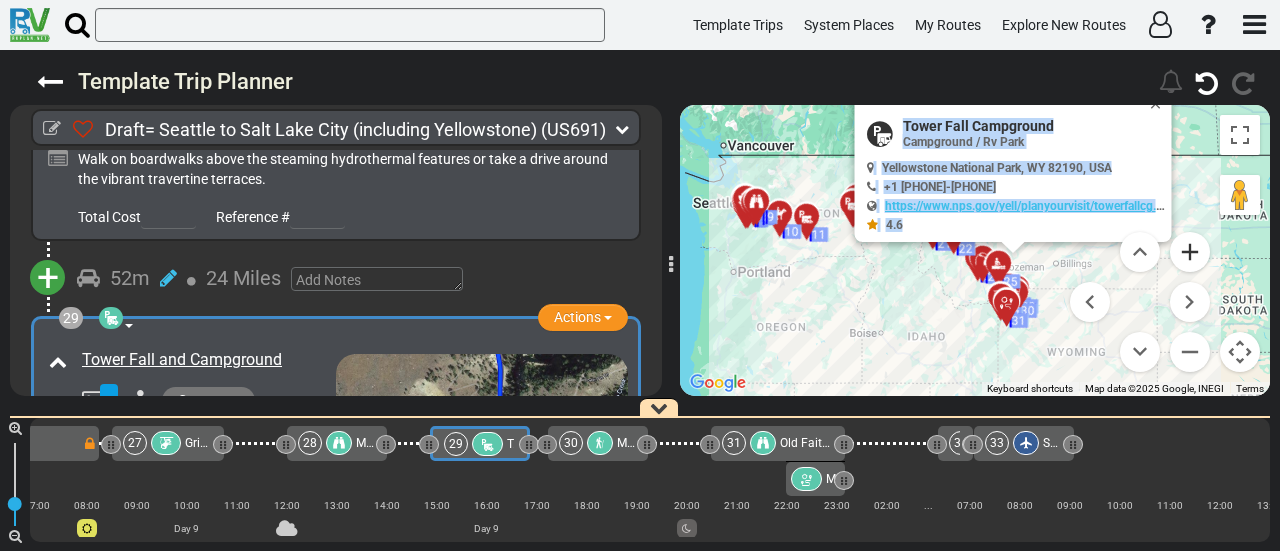 click at bounding box center [1190, 252] 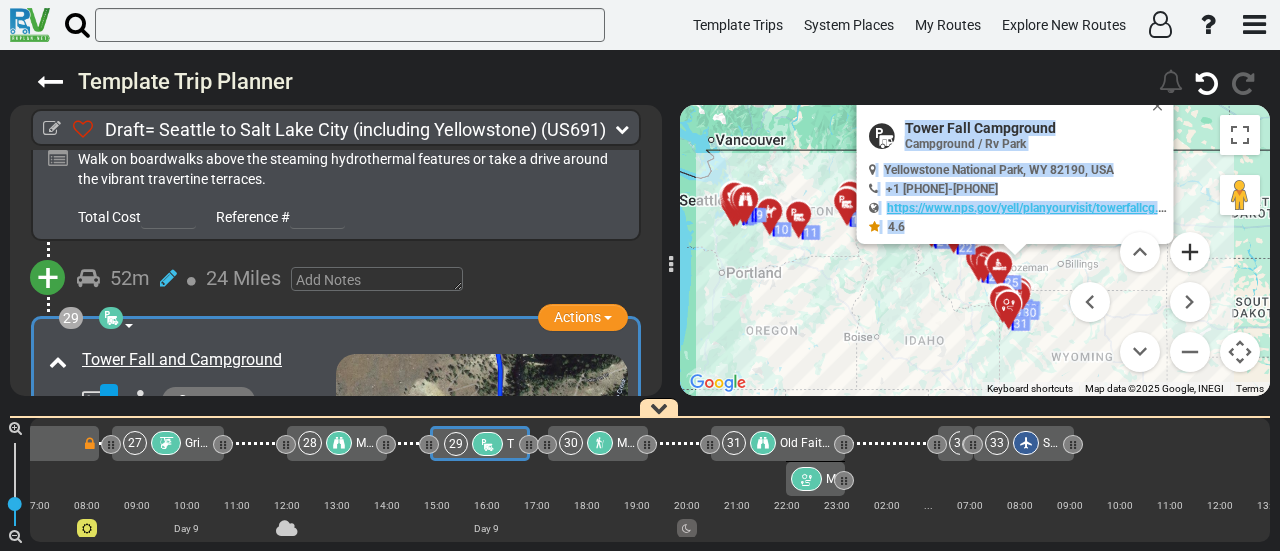 click at bounding box center [1190, 252] 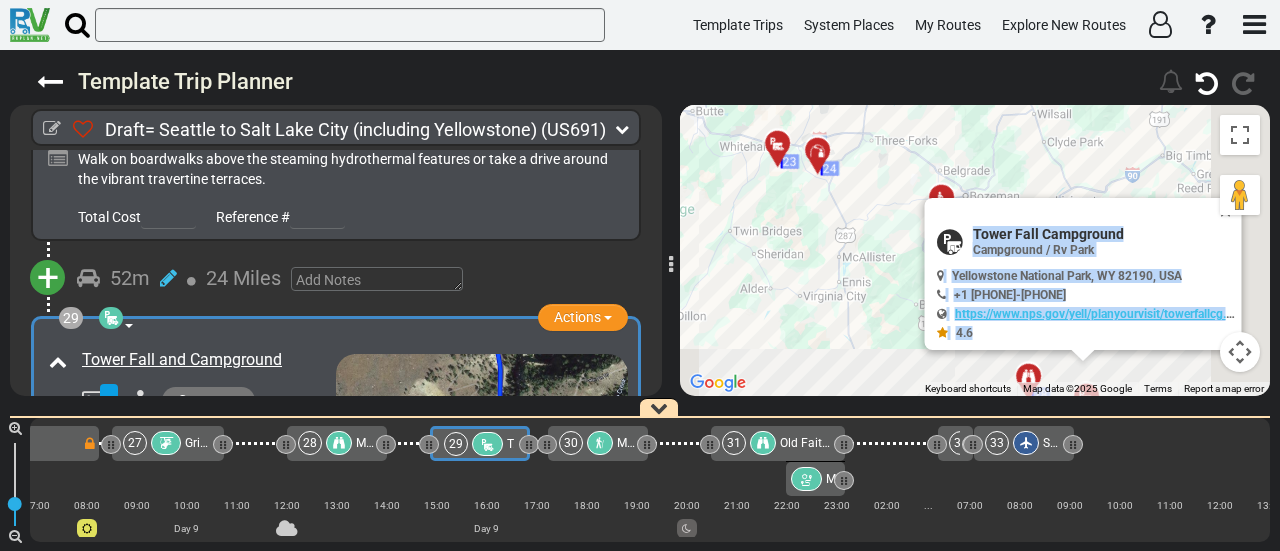 drag, startPoint x: 892, startPoint y: 331, endPoint x: 657, endPoint y: 110, distance: 322.59262 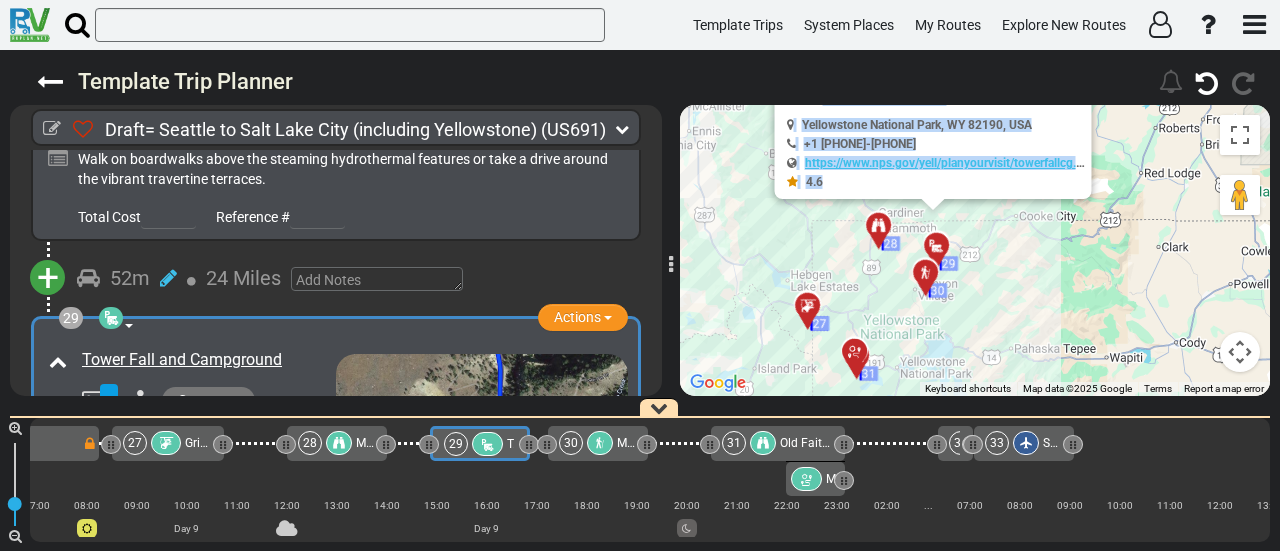 drag, startPoint x: 837, startPoint y: 275, endPoint x: 711, endPoint y: 146, distance: 180.3247 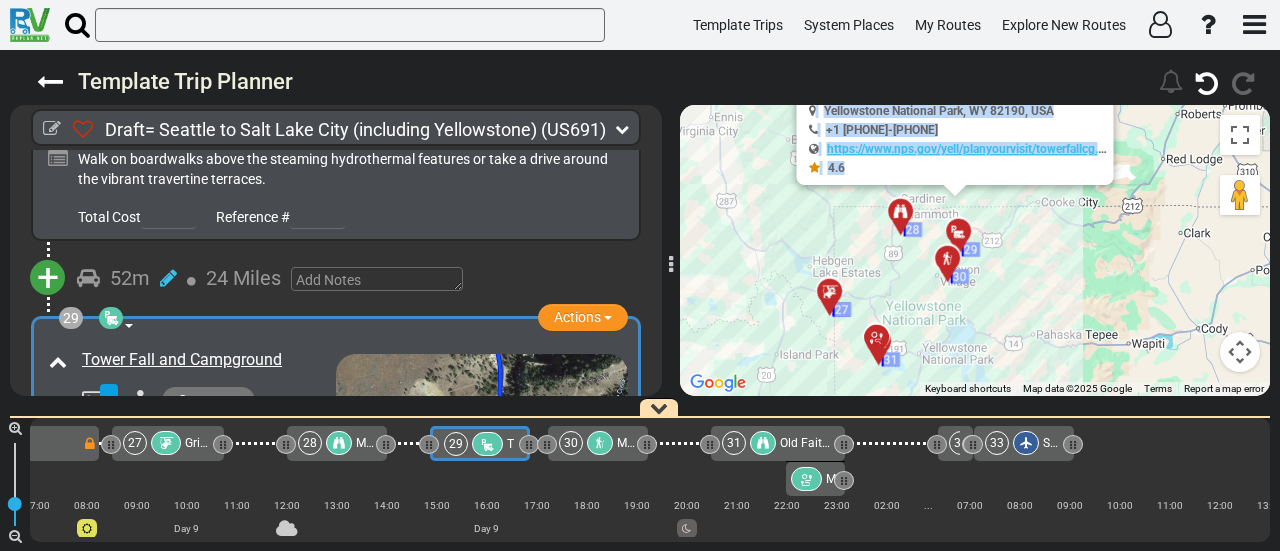 drag, startPoint x: 1073, startPoint y: 289, endPoint x: 1142, endPoint y: 311, distance: 72.42237 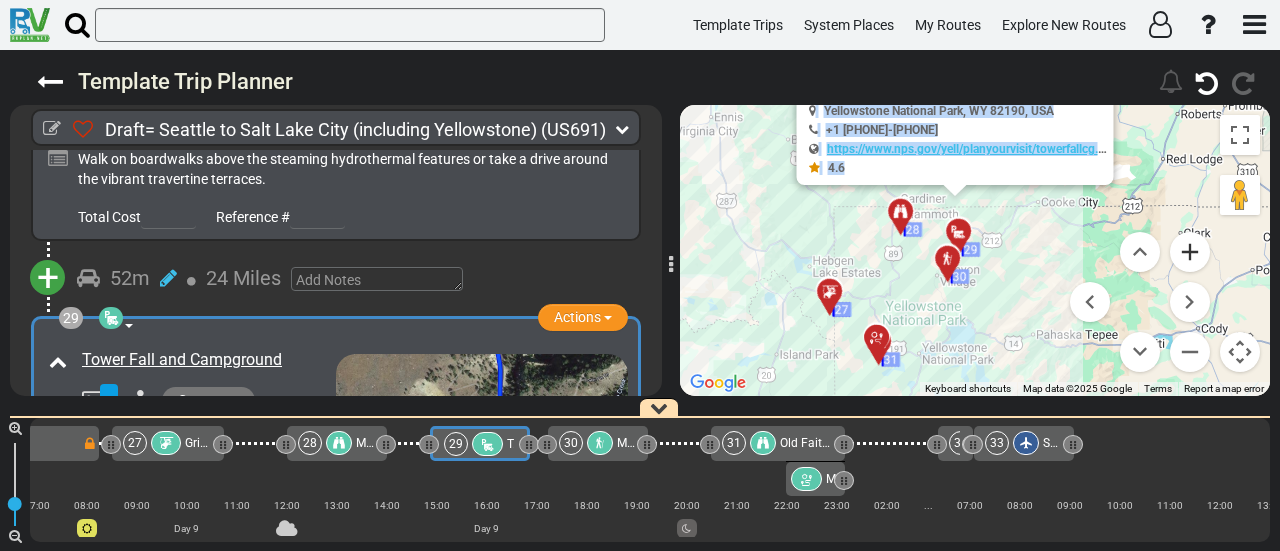 click at bounding box center [1190, 252] 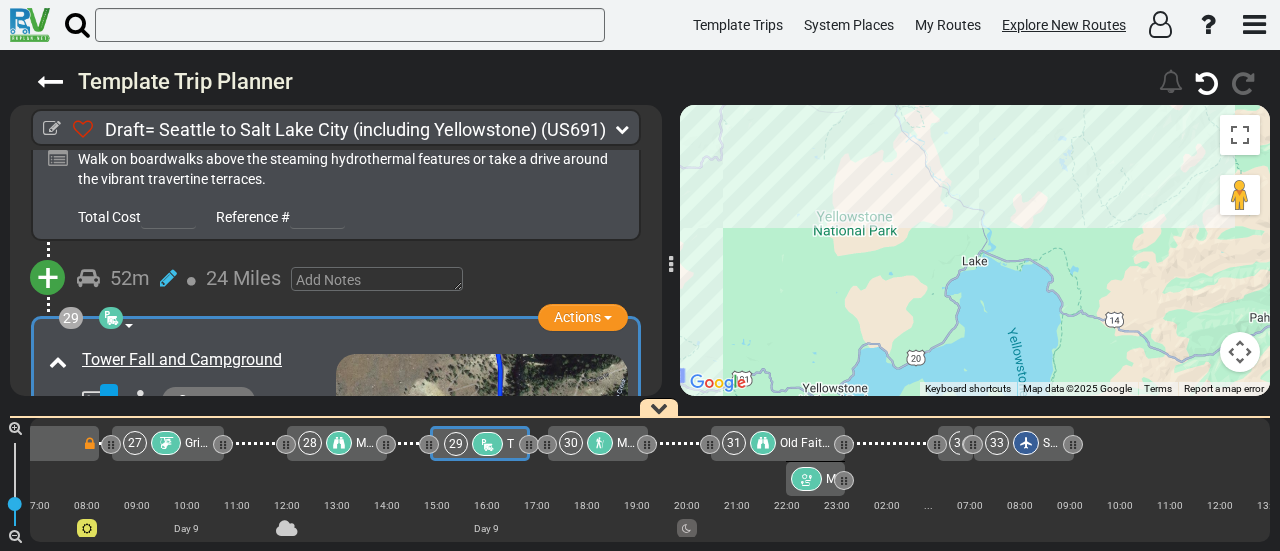drag, startPoint x: 993, startPoint y: 210, endPoint x: 1014, endPoint y: 28, distance: 183.20753 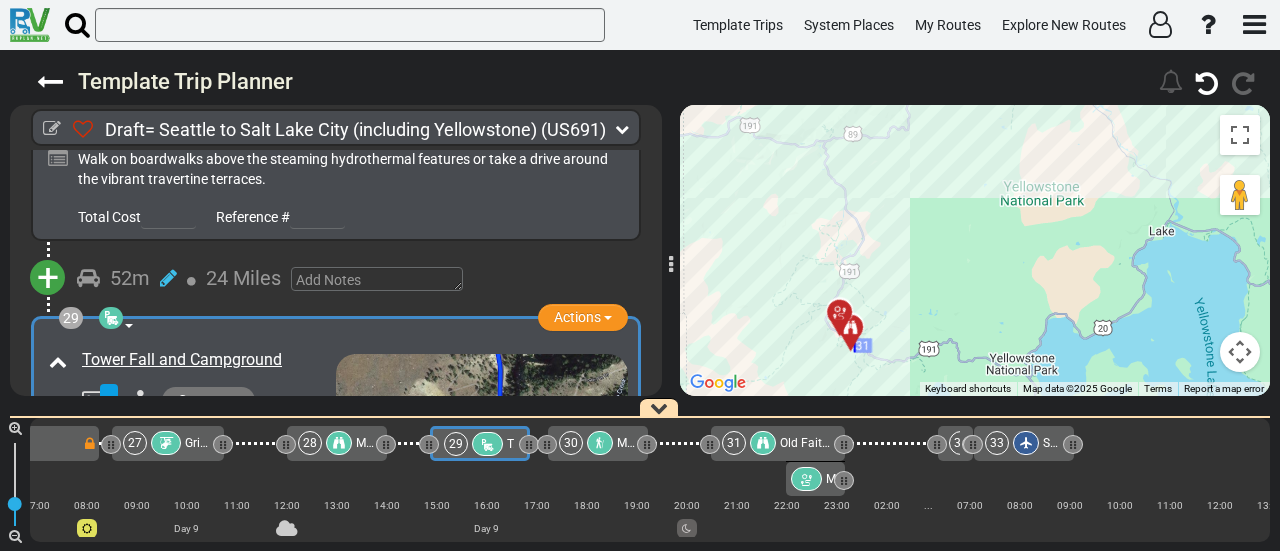 drag, startPoint x: 1082, startPoint y: 127, endPoint x: 1118, endPoint y: 245, distance: 123.36936 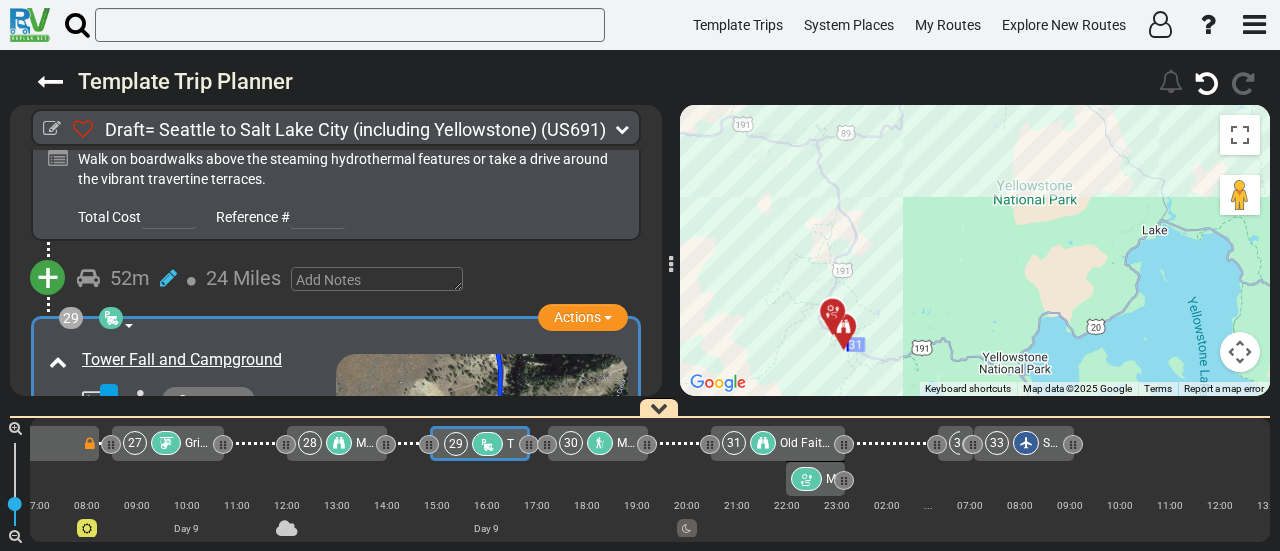 click at bounding box center [1240, 352] 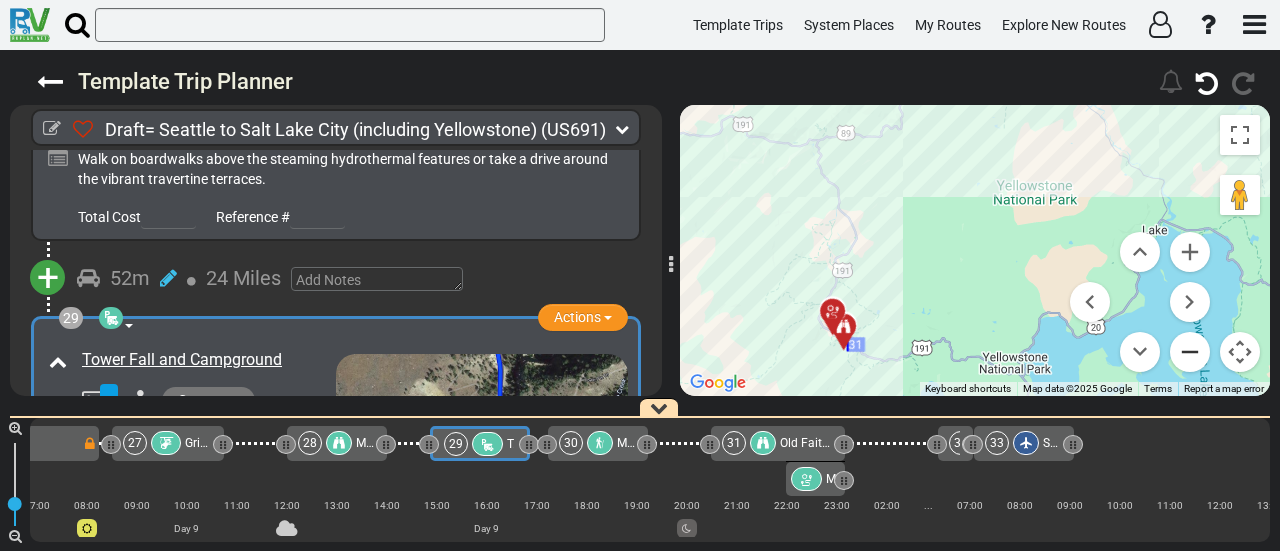 click at bounding box center [1190, 352] 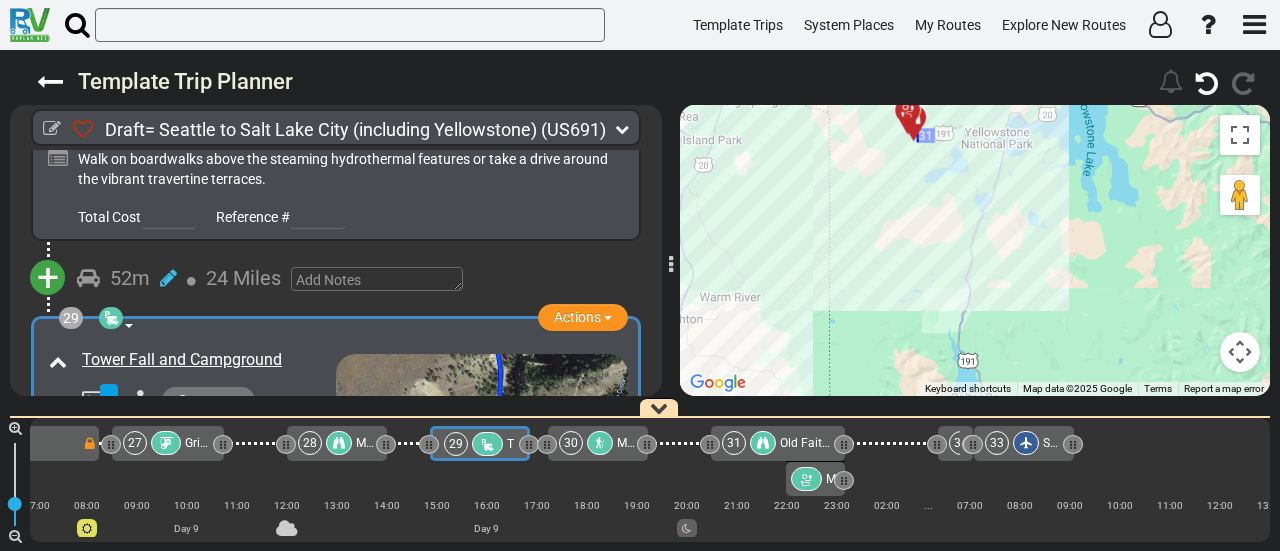 drag, startPoint x: 996, startPoint y: 243, endPoint x: 999, endPoint y: 91, distance: 152.0296 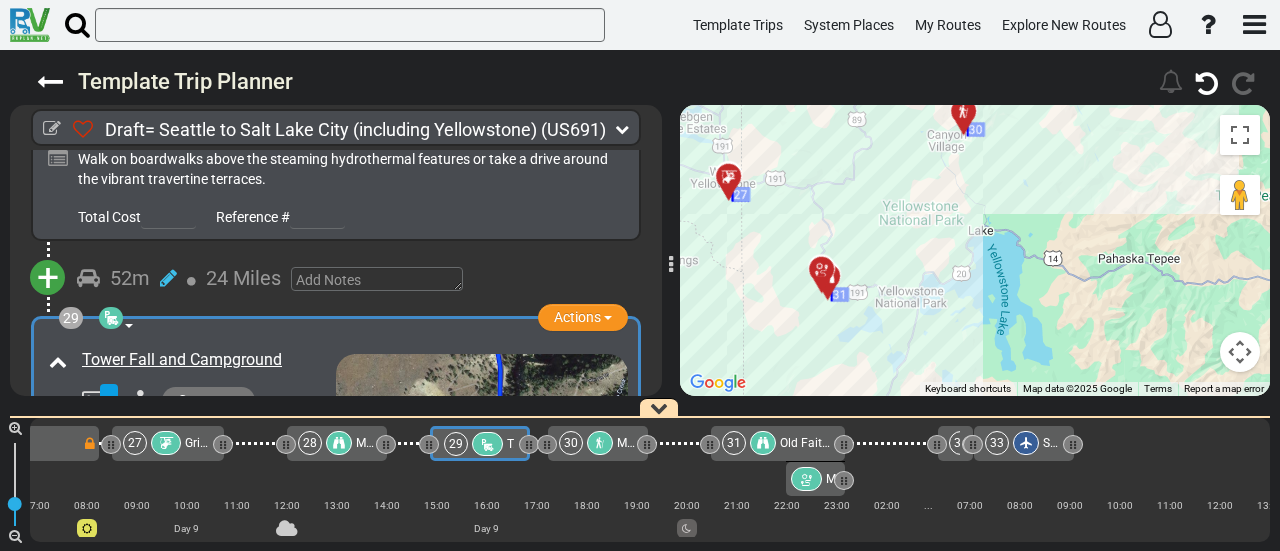 drag, startPoint x: 994, startPoint y: 183, endPoint x: 913, endPoint y: 339, distance: 175.77542 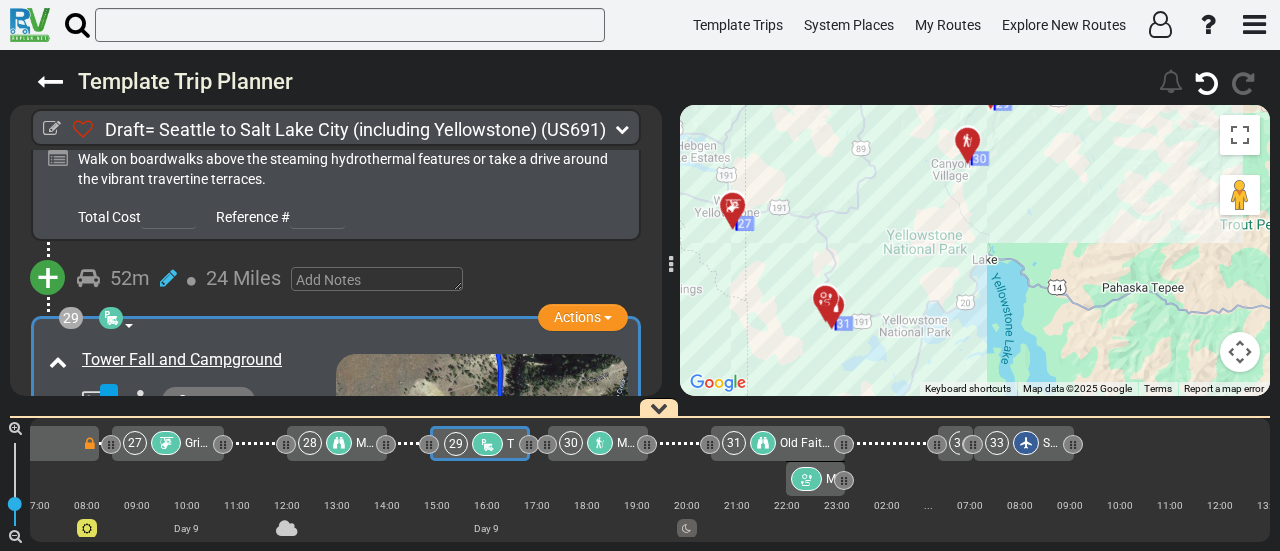 click on "Tower Fall Campground Campground / Rv Park [PHONE] 4.6" at bounding box center [975, 250] 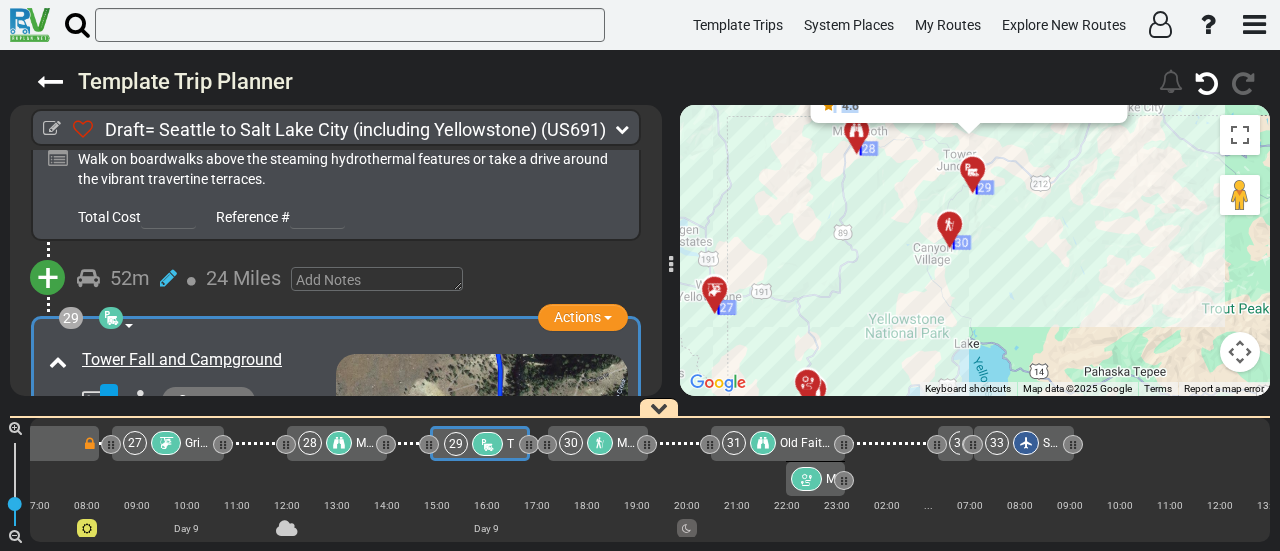 drag, startPoint x: 1007, startPoint y: 286, endPoint x: 998, endPoint y: 247, distance: 40.024994 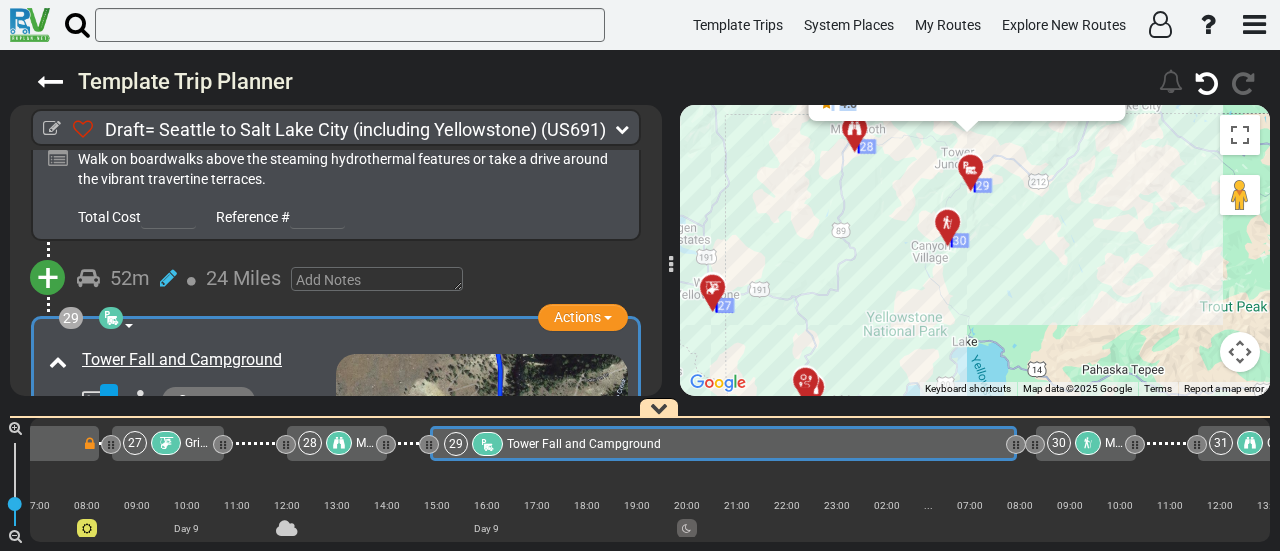 drag, startPoint x: 527, startPoint y: 441, endPoint x: 1014, endPoint y: 507, distance: 491.45193 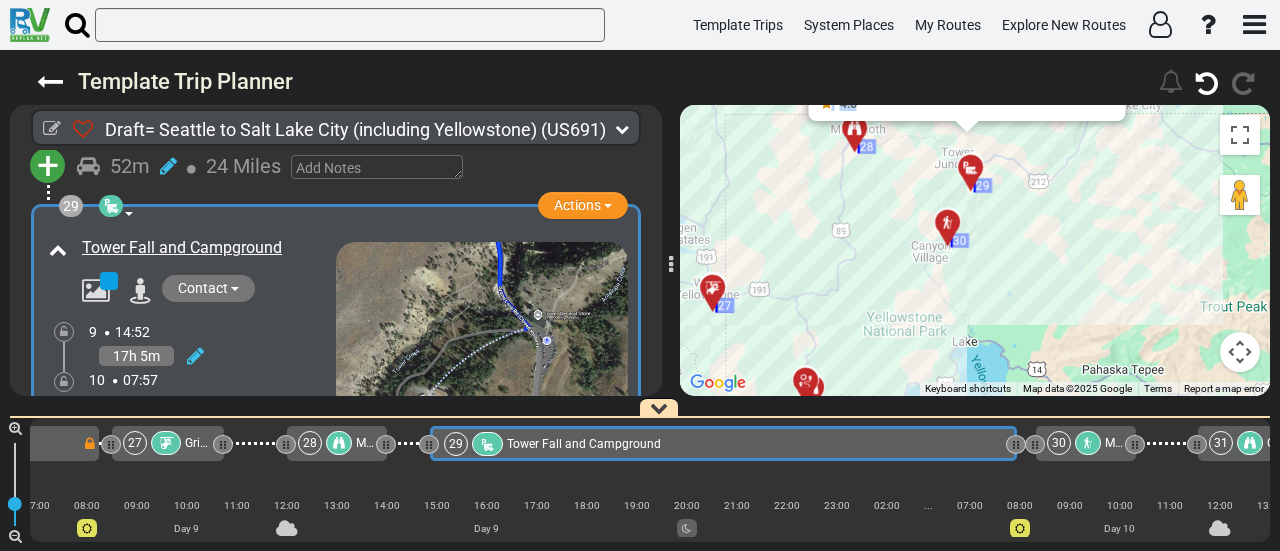 scroll, scrollTop: 11092, scrollLeft: 0, axis: vertical 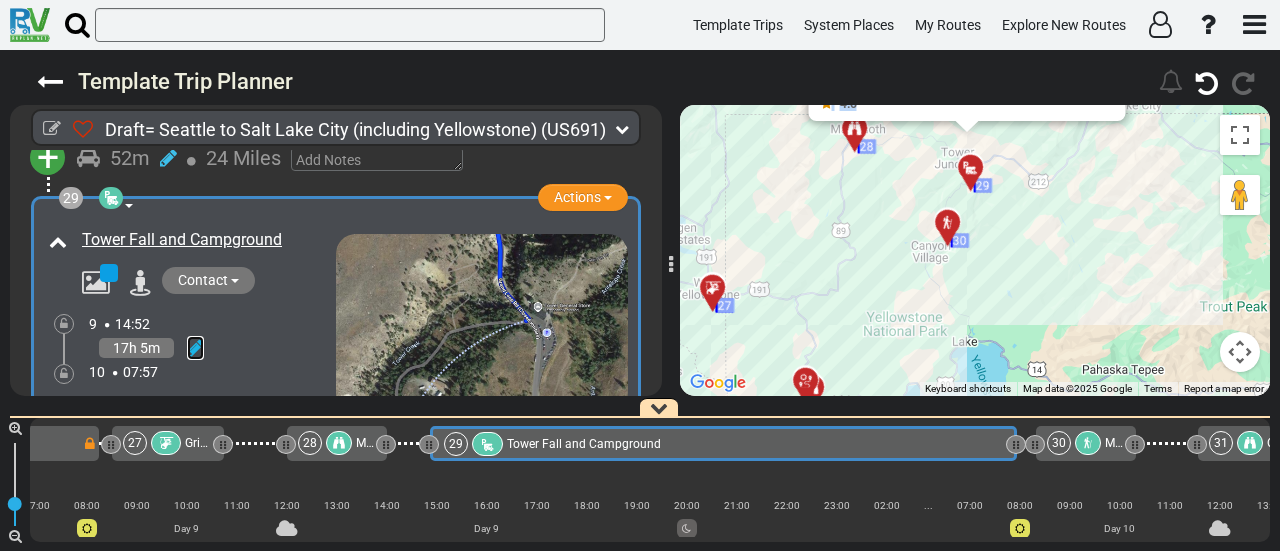 click at bounding box center (195, 348) 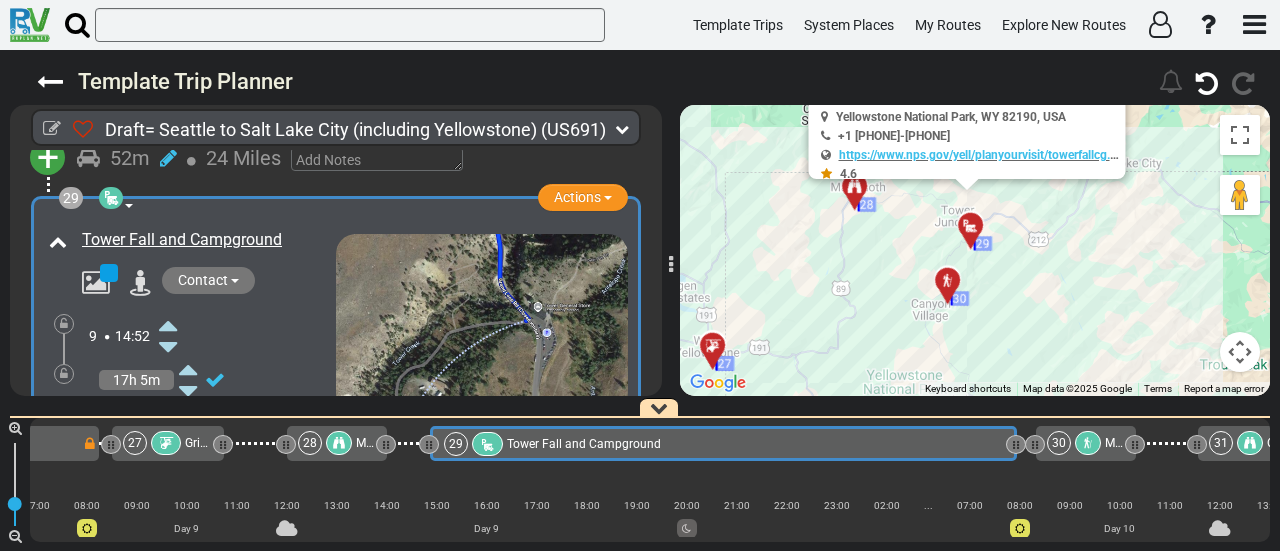 click at bounding box center (168, 325) 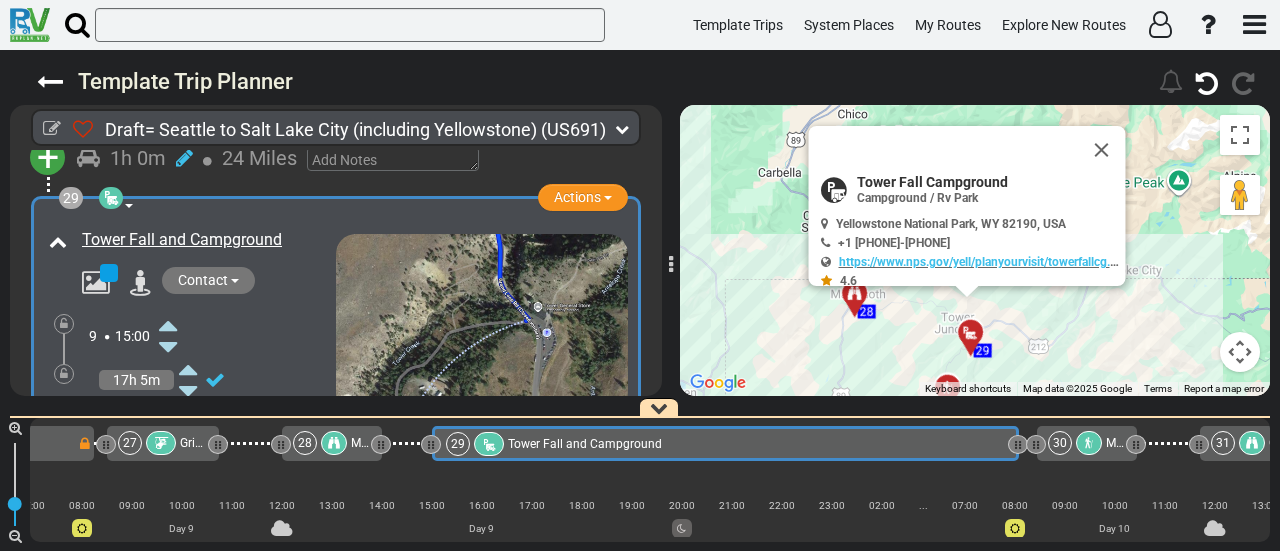 scroll, scrollTop: 0, scrollLeft: 7492, axis: horizontal 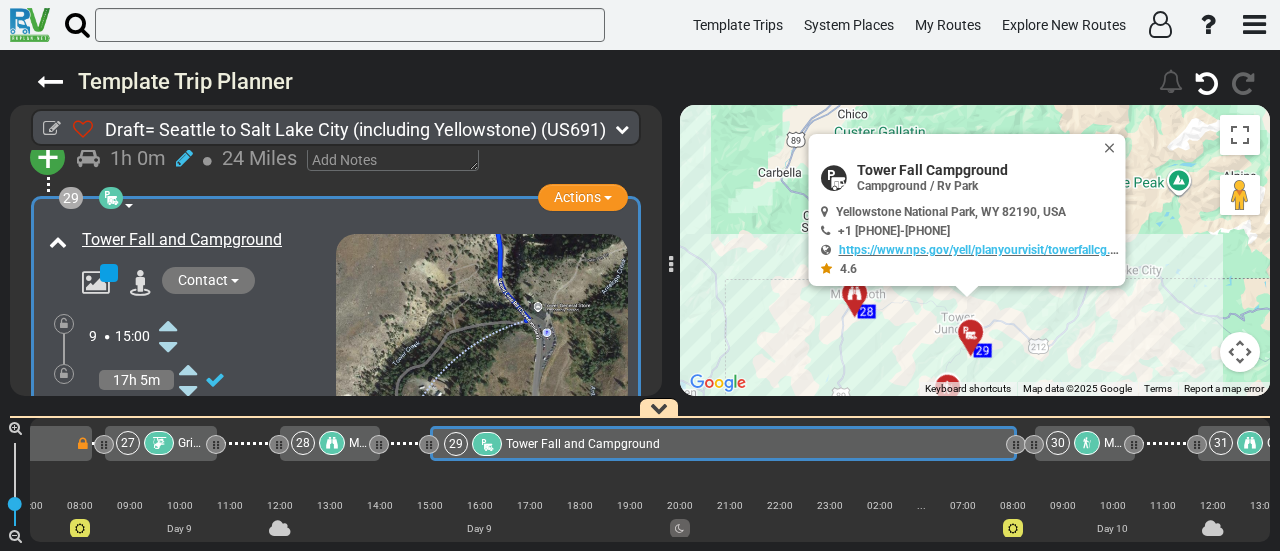 click at bounding box center (176, 435) 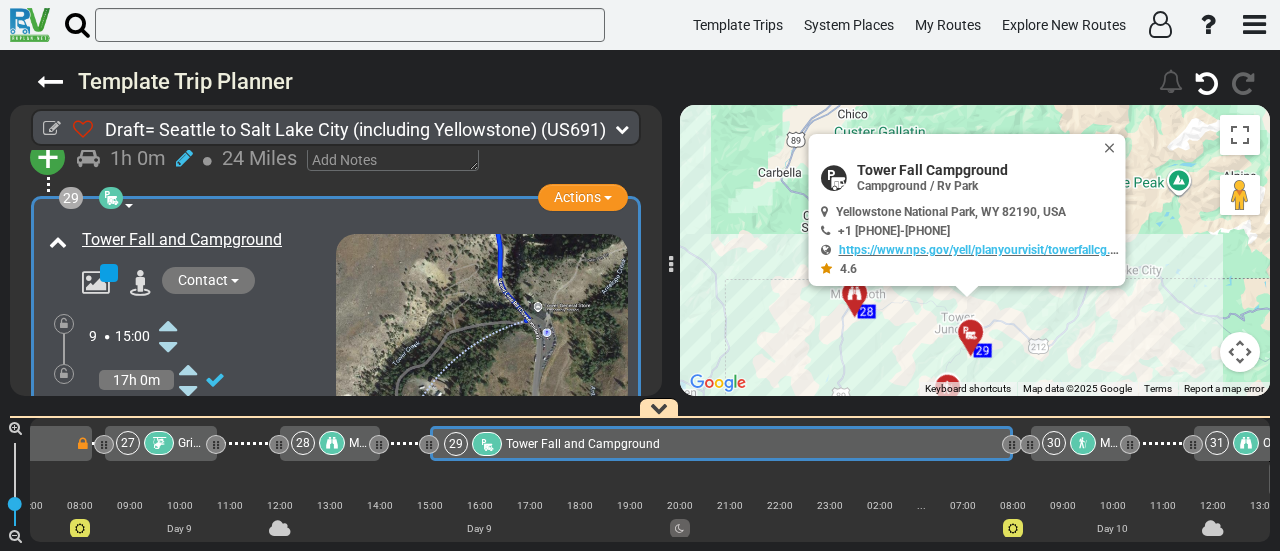 click at bounding box center [64, 374] 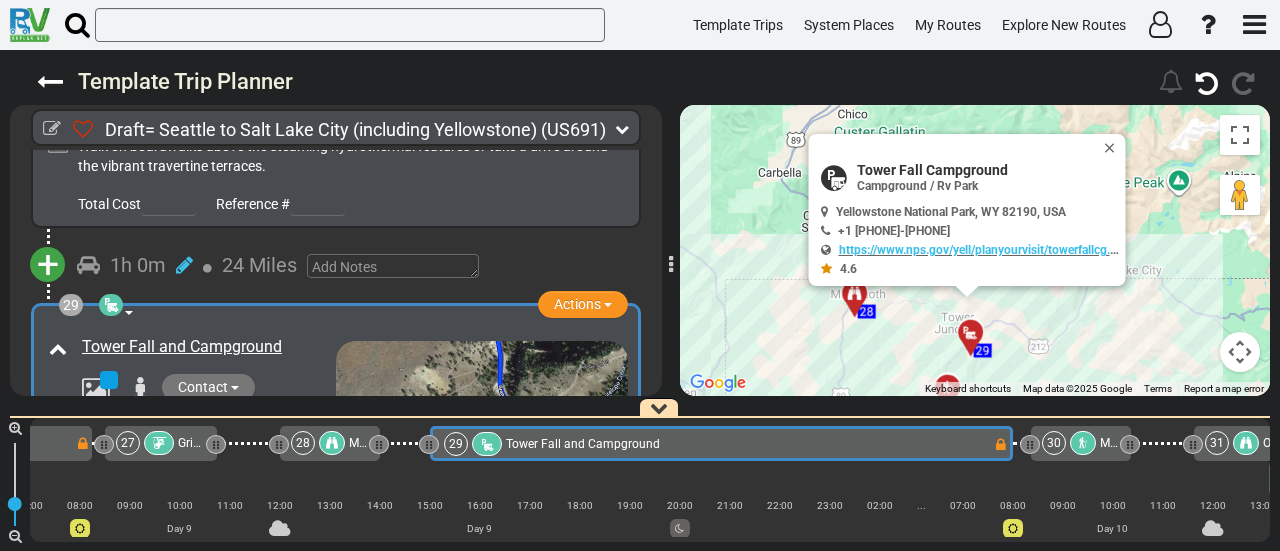 scroll, scrollTop: 10972, scrollLeft: 0, axis: vertical 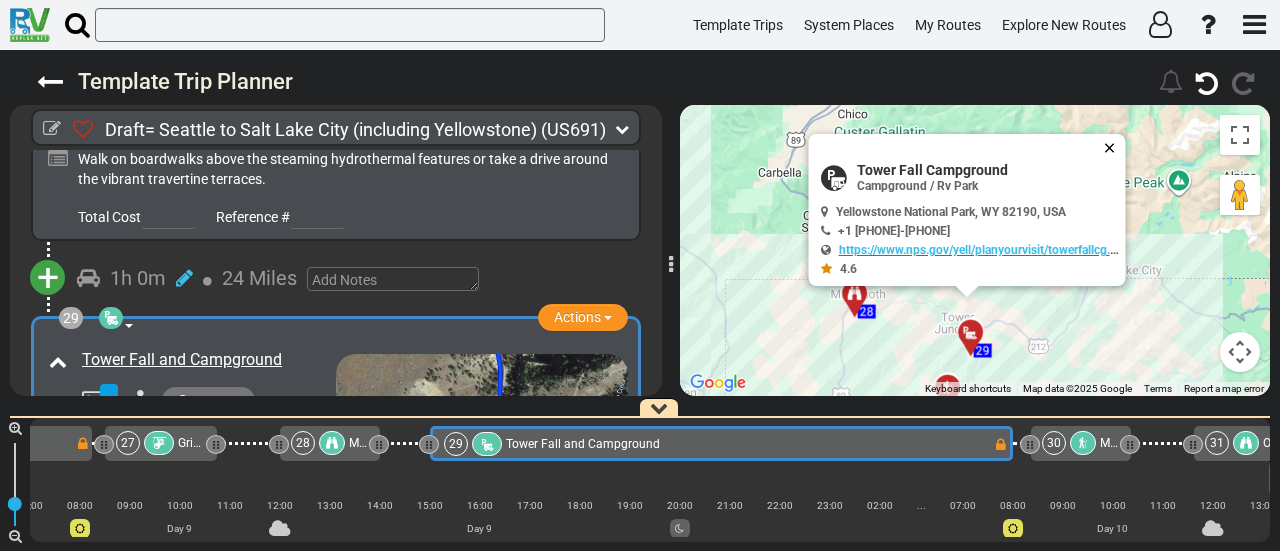 click at bounding box center [1114, 148] 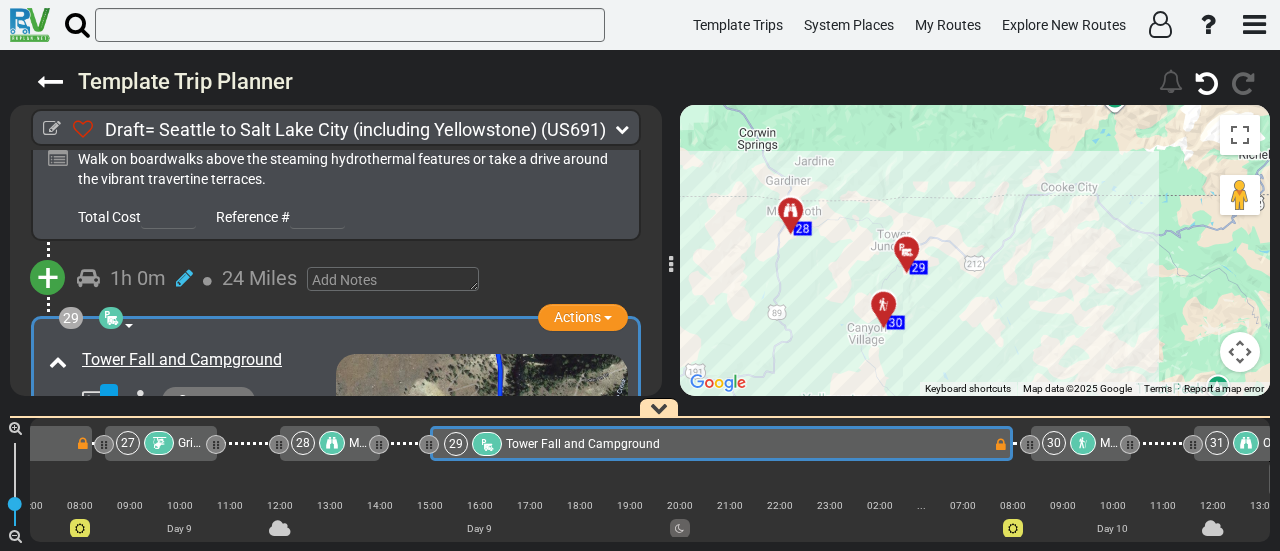 drag, startPoint x: 1072, startPoint y: 303, endPoint x: 1010, endPoint y: 219, distance: 104.40307 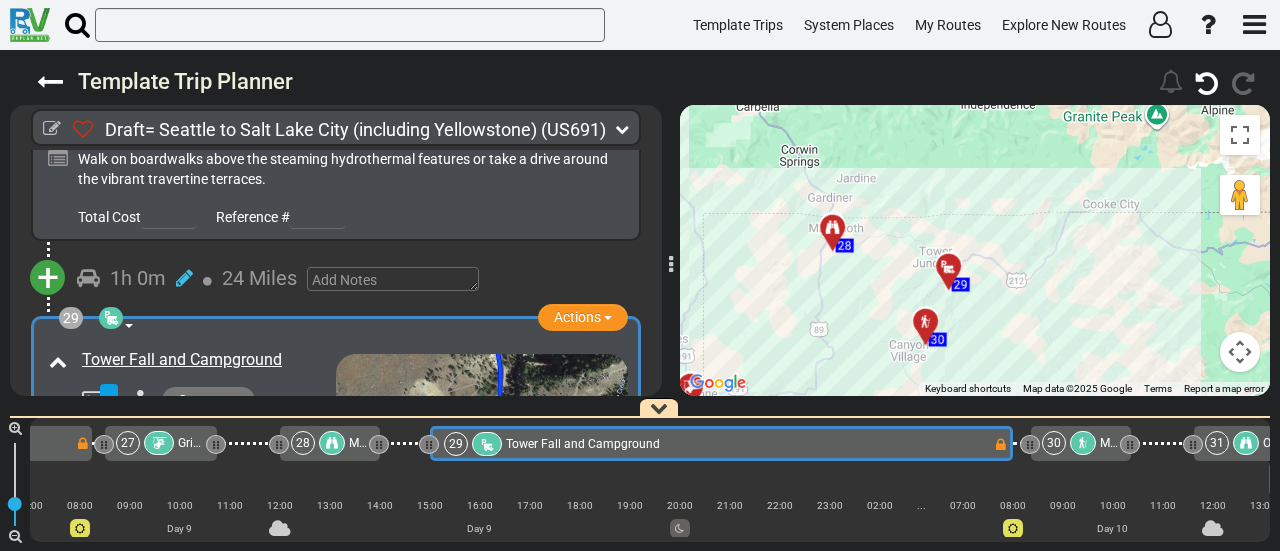 drag, startPoint x: 1024, startPoint y: 321, endPoint x: 1070, endPoint y: 360, distance: 60.307545 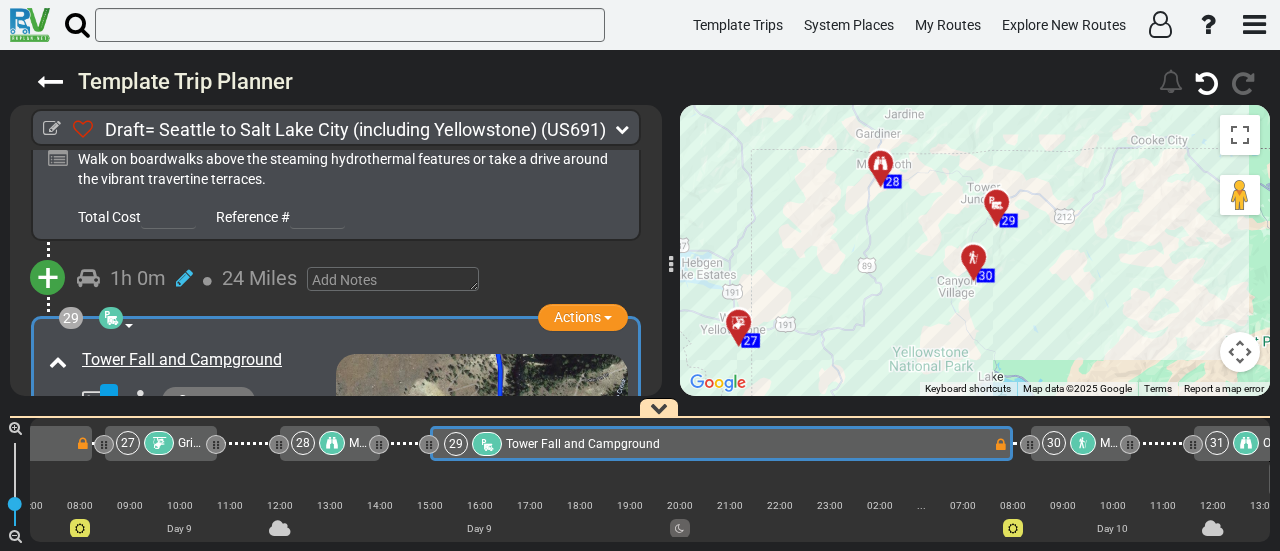 drag, startPoint x: 1052, startPoint y: 343, endPoint x: 1104, endPoint y: 287, distance: 76.41989 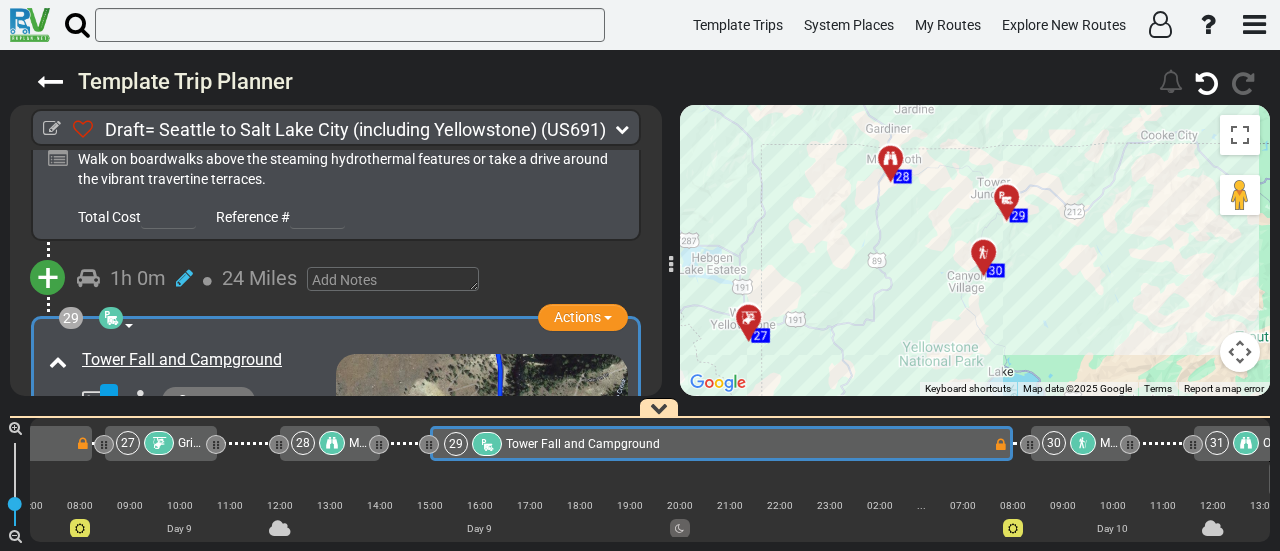 click at bounding box center (1240, 352) 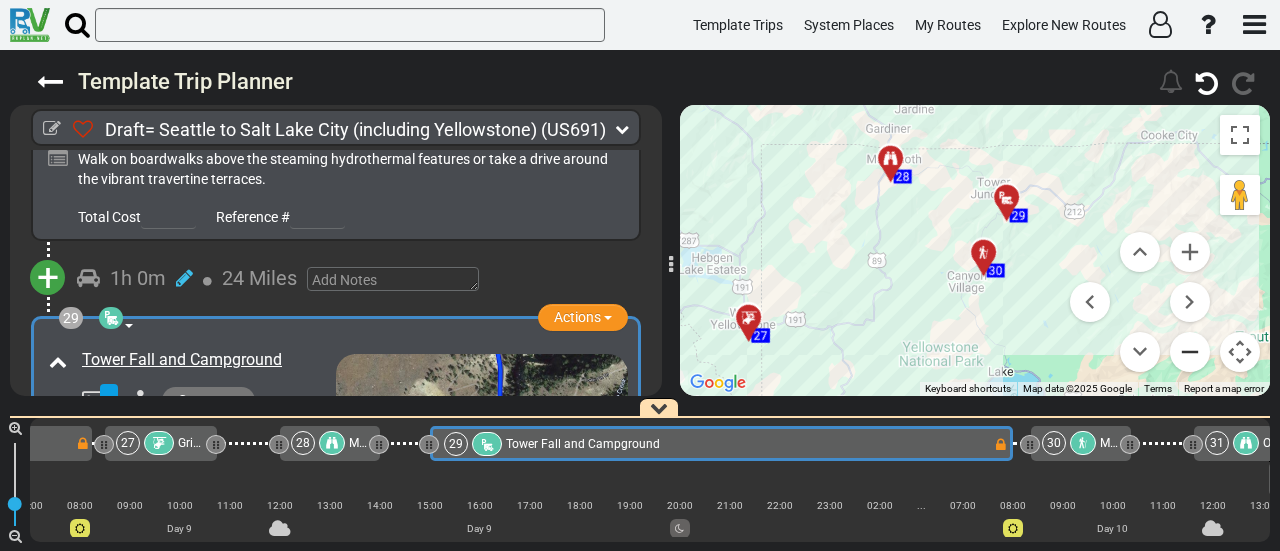 click at bounding box center [1190, 352] 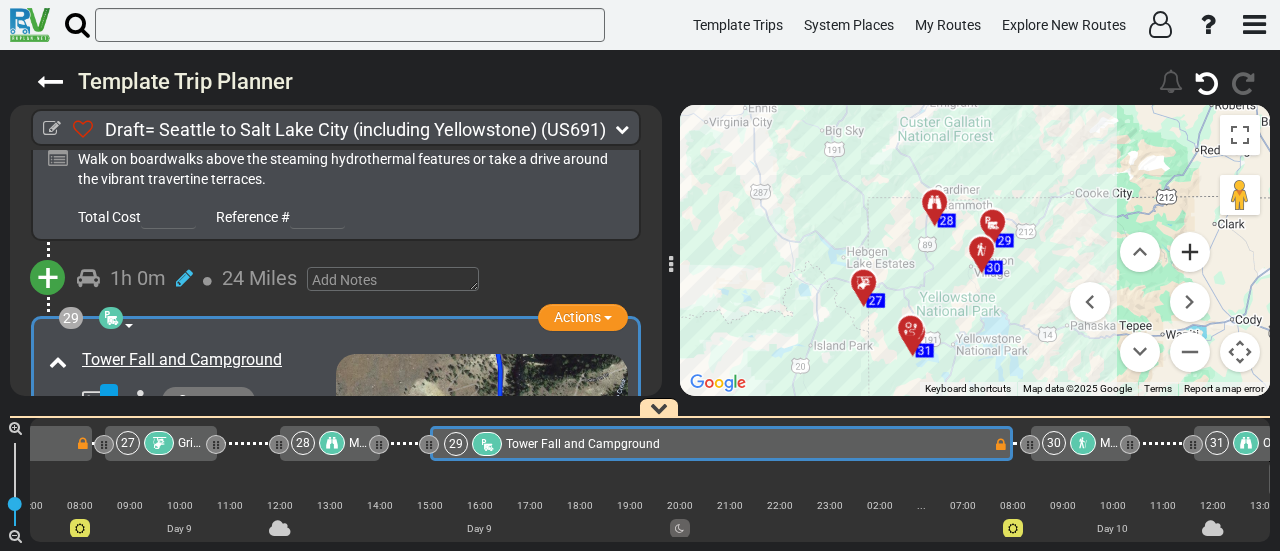 click at bounding box center [1190, 252] 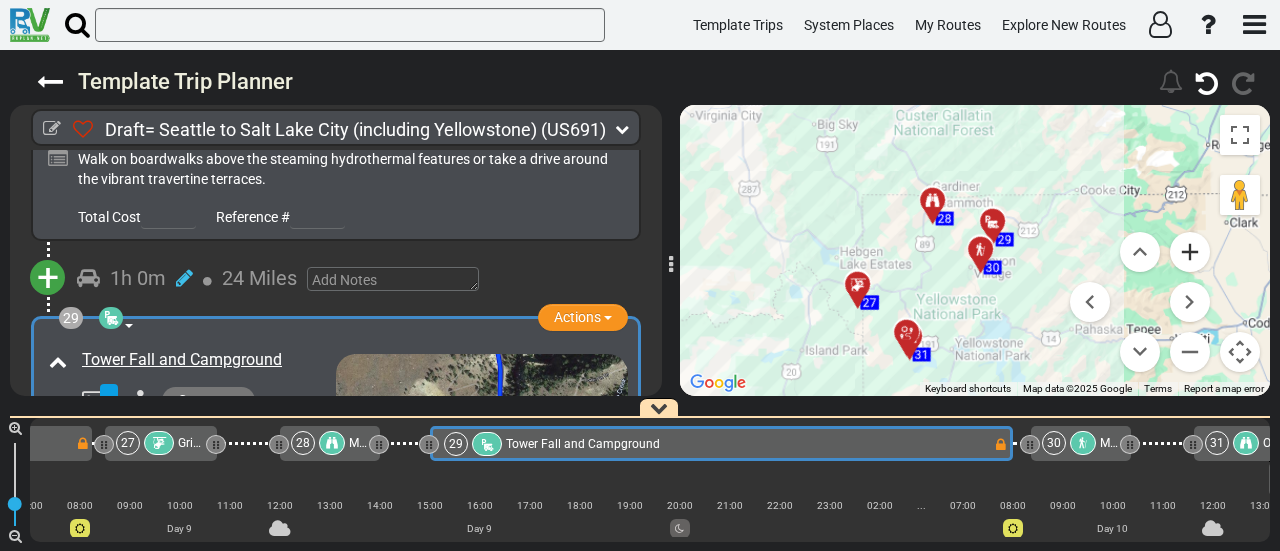 click at bounding box center [1190, 252] 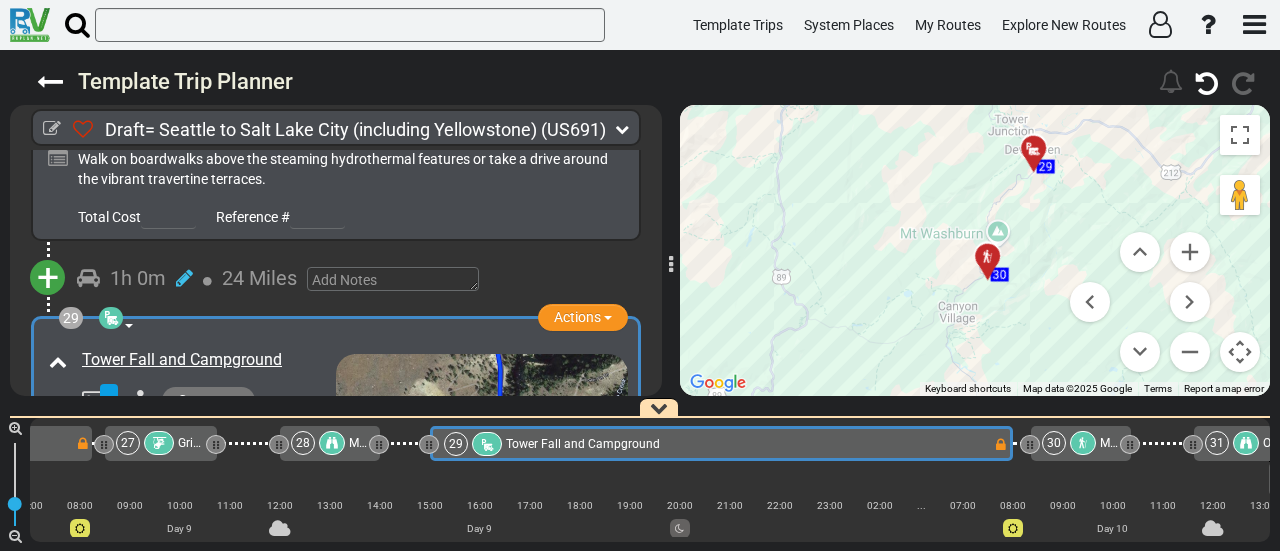 click at bounding box center [1083, 443] 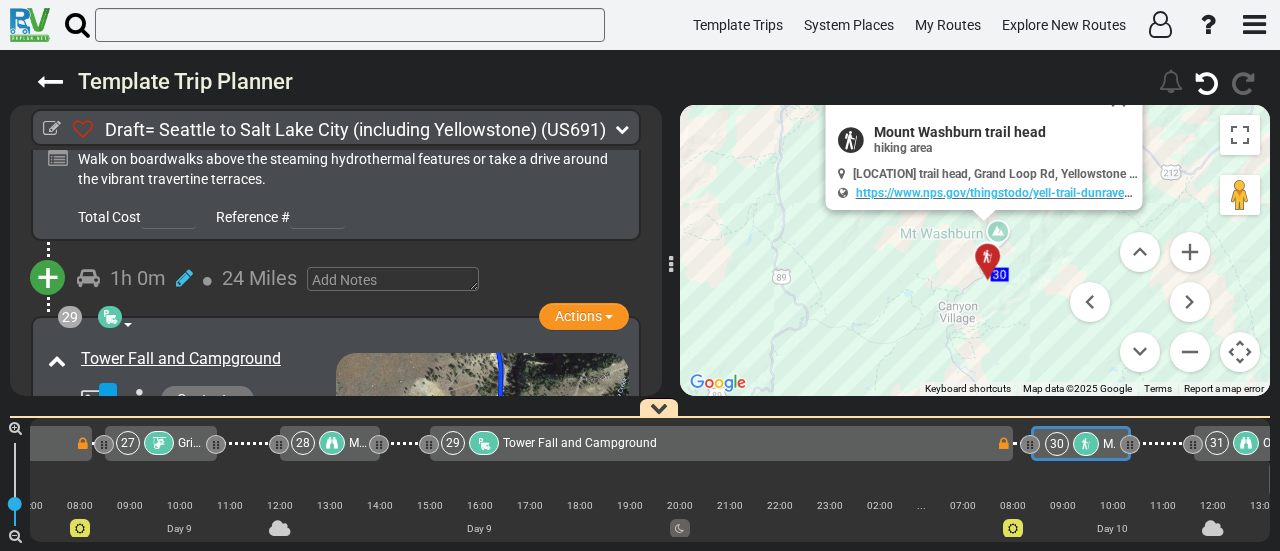 scroll, scrollTop: 11048, scrollLeft: 0, axis: vertical 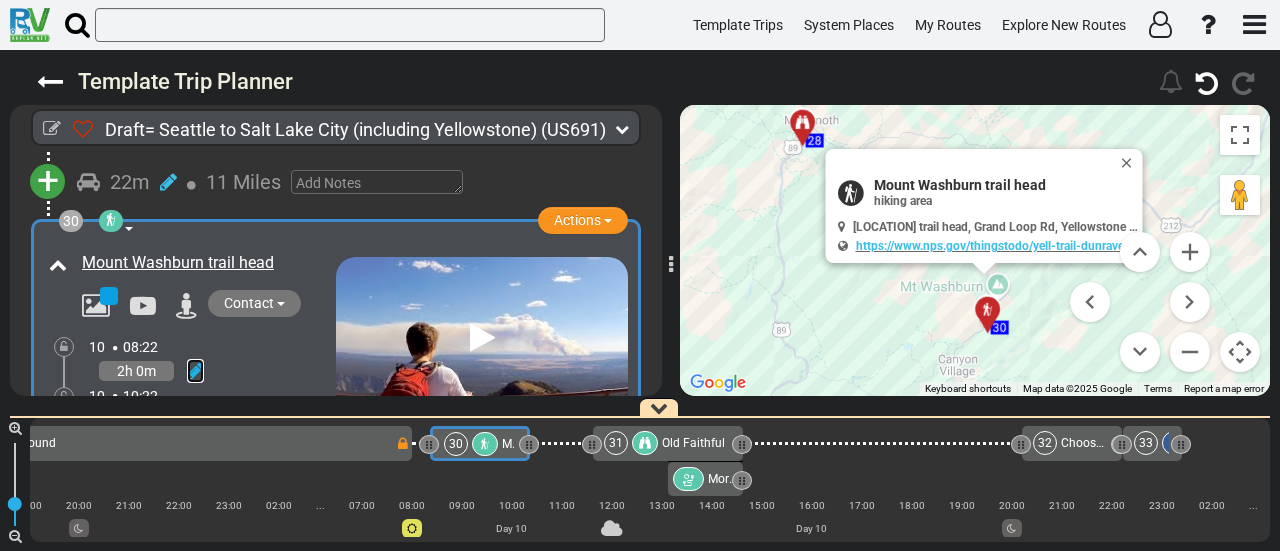 click at bounding box center (195, 371) 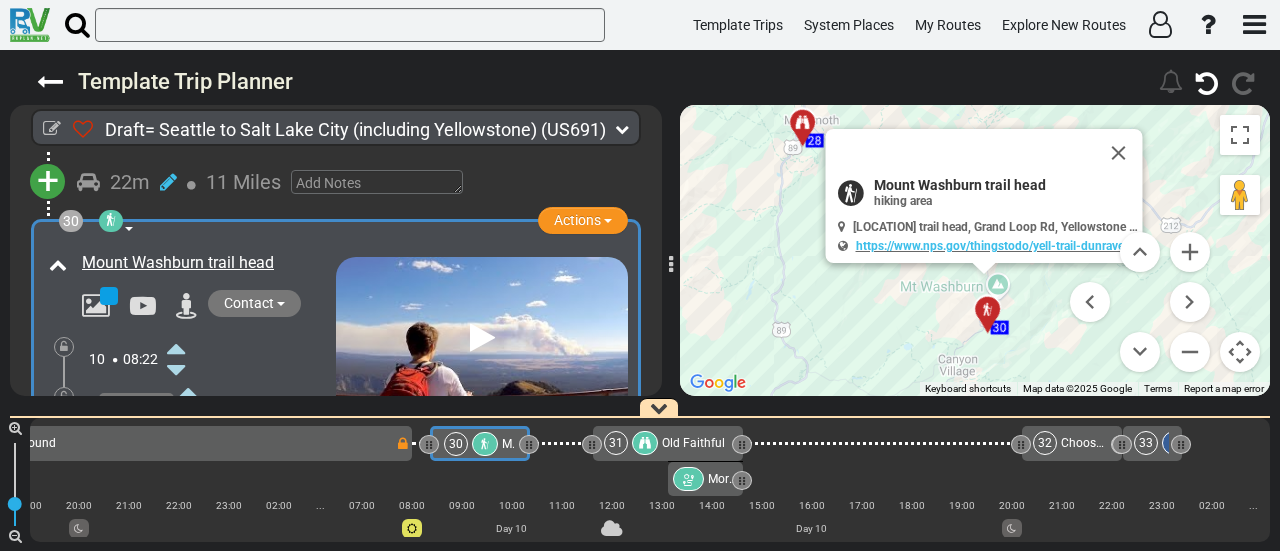 click at bounding box center [176, 348] 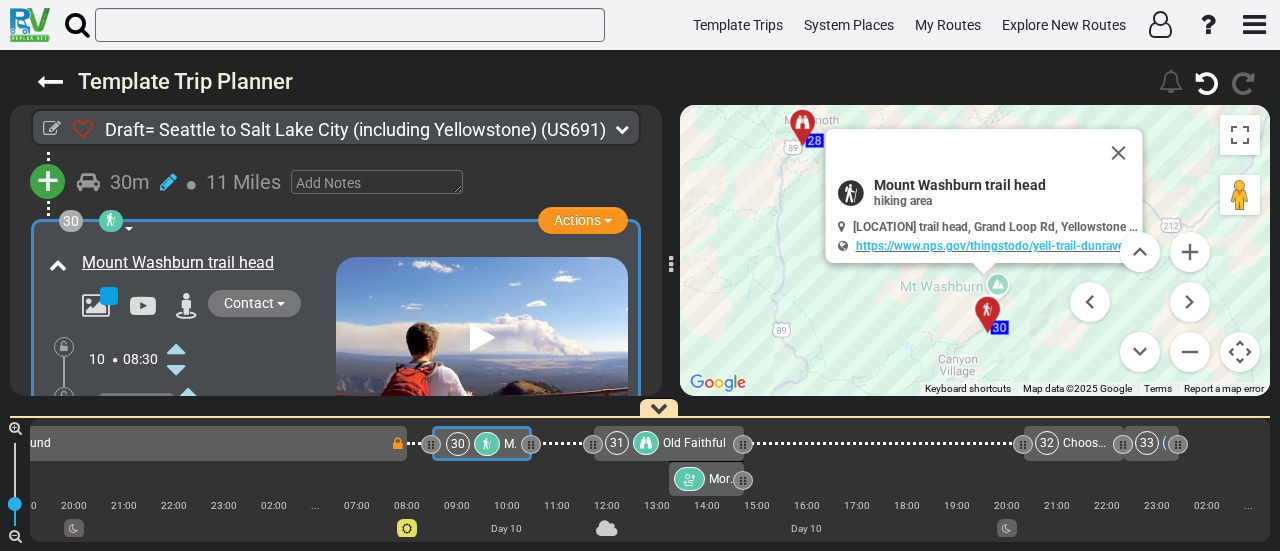 scroll, scrollTop: 0, scrollLeft: 8100, axis: horizontal 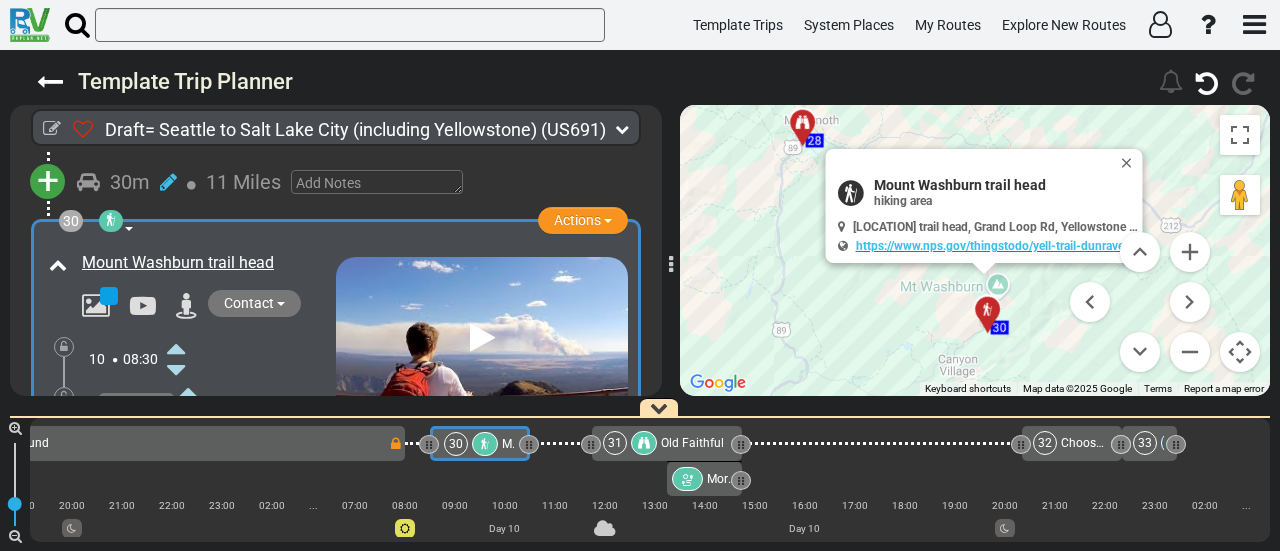 click at bounding box center (176, 436) 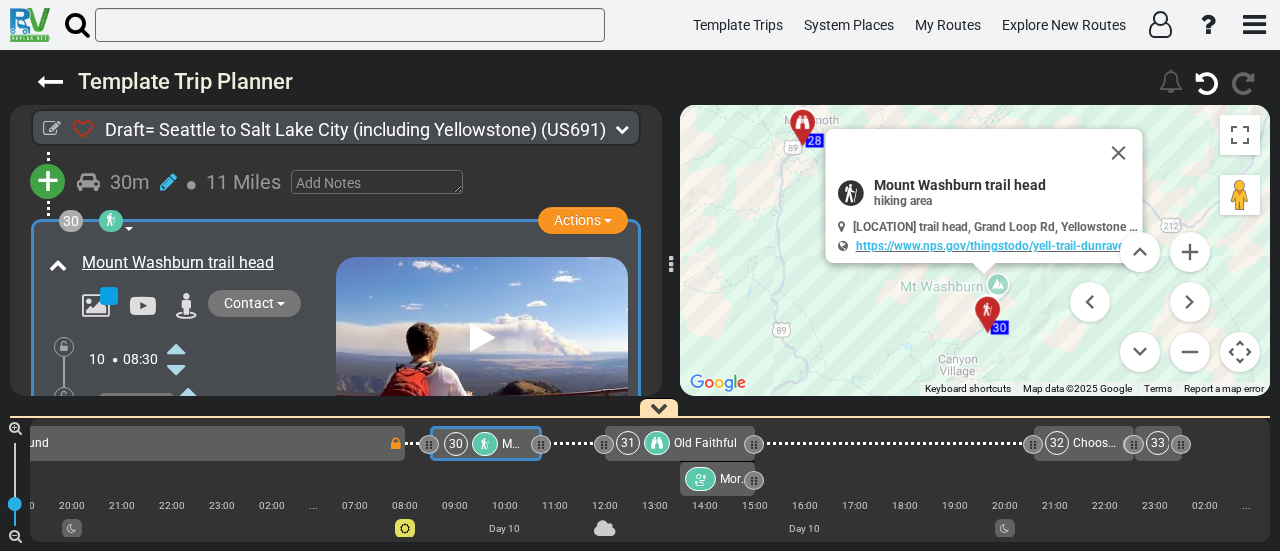 click at bounding box center [176, 436] 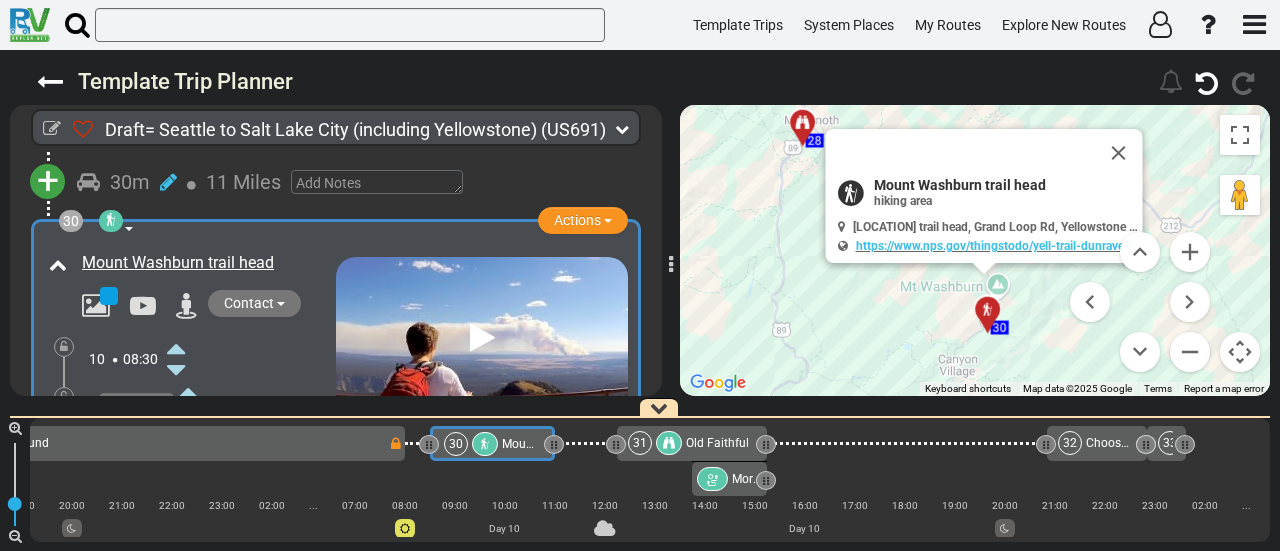 click at bounding box center [176, 436] 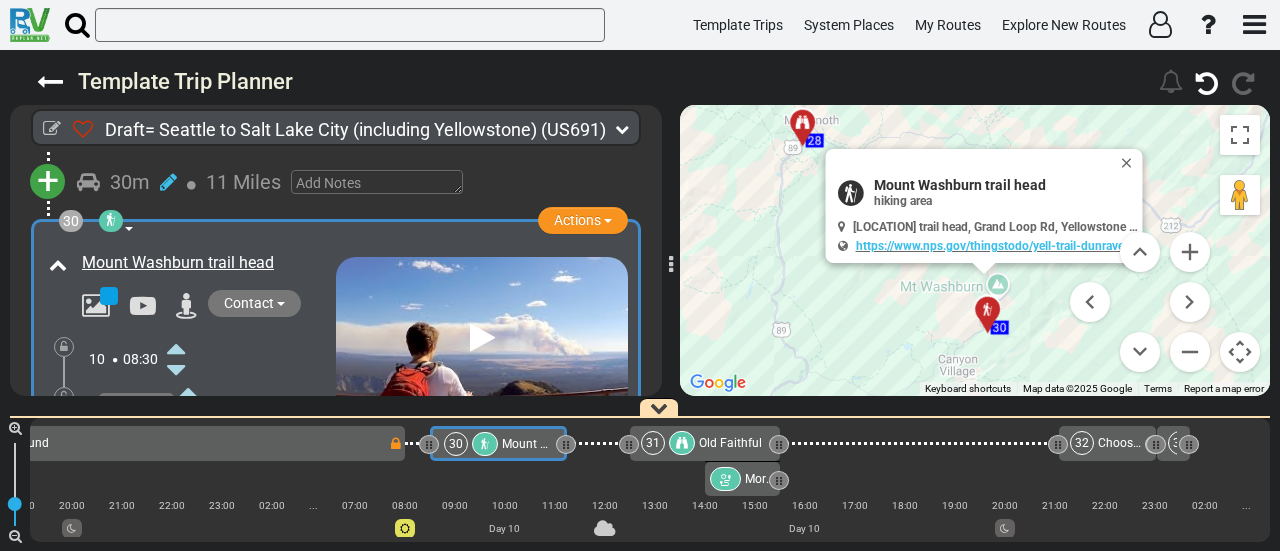 click at bounding box center [176, 436] 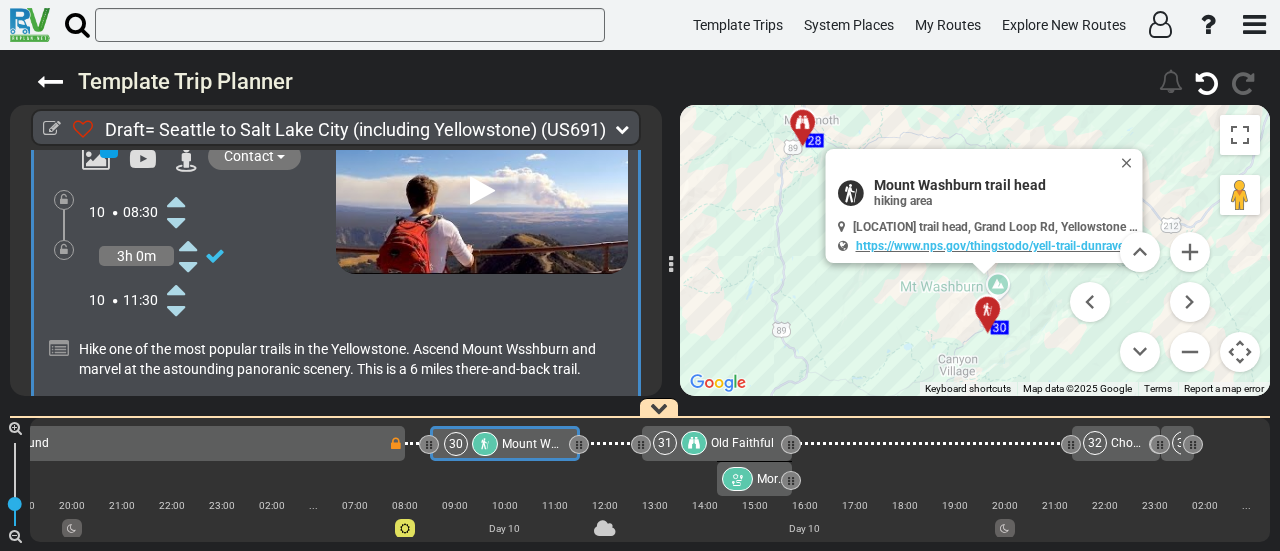 scroll, scrollTop: 11631, scrollLeft: 0, axis: vertical 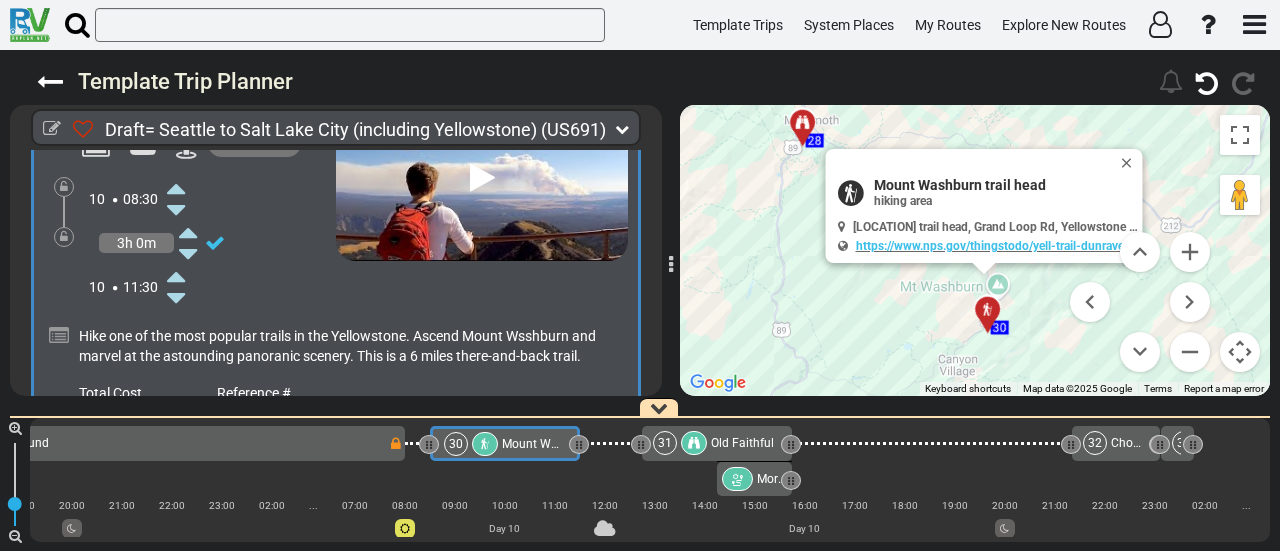 click at bounding box center (176, 276) 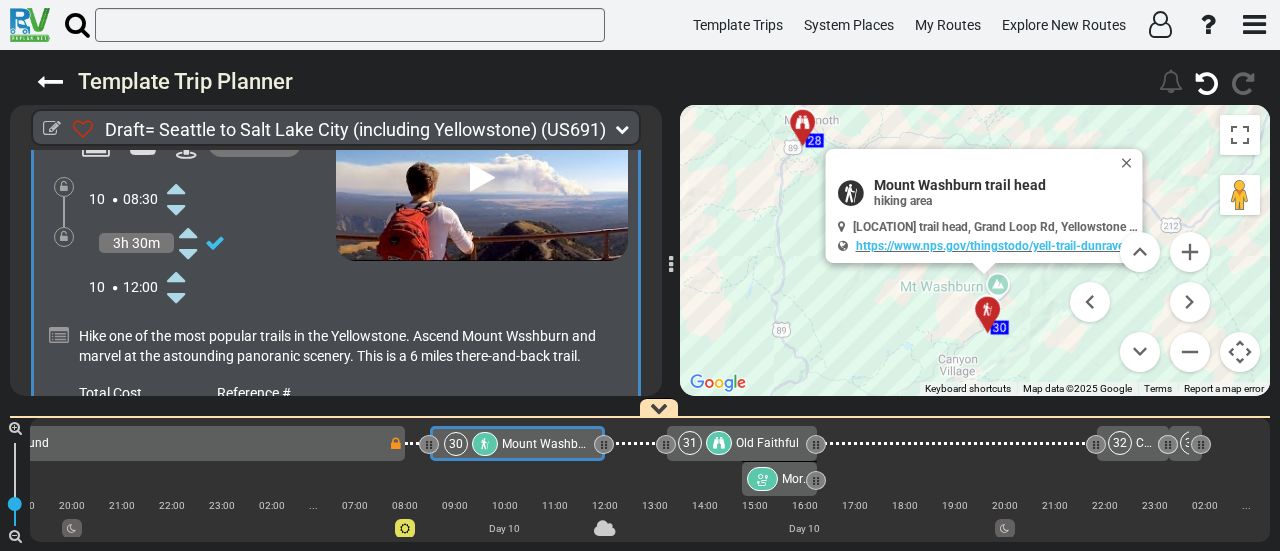 click at bounding box center (176, 276) 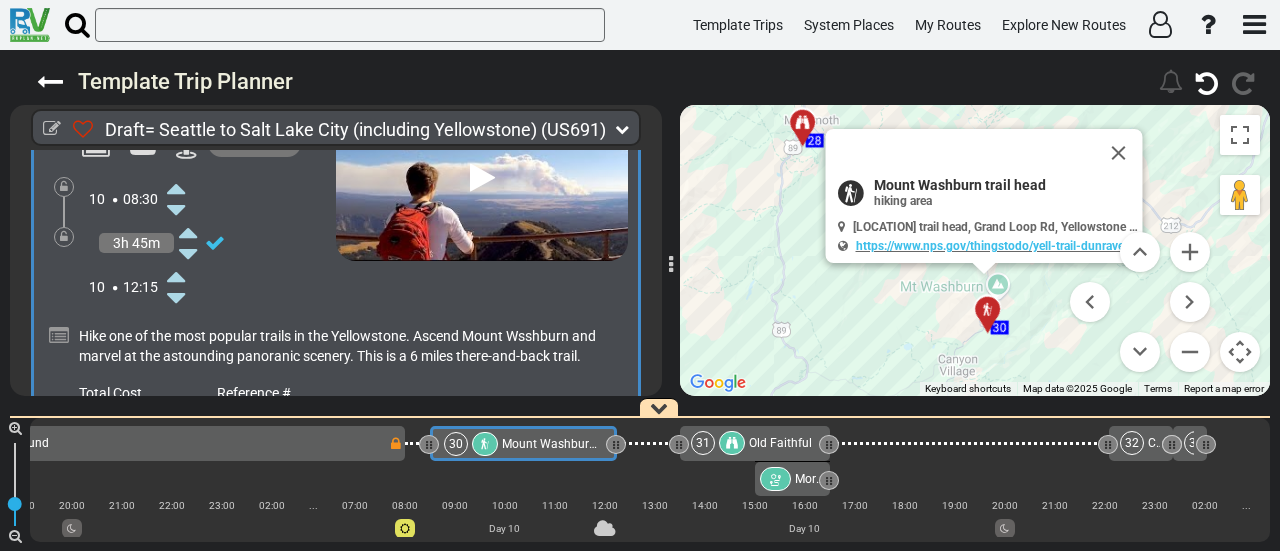 click at bounding box center (176, 276) 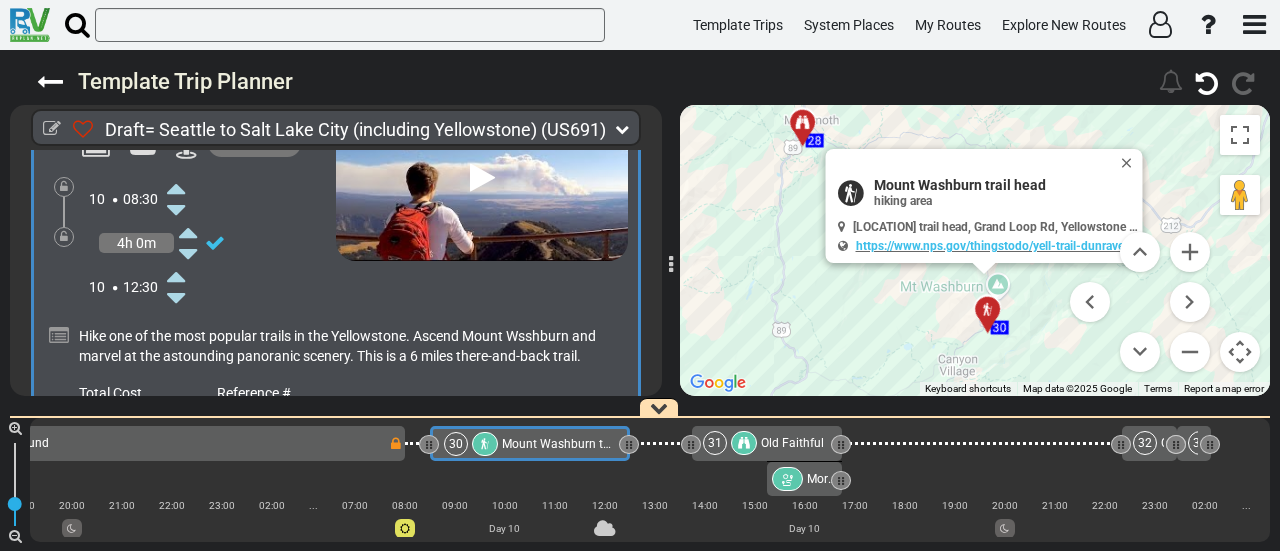 click on "+" at bounding box center [48, 455] 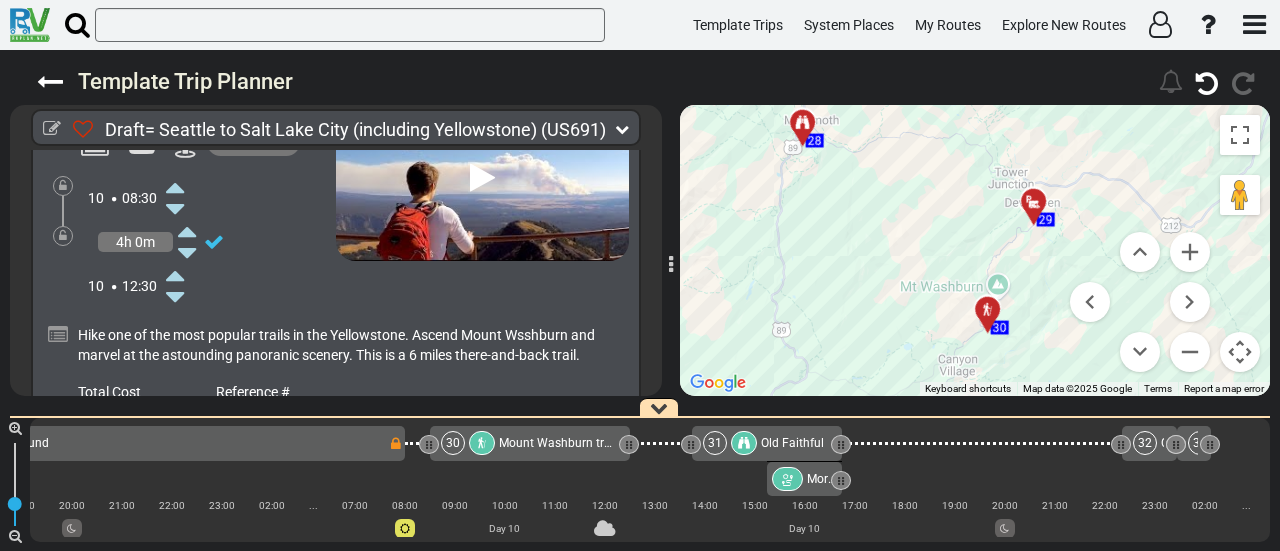 scroll, scrollTop: 11630, scrollLeft: 0, axis: vertical 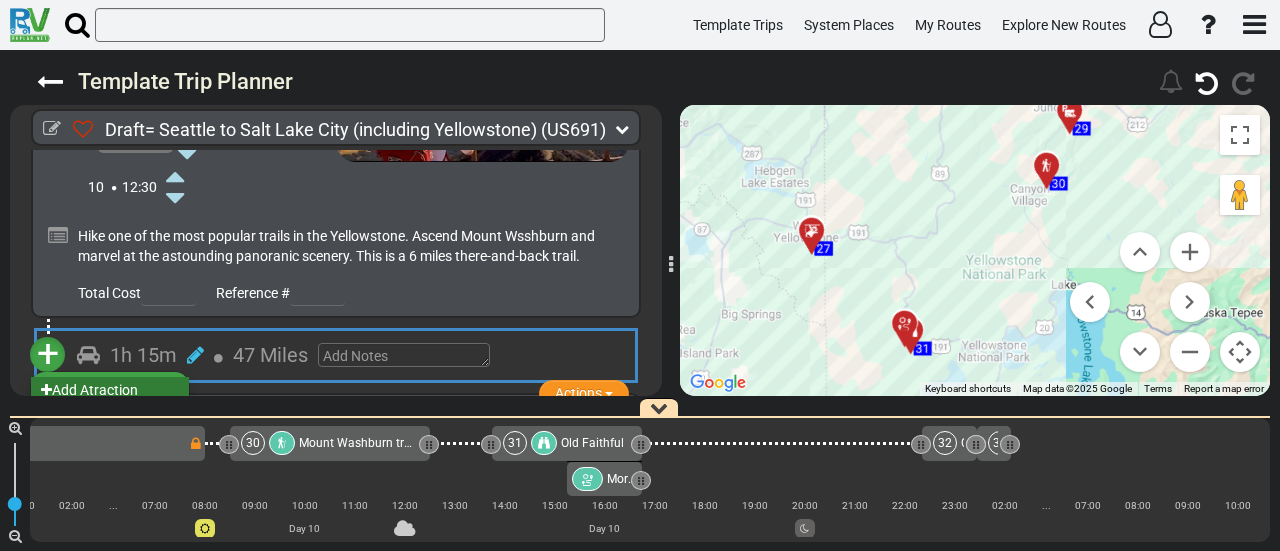 click on "Add Atraction" at bounding box center [110, 390] 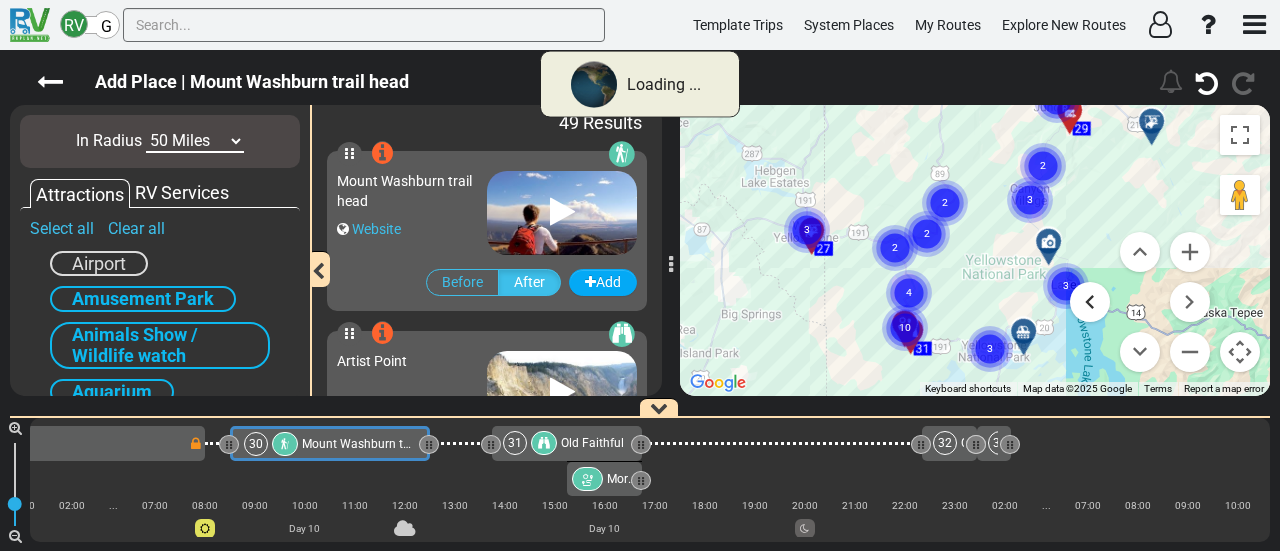 scroll, scrollTop: 0, scrollLeft: 8100, axis: horizontal 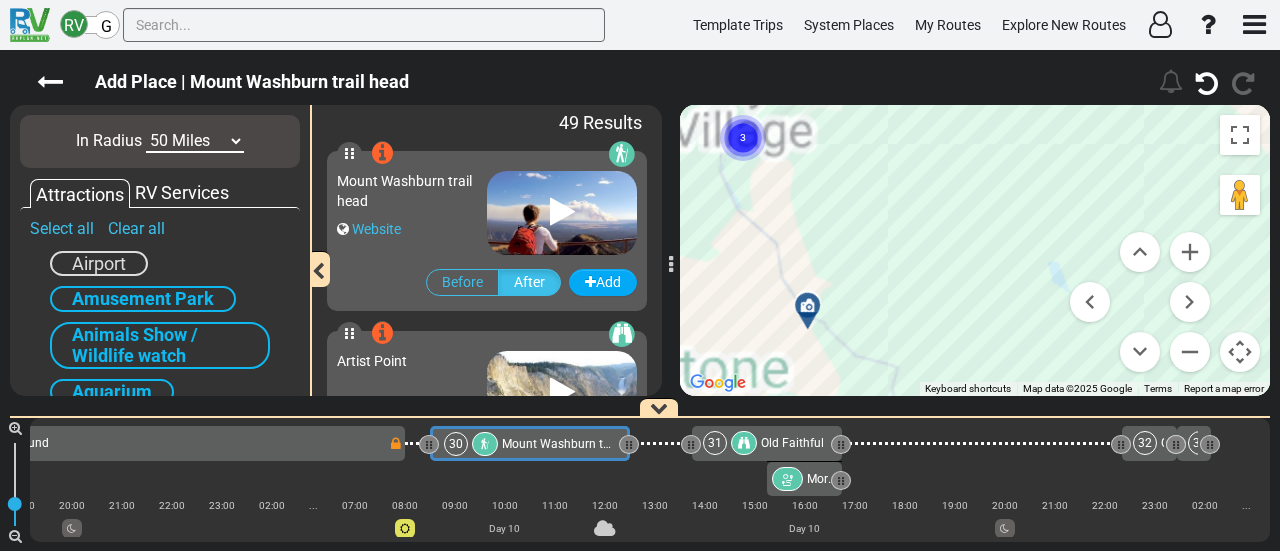 drag, startPoint x: 930, startPoint y: 212, endPoint x: 856, endPoint y: 251, distance: 83.64807 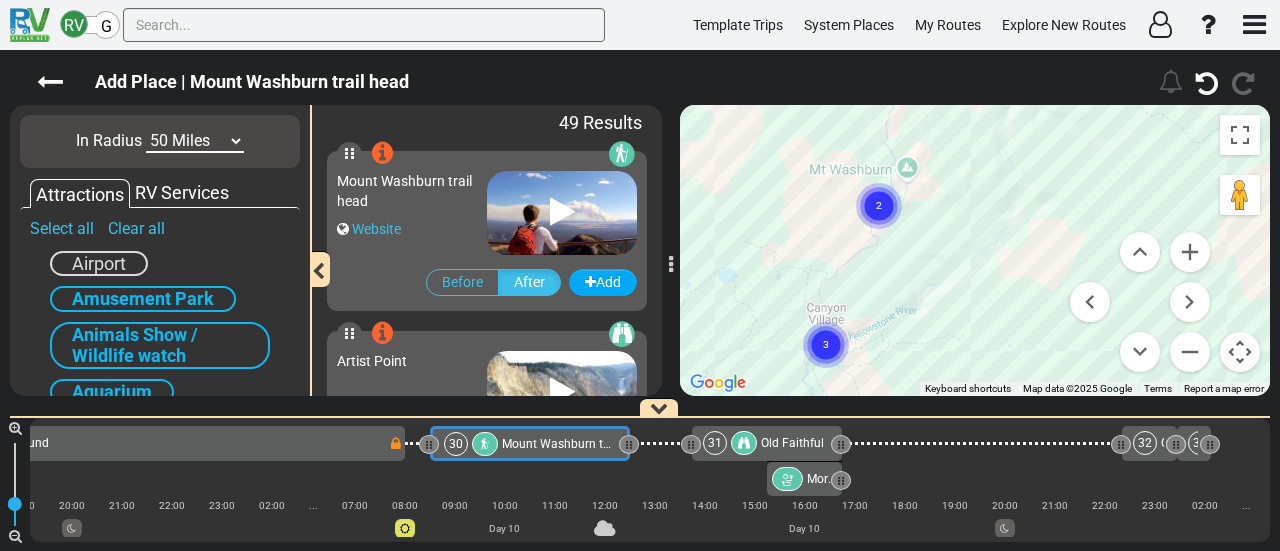 drag, startPoint x: 945, startPoint y: 216, endPoint x: 886, endPoint y: 341, distance: 138.22446 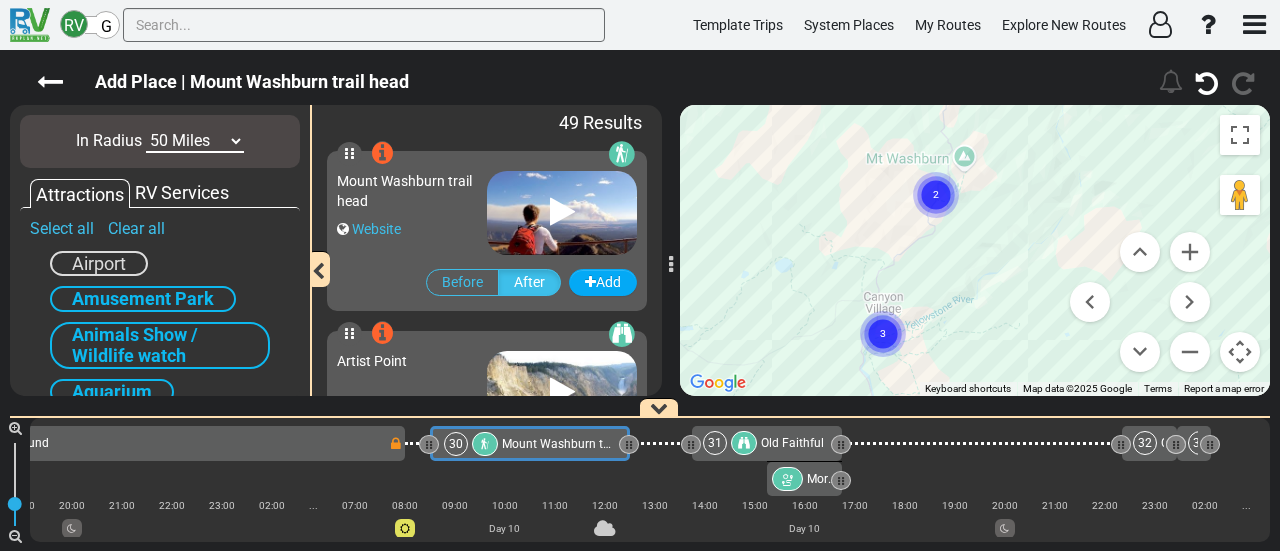 click on "3" 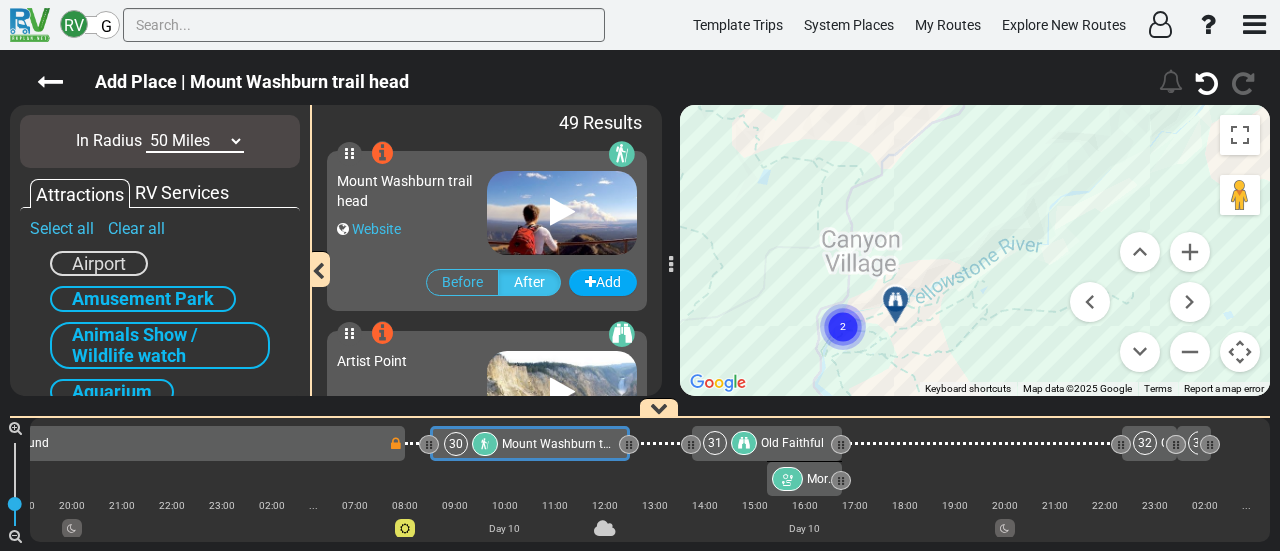 drag, startPoint x: 917, startPoint y: 254, endPoint x: 900, endPoint y: 267, distance: 21.400934 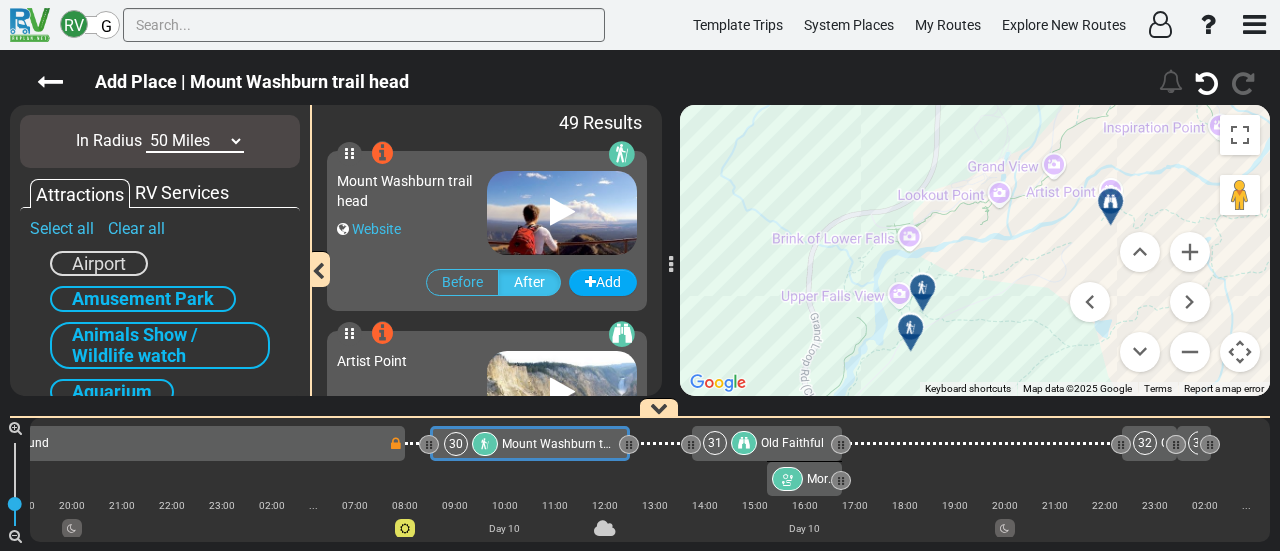drag, startPoint x: 868, startPoint y: 254, endPoint x: 970, endPoint y: 295, distance: 109.9318 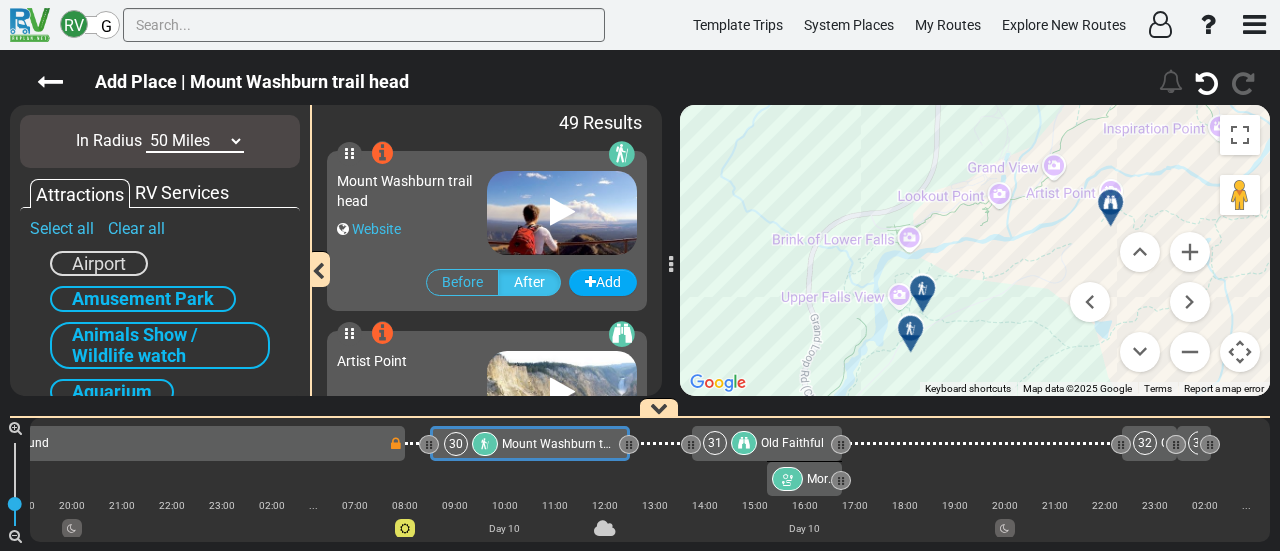 click at bounding box center (929, 296) 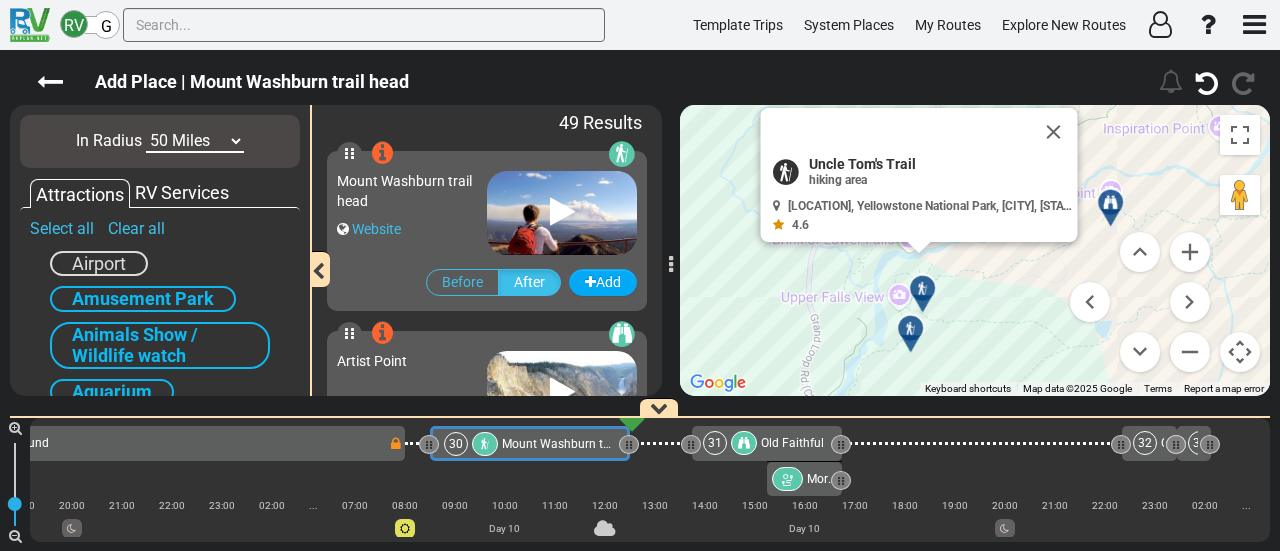 scroll, scrollTop: 0, scrollLeft: 8249, axis: horizontal 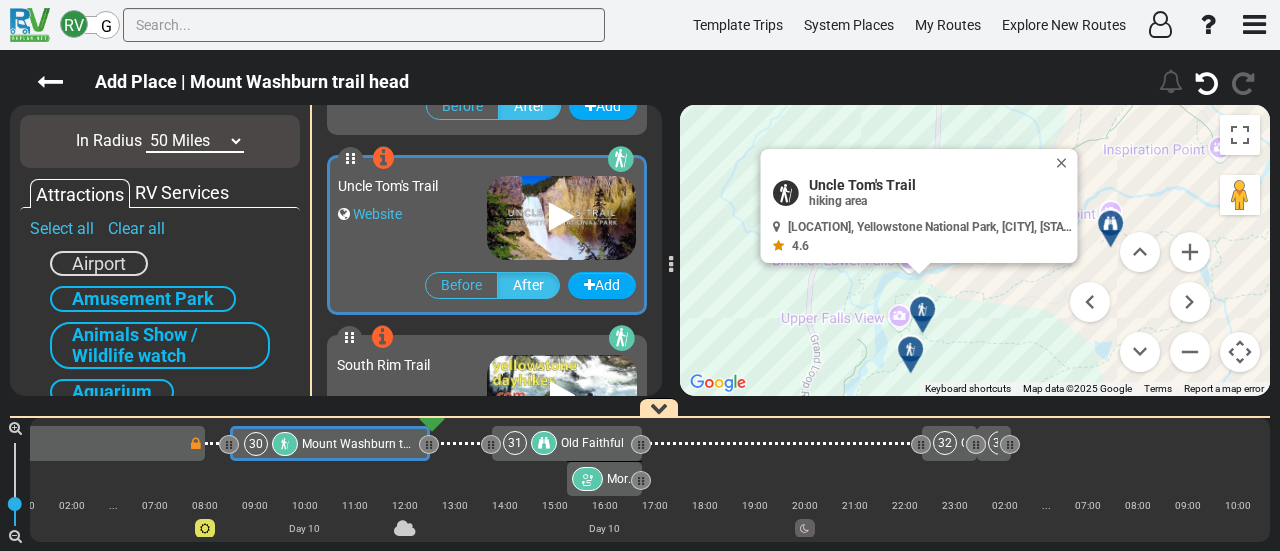 click at bounding box center [910, 349] 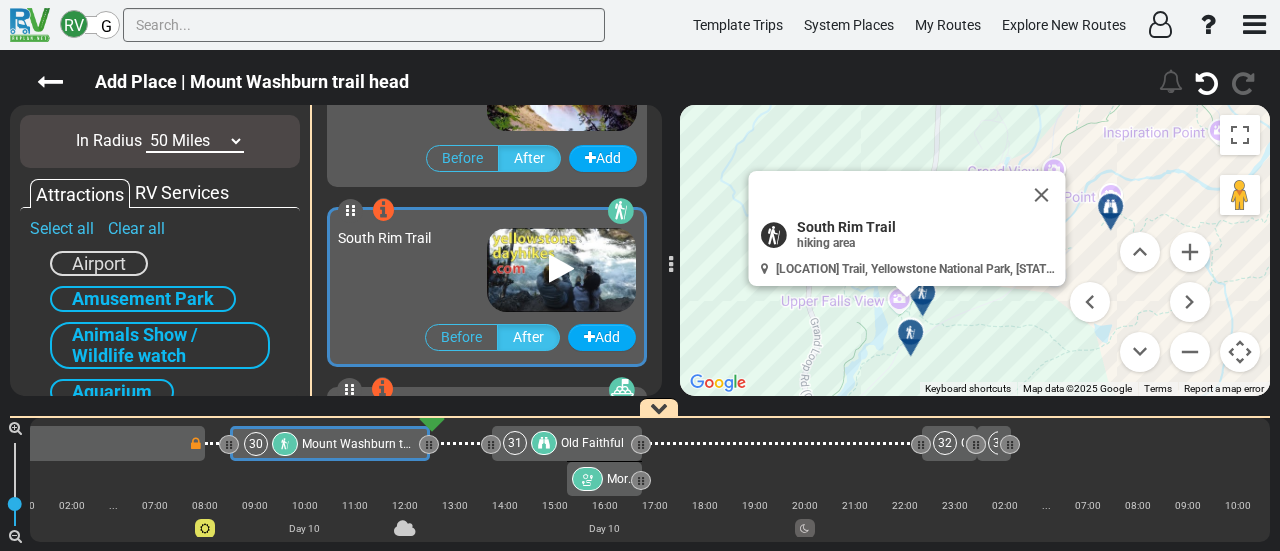 scroll, scrollTop: 536, scrollLeft: 0, axis: vertical 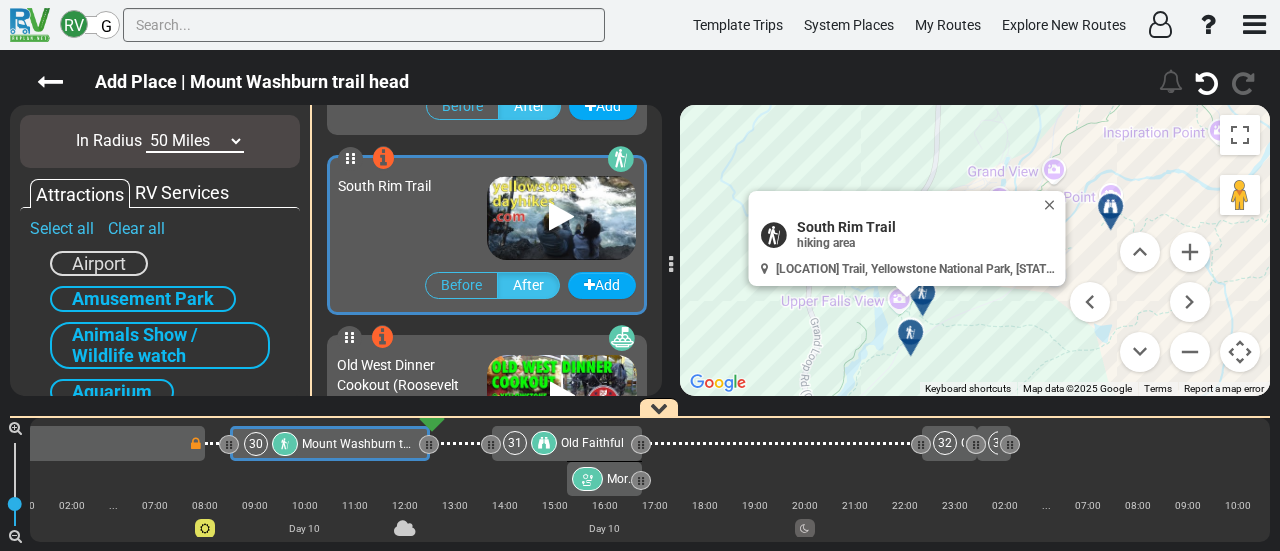 drag, startPoint x: 1048, startPoint y: 204, endPoint x: 1164, endPoint y: 220, distance: 117.09825 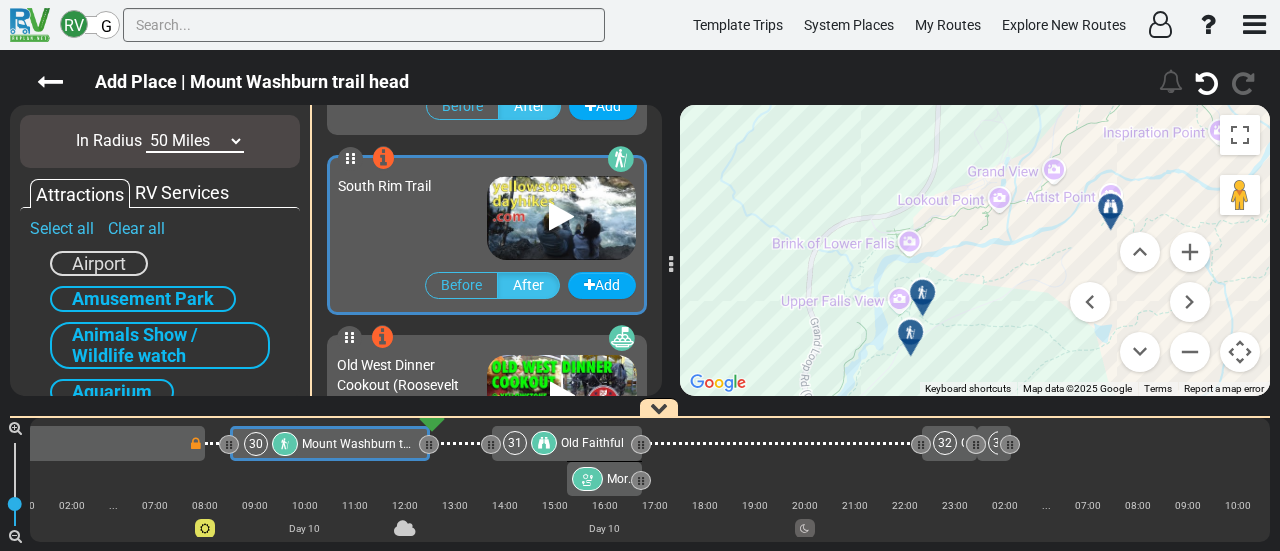 click at bounding box center (1110, 206) 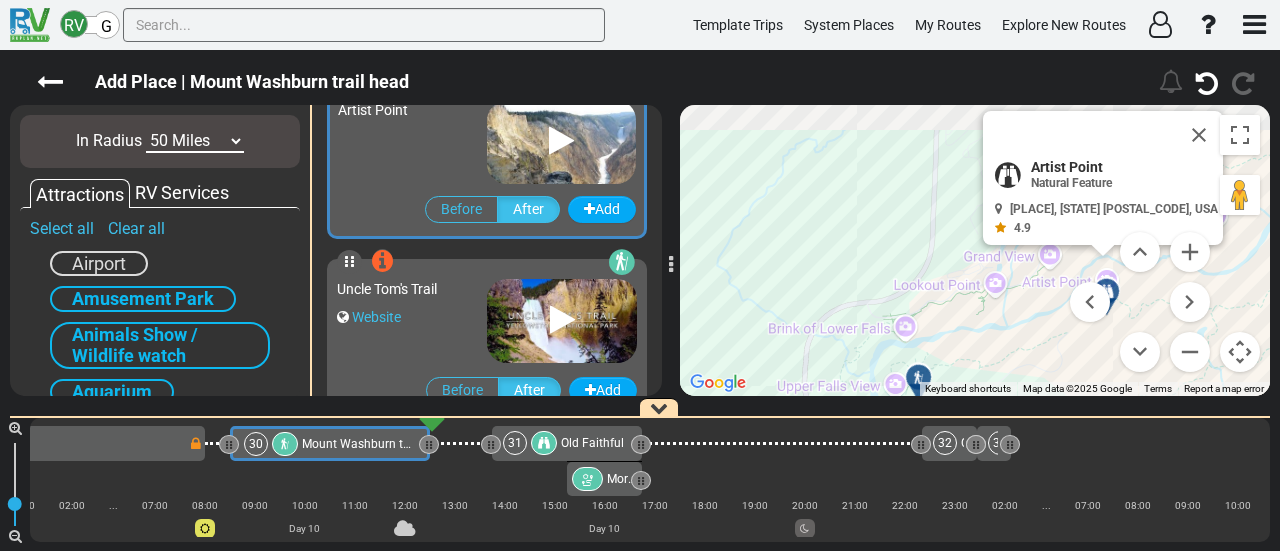 scroll, scrollTop: 176, scrollLeft: 0, axis: vertical 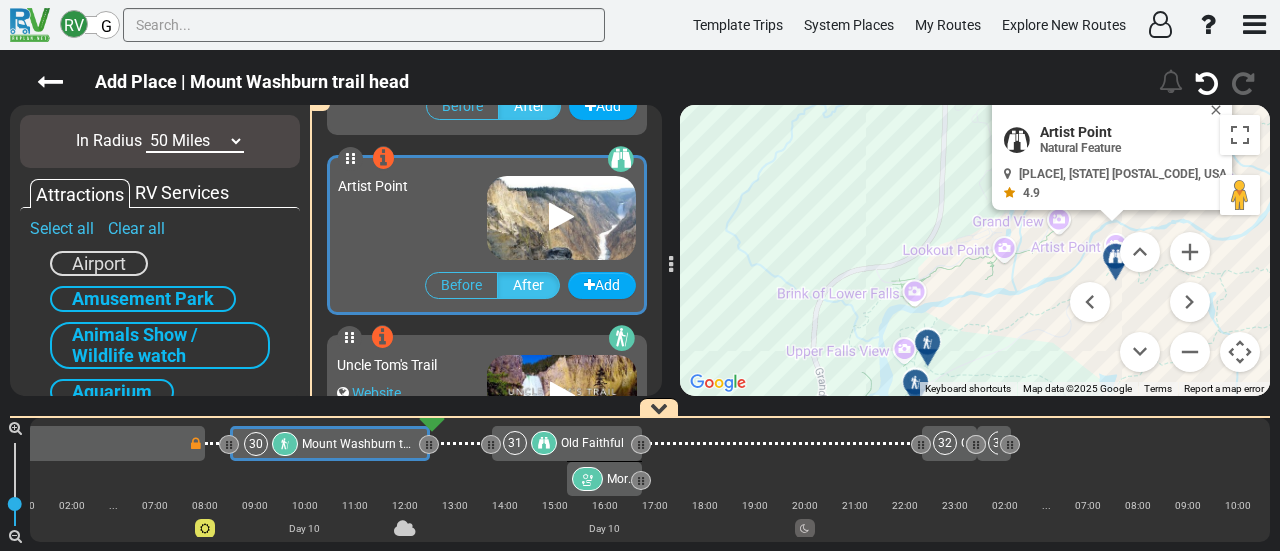 drag, startPoint x: 767, startPoint y: 139, endPoint x: 904, endPoint y: 299, distance: 210.6395 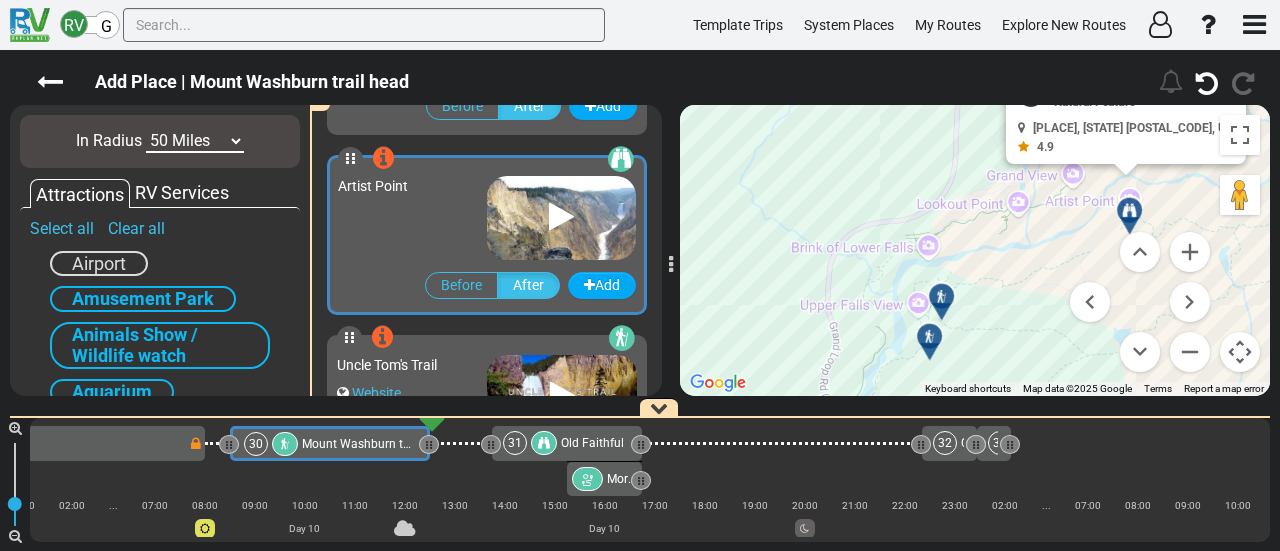 click at bounding box center [936, 344] 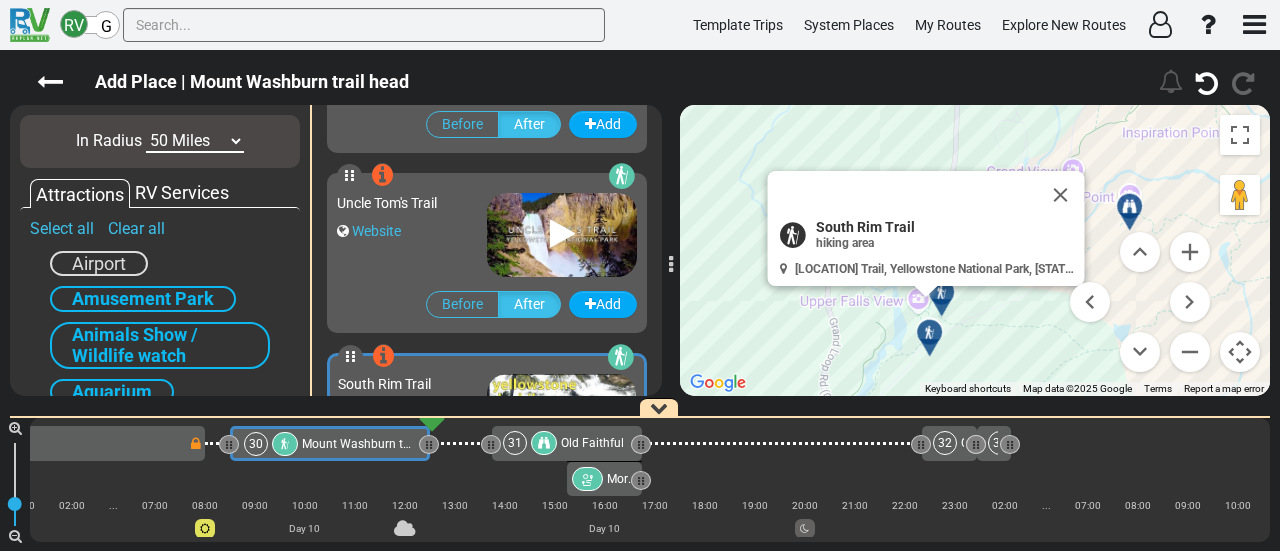 scroll, scrollTop: 536, scrollLeft: 0, axis: vertical 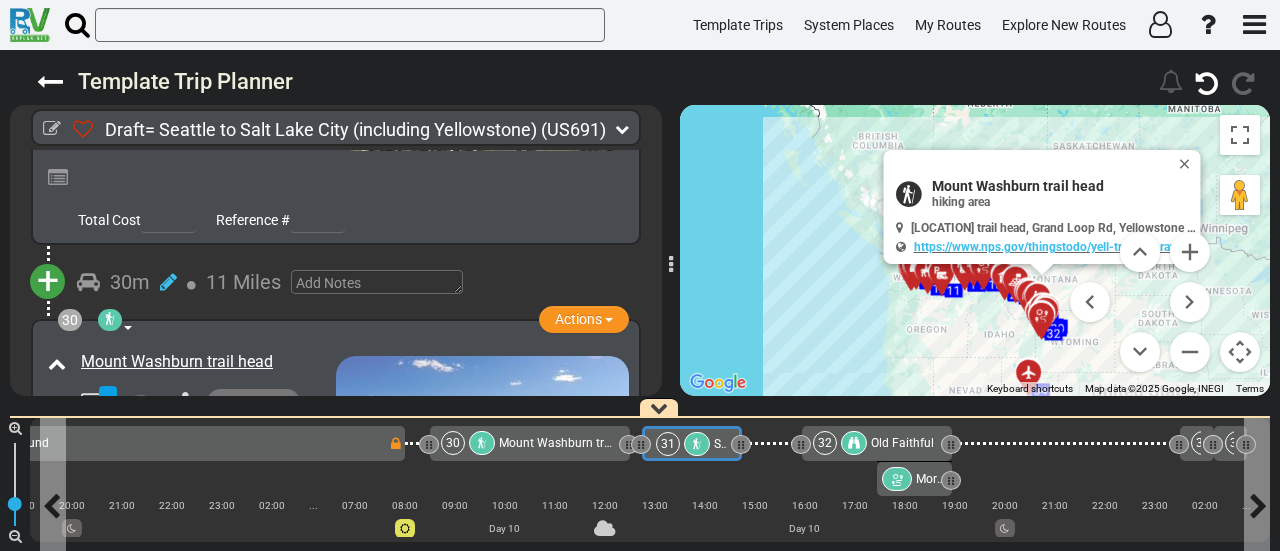 click on "South Rim Trail" at bounding box center (755, 444) 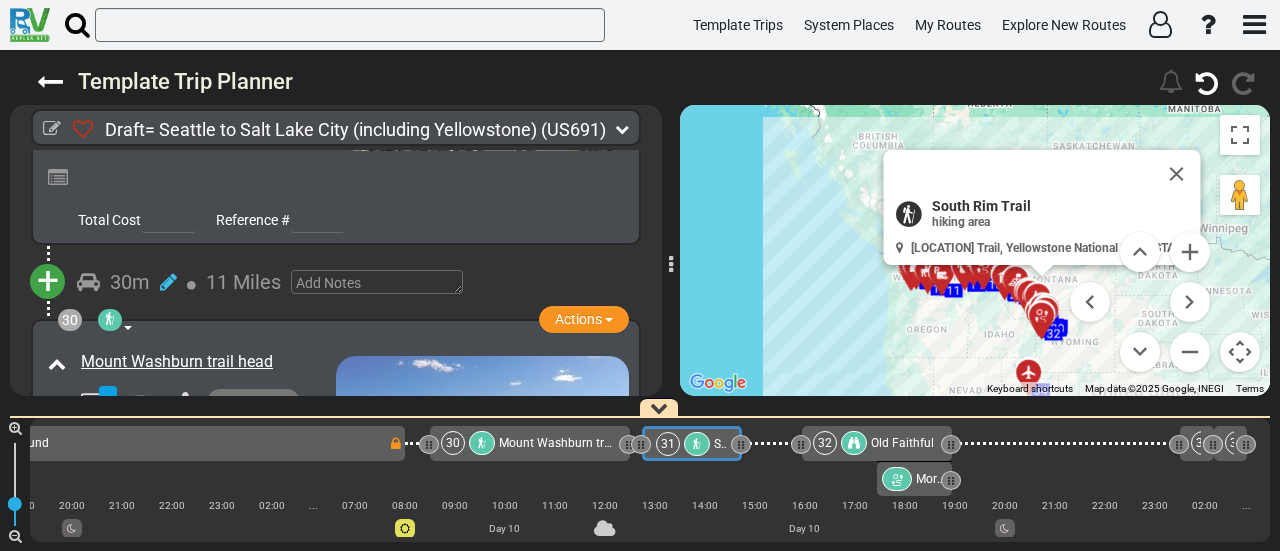 scroll, scrollTop: 11474, scrollLeft: 0, axis: vertical 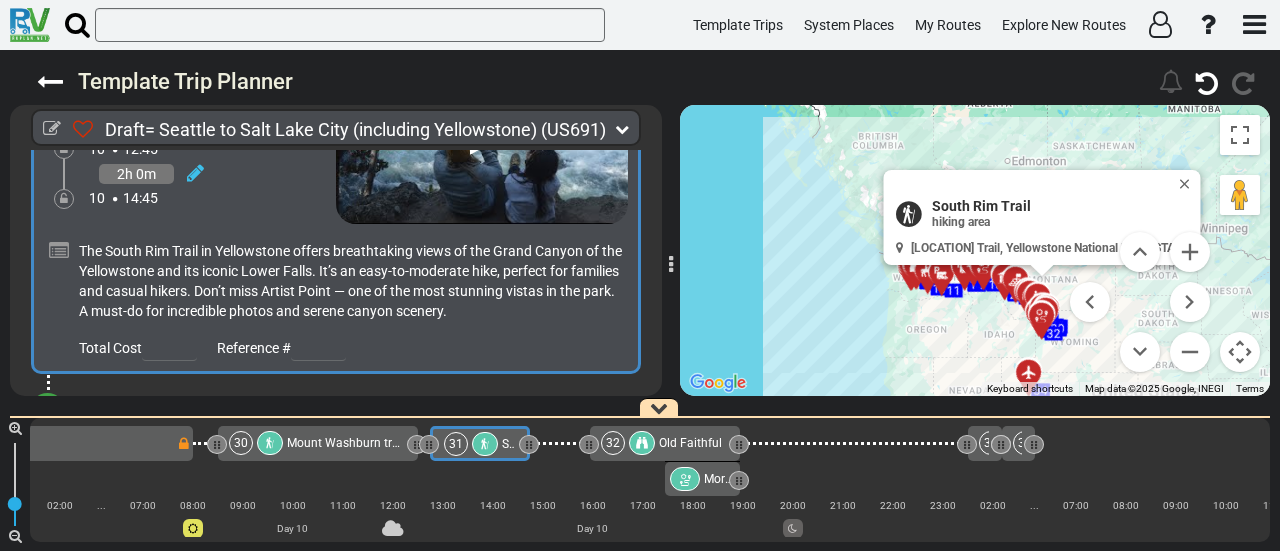 click on "South Rim Trail" at bounding box center [543, 444] 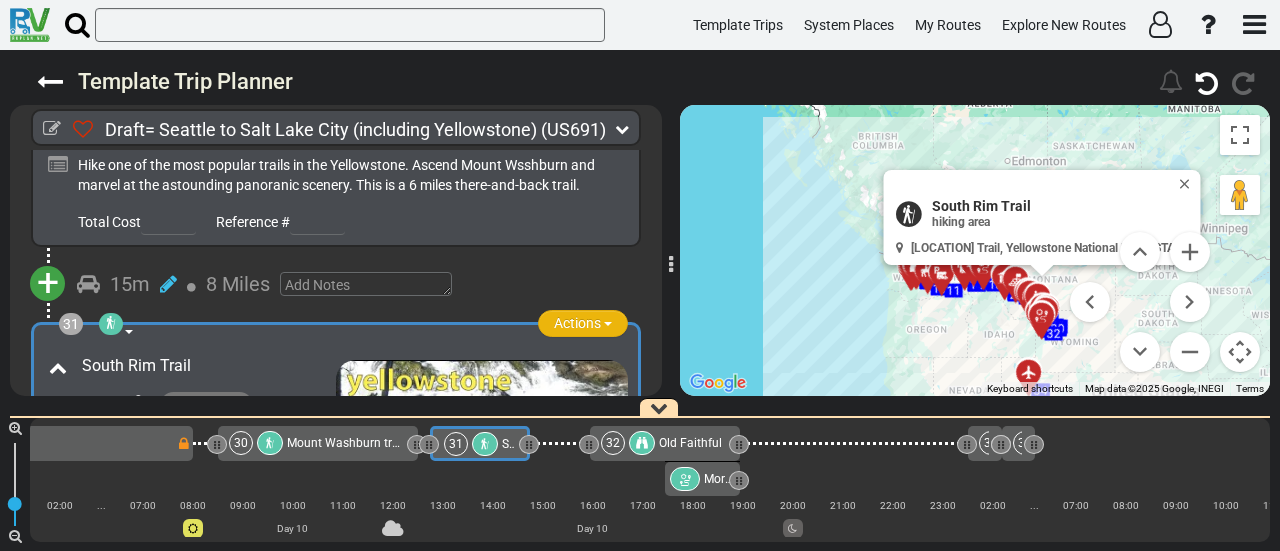 scroll, scrollTop: 11754, scrollLeft: 0, axis: vertical 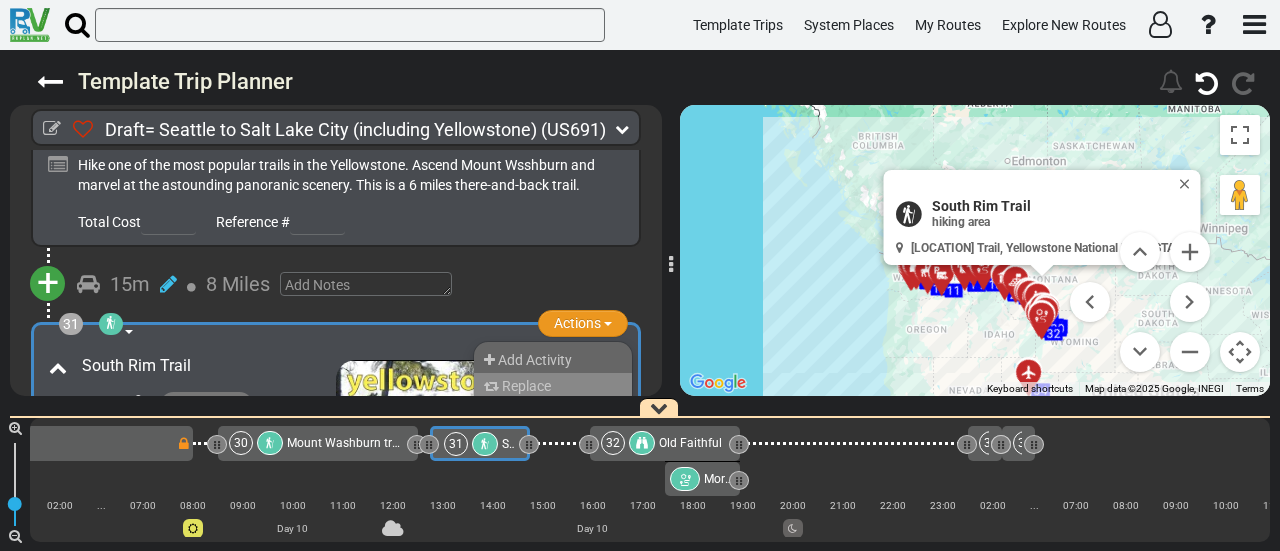 click on "Replace" at bounding box center [553, 386] 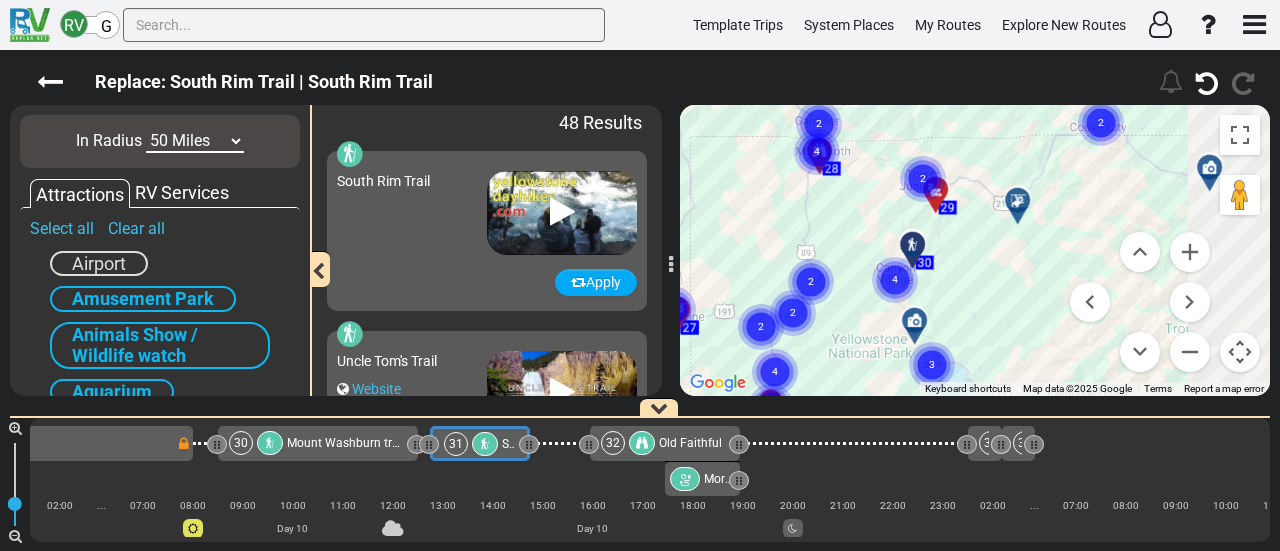 drag, startPoint x: 959, startPoint y: 281, endPoint x: 871, endPoint y: 345, distance: 108.81177 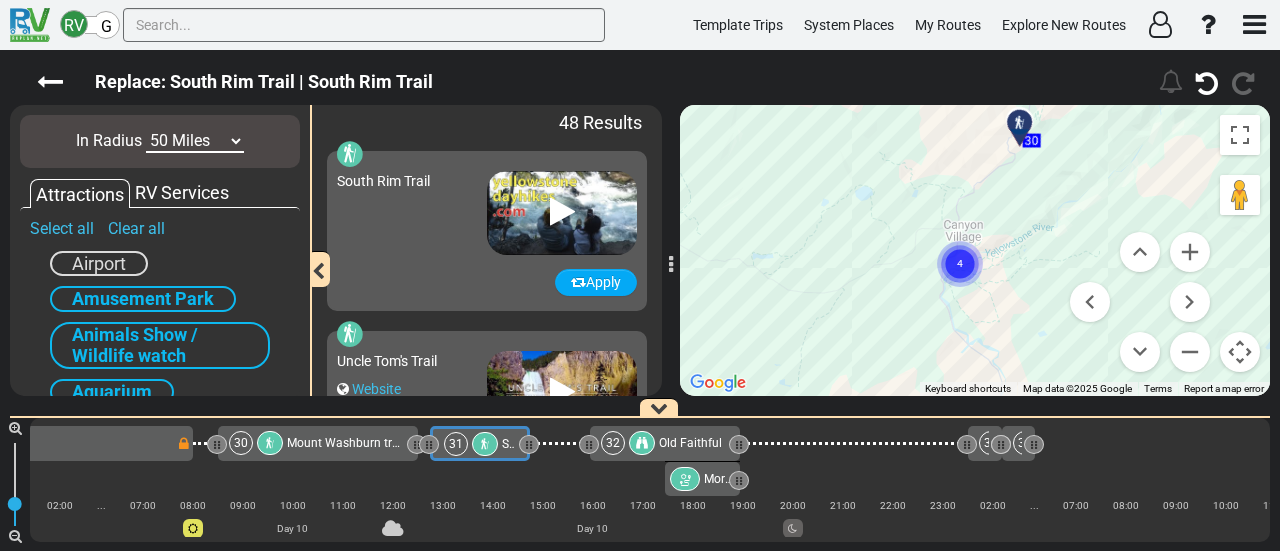 drag, startPoint x: 932, startPoint y: 231, endPoint x: 970, endPoint y: 259, distance: 47.201694 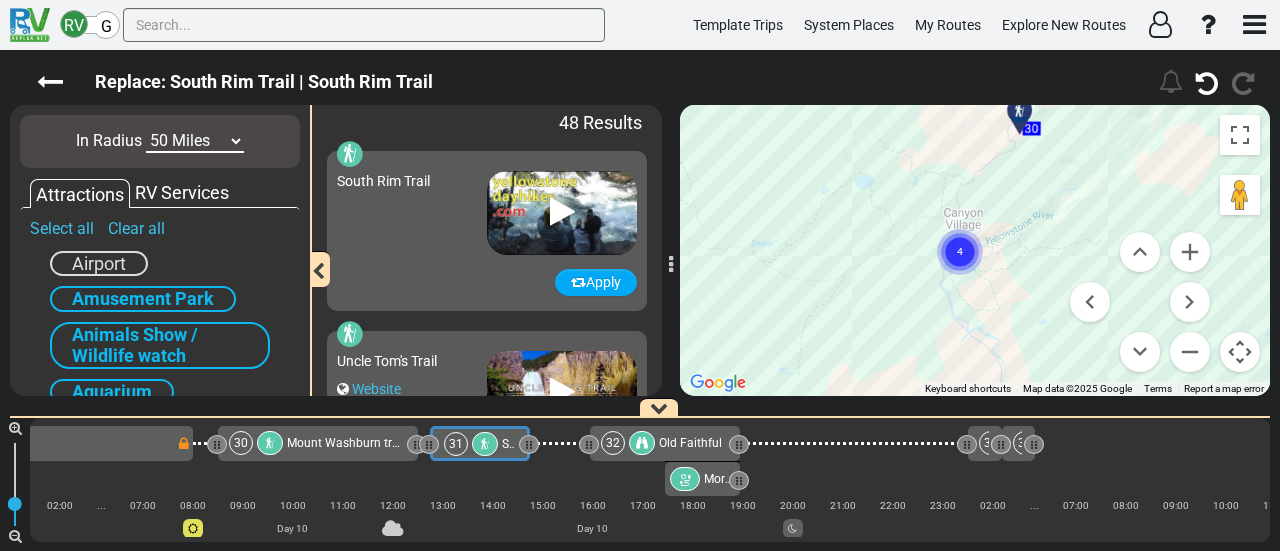 click 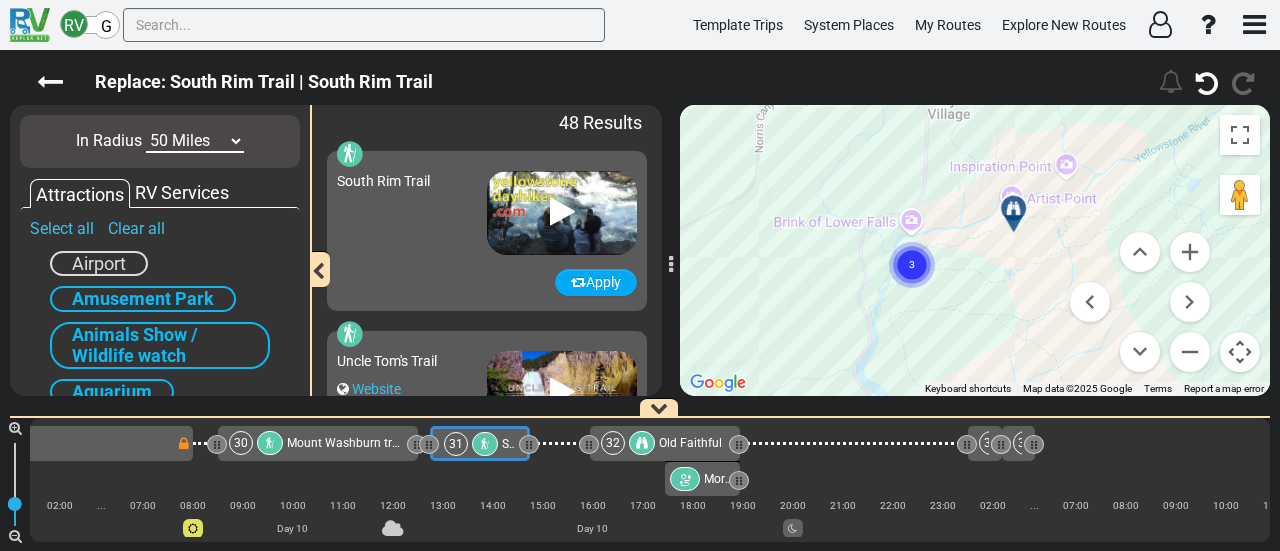 click at bounding box center [1013, 208] 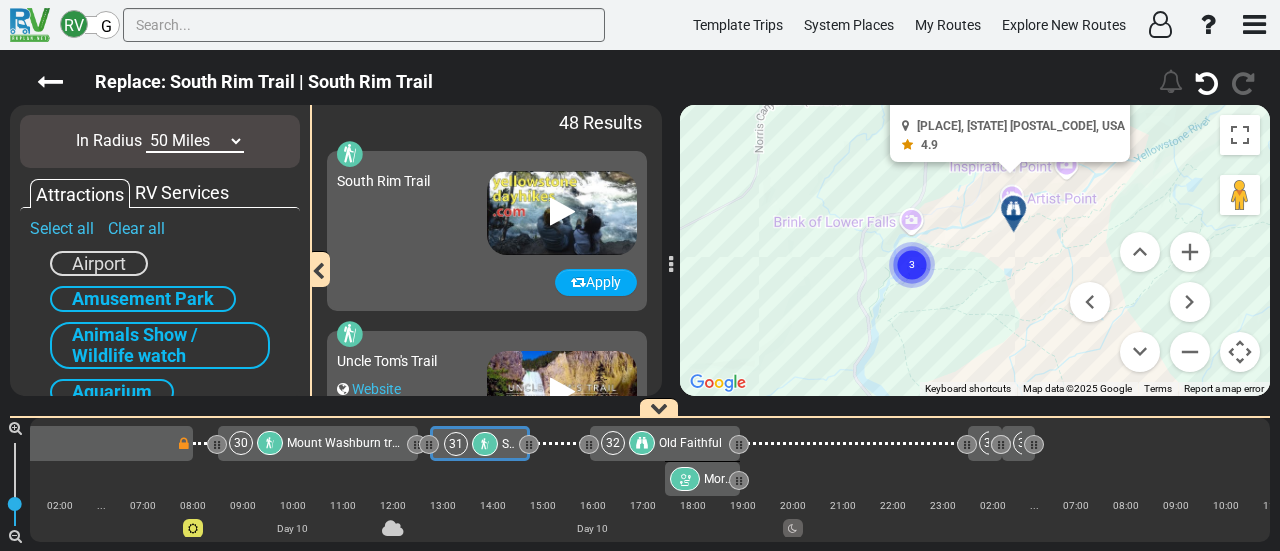 scroll, scrollTop: 0, scrollLeft: 8384, axis: horizontal 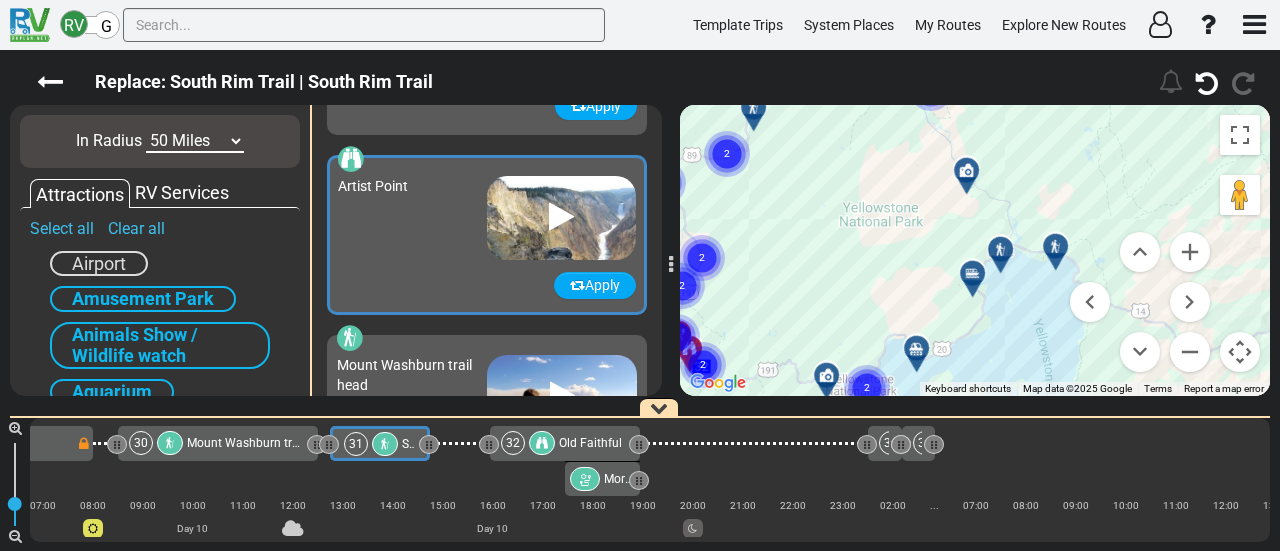drag, startPoint x: 931, startPoint y: 347, endPoint x: 892, endPoint y: 187, distance: 164.68454 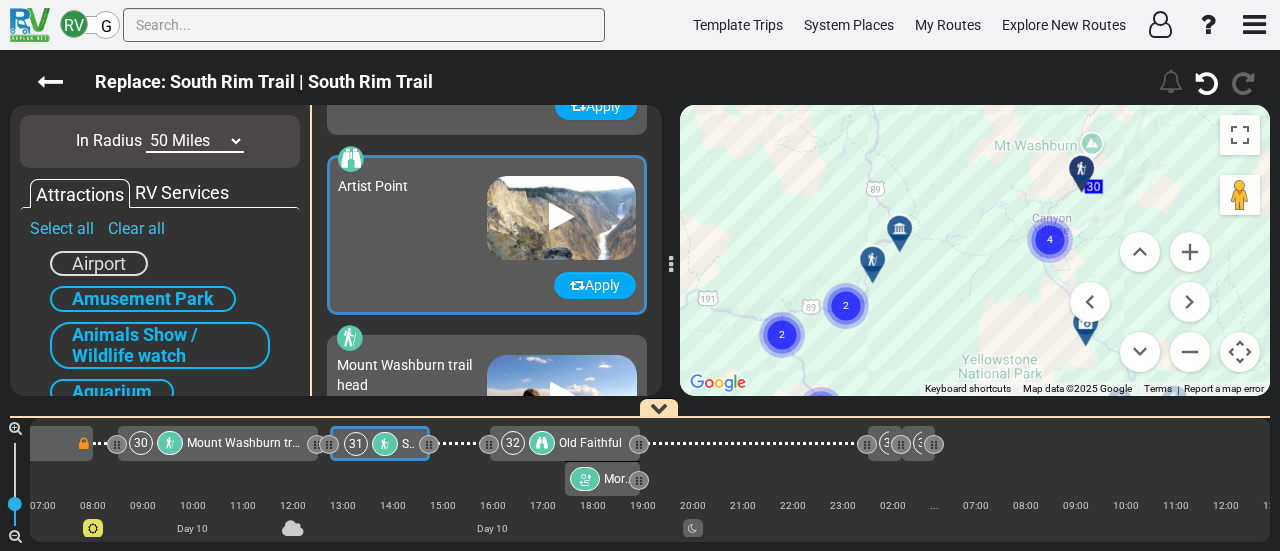 drag, startPoint x: 974, startPoint y: 218, endPoint x: 1090, endPoint y: 382, distance: 200.87807 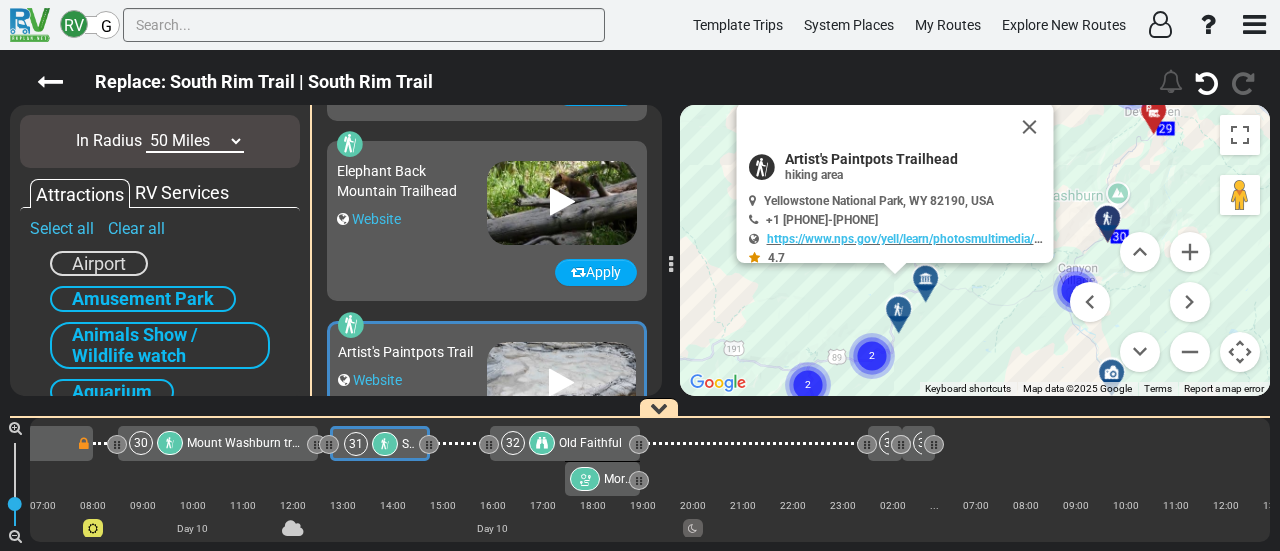 scroll, scrollTop: 1256, scrollLeft: 0, axis: vertical 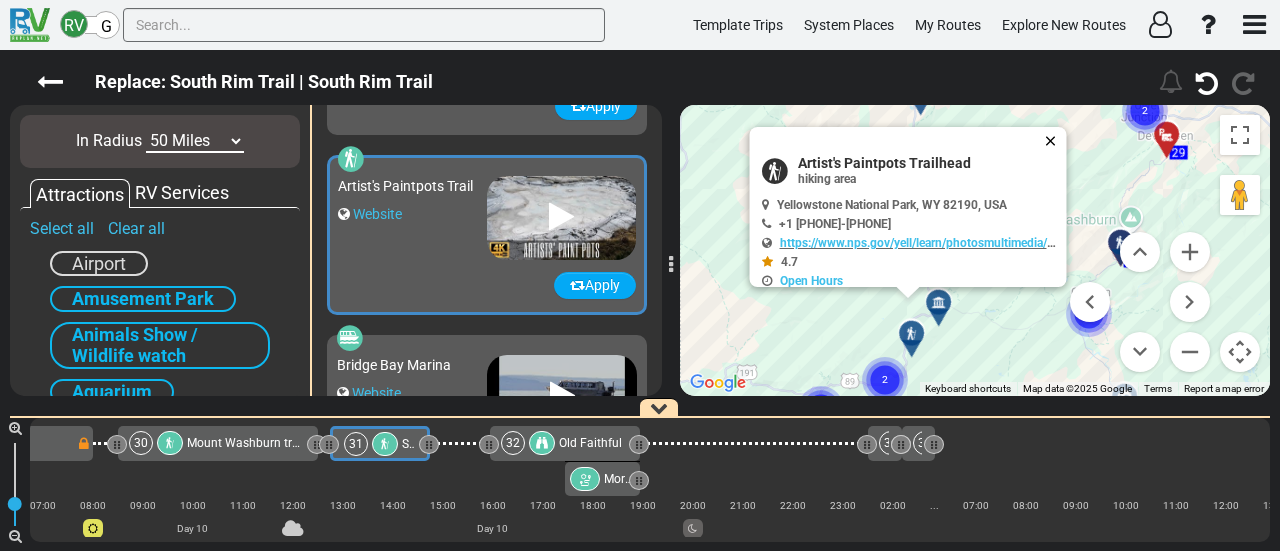 click at bounding box center (1055, 141) 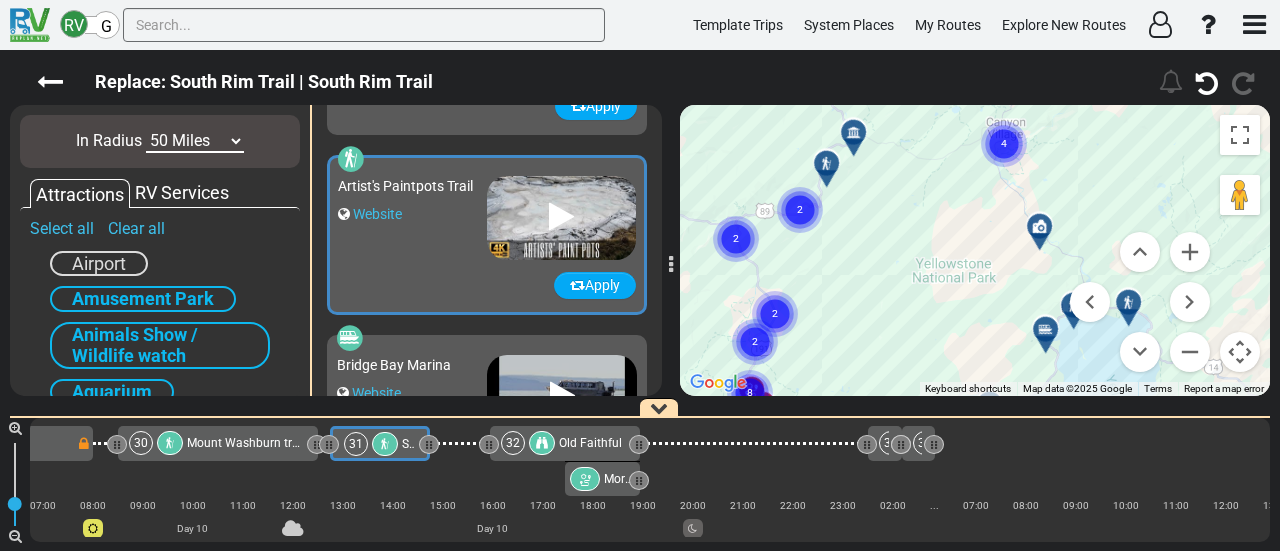 drag, startPoint x: 1037, startPoint y: 222, endPoint x: 949, endPoint y: 88, distance: 160.3122 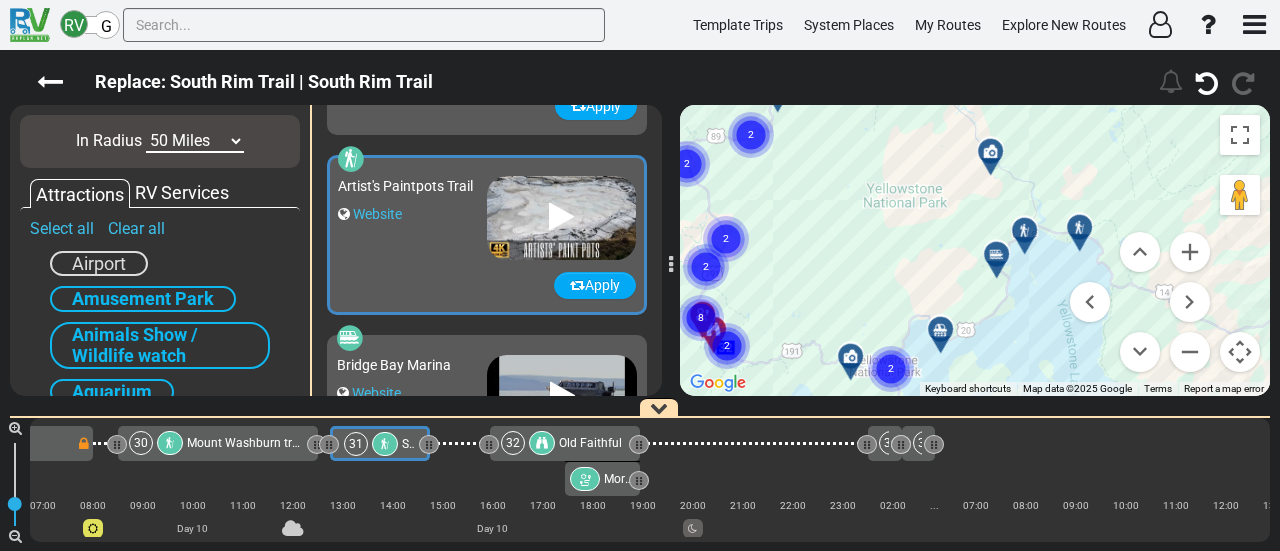 drag, startPoint x: 963, startPoint y: 251, endPoint x: 908, endPoint y: 118, distance: 143.92358 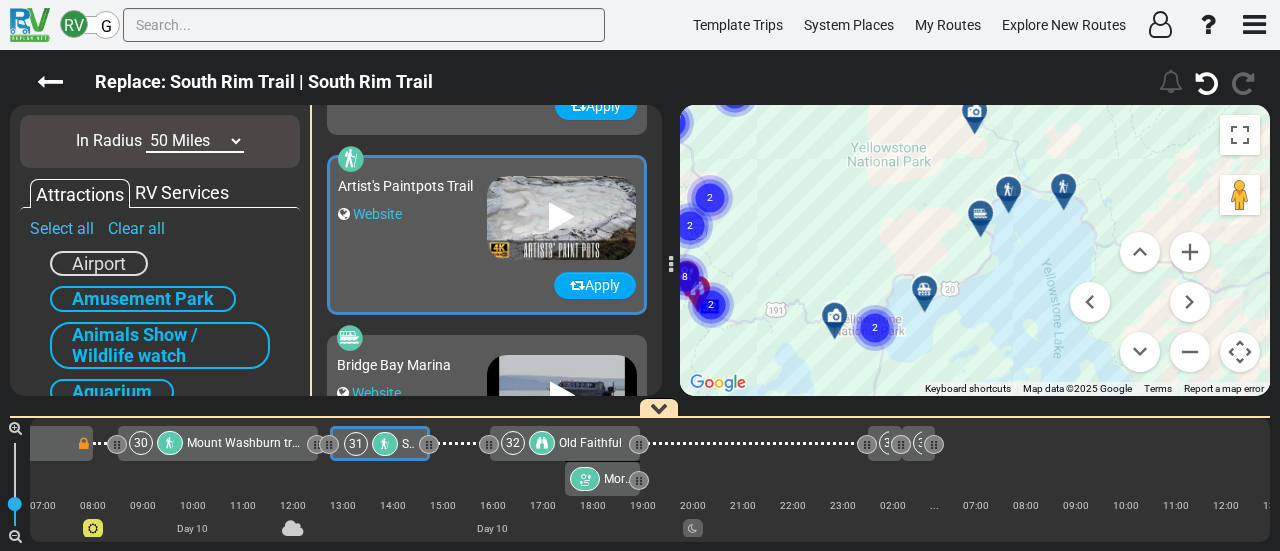 click at bounding box center [1015, 197] 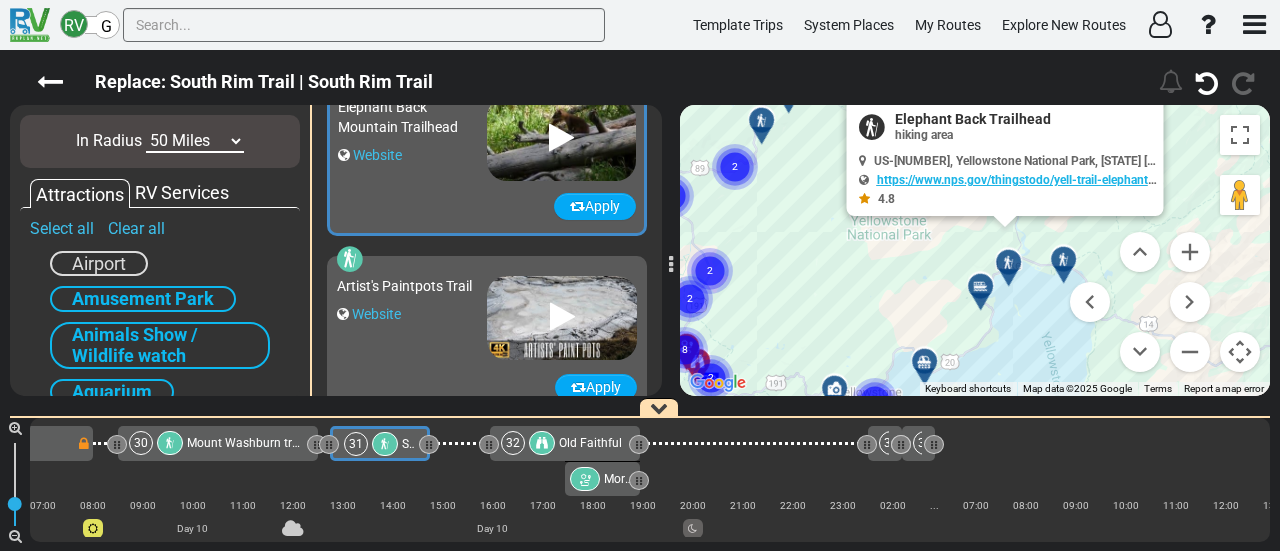 scroll, scrollTop: 1076, scrollLeft: 0, axis: vertical 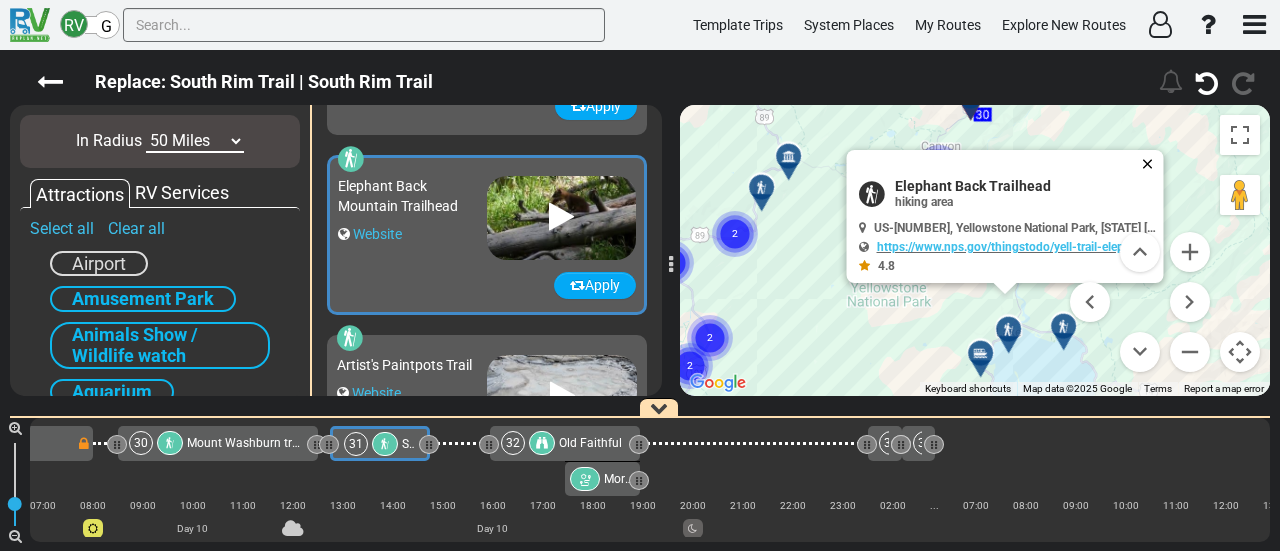 click at bounding box center [1152, 164] 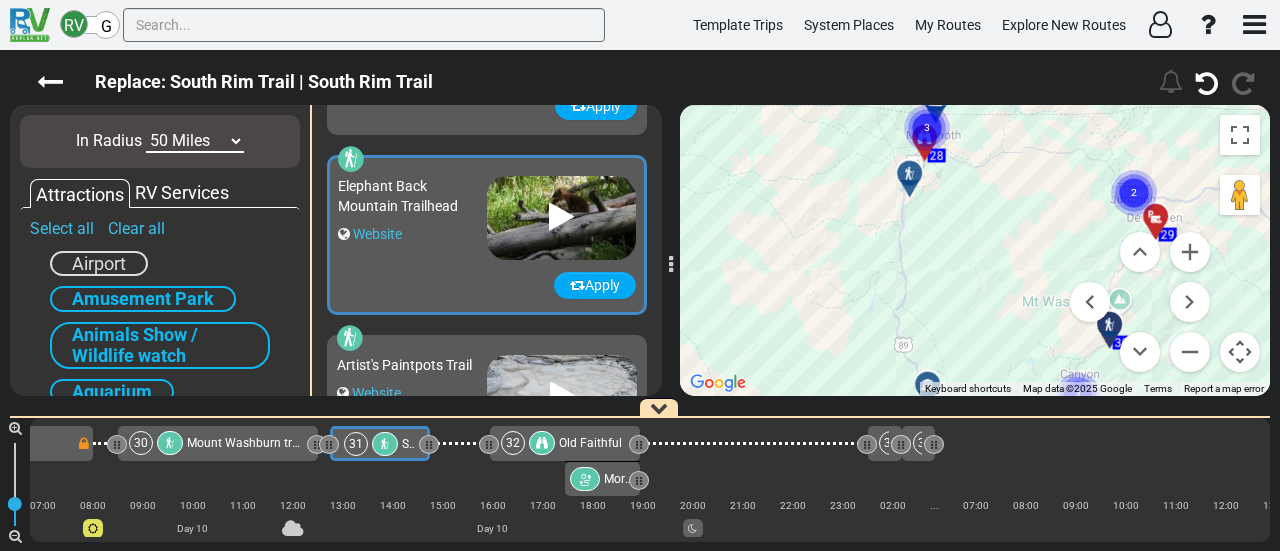 drag, startPoint x: 1087, startPoint y: 277, endPoint x: 1005, endPoint y: 364, distance: 119.55334 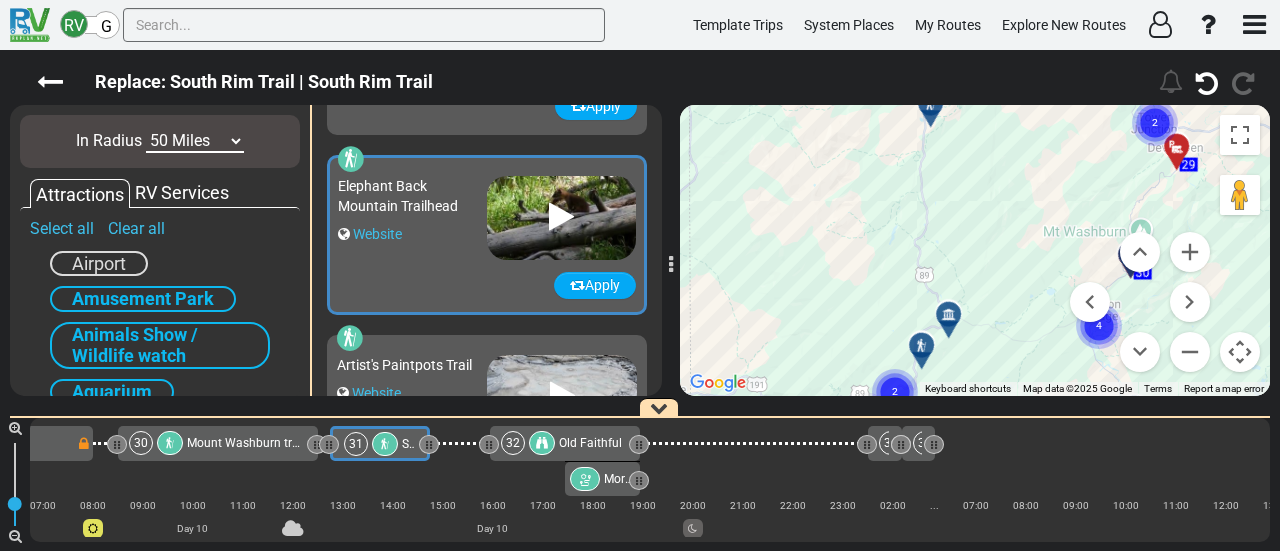 drag, startPoint x: 1002, startPoint y: 247, endPoint x: 1030, endPoint y: 115, distance: 134.93703 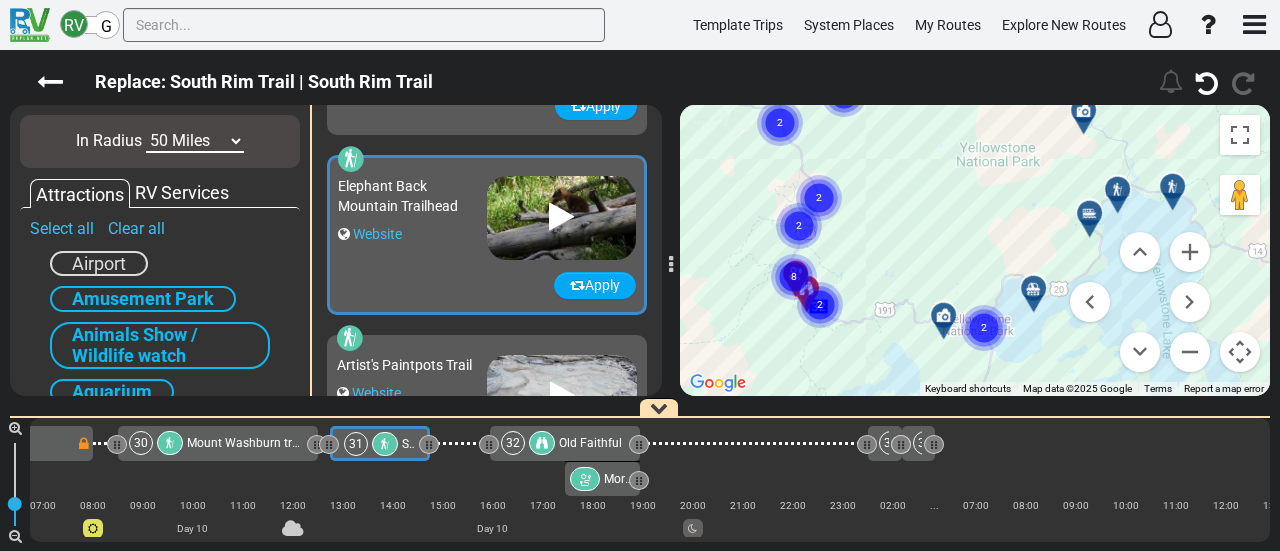 drag, startPoint x: 958, startPoint y: 265, endPoint x: 928, endPoint y: 121, distance: 147.09181 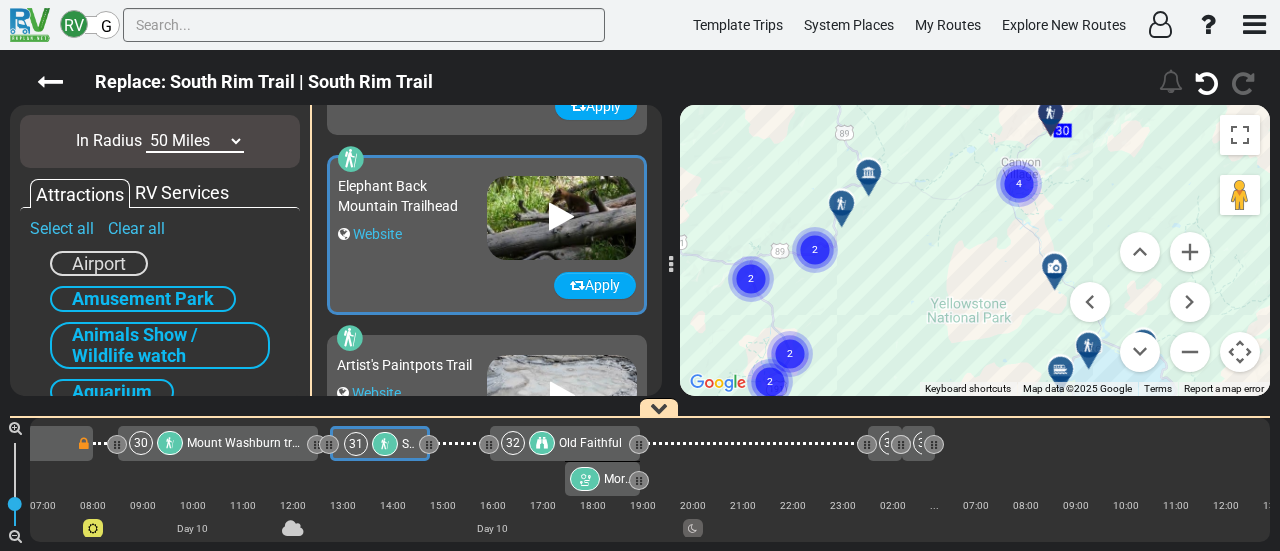 drag, startPoint x: 968, startPoint y: 384, endPoint x: 975, endPoint y: 439, distance: 55.443665 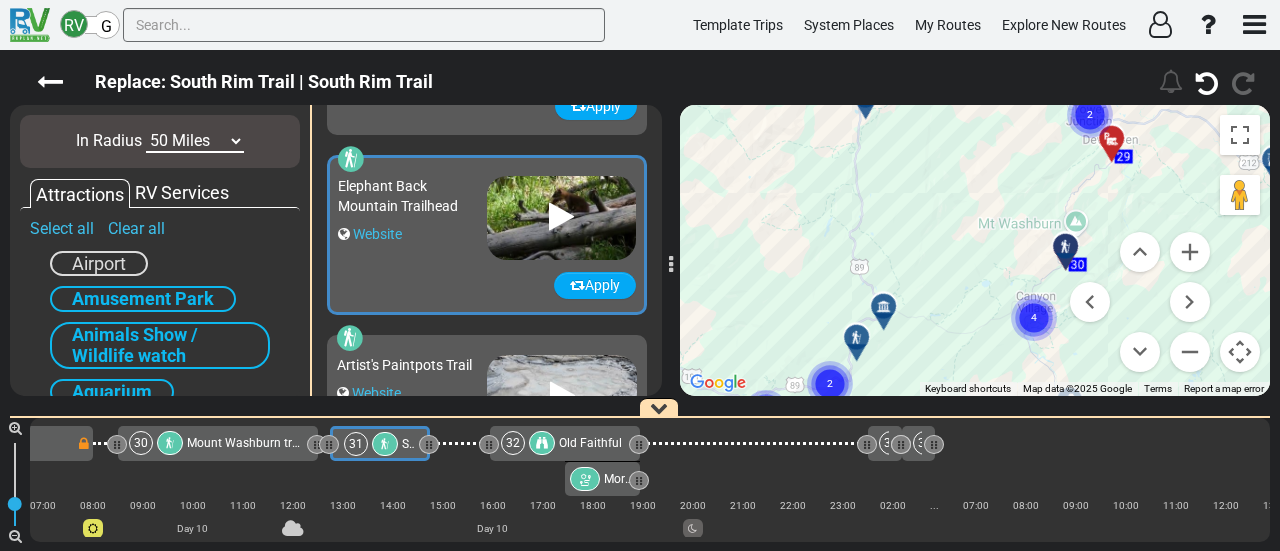 drag, startPoint x: 894, startPoint y: 407, endPoint x: 887, endPoint y: 419, distance: 13.892444 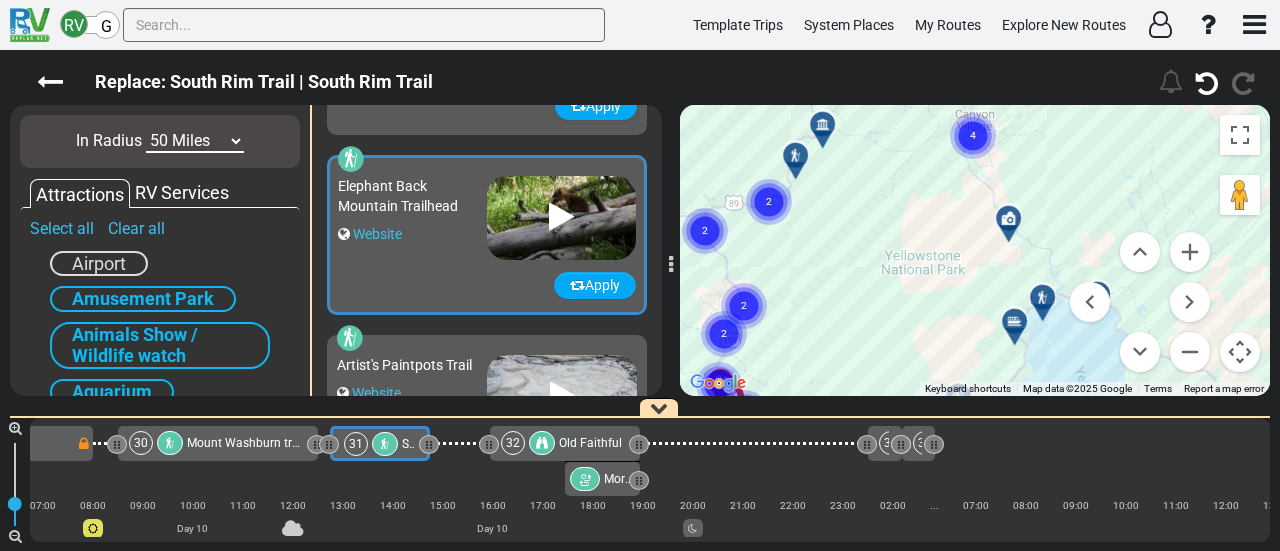 drag, startPoint x: 1006, startPoint y: 319, endPoint x: 999, endPoint y: 239, distance: 80.305664 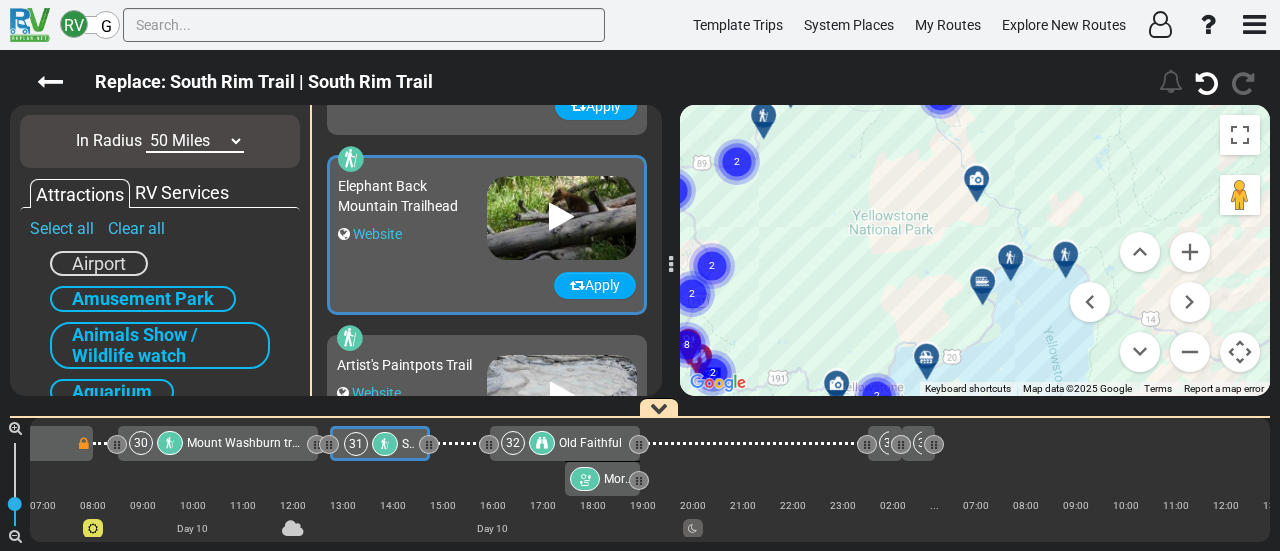 click at bounding box center (1017, 265) 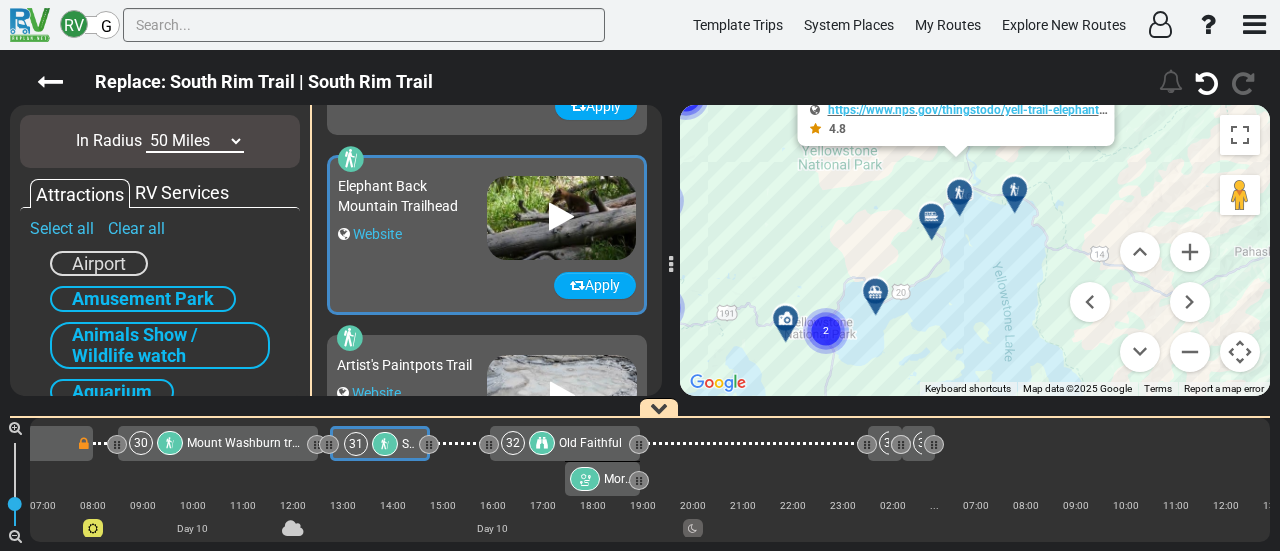 drag, startPoint x: 882, startPoint y: 284, endPoint x: 843, endPoint y: 189, distance: 102.69372 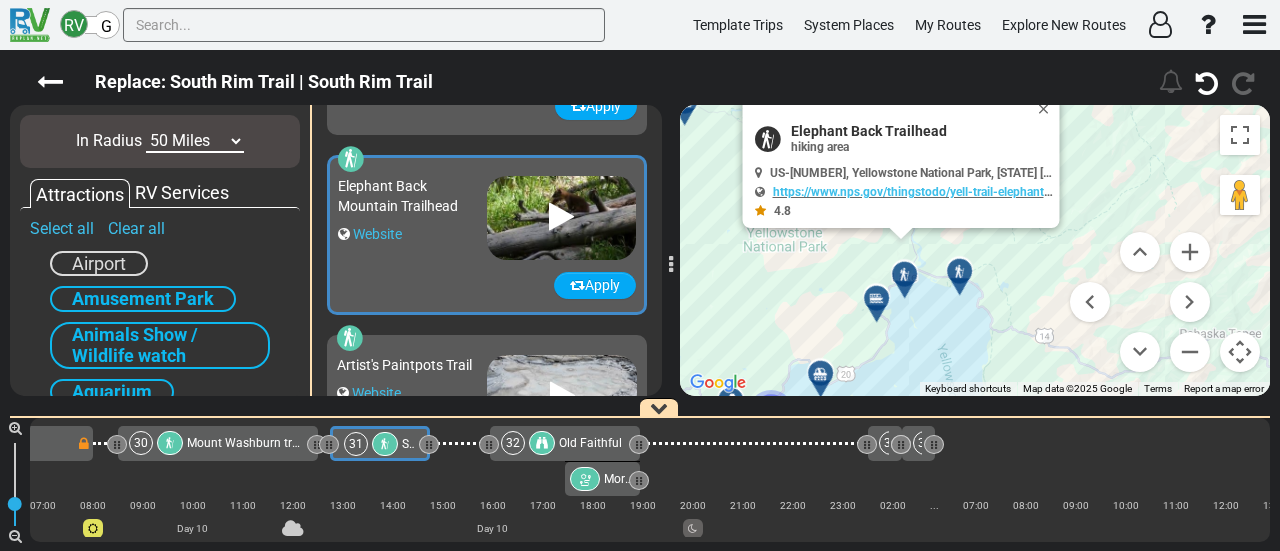drag, startPoint x: 825, startPoint y: 324, endPoint x: 821, endPoint y: 338, distance: 14.56022 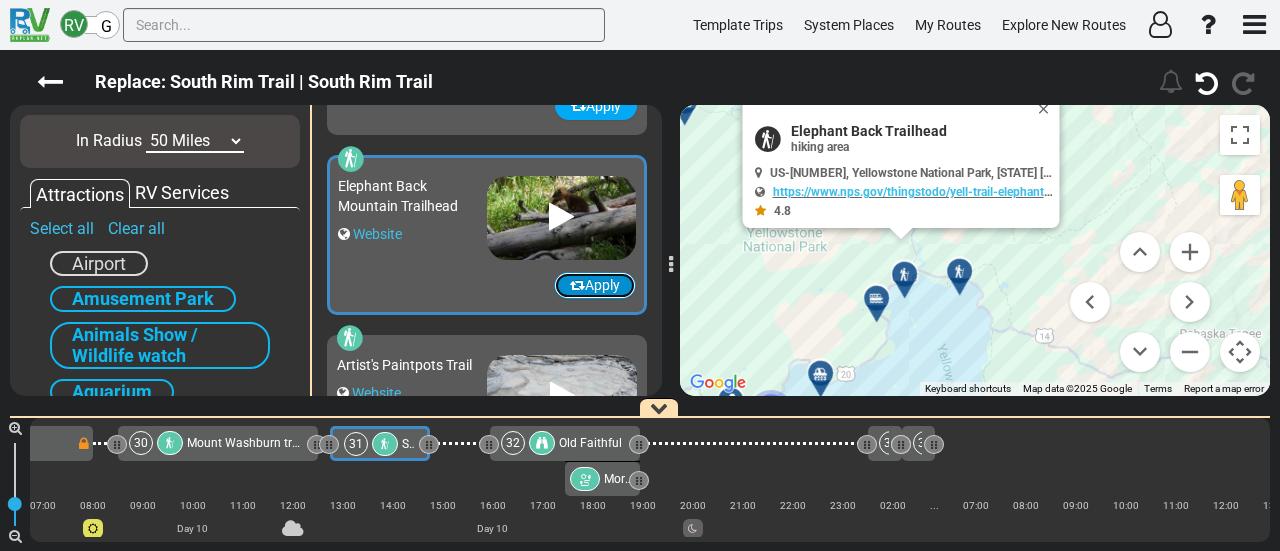click at bounding box center (577, 285) 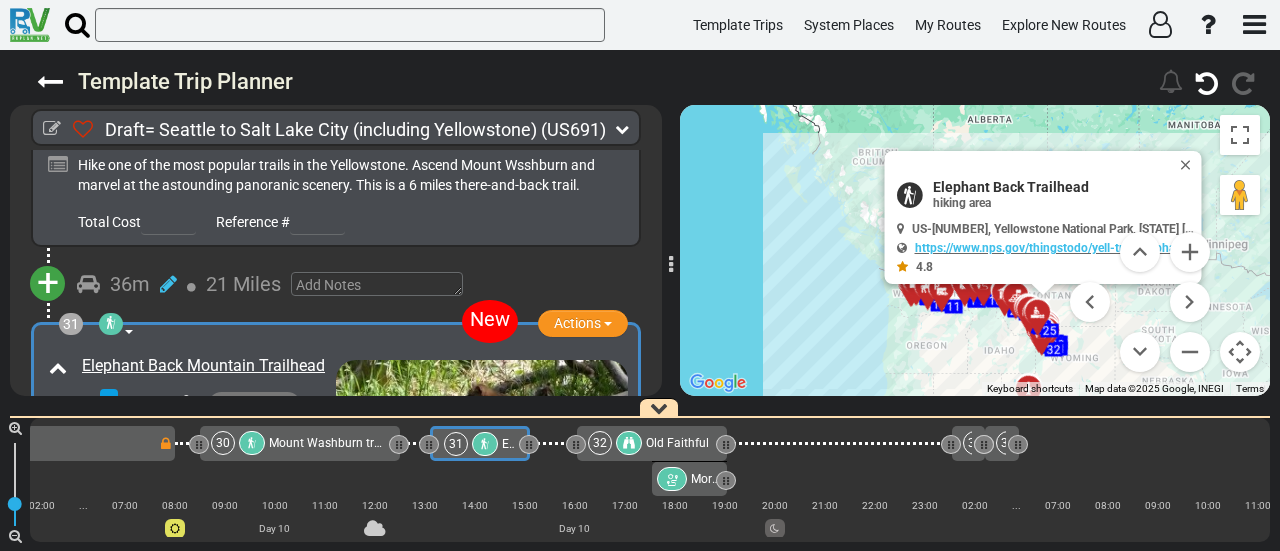 scroll, scrollTop: 0, scrollLeft: 8330, axis: horizontal 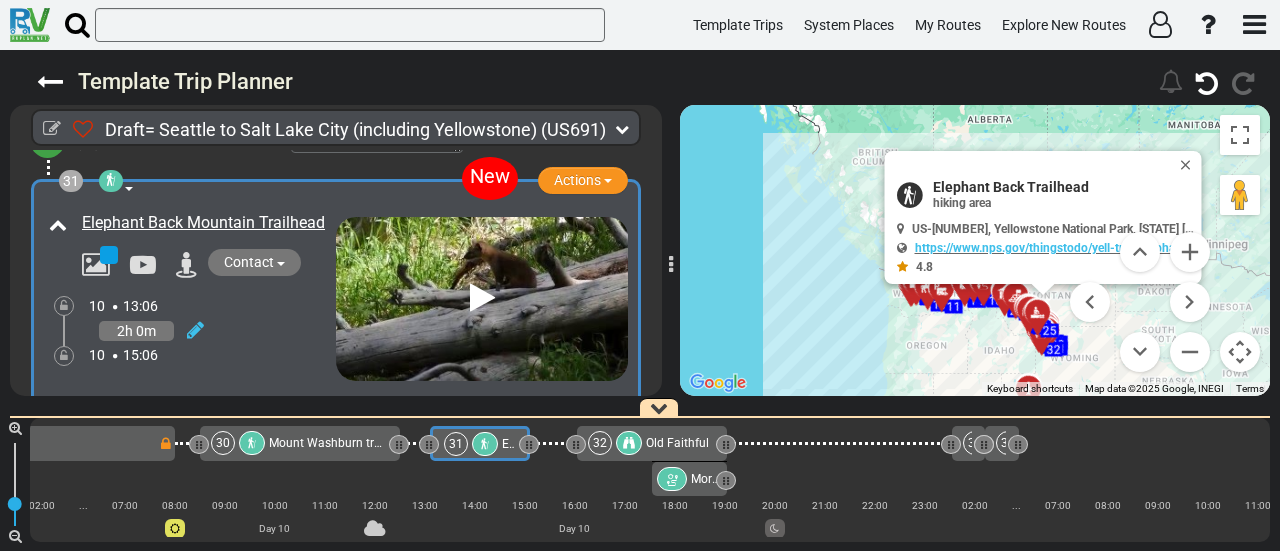 click at bounding box center (485, 444) 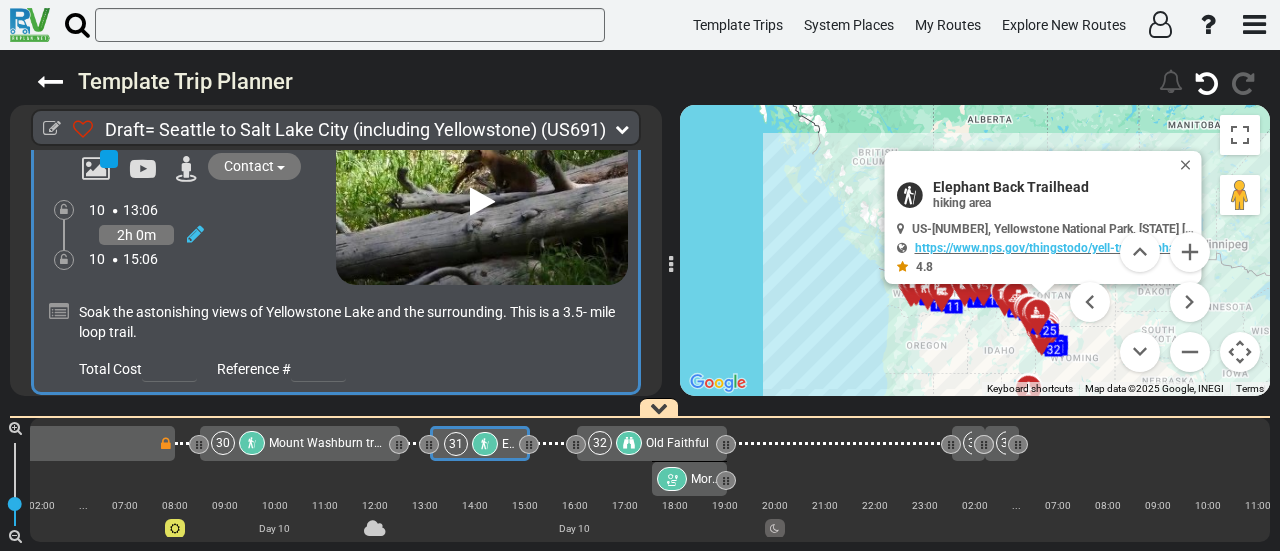 scroll, scrollTop: 12054, scrollLeft: 0, axis: vertical 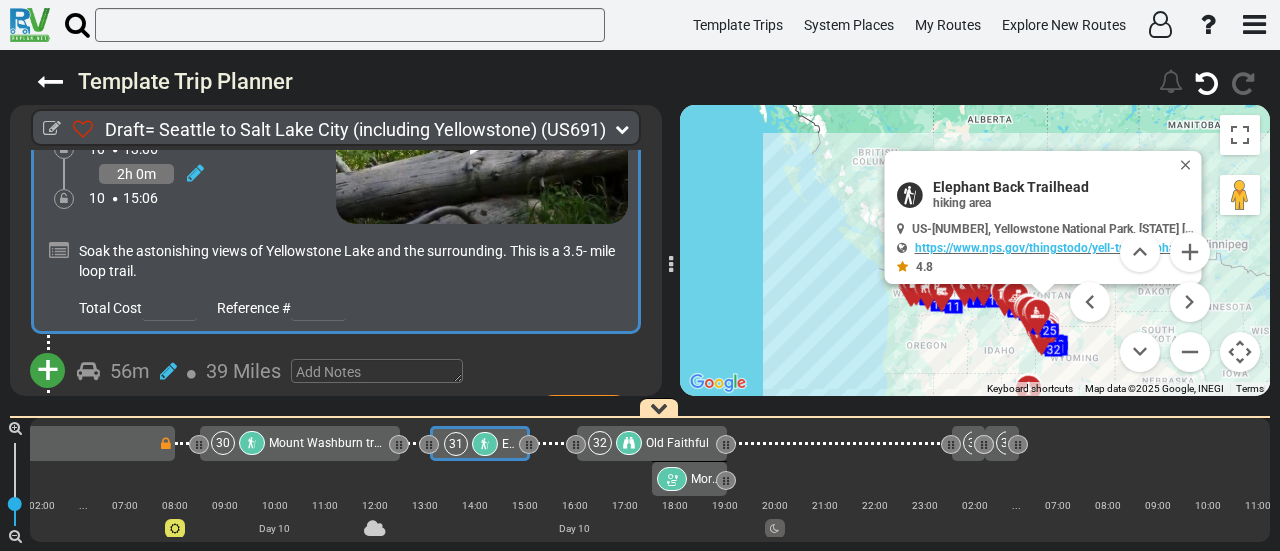 click on "+" at bounding box center (48, 370) 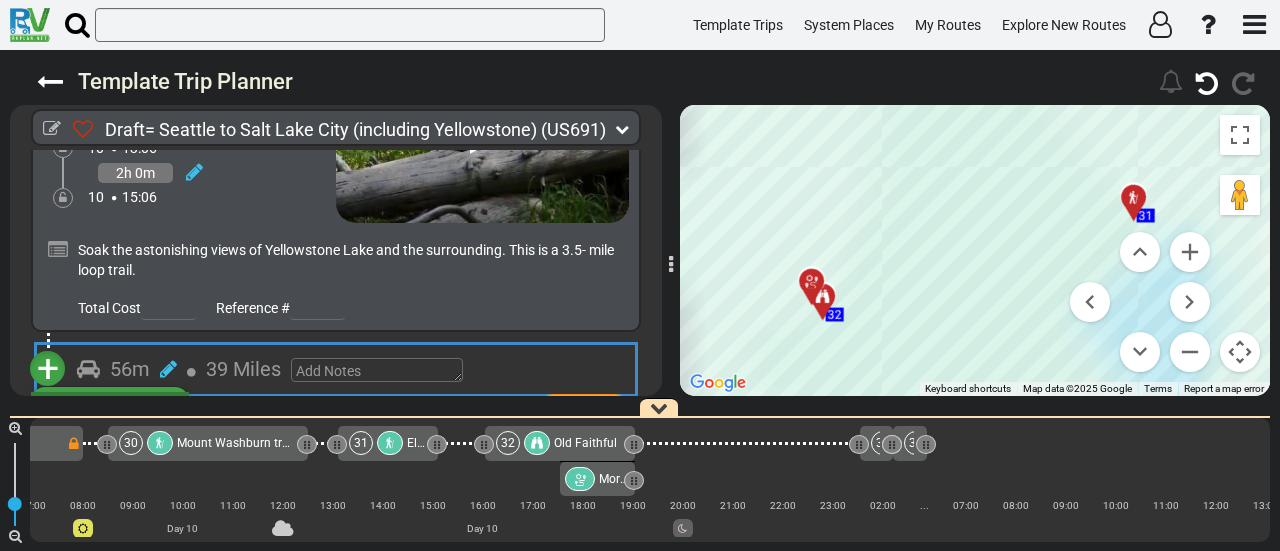 scroll, scrollTop: 0, scrollLeft: 8430, axis: horizontal 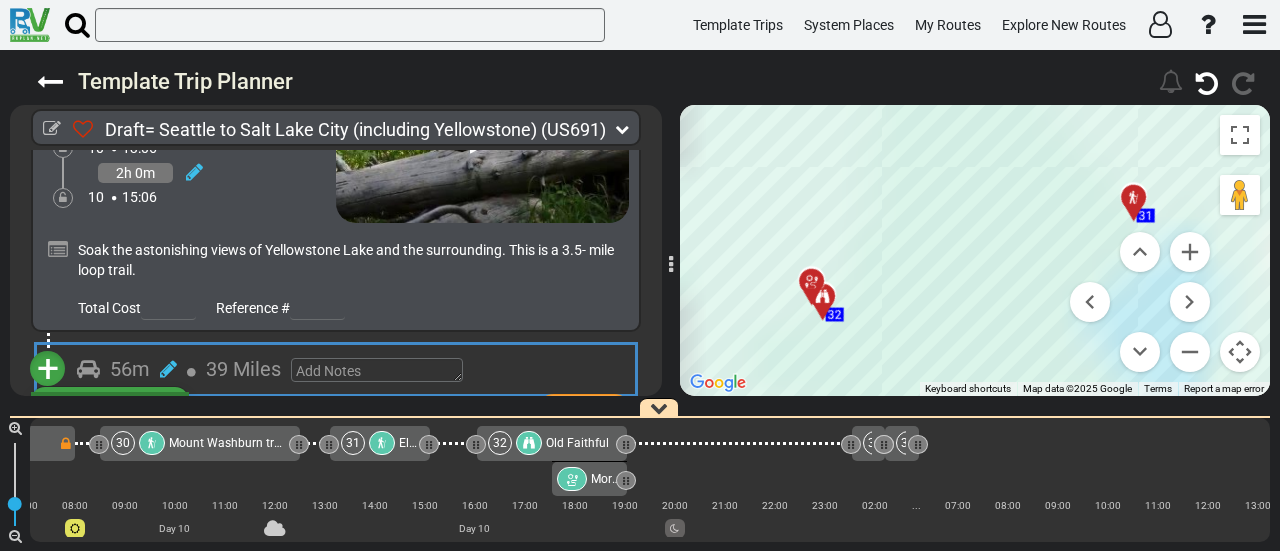 click on "Add Atraction" at bounding box center [110, 405] 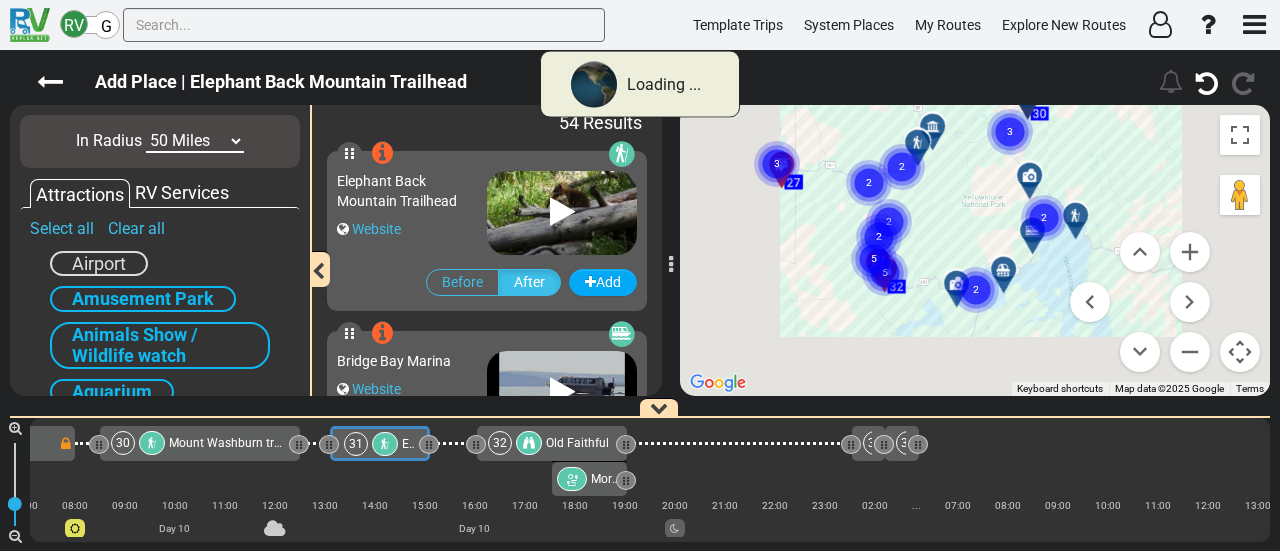 scroll, scrollTop: 0, scrollLeft: 8330, axis: horizontal 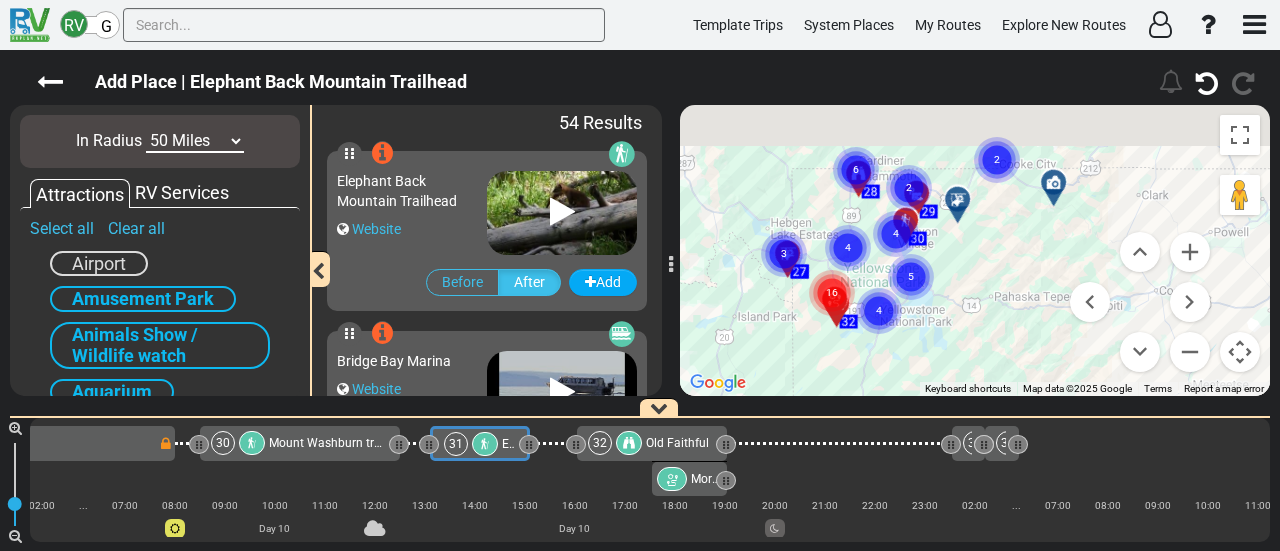 drag, startPoint x: 1039, startPoint y: 296, endPoint x: 914, endPoint y: 314, distance: 126.28935 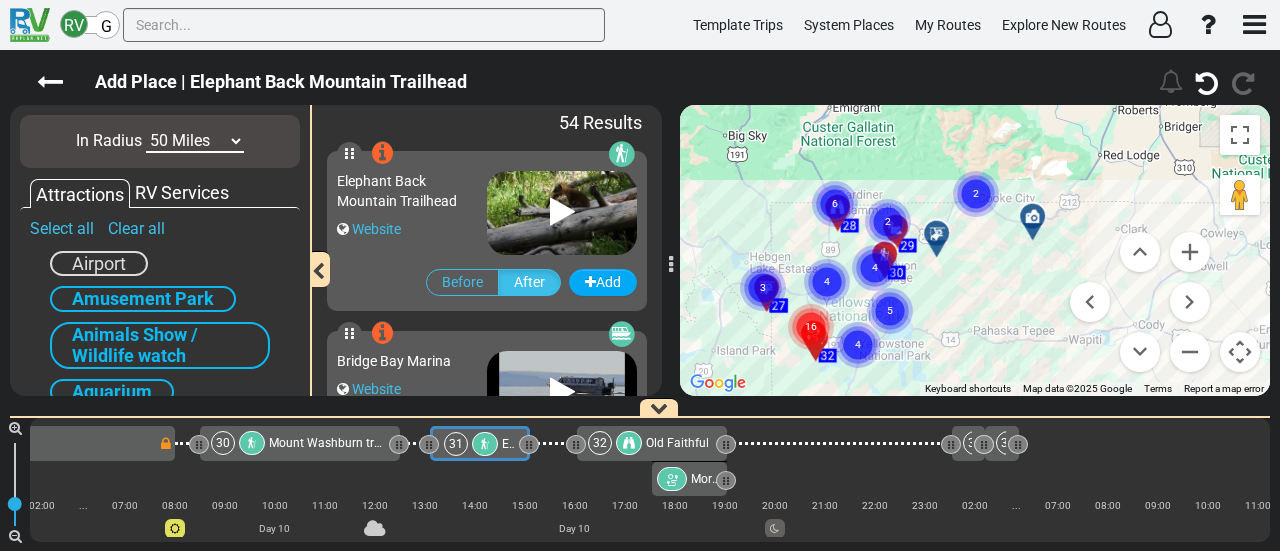 click 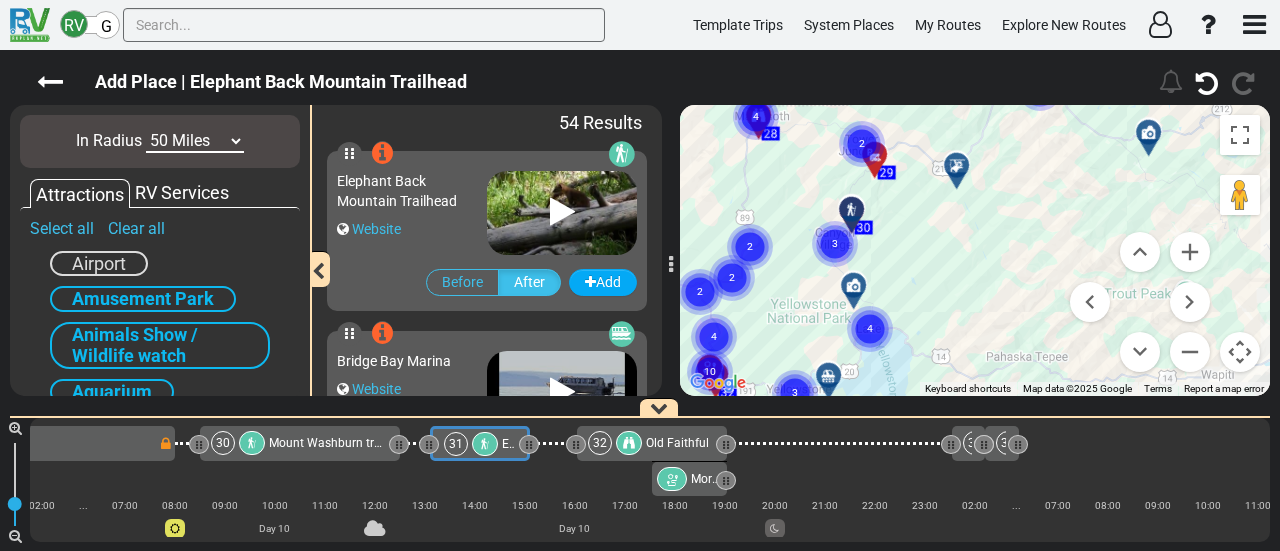 click on "4" at bounding box center (870, 305) 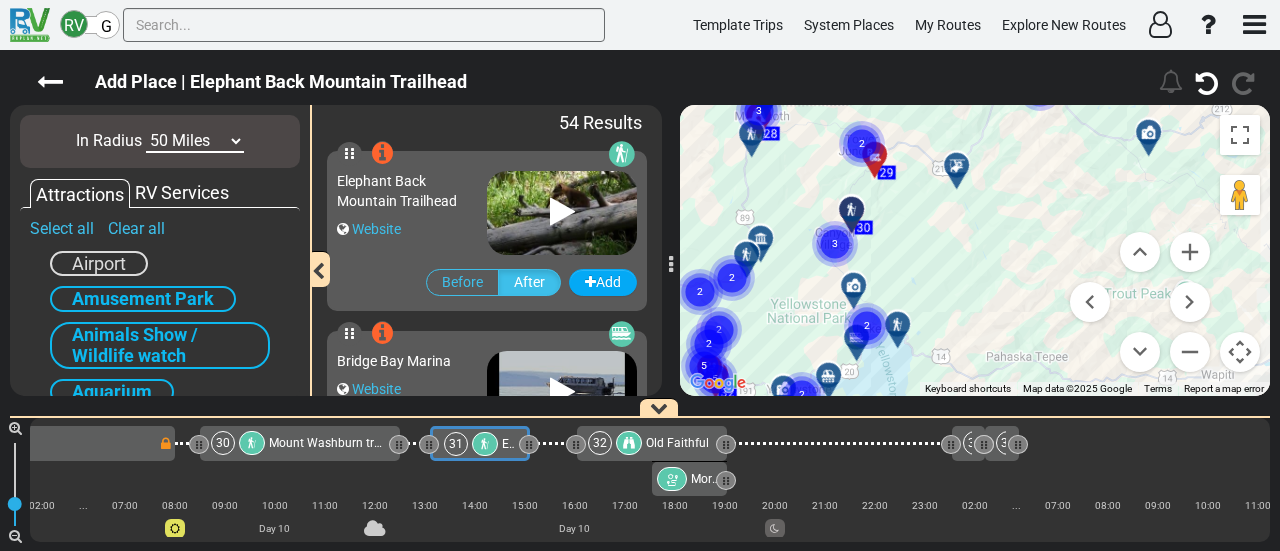 click on "2" at bounding box center (867, 302) 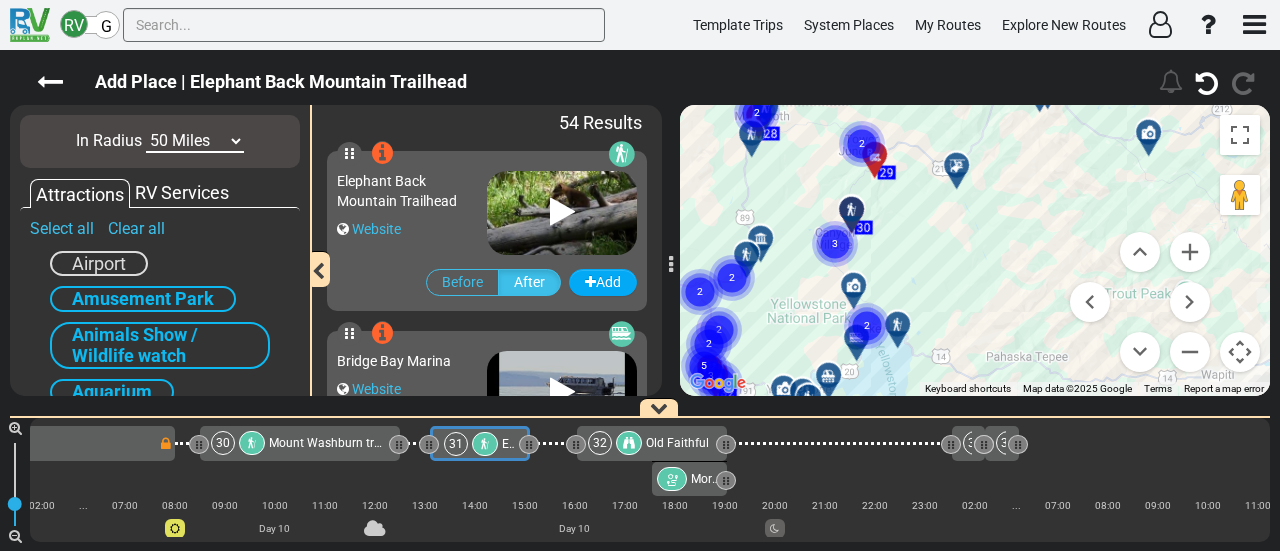 click on "2" at bounding box center (867, 302) 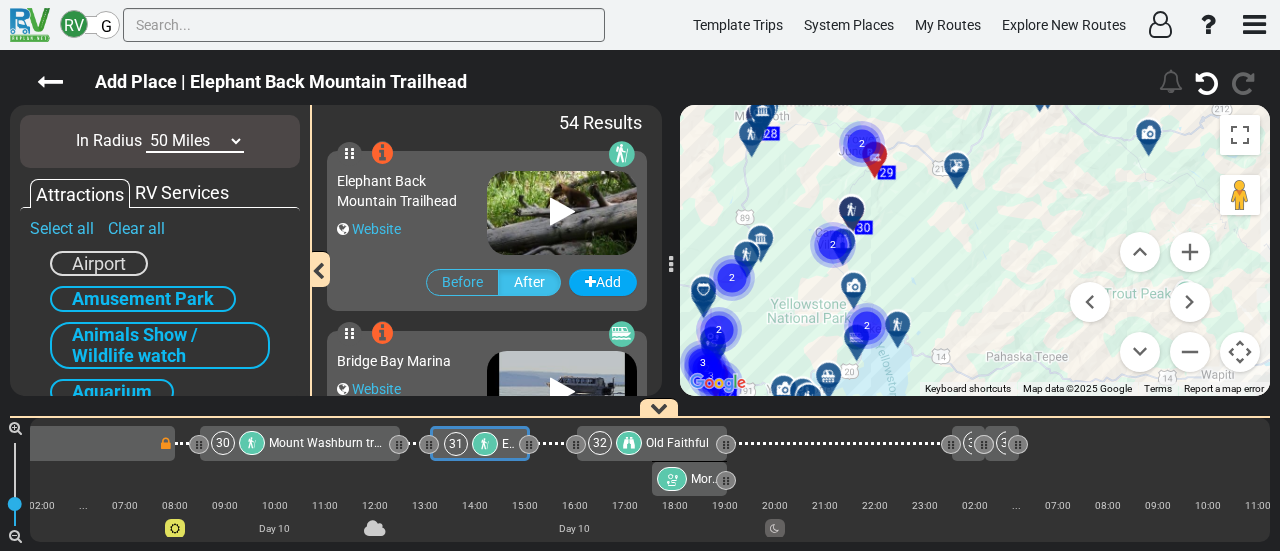 click on "2" at bounding box center [867, 302] 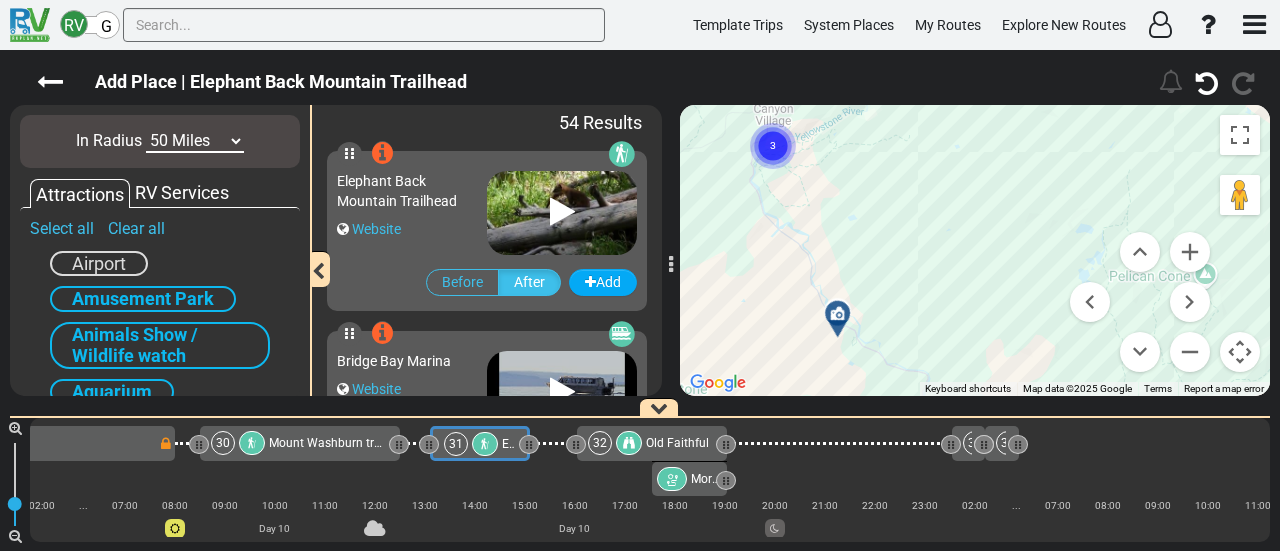 click at bounding box center (837, 313) 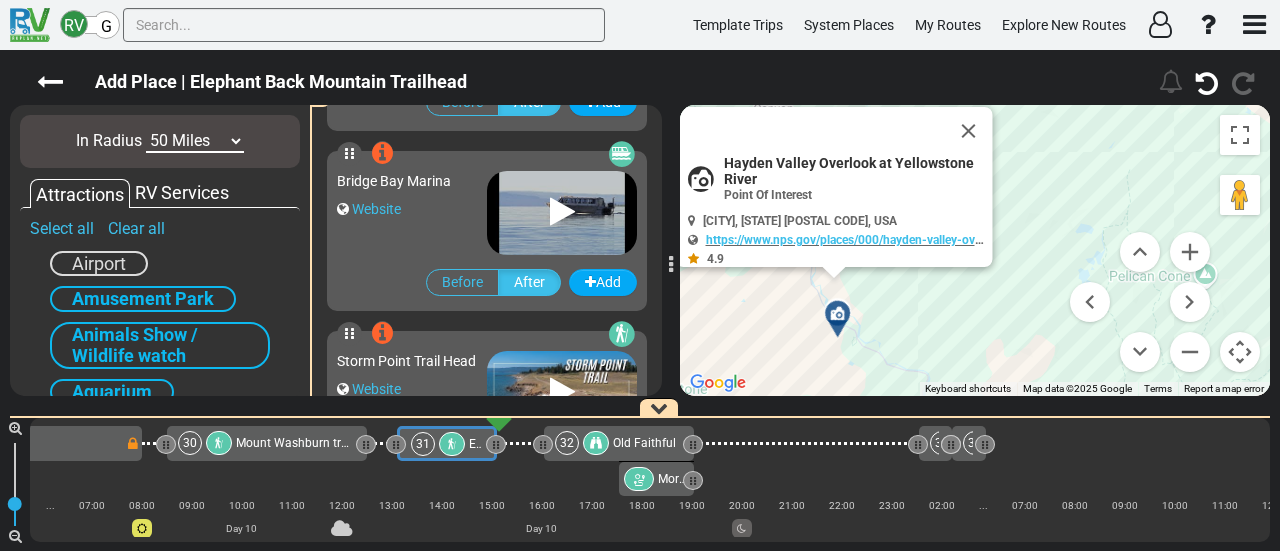 scroll, scrollTop: 0, scrollLeft: 8404, axis: horizontal 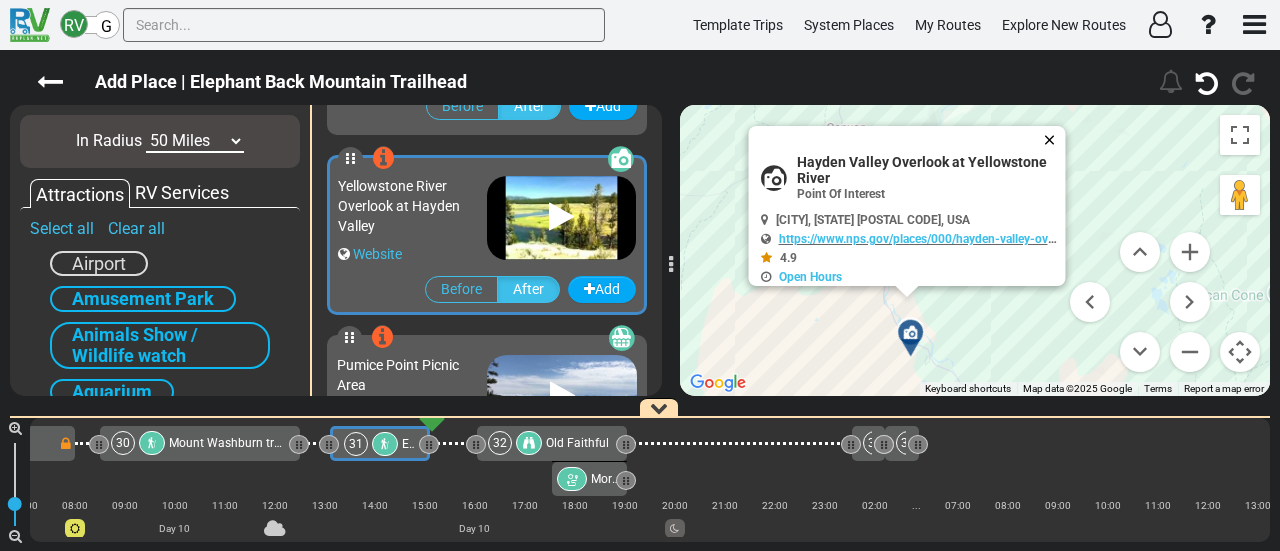 click at bounding box center (1054, 140) 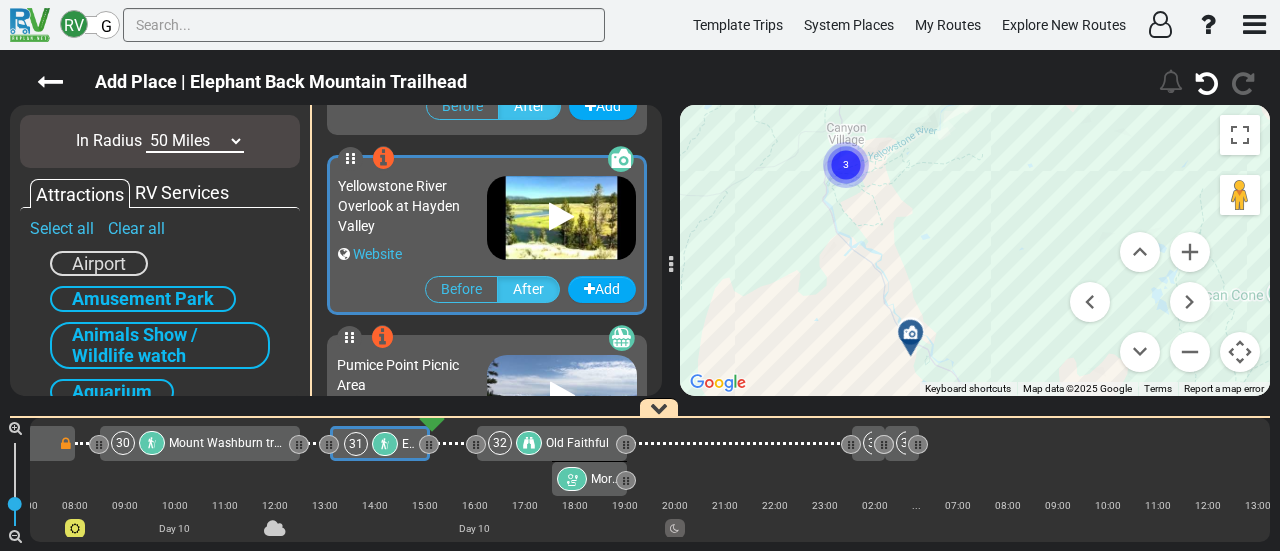 click 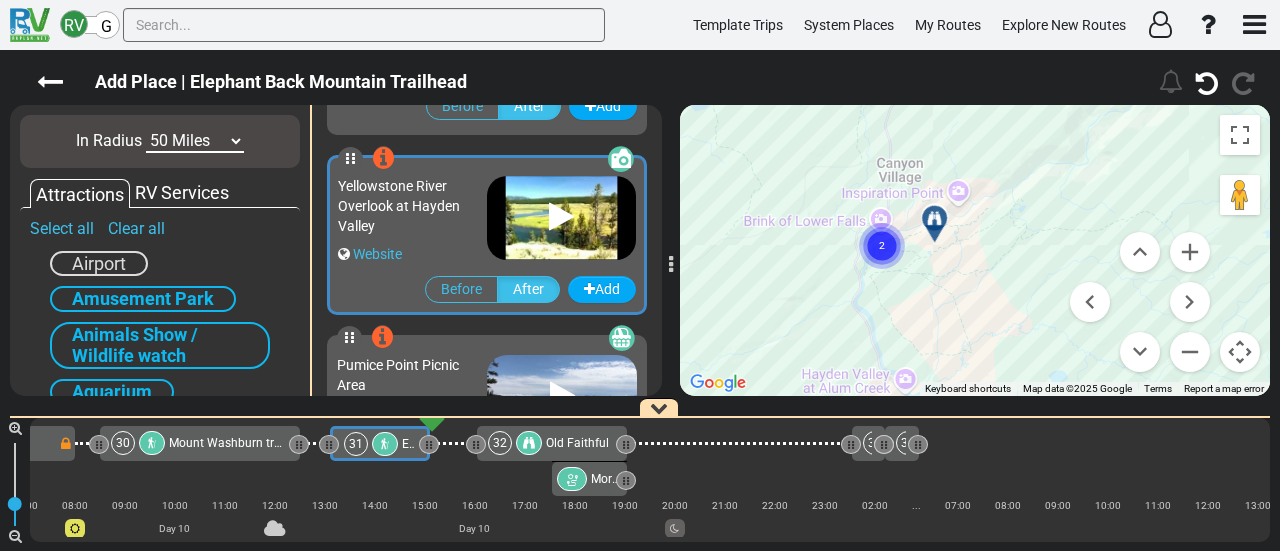 drag, startPoint x: 888, startPoint y: 189, endPoint x: 952, endPoint y: 256, distance: 92.65527 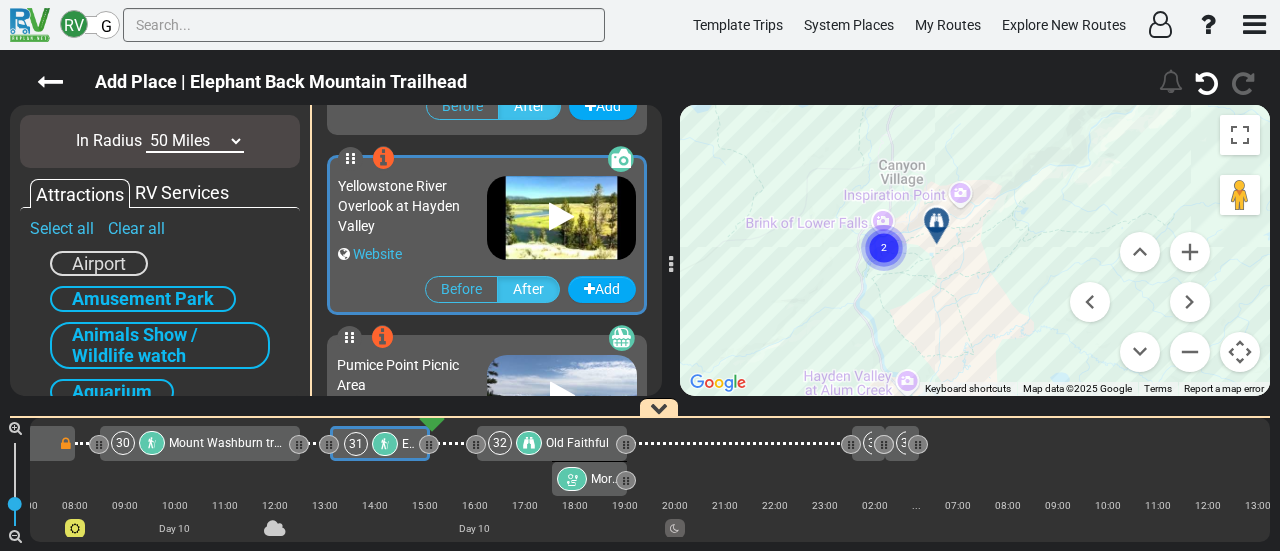 click at bounding box center [936, 220] 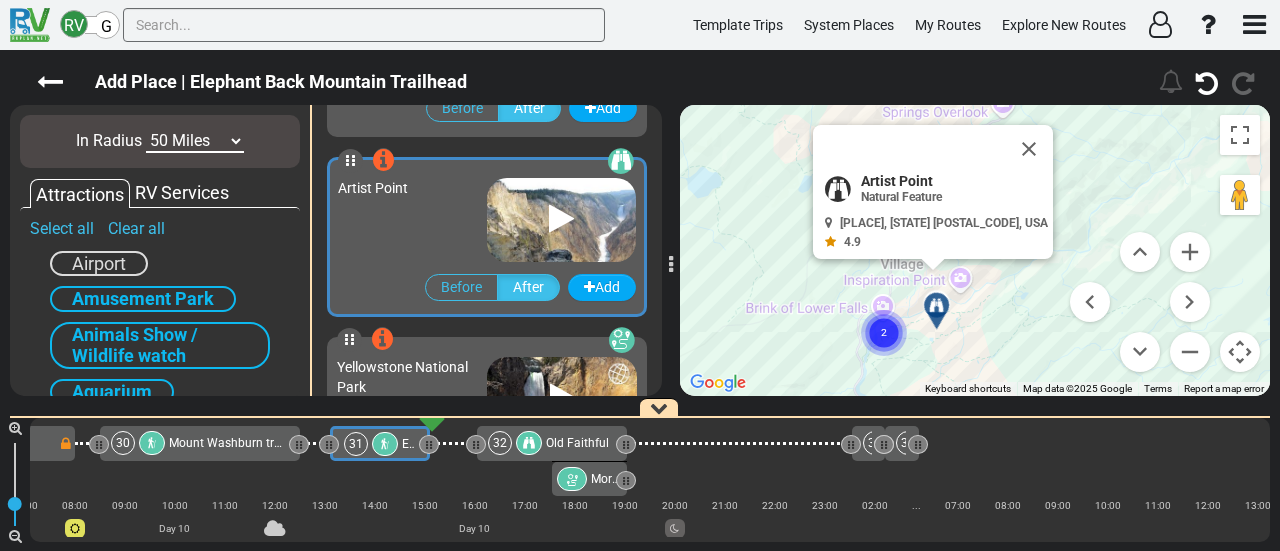 scroll, scrollTop: 1256, scrollLeft: 0, axis: vertical 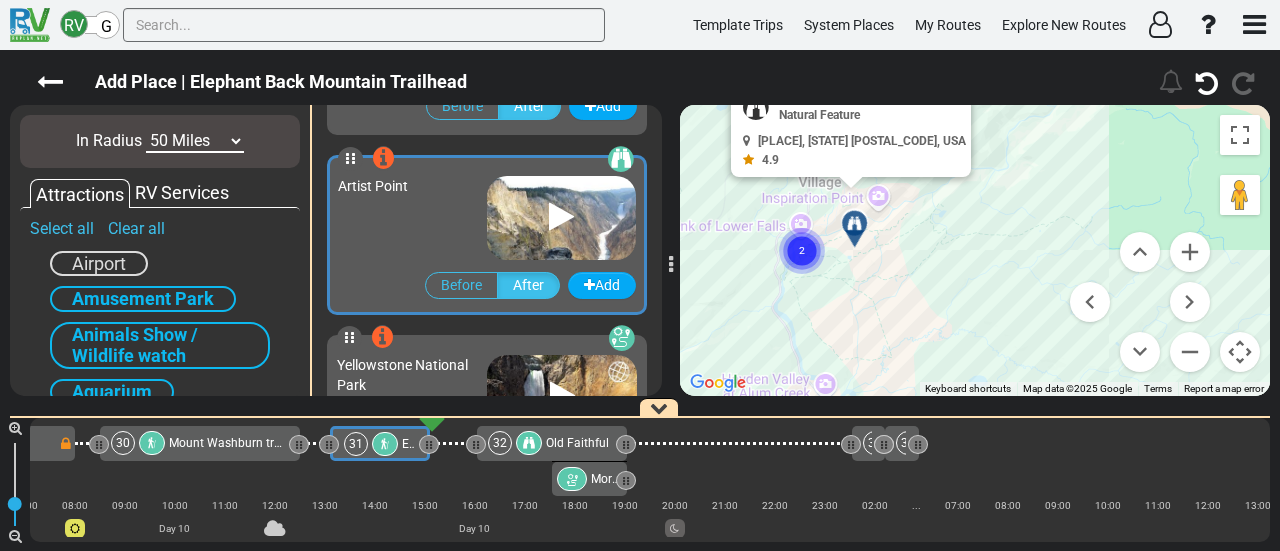 drag, startPoint x: 941, startPoint y: 361, endPoint x: 861, endPoint y: 274, distance: 118.19052 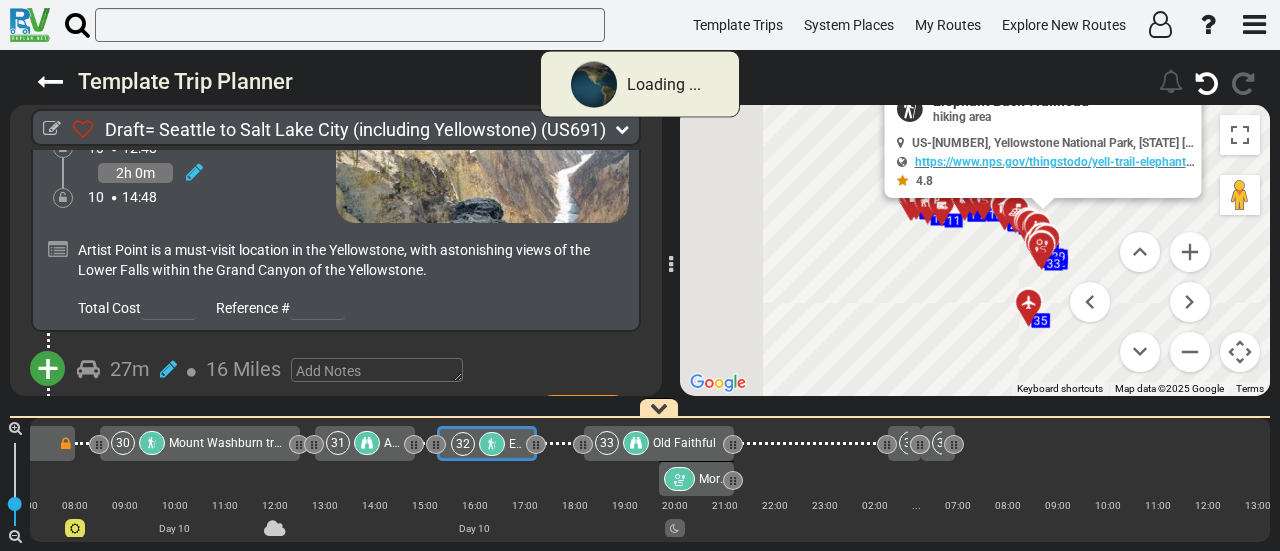 scroll, scrollTop: 12110, scrollLeft: 0, axis: vertical 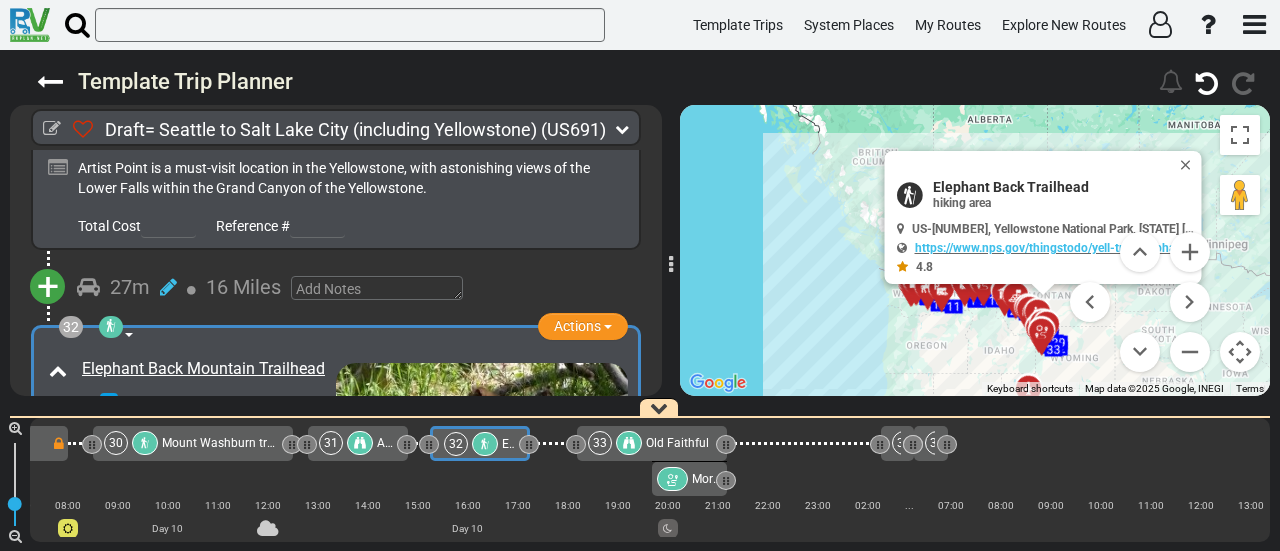 click at bounding box center [360, 443] 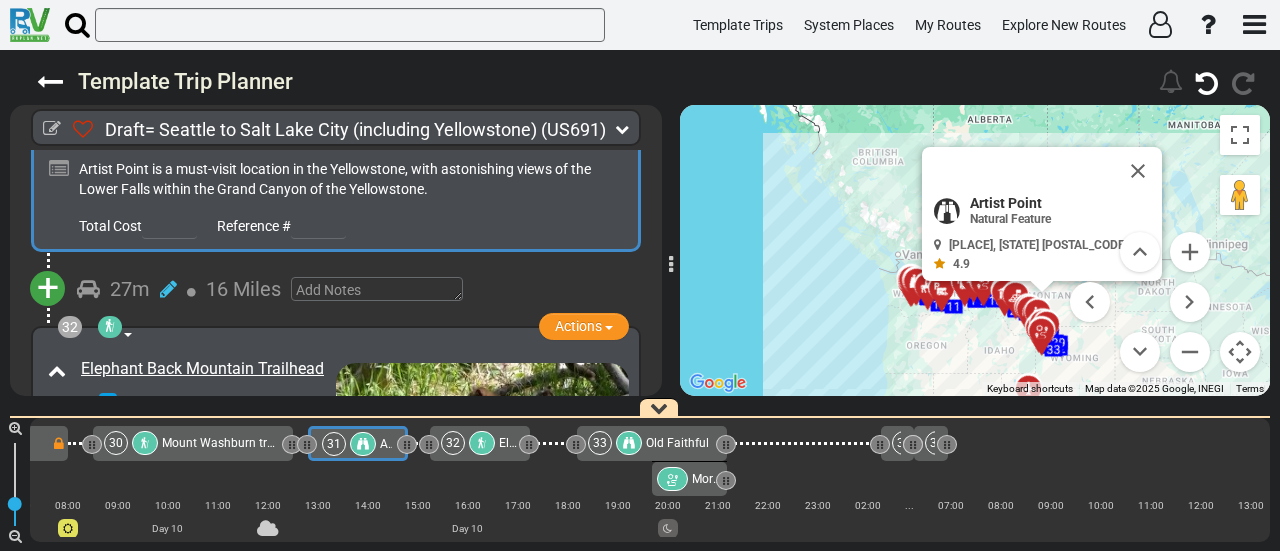 scroll, scrollTop: 12036, scrollLeft: 0, axis: vertical 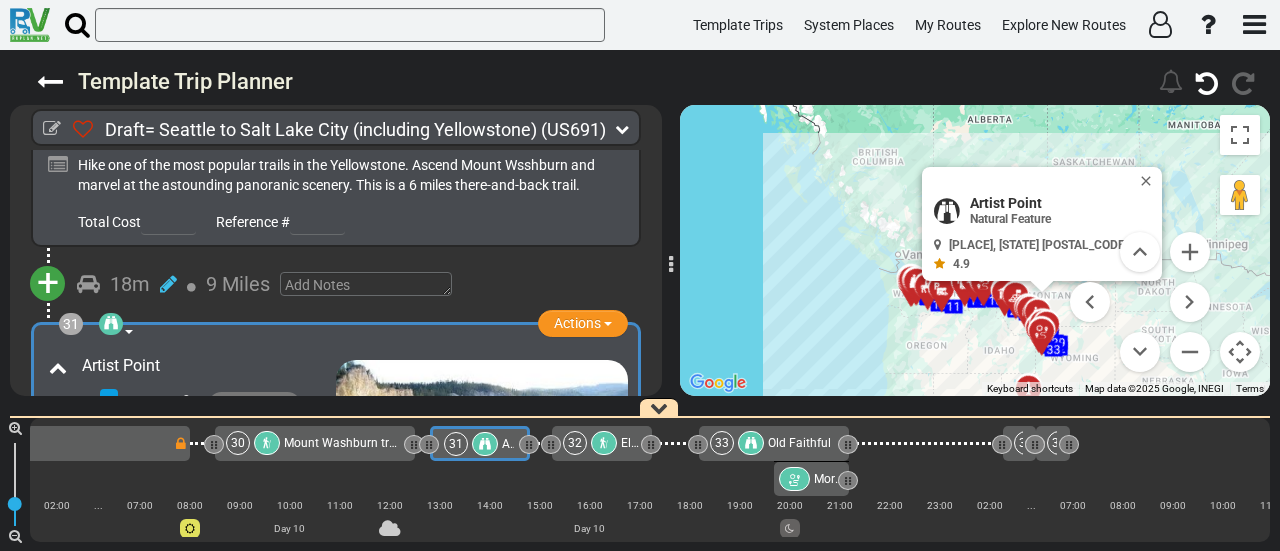 click at bounding box center [111, 323] 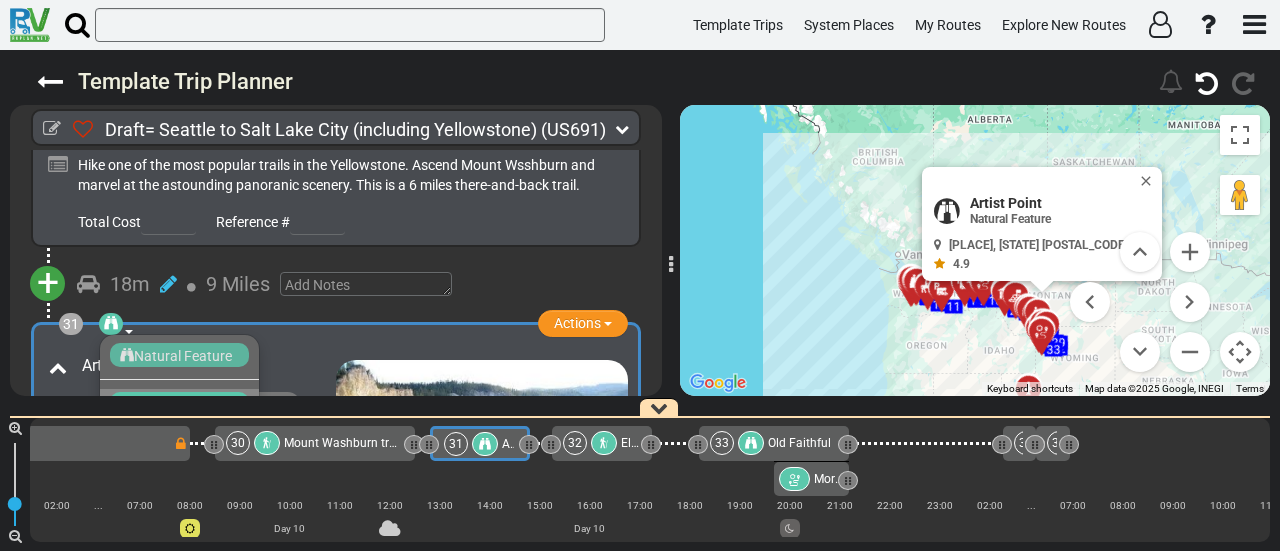 click on "Point Of Interest" at bounding box center [188, 405] 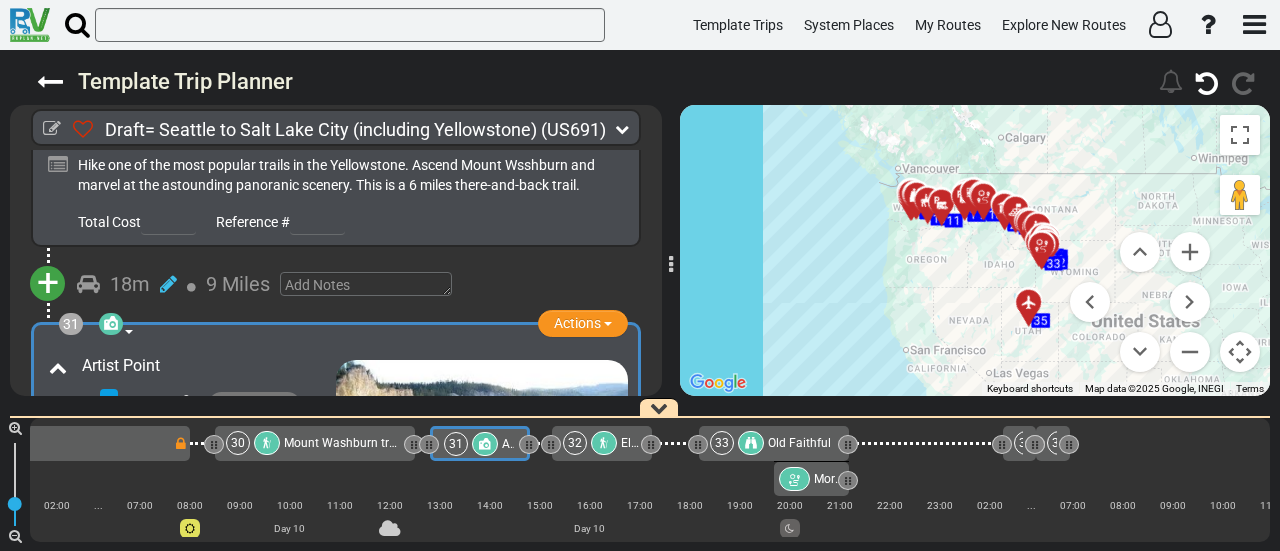 scroll, scrollTop: 11854, scrollLeft: 0, axis: vertical 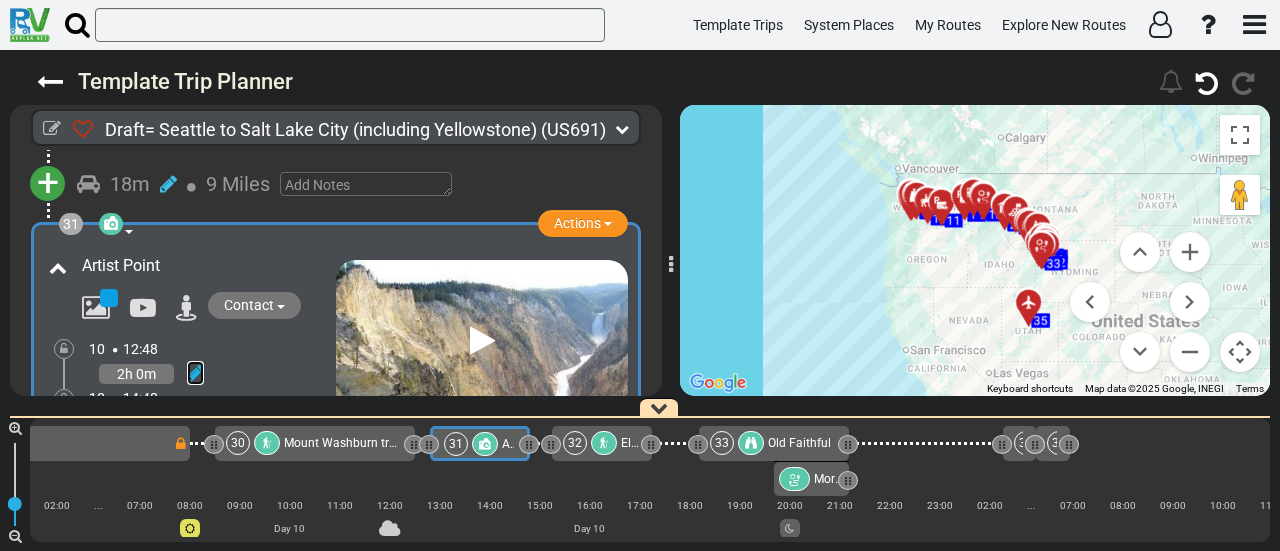 click at bounding box center (195, 373) 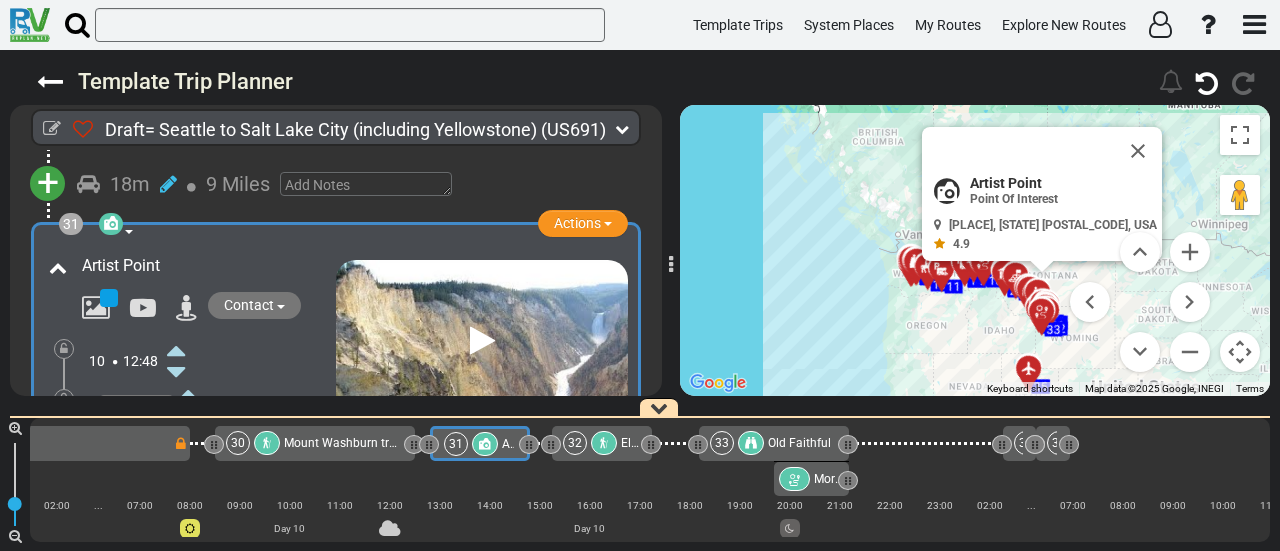 click at bounding box center (176, 350) 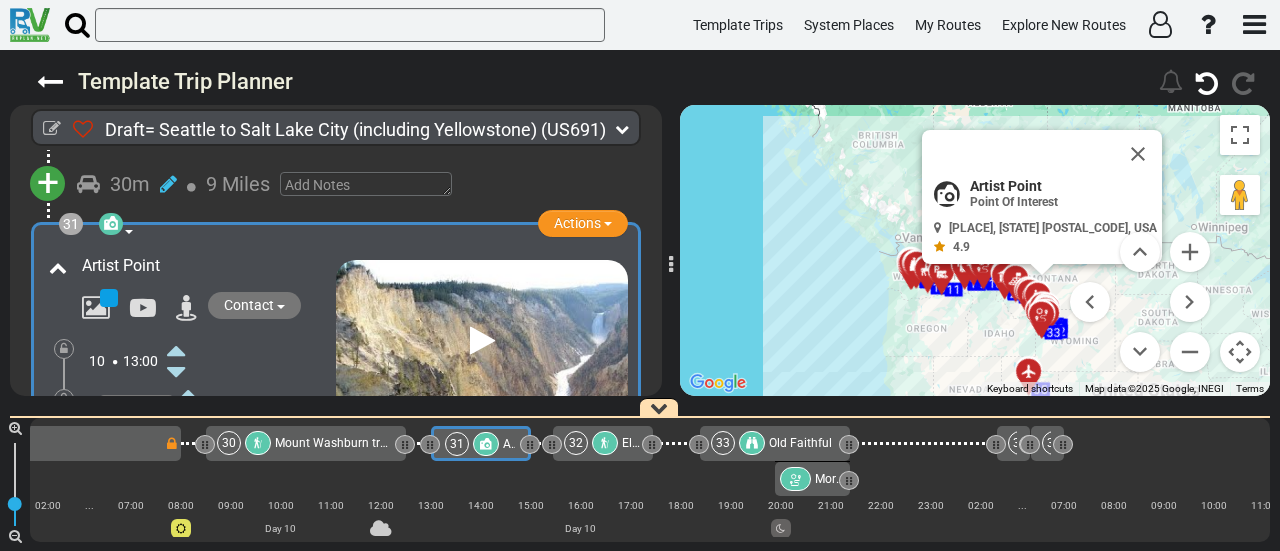 scroll, scrollTop: 0, scrollLeft: 8325, axis: horizontal 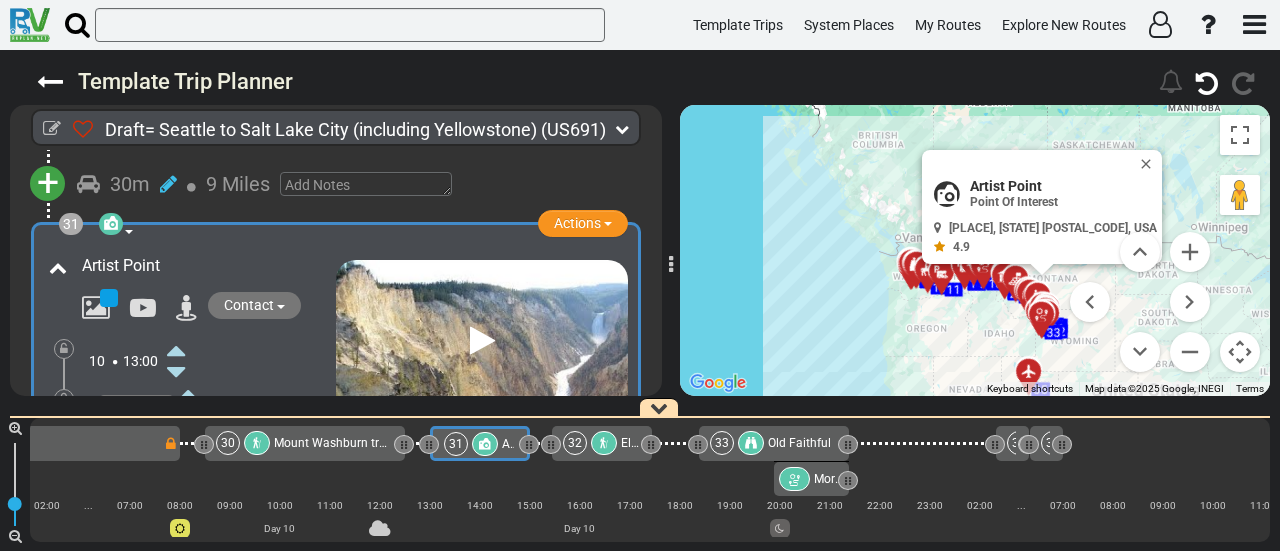 click at bounding box center [176, 460] 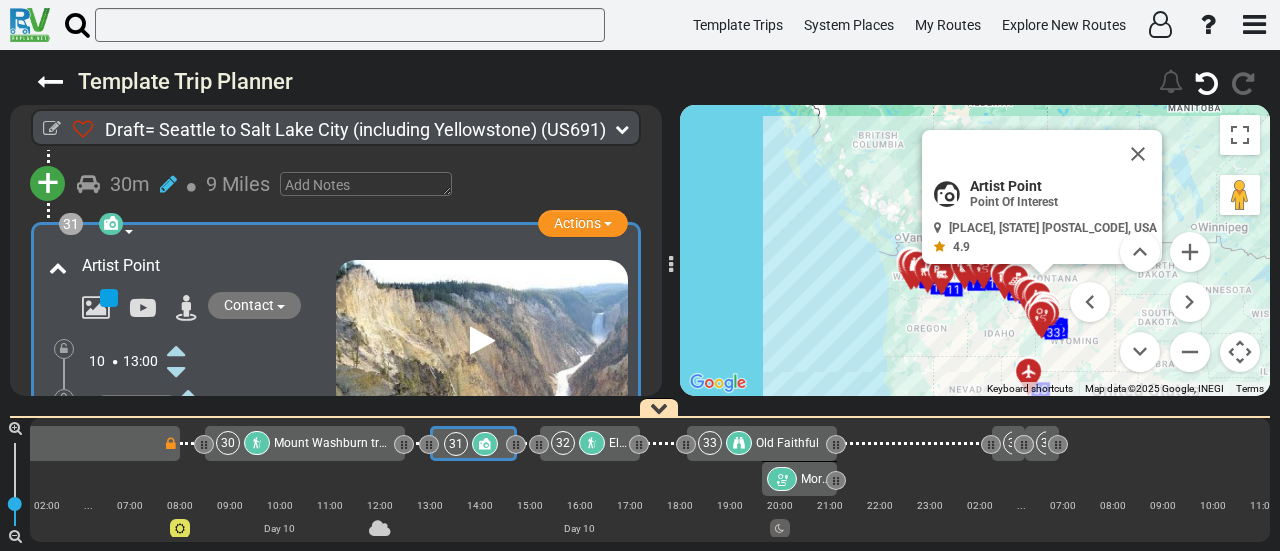 click at bounding box center (176, 460) 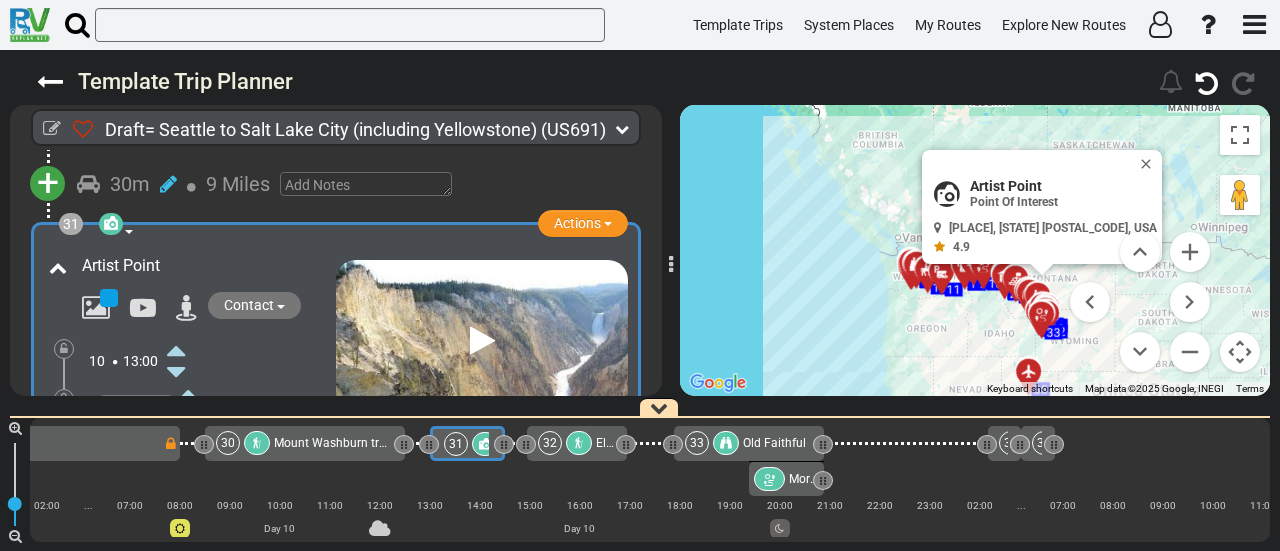 click at bounding box center [176, 460] 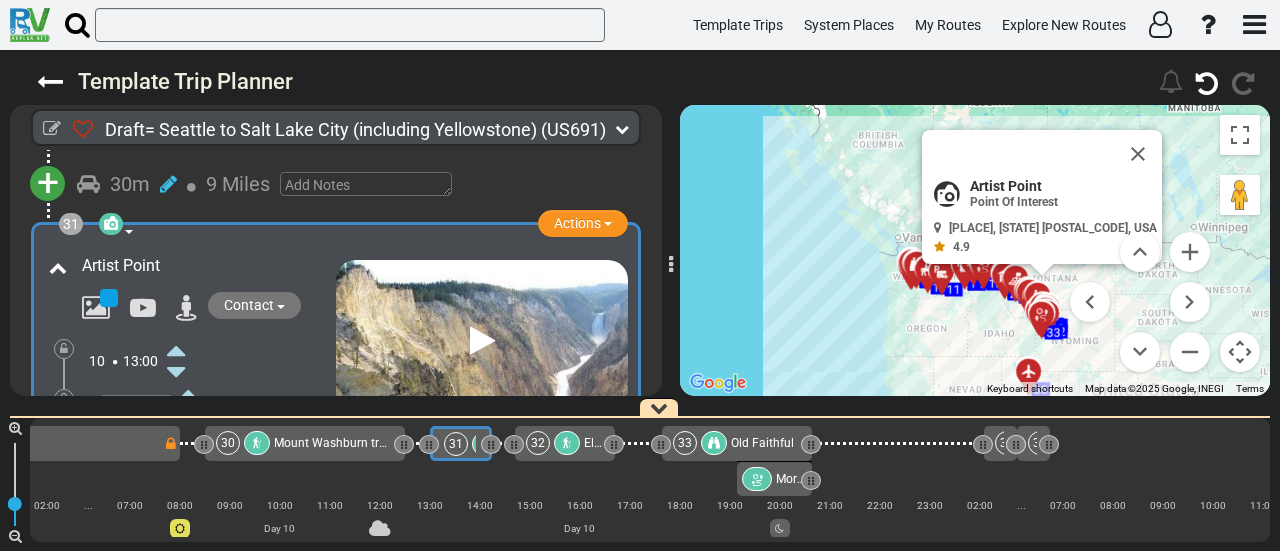 click at bounding box center [176, 460] 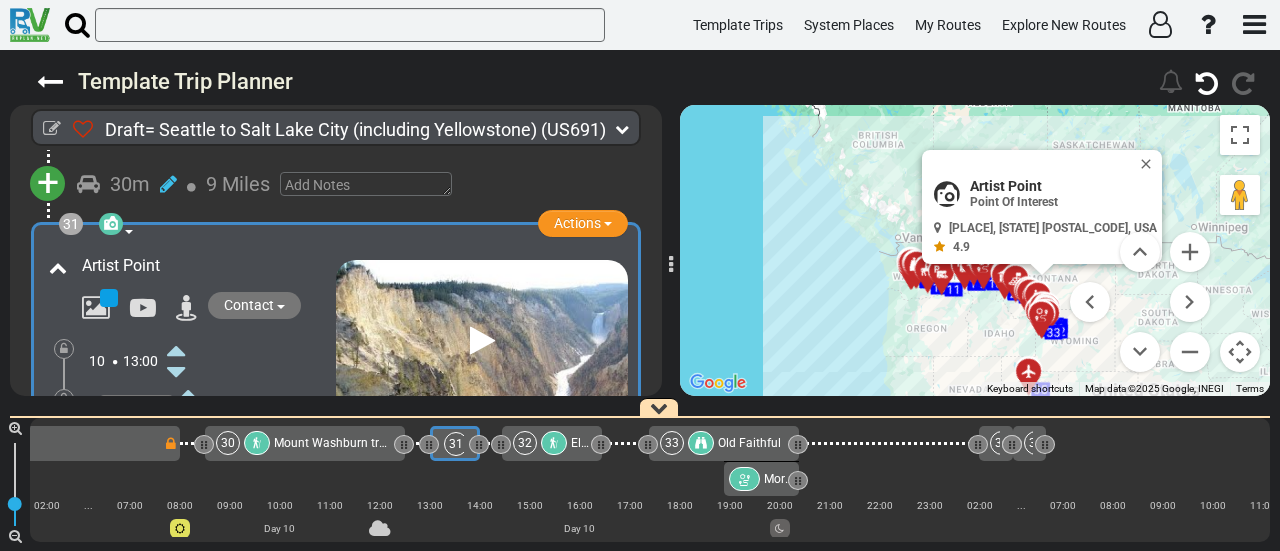 click on "32
Elephant Back Mountain Trailhead" at bounding box center [551, 443] 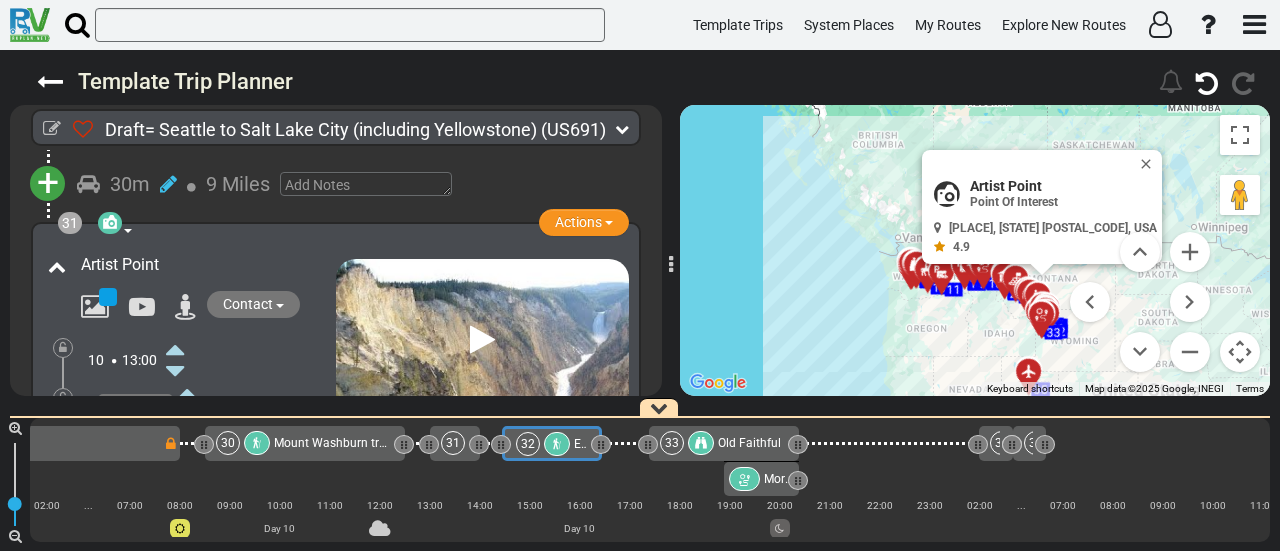 scroll, scrollTop: 11862, scrollLeft: 0, axis: vertical 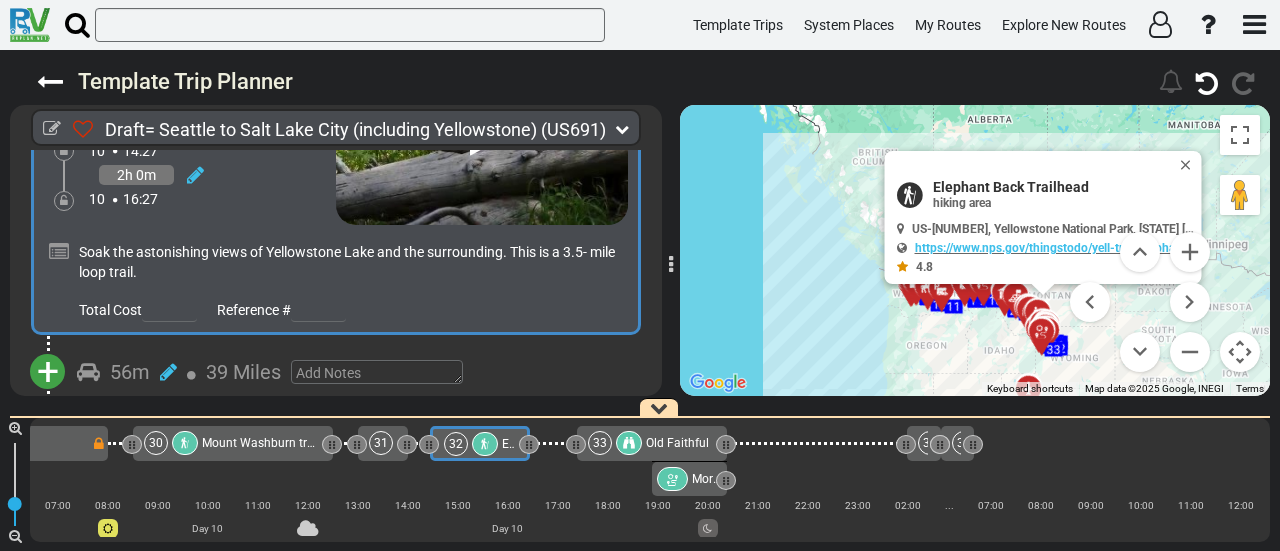 click on "+" at bounding box center (48, 372) 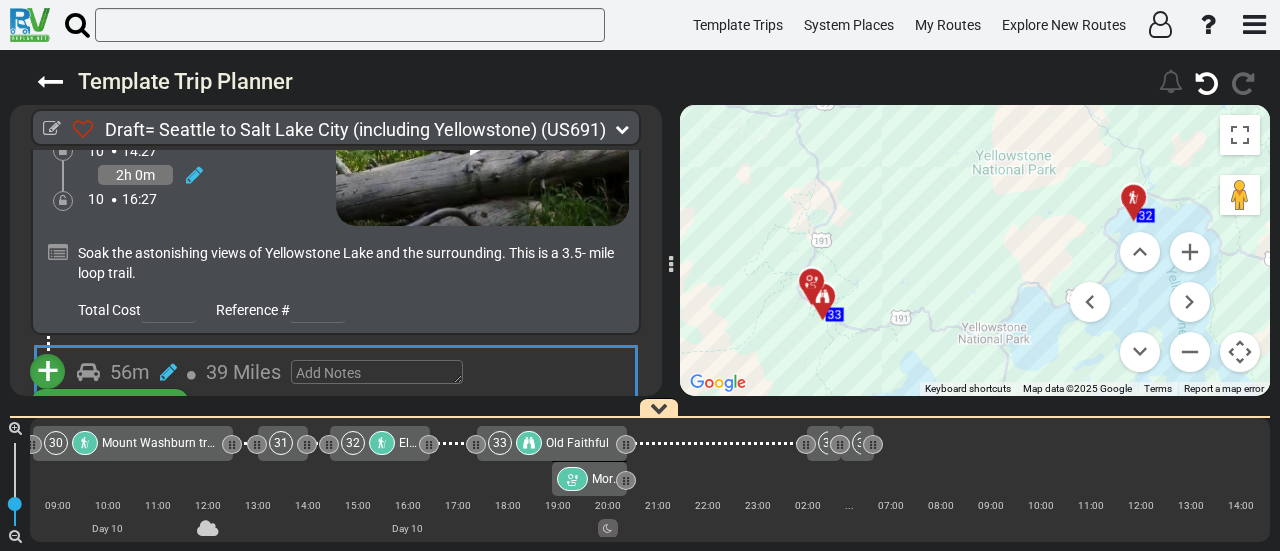 click on "Add Campground" at bounding box center [110, 433] 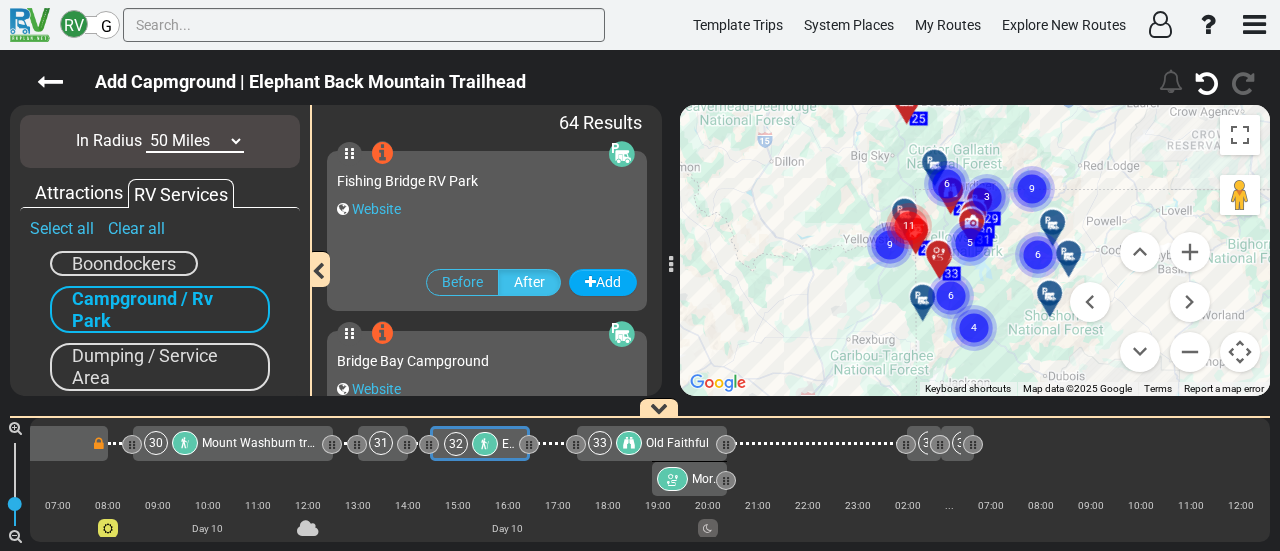 click on "10 Miles 50 Miles 100 Miles 250 Miles 500 Miles 1000 Miles" at bounding box center [195, 141] 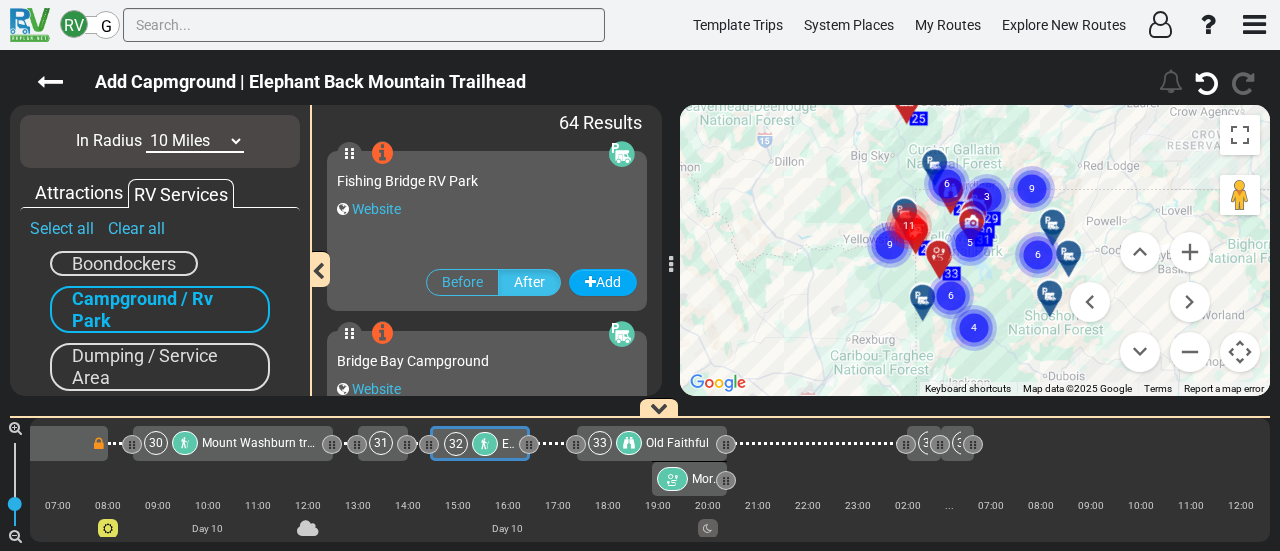 click on "10 Miles 50 Miles 100 Miles 250 Miles 500 Miles 1000 Miles" at bounding box center [195, 141] 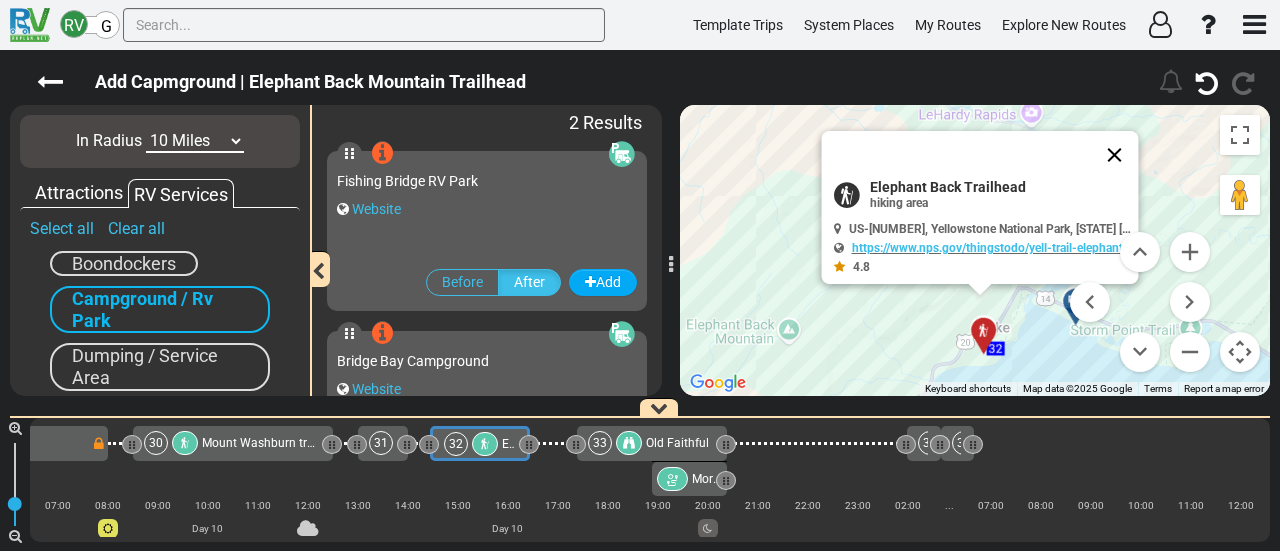 click at bounding box center [1115, 155] 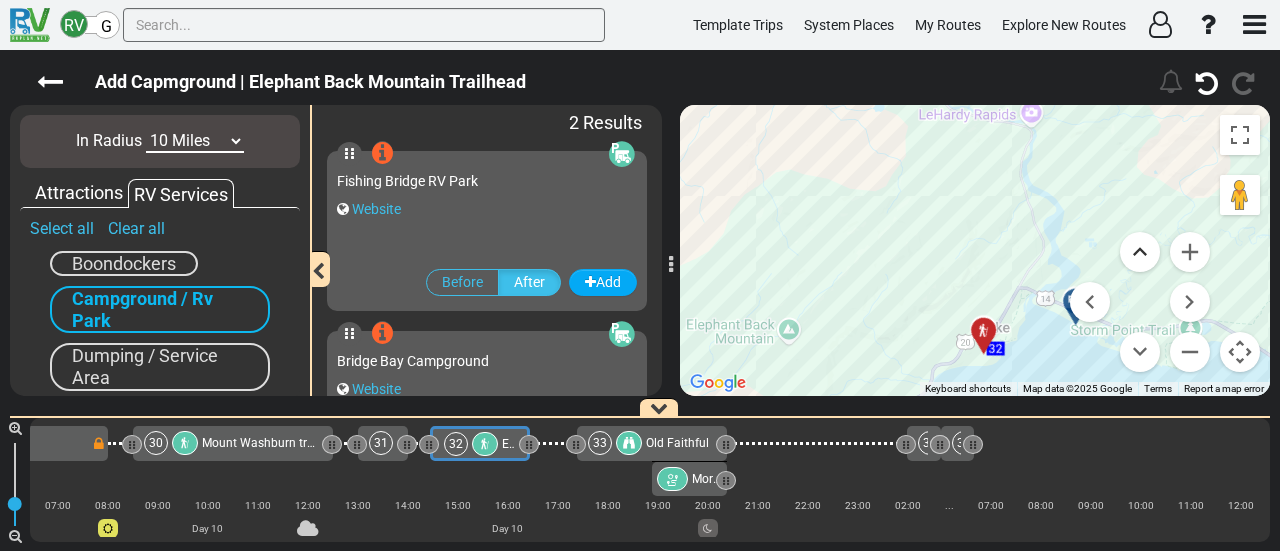 drag, startPoint x: 1124, startPoint y: 221, endPoint x: 1076, endPoint y: 135, distance: 98.48858 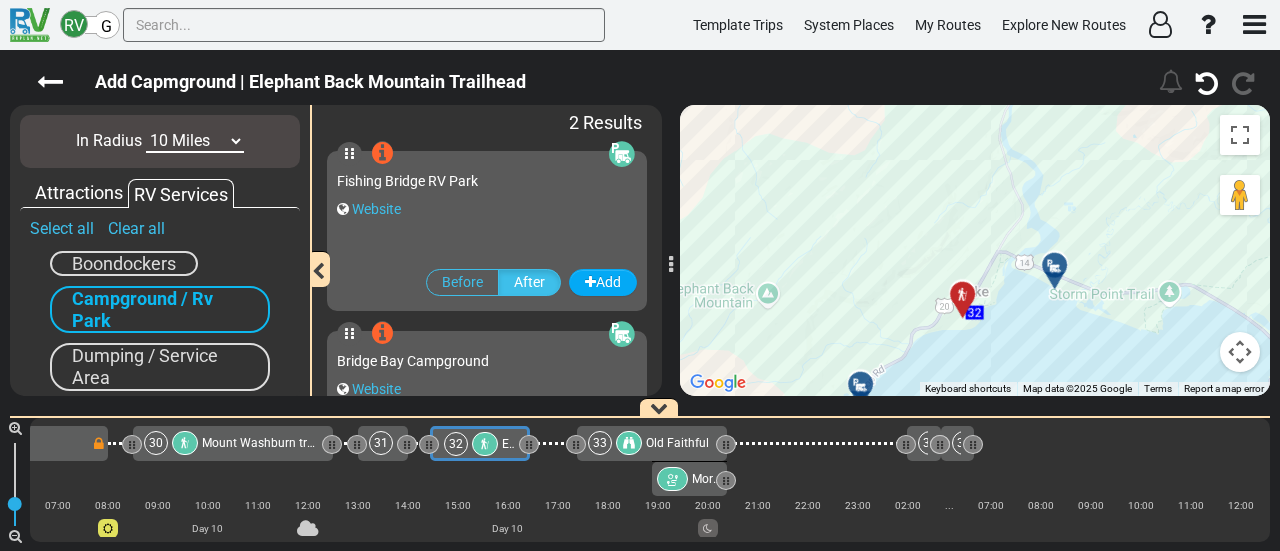 drag, startPoint x: 1060, startPoint y: 111, endPoint x: 1036, endPoint y: 183, distance: 75.89466 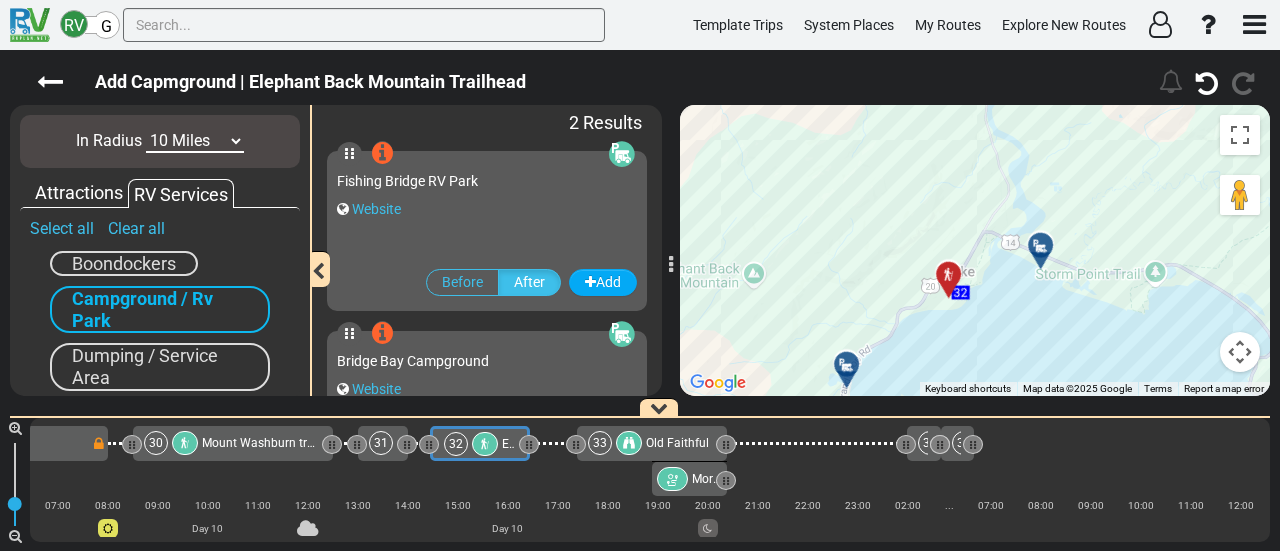 click at bounding box center [1041, 246] 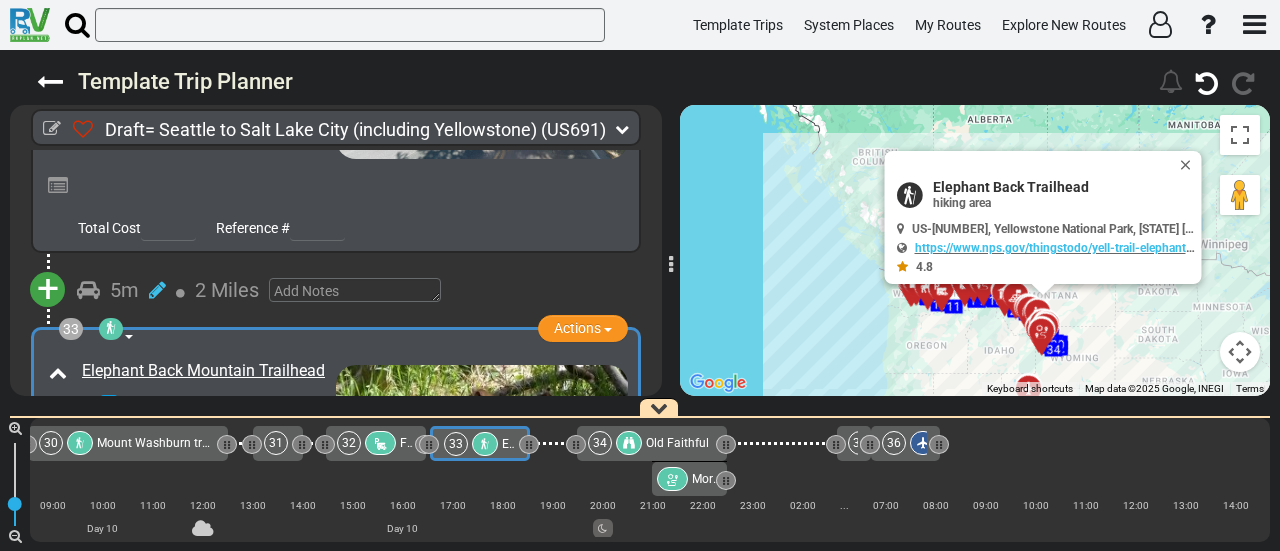 click on "32" at bounding box center [368, 443] 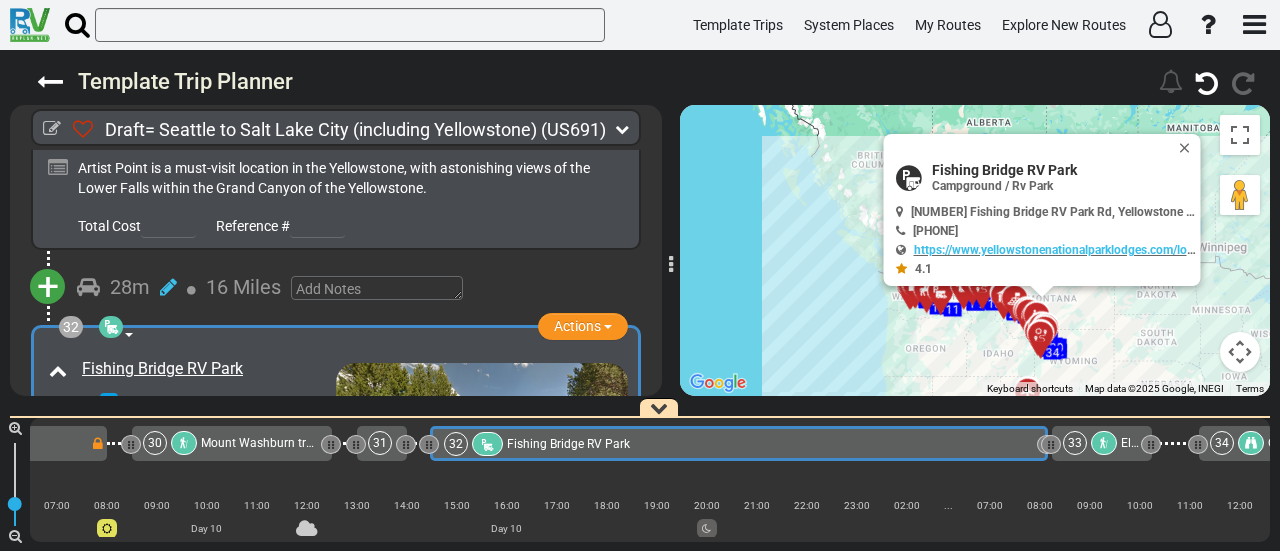 drag, startPoint x: 520, startPoint y: 441, endPoint x: 1038, endPoint y: 536, distance: 526.63934 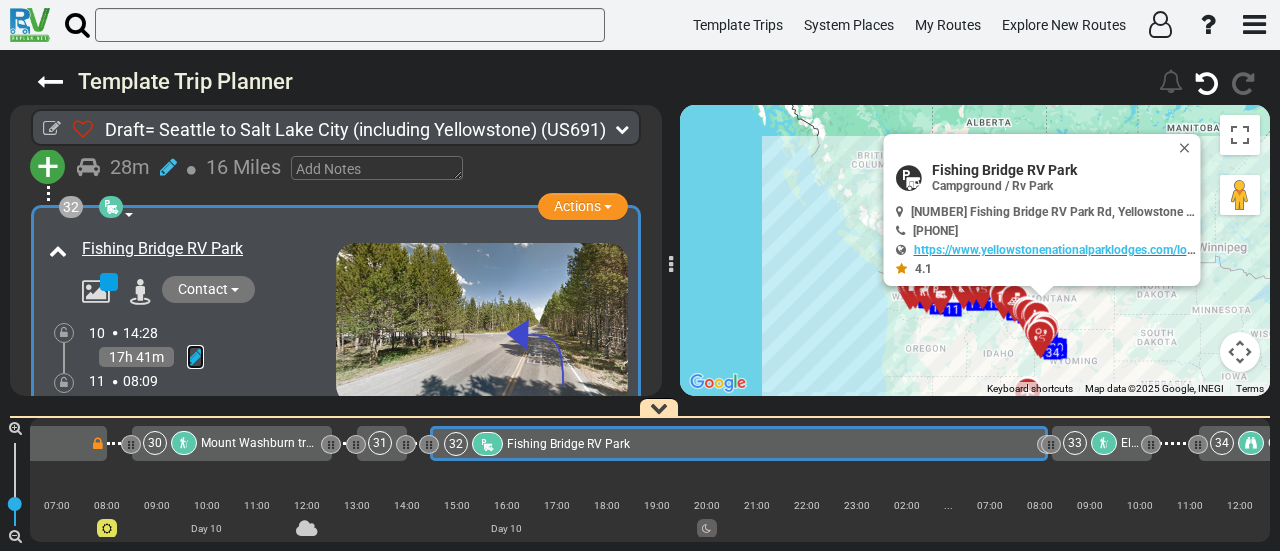 click at bounding box center [195, 357] 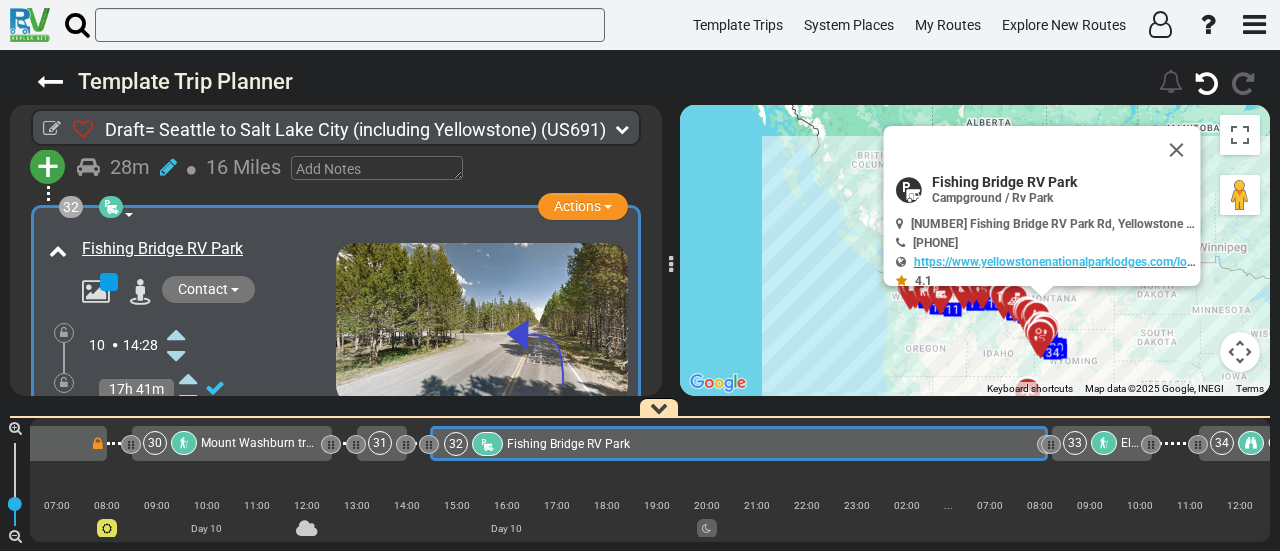click at bounding box center (176, 444) 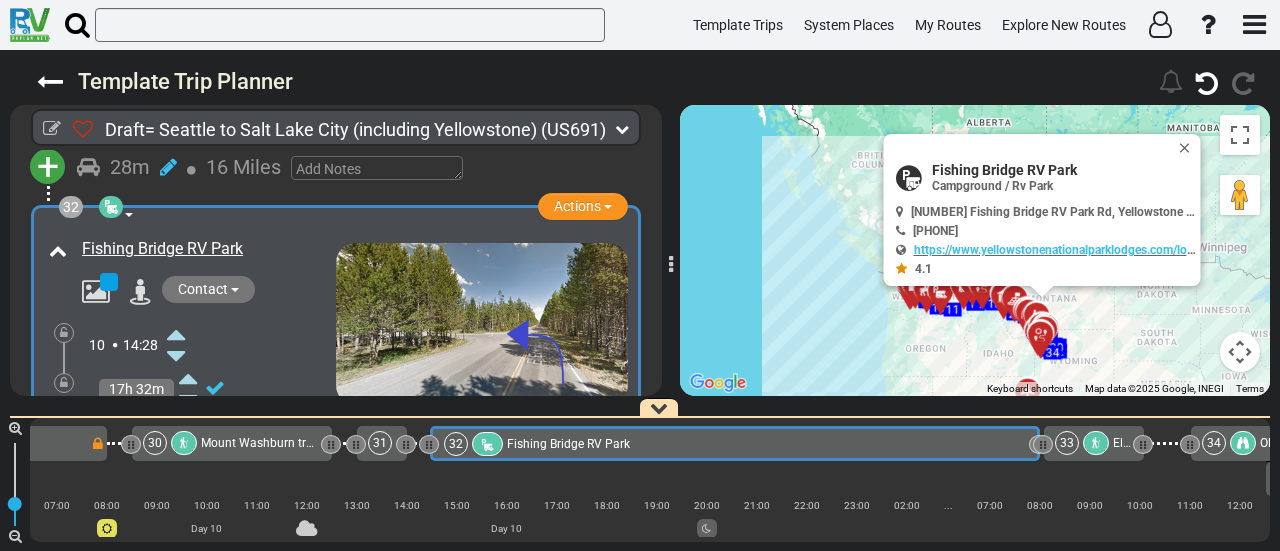 click at bounding box center [64, 383] 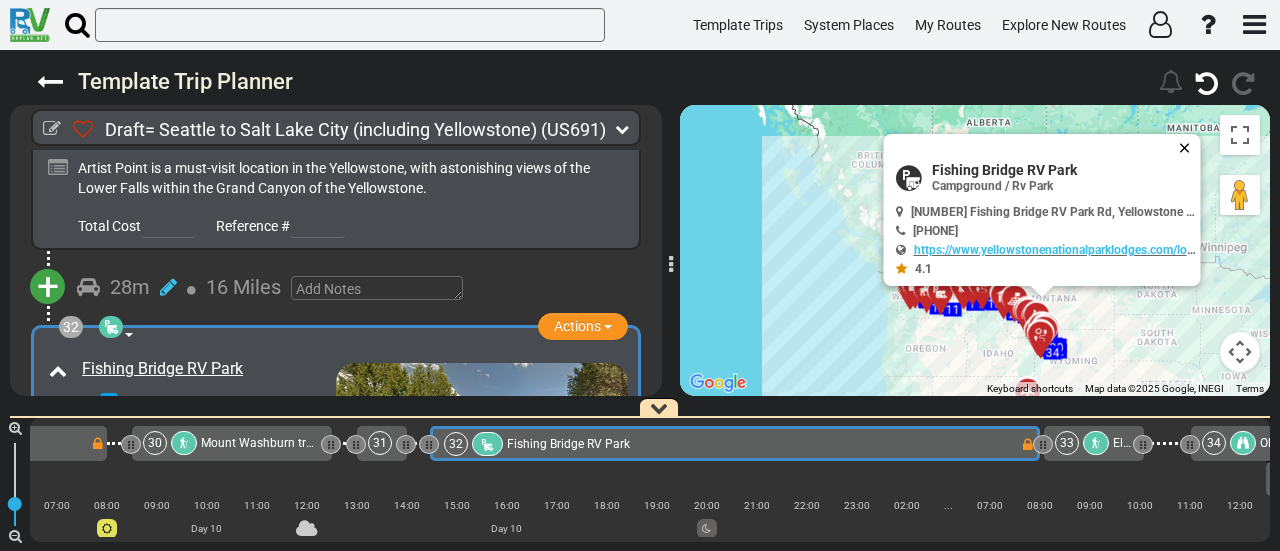 click at bounding box center [1189, 148] 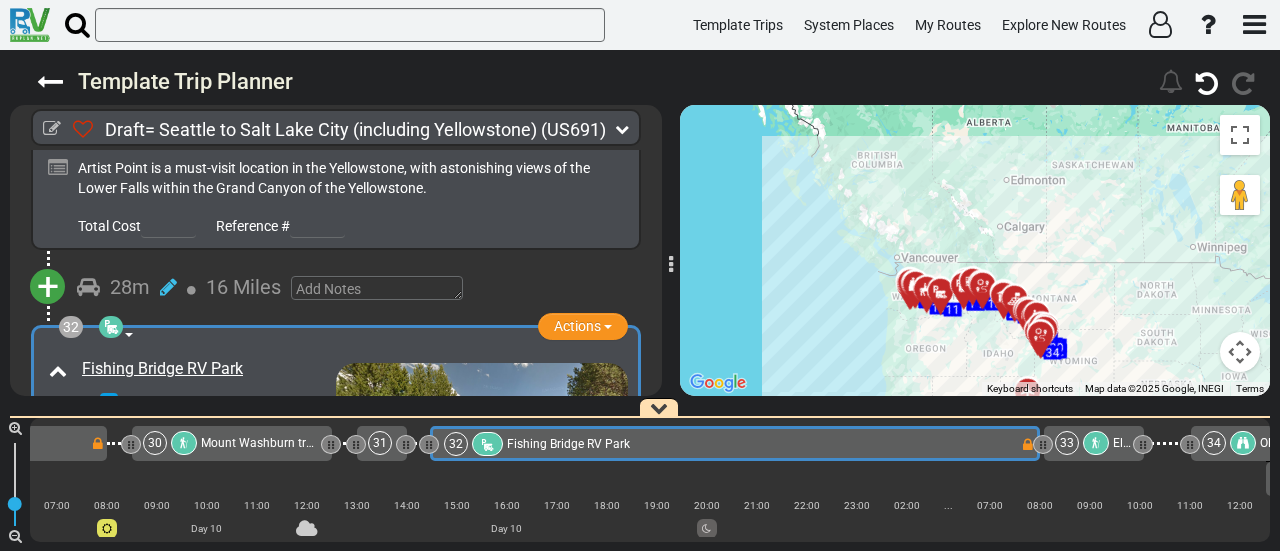 click at bounding box center [1096, 443] 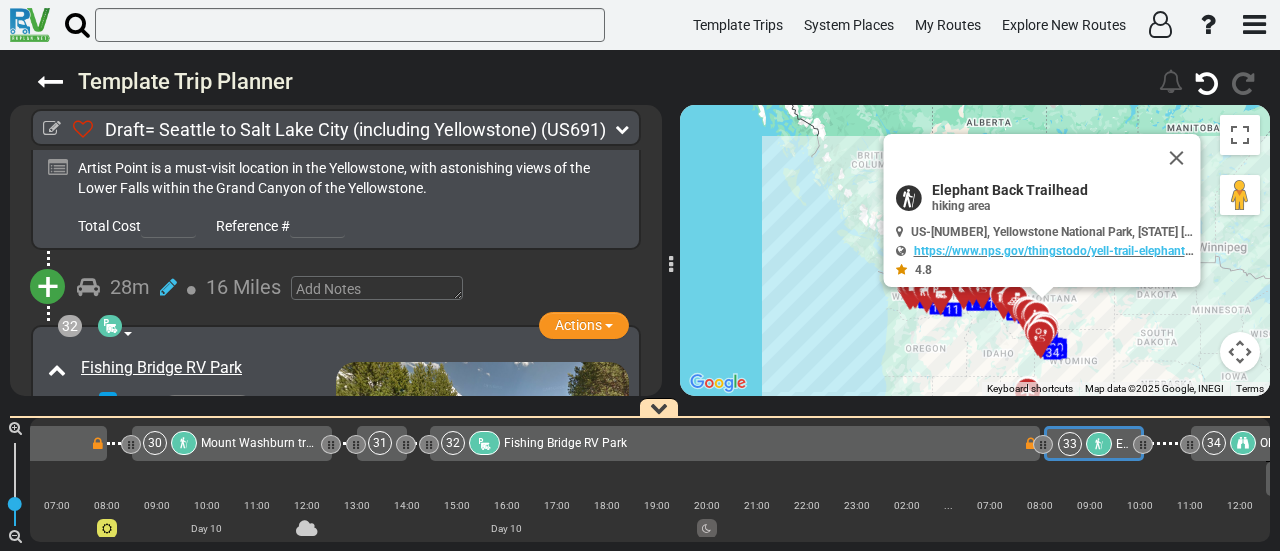 scroll, scrollTop: 12218, scrollLeft: 0, axis: vertical 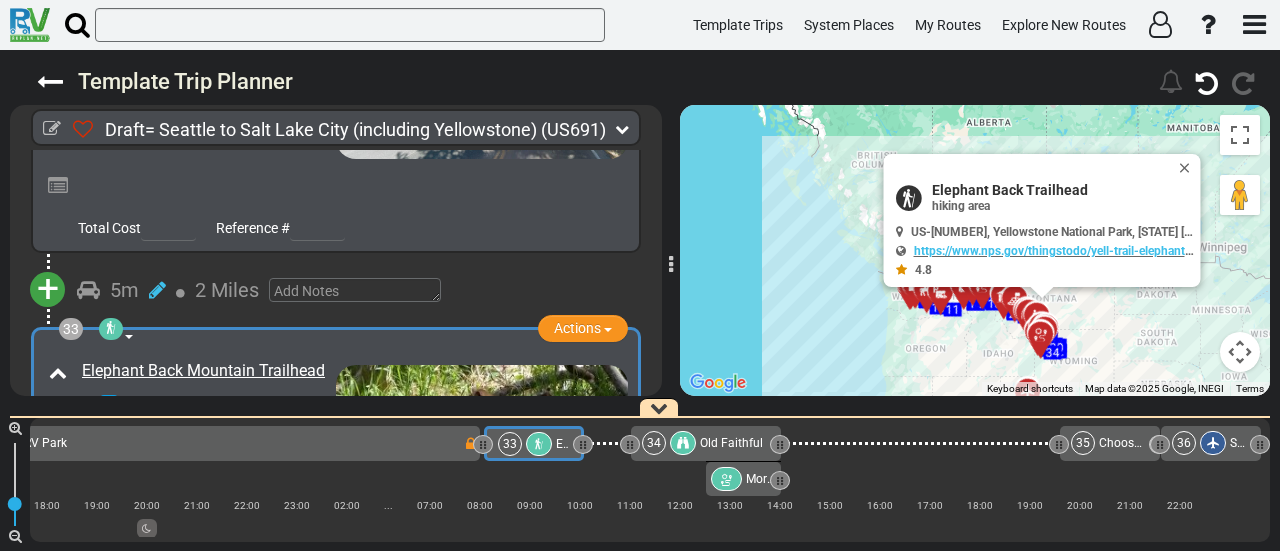 click at bounding box center [195, 479] 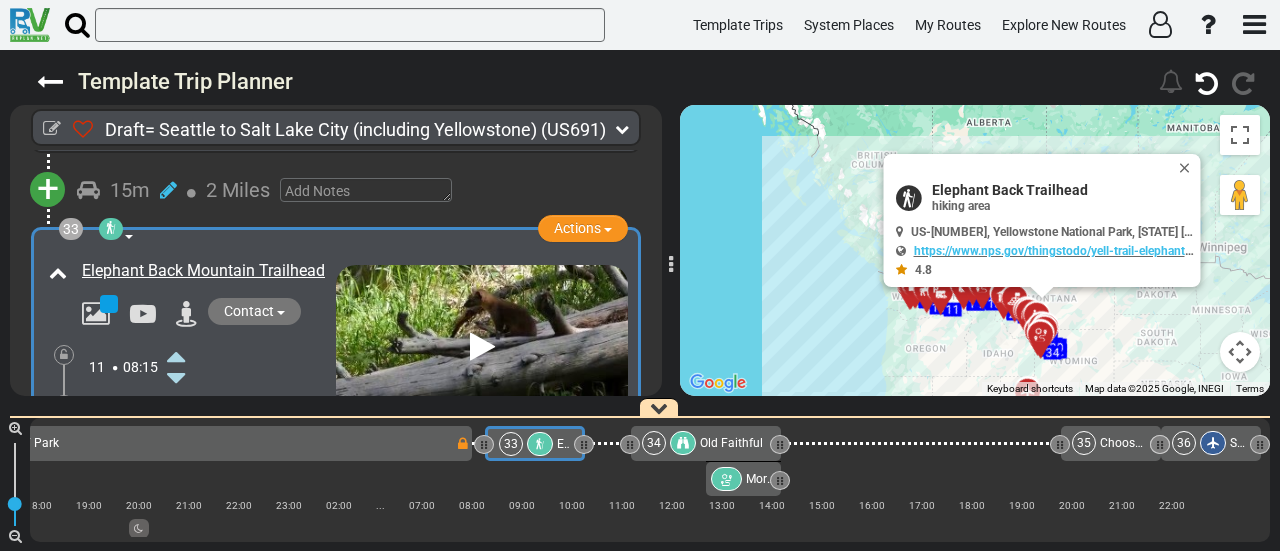 click at bounding box center [176, 444] 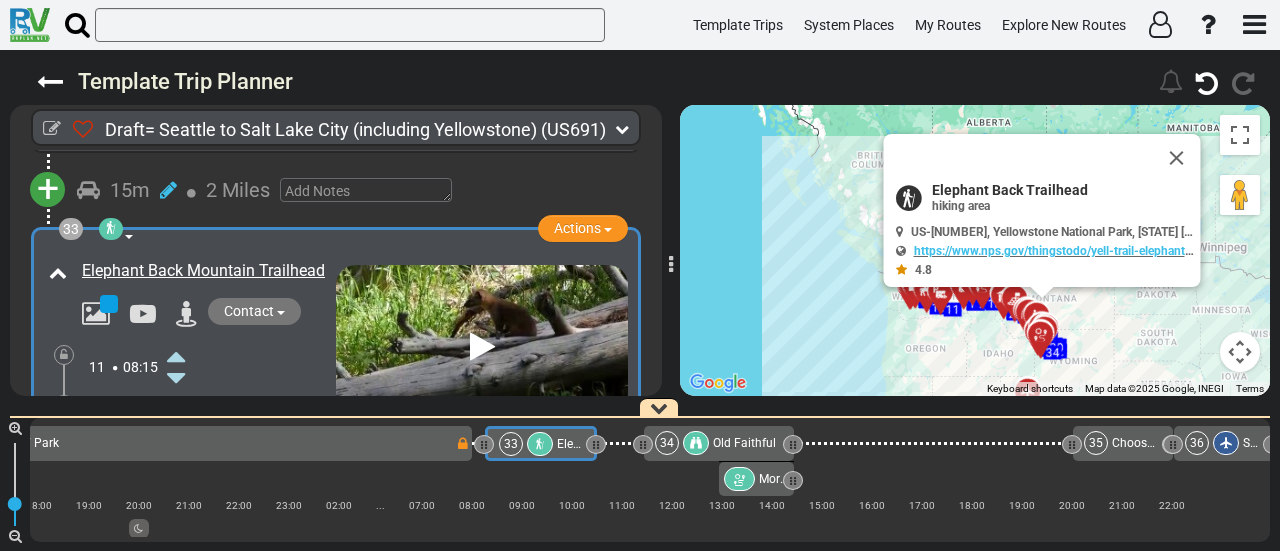 click at bounding box center (176, 444) 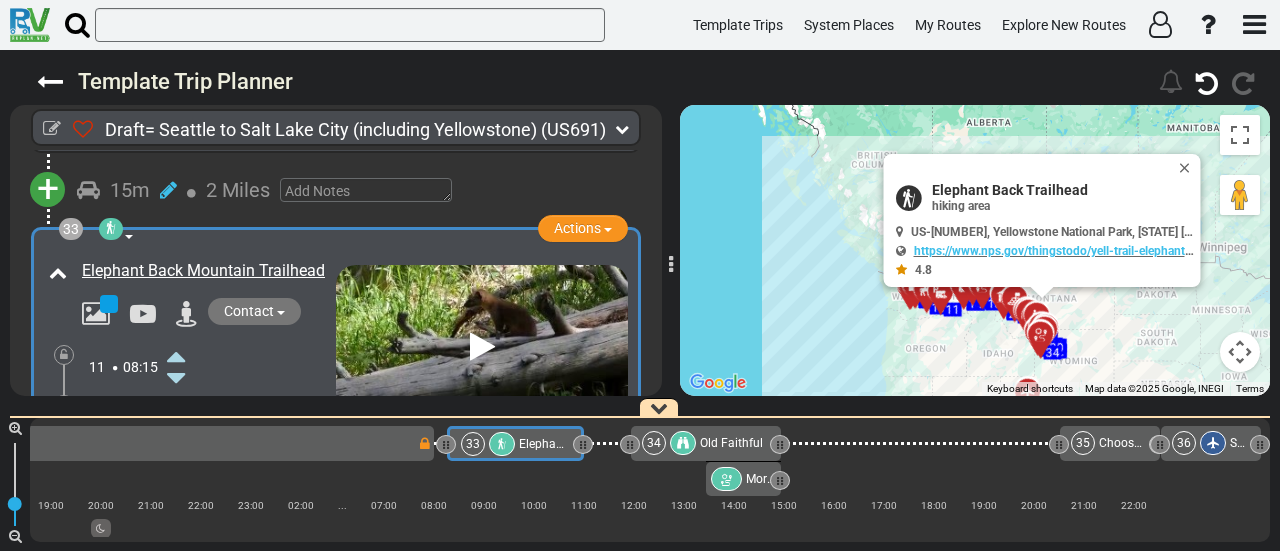 click at bounding box center (176, 444) 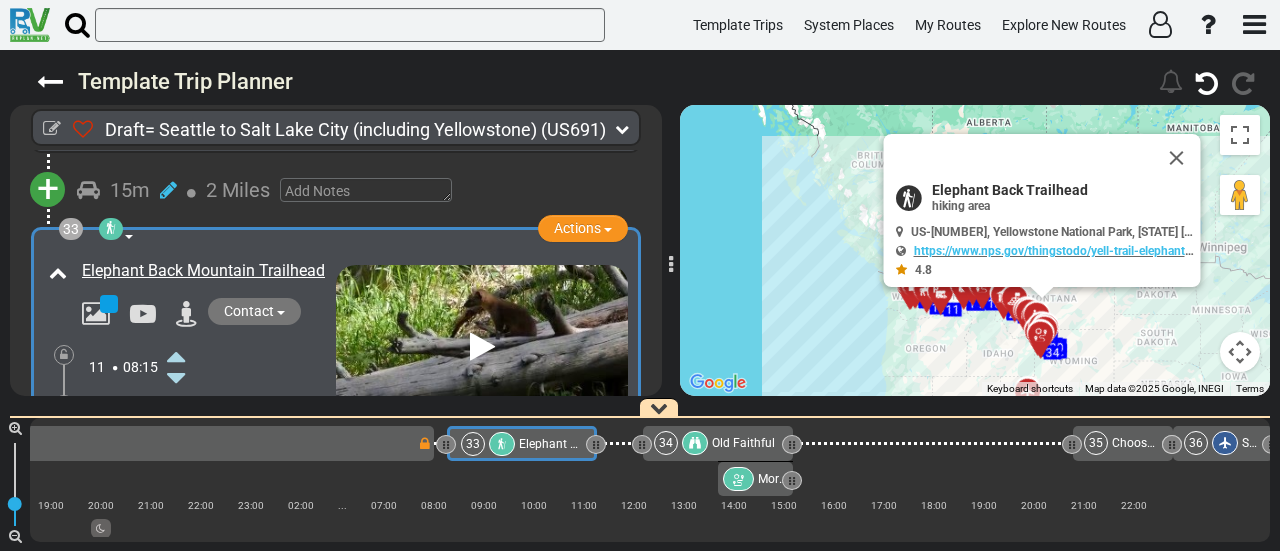 scroll, scrollTop: 0, scrollLeft: 9016, axis: horizontal 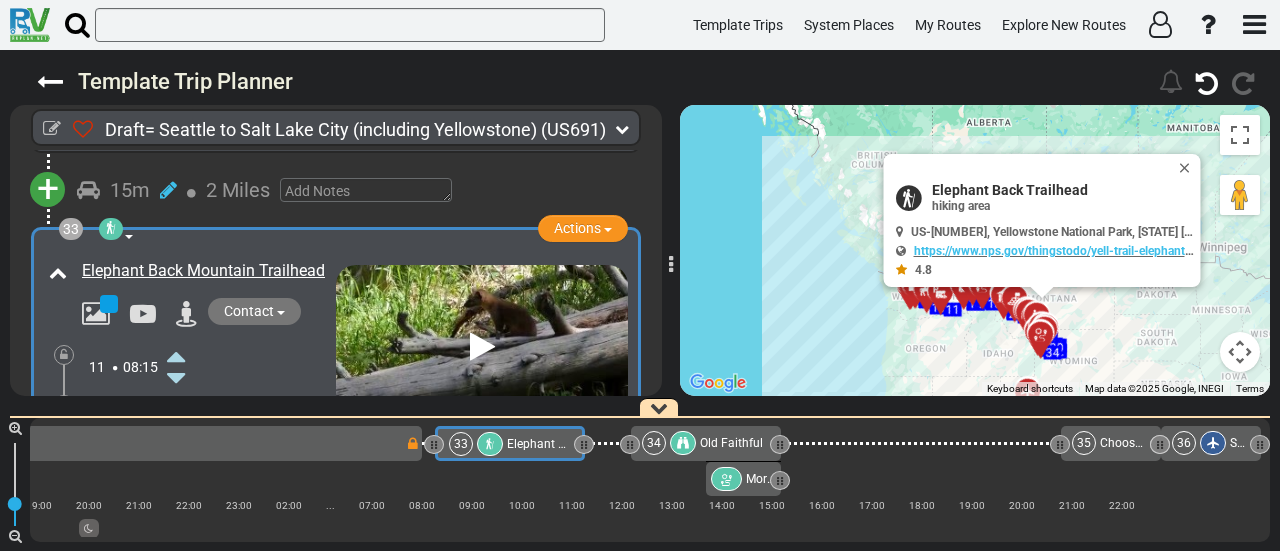 click at bounding box center (683, 443) 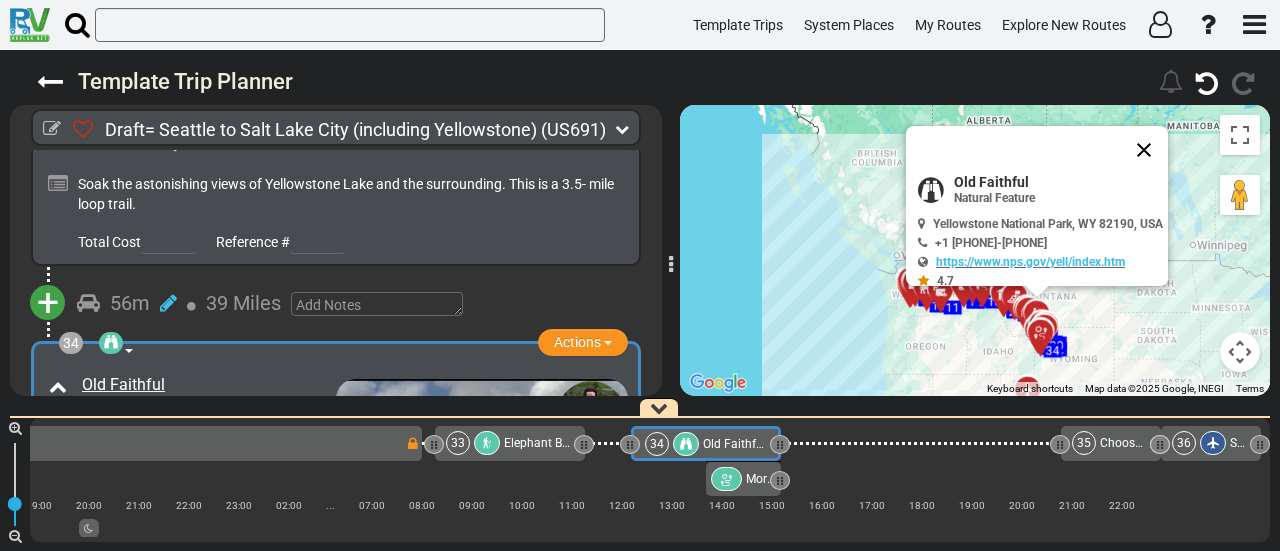 scroll, scrollTop: 12932, scrollLeft: 0, axis: vertical 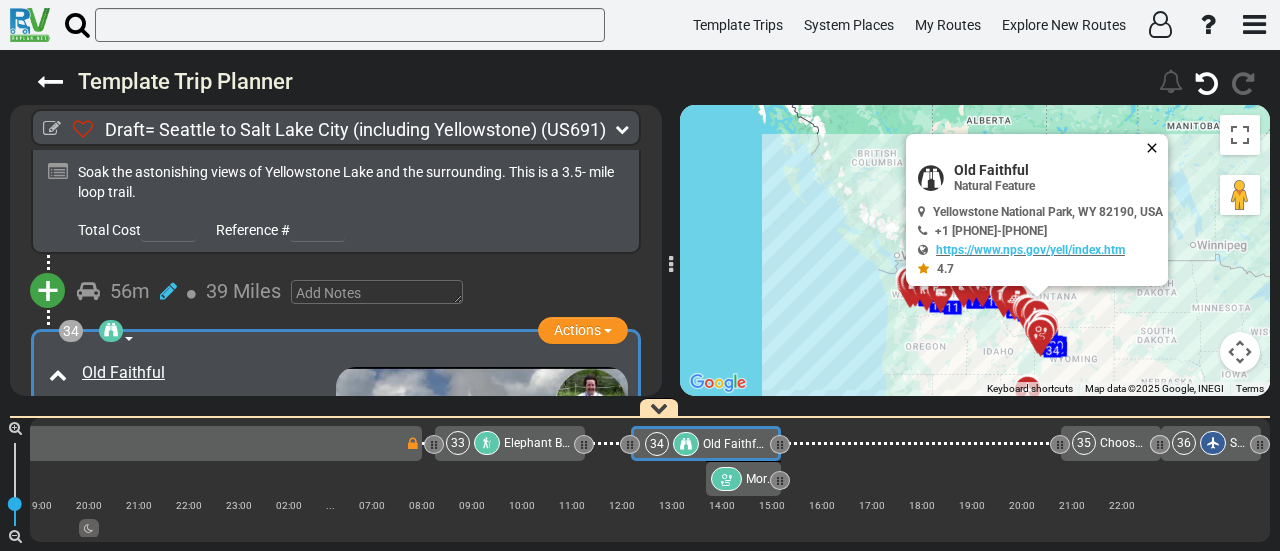 click at bounding box center [1156, 148] 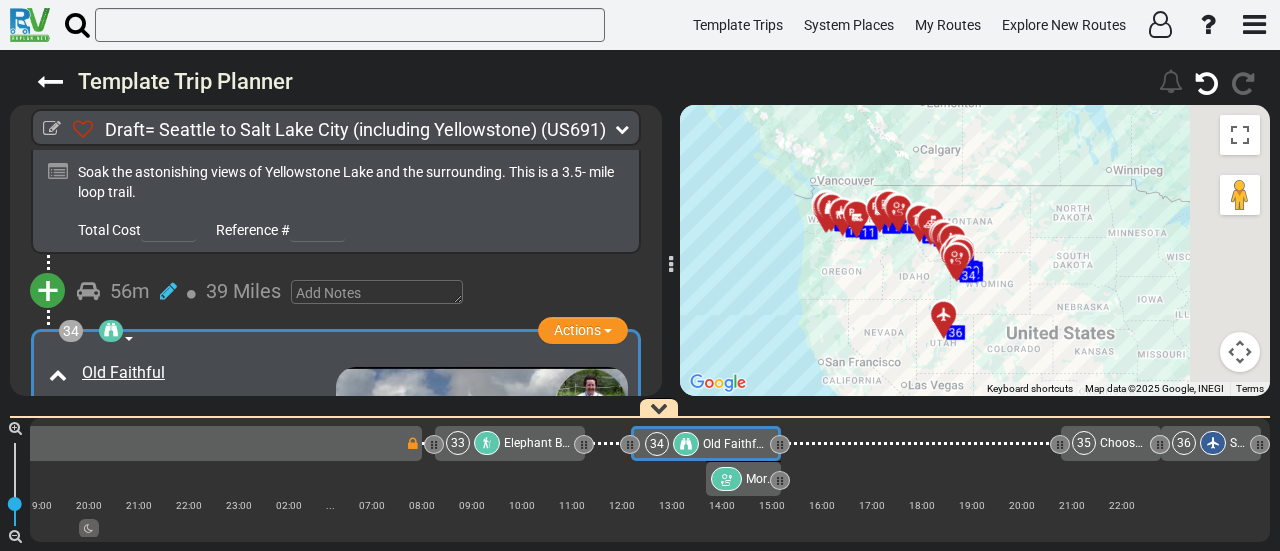 drag, startPoint x: 1040, startPoint y: 180, endPoint x: 1028, endPoint y: 171, distance: 15 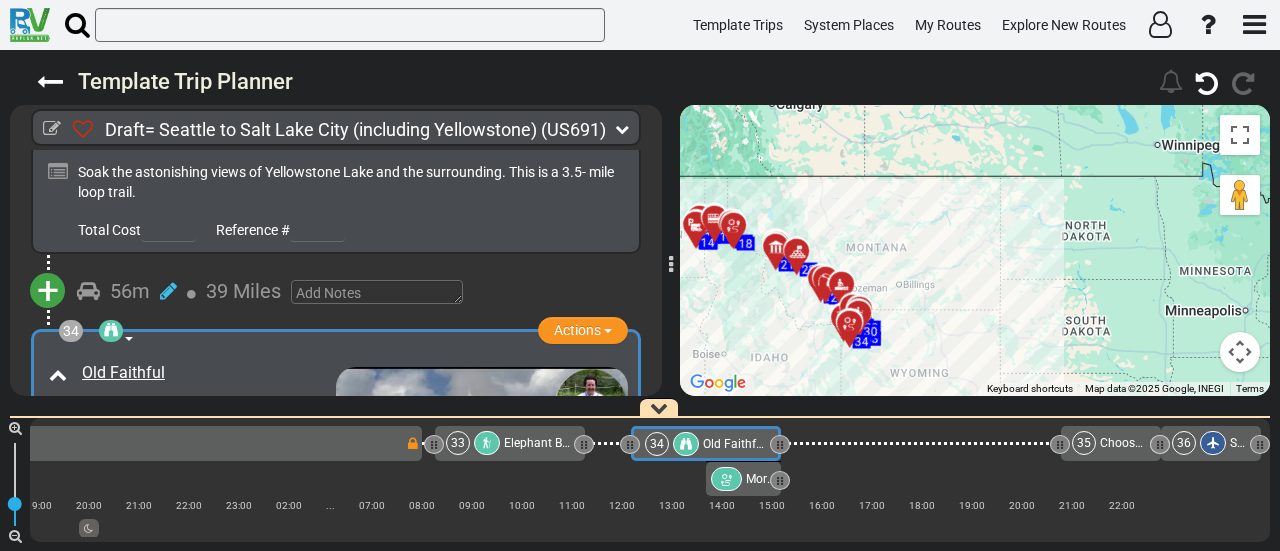 drag, startPoint x: 957, startPoint y: 249, endPoint x: 950, endPoint y: 190, distance: 59.413803 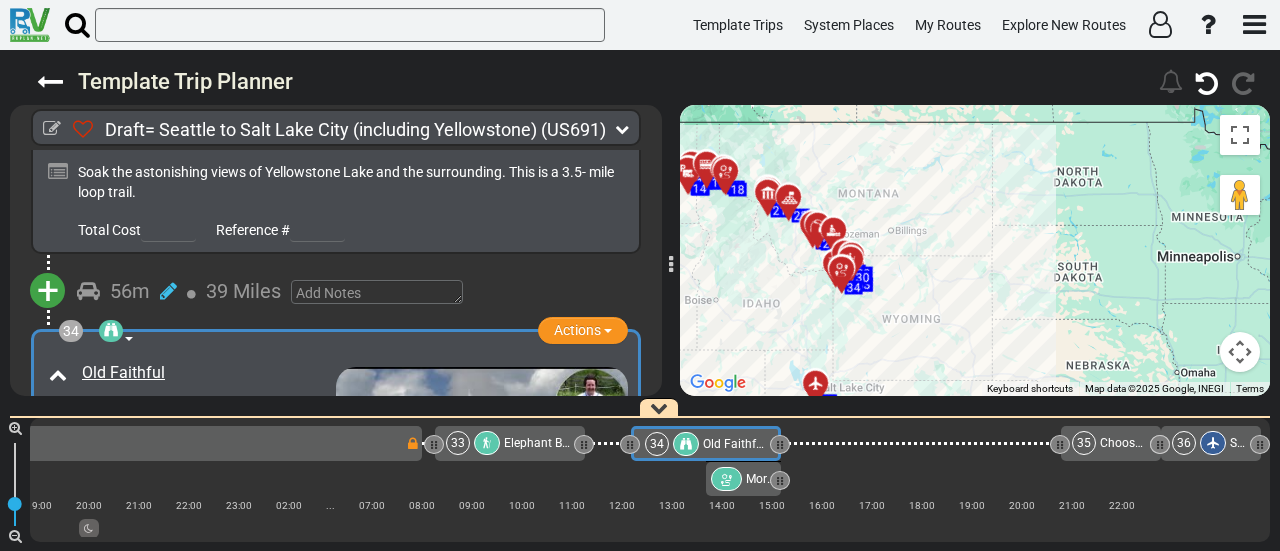 drag, startPoint x: 919, startPoint y: 96, endPoint x: 942, endPoint y: 216, distance: 122.18429 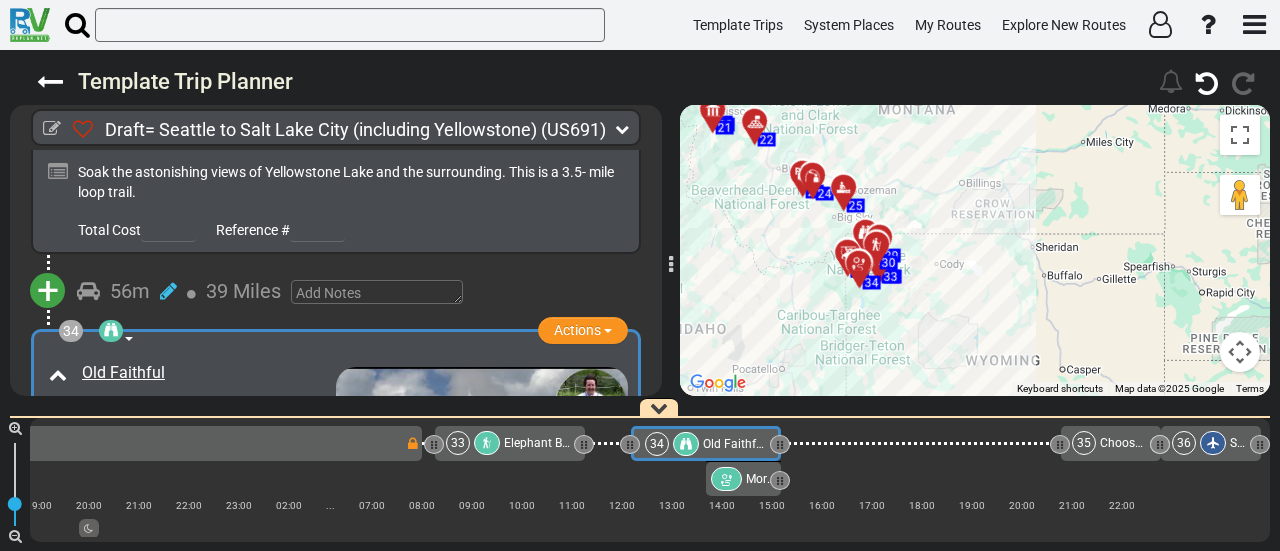 drag, startPoint x: 887, startPoint y: 254, endPoint x: 1016, endPoint y: 223, distance: 132.67253 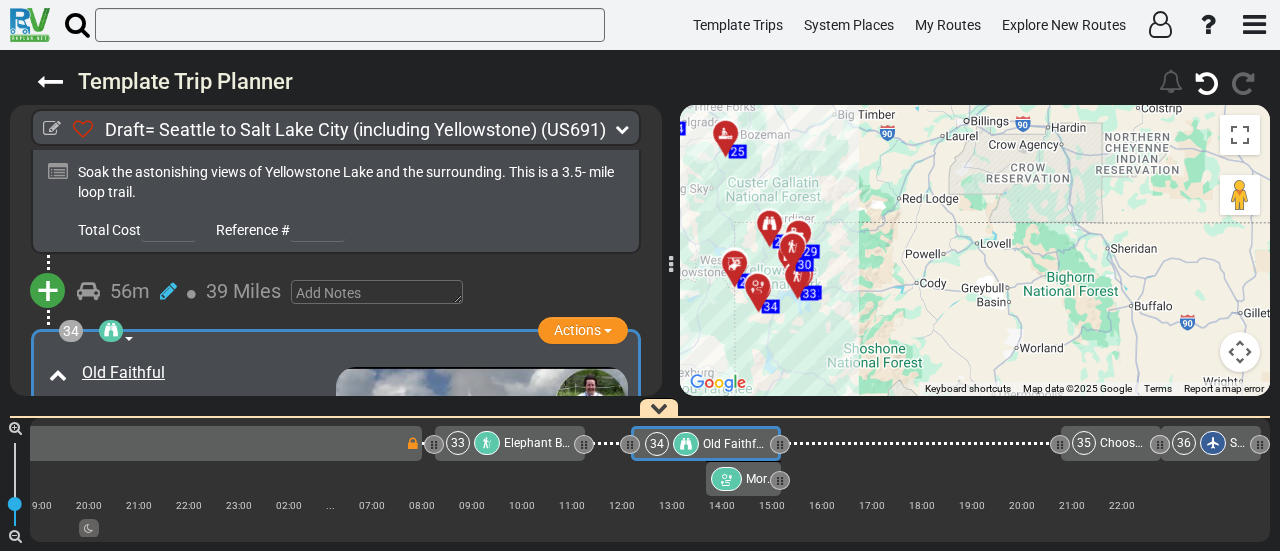 drag, startPoint x: 914, startPoint y: 241, endPoint x: 992, endPoint y: 219, distance: 81.0432 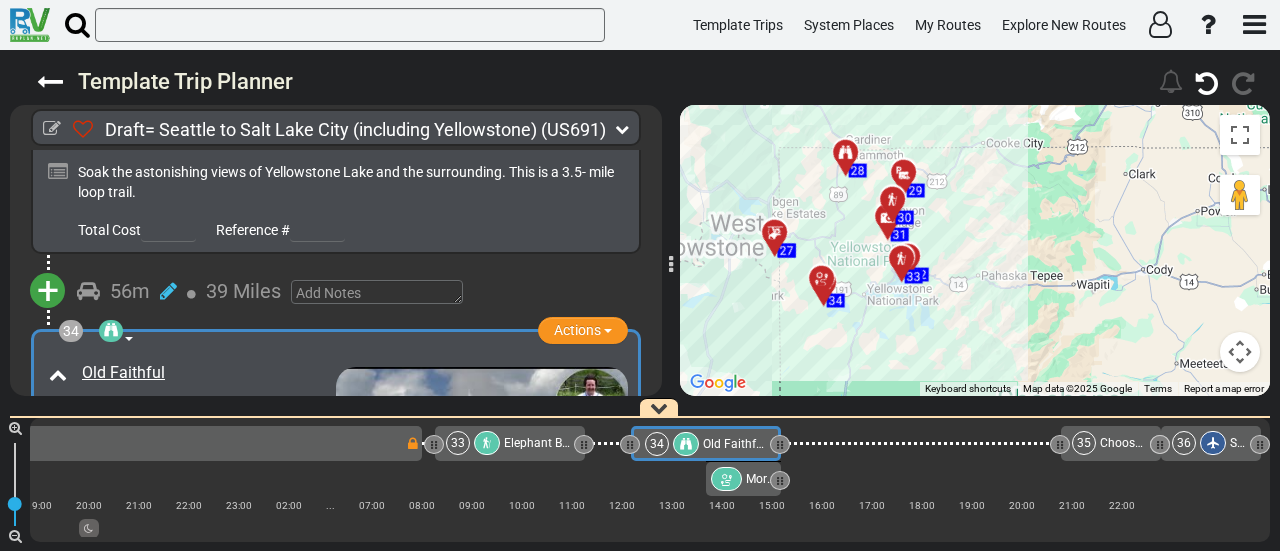 click on "To activate drag with keyboard, press Alt + Enter. Once in keyboard drag state, use the arrow keys to move the marker. To complete the drag, press the Enter key. To cancel, press Escape. [NUMBER] [NUMBER] [NUMBER] [NUMBER] [NUMBER] [NUMBER] [NUMBER] [NUMBER] [NUMBER] [NUMBER] [NUMBER] [NUMBER] [NUMBER] [NUMBER] [NUMBER] [NUMBER] [NUMBER] [NUMBER] [NUMBER] [NUMBER] [NUMBER] [NUMBER] [NUMBER] [NUMBER] [NUMBER] [NUMBER] [NUMBER] [NUMBER] [NUMBER] [NUMBER] [NUMBER] [NUMBER] [NUMBER] [NUMBER] [NUMBER] [NUMBER]" at bounding box center [975, 250] 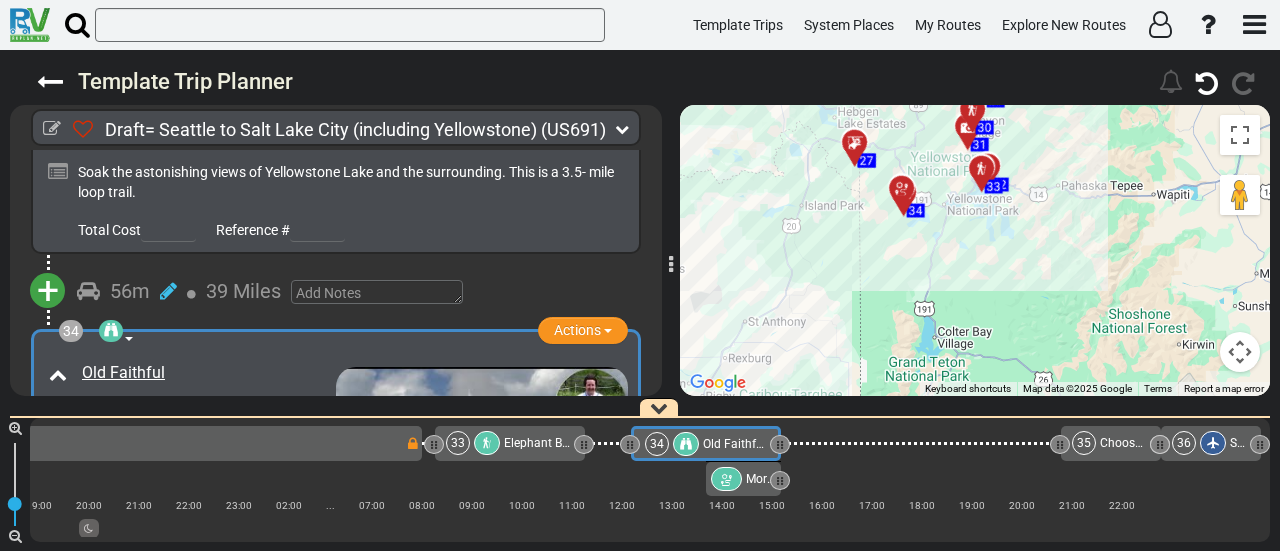 drag, startPoint x: 983, startPoint y: 245, endPoint x: 979, endPoint y: 235, distance: 10.770329 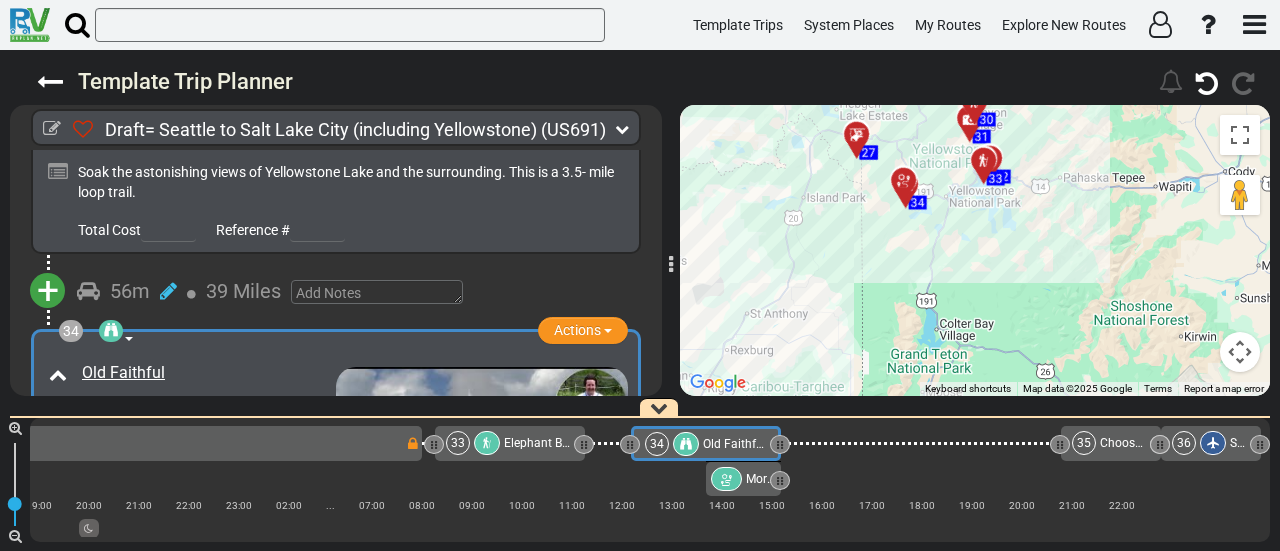 click on "34" at bounding box center (674, 444) 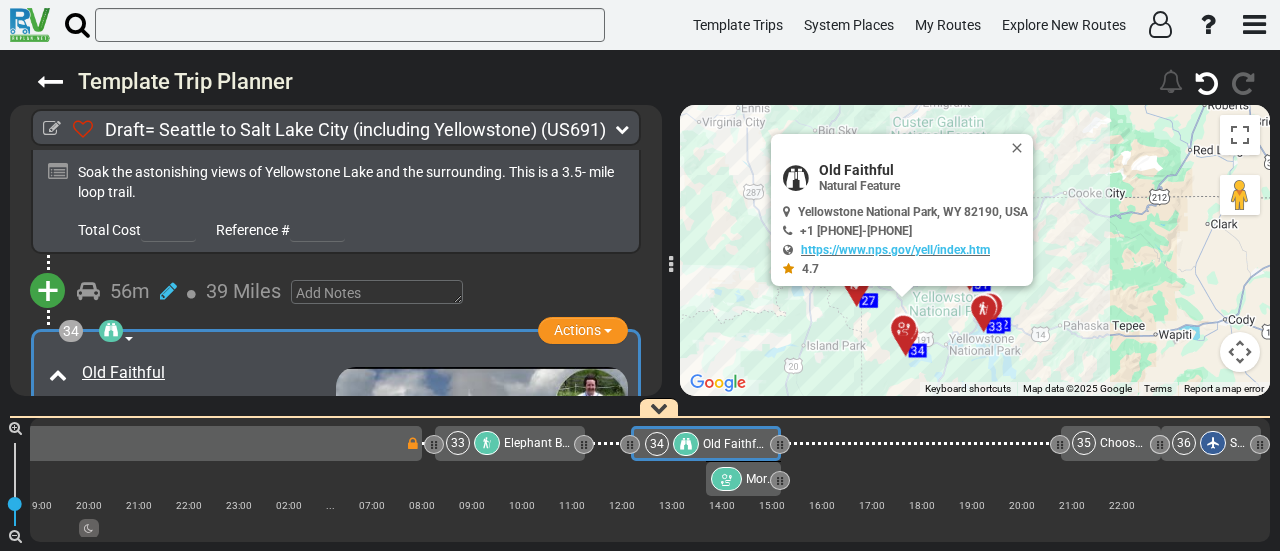 drag, startPoint x: 1008, startPoint y: 141, endPoint x: 1038, endPoint y: 155, distance: 33.105892 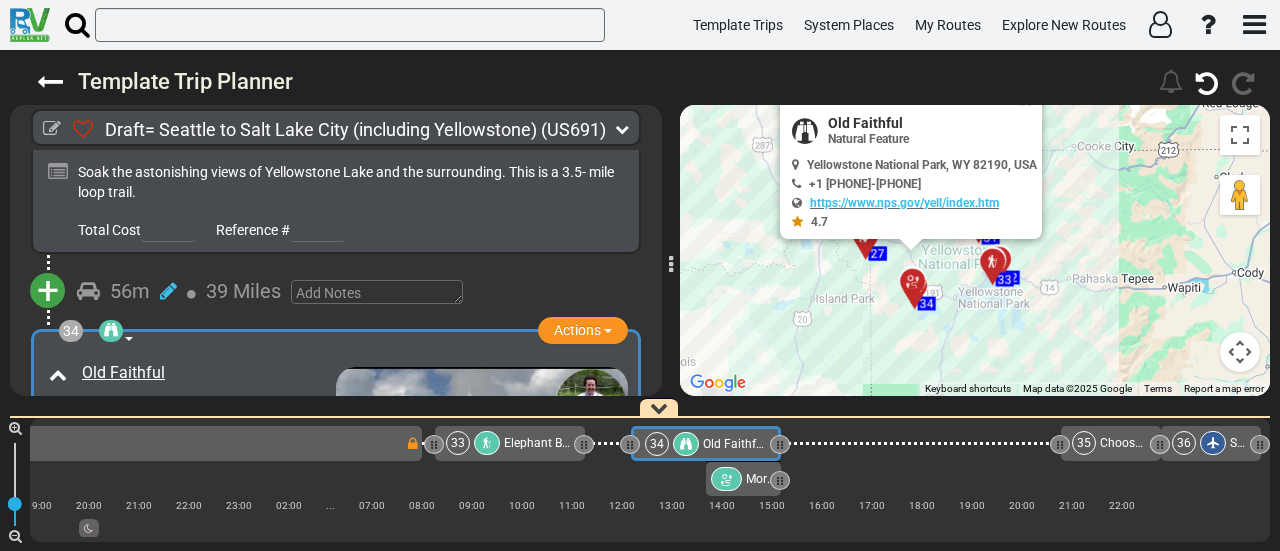 click on "Old Faithful Natural Feature [PHONE] 4.7" at bounding box center [975, 250] 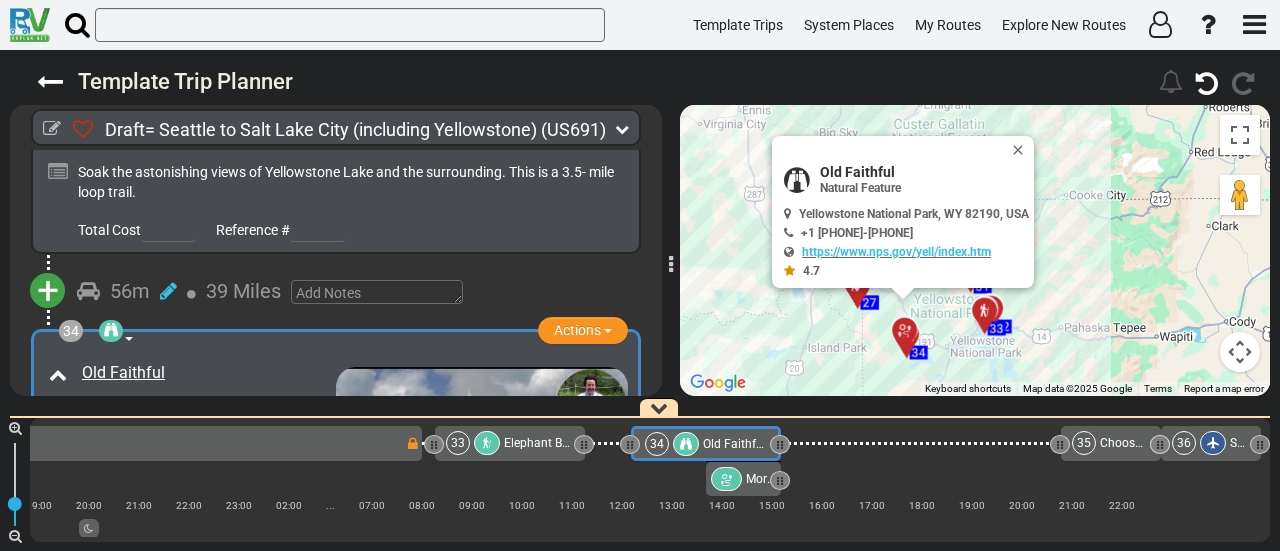 drag, startPoint x: 1081, startPoint y: 242, endPoint x: 1065, endPoint y: 243, distance: 16.03122 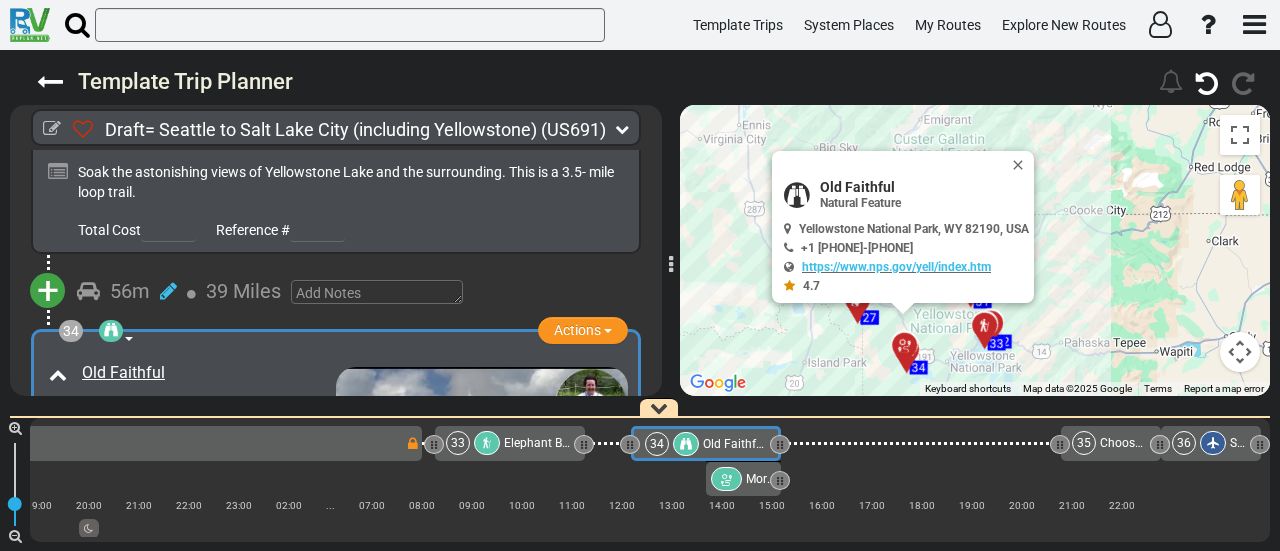 click at bounding box center (1022, 165) 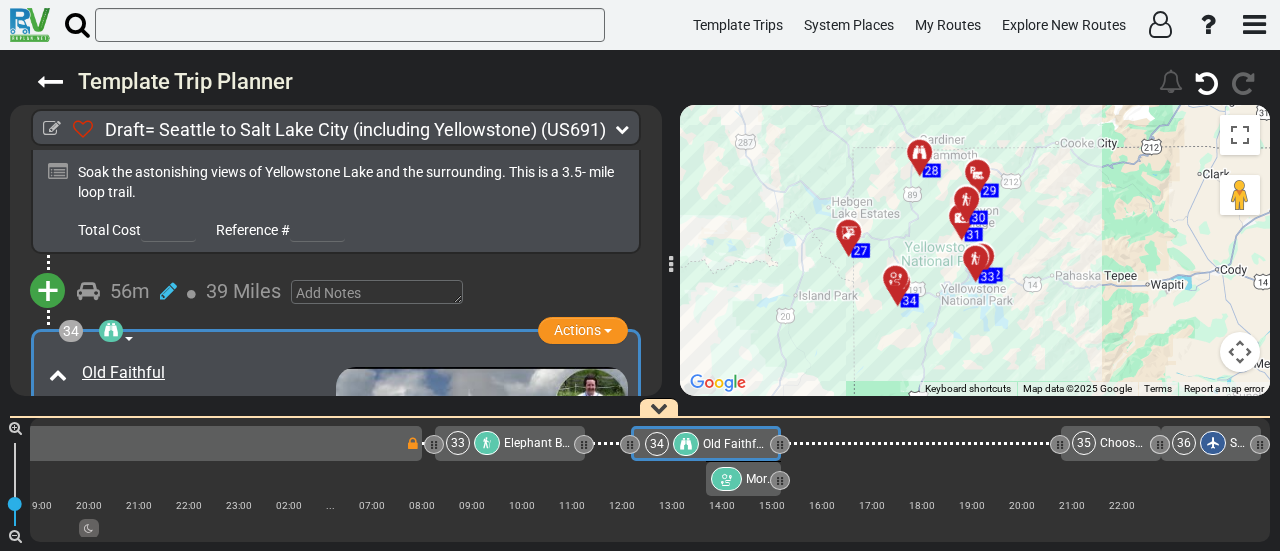 click on "To activate drag with keyboard, press Alt + Enter. Once in keyboard drag state, use the arrow keys to move the marker. To complete the drag, press the Enter key. To cancel, press Escape. [NUMBER] [NUMBER] [NUMBER] [NUMBER] [NUMBER] [NUMBER] [NUMBER] [NUMBER] [NUMBER] [NUMBER] [NUMBER] [NUMBER] [NUMBER] [NUMBER] [NUMBER] [NUMBER] [NUMBER] [NUMBER] [NUMBER] [NUMBER] [NUMBER] [NUMBER] [NUMBER] [NUMBER] [NUMBER] [NUMBER] [NUMBER] [NUMBER] [NUMBER] [NUMBER] [NUMBER] [NUMBER] [NUMBER] [NUMBER] [NUMBER] [NUMBER]" at bounding box center [975, 250] 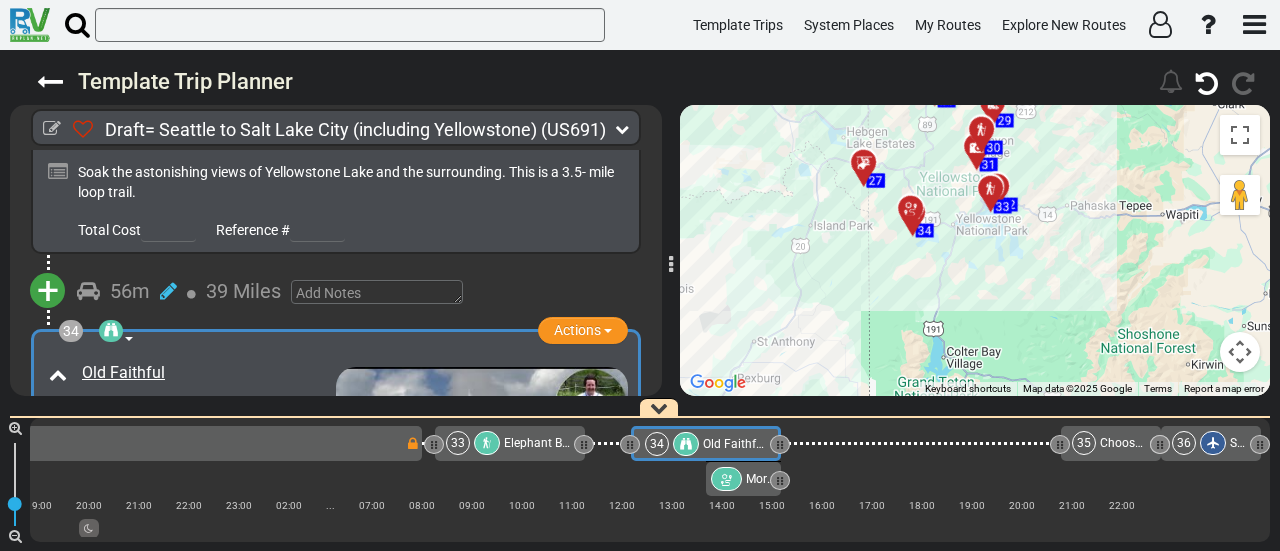 click on "To activate drag with keyboard, press Alt + Enter. Once in keyboard drag state, use the arrow keys to move the marker. To complete the drag, press the Enter key. To cancel, press Escape. [NUMBER] [NUMBER] [NUMBER] [NUMBER] [NUMBER] [NUMBER] [NUMBER] [NUMBER] [NUMBER] [NUMBER] [NUMBER] [NUMBER] [NUMBER] [NUMBER] [NUMBER] [NUMBER] [NUMBER] [NUMBER] [NUMBER] [NUMBER] [NUMBER] [NUMBER] [NUMBER] [NUMBER] [NUMBER] [NUMBER] [NUMBER] [NUMBER] [NUMBER] [NUMBER] [NUMBER] [NUMBER] [NUMBER] [NUMBER] [NUMBER] [NUMBER]" at bounding box center (975, 250) 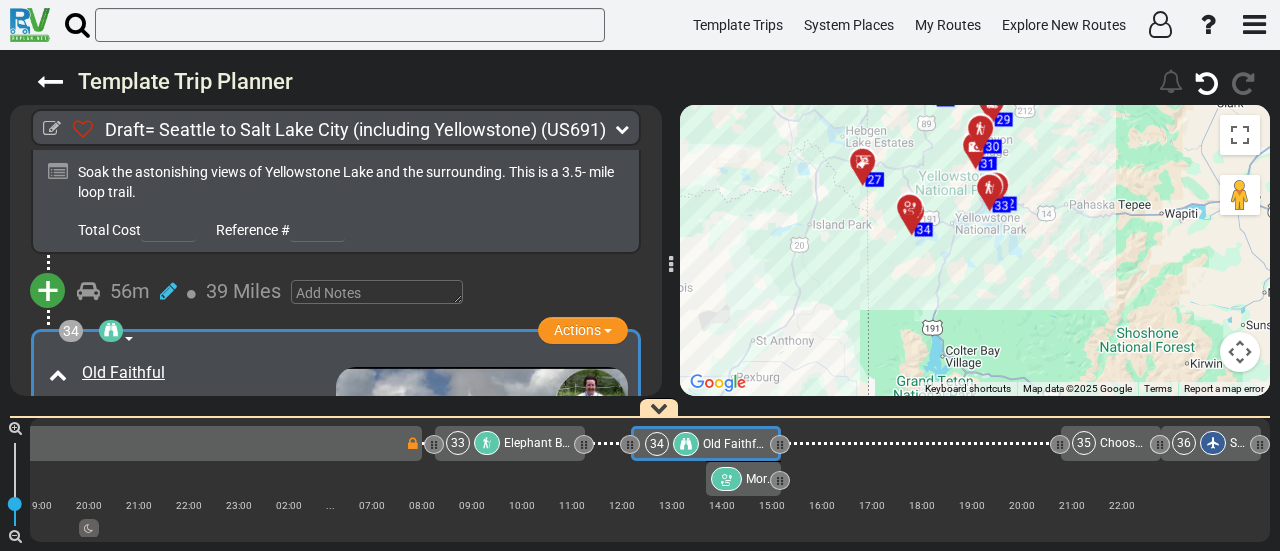 click on "Old Faithful" at bounding box center [734, 444] 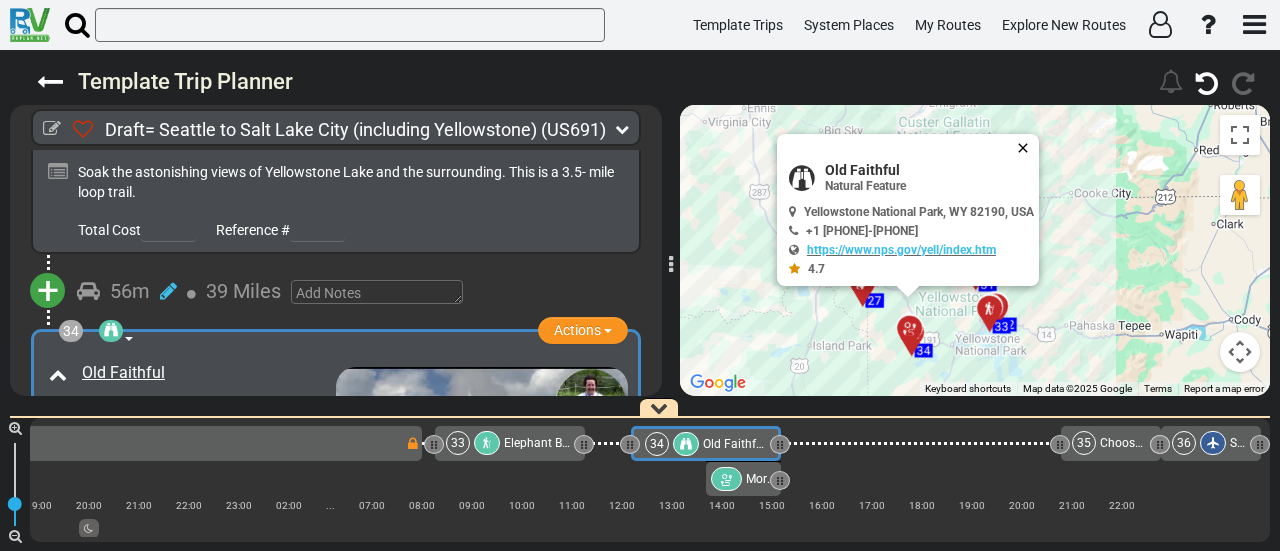 click at bounding box center (1027, 148) 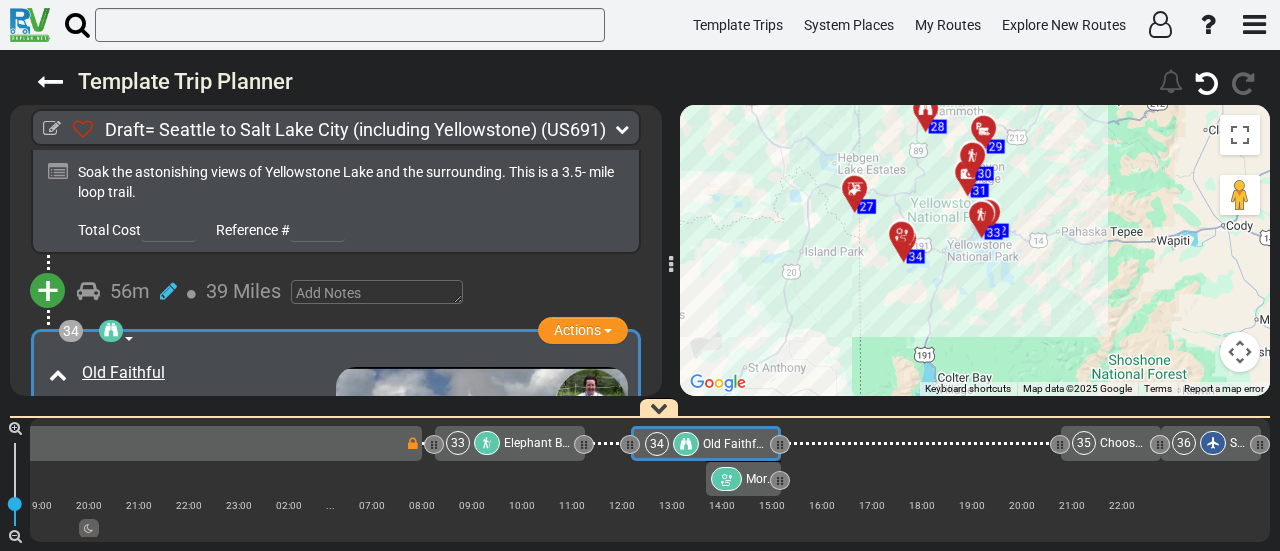 drag, startPoint x: 1103, startPoint y: 242, endPoint x: 1098, endPoint y: 190, distance: 52.23983 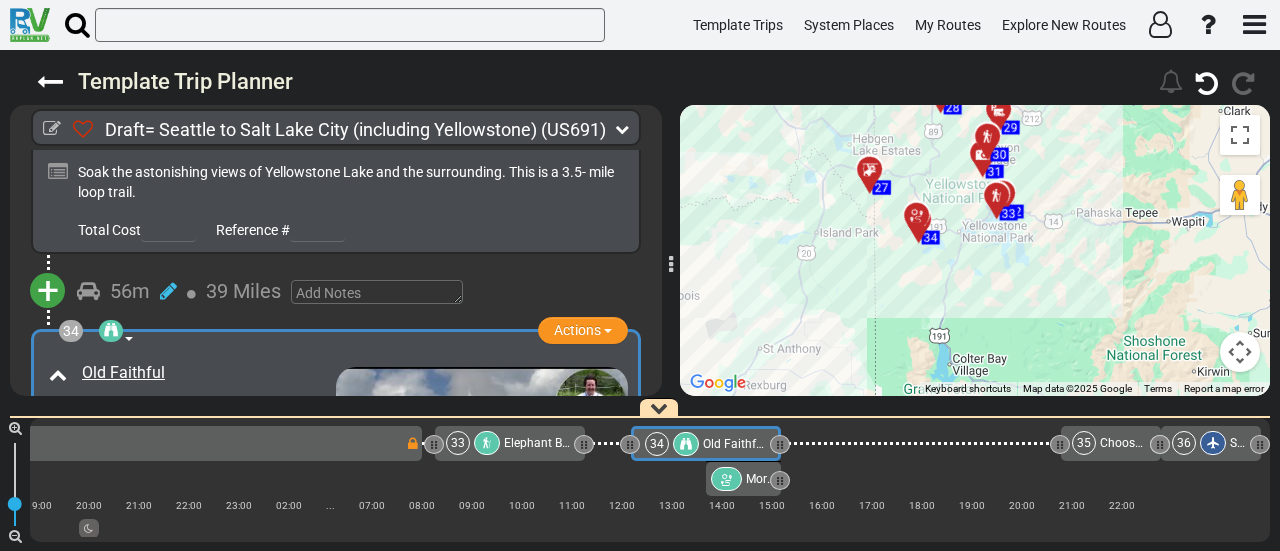 drag, startPoint x: 945, startPoint y: 306, endPoint x: 962, endPoint y: 296, distance: 19.723083 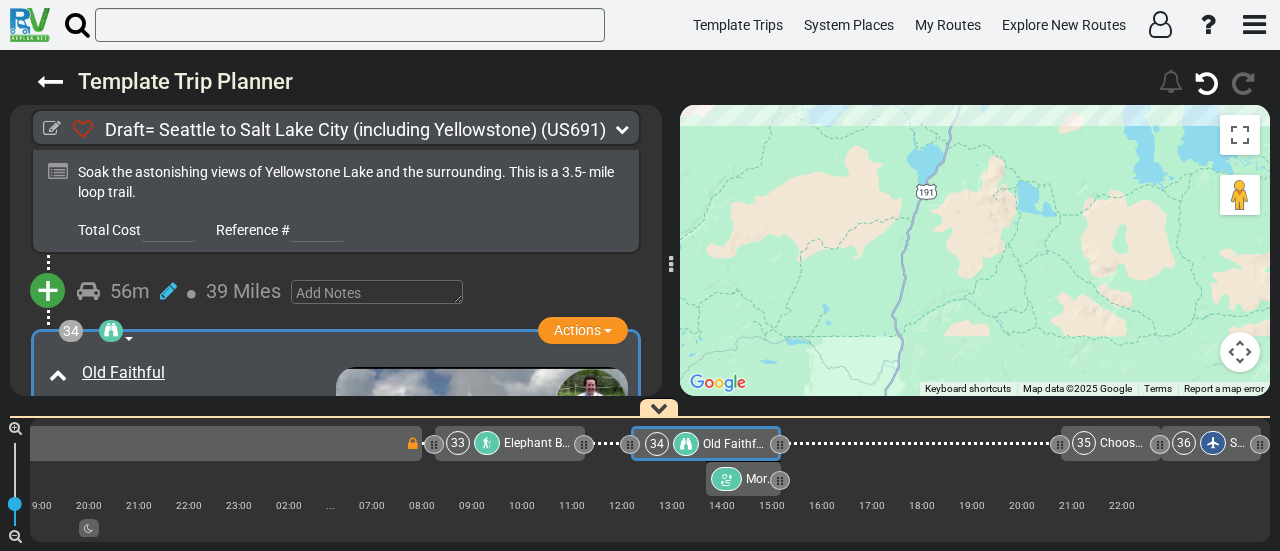click at bounding box center [686, 444] 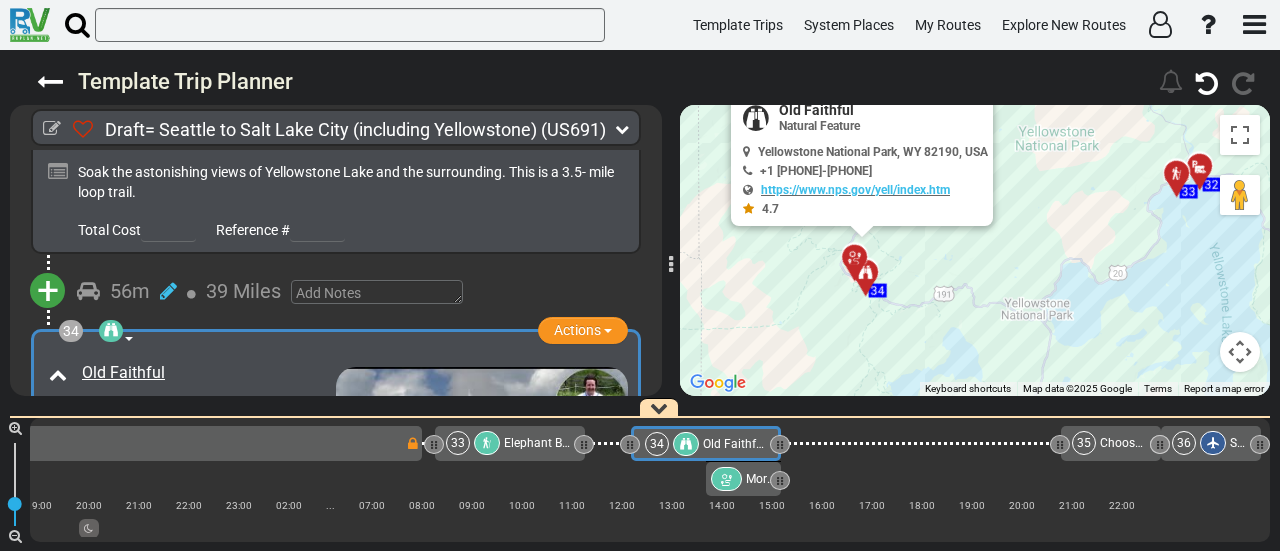 click on "To activate drag with keyboard, press Alt + Enter. Once in keyboard drag state, use the arrow keys to move the marker. To complete the drag, press the Enter key. To cancel, press Escape. [NUMBER] [NUMBER] [NUMBER] [NUMBER] [NUMBER] [NUMBER] [NUMBER] [NUMBER] [NUMBER] [NUMBER] [NUMBER] [NUMBER] [NUMBER] [NUMBER] [NUMBER] [NUMBER] [NUMBER] [NUMBER] [NUMBER] [NUMBER] [NUMBER] [NUMBER] [NUMBER] [NUMBER] [NUMBER] [NUMBER] [NUMBER] [NUMBER] [NUMBER]                                                                                                                                                                                                                                                                                                                                                                                                                                                                                                                                                                                                                                                                                                            Old Faithful Natural Feature +1 [PHONE]-[PHONE] 4.7" at bounding box center (975, 250) 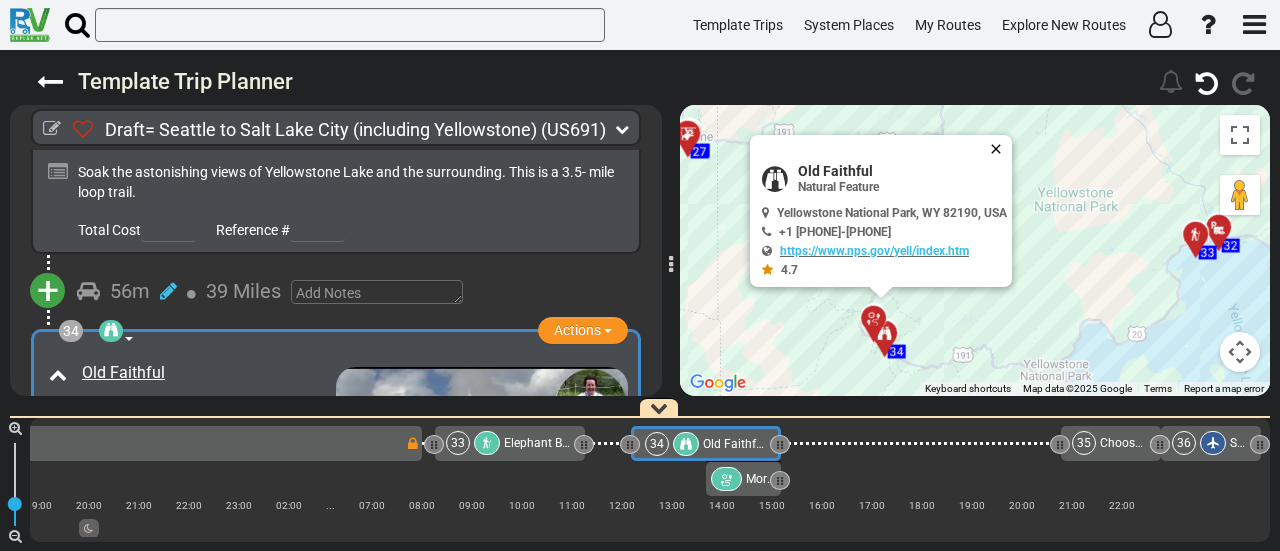 click at bounding box center [1000, 149] 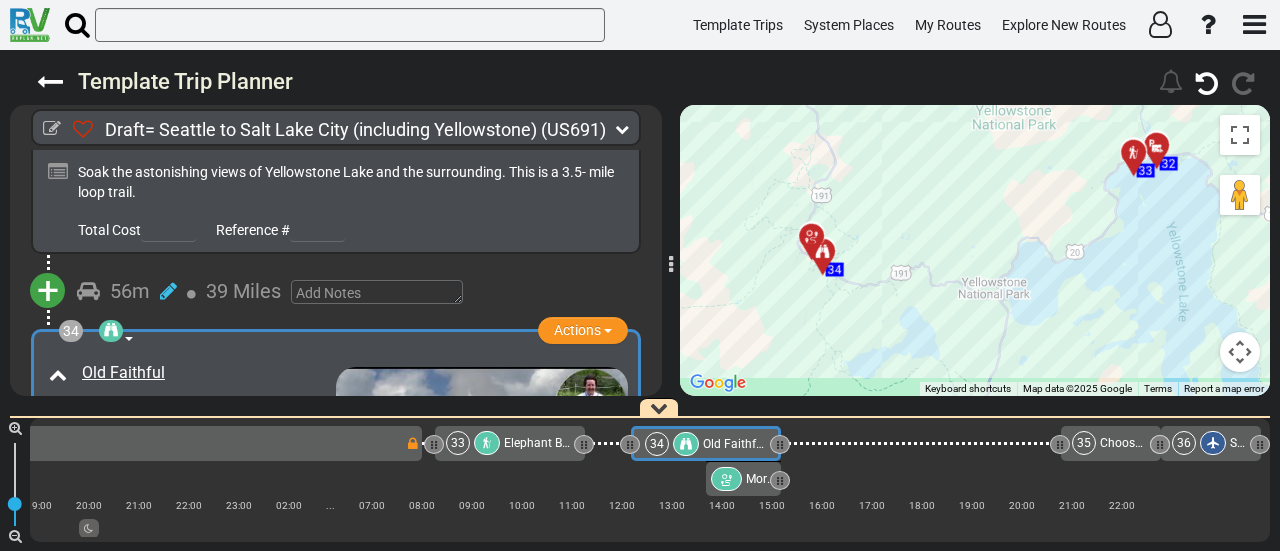 drag, startPoint x: 1058, startPoint y: 240, endPoint x: 994, endPoint y: 159, distance: 103.23275 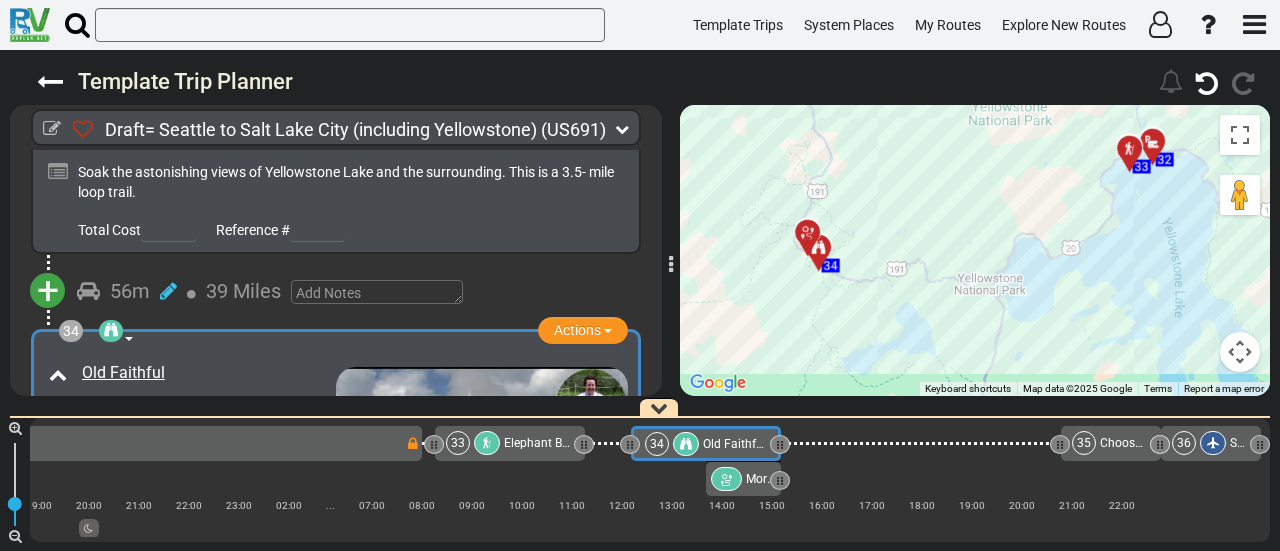 click at bounding box center [1240, 352] 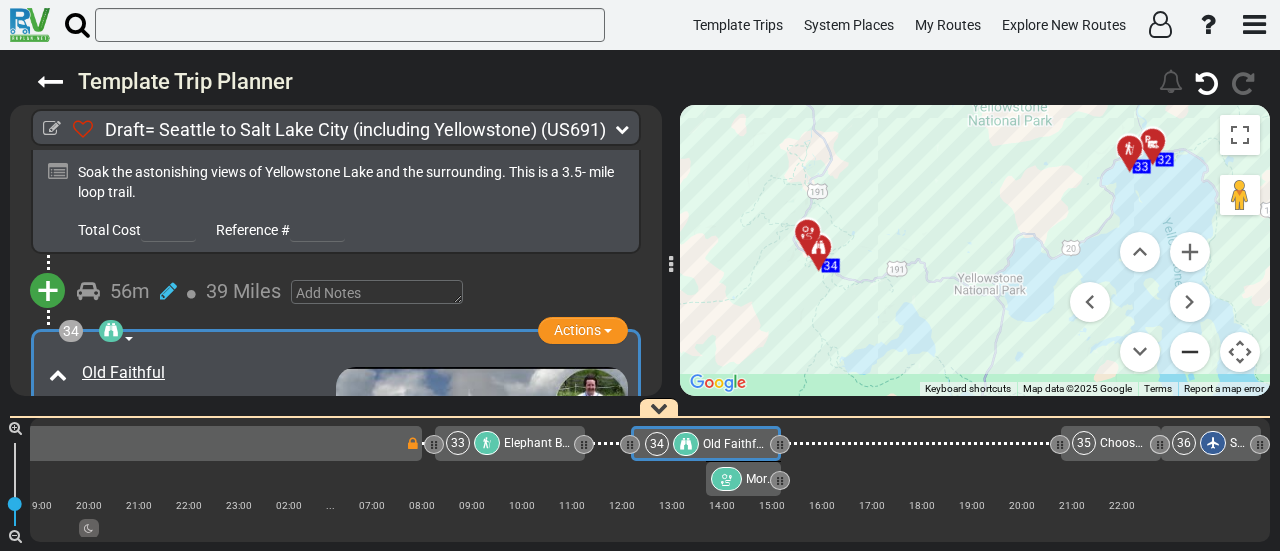 click at bounding box center (1190, 352) 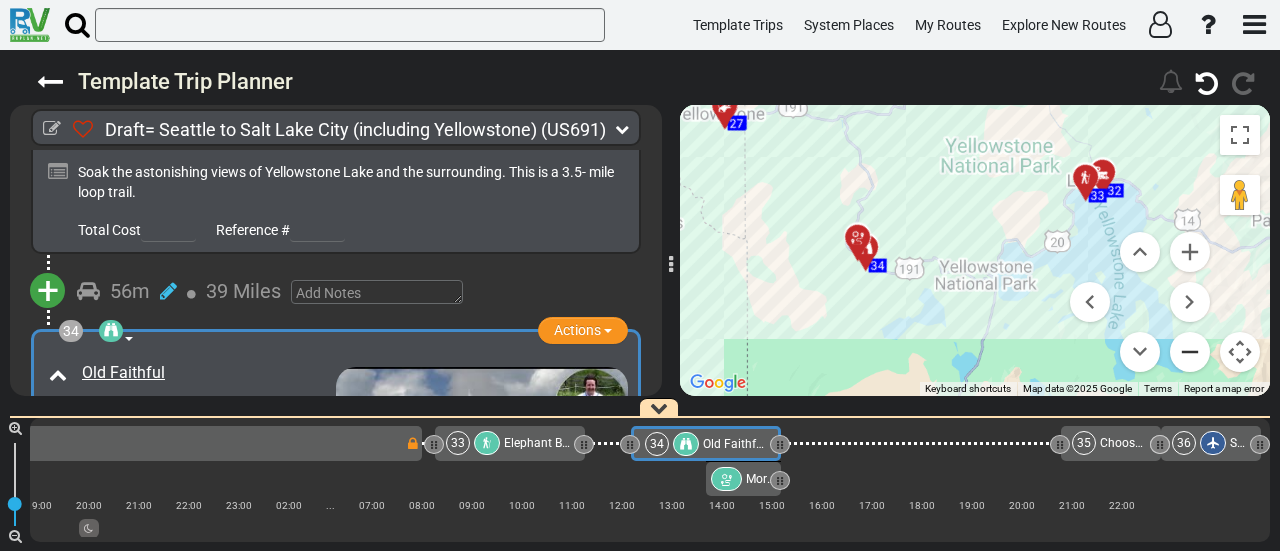 click at bounding box center (1190, 352) 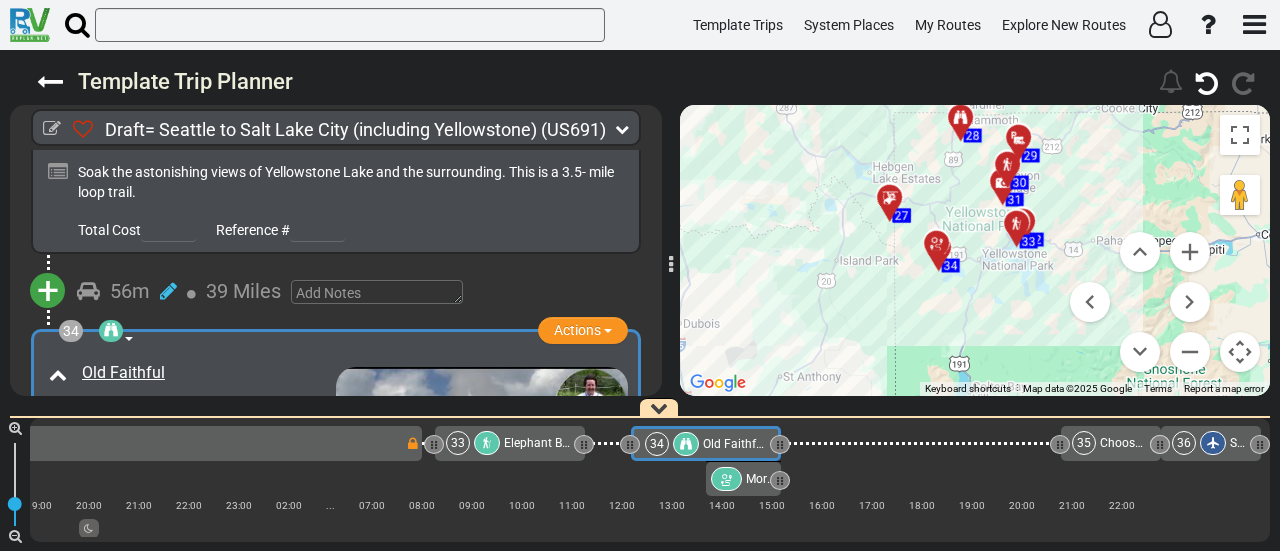 click at bounding box center [686, 444] 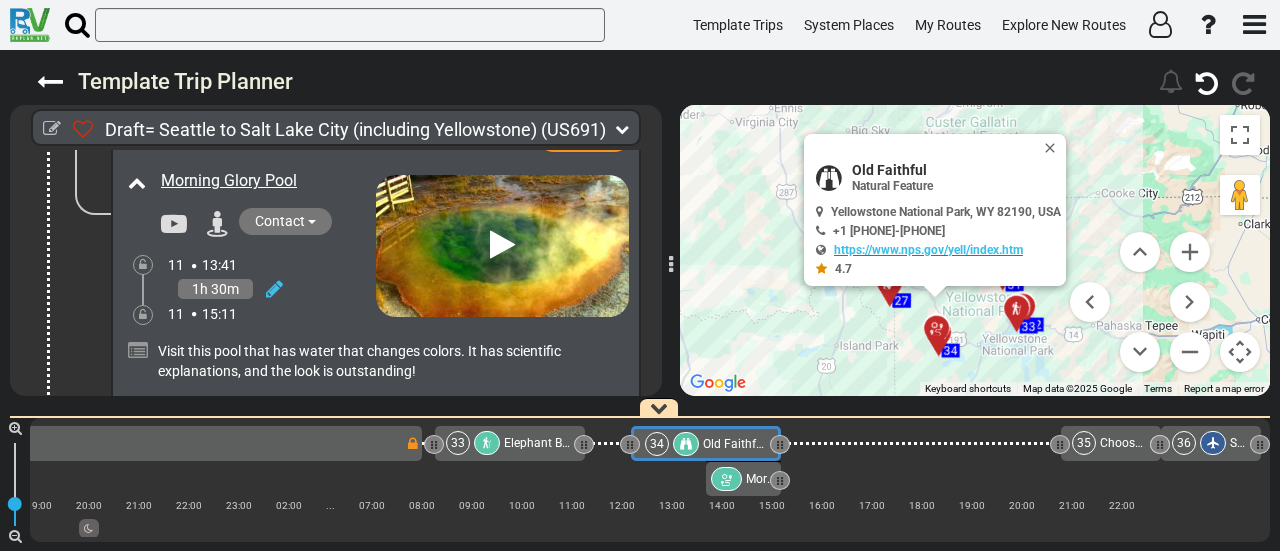 scroll, scrollTop: 13492, scrollLeft: 0, axis: vertical 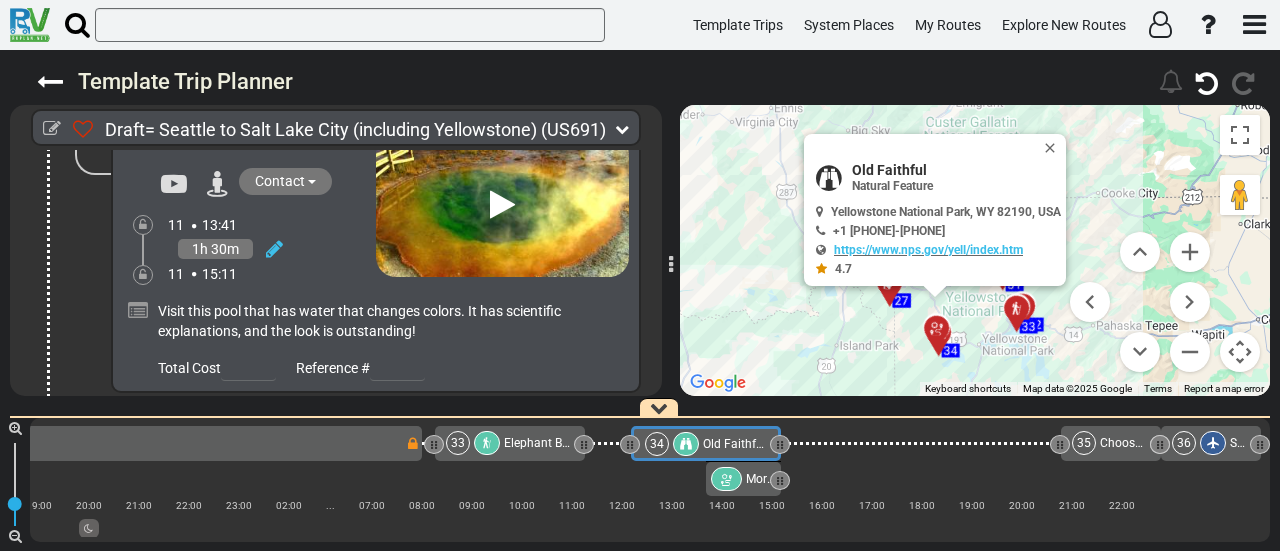 click on "+" at bounding box center [48, 429] 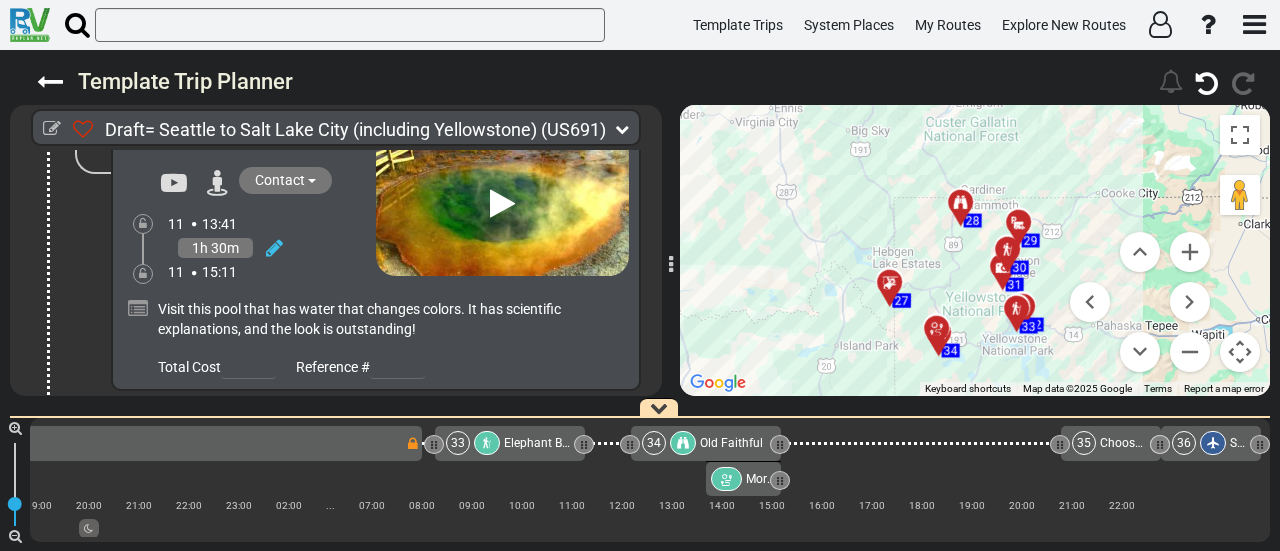 scroll, scrollTop: 13491, scrollLeft: 0, axis: vertical 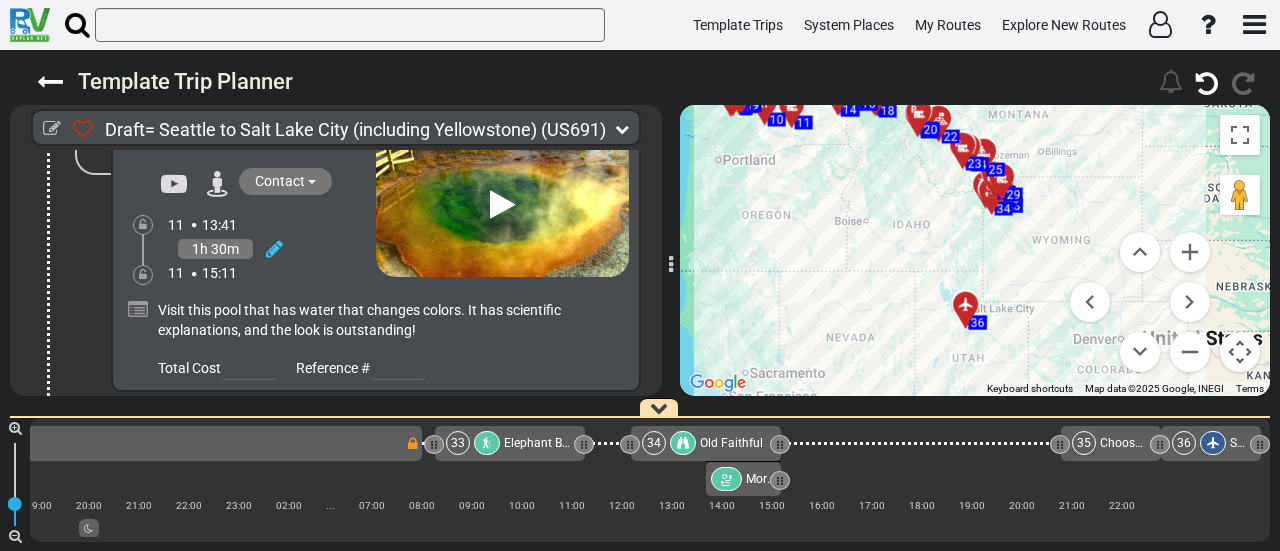 click on "Add Campground" at bounding box center (110, 491) 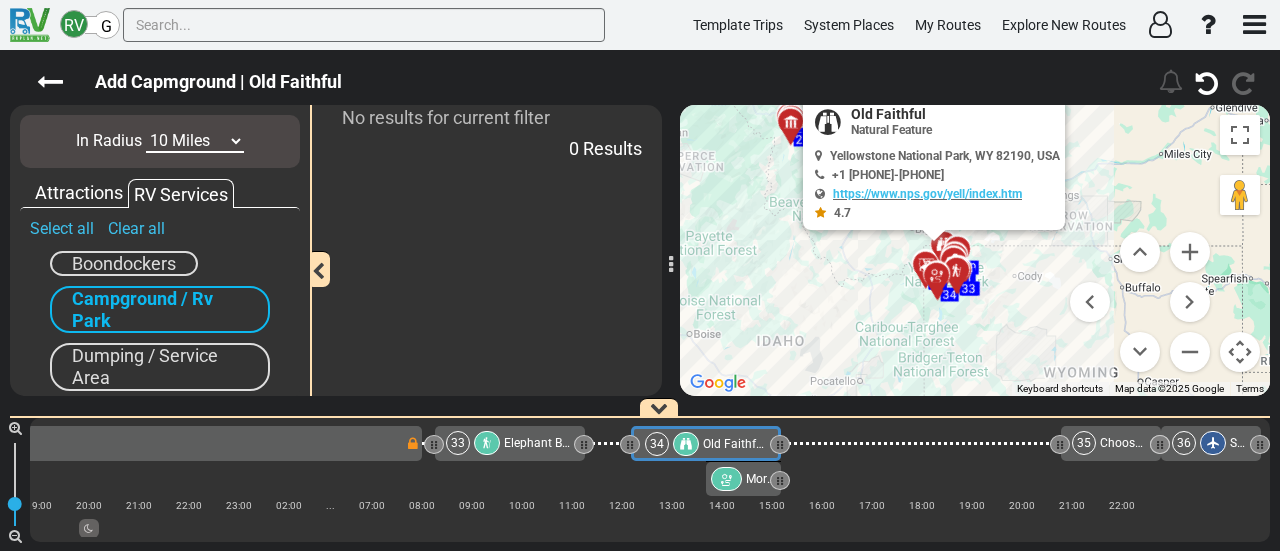 drag, startPoint x: 1031, startPoint y: 287, endPoint x: 1075, endPoint y: 164, distance: 130.63307 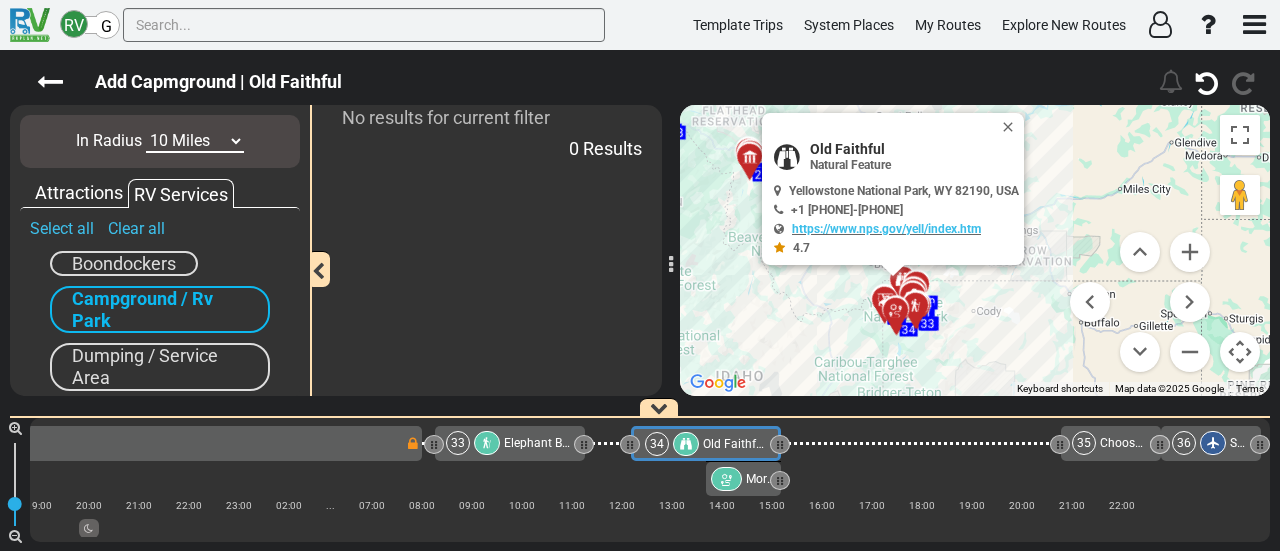 drag, startPoint x: 1014, startPoint y: 123, endPoint x: 981, endPoint y: 225, distance: 107.205414 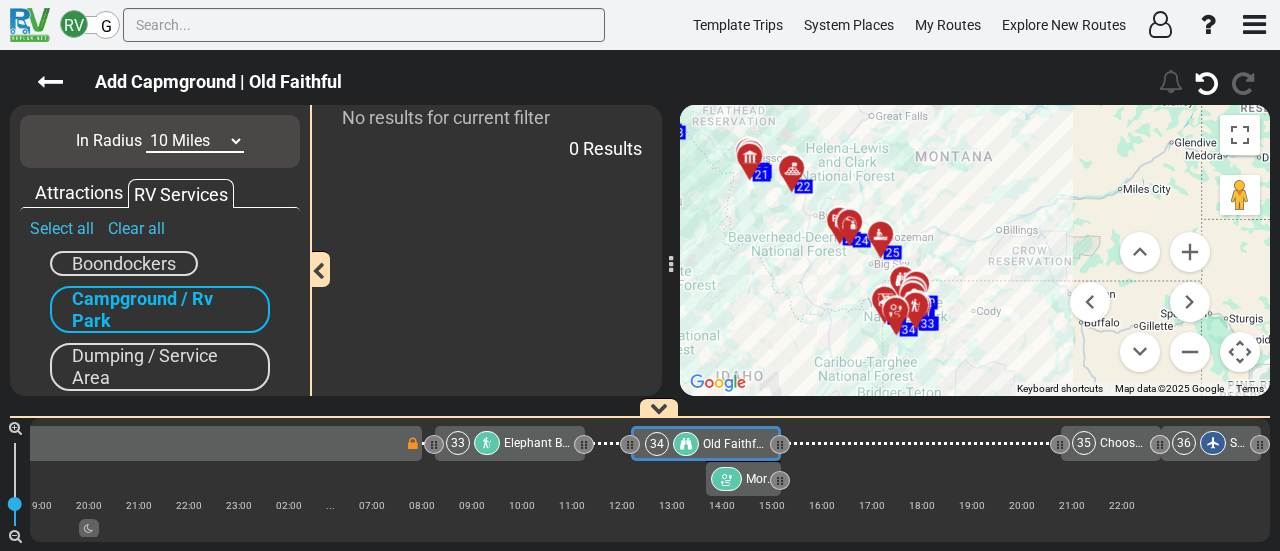 click on "To activate drag with keyboard, press Alt + Enter. Once in keyboard drag state, use the arrow keys to move the marker. To complete the drag, press the Enter key. To cancel, press Escape. 34 1 2 3 4 5 6 7 8 9 10 11 12 13 14 15 16 17 18 19 20 21 22 23 24 25 26 27 28 29 30 31 32 33 35 36" at bounding box center [975, 250] 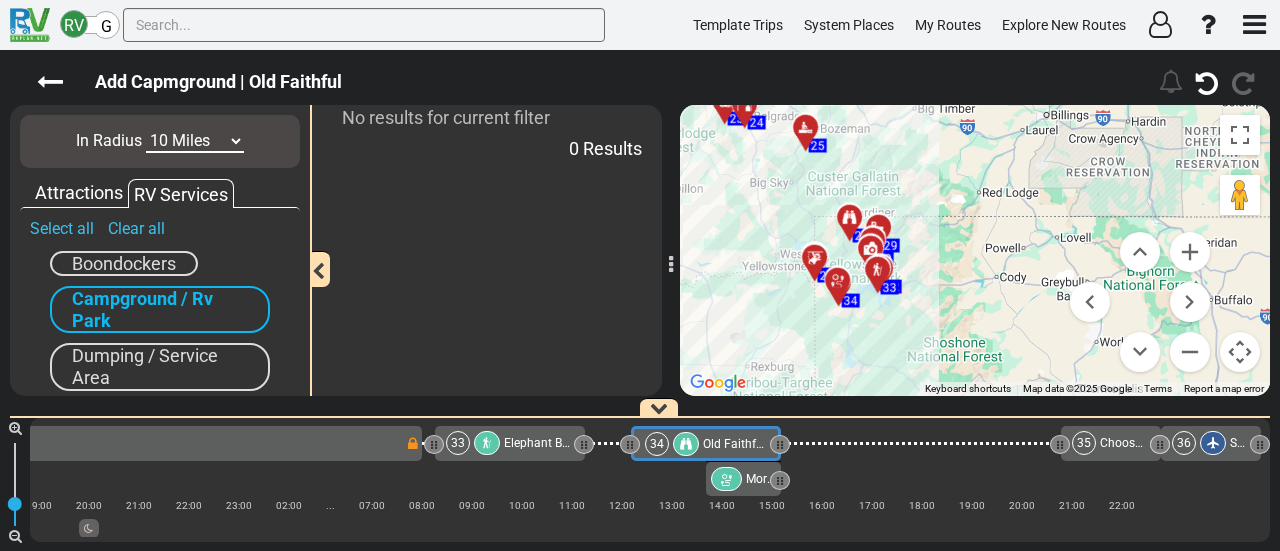 click on "10 Miles 50 Miles 100 Miles 250 Miles 500 Miles 1000 Miles" at bounding box center [195, 141] 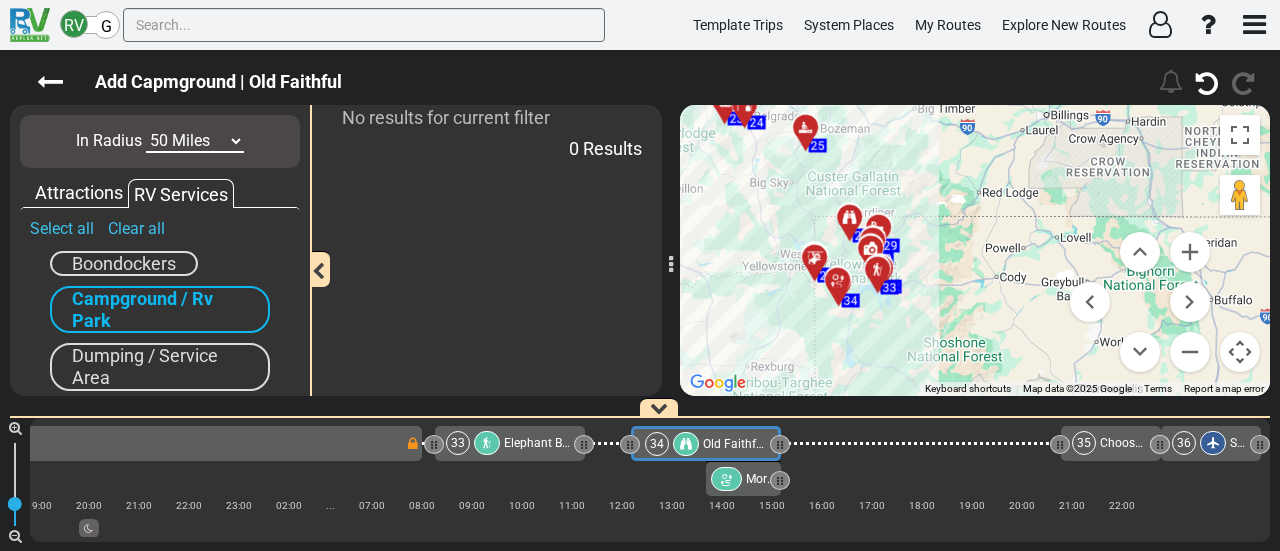 click on "10 Miles 50 Miles 100 Miles 250 Miles 500 Miles 1000 Miles" at bounding box center (195, 141) 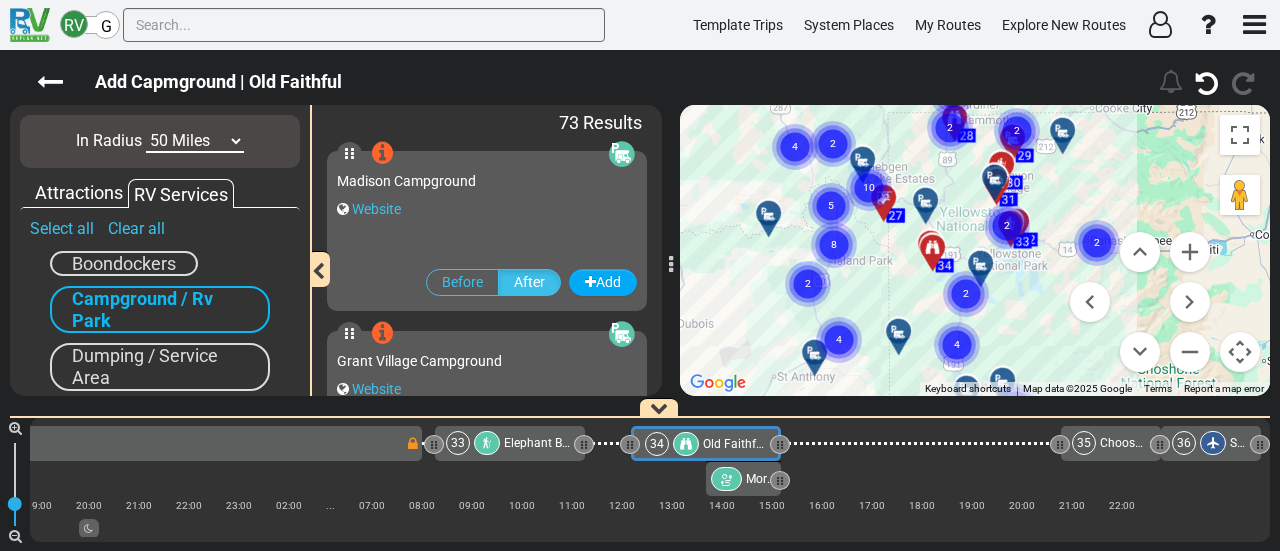 click on "22 23 24 25 26 27 28 29 30 31 32 33 1 2 3 4 5 6 7 8 9 10 11 12 13 14 15 16 35 36 17 18 19 20 21
2
10
2
8
4
5
2
4
2
2
2
4
4
2
4
3
2
34" at bounding box center [1240, 303] 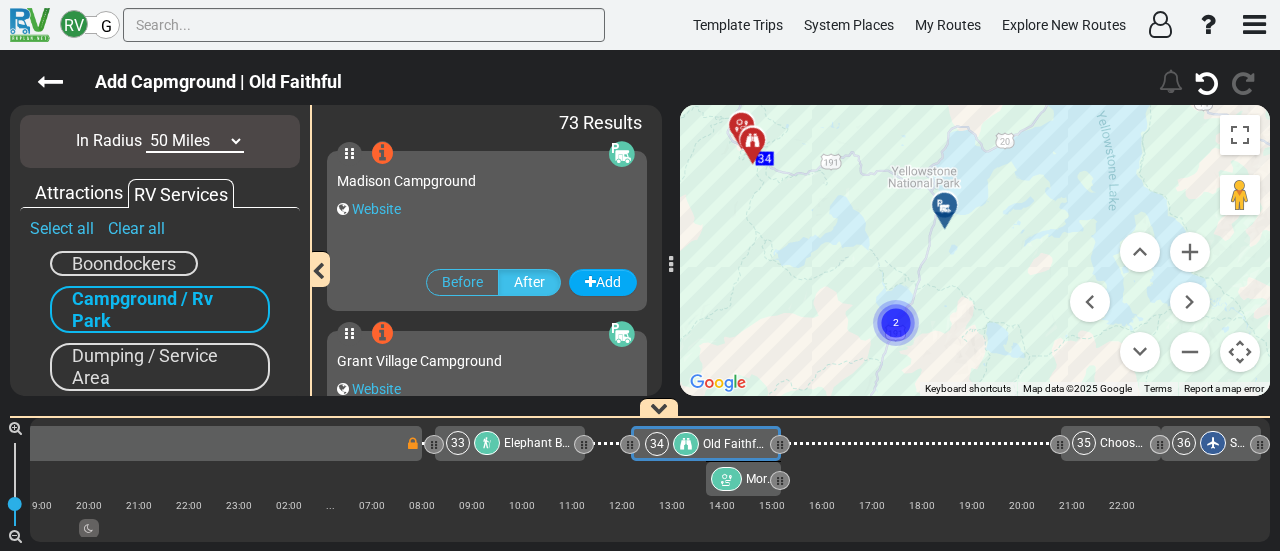 drag, startPoint x: 902, startPoint y: 257, endPoint x: 968, endPoint y: 288, distance: 72.91776 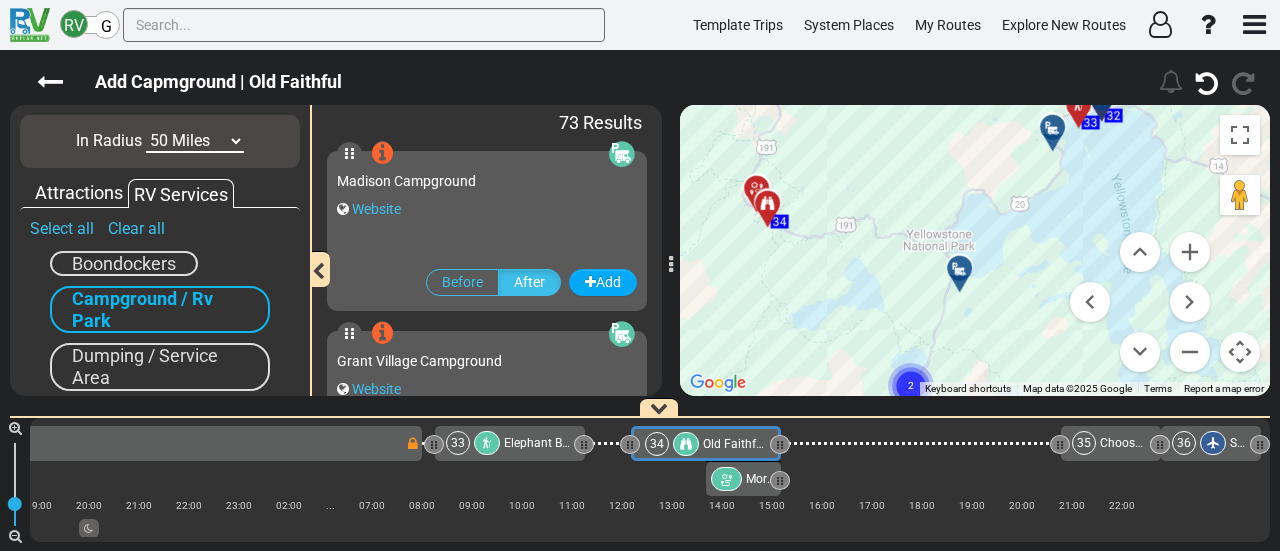 click at bounding box center (966, 276) 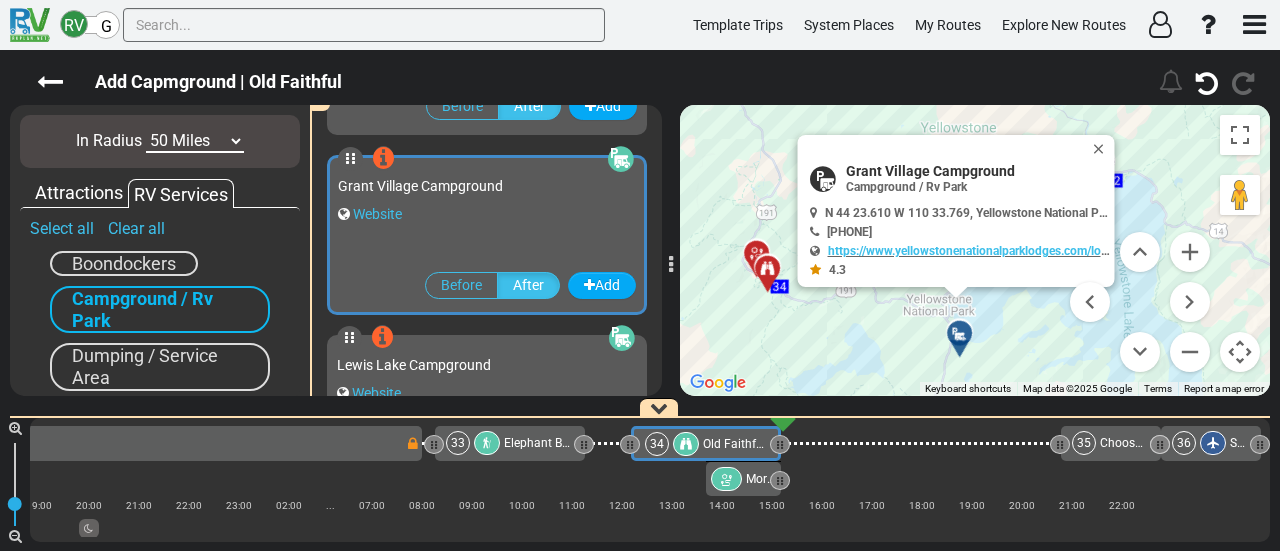 scroll, scrollTop: 176, scrollLeft: 0, axis: vertical 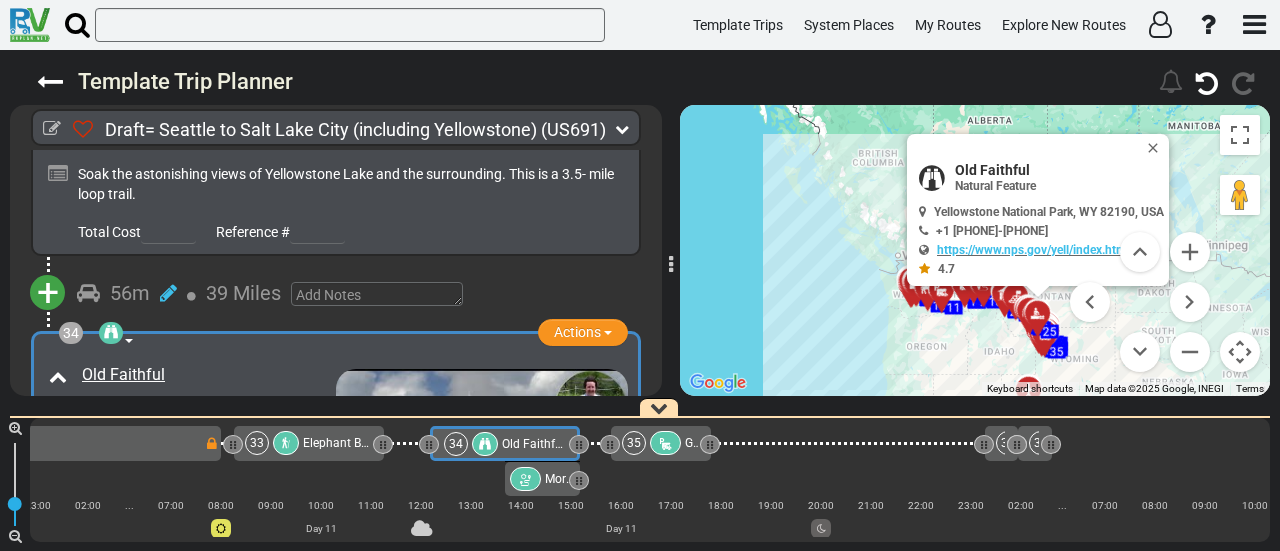 click at bounding box center [665, 444] 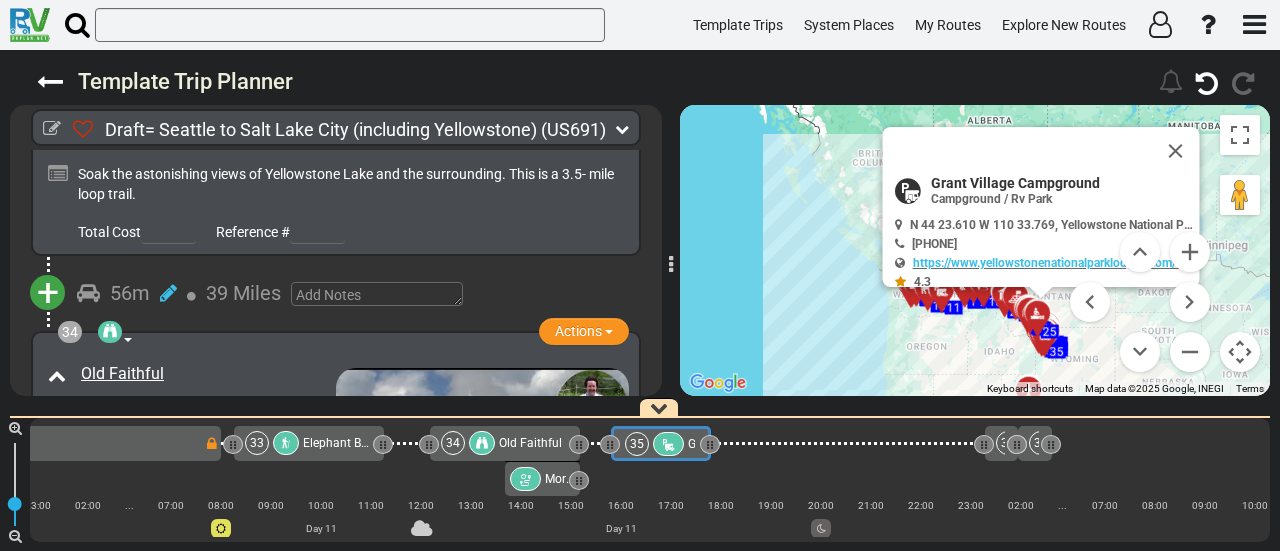 scroll, scrollTop: 13016, scrollLeft: 0, axis: vertical 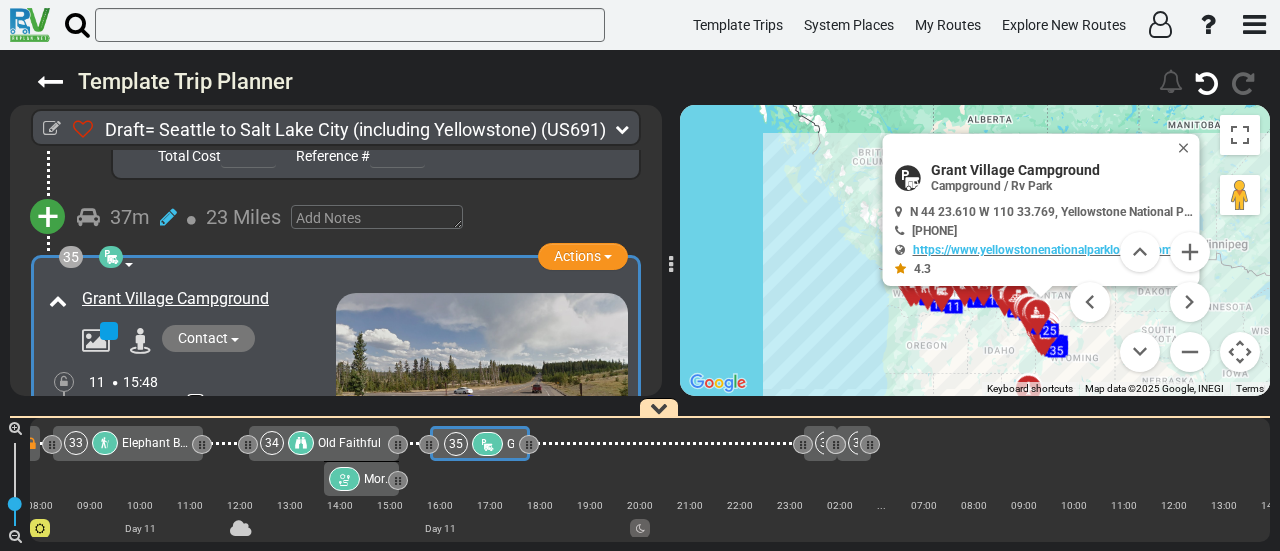 click at bounding box center [195, 406] 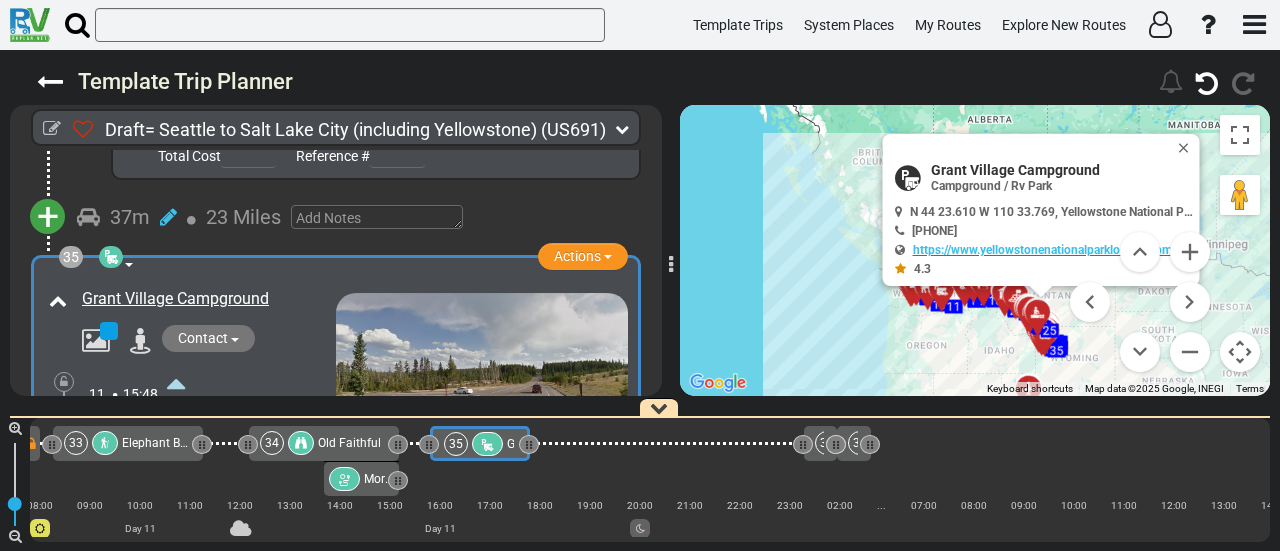 click at bounding box center [176, 383] 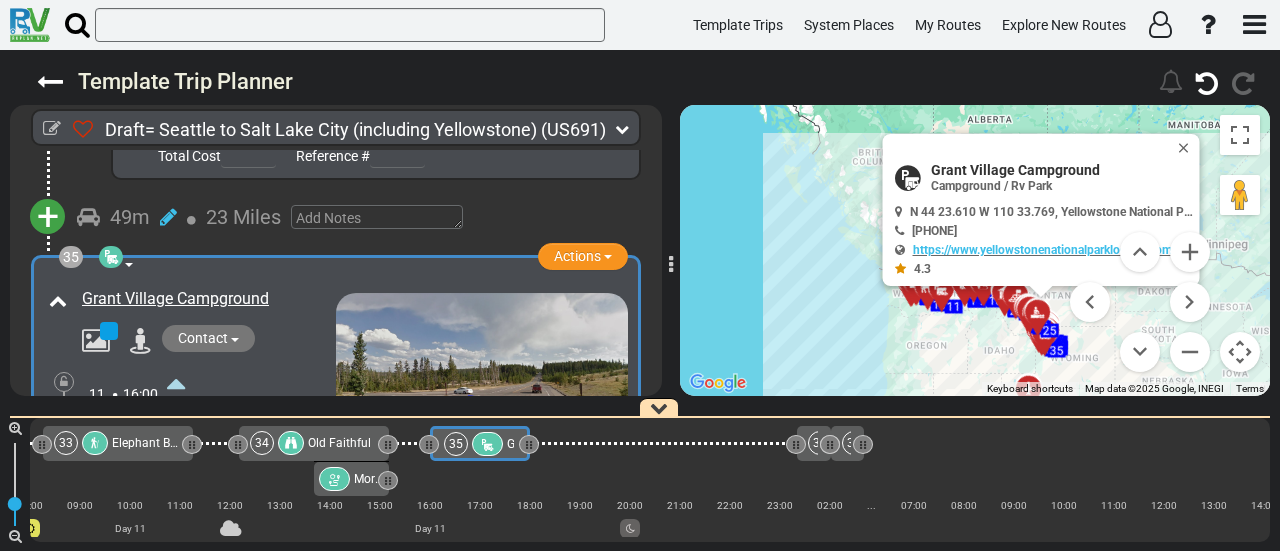 scroll, scrollTop: 0, scrollLeft: 9408, axis: horizontal 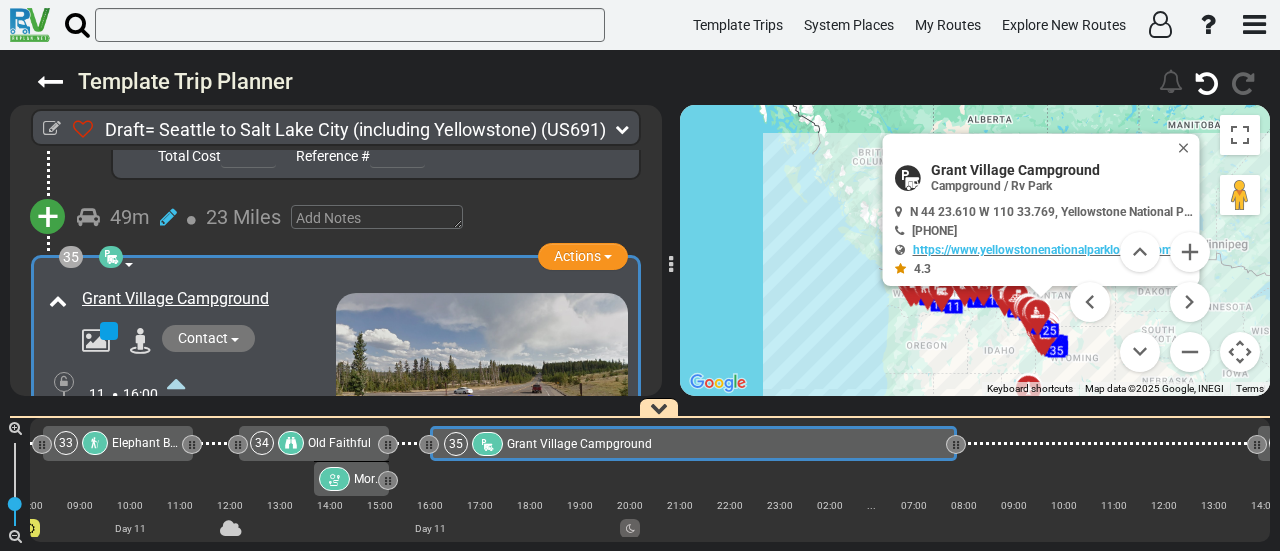 drag, startPoint x: 529, startPoint y: 447, endPoint x: 956, endPoint y: 473, distance: 427.79083 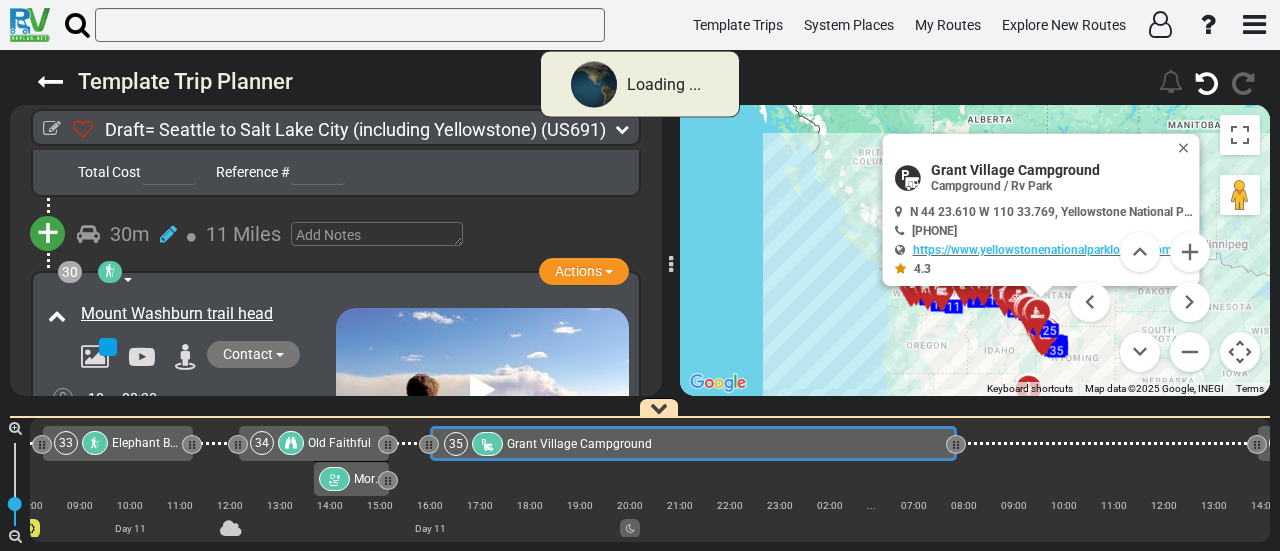 scroll, scrollTop: 13576, scrollLeft: 0, axis: vertical 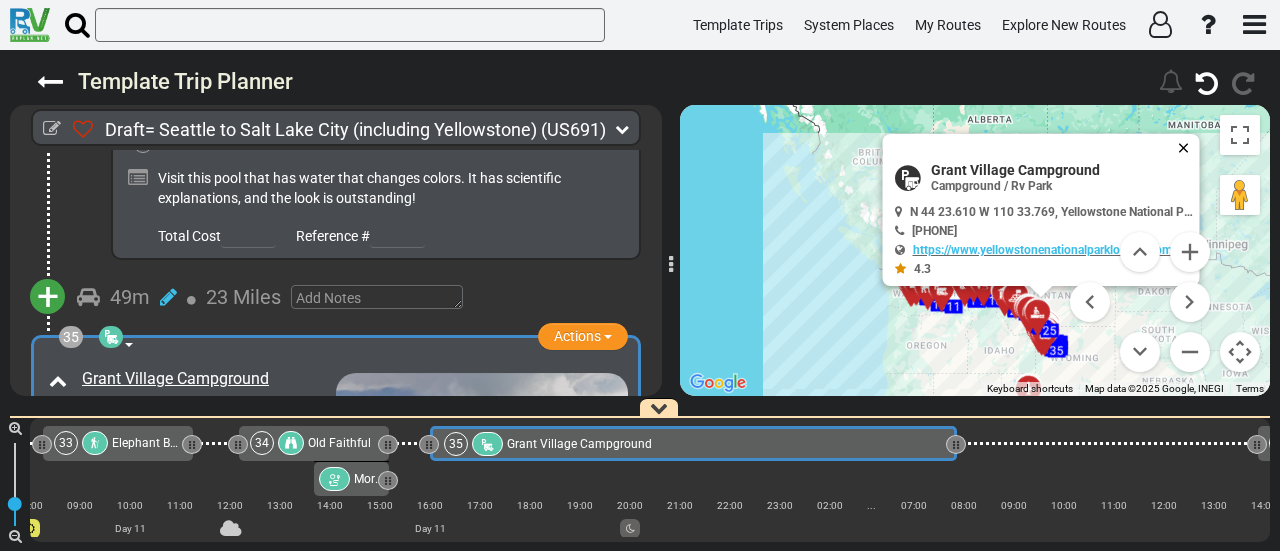 click at bounding box center [1188, 148] 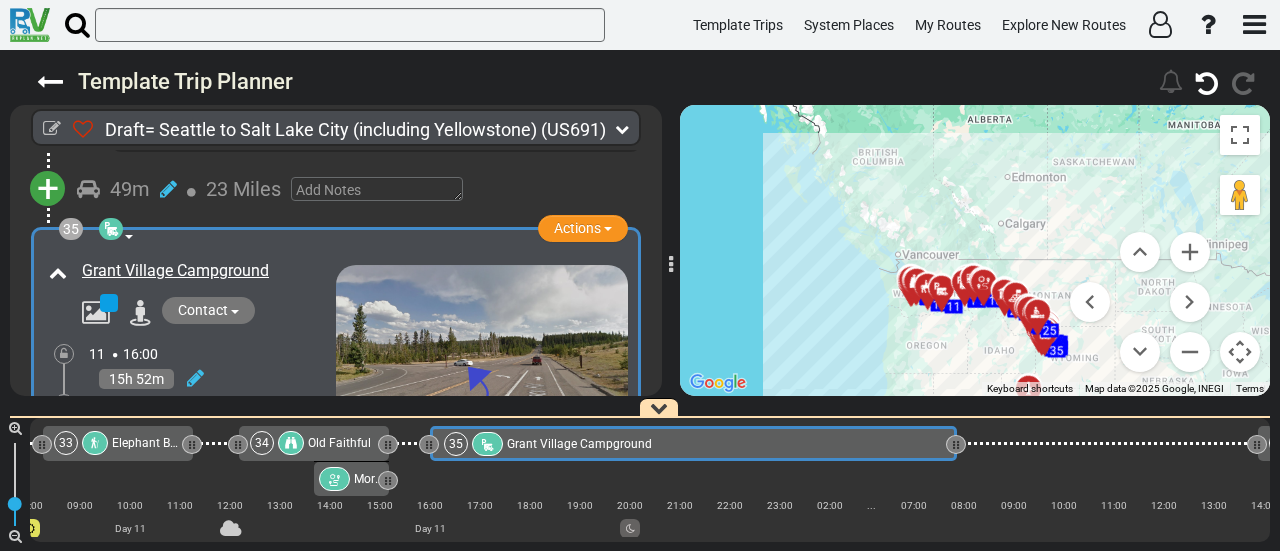 scroll, scrollTop: 13696, scrollLeft: 0, axis: vertical 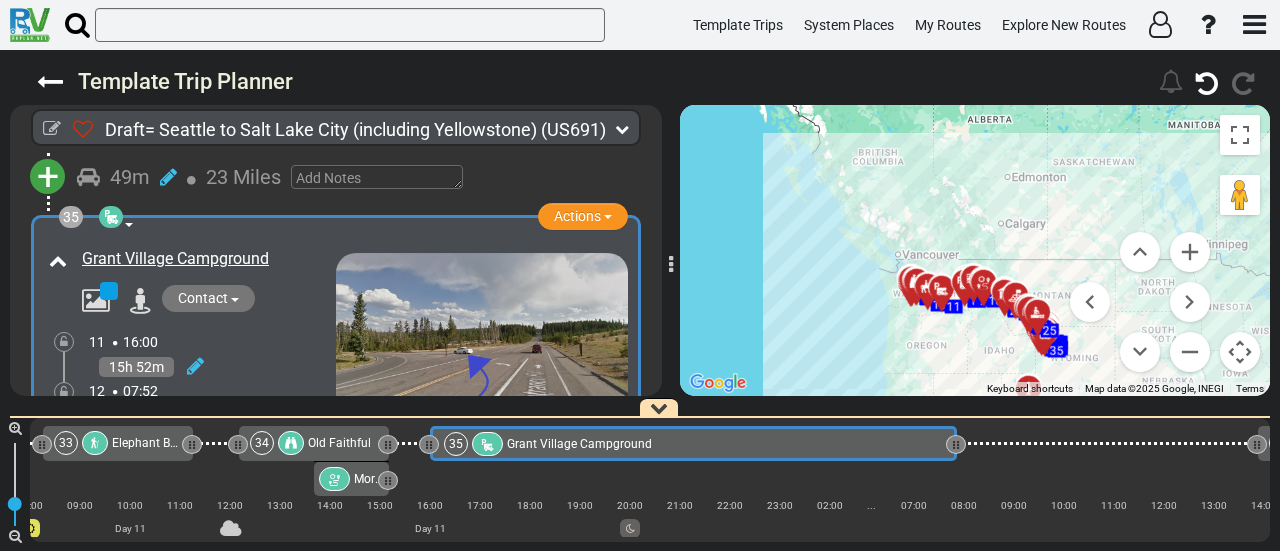 click at bounding box center [191, 366] 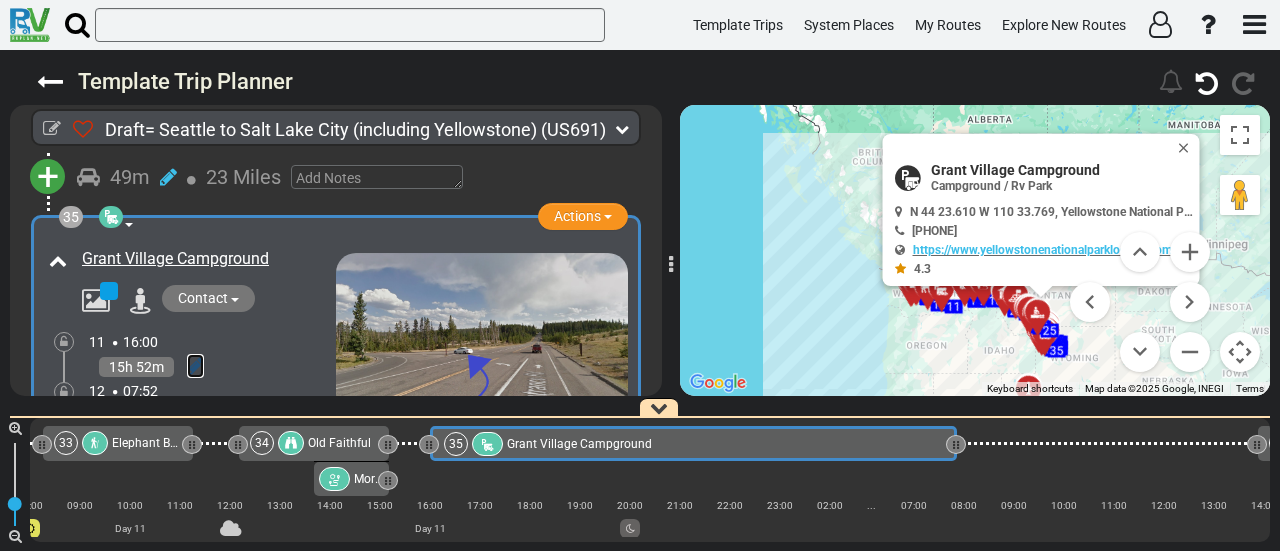 drag, startPoint x: 199, startPoint y: 259, endPoint x: 167, endPoint y: 289, distance: 43.863426 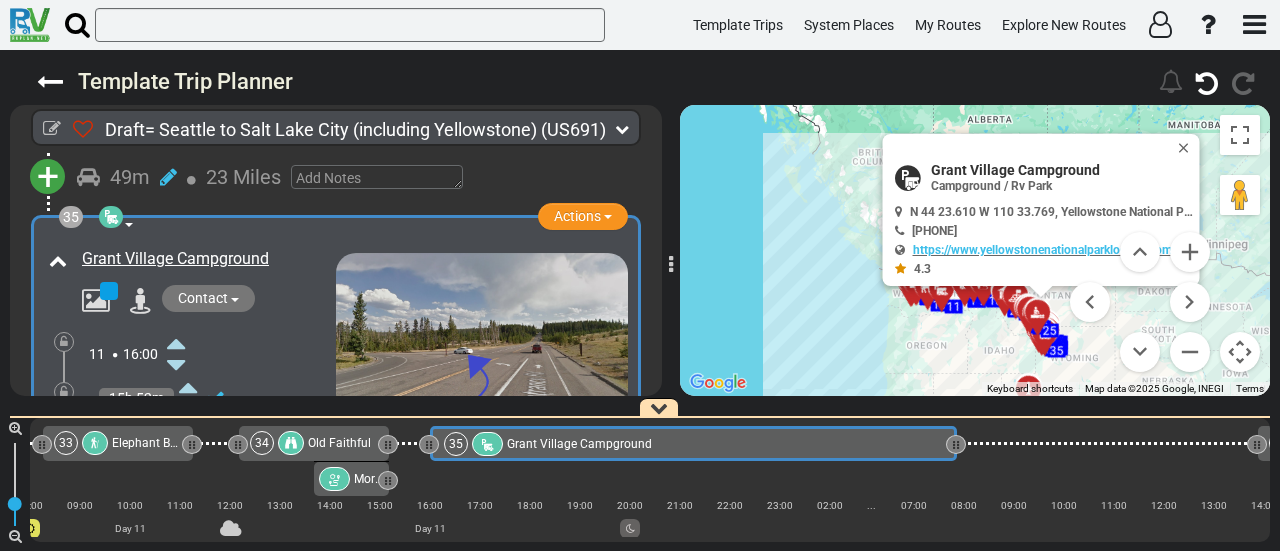 click at bounding box center [176, 431] 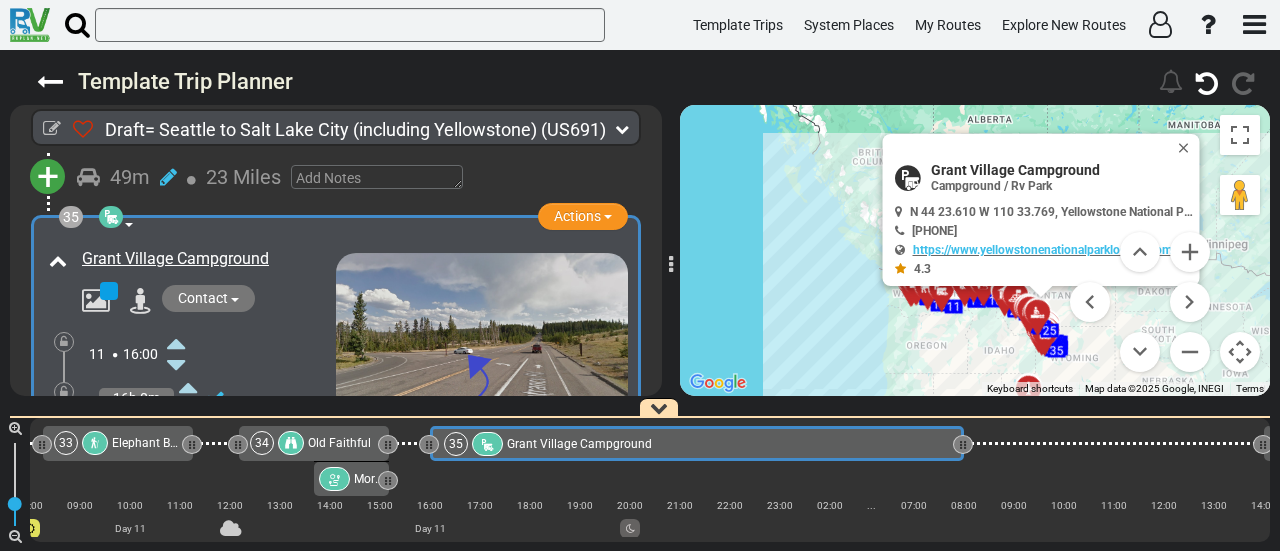 click at bounding box center (64, 392) 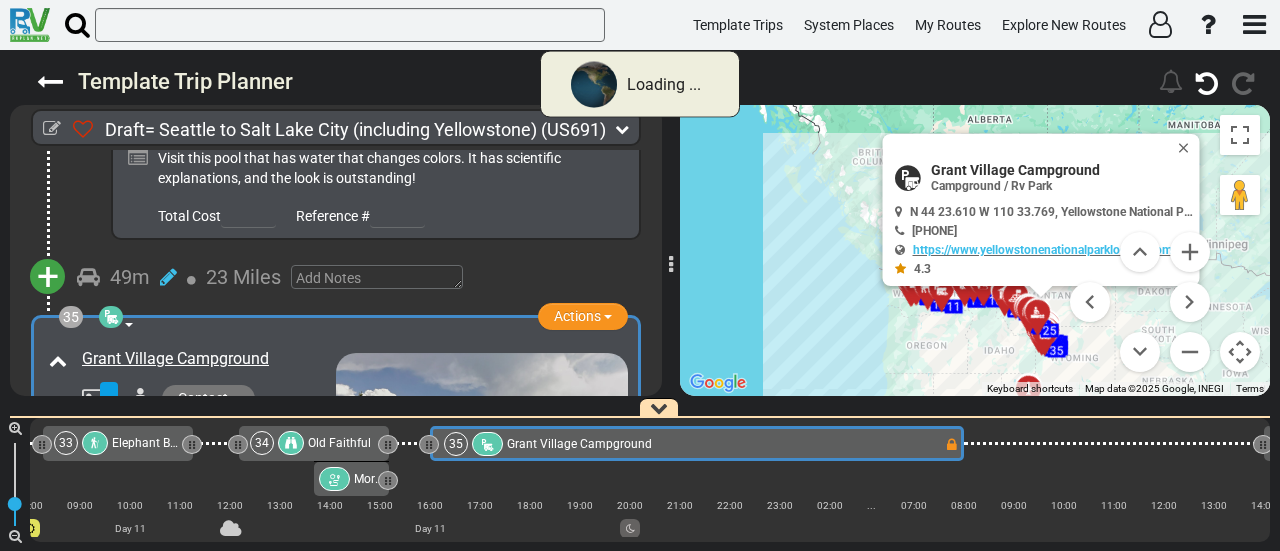 scroll, scrollTop: 13576, scrollLeft: 0, axis: vertical 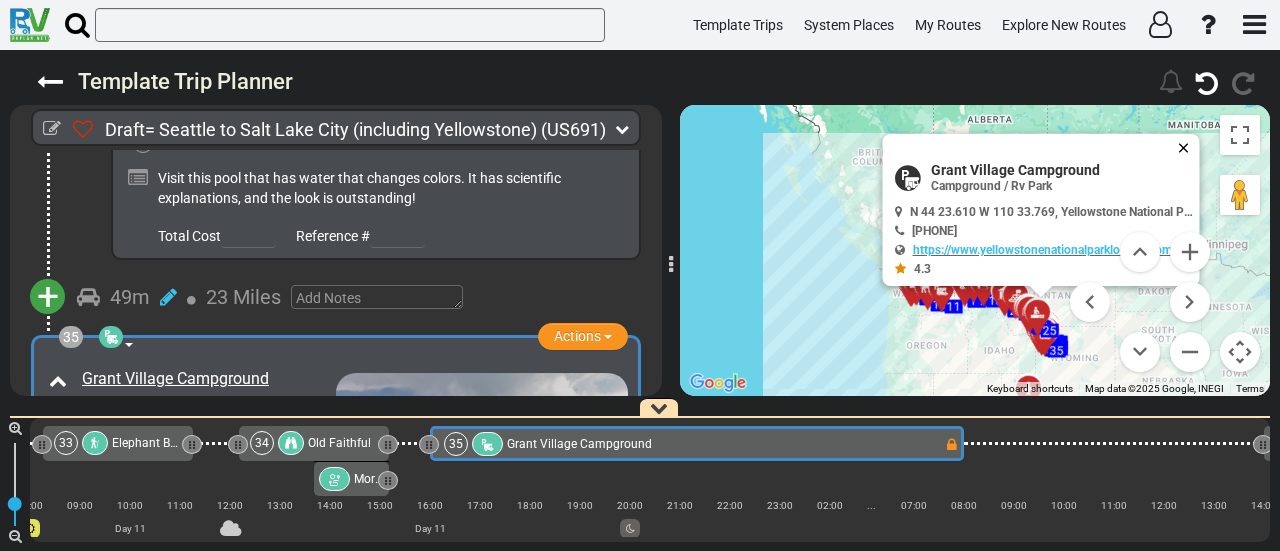click at bounding box center [1188, 148] 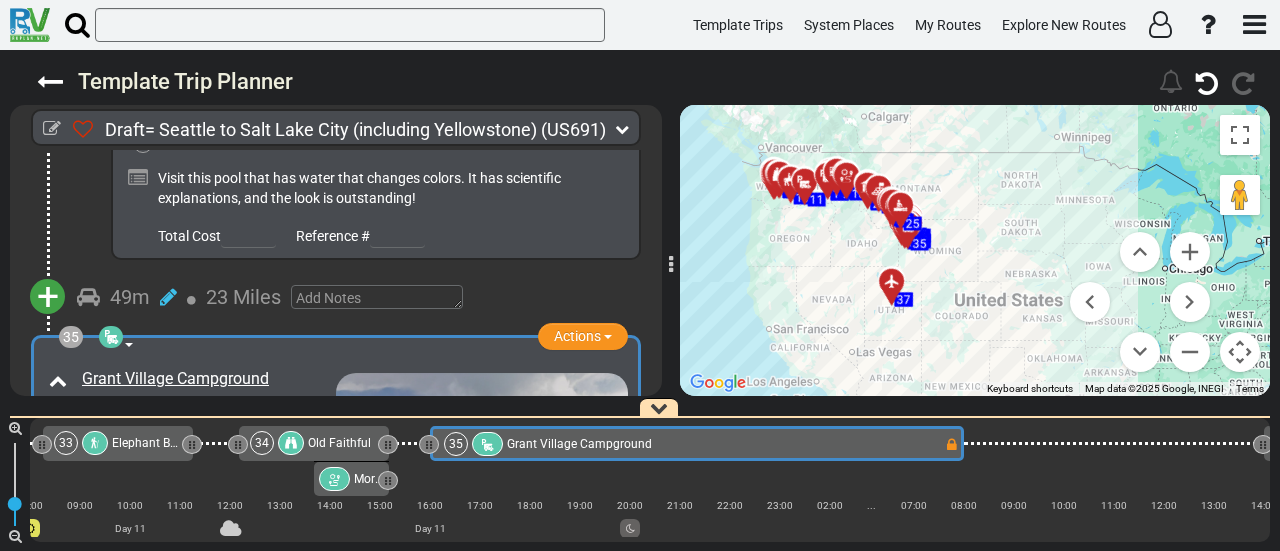 drag, startPoint x: 1043, startPoint y: 251, endPoint x: 909, endPoint y: 136, distance: 176.58142 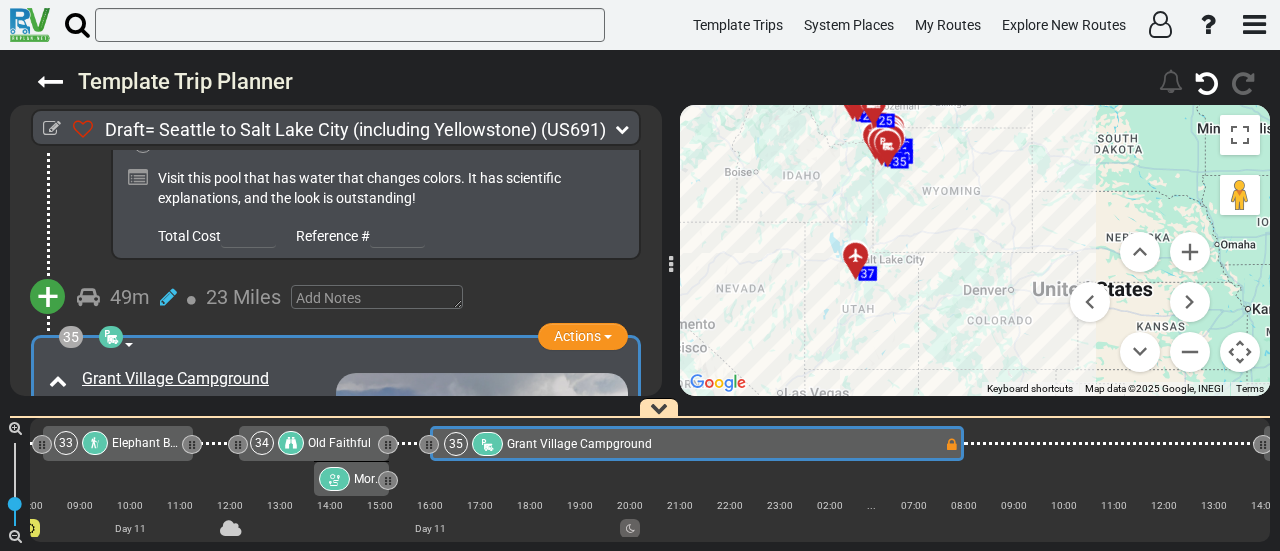 drag, startPoint x: 892, startPoint y: 313, endPoint x: 987, endPoint y: 259, distance: 109.27488 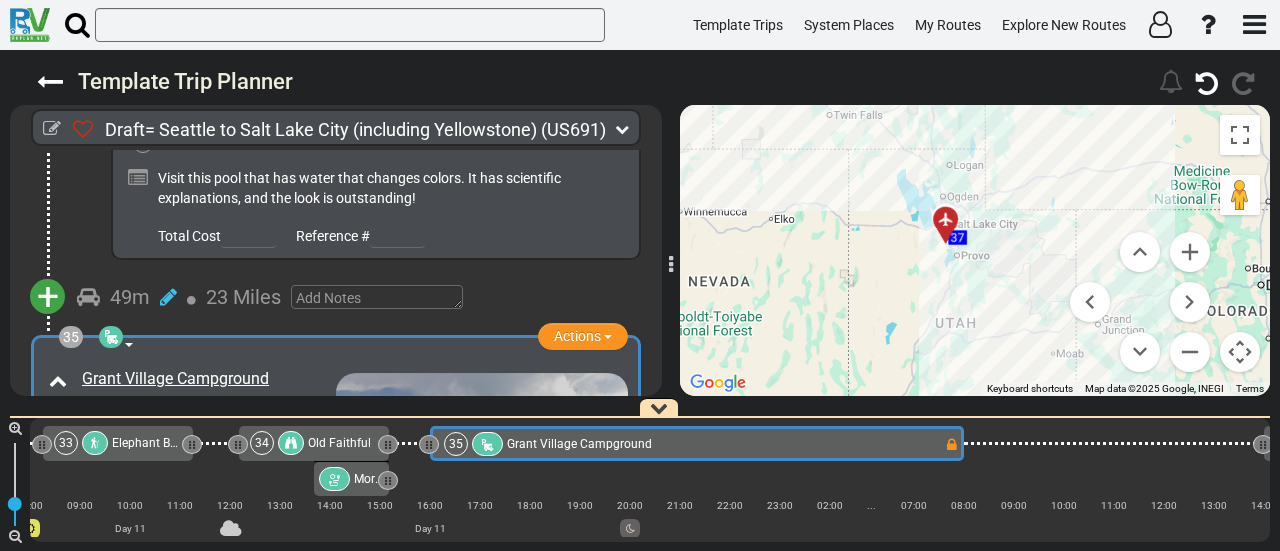 drag, startPoint x: 918, startPoint y: 261, endPoint x: 1002, endPoint y: 273, distance: 84.85281 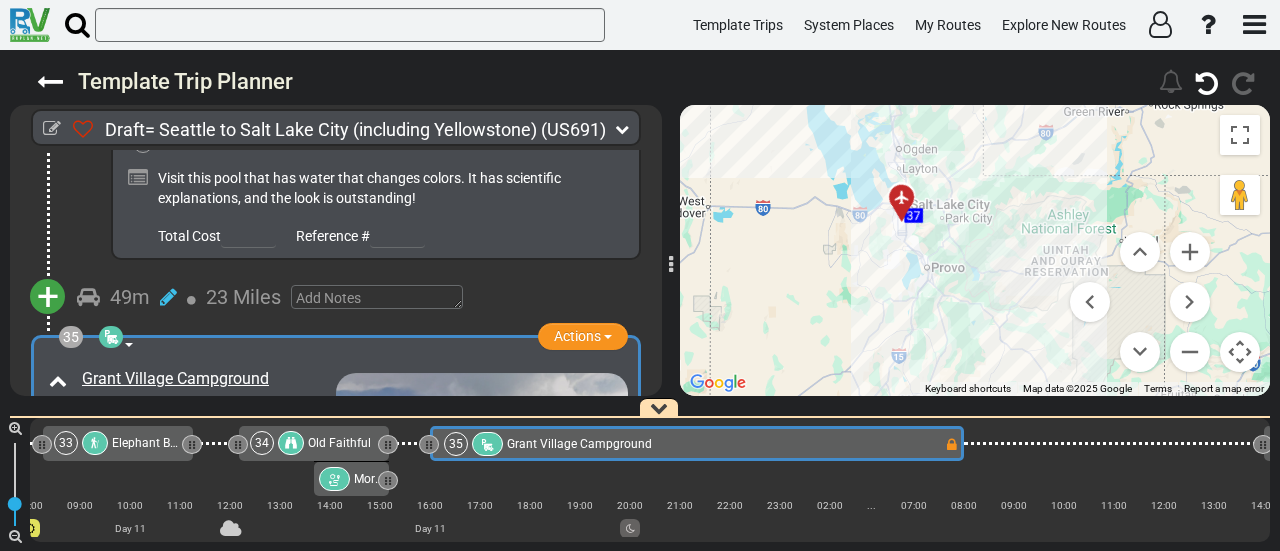 drag, startPoint x: 1017, startPoint y: 333, endPoint x: 1028, endPoint y: 353, distance: 22.825424 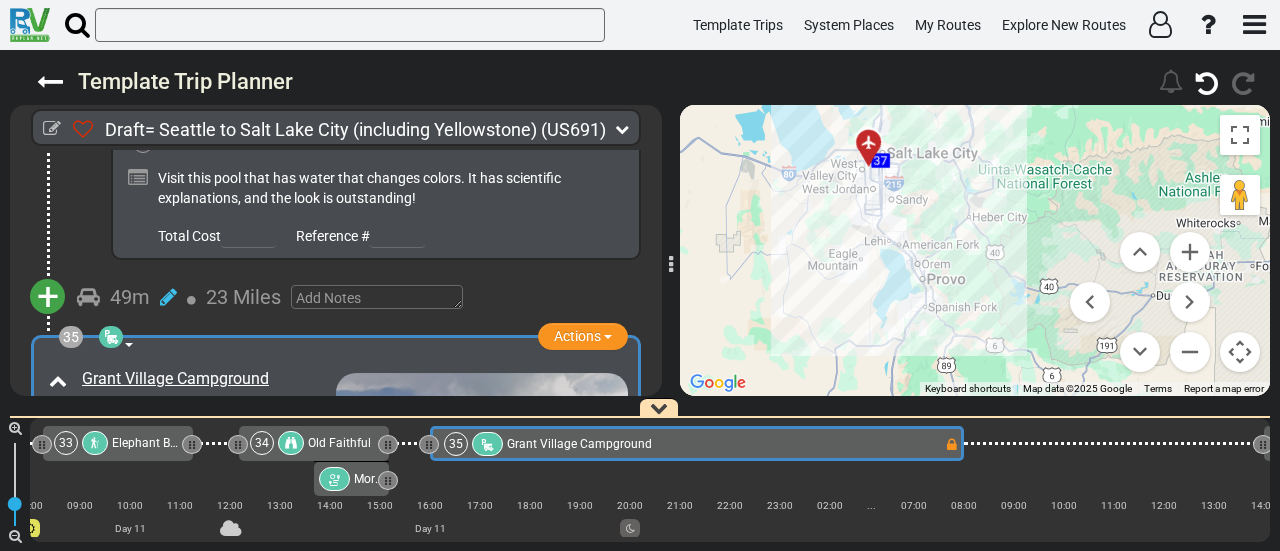 drag, startPoint x: 896, startPoint y: 312, endPoint x: 1015, endPoint y: 405, distance: 151.0298 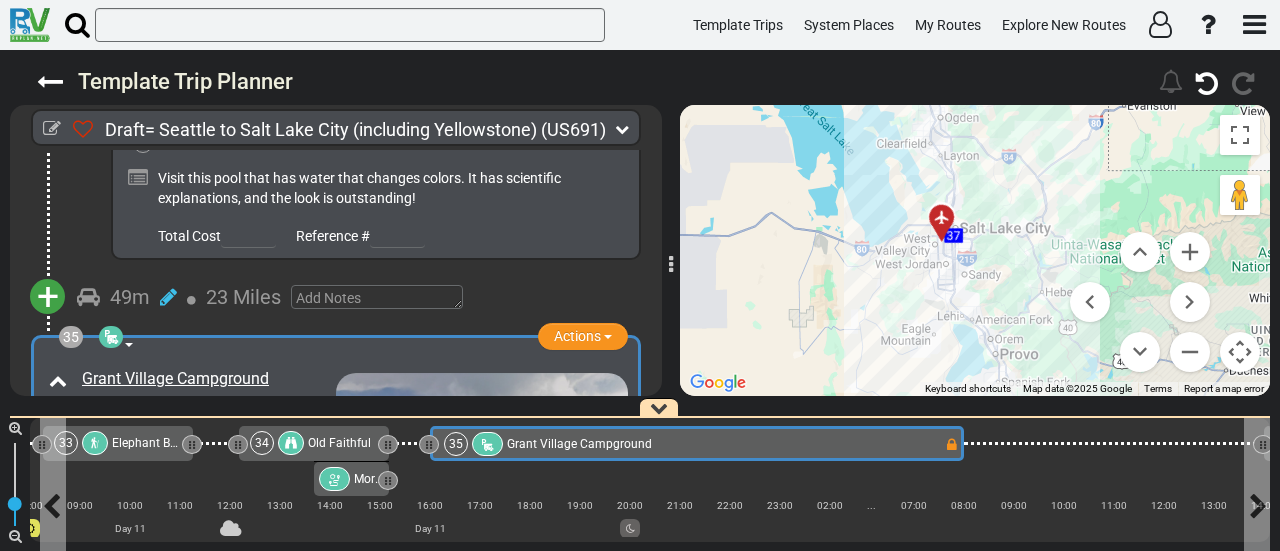 click on "35
Grant Village Campground" at bounding box center (693, 444) 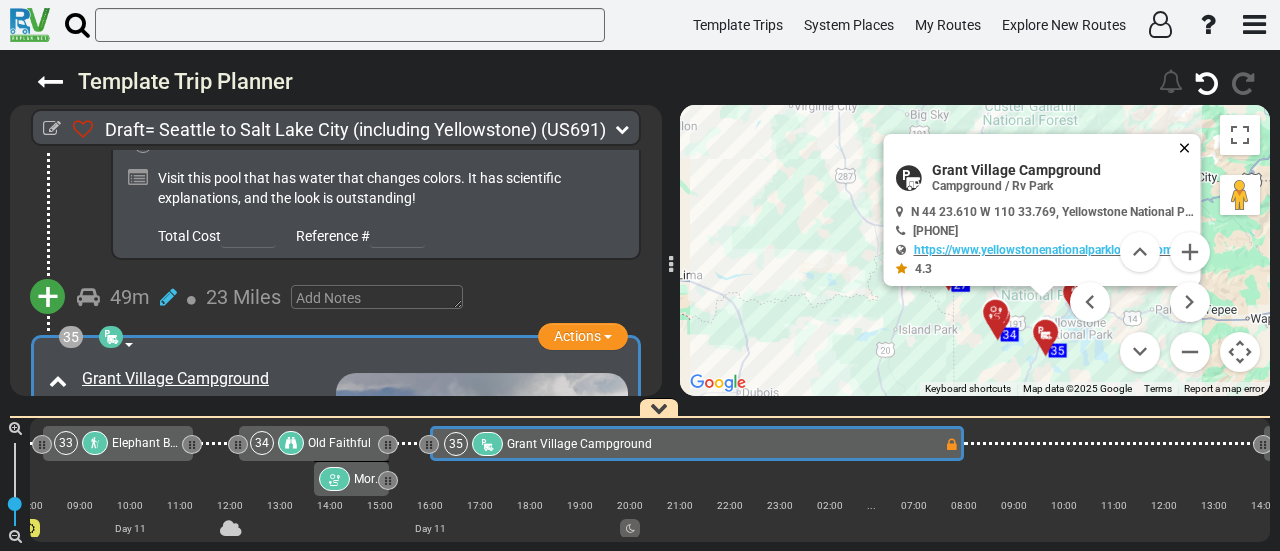 click at bounding box center (1189, 148) 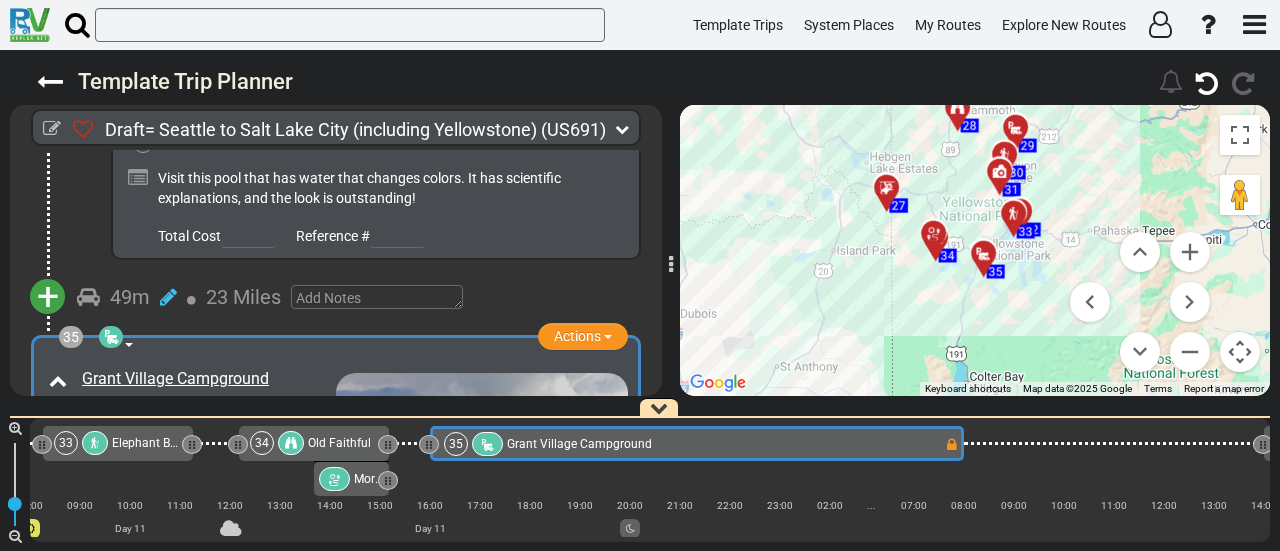 drag, startPoint x: 1028, startPoint y: 226, endPoint x: 992, endPoint y: 178, distance: 60 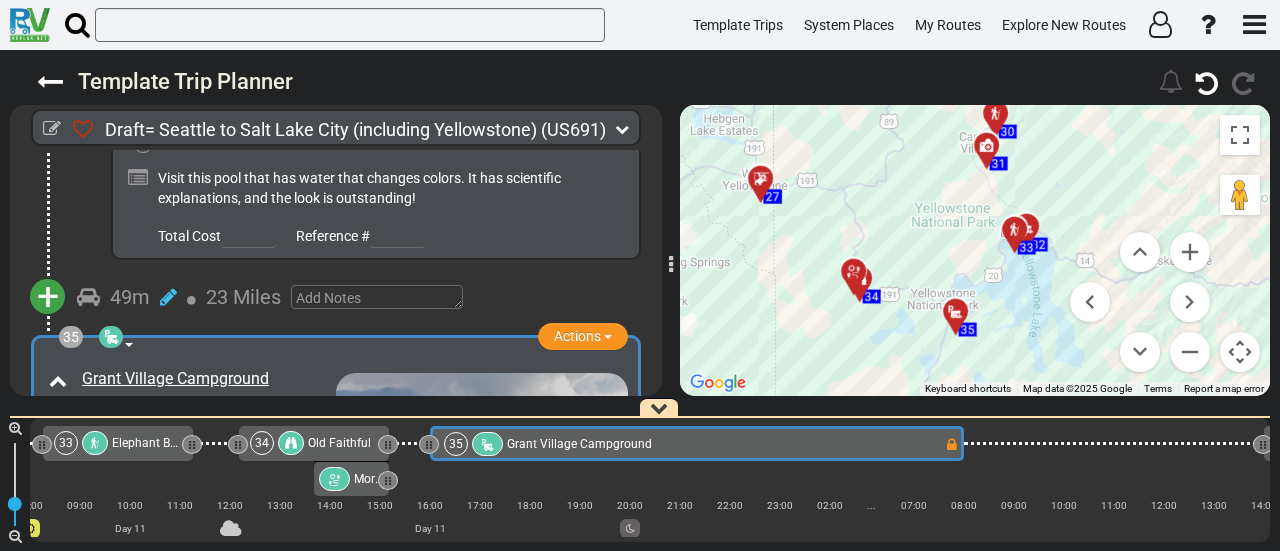 drag, startPoint x: 931, startPoint y: 237, endPoint x: 923, endPoint y: 293, distance: 56.568542 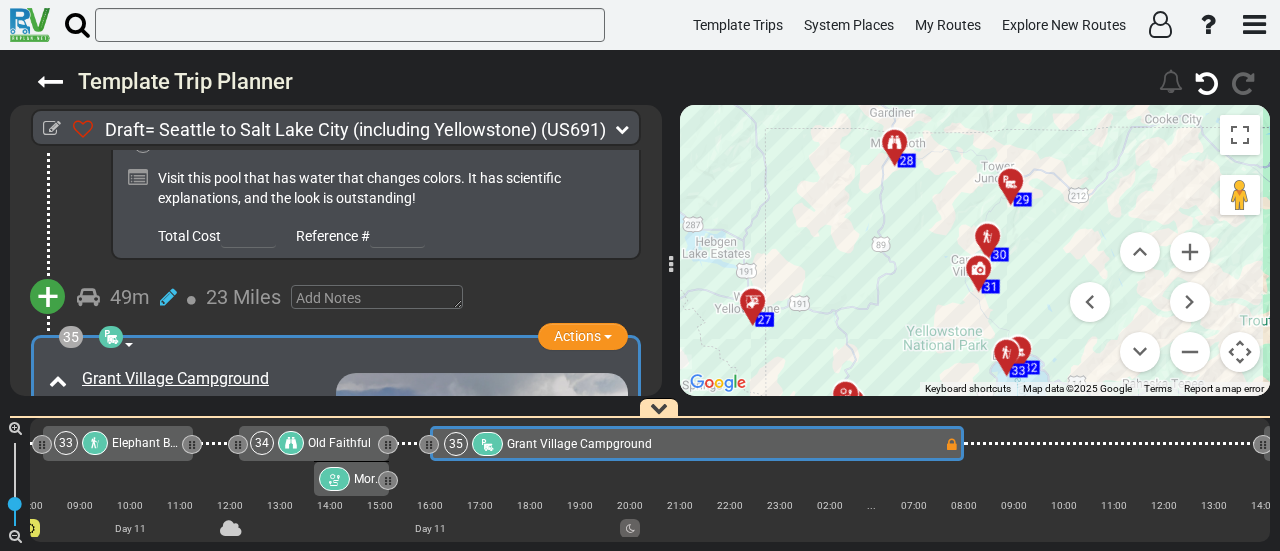 drag, startPoint x: 930, startPoint y: 265, endPoint x: 930, endPoint y: 341, distance: 76 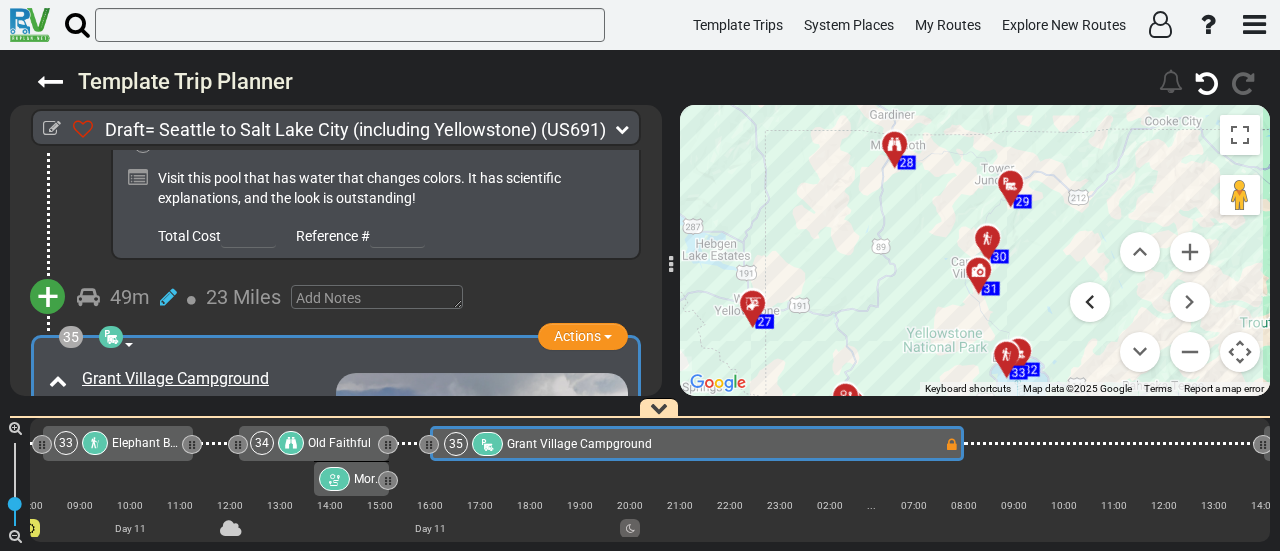 drag, startPoint x: 1078, startPoint y: 288, endPoint x: 1062, endPoint y: 195, distance: 94.36631 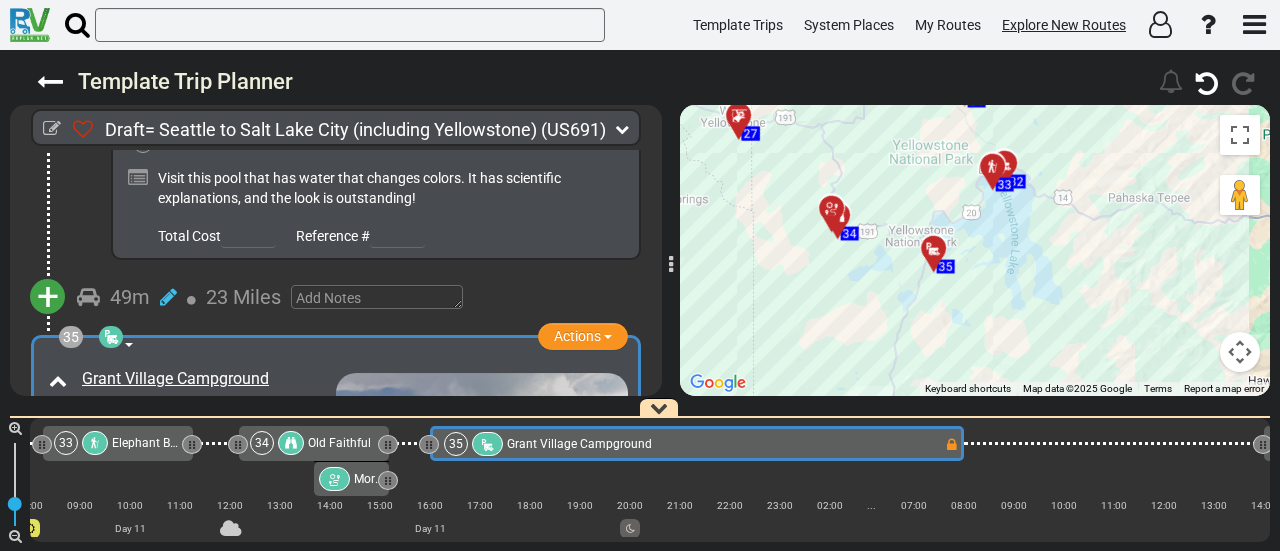 drag, startPoint x: 1058, startPoint y: 173, endPoint x: 1044, endPoint y: 23, distance: 150.65192 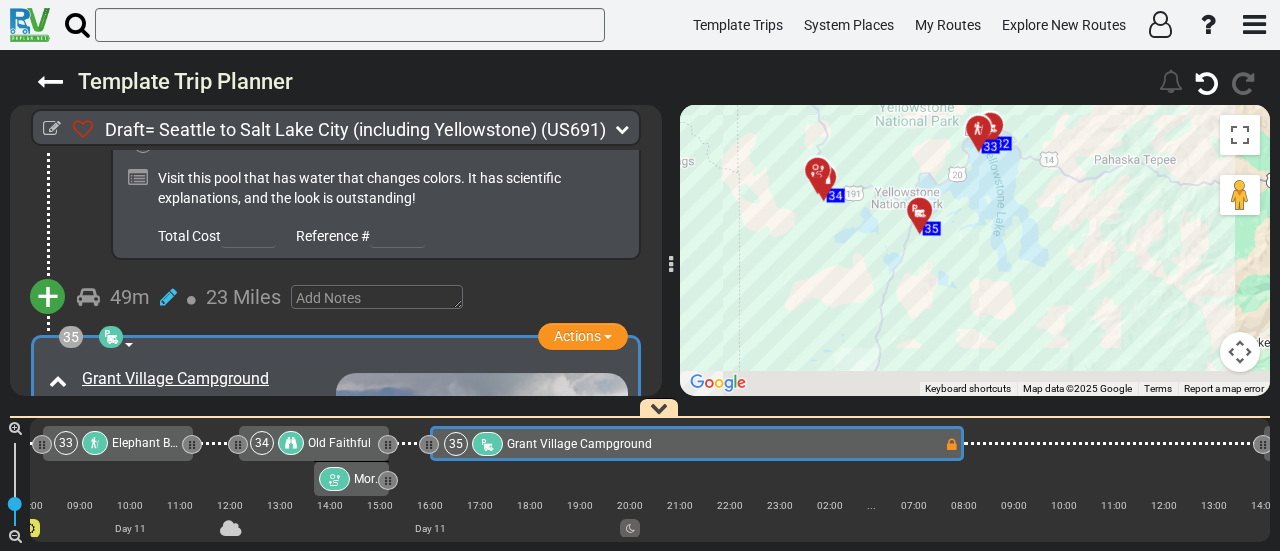 drag, startPoint x: 985, startPoint y: 327, endPoint x: 972, endPoint y: 295, distance: 34.539833 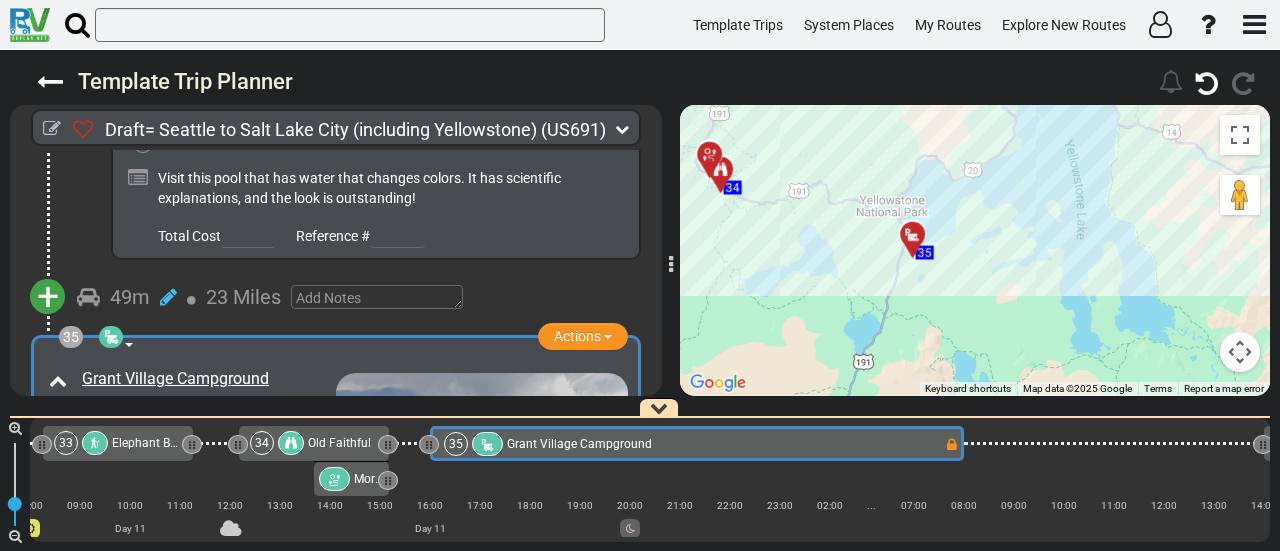 drag, startPoint x: 936, startPoint y: 251, endPoint x: 994, endPoint y: 371, distance: 133.28166 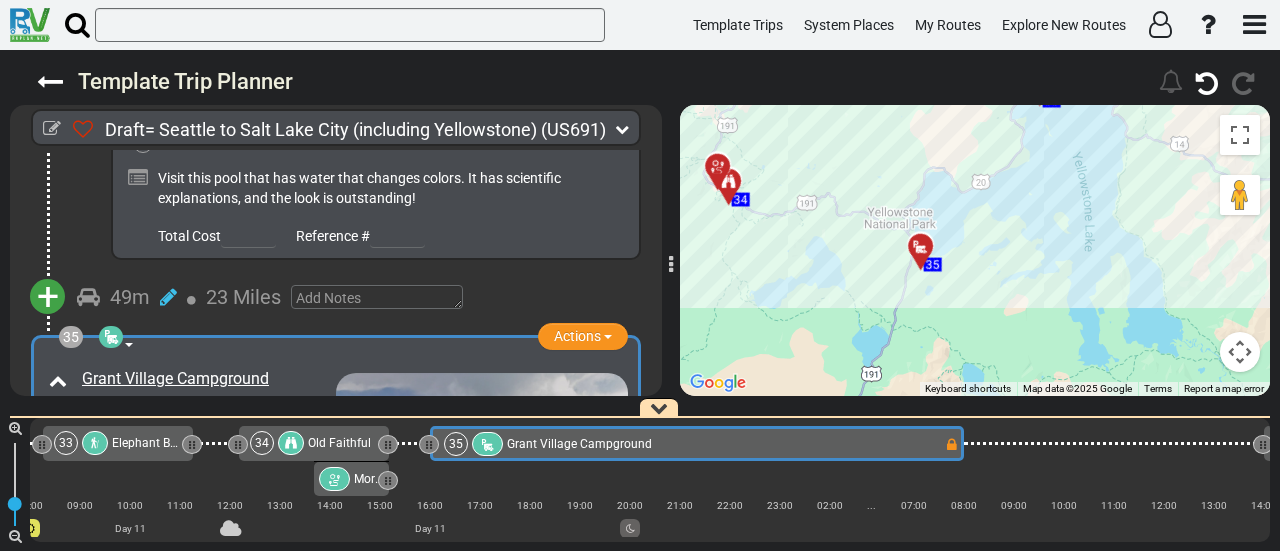 click at bounding box center (927, 254) 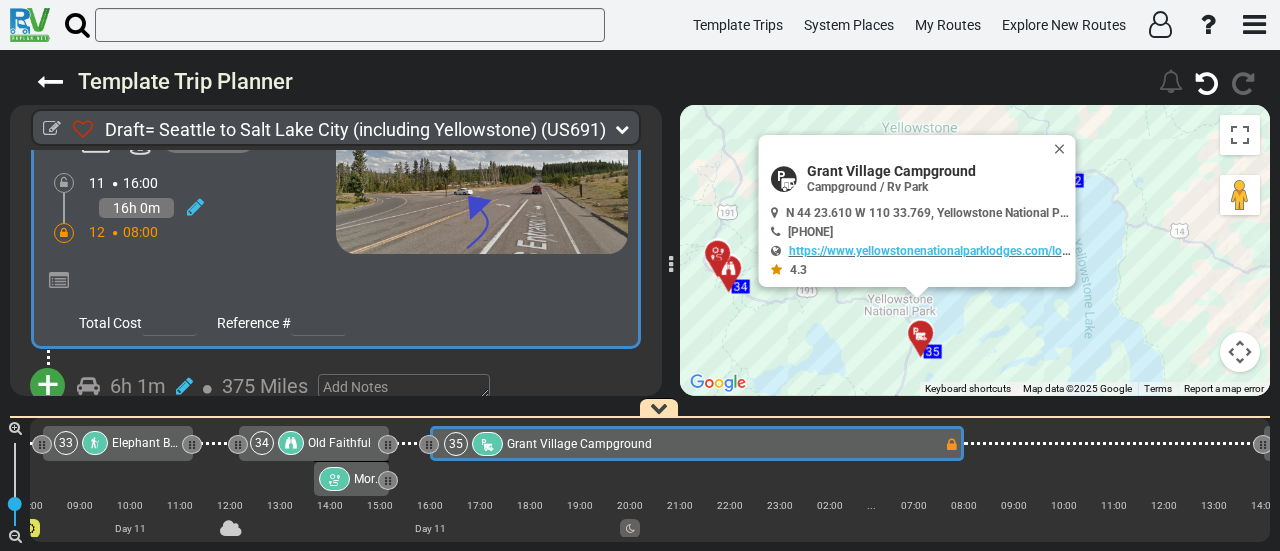 scroll, scrollTop: 13856, scrollLeft: 0, axis: vertical 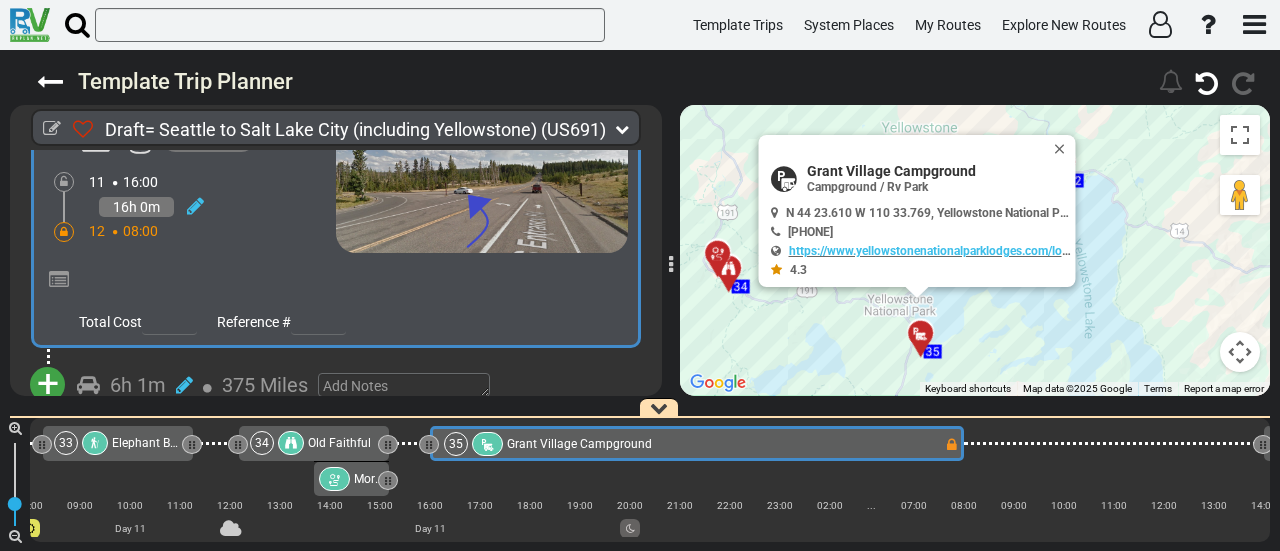click on "+" at bounding box center [48, 384] 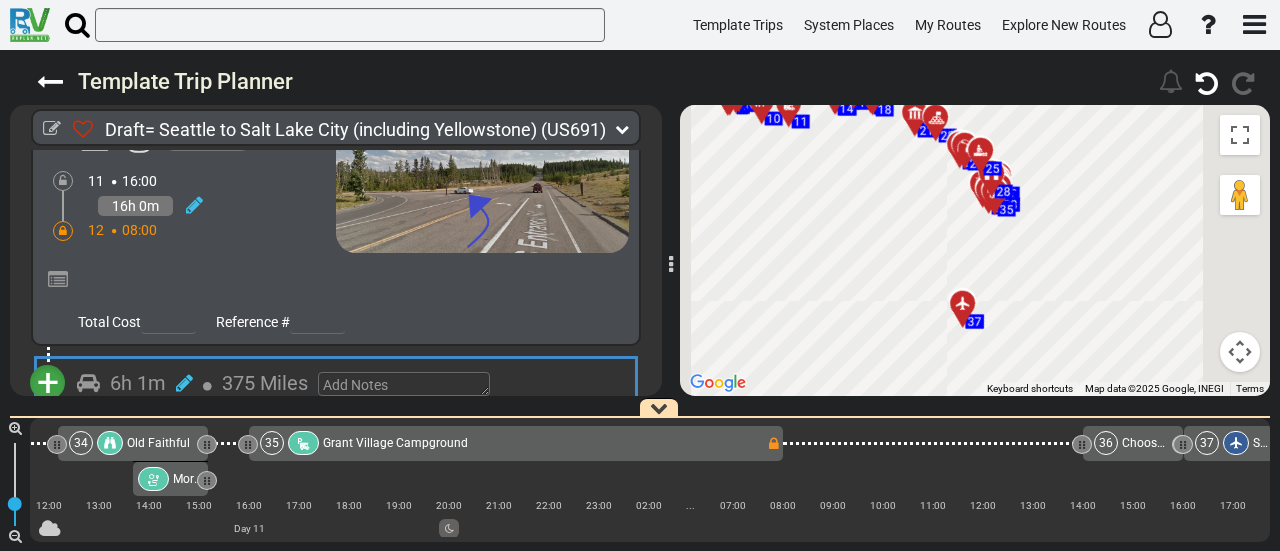 scroll, scrollTop: 0, scrollLeft: 9826, axis: horizontal 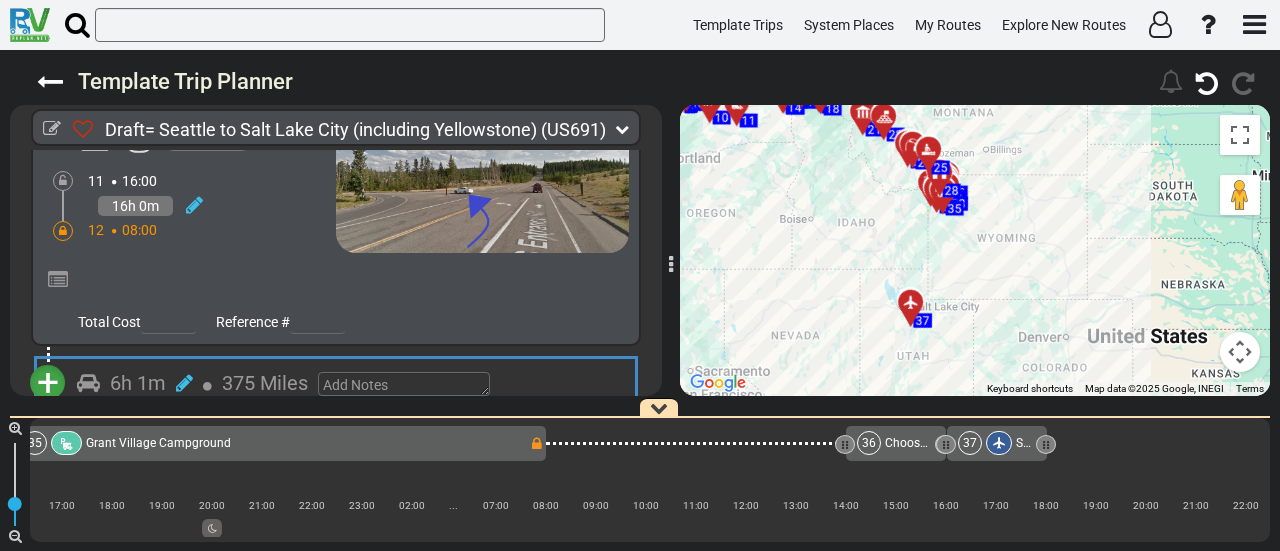 drag, startPoint x: 1077, startPoint y: 275, endPoint x: 1025, endPoint y: 273, distance: 52.03845 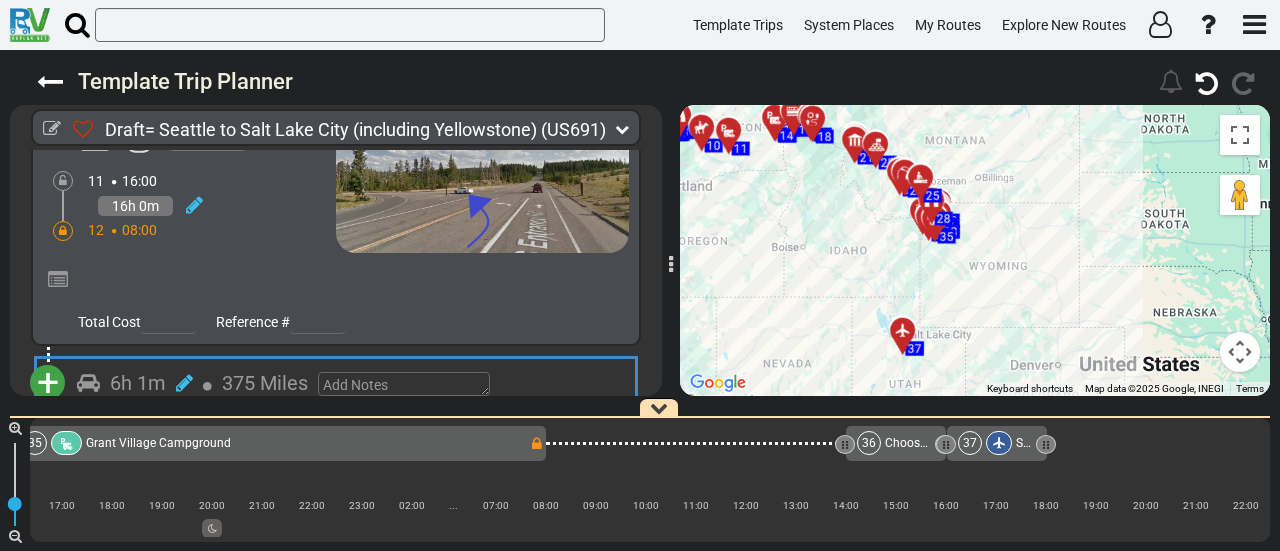 drag, startPoint x: 1054, startPoint y: 274, endPoint x: 1046, endPoint y: 304, distance: 31.04835 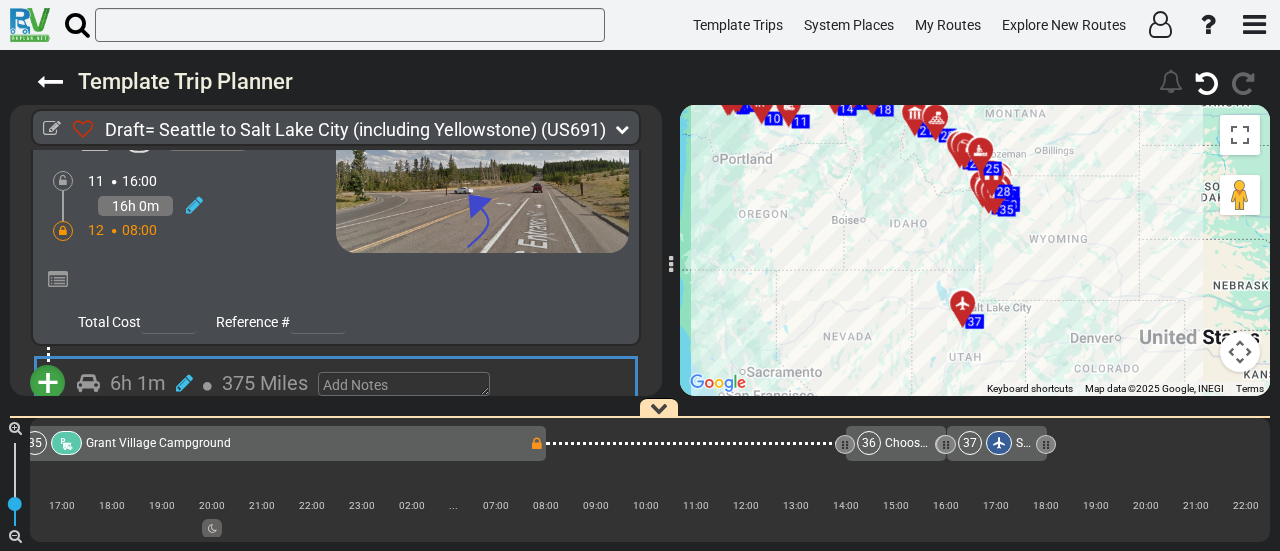click on "Add Atraction" at bounding box center [110, 419] 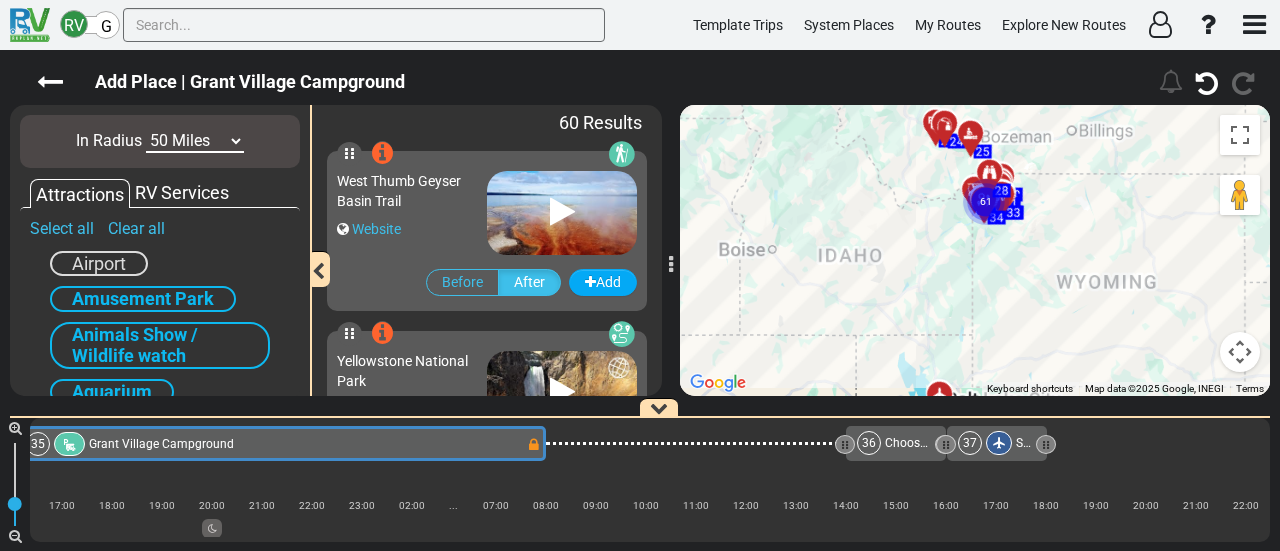 scroll, scrollTop: 0, scrollLeft: 9408, axis: horizontal 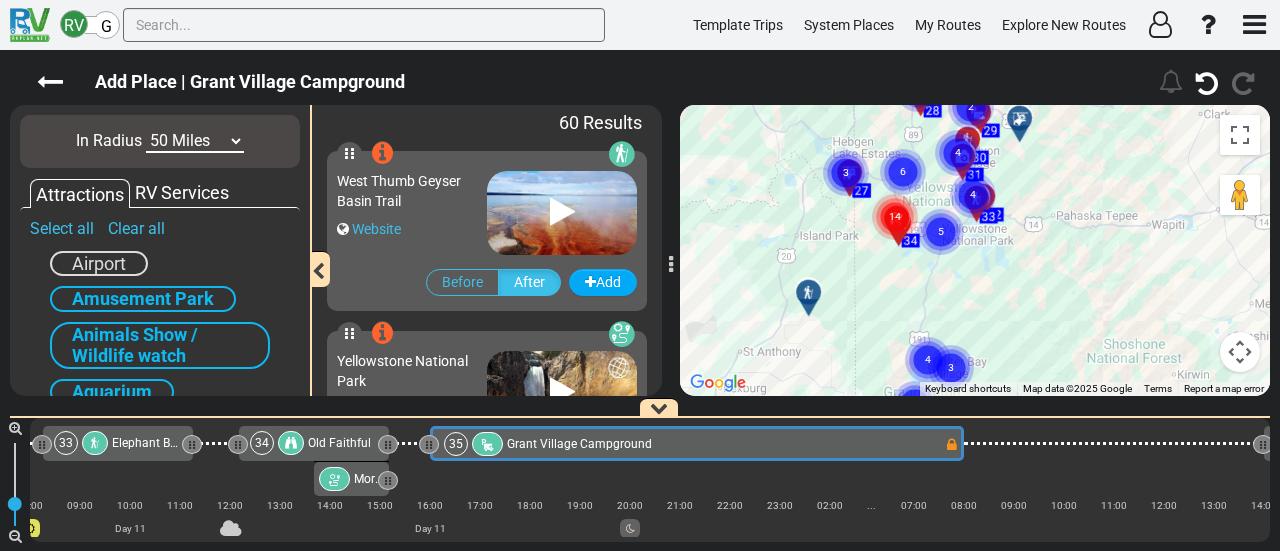 drag, startPoint x: 1018, startPoint y: 252, endPoint x: 946, endPoint y: 293, distance: 82.85529 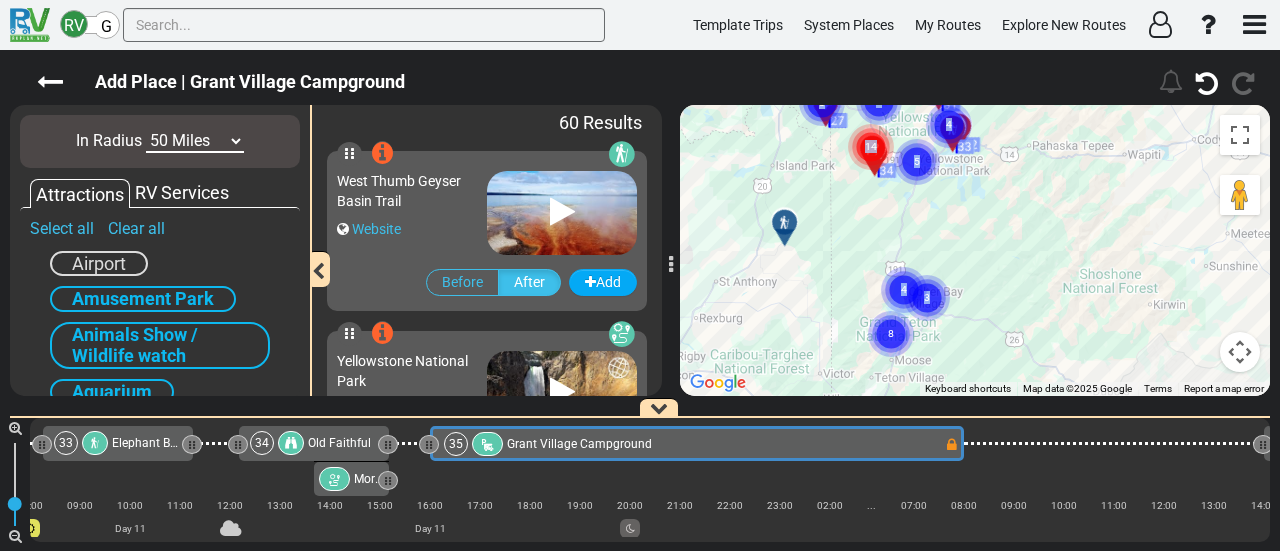 drag, startPoint x: 949, startPoint y: 284, endPoint x: 934, endPoint y: 233, distance: 53.160137 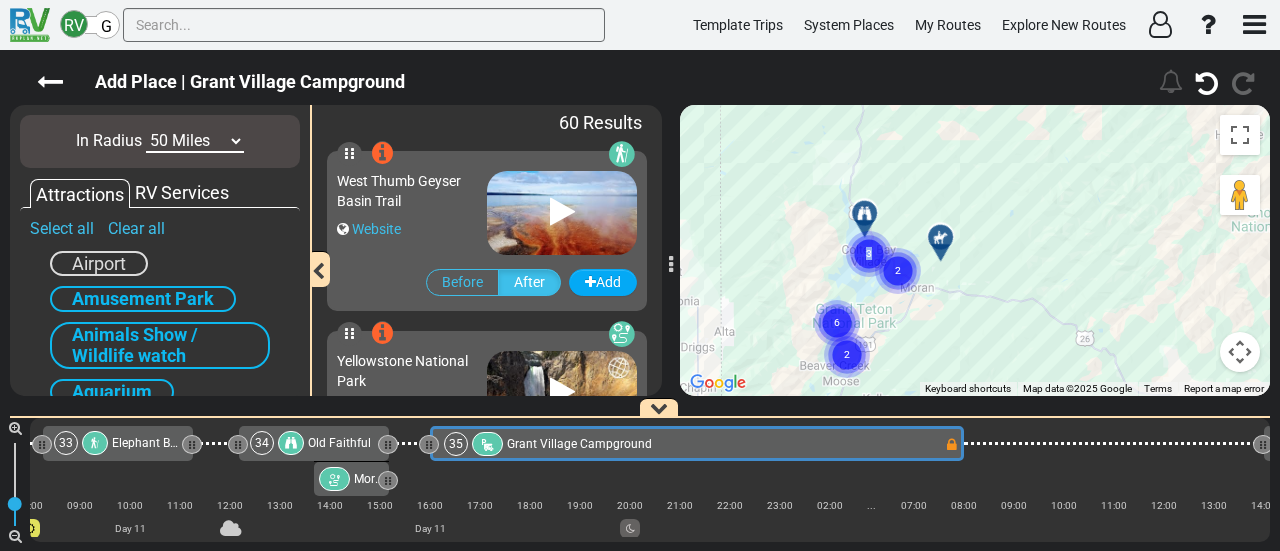 click on "To navigate, press the arrow keys. To activate drag with keyboard, press Alt + Enter. Once in keyboard drag state, use the arrow keys to move the marker. To complete the drag, press the Enter key. To cancel, press Escape. 26 27 29 30 31 32 33 34 28 1 2 3 4 5 6 7 8 9 10 11 12 13 14 15 16 17 18 36 37 19 20 21 22 23 24 25
4
2
10
4
3
2
3
3
3
2
2
4
2
6
2" at bounding box center [975, 250] 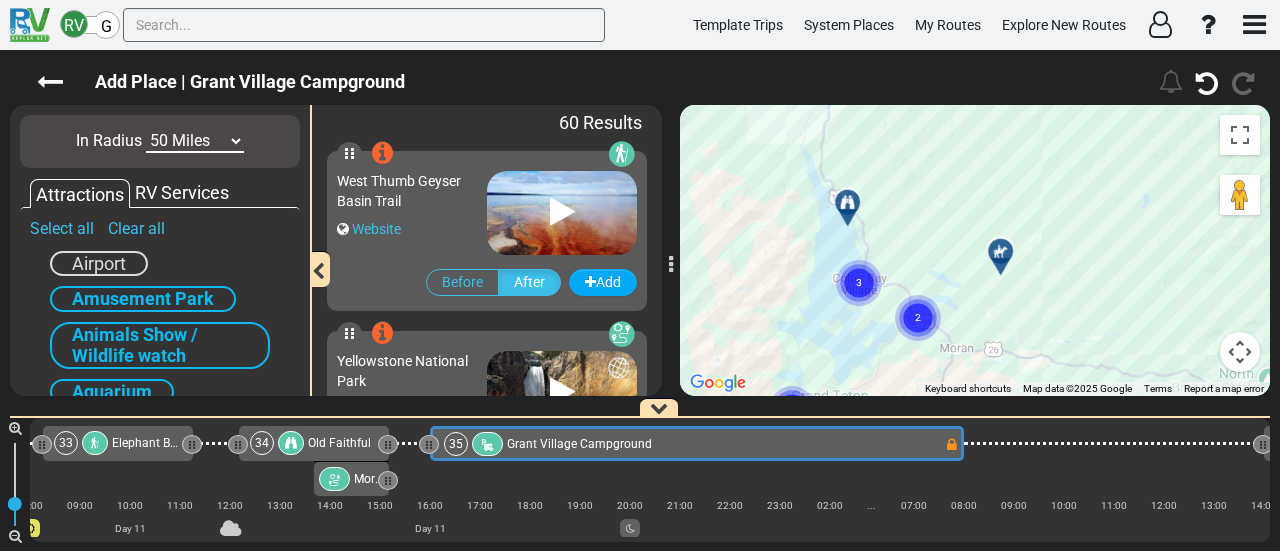 click at bounding box center (847, 202) 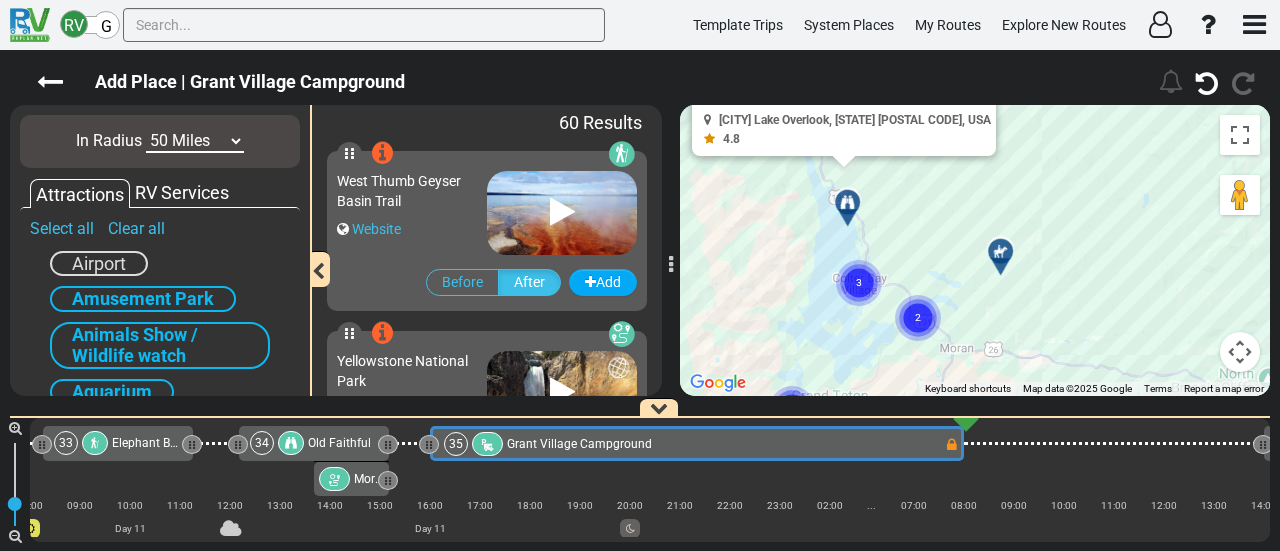 scroll, scrollTop: 0, scrollLeft: 9566, axis: horizontal 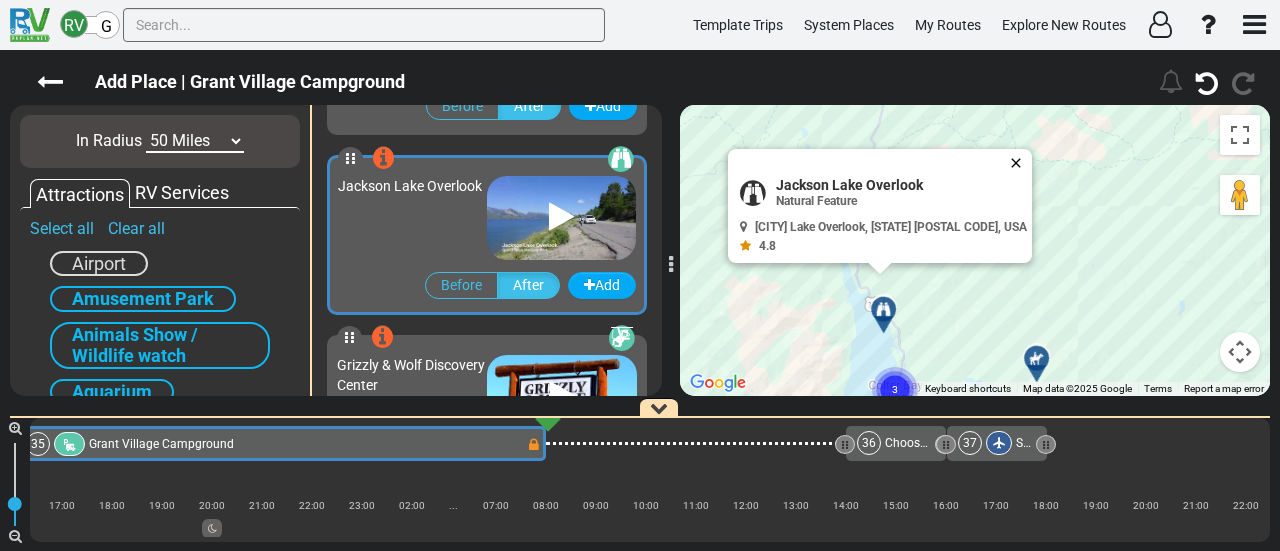click at bounding box center (1020, 163) 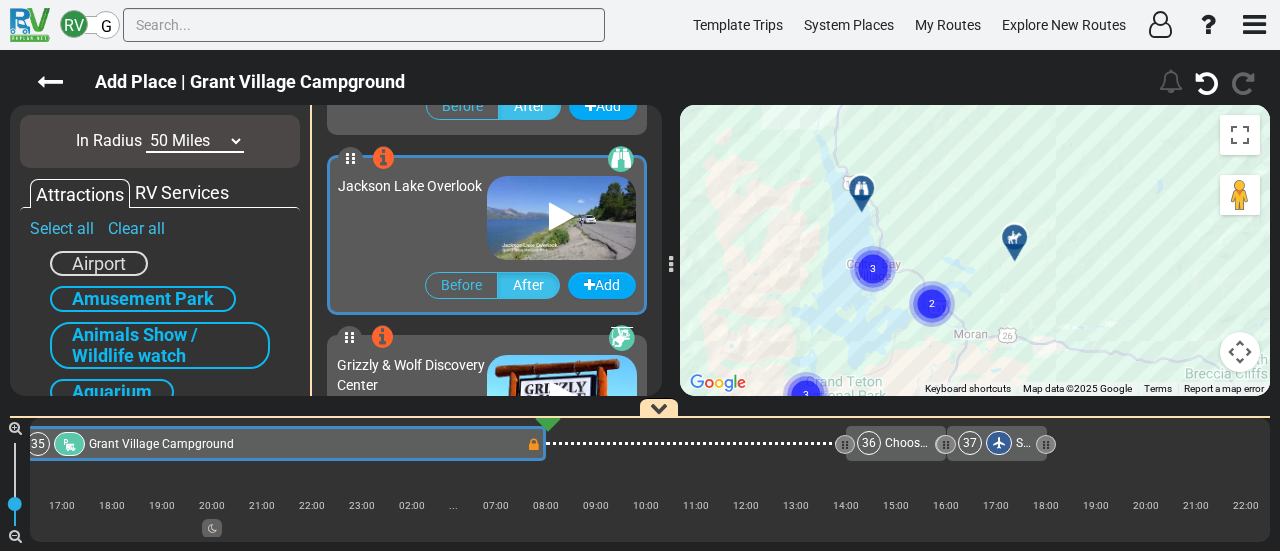 drag, startPoint x: 1001, startPoint y: 251, endPoint x: 970, endPoint y: 119, distance: 135.5913 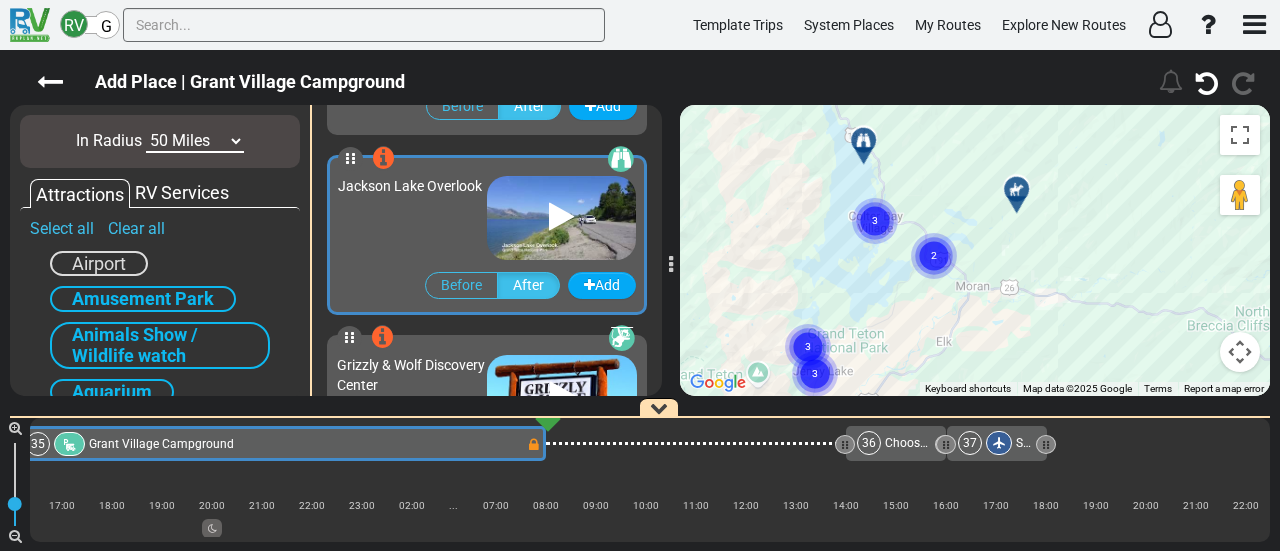 click on "3" 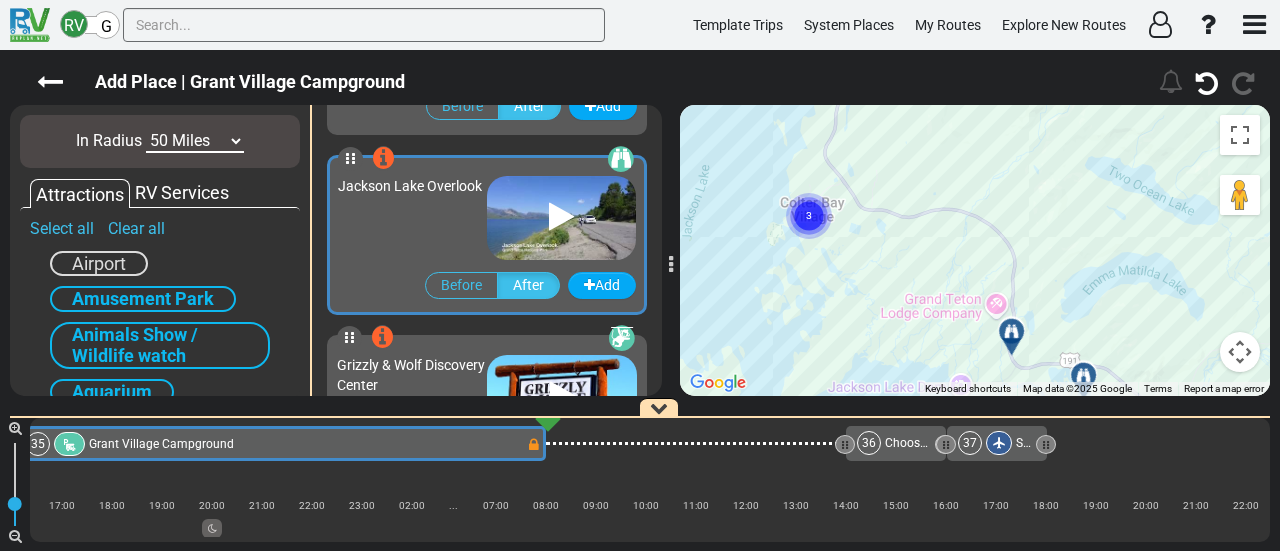 click 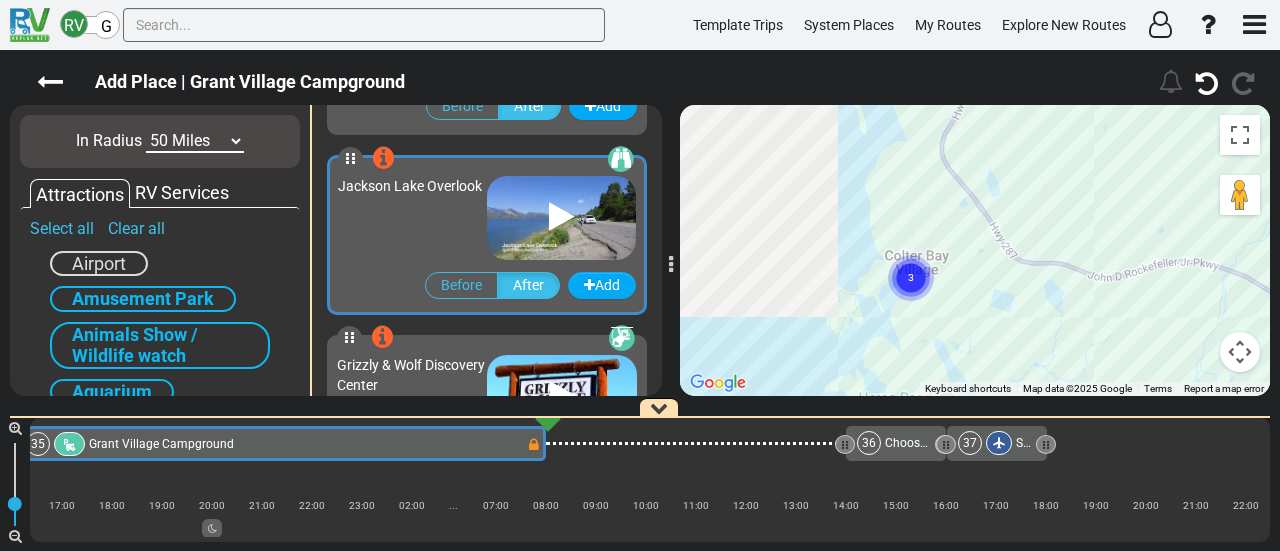 drag, startPoint x: 939, startPoint y: 272, endPoint x: 1008, endPoint y: 280, distance: 69.46222 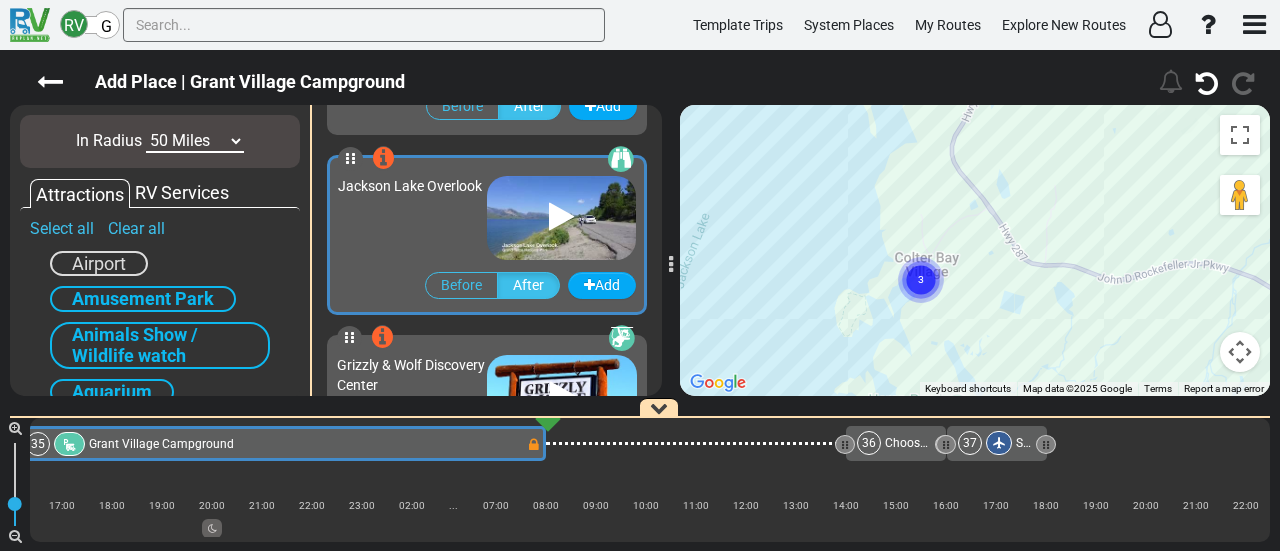 click on "3" 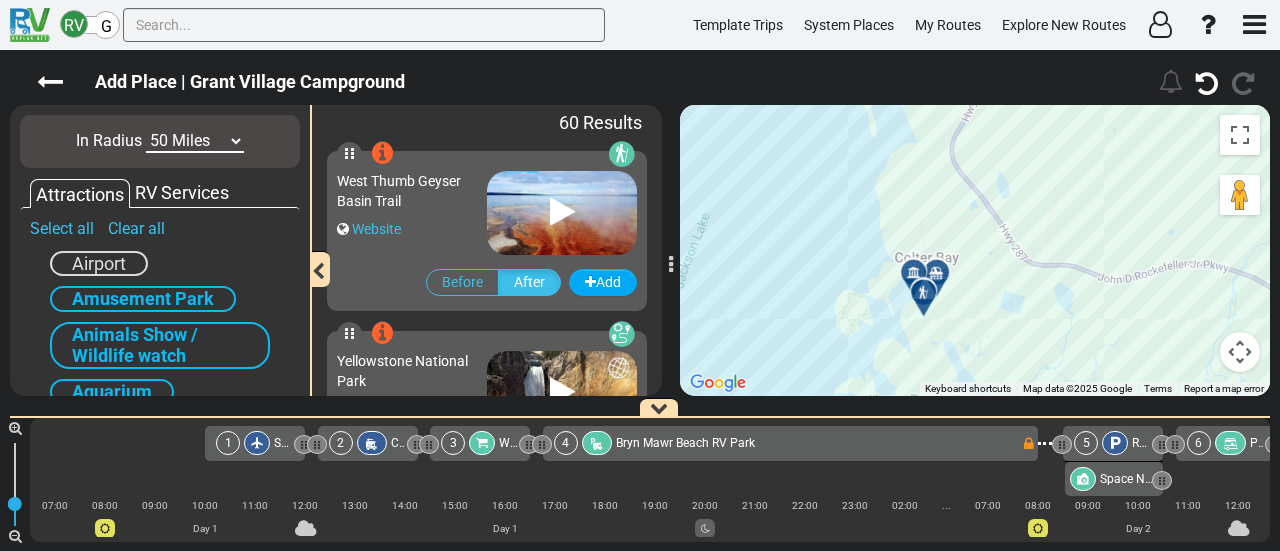 scroll, scrollTop: 0, scrollLeft: 0, axis: both 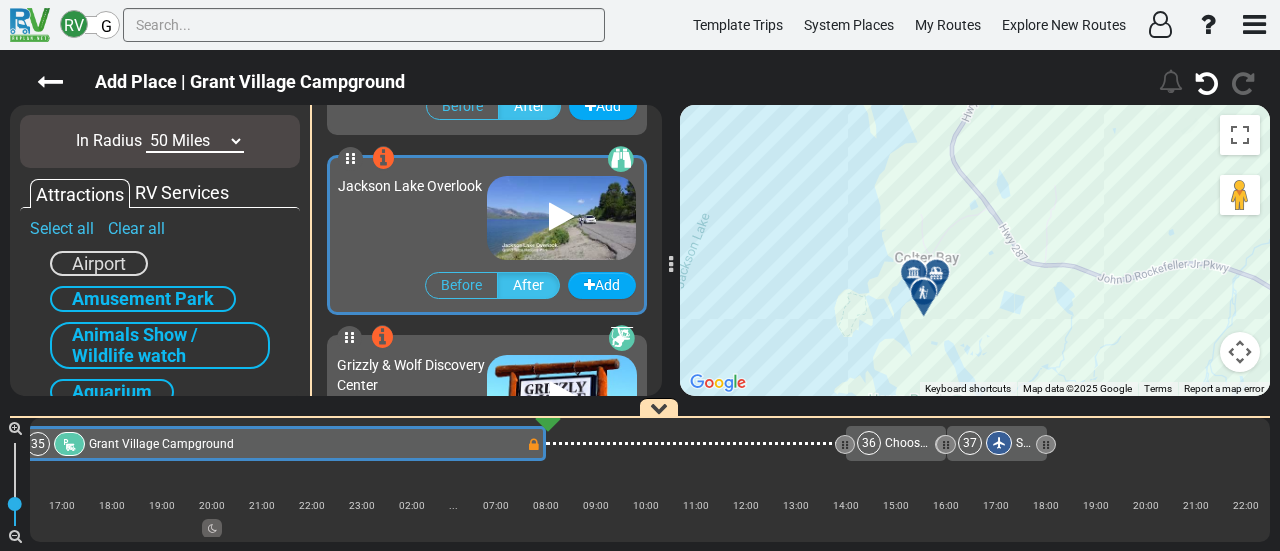 click at bounding box center [913, 272] 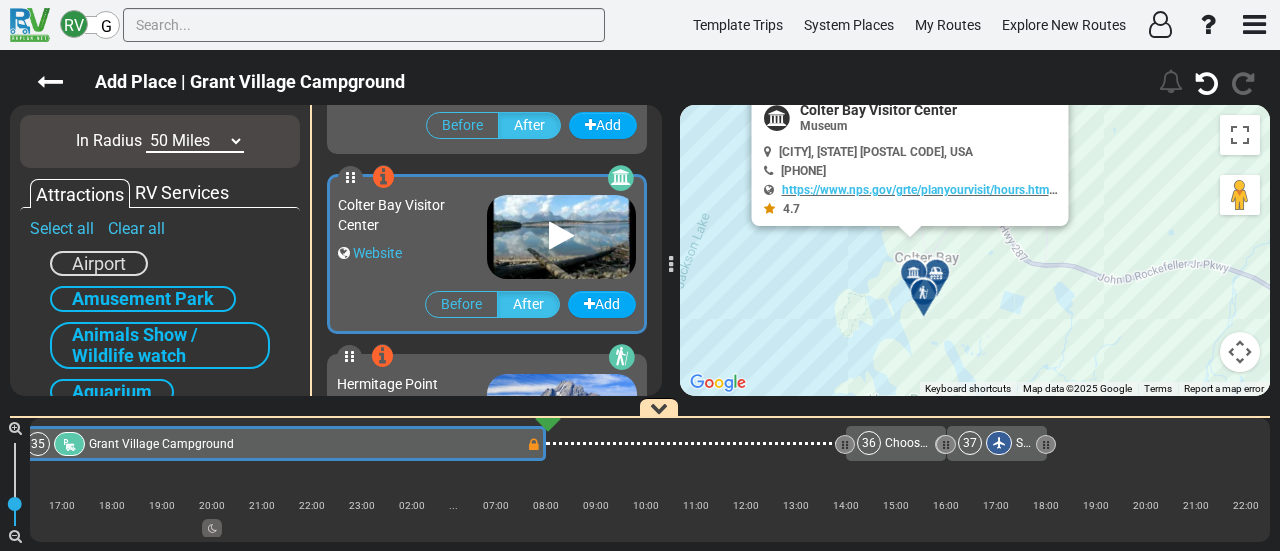 scroll, scrollTop: 6836, scrollLeft: 0, axis: vertical 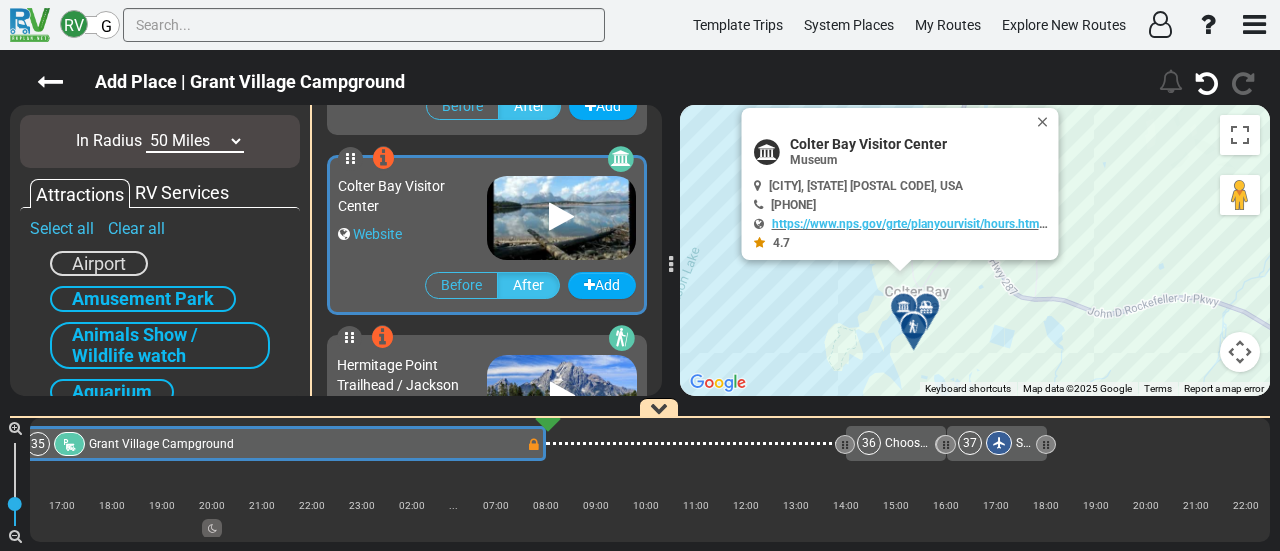 drag, startPoint x: 978, startPoint y: 299, endPoint x: 970, endPoint y: 315, distance: 17.888544 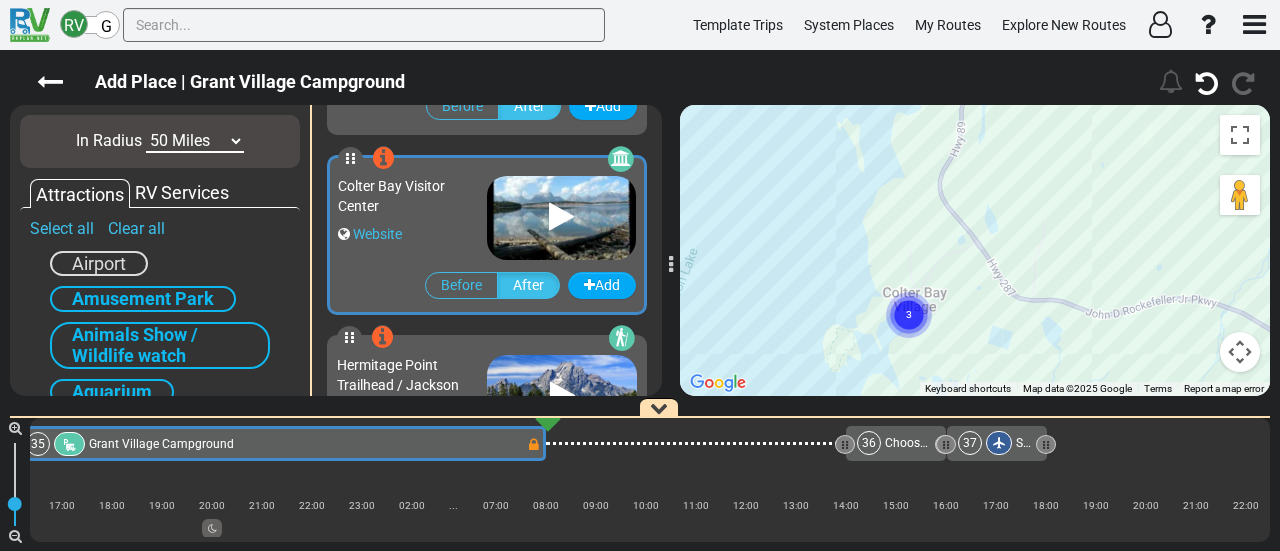 click 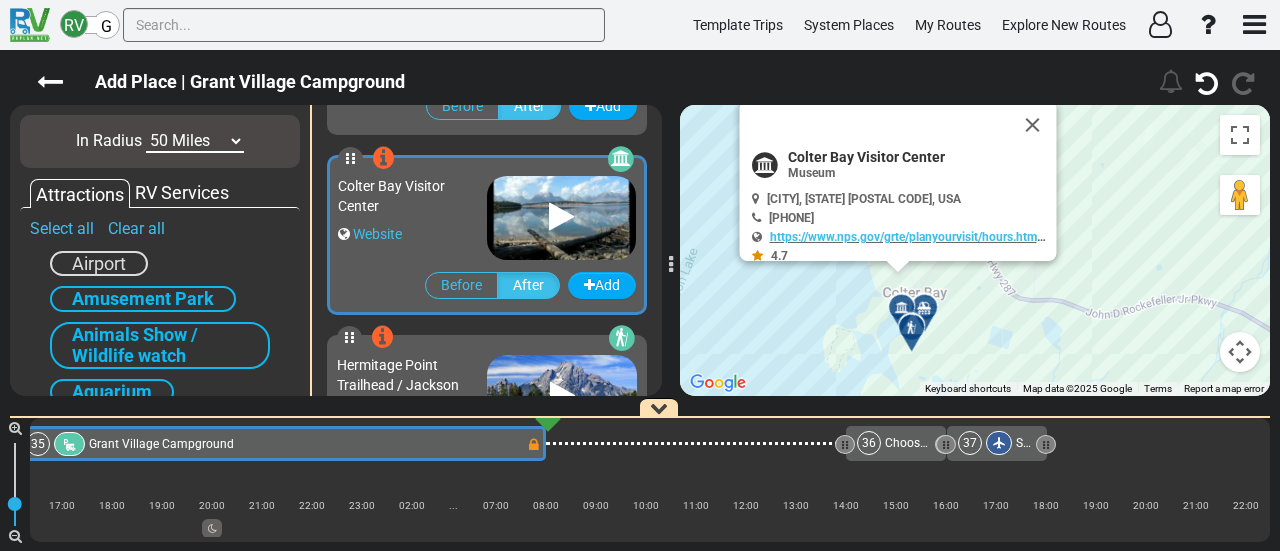 click at bounding box center (911, 327) 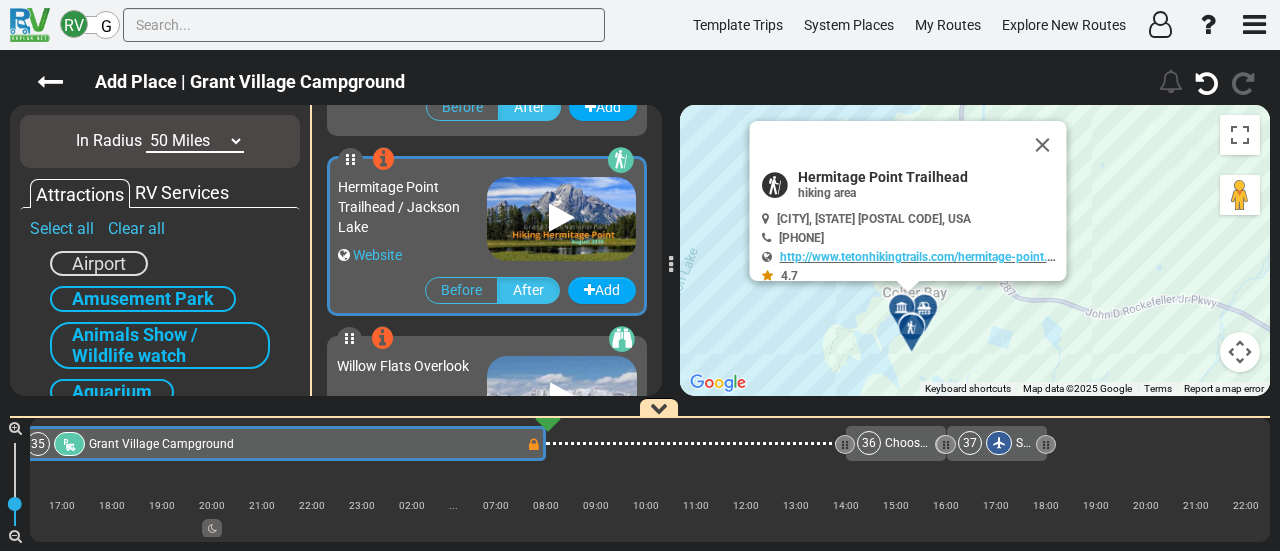 scroll, scrollTop: 7016, scrollLeft: 0, axis: vertical 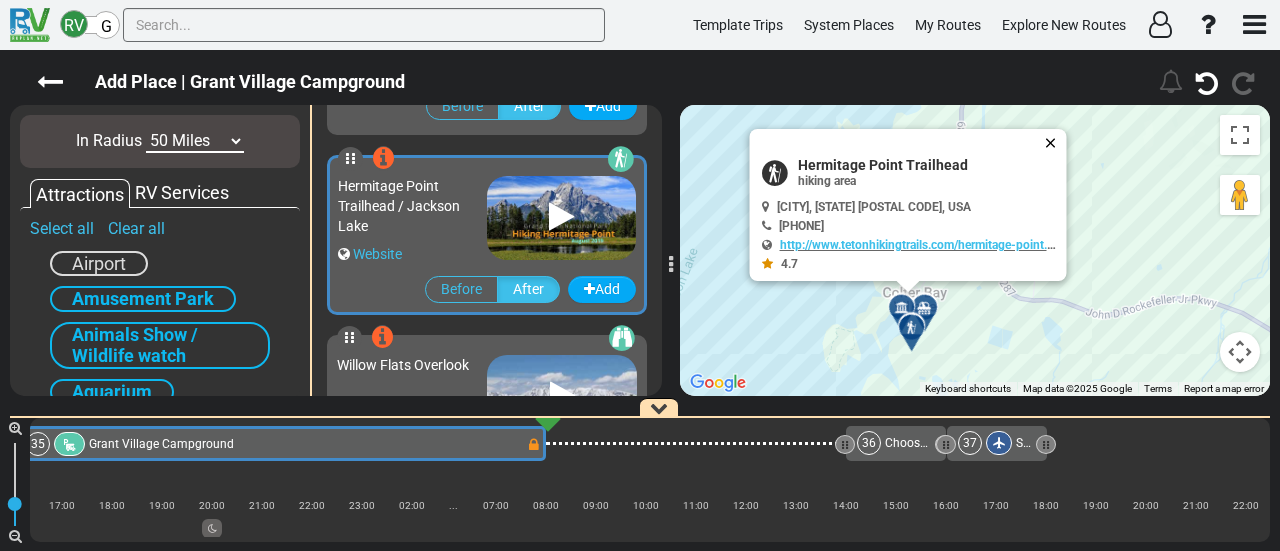 click at bounding box center [1055, 143] 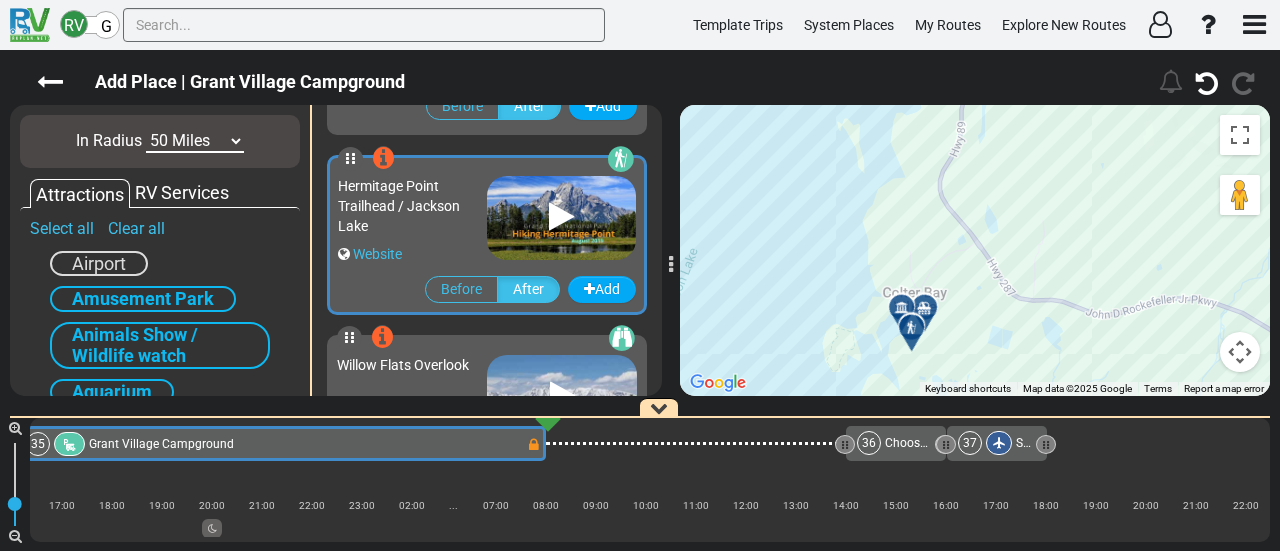 click at bounding box center [1240, 352] 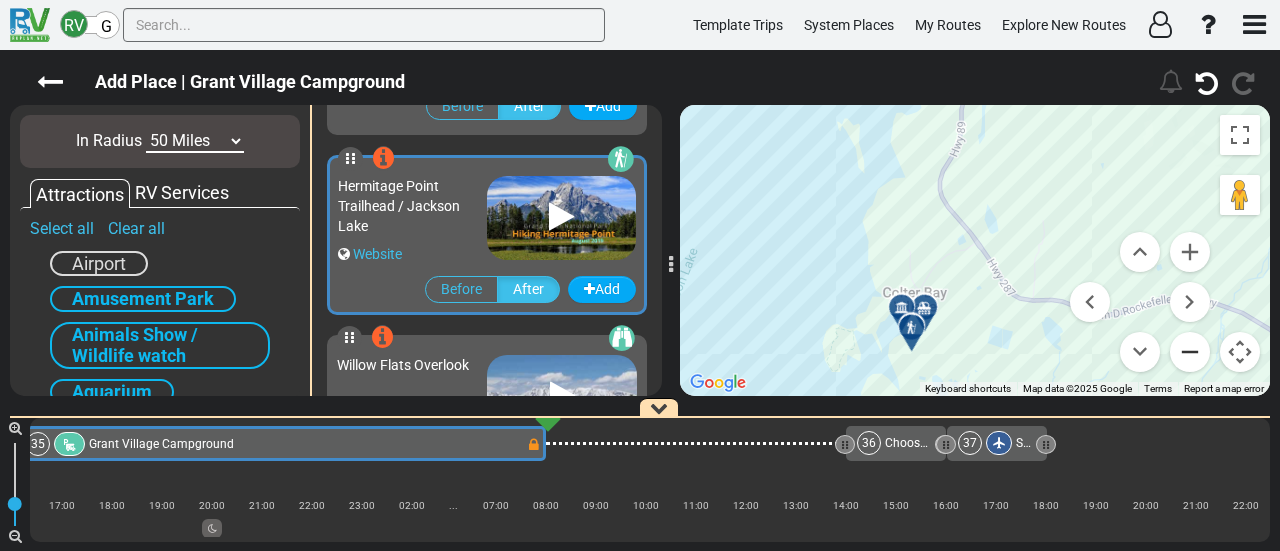 click at bounding box center (1190, 352) 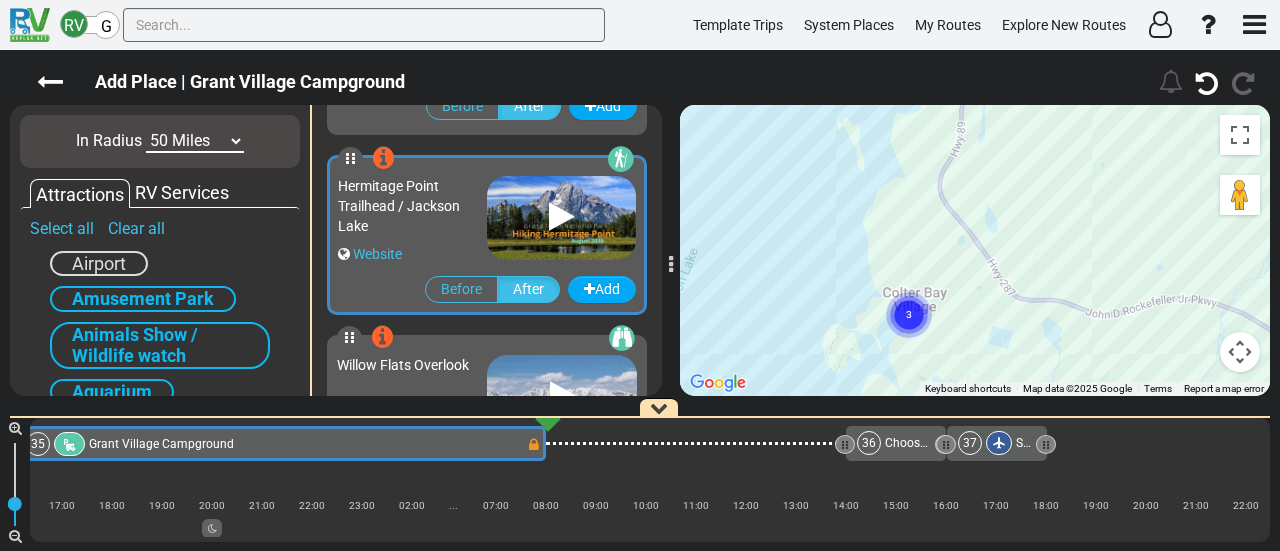 click 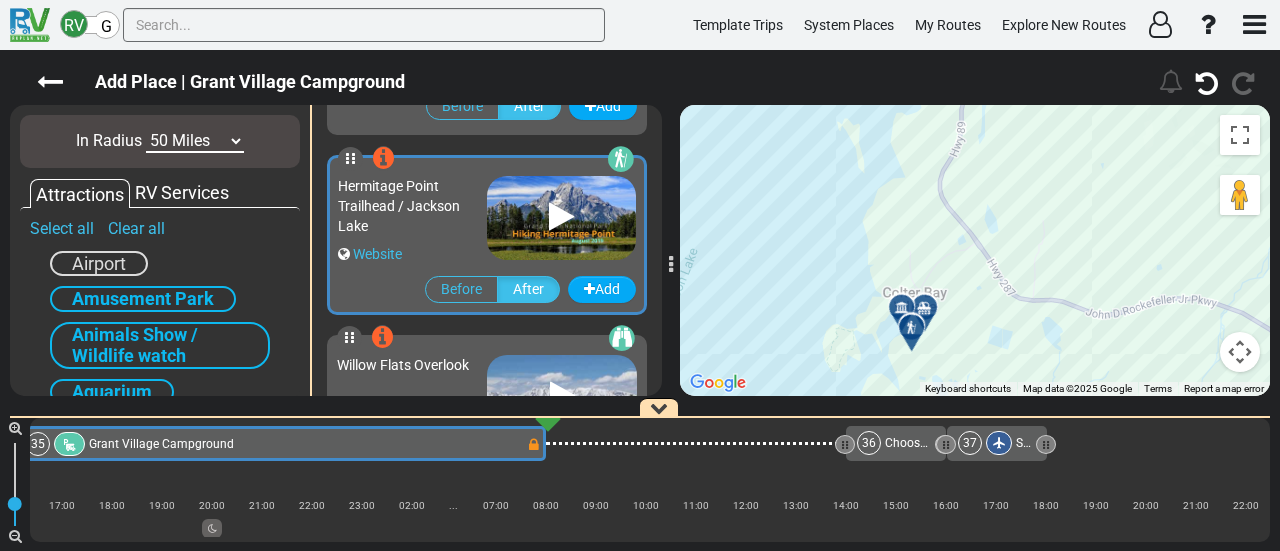 drag, startPoint x: 950, startPoint y: 309, endPoint x: 1252, endPoint y: 348, distance: 304.5078 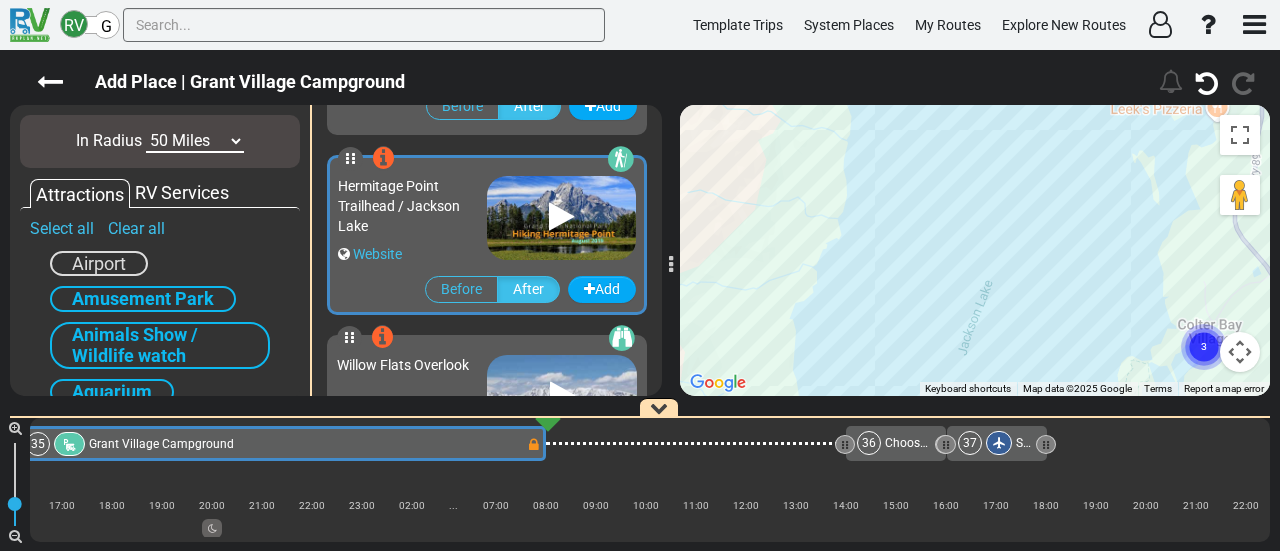 click at bounding box center (1240, 352) 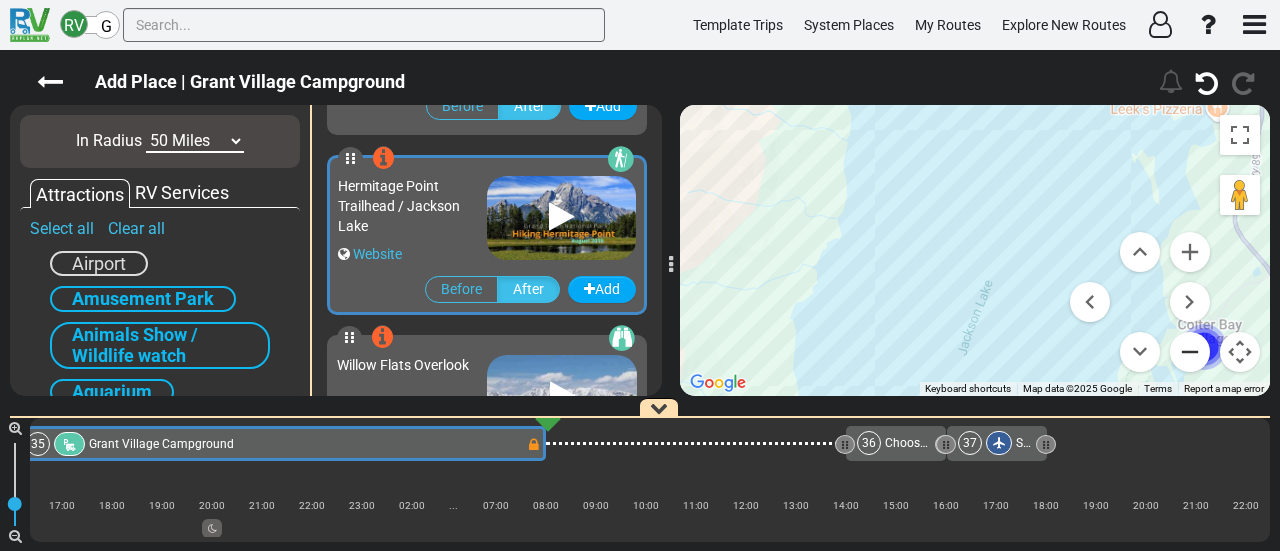 click at bounding box center (1190, 352) 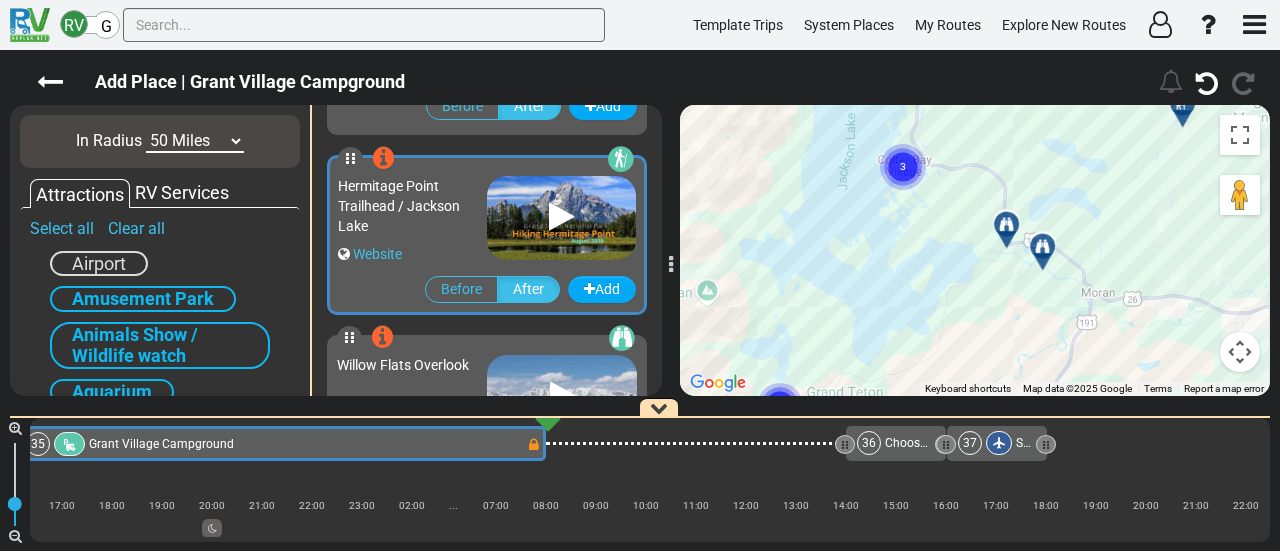 drag, startPoint x: 980, startPoint y: 292, endPoint x: 830, endPoint y: 172, distance: 192.09373 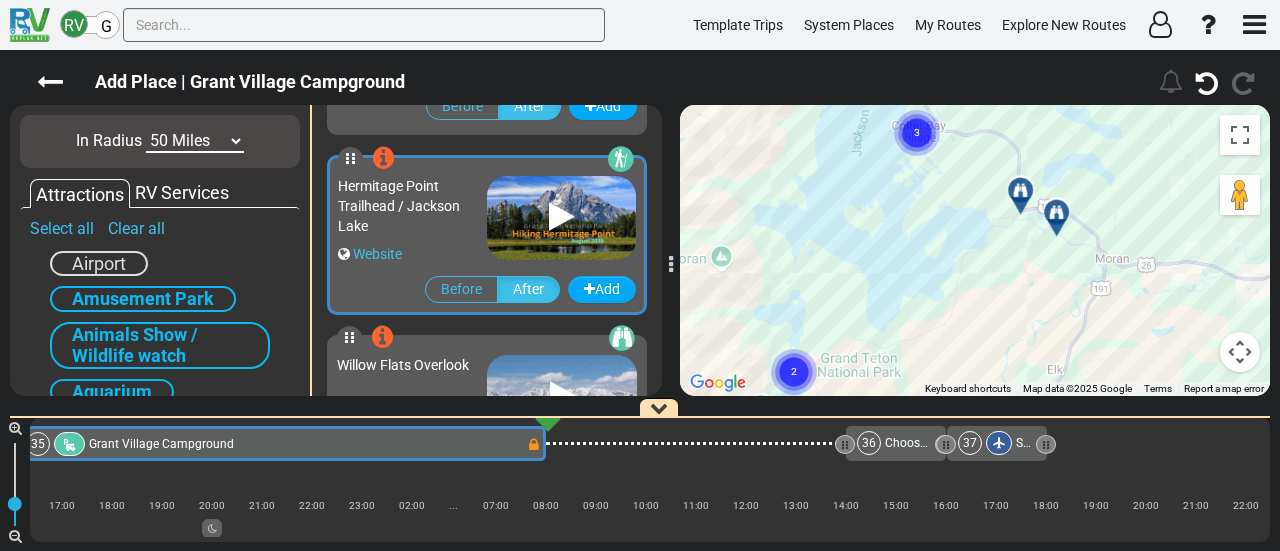 drag, startPoint x: 947, startPoint y: 239, endPoint x: 991, endPoint y: 219, distance: 48.332184 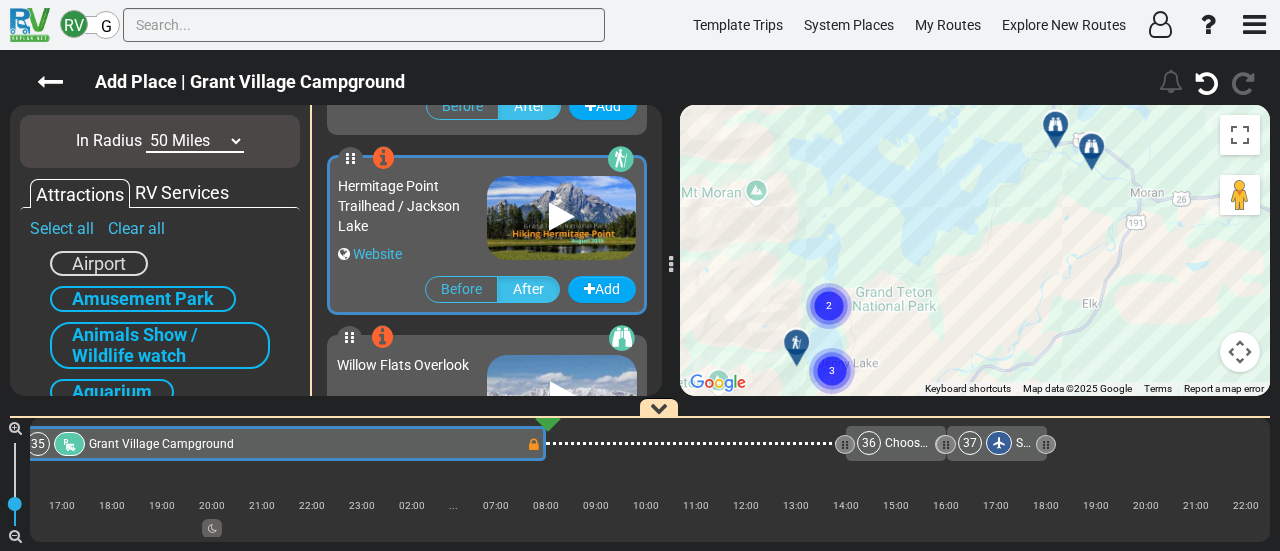 drag, startPoint x: 892, startPoint y: 305, endPoint x: 928, endPoint y: 237, distance: 76.941536 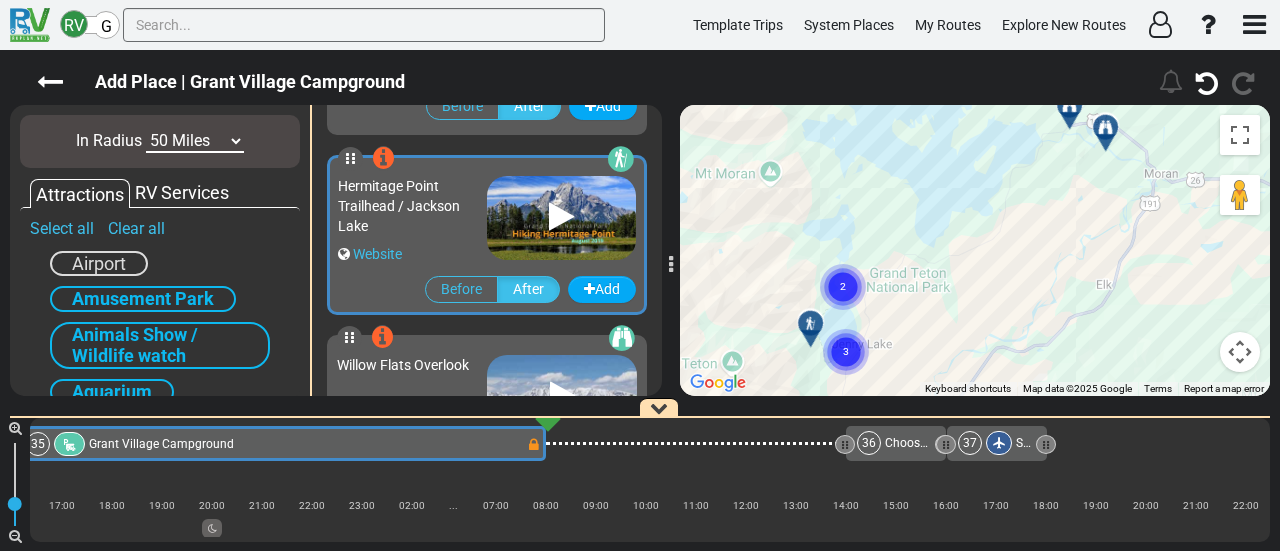 click 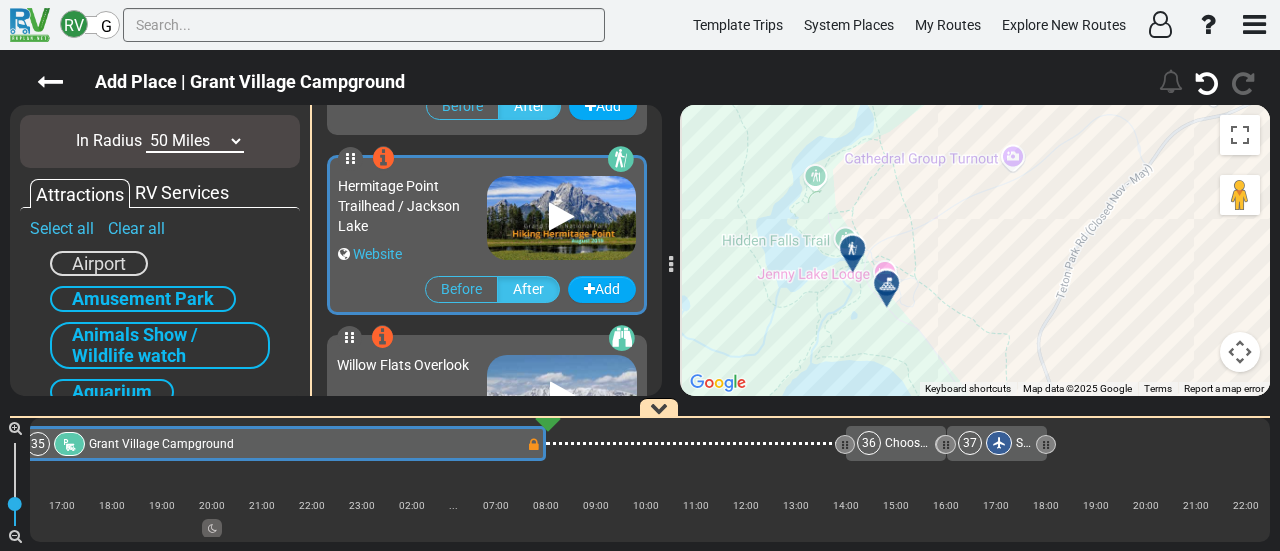 drag, startPoint x: 871, startPoint y: 275, endPoint x: 916, endPoint y: 269, distance: 45.39824 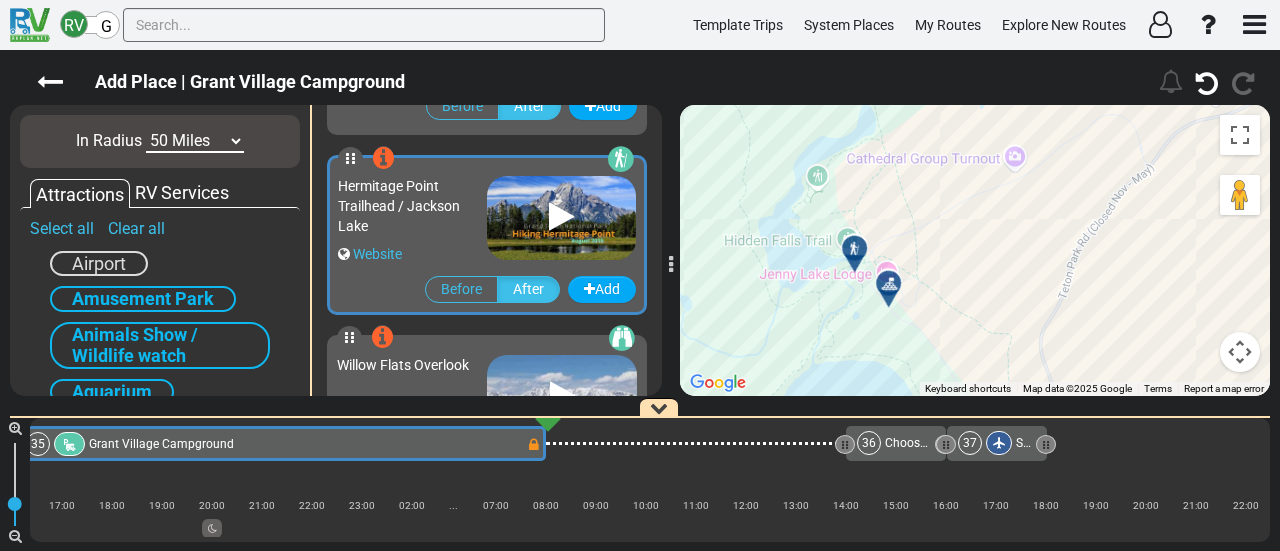 click at bounding box center (861, 256) 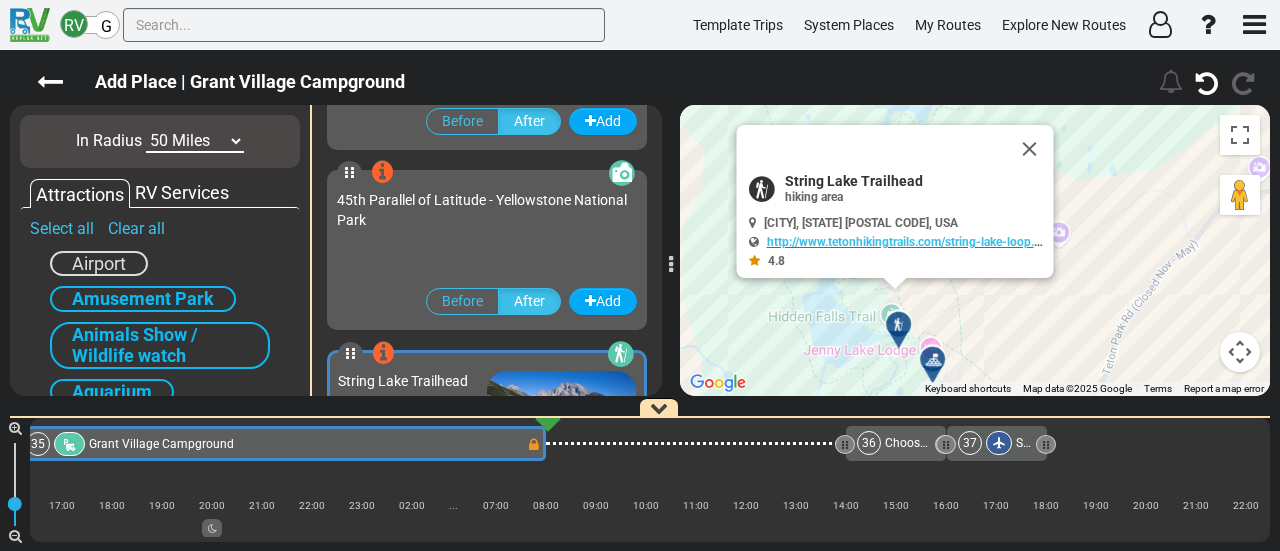 scroll, scrollTop: 9176, scrollLeft: 0, axis: vertical 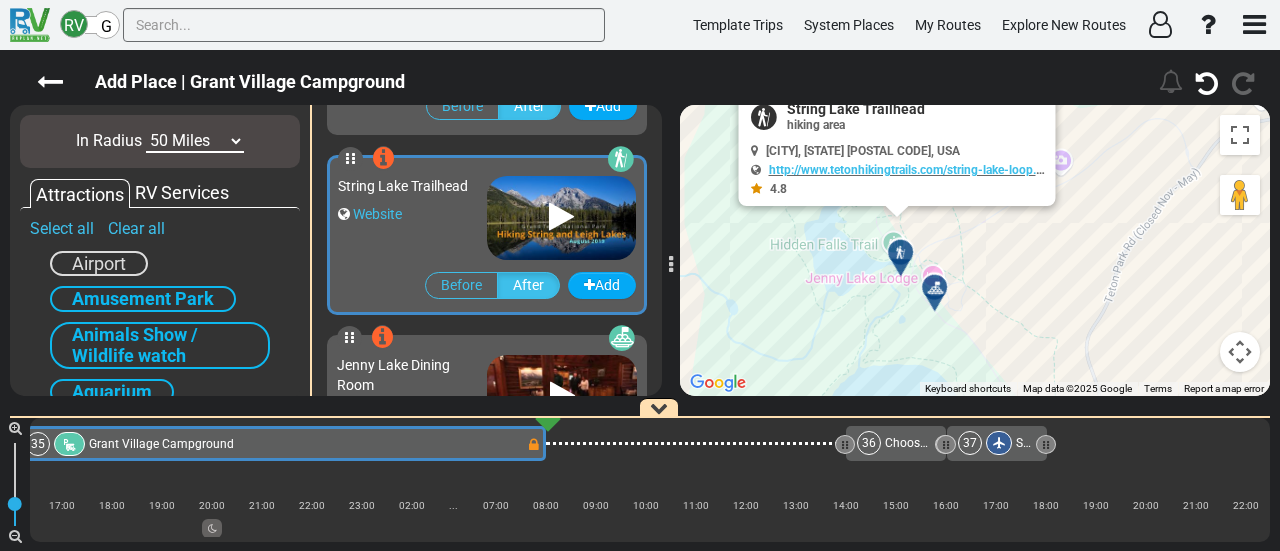drag, startPoint x: 1024, startPoint y: 343, endPoint x: 1016, endPoint y: 243, distance: 100.31949 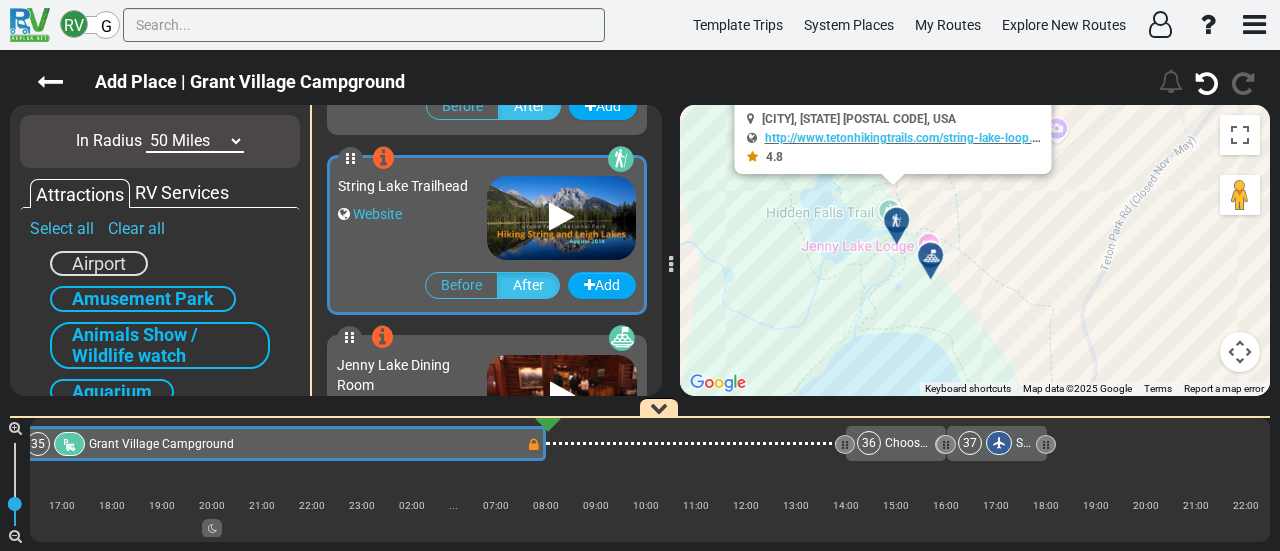 click at bounding box center (931, 256) 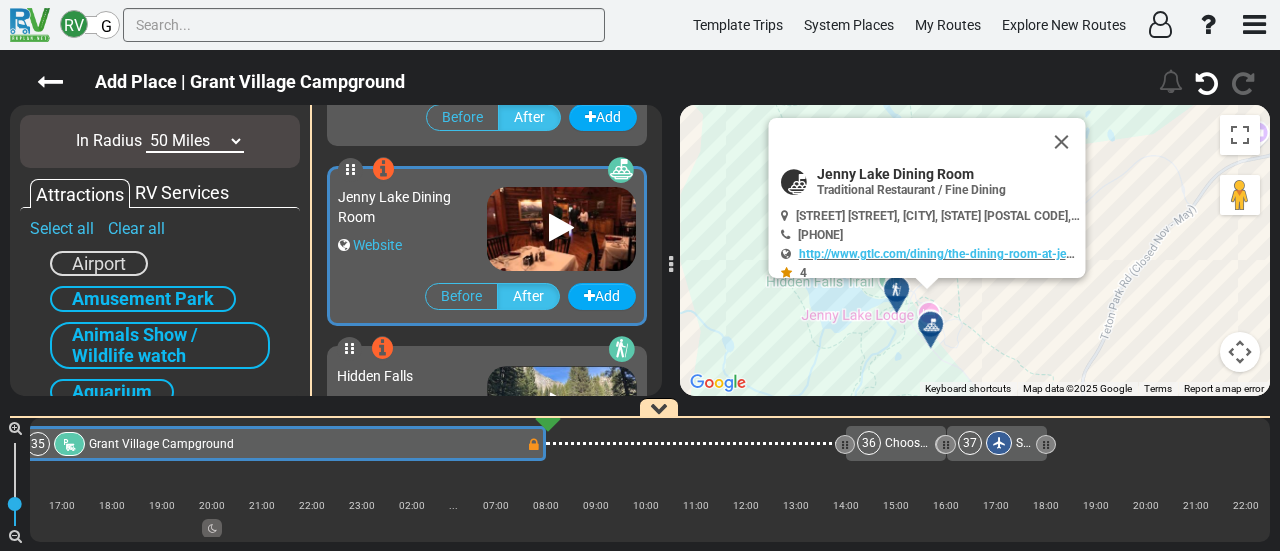 scroll, scrollTop: 9356, scrollLeft: 0, axis: vertical 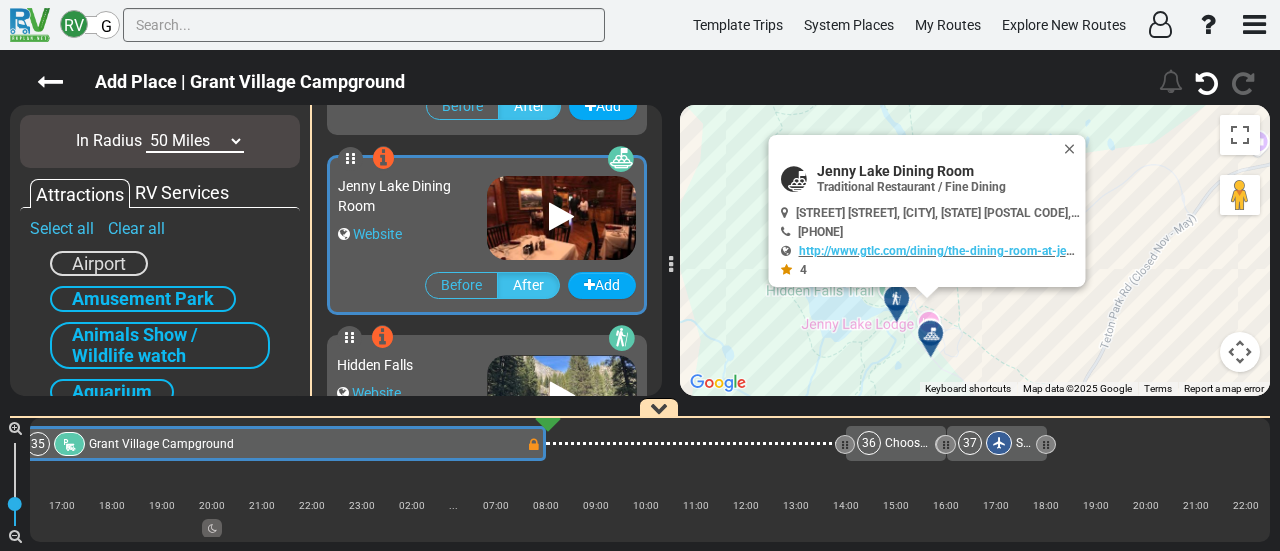 click at bounding box center [896, 299] 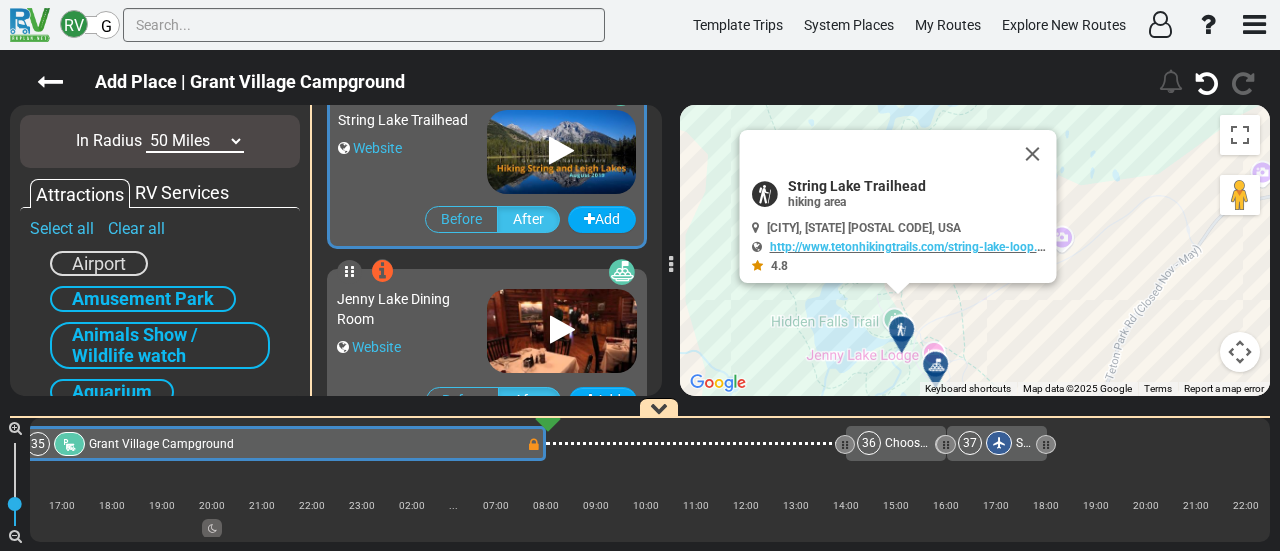 scroll, scrollTop: 9176, scrollLeft: 0, axis: vertical 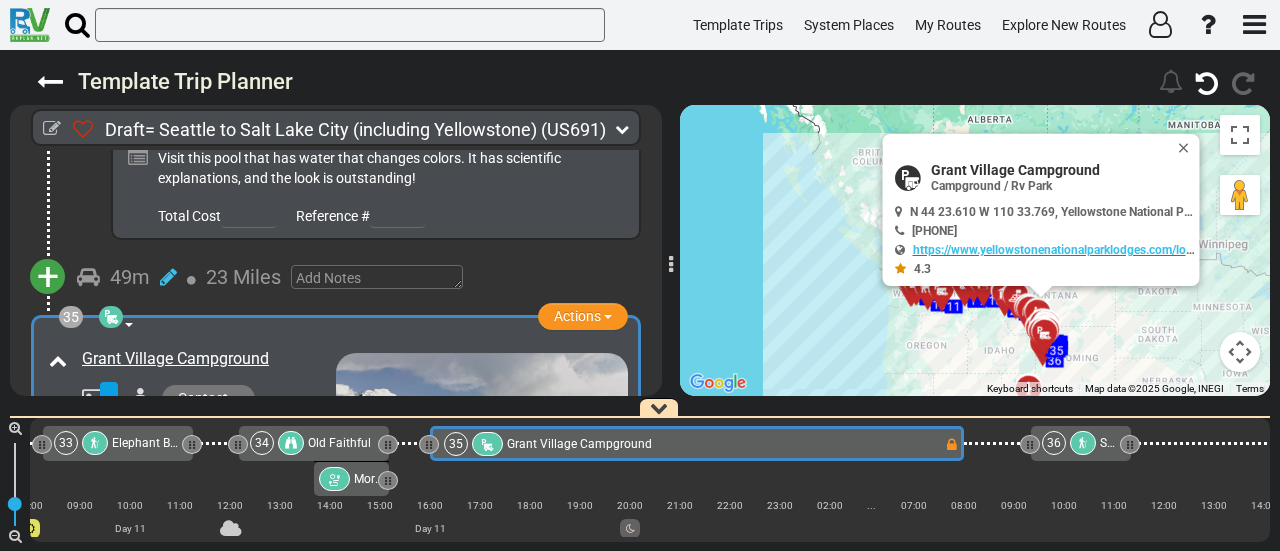 click on "36" at bounding box center (1071, 443) 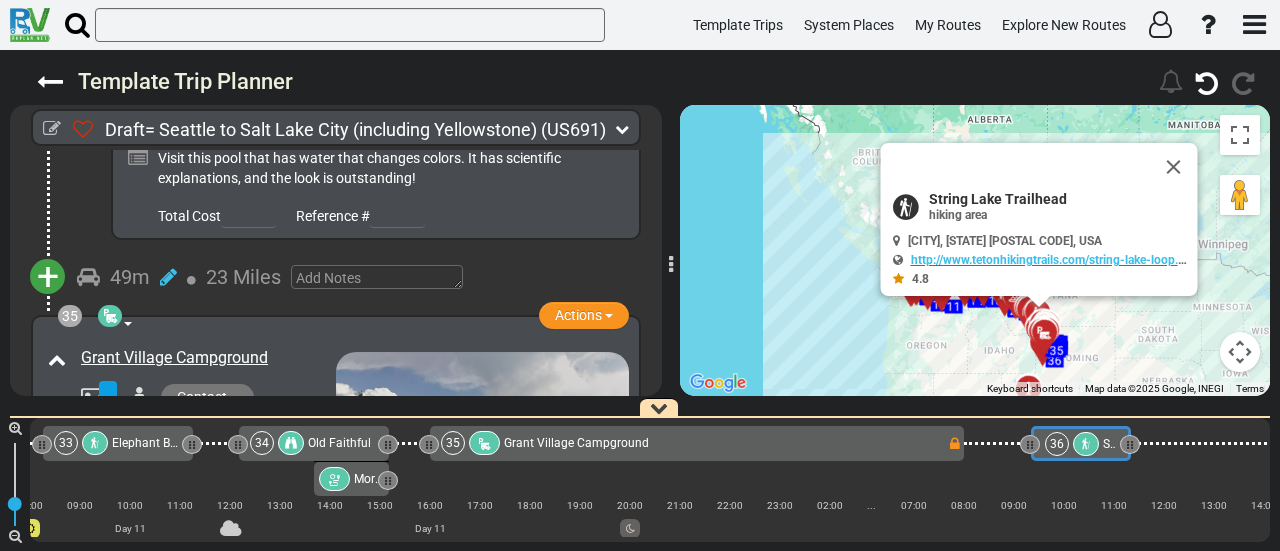 scroll, scrollTop: 13736, scrollLeft: 0, axis: vertical 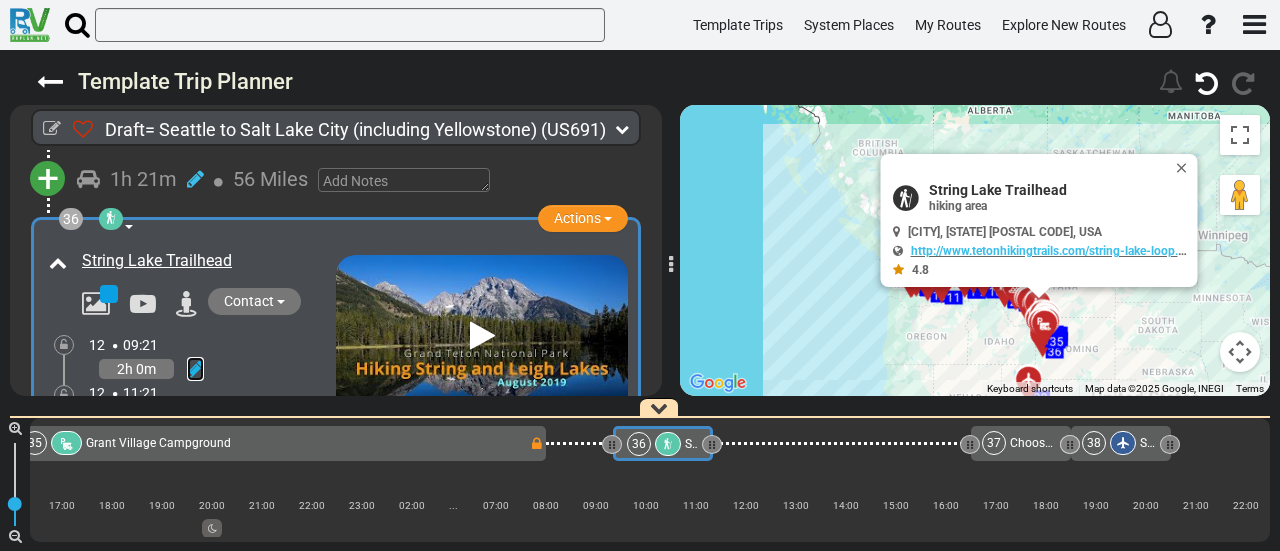click at bounding box center (195, 369) 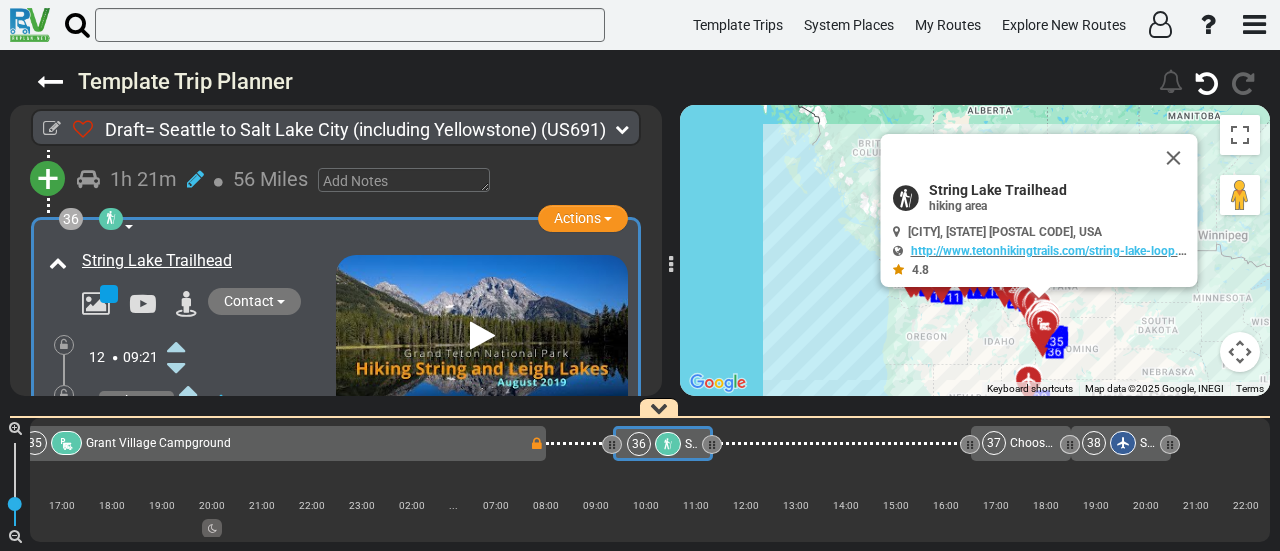 click at bounding box center [176, 346] 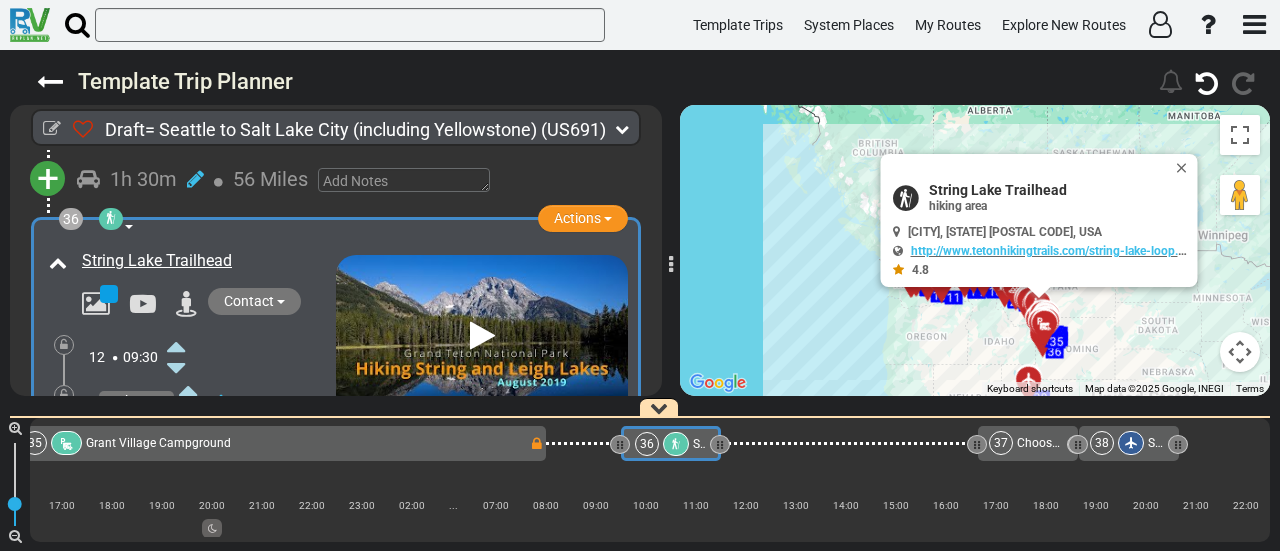 click on "35
Grant Village Campground" at bounding box center (275, 443) 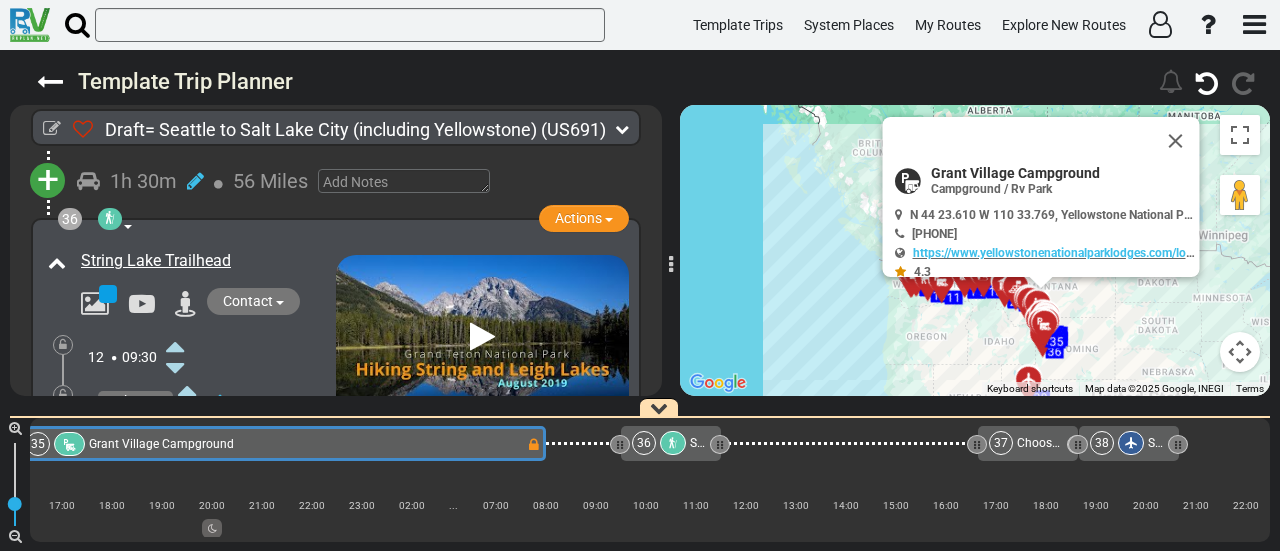scroll, scrollTop: 13881, scrollLeft: 0, axis: vertical 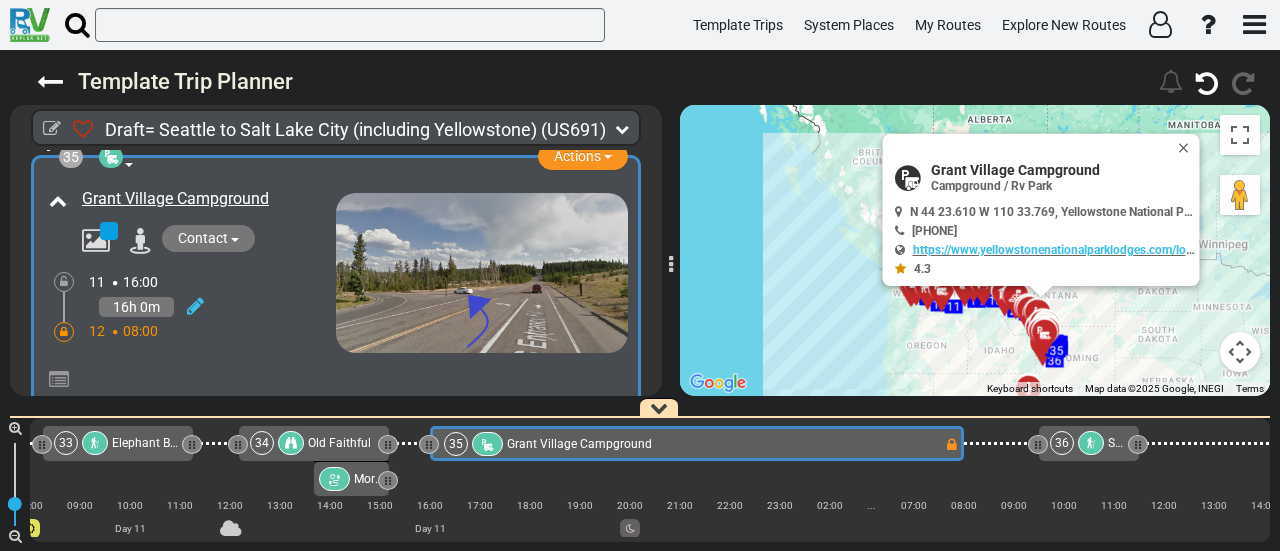 click at bounding box center (64, 332) 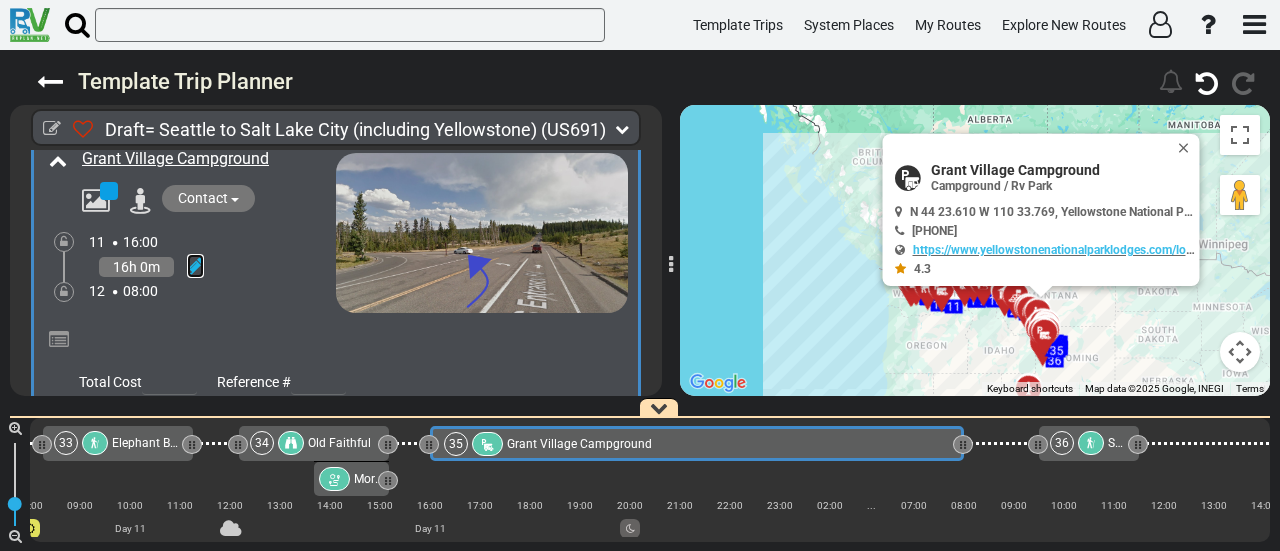click at bounding box center [195, 266] 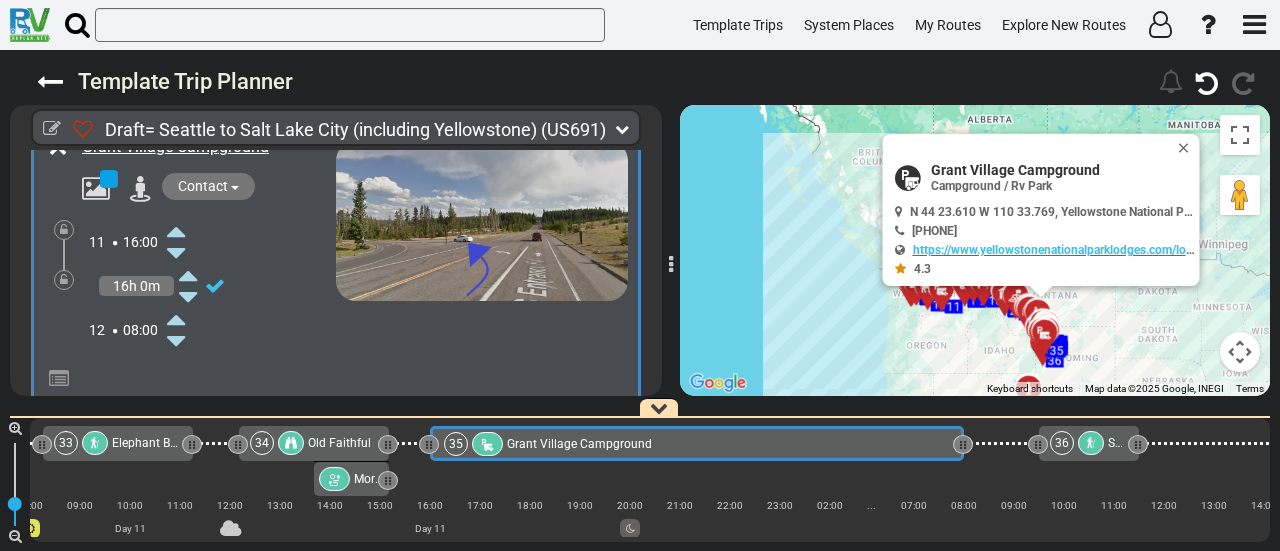 click at bounding box center [176, 341] 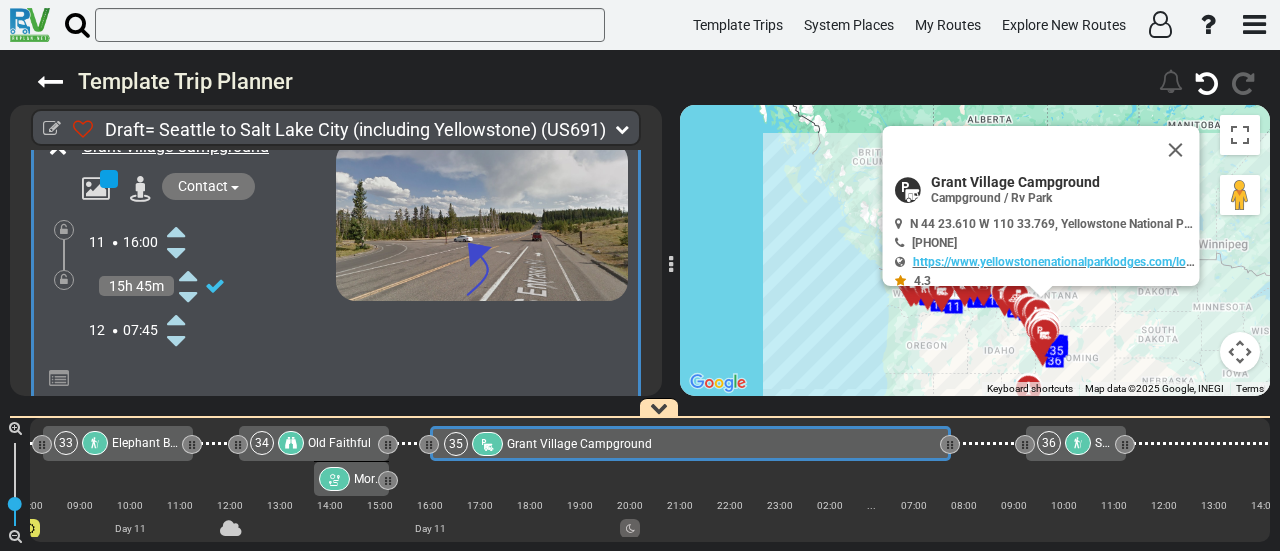 click at bounding box center [176, 341] 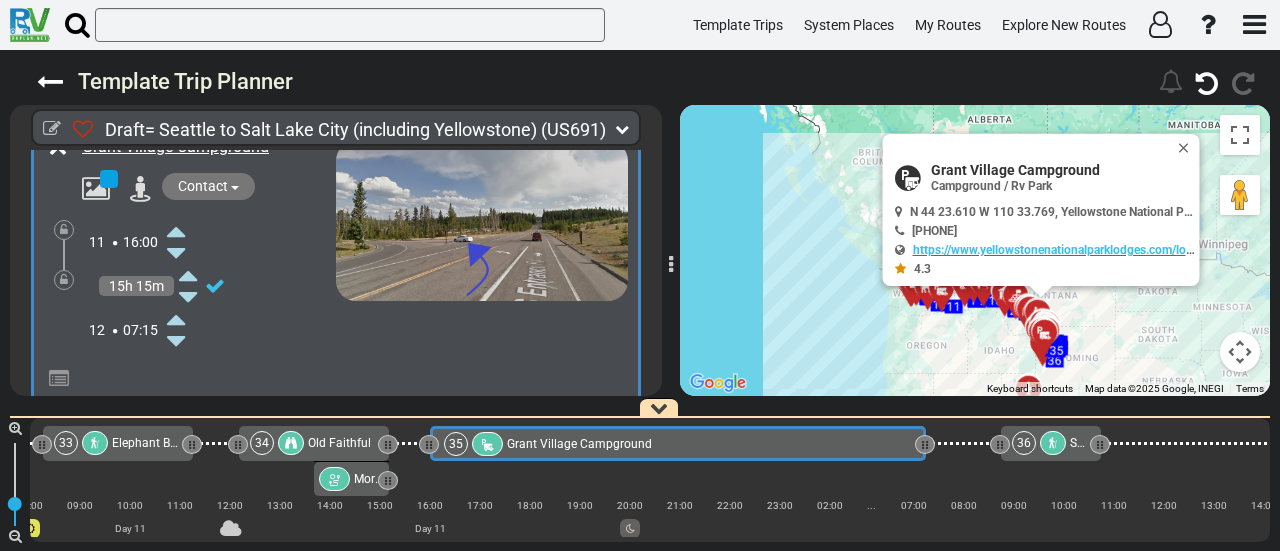 click at bounding box center [176, 341] 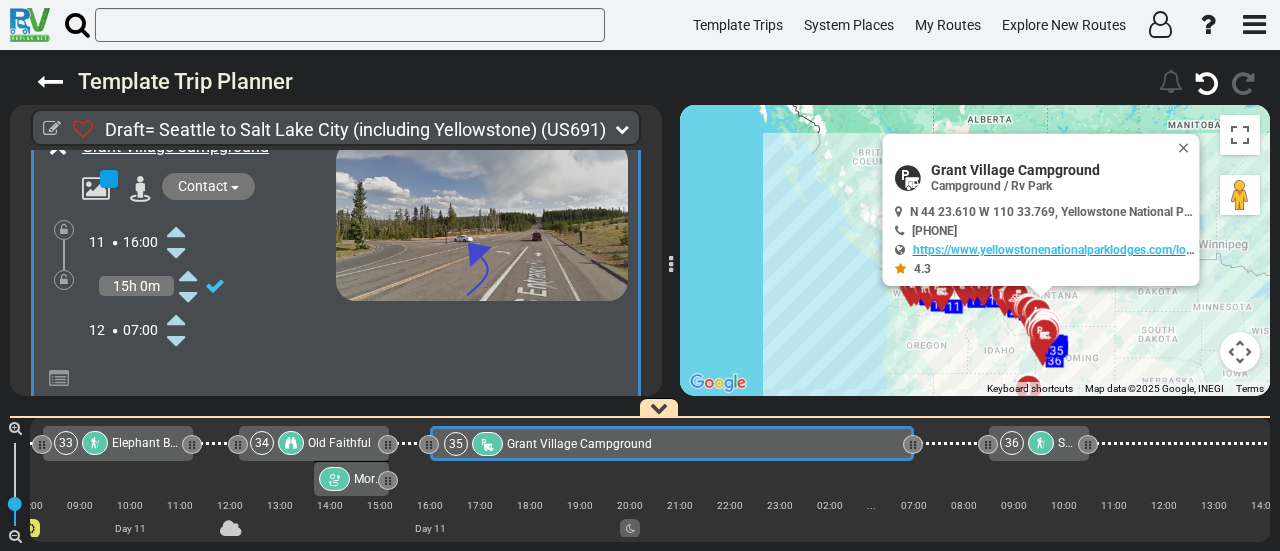 click at bounding box center [64, 280] 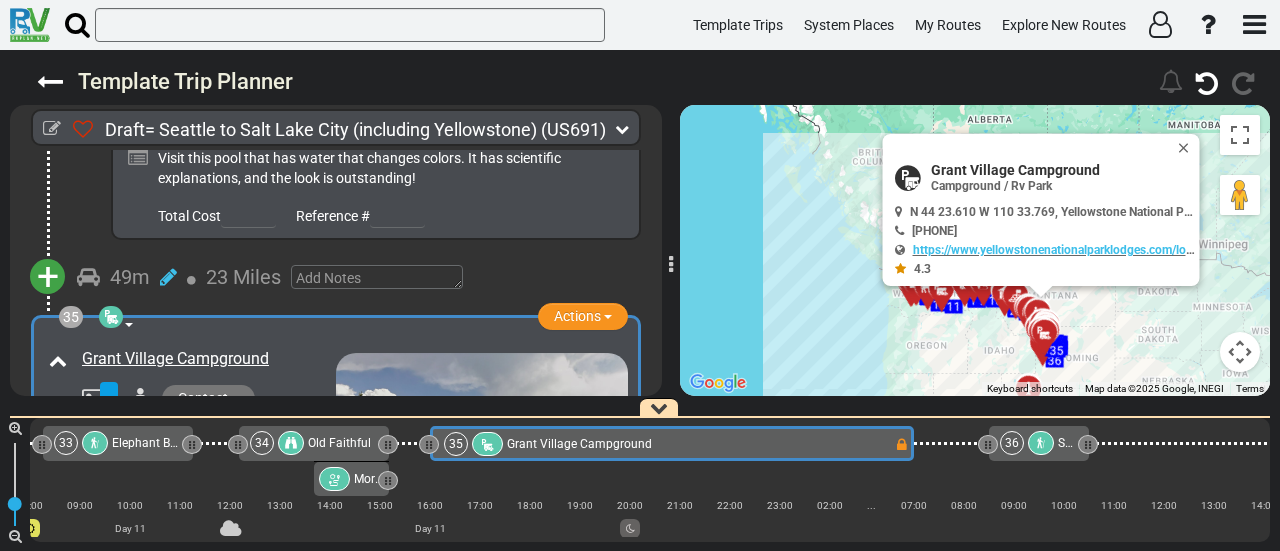 click at bounding box center (1041, 443) 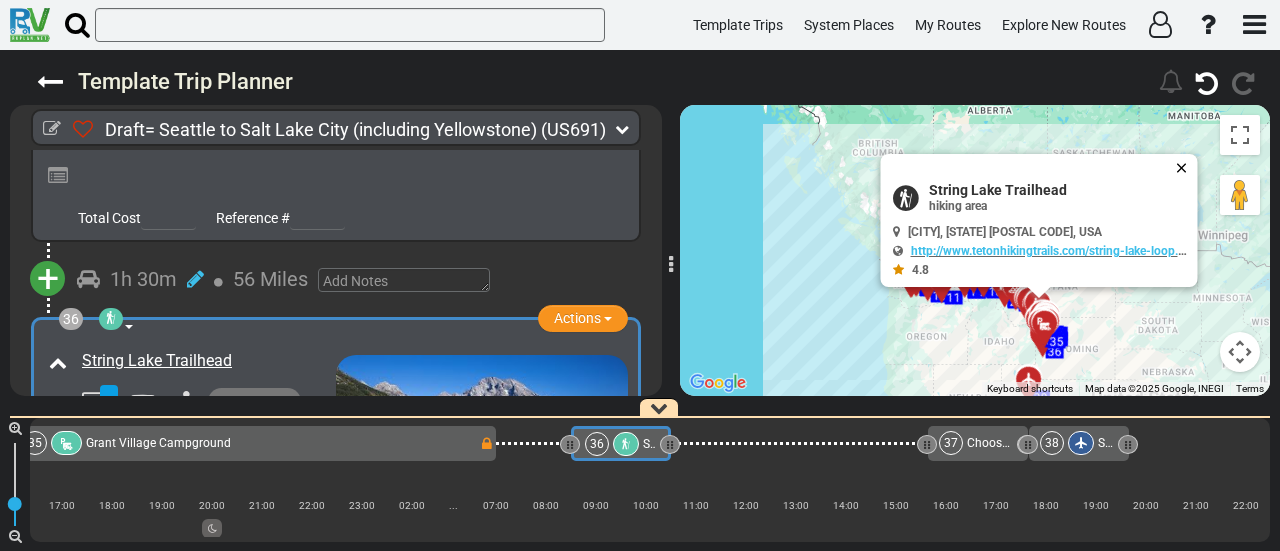 click at bounding box center [1186, 168] 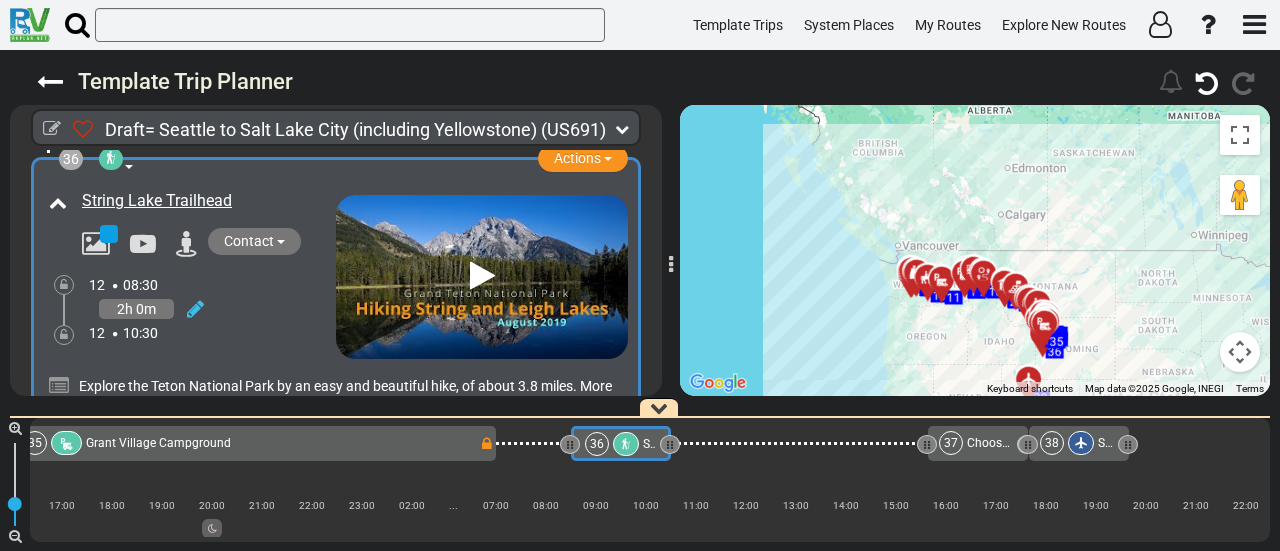 click at bounding box center (626, 444) 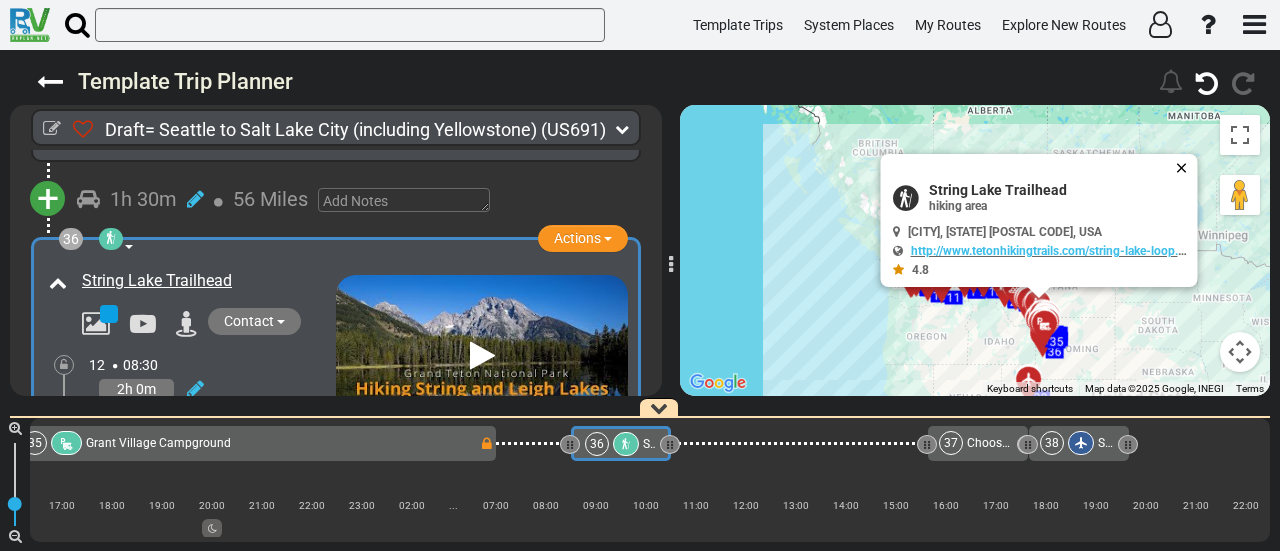 click at bounding box center [1186, 168] 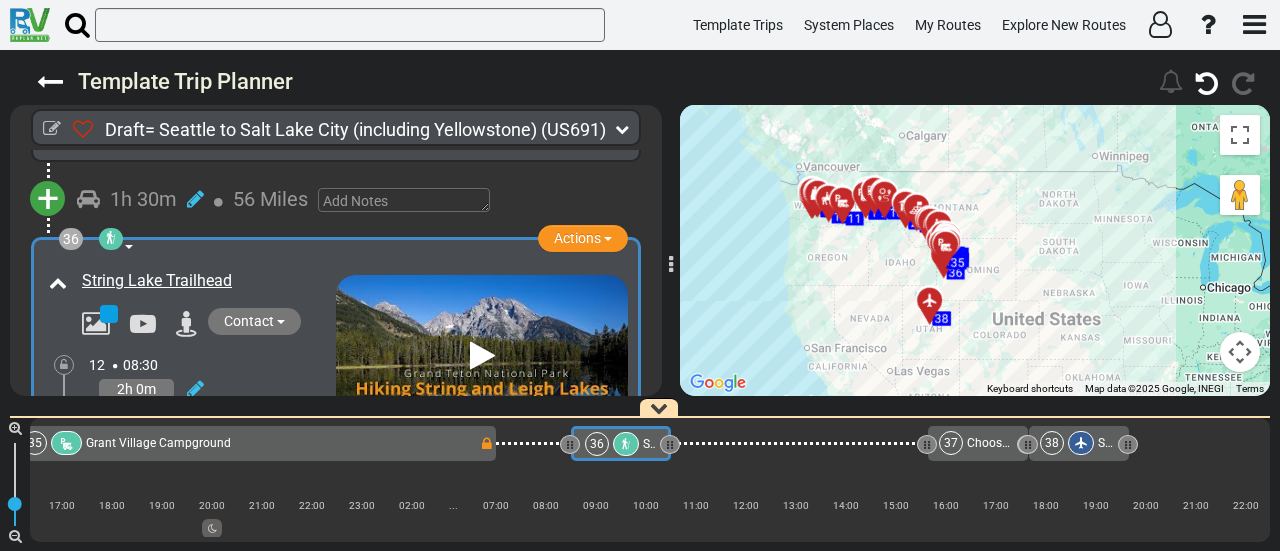 drag, startPoint x: 1123, startPoint y: 243, endPoint x: 1021, endPoint y: 165, distance: 128.40561 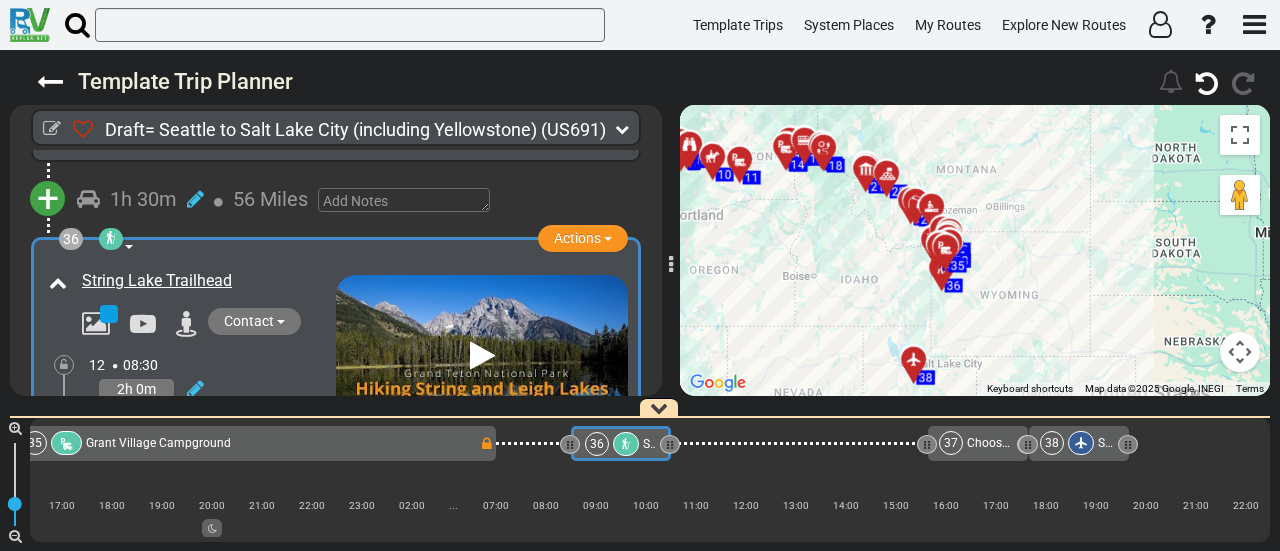 drag, startPoint x: 896, startPoint y: 294, endPoint x: 998, endPoint y: 247, distance: 112.30761 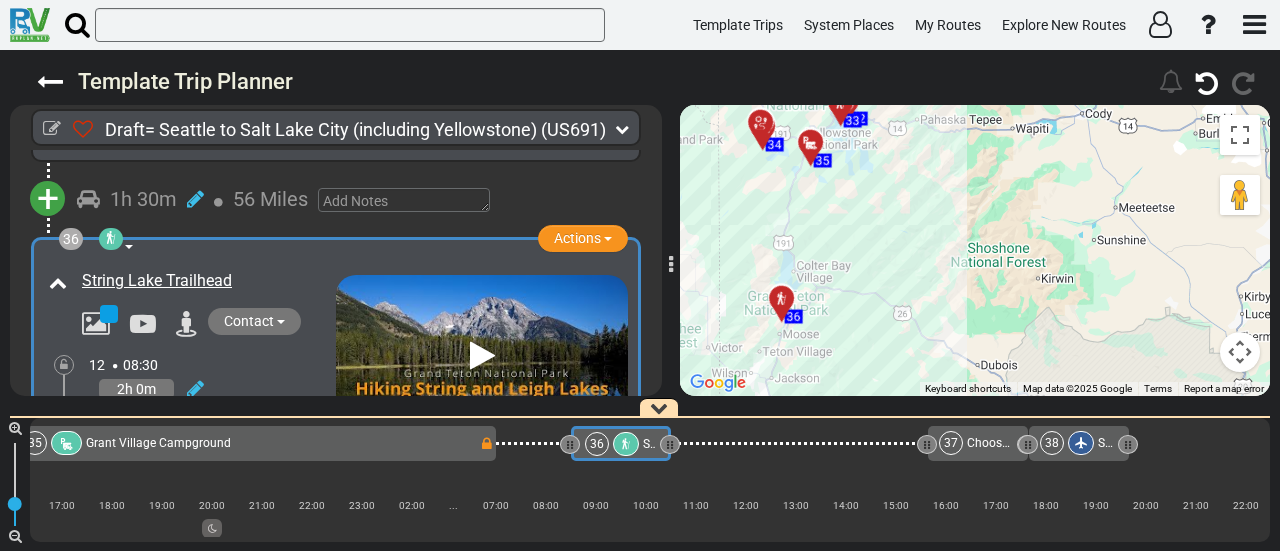 drag, startPoint x: 901, startPoint y: 323, endPoint x: 1180, endPoint y: 223, distance: 296.37982 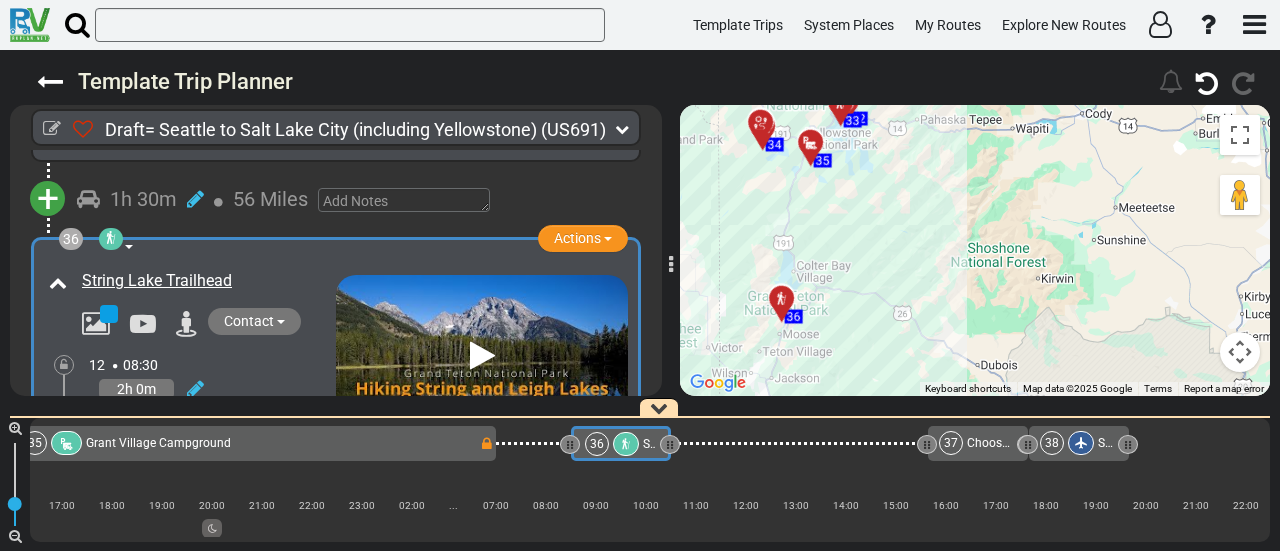 click on "String Lake Trailhead" at bounding box center [700, 444] 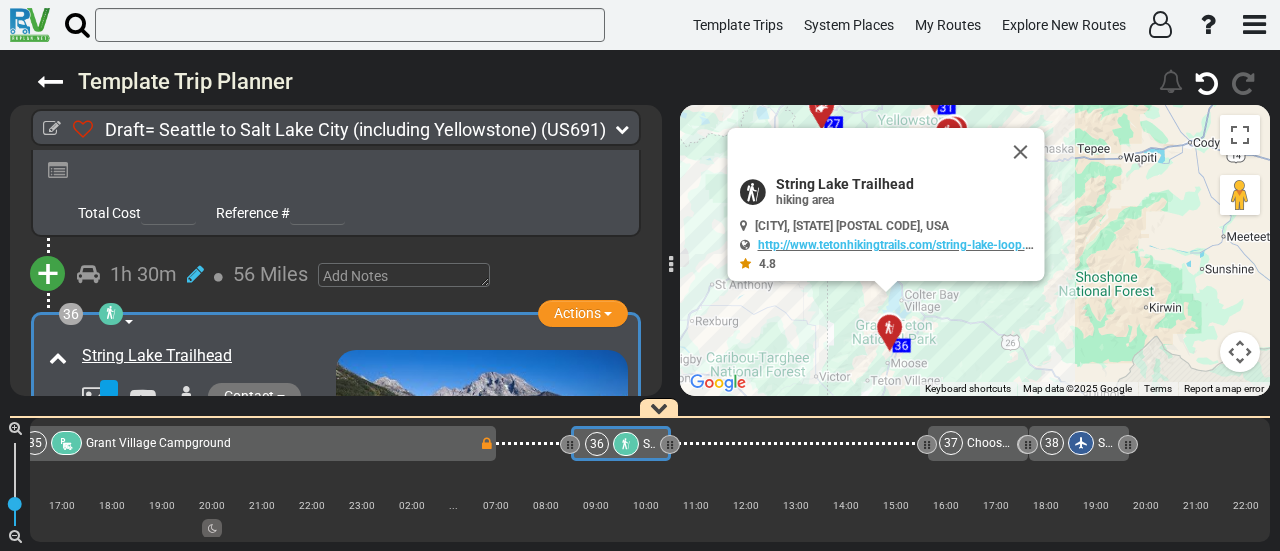 scroll, scrollTop: 13940, scrollLeft: 0, axis: vertical 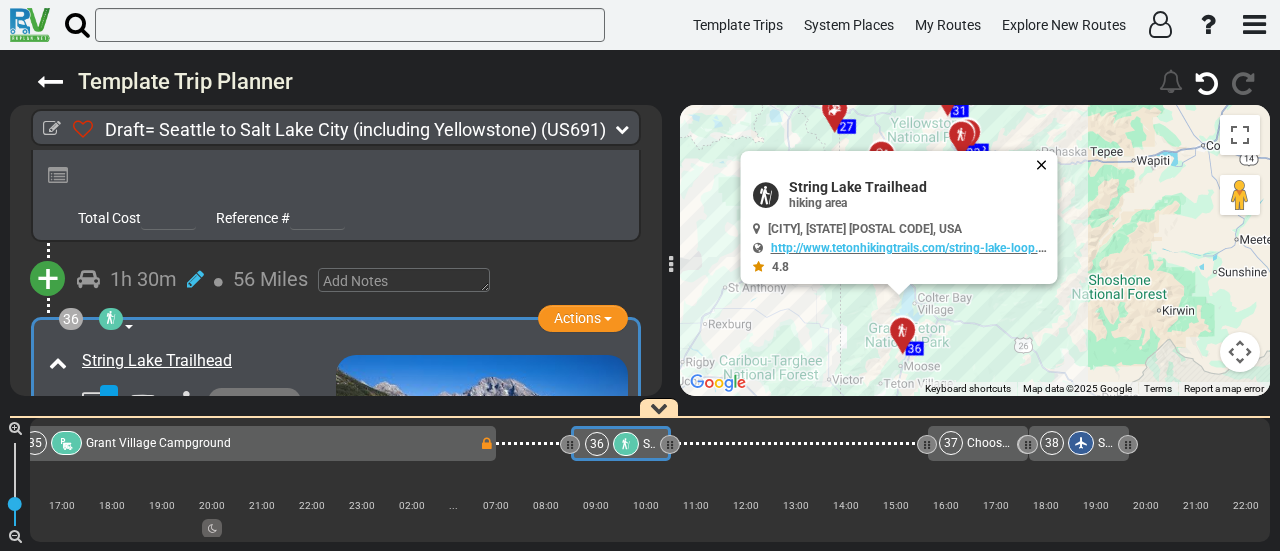 click at bounding box center (1046, 165) 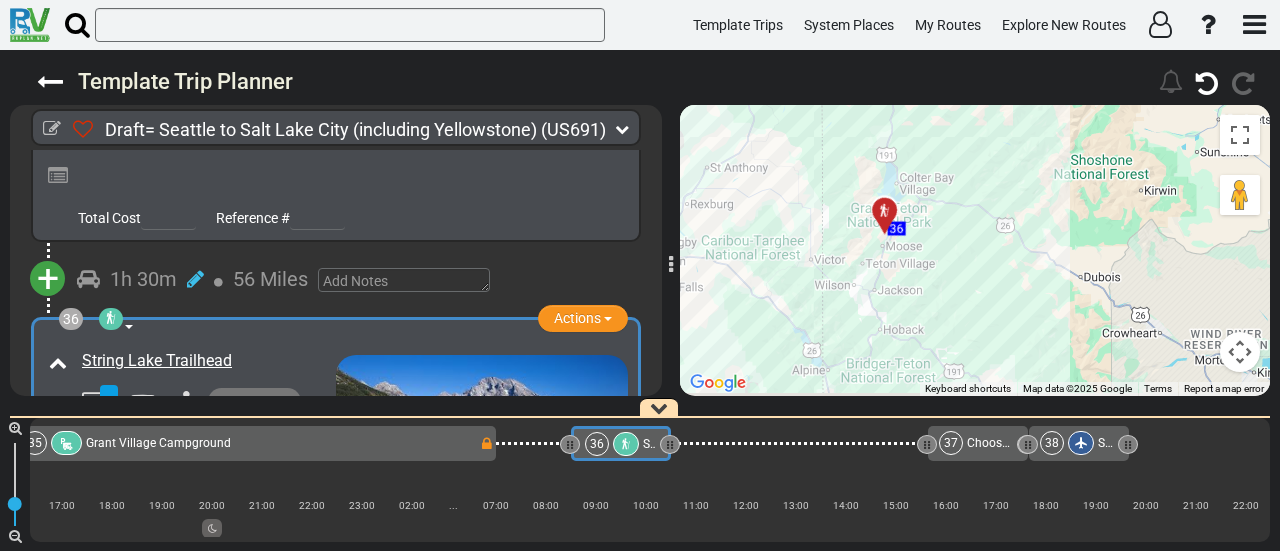 drag, startPoint x: 1016, startPoint y: 259, endPoint x: 1000, endPoint y: 167, distance: 93.38094 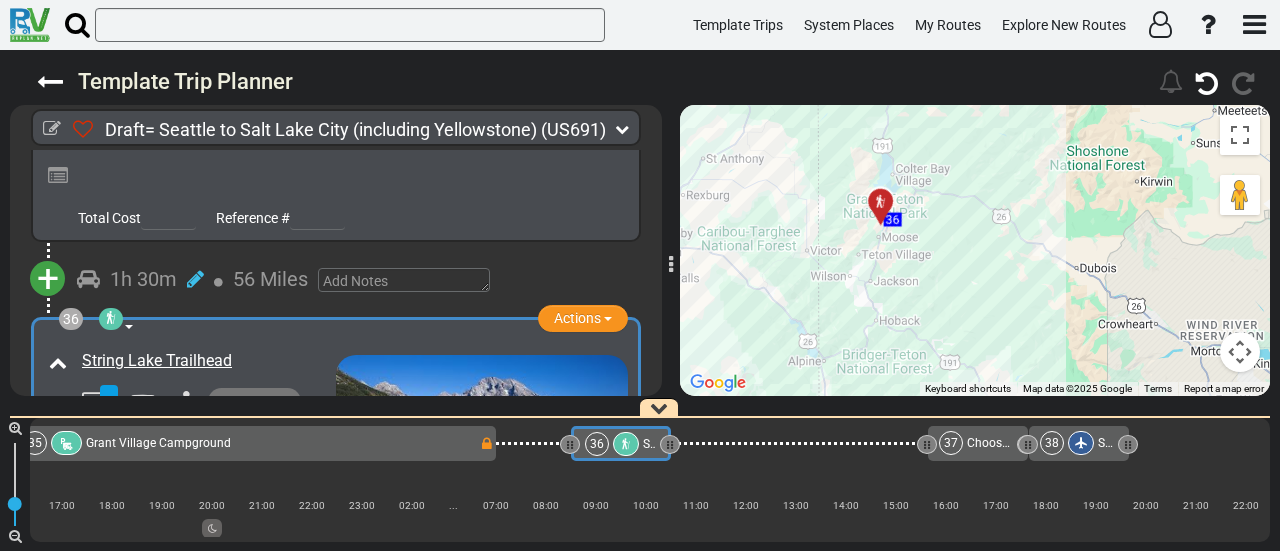 click at bounding box center (626, 444) 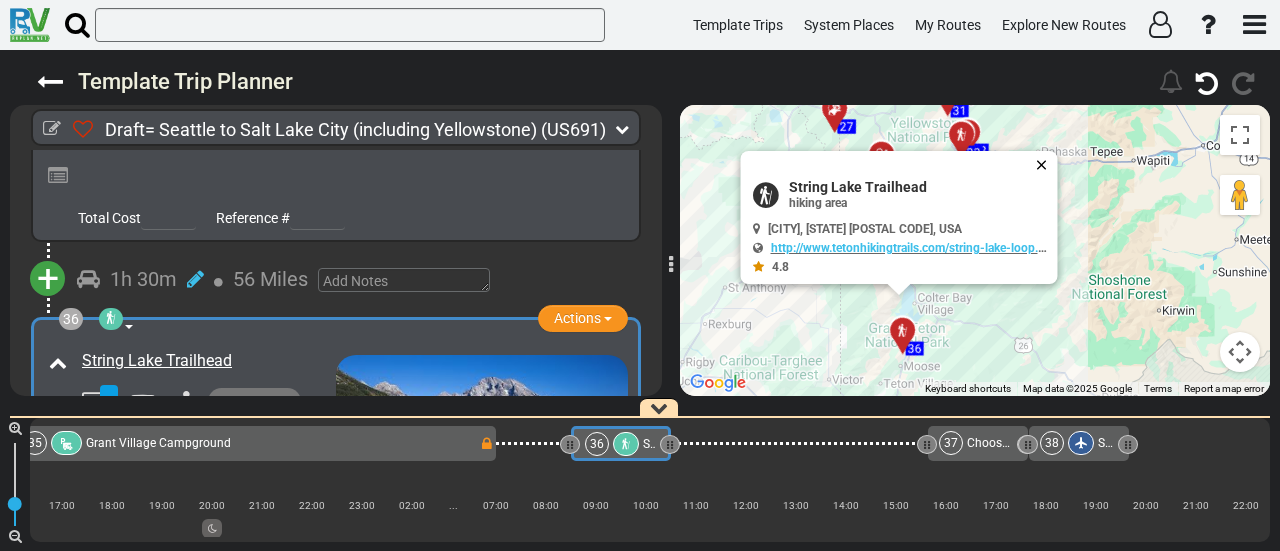 click at bounding box center [1046, 165] 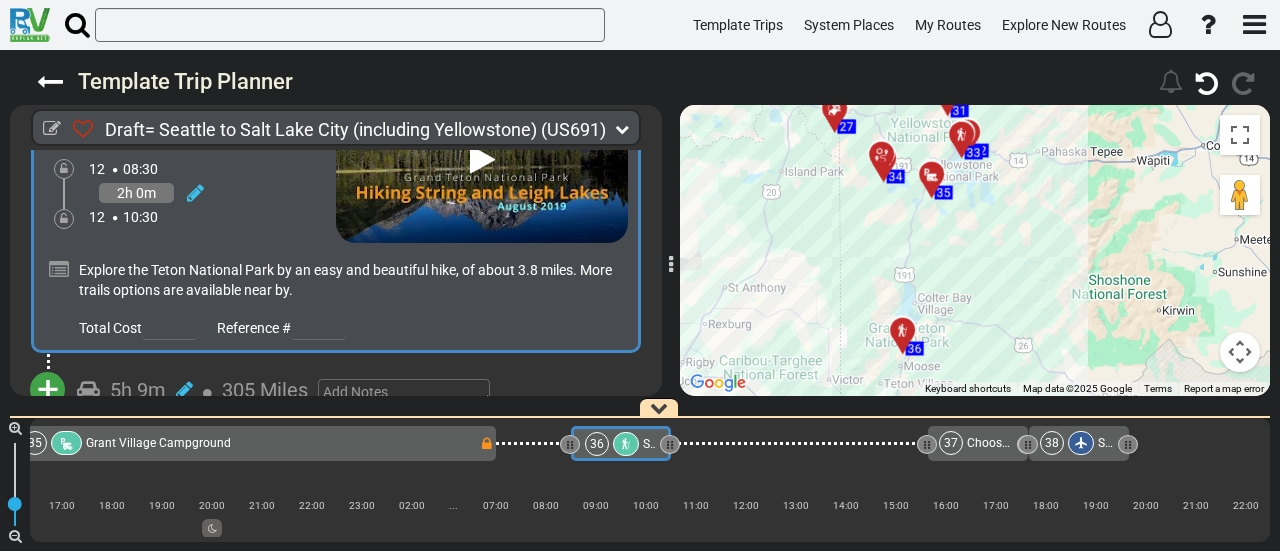 scroll, scrollTop: 14220, scrollLeft: 0, axis: vertical 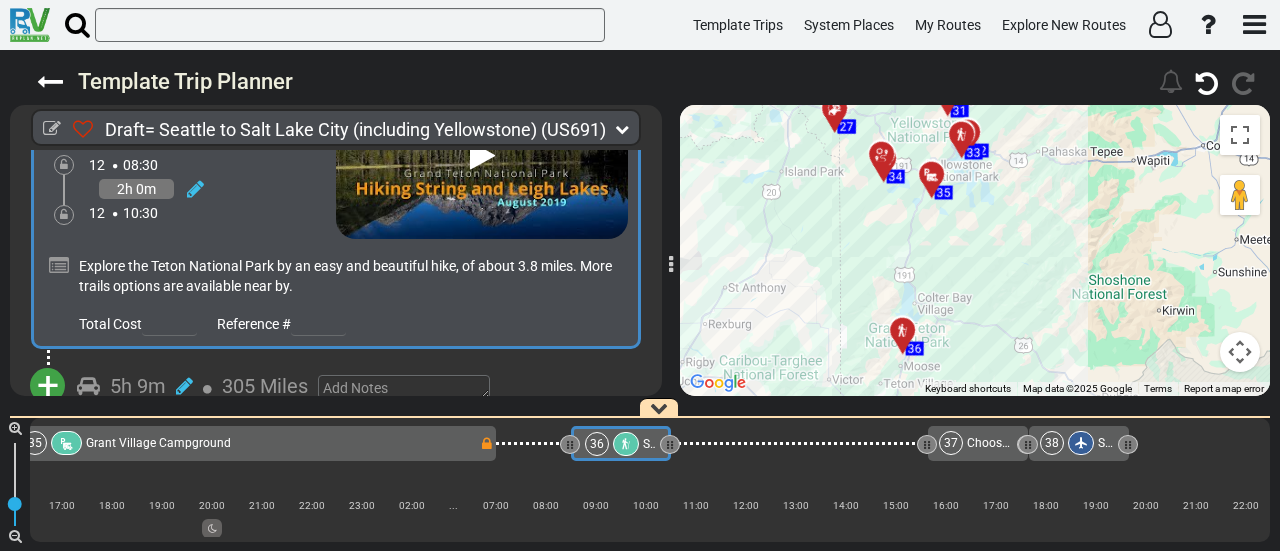 click on "+" at bounding box center [48, 386] 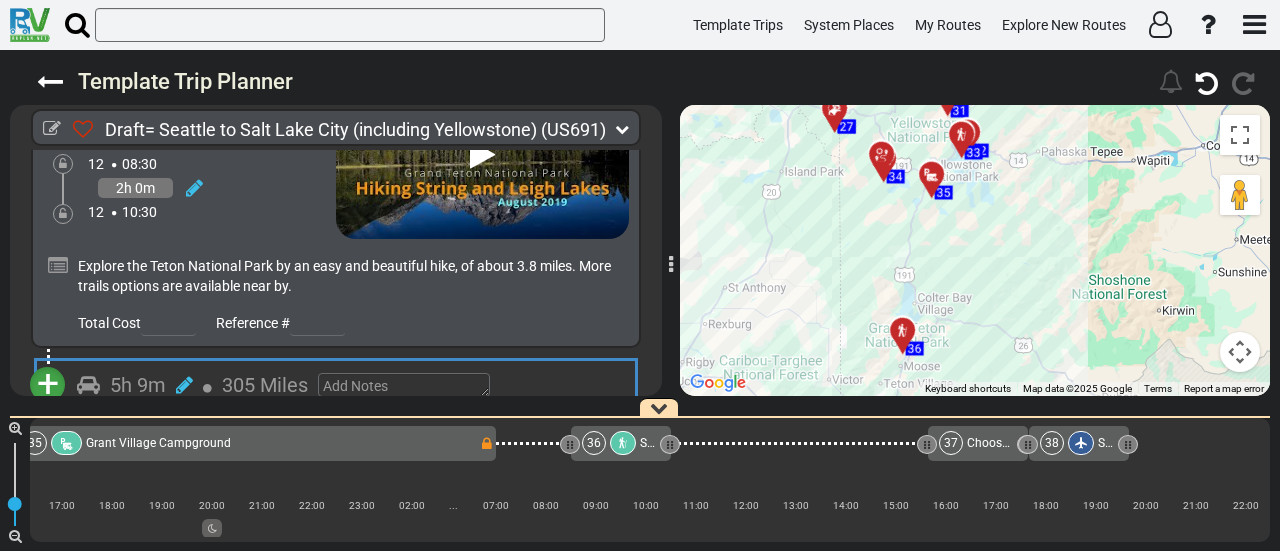 scroll, scrollTop: 14219, scrollLeft: 0, axis: vertical 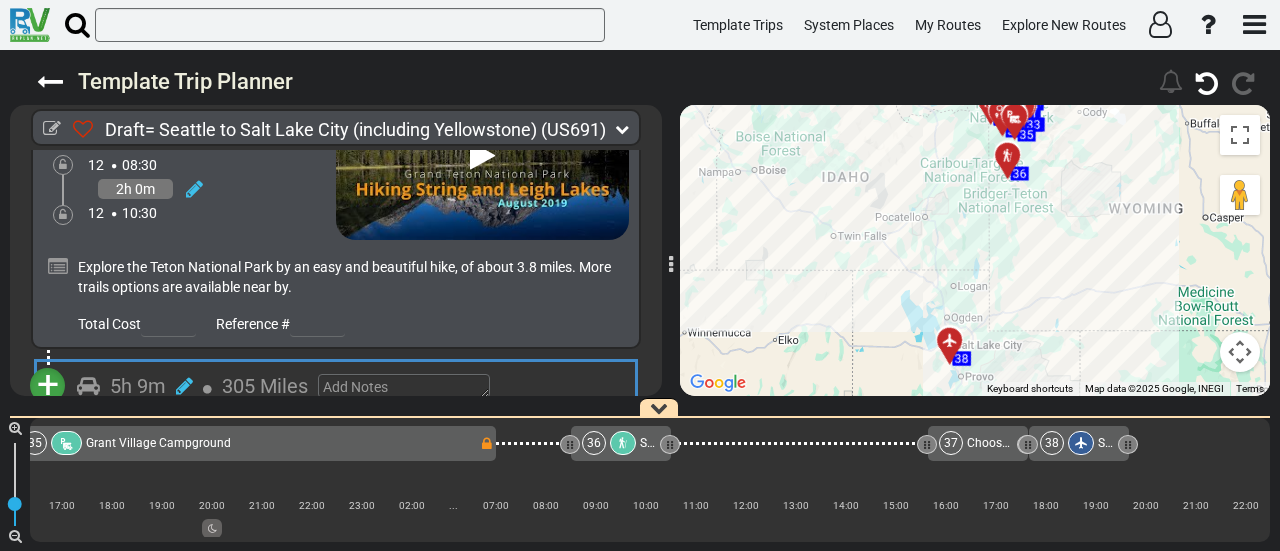 click on "Add Atraction" at bounding box center [110, 421] 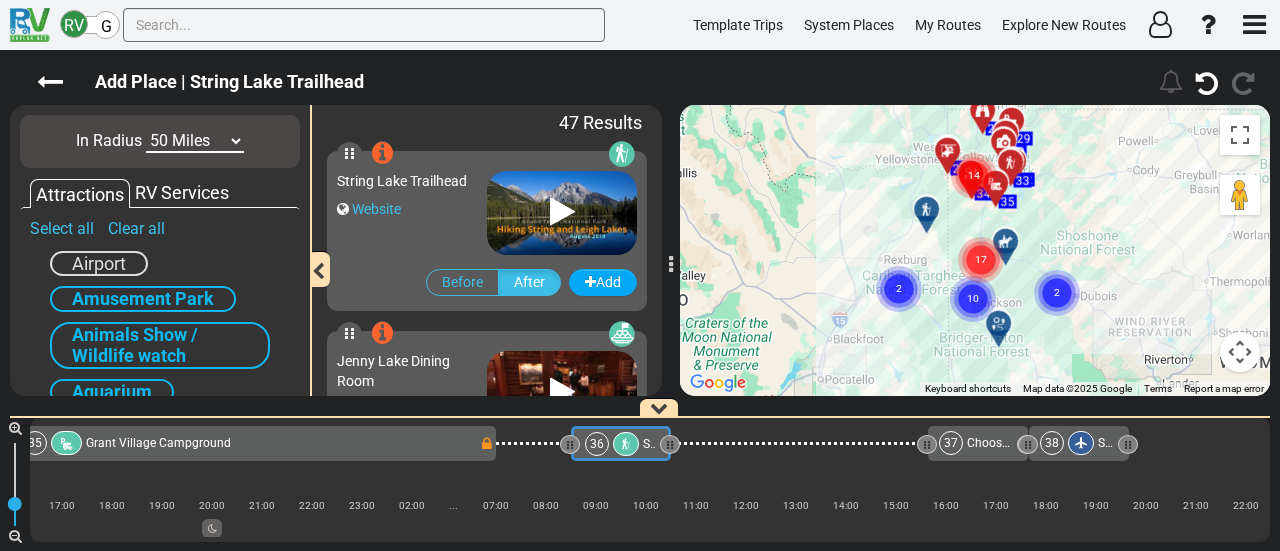 click on "10 Miles 50 Miles 100 Miles 250 Miles 500 Miles 1000 Miles" at bounding box center (195, 141) 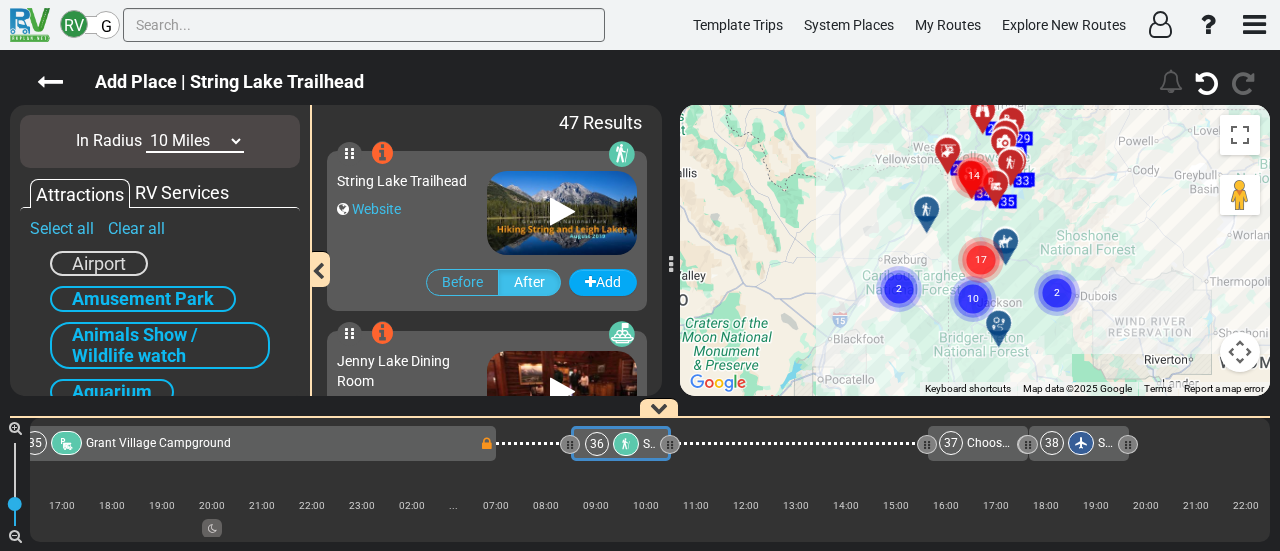 click on "10 Miles 50 Miles 100 Miles 250 Miles 500 Miles 1000 Miles" at bounding box center [195, 141] 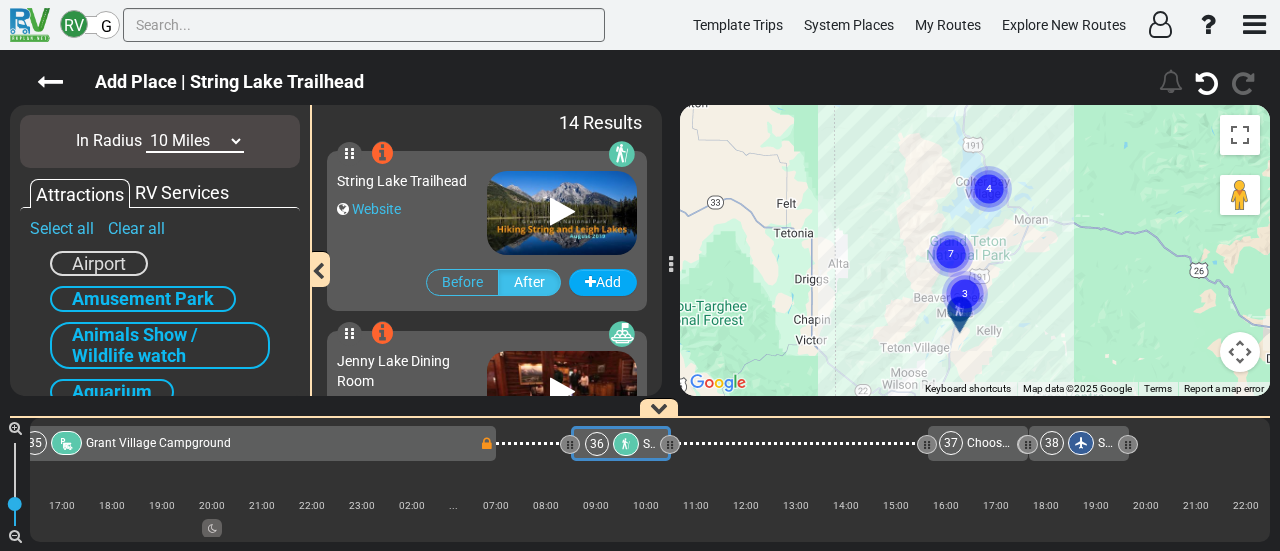 click 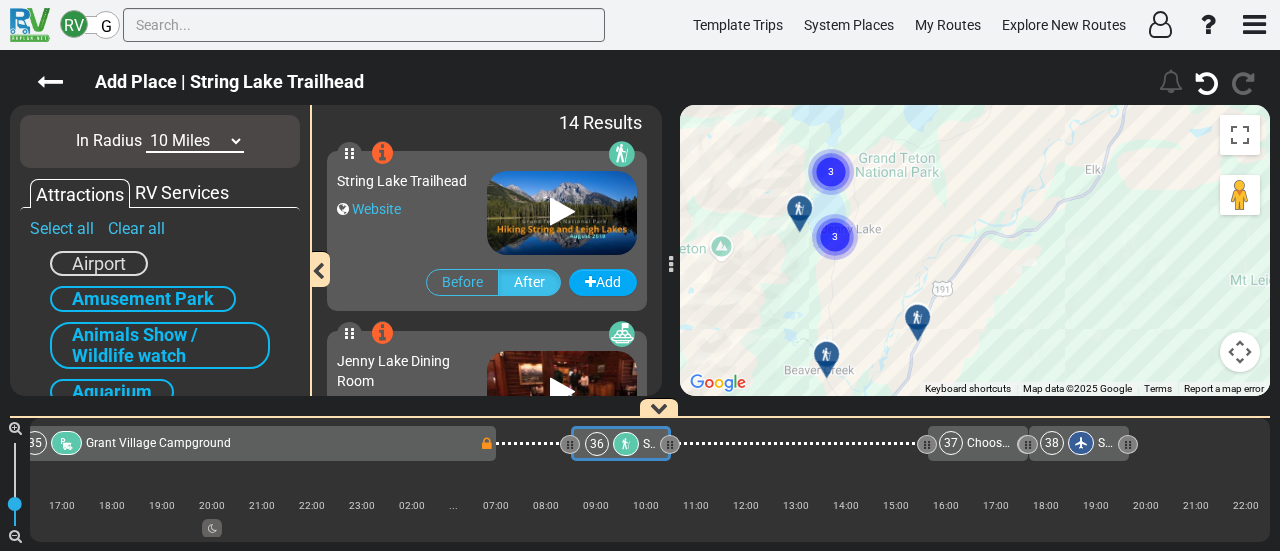 drag, startPoint x: 897, startPoint y: 263, endPoint x: 816, endPoint y: 203, distance: 100.80179 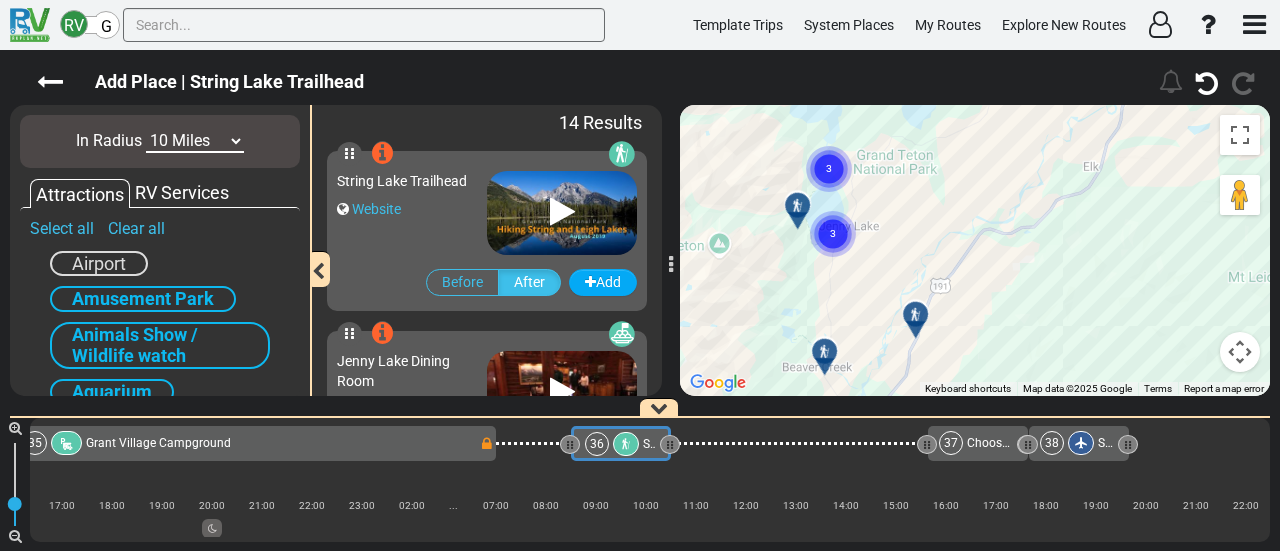 click 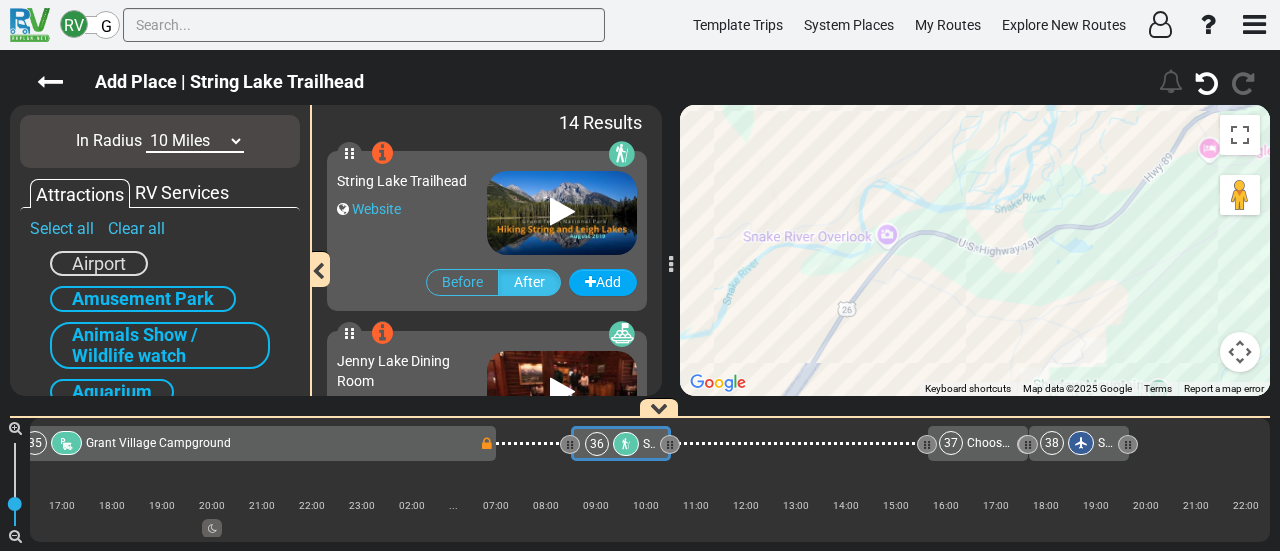 drag, startPoint x: 766, startPoint y: 235, endPoint x: 1260, endPoint y: 270, distance: 495.2383 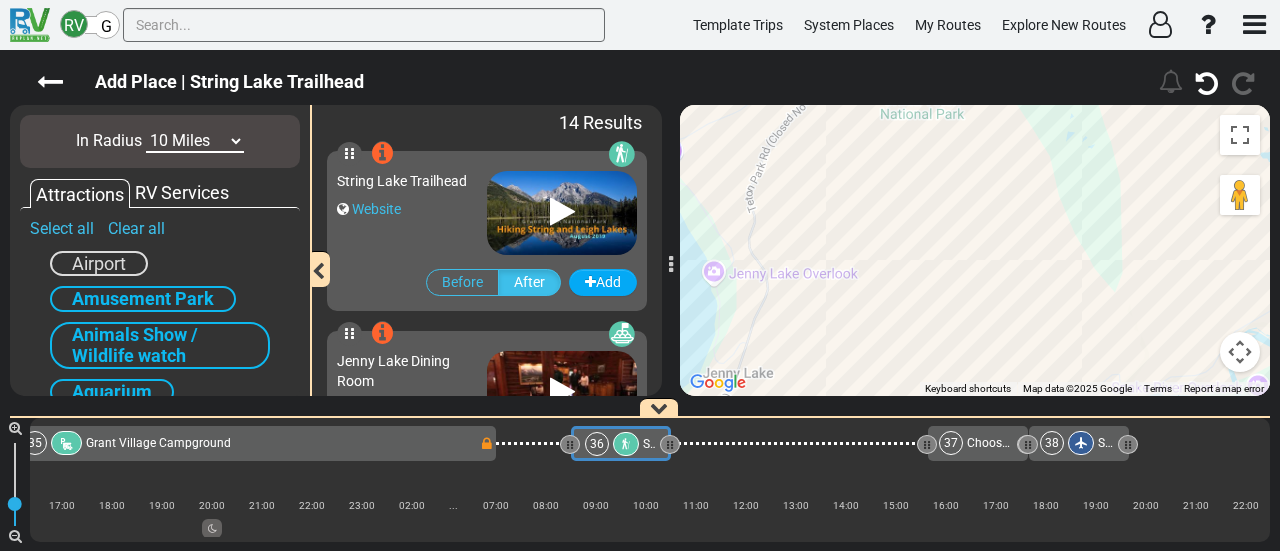 drag, startPoint x: 840, startPoint y: 201, endPoint x: 1039, endPoint y: 351, distance: 249.20073 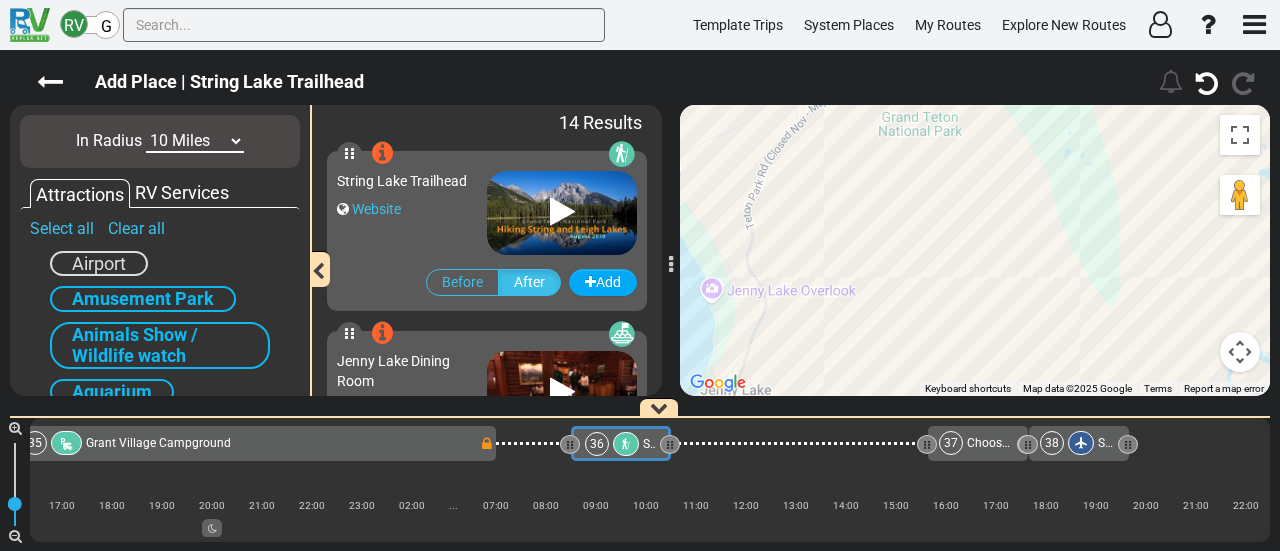 click on "To navigate, press the arrow keys. To activate drag with keyboard, press Alt + Enter. Once in keyboard drag state, use the arrow keys to move the marker. To complete the drag, press the Enter key. To cancel, press Escape. 1 2 3 4 5 6 7 8 9 10 11 12 13 14 15 16 17 18 19 20 21 22 37 38 23 24 25 28 29 26 27 30 31 32 33 34 35
3
3
3" at bounding box center (975, 250) 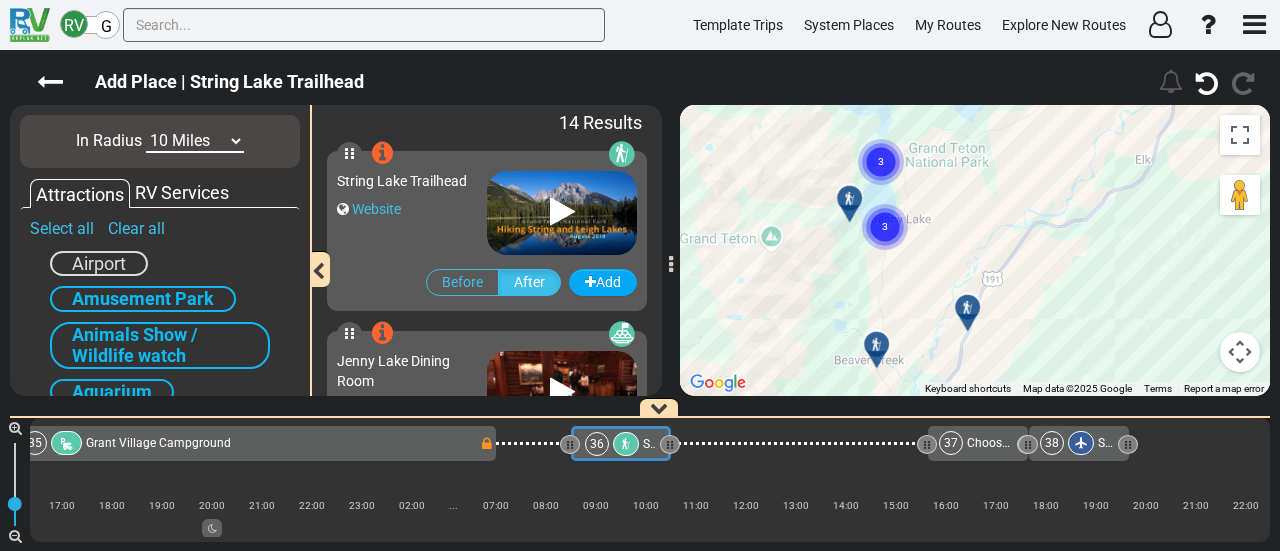 drag, startPoint x: 865, startPoint y: 290, endPoint x: 777, endPoint y: 189, distance: 133.95895 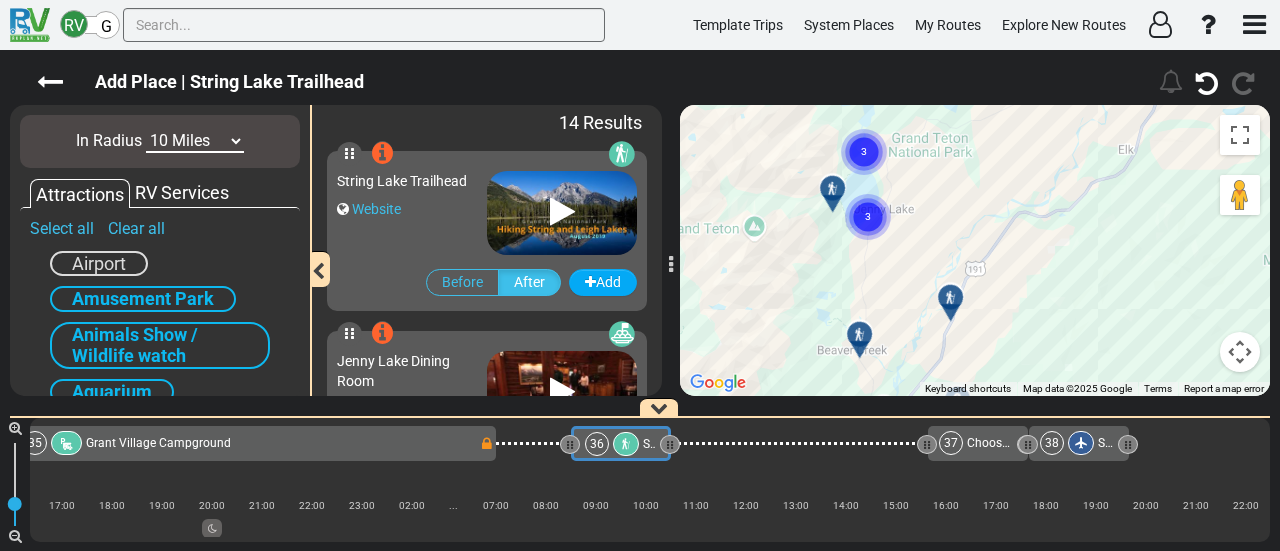 click 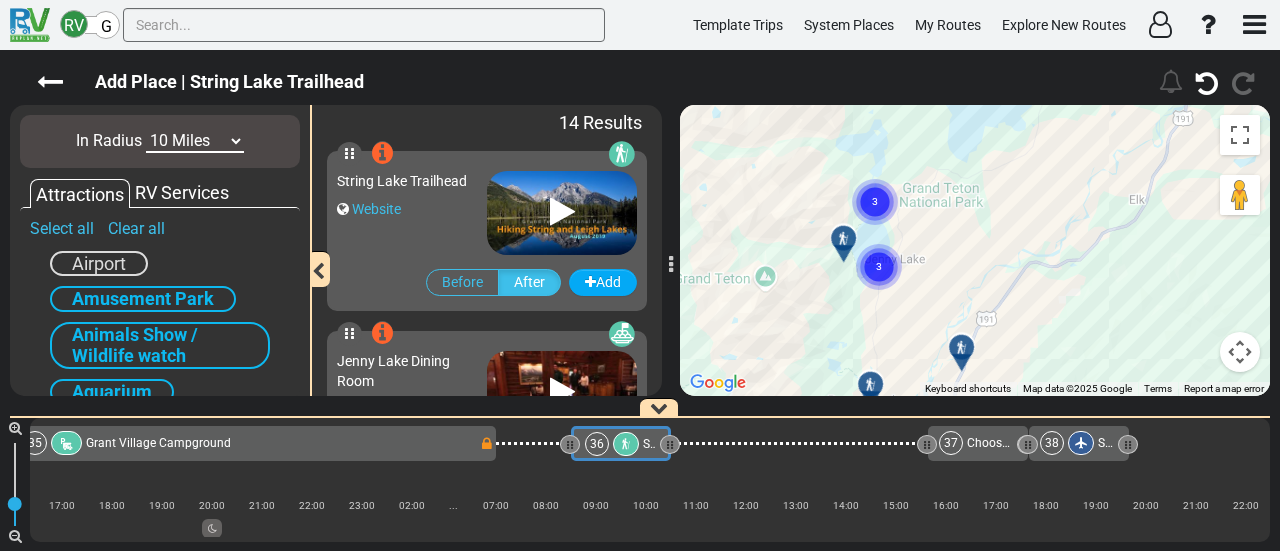 click on "To activate drag with keyboard, press Alt + Enter. Once in keyboard drag state, use the arrow keys to move the marker. To complete the drag, press the Enter key. To cancel, press Escape. 1 2 3 4 5 6 7 8 9 10 11 12 13 14 15 16 17 18 19 20 21 22 37 38 23 24 25 28 29 26 27 30 31 32 33 34 35
3
3
3" at bounding box center [975, 250] 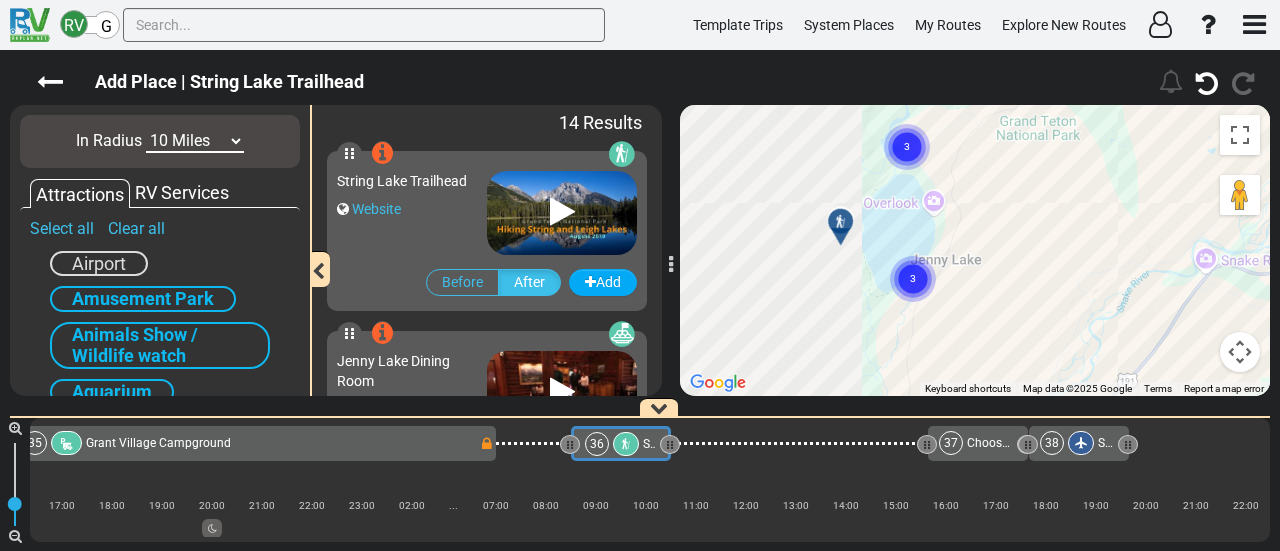 drag, startPoint x: 866, startPoint y: 275, endPoint x: 1084, endPoint y: 281, distance: 218.08255 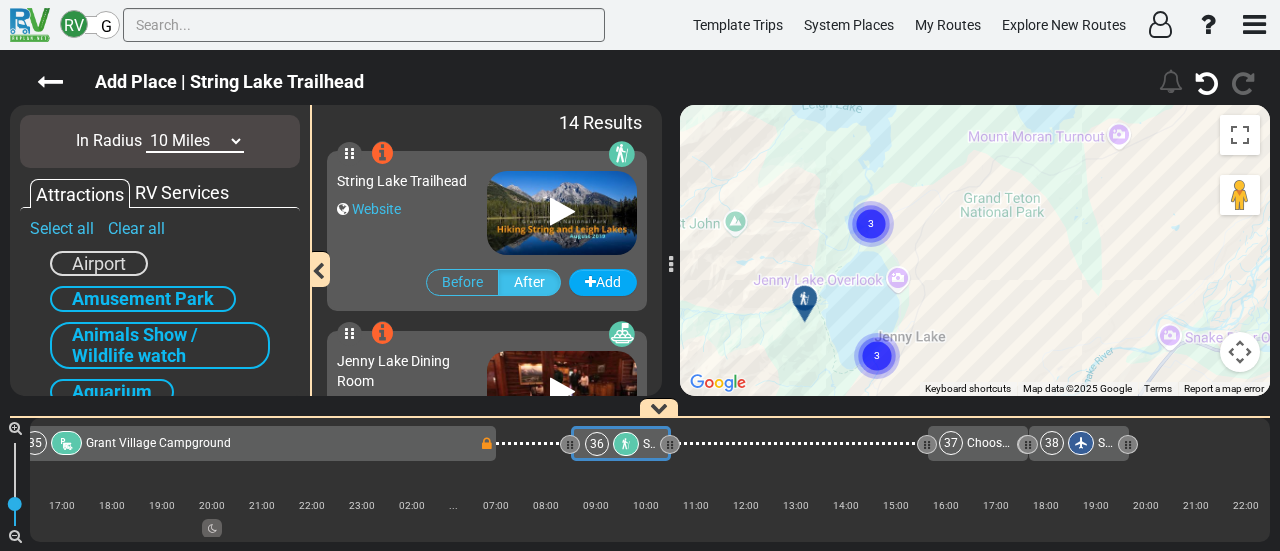 drag, startPoint x: 903, startPoint y: 235, endPoint x: 835, endPoint y: 315, distance: 104.99524 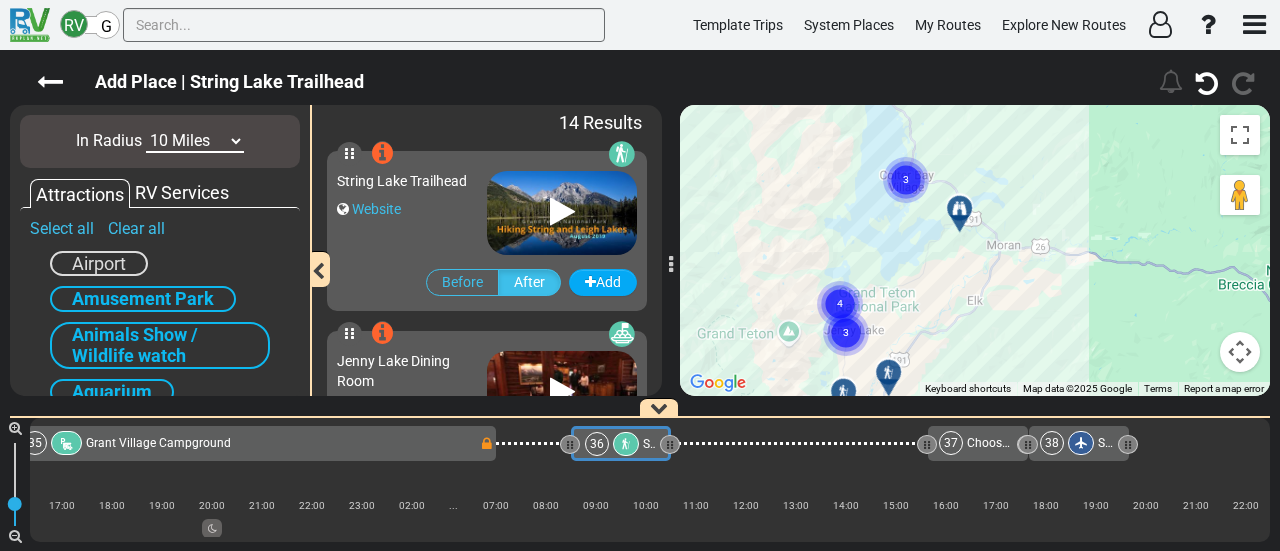 click 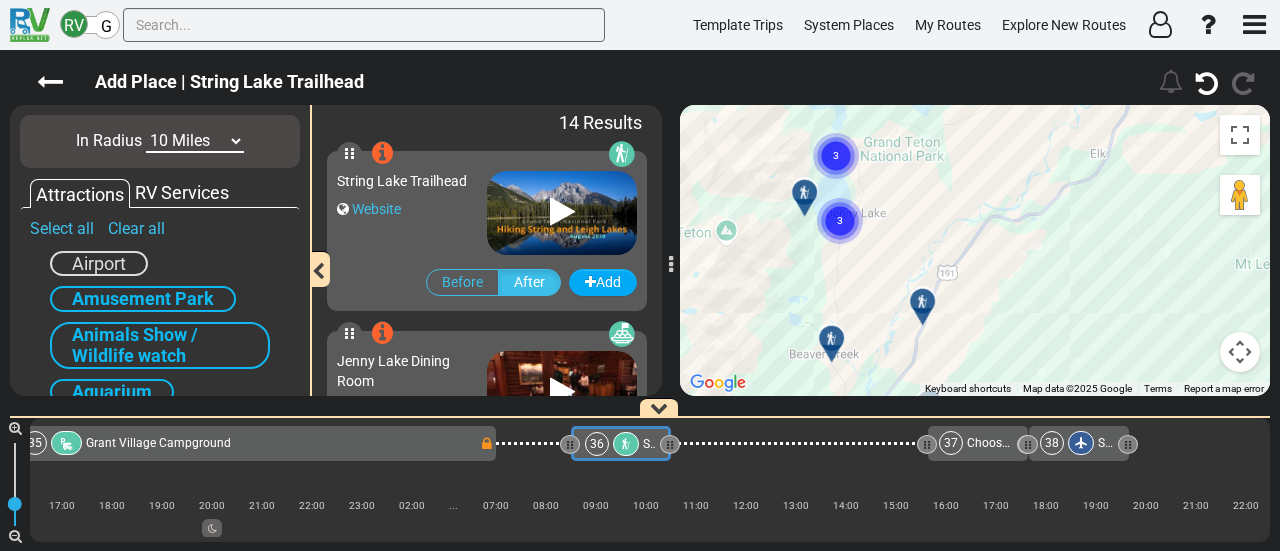 drag, startPoint x: 894, startPoint y: 323, endPoint x: 947, endPoint y: 182, distance: 150.632 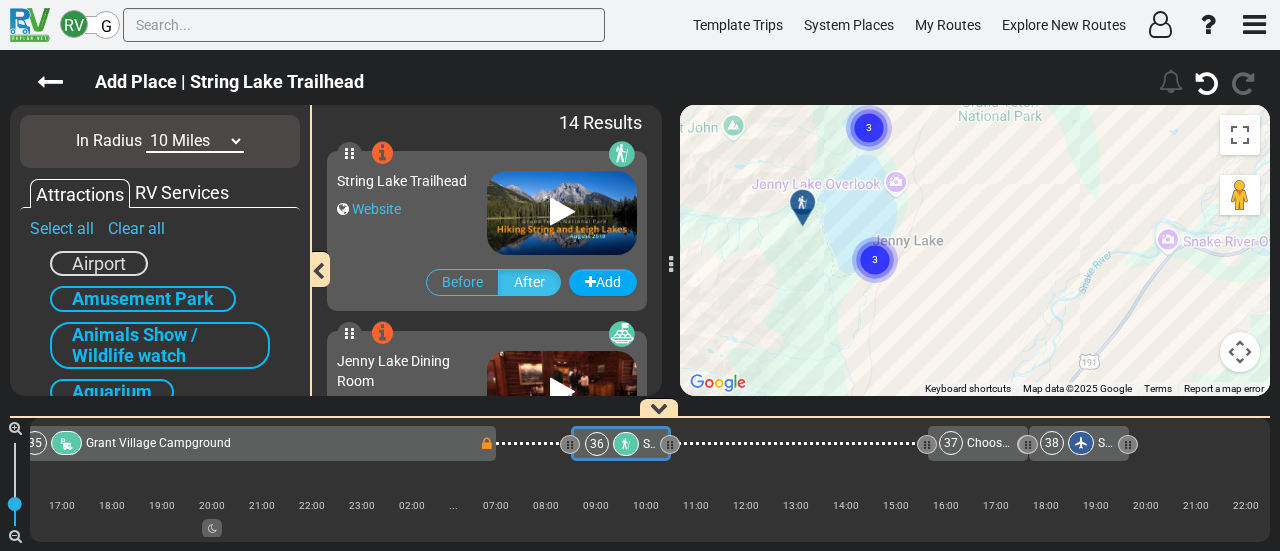 drag, startPoint x: 892, startPoint y: 223, endPoint x: 1009, endPoint y: 261, distance: 123.01626 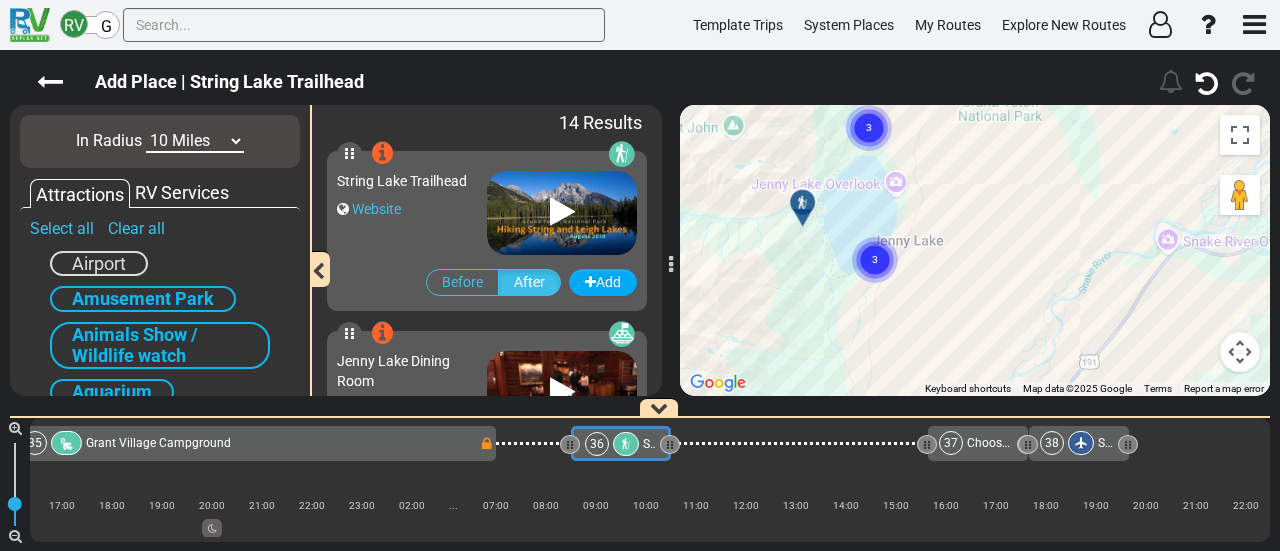 click 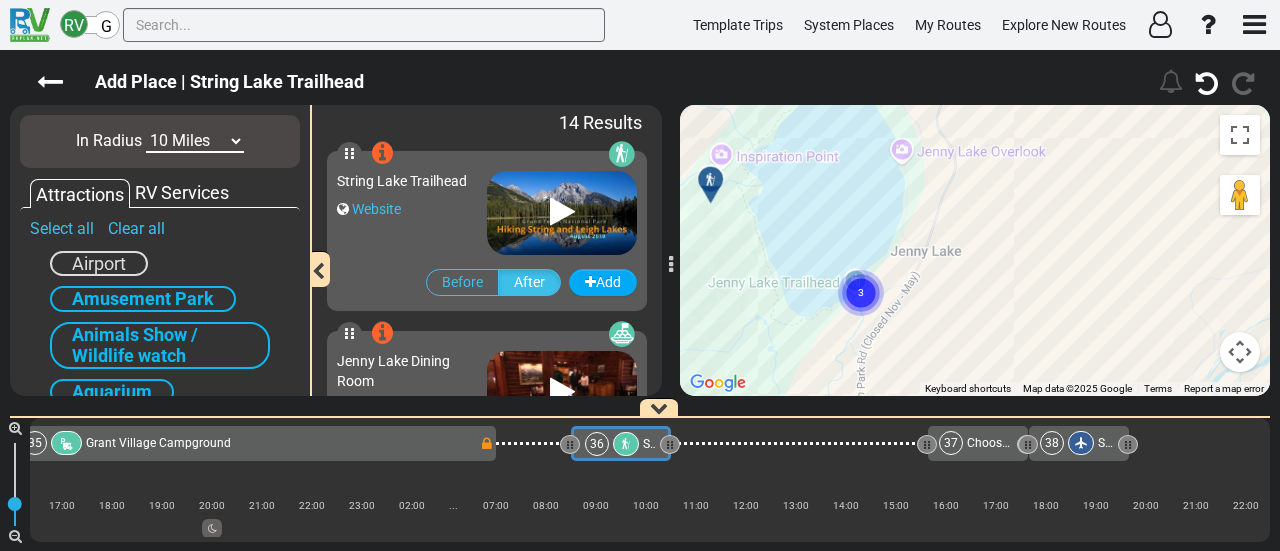 drag, startPoint x: 762, startPoint y: 298, endPoint x: 834, endPoint y: 308, distance: 72.691124 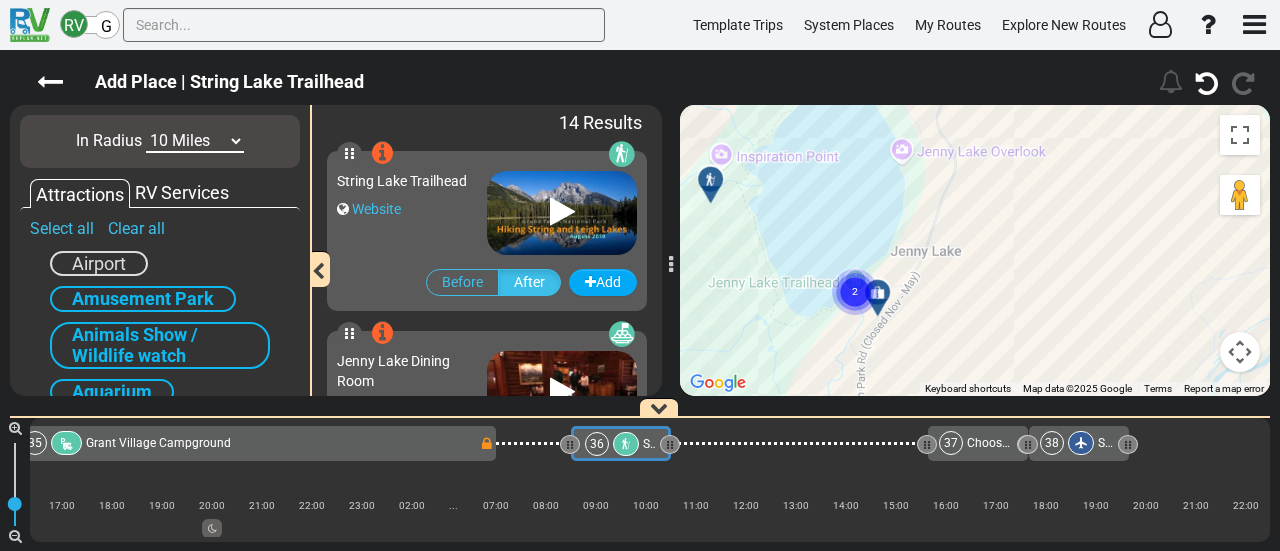 click 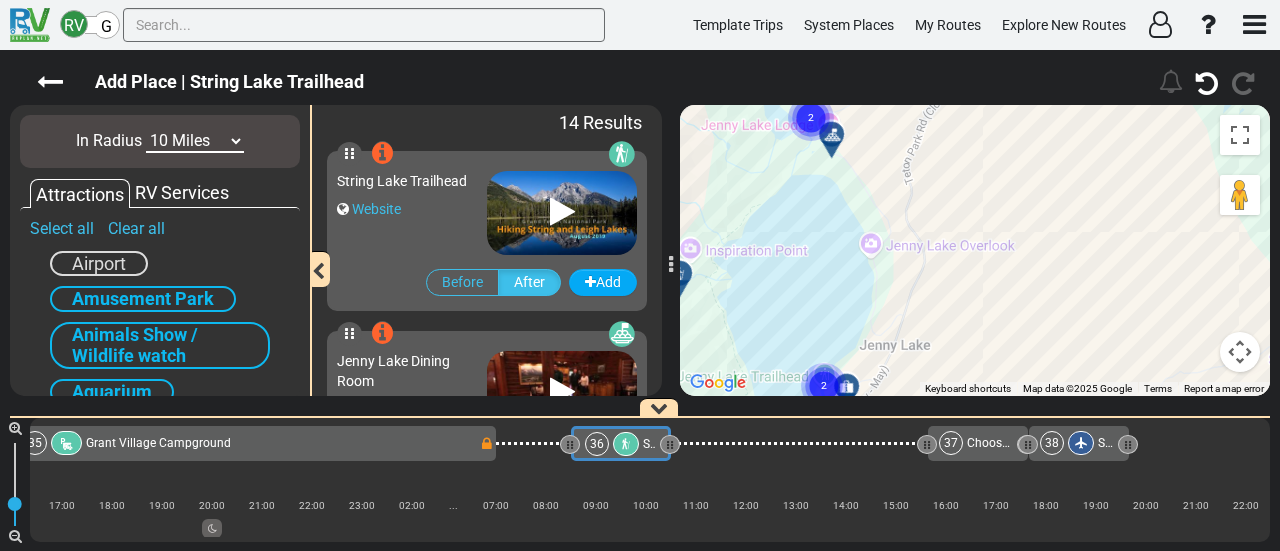 drag, startPoint x: 845, startPoint y: 217, endPoint x: 780, endPoint y: 394, distance: 188.55768 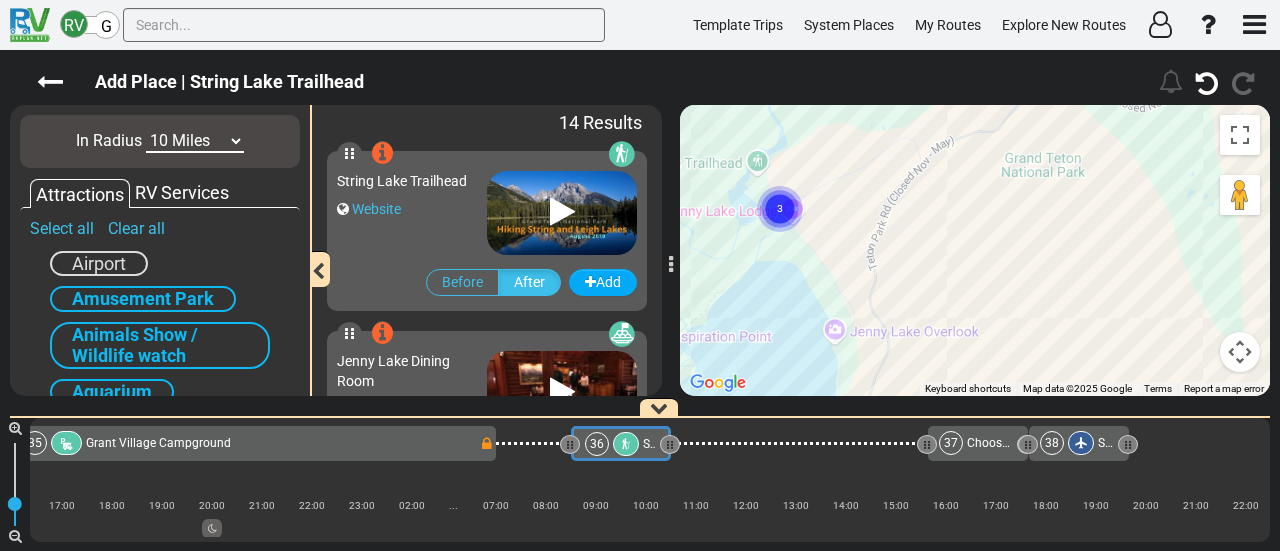 click 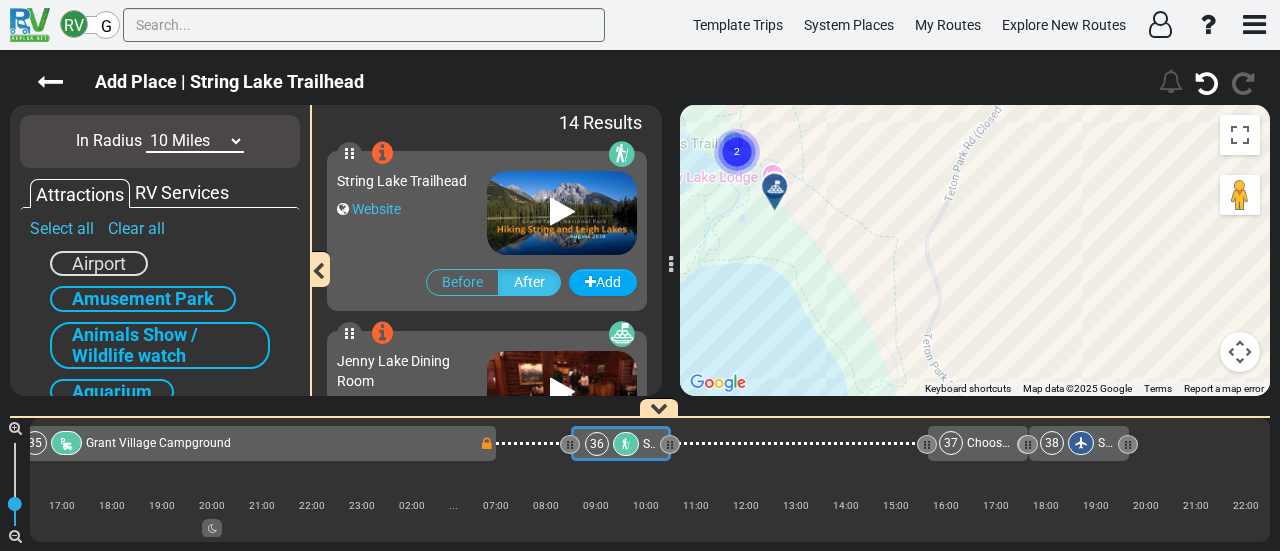 click at bounding box center (775, 187) 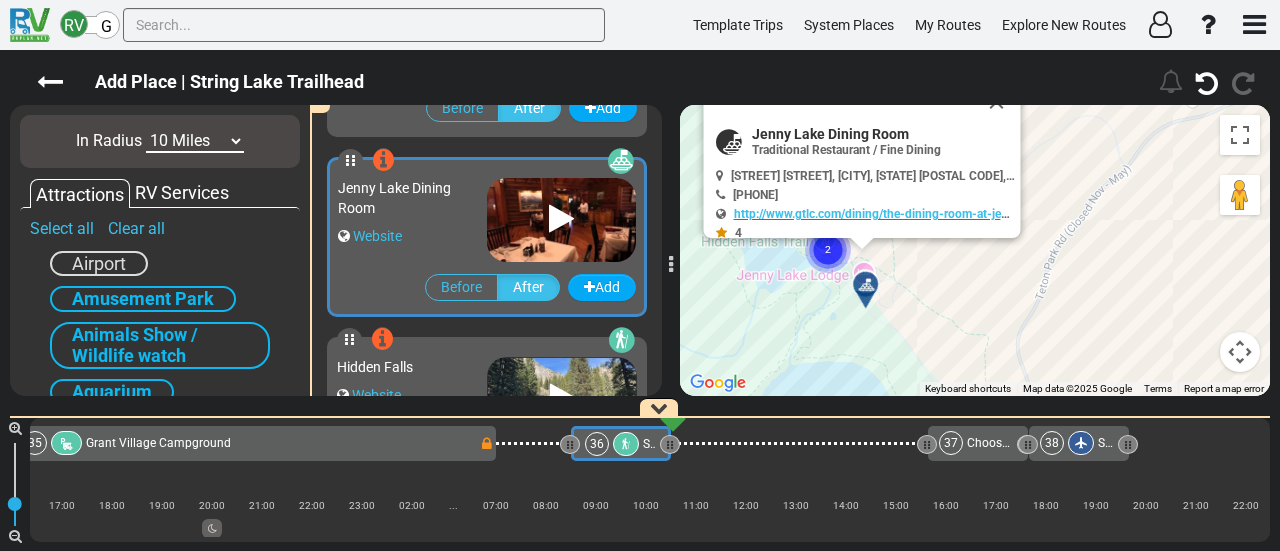 scroll, scrollTop: 176, scrollLeft: 0, axis: vertical 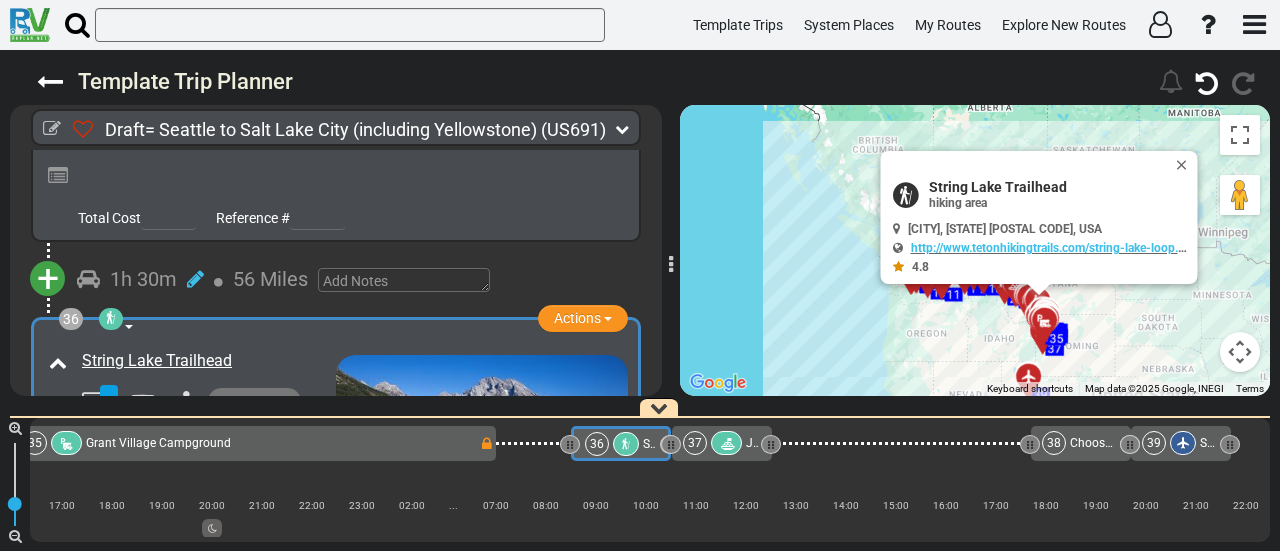 click on "String Lake Trailhead" at bounding box center (700, 444) 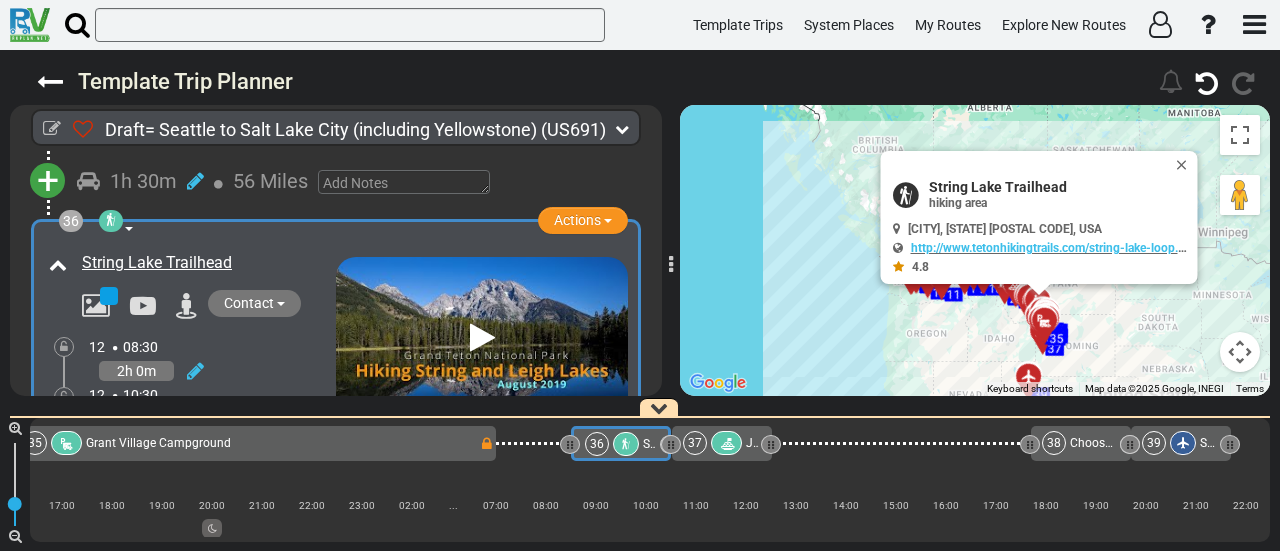 scroll, scrollTop: 14057, scrollLeft: 0, axis: vertical 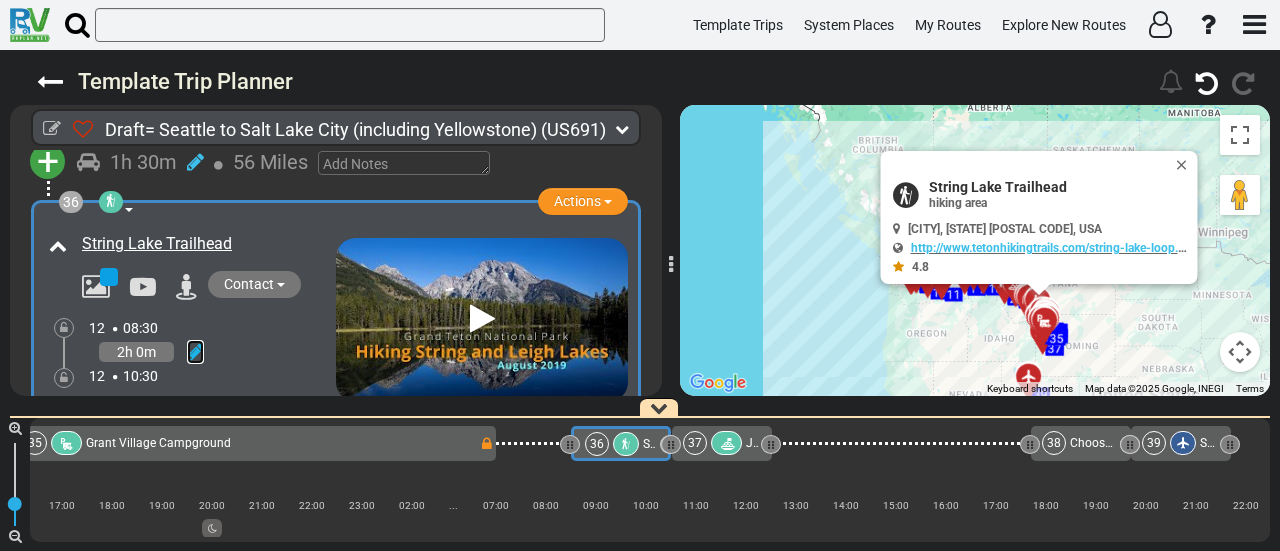 click at bounding box center [195, 352] 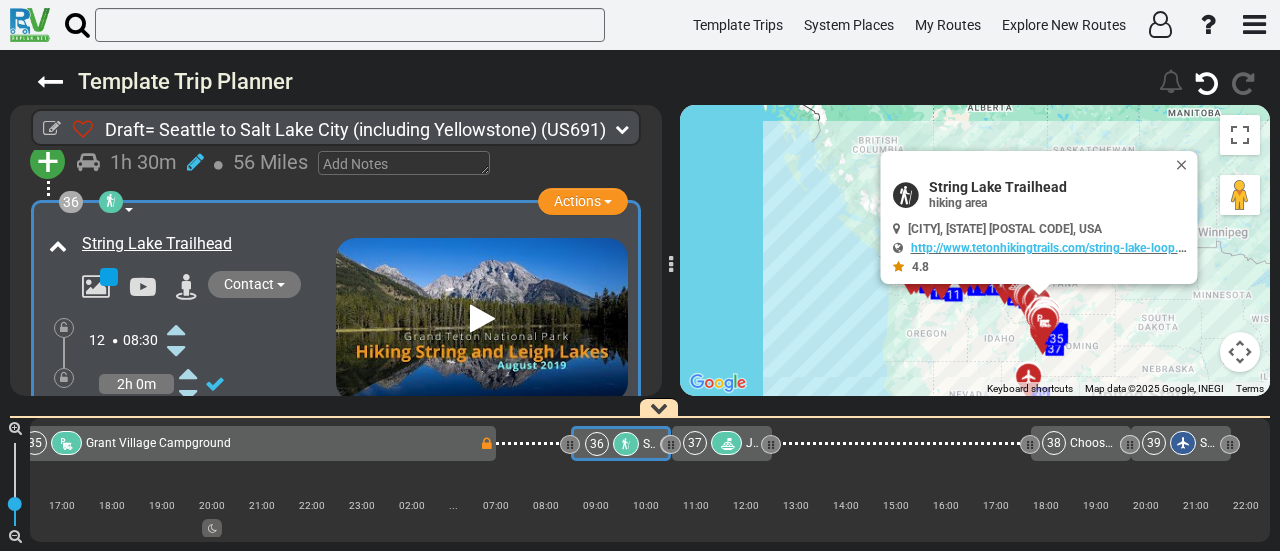 click at bounding box center [176, 417] 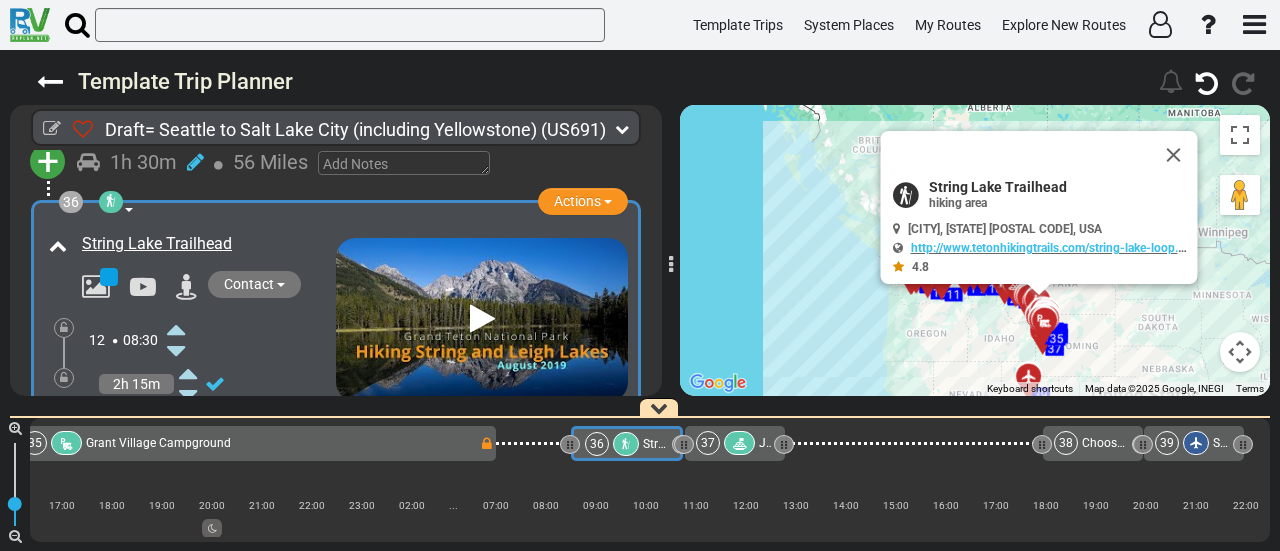 click at bounding box center (176, 417) 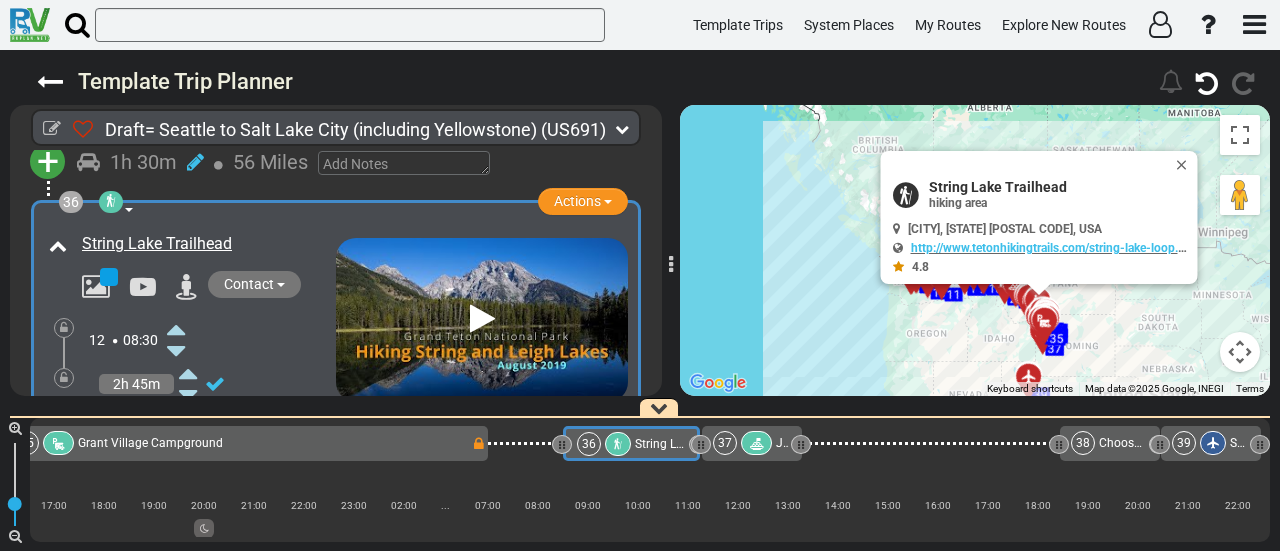 click at bounding box center [176, 417] 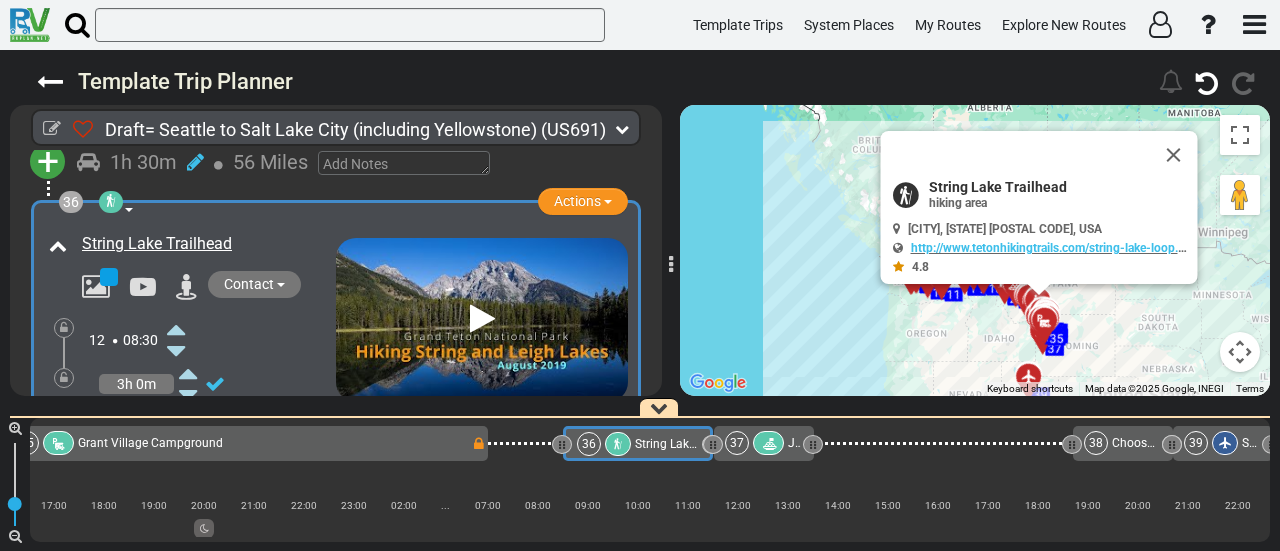 scroll, scrollTop: 0, scrollLeft: 9846, axis: horizontal 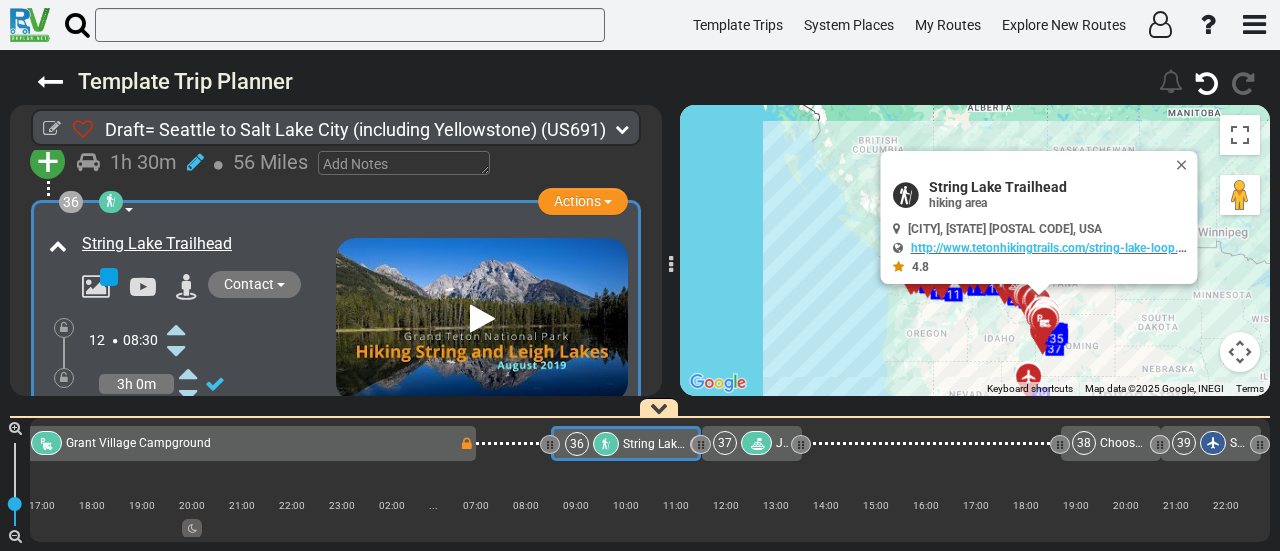 click on "Jenny Lake Dining Room" at bounding box center (843, 443) 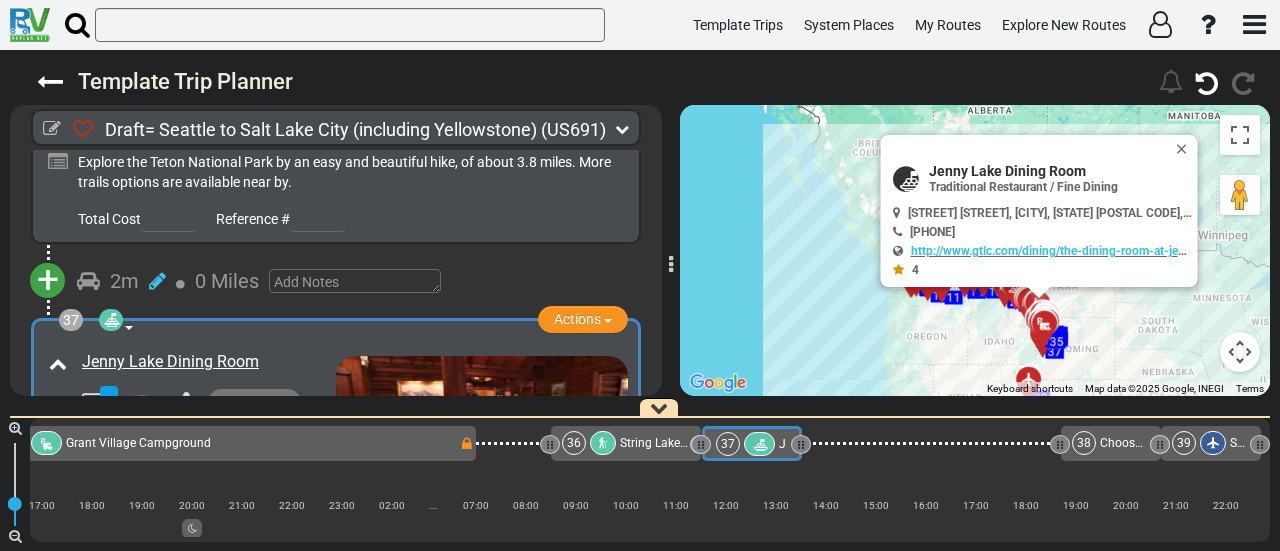 scroll, scrollTop: 14471, scrollLeft: 0, axis: vertical 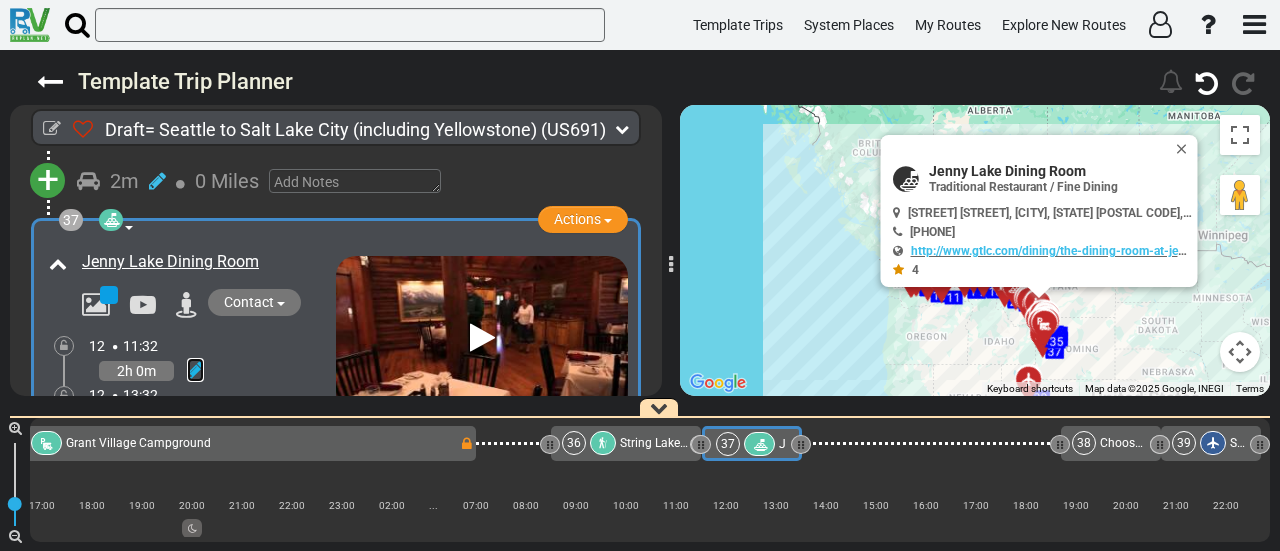 click at bounding box center (195, 370) 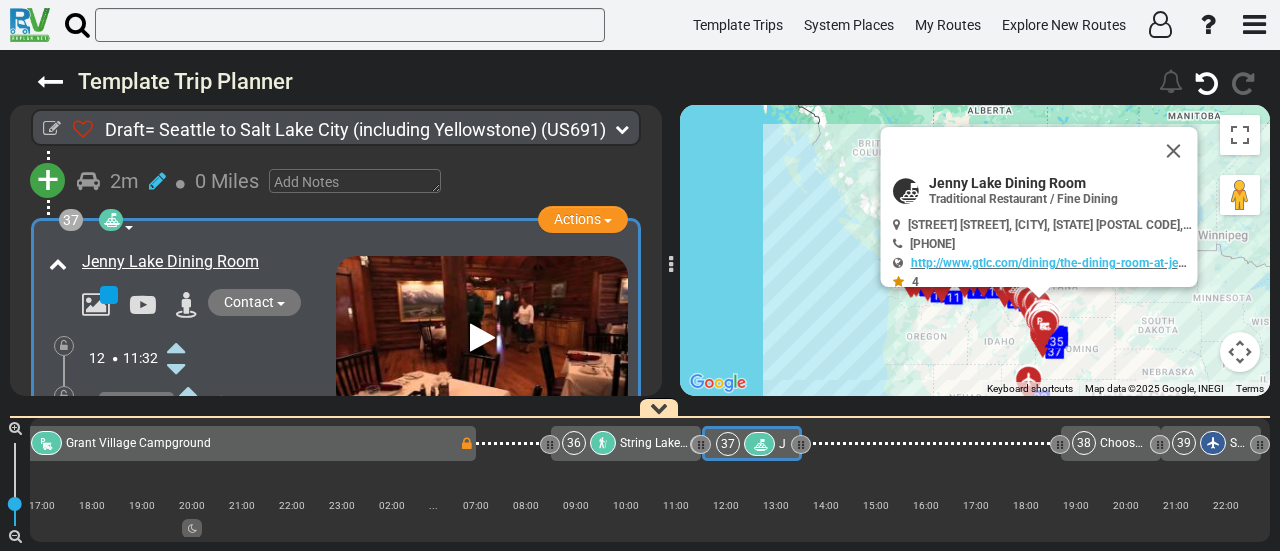 click at bounding box center [176, 347] 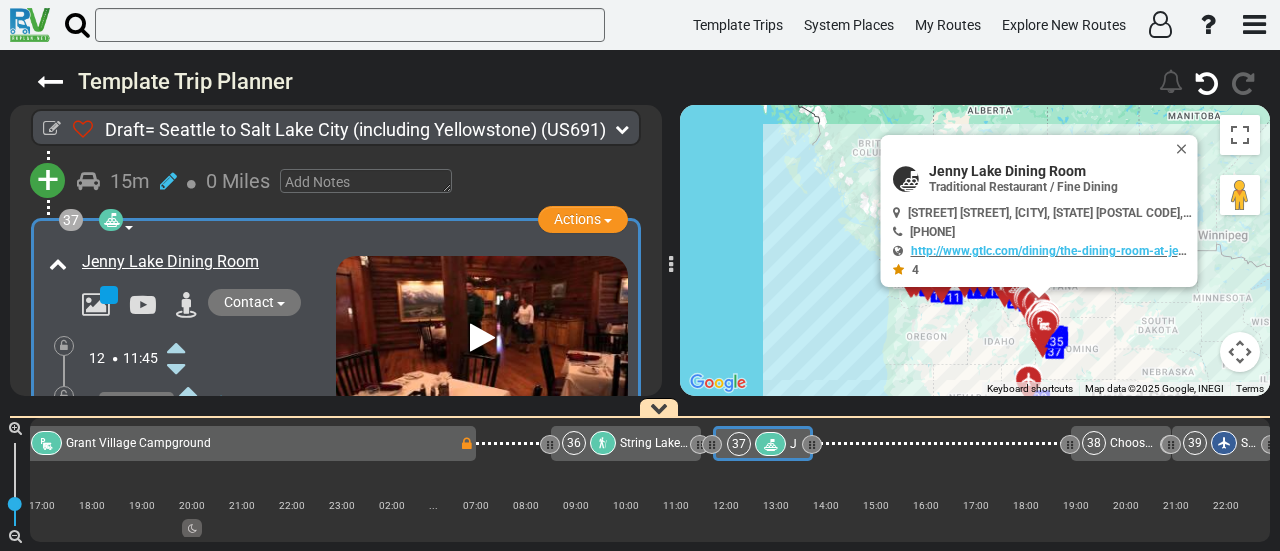 scroll, scrollTop: 0, scrollLeft: 9857, axis: horizontal 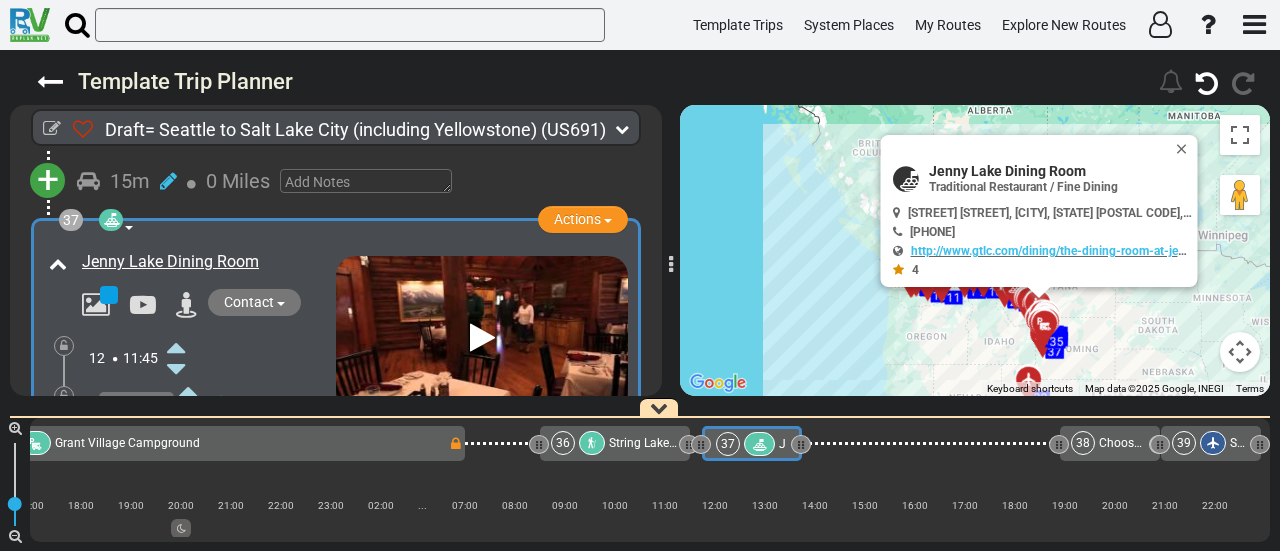 click on "String Lake Trailhead" at bounding box center (666, 443) 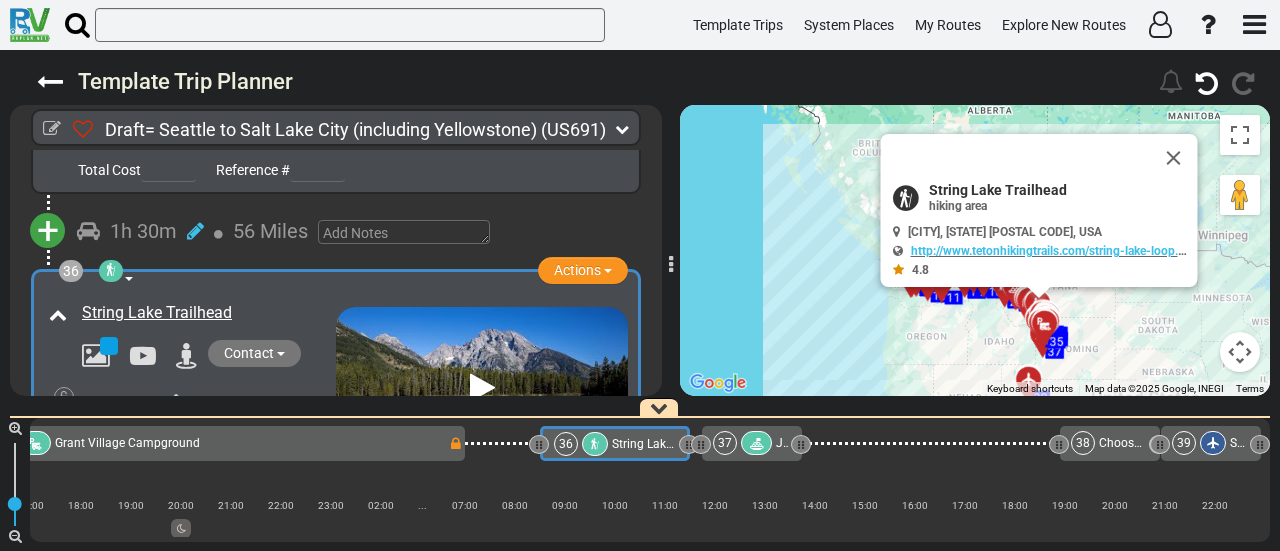 scroll, scrollTop: 13940, scrollLeft: 0, axis: vertical 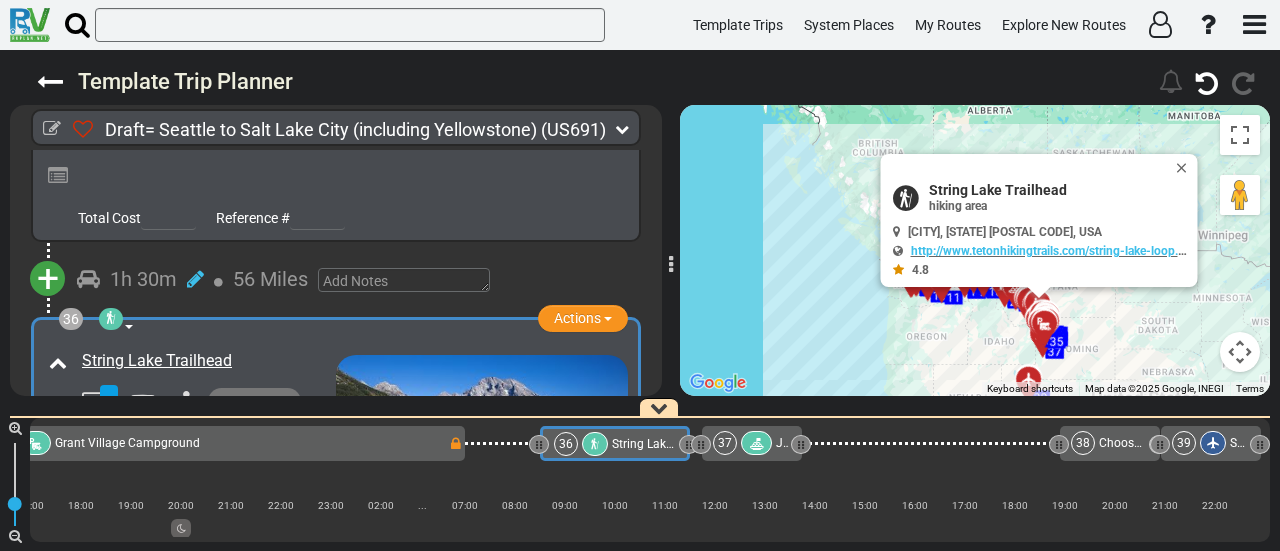 click on "35
Grant Village Campground" at bounding box center (219, 443) 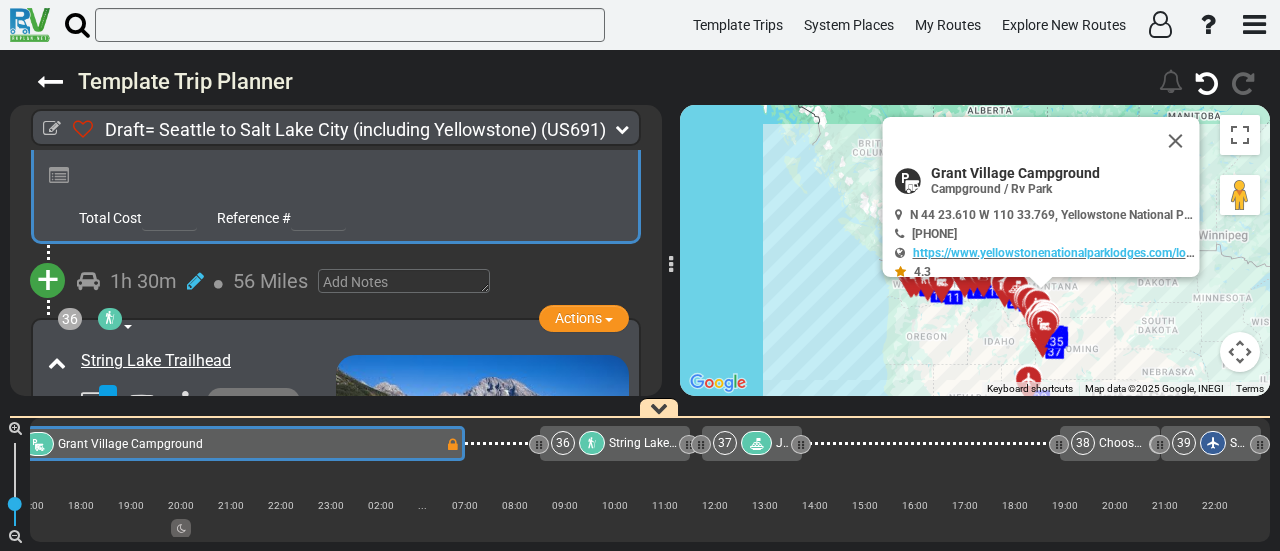 scroll, scrollTop: 13854, scrollLeft: 0, axis: vertical 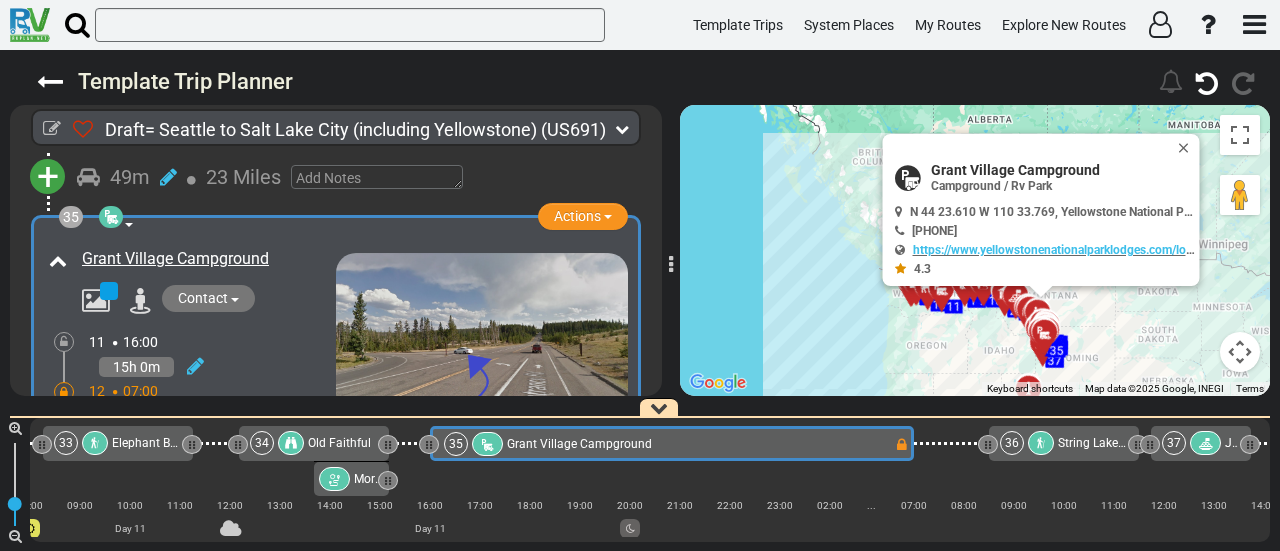 click at bounding box center (64, 392) 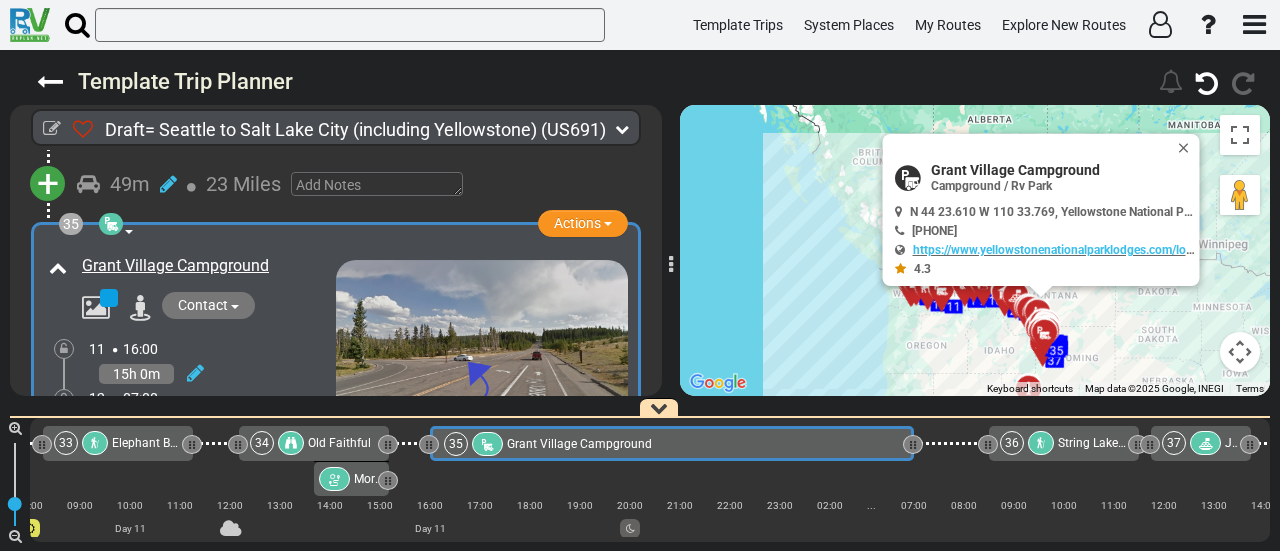 scroll, scrollTop: 13676, scrollLeft: 0, axis: vertical 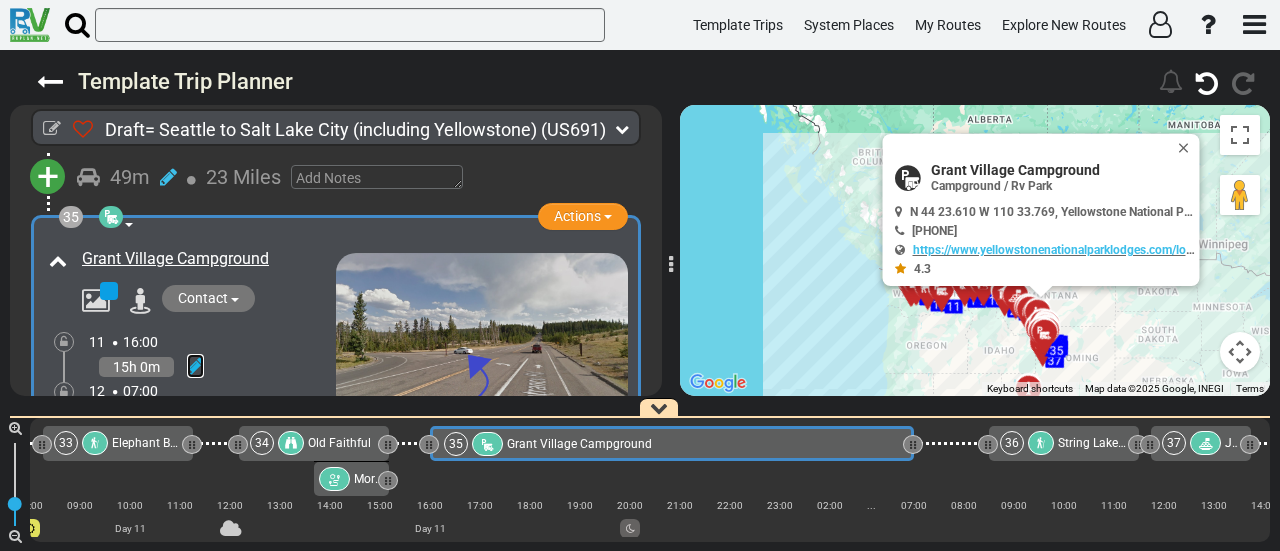 click at bounding box center (195, 366) 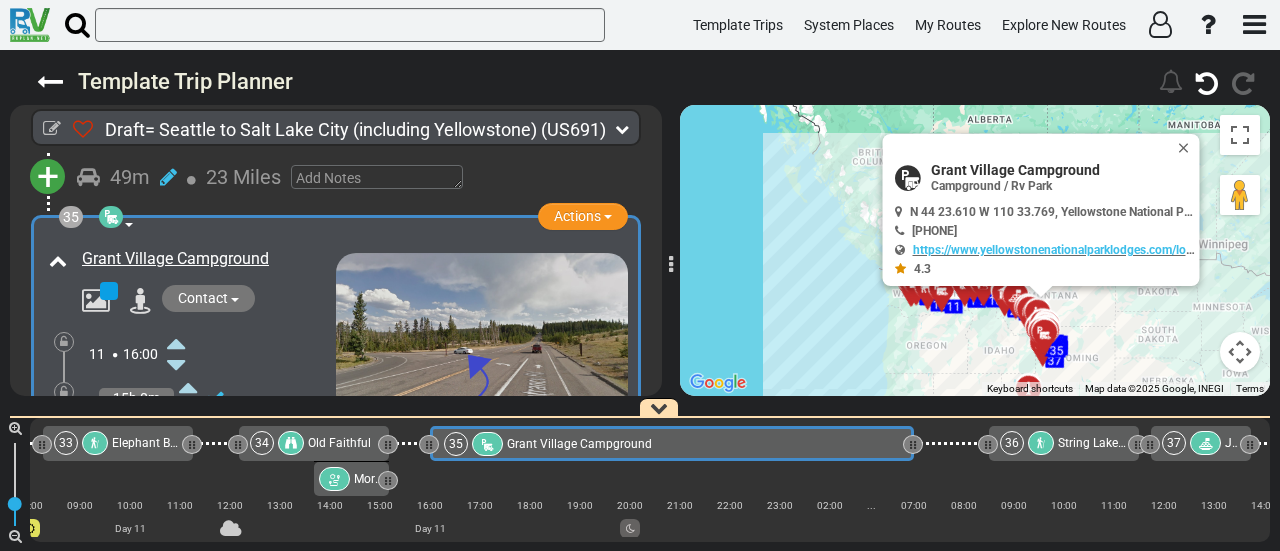 click at bounding box center [176, 431] 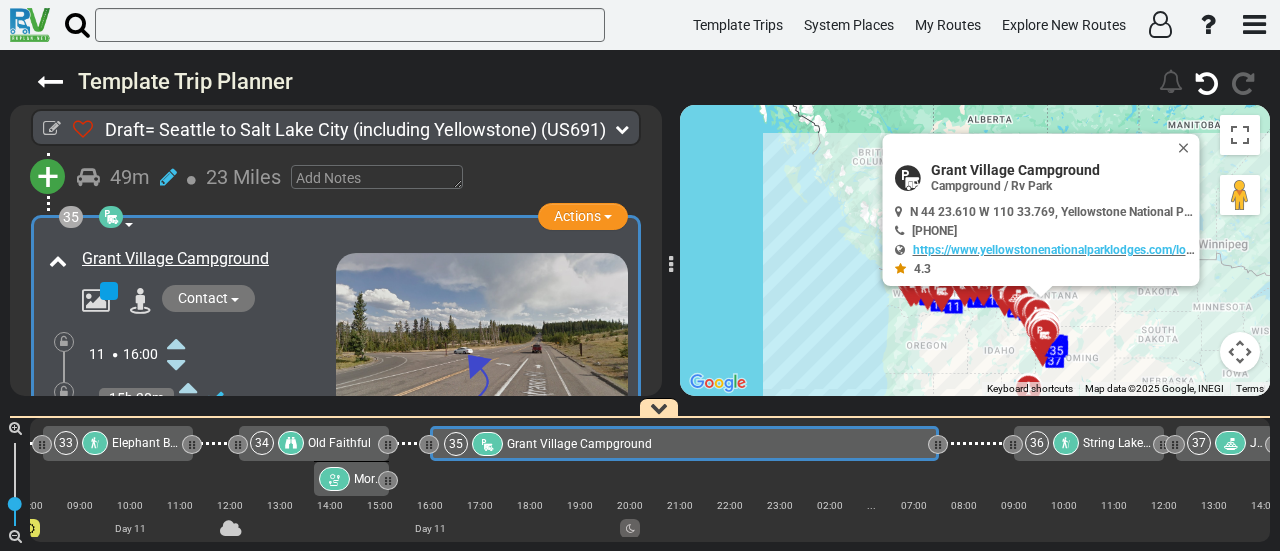 click at bounding box center (64, 392) 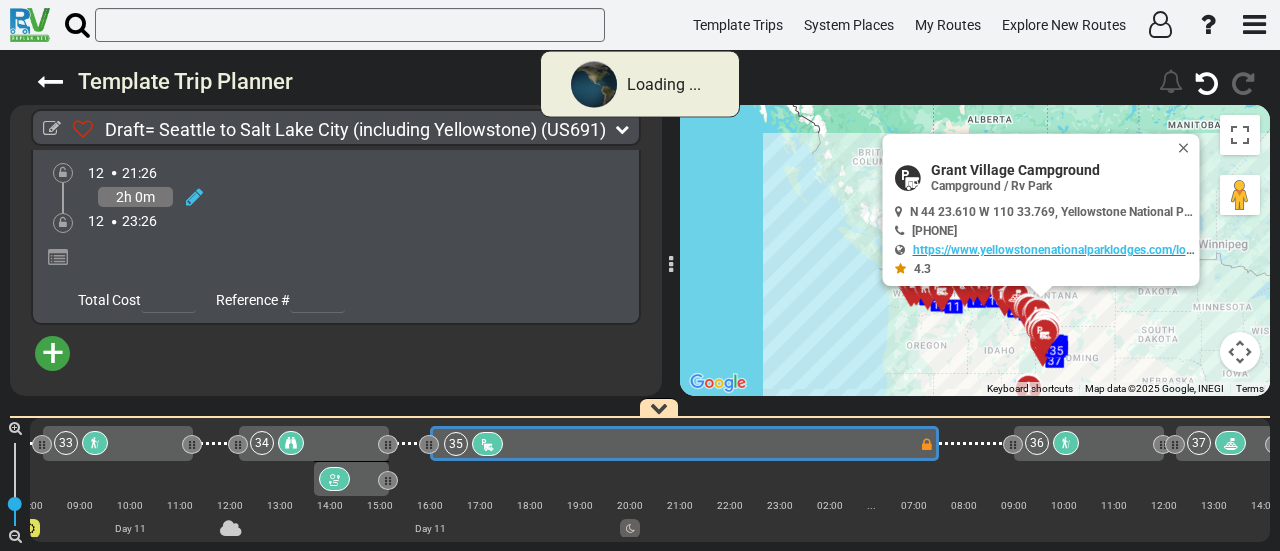scroll, scrollTop: 11438, scrollLeft: 0, axis: vertical 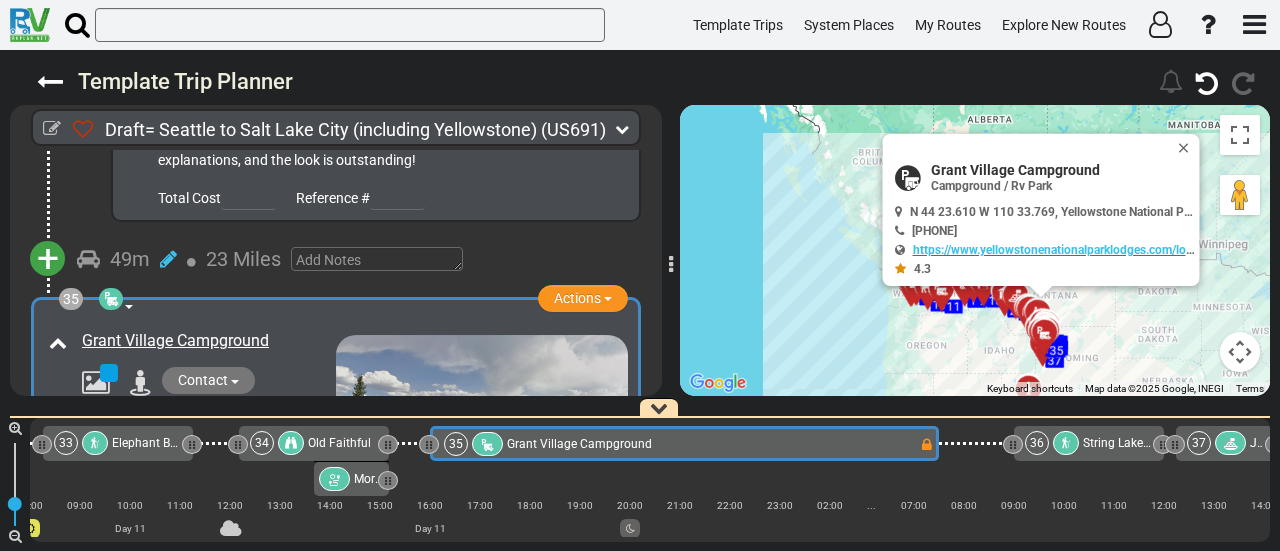 click on "String Lake Trailhead" at bounding box center [1140, 443] 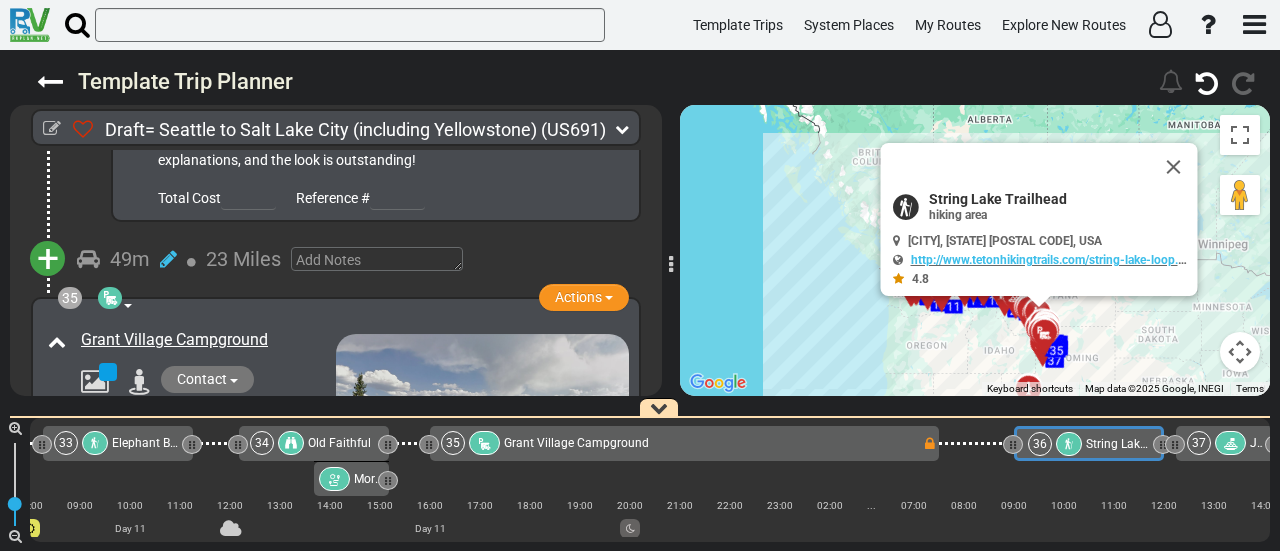 scroll, scrollTop: 13713, scrollLeft: 0, axis: vertical 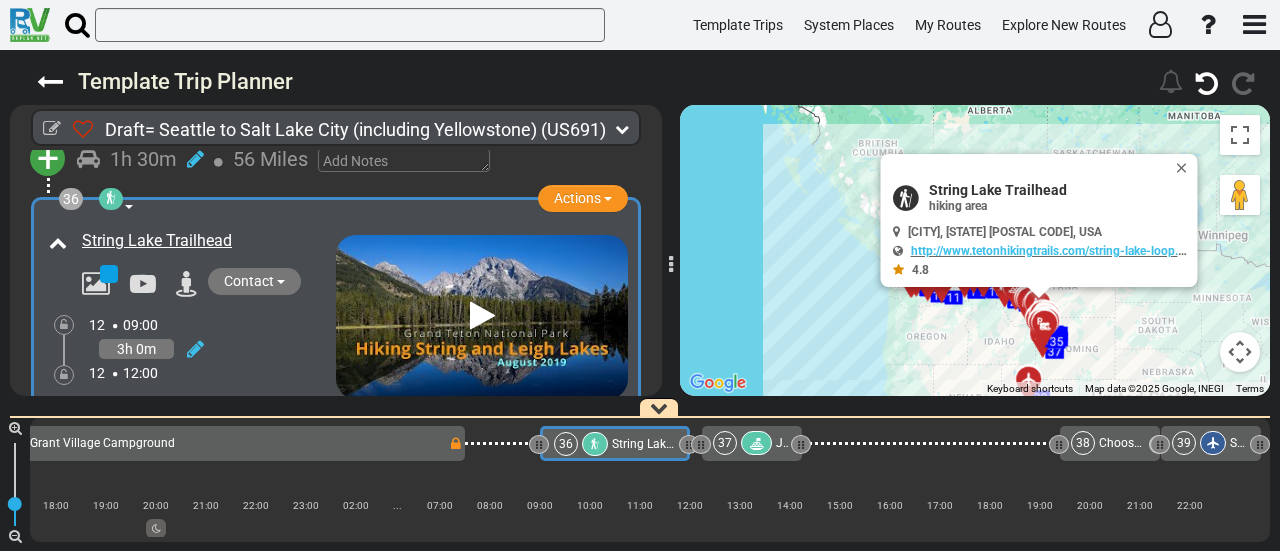 click at bounding box center (756, 444) 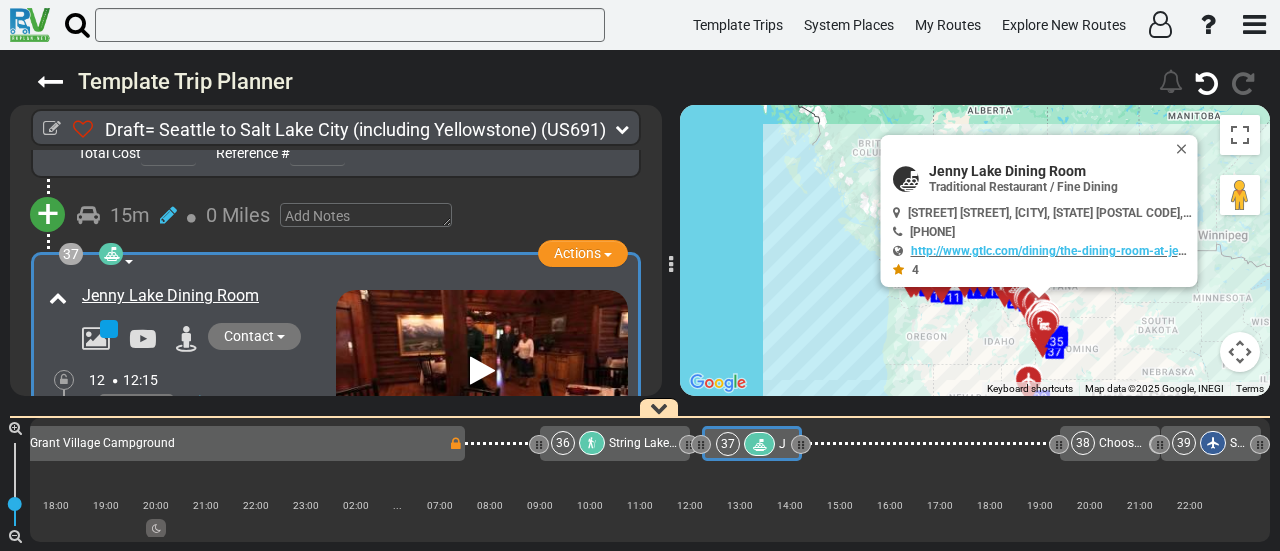 scroll, scrollTop: 14402, scrollLeft: 0, axis: vertical 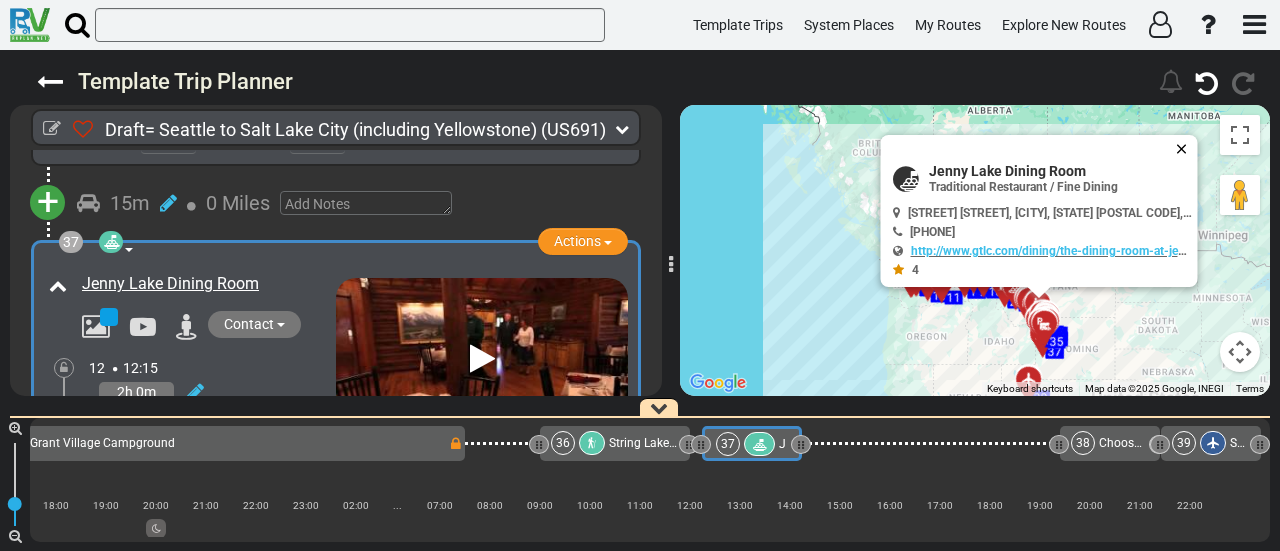 click at bounding box center [1186, 149] 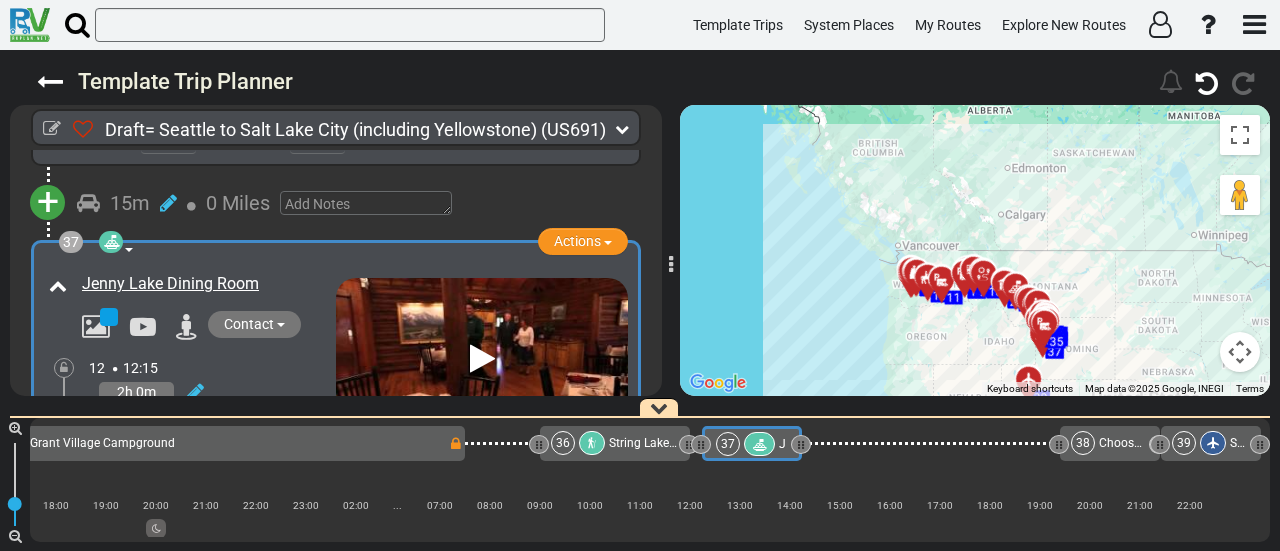 click on "String Lake Trailhead" at bounding box center [666, 443] 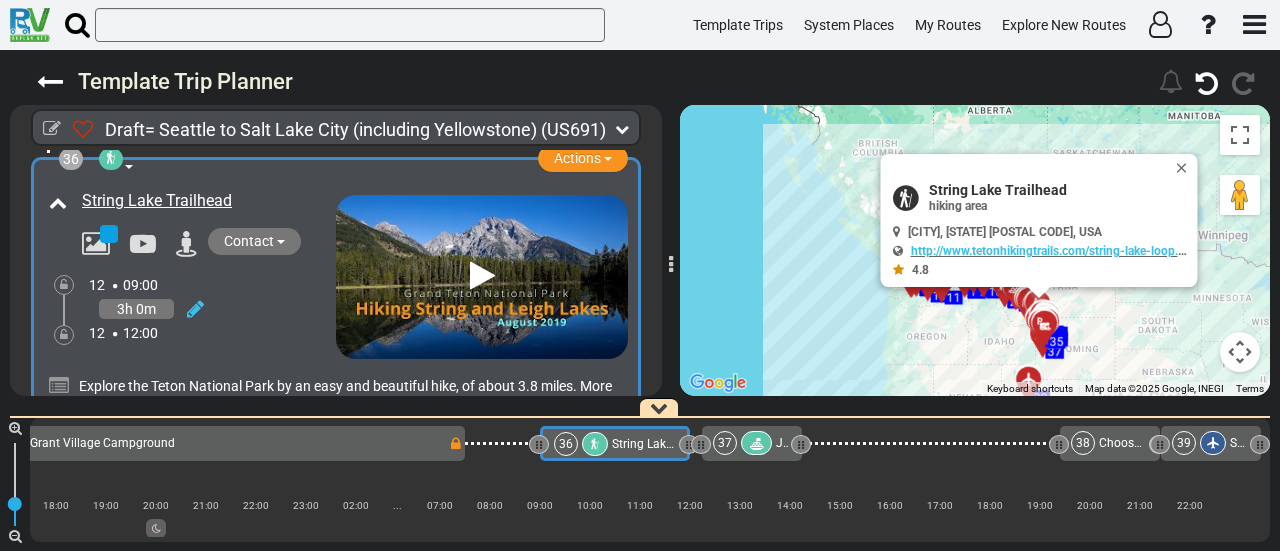 click at bounding box center [756, 443] 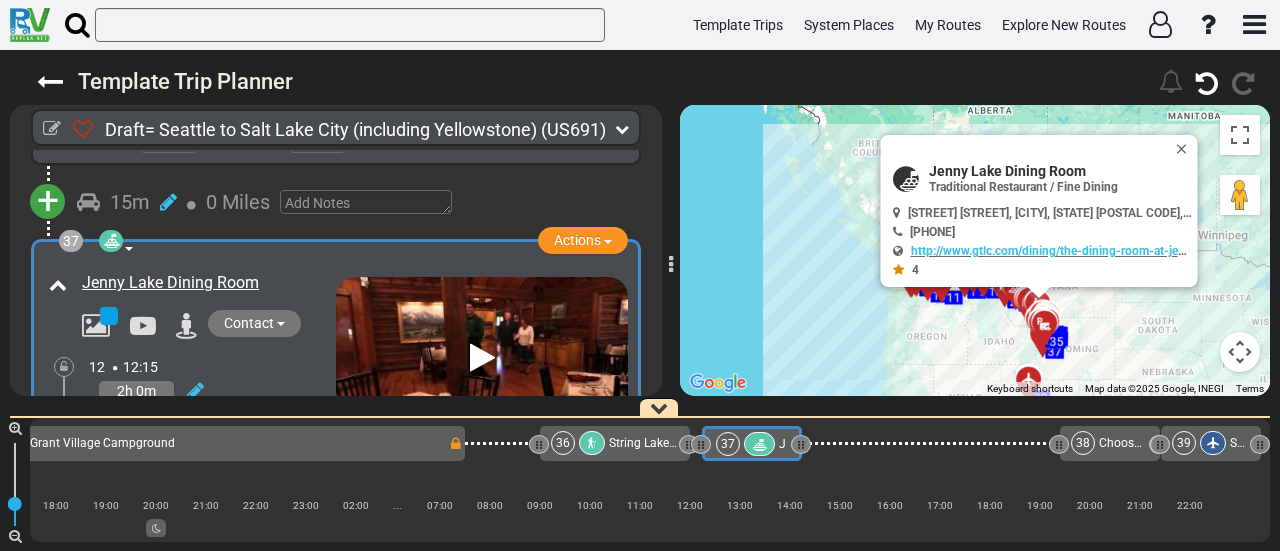 scroll, scrollTop: 14442, scrollLeft: 0, axis: vertical 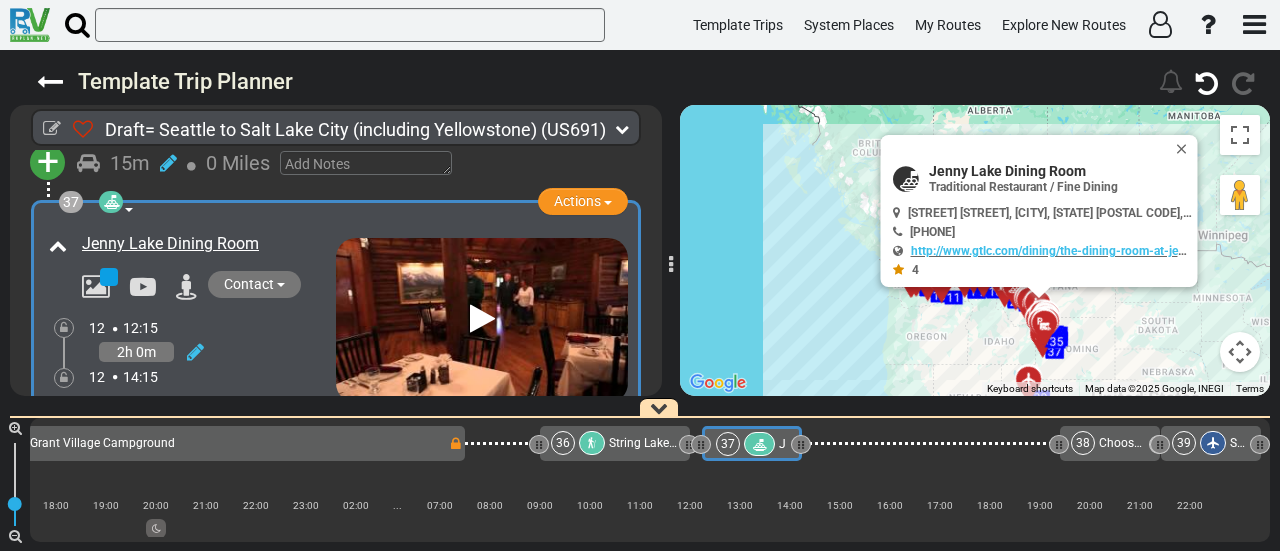 click at bounding box center [759, 445] 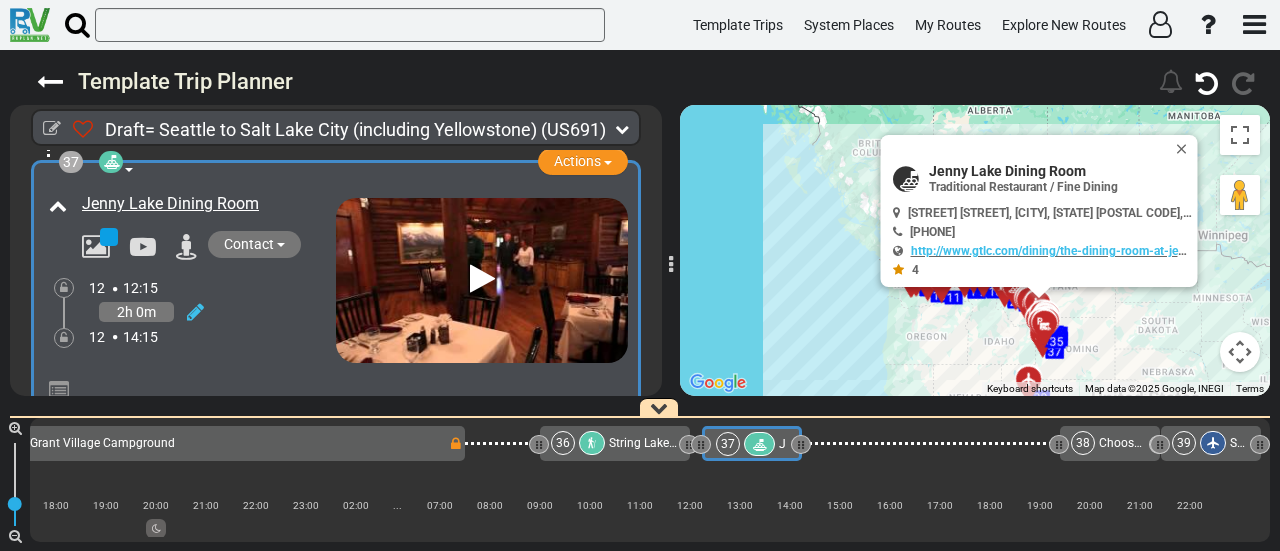 click at bounding box center [759, 444] 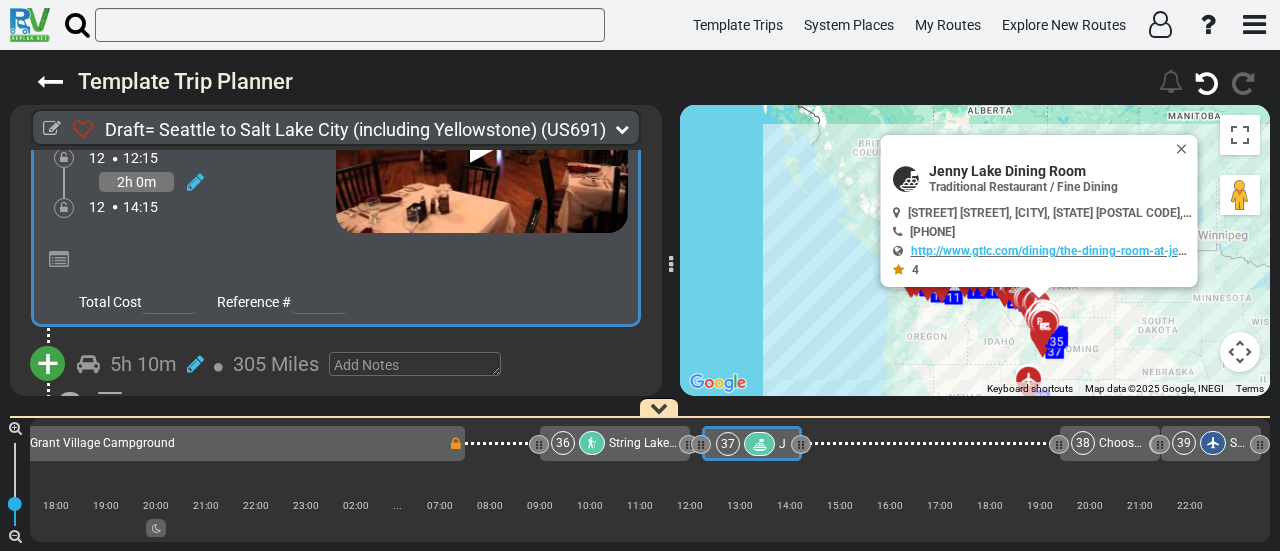 scroll, scrollTop: 14642, scrollLeft: 0, axis: vertical 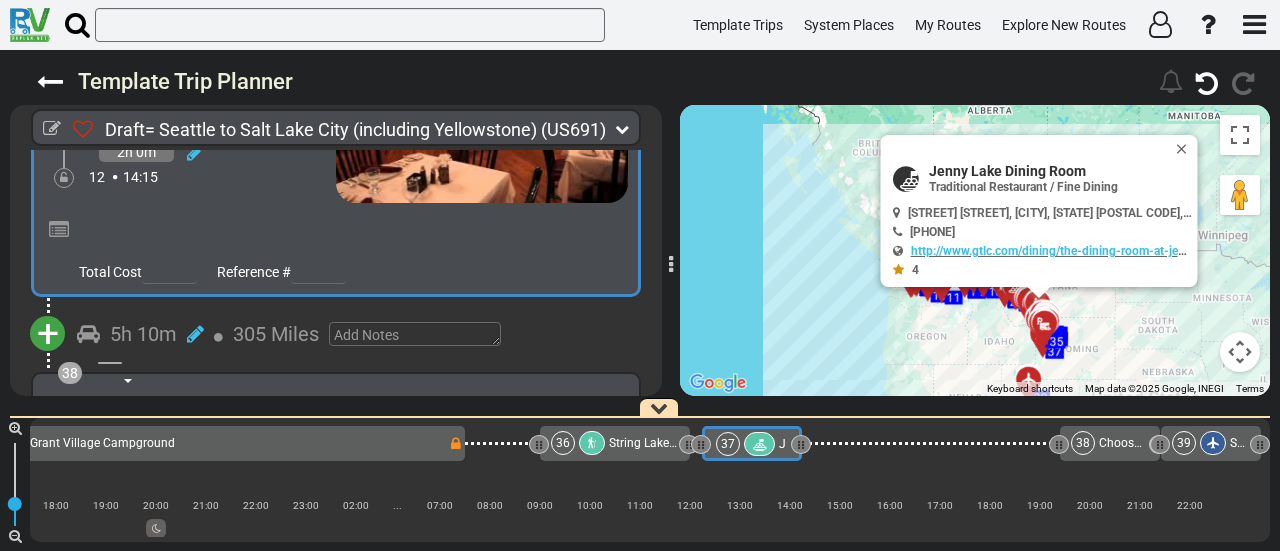 click at bounding box center [759, 444] 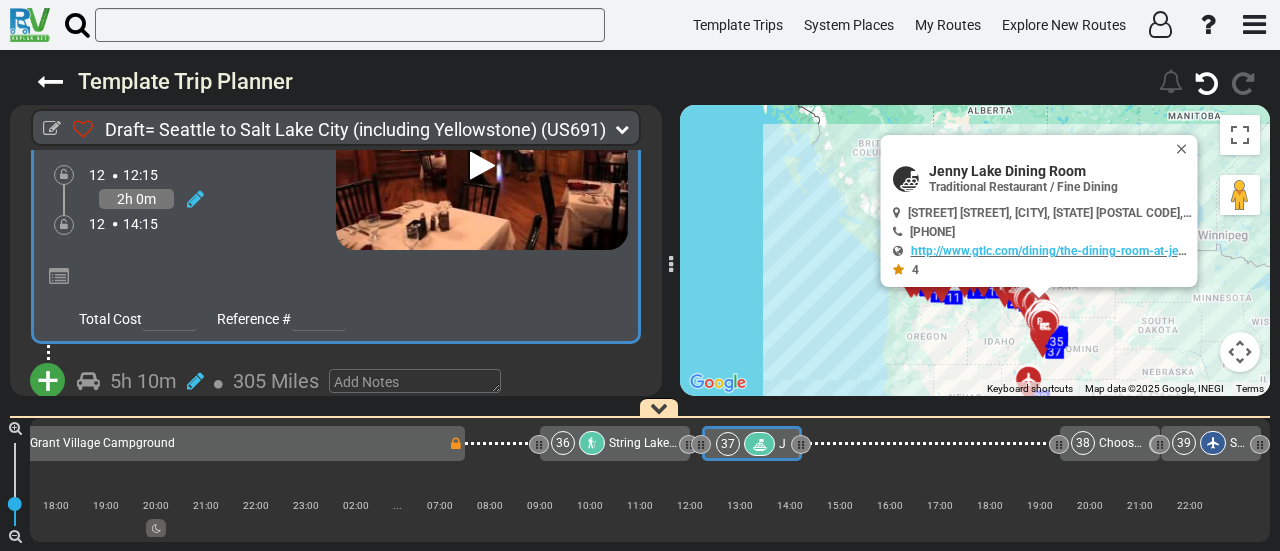 scroll, scrollTop: 14622, scrollLeft: 0, axis: vertical 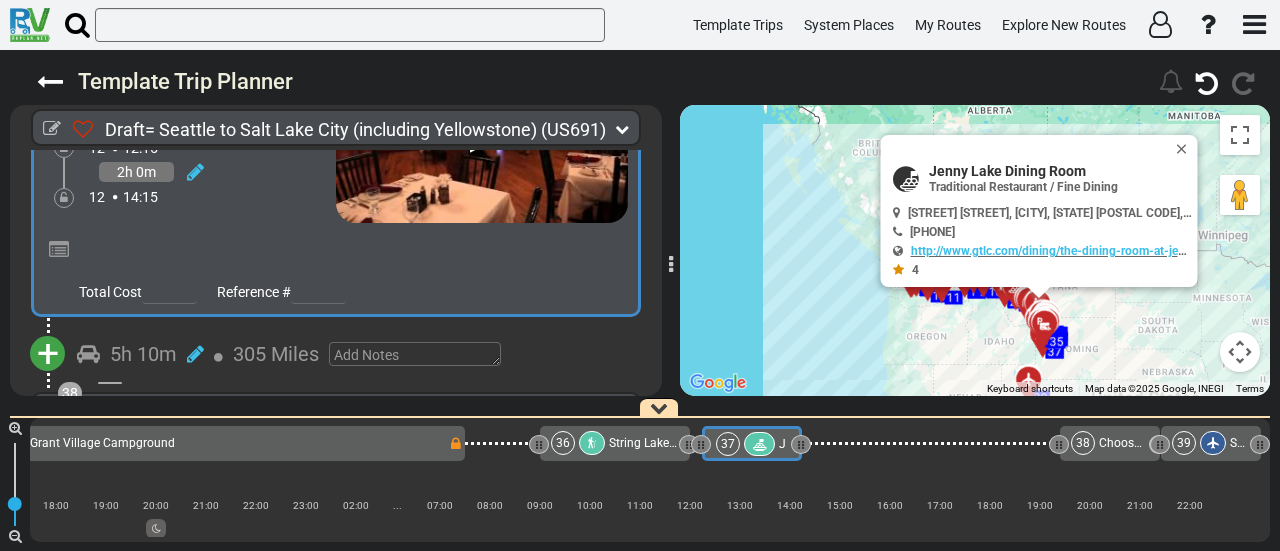 click on "+" at bounding box center [48, 354] 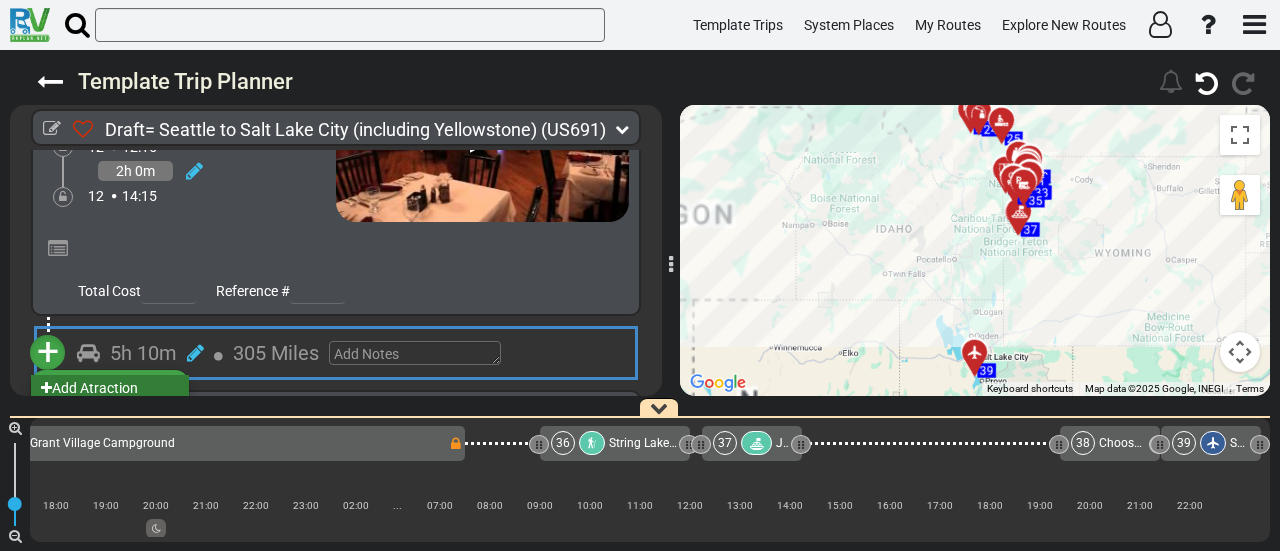 click on "Add Atraction" at bounding box center [110, 388] 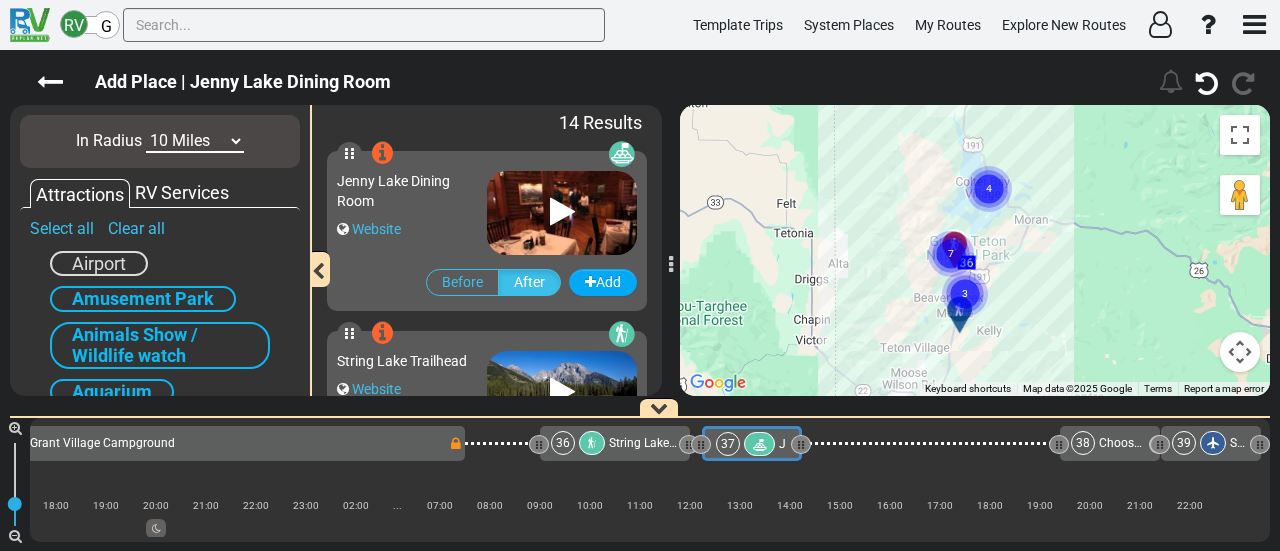 click 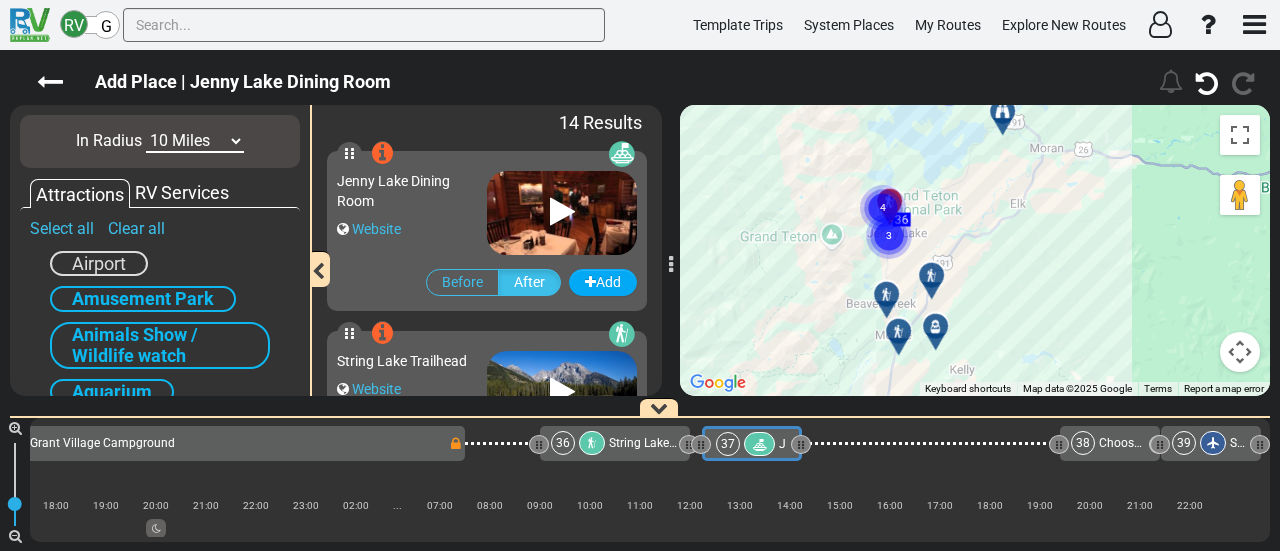 drag, startPoint x: 979, startPoint y: 303, endPoint x: 982, endPoint y: 274, distance: 29.15476 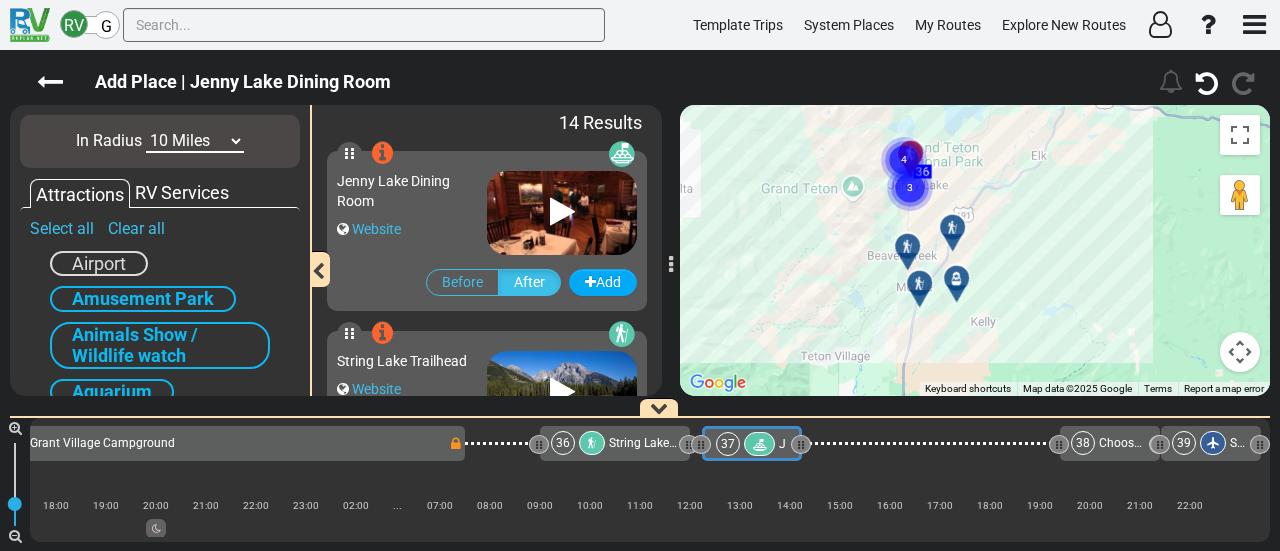 click at bounding box center [963, 286] 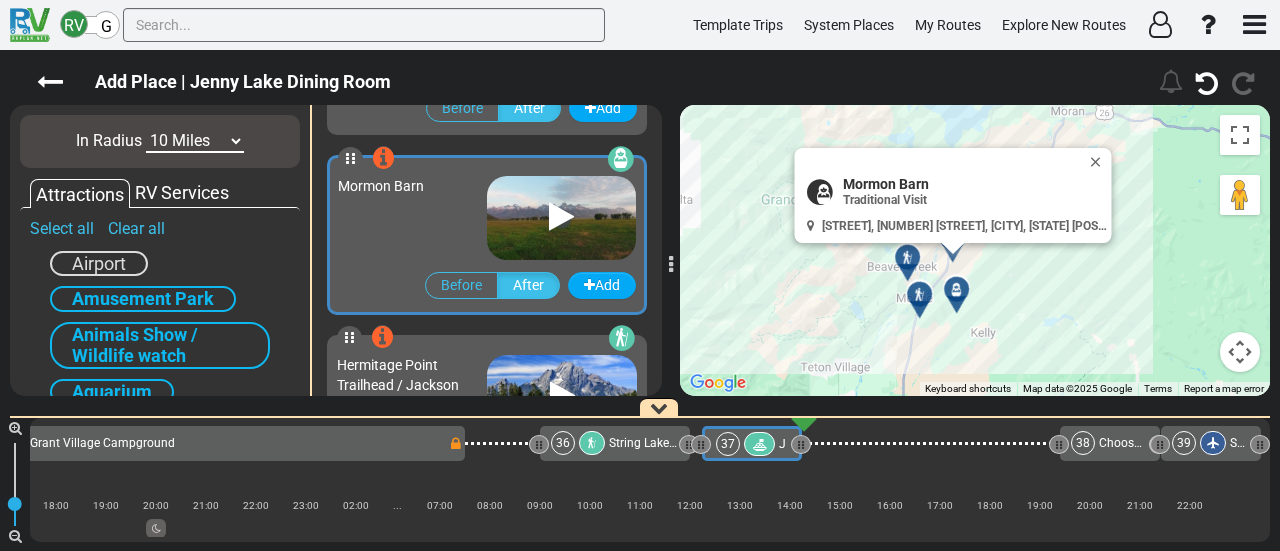 scroll, scrollTop: 1616, scrollLeft: 0, axis: vertical 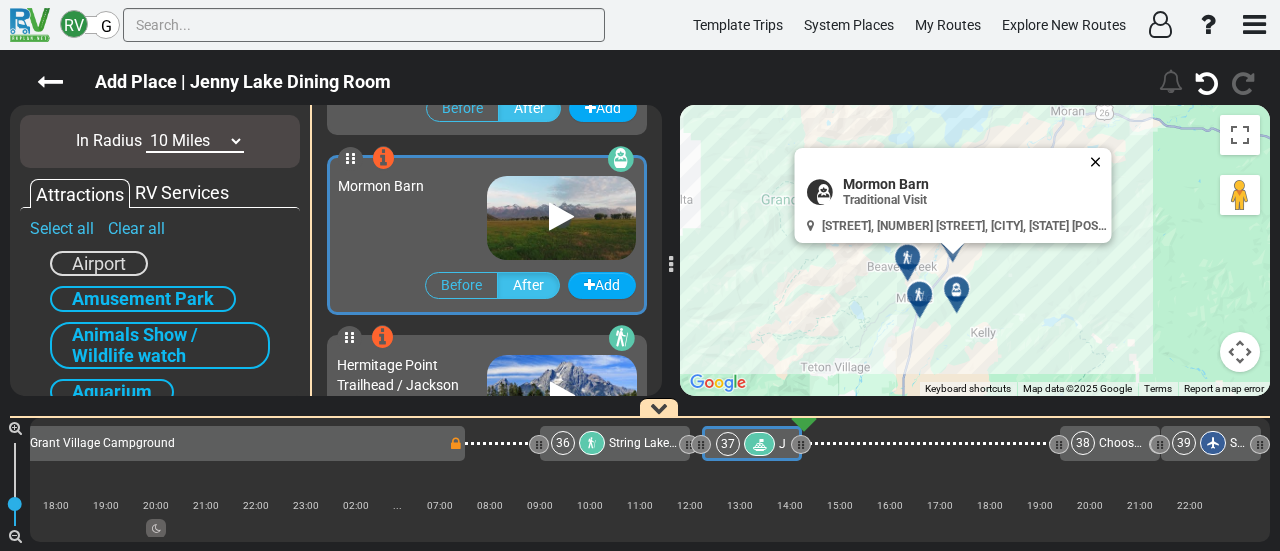 click at bounding box center (1100, 162) 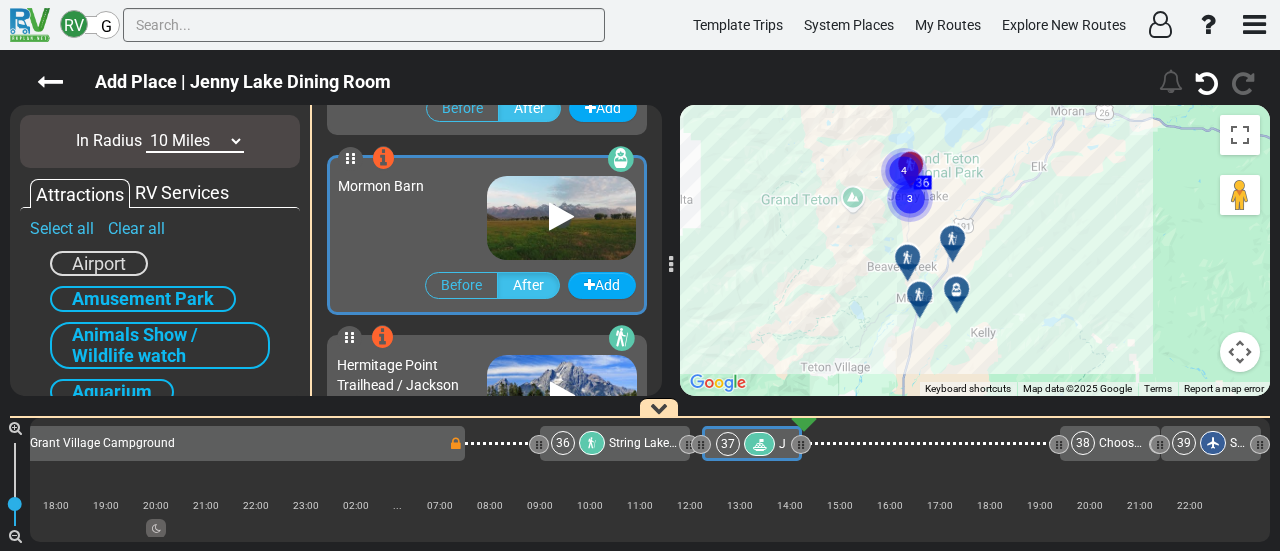 click at bounding box center [957, 290] 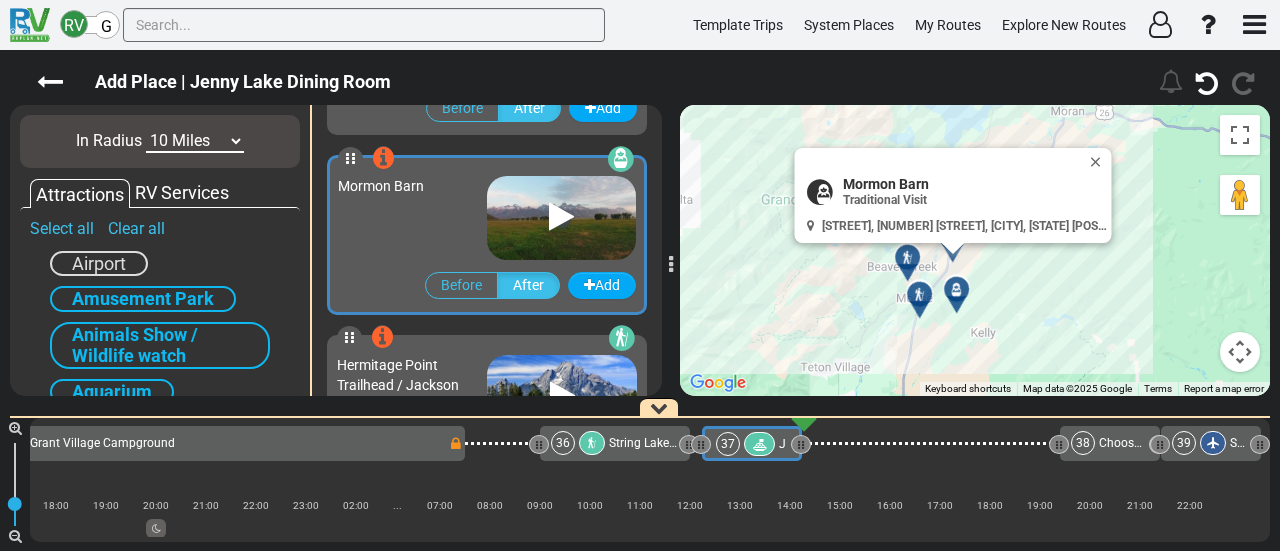 click at bounding box center [919, 295] 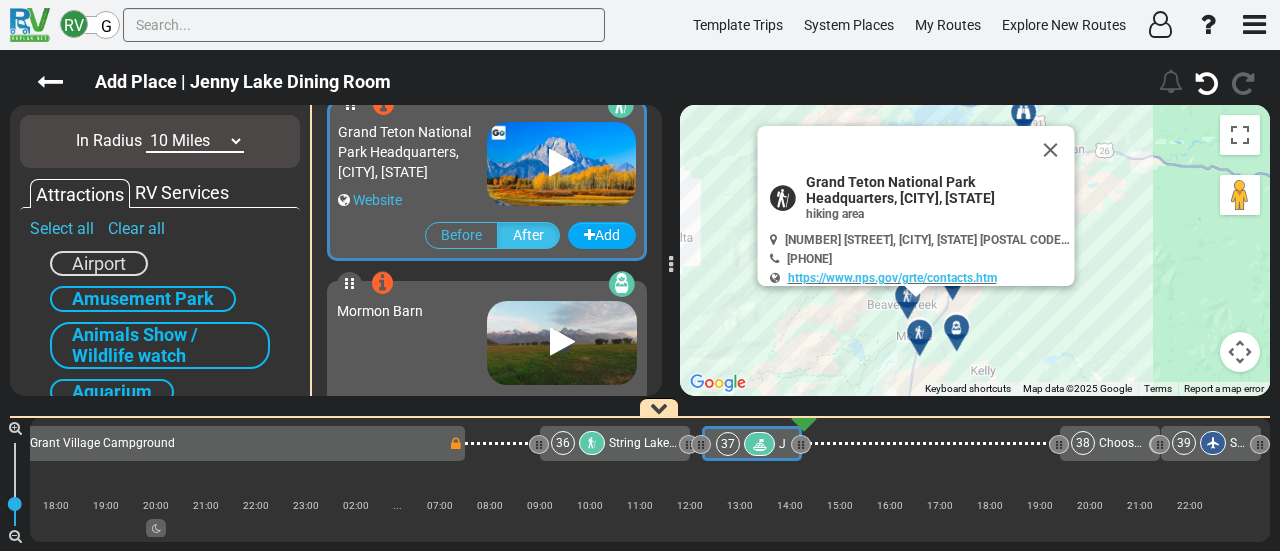 scroll, scrollTop: 1436, scrollLeft: 0, axis: vertical 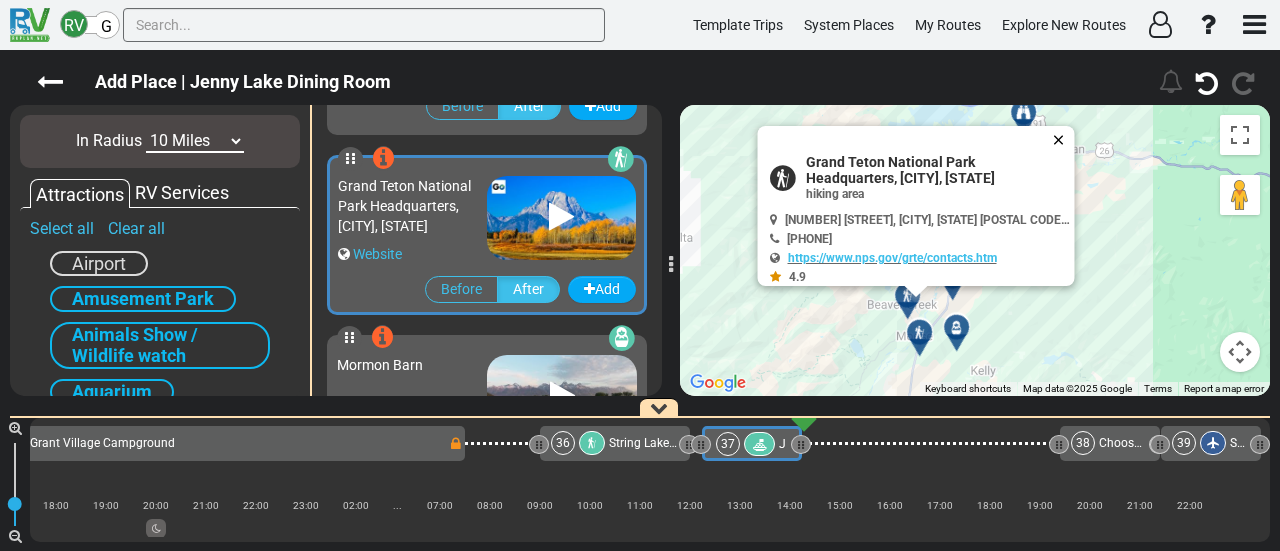 click at bounding box center [1063, 140] 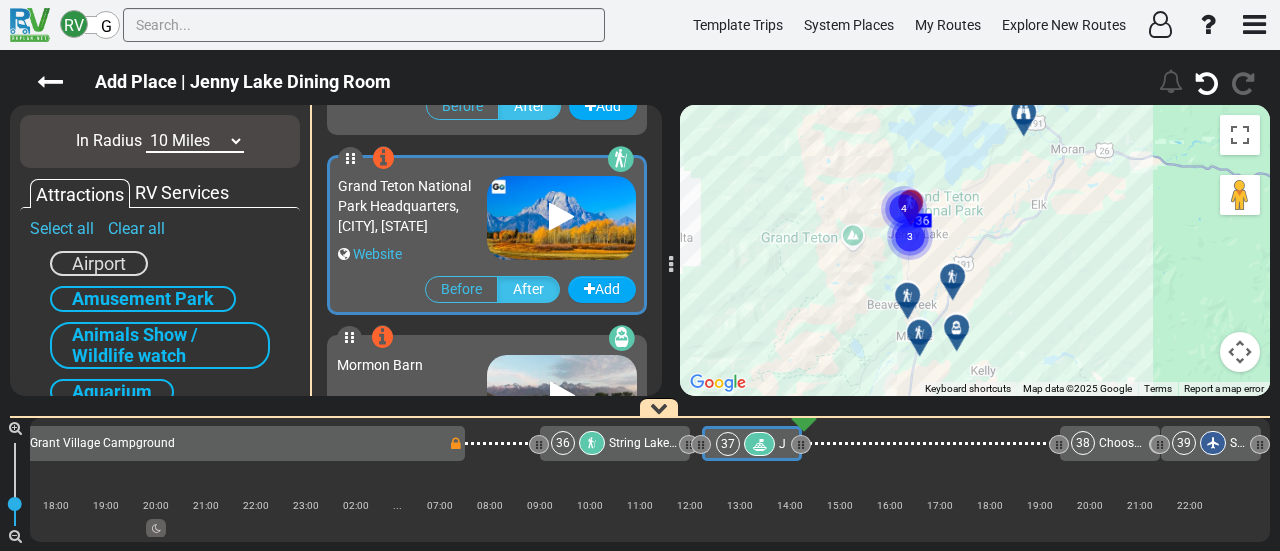 click at bounding box center [957, 328] 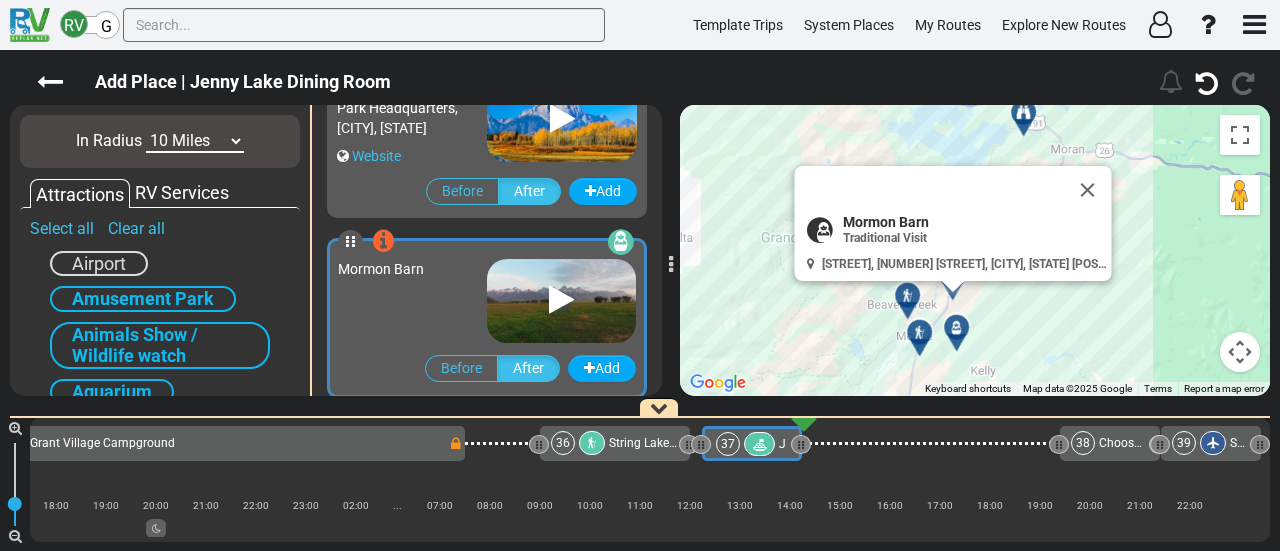 scroll, scrollTop: 1616, scrollLeft: 0, axis: vertical 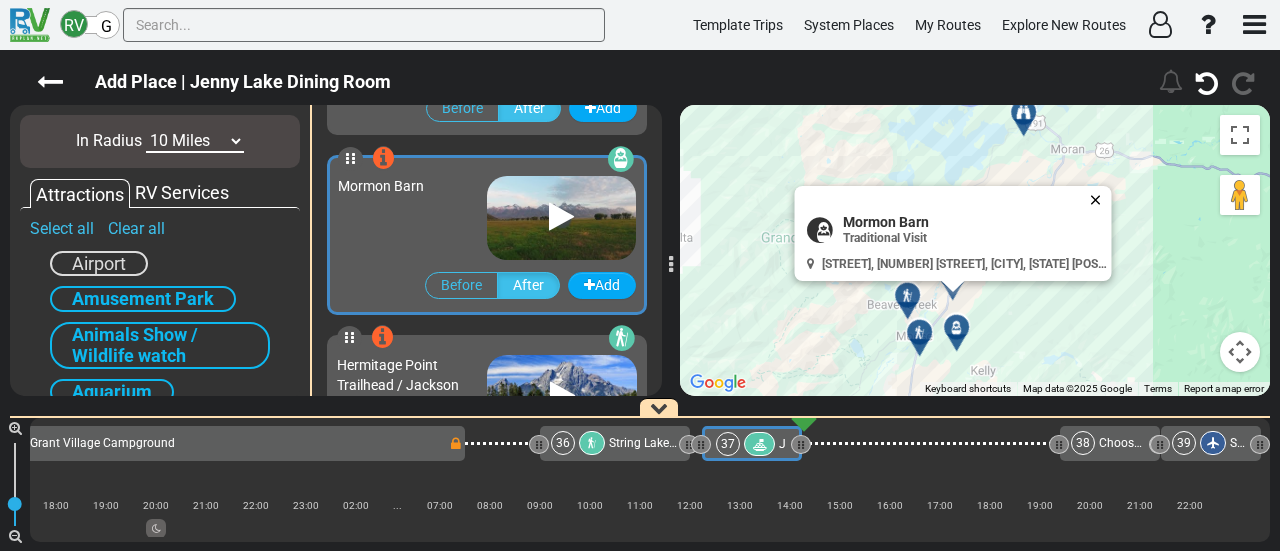 click at bounding box center [1100, 200] 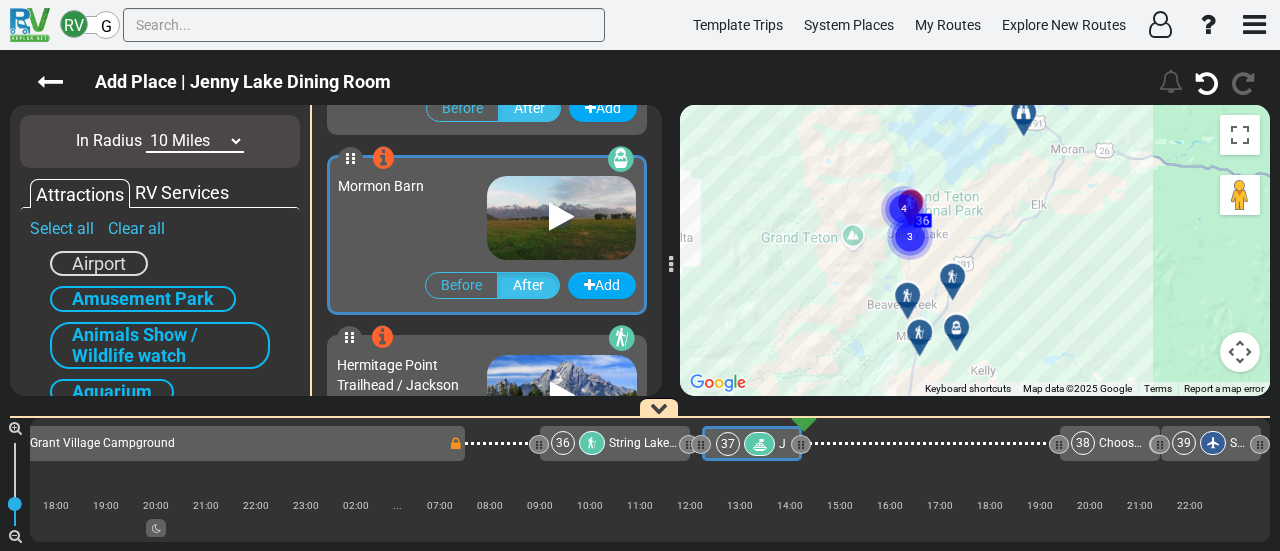 click at bounding box center (919, 332) 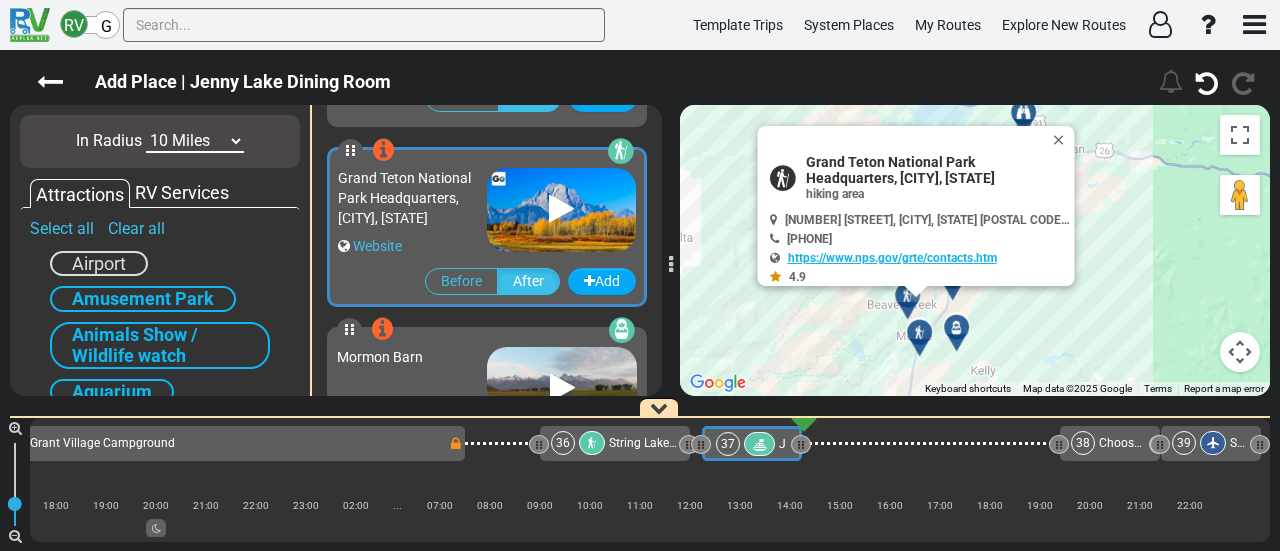 scroll, scrollTop: 1436, scrollLeft: 0, axis: vertical 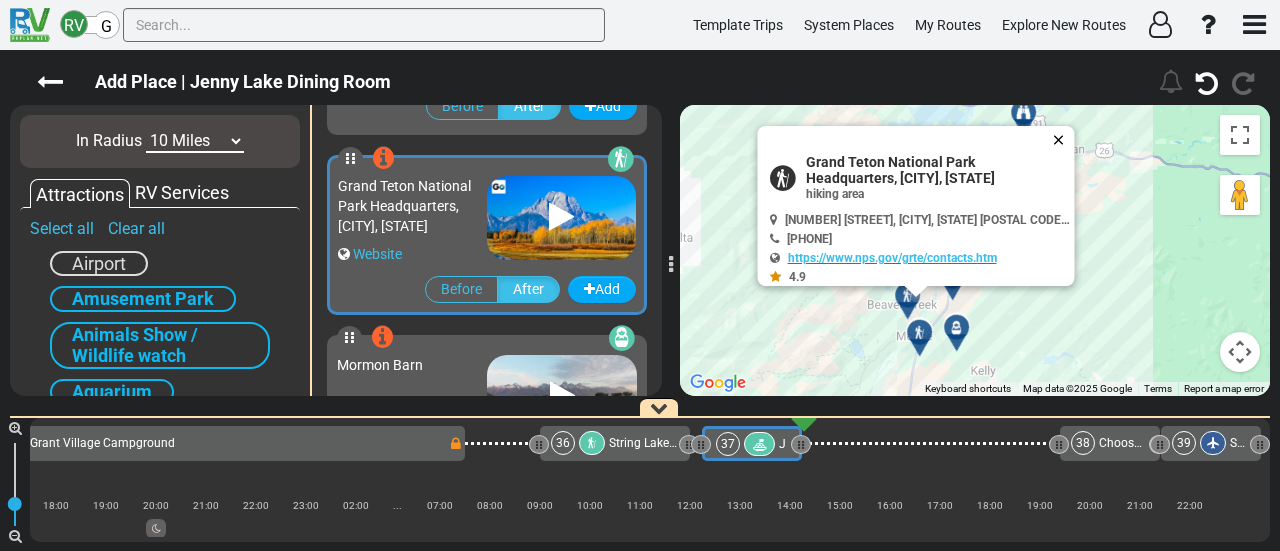 click at bounding box center (1063, 140) 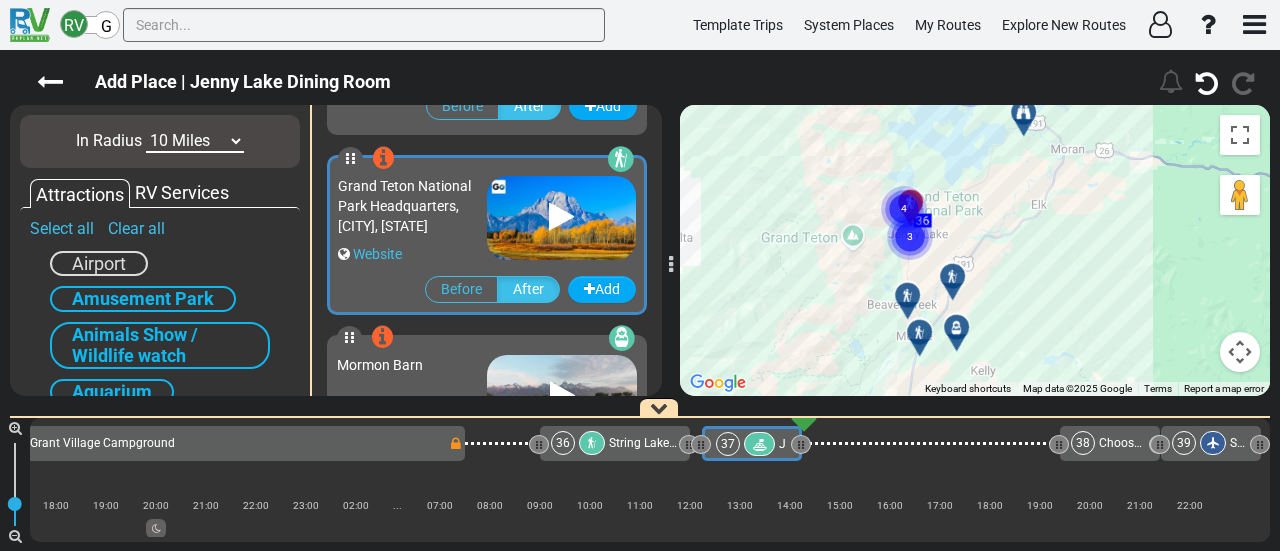 click on "10 Miles 50 Miles 100 Miles 250 Miles 500 Miles 1000 Miles" at bounding box center (195, 141) 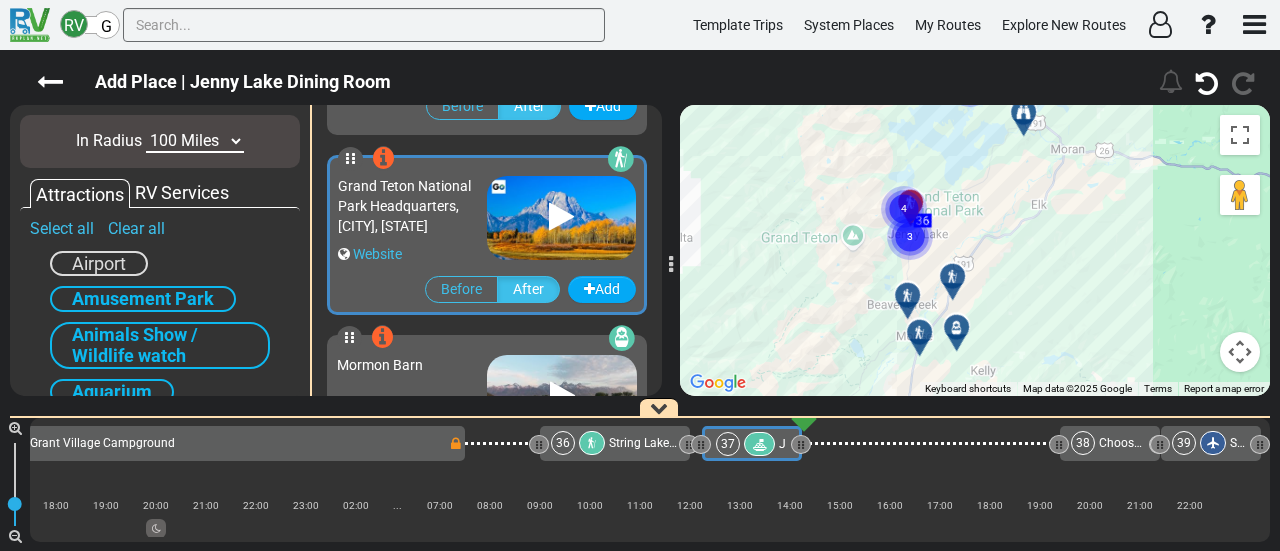 click on "10 Miles 50 Miles 100 Miles 250 Miles 500 Miles 1000 Miles" at bounding box center (195, 141) 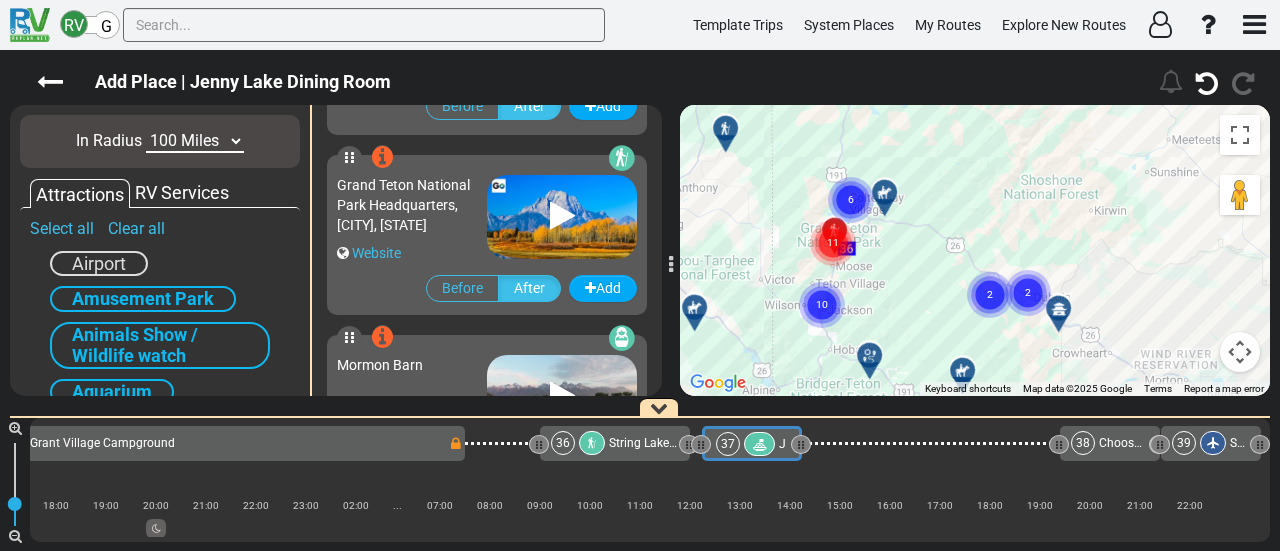 drag, startPoint x: 932, startPoint y: 293, endPoint x: 892, endPoint y: 307, distance: 42.379242 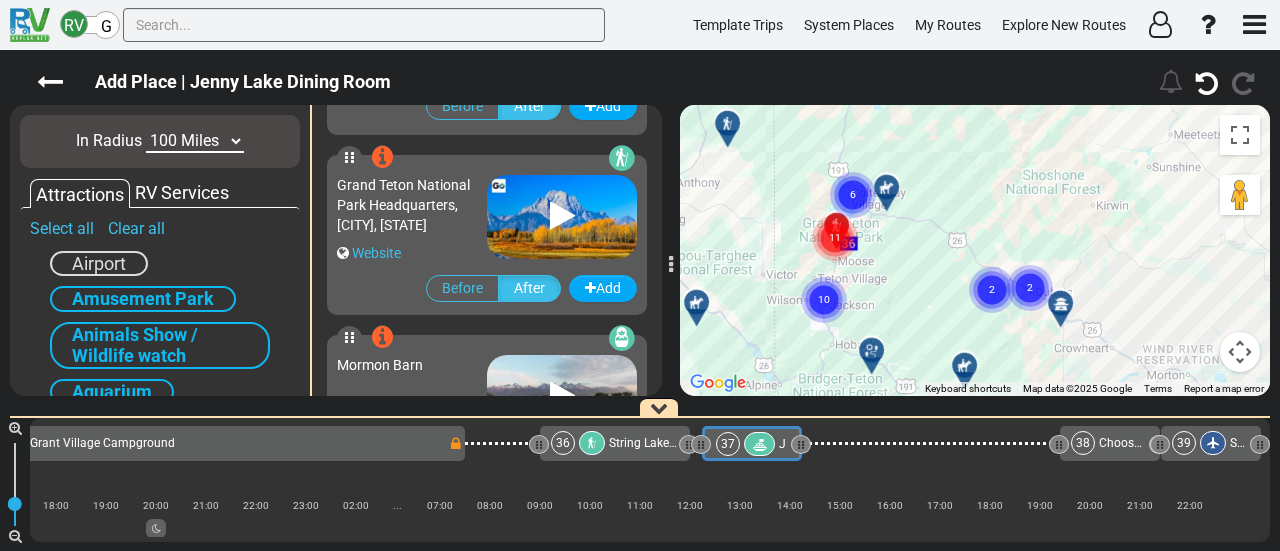 click on "10" 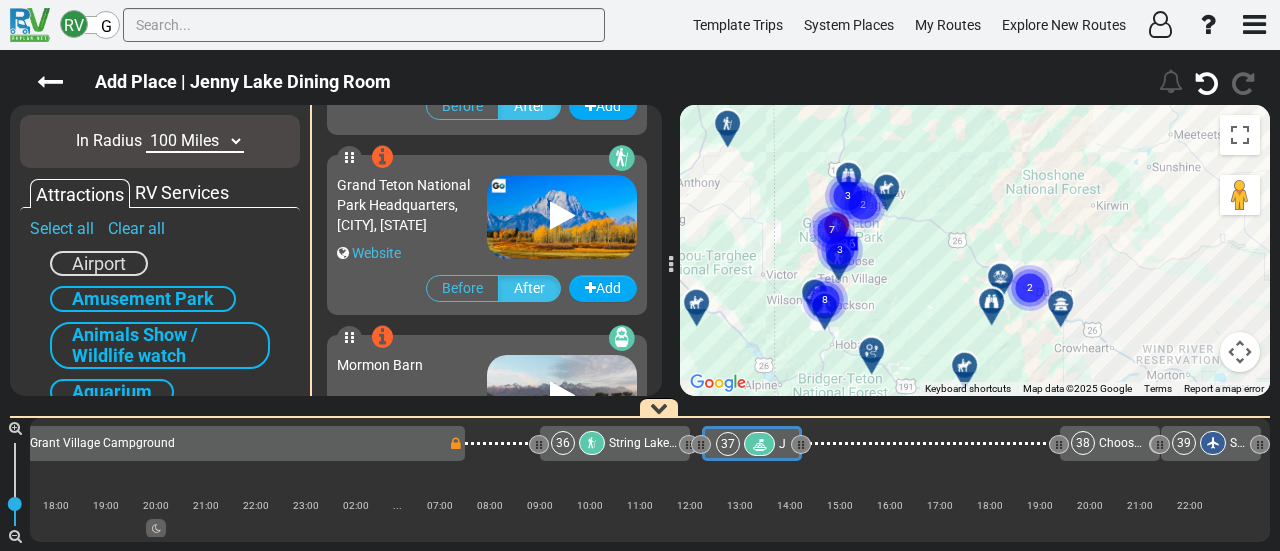 click 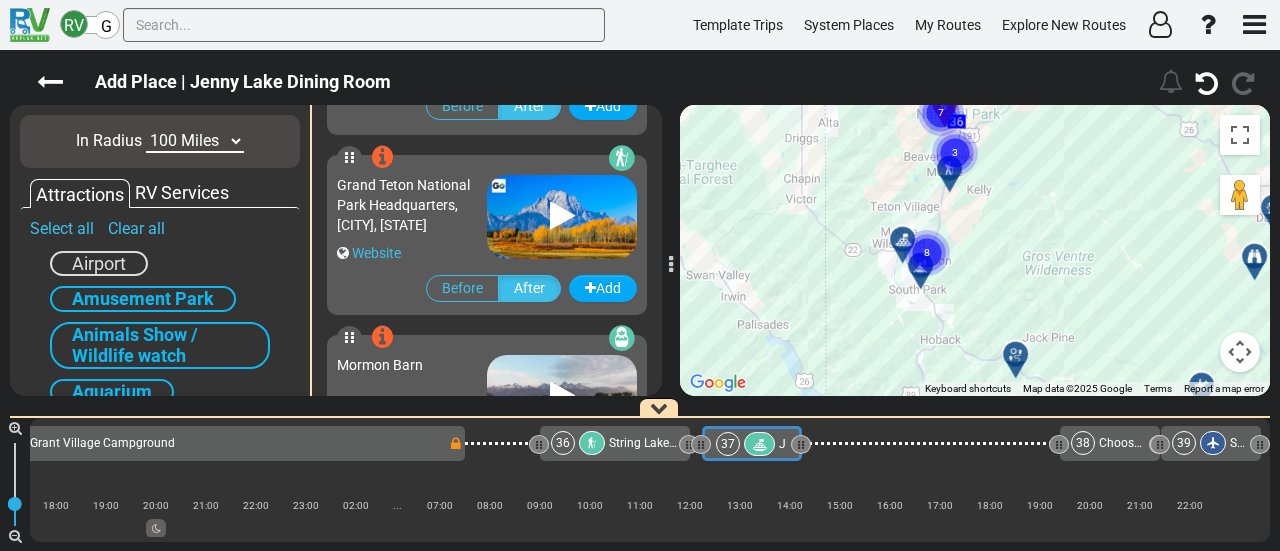 drag, startPoint x: 748, startPoint y: 246, endPoint x: 1106, endPoint y: 172, distance: 365.56805 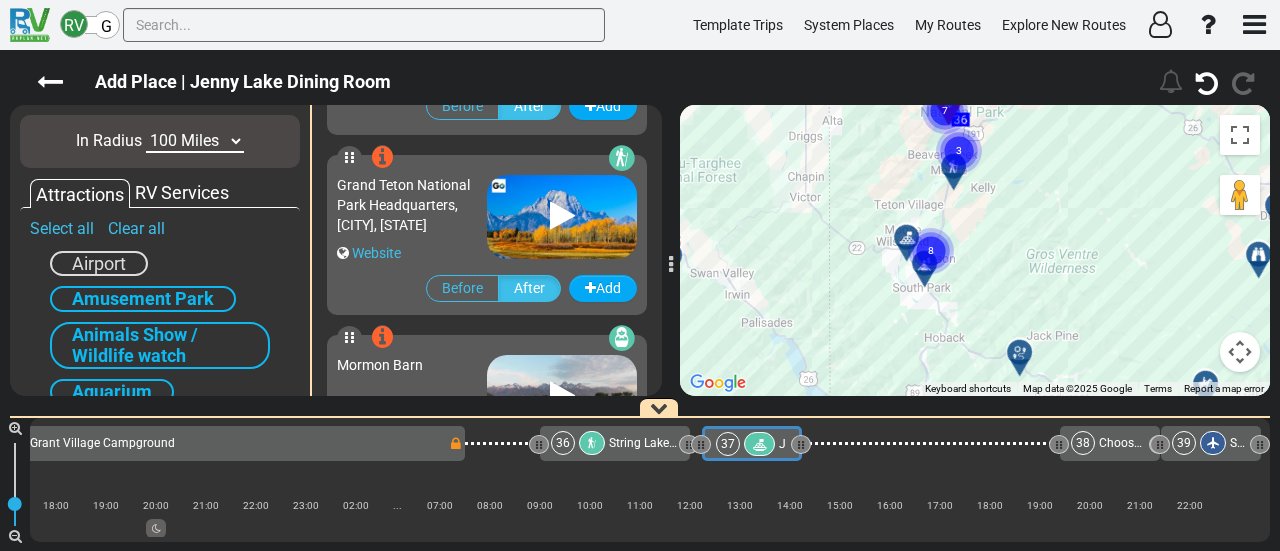click 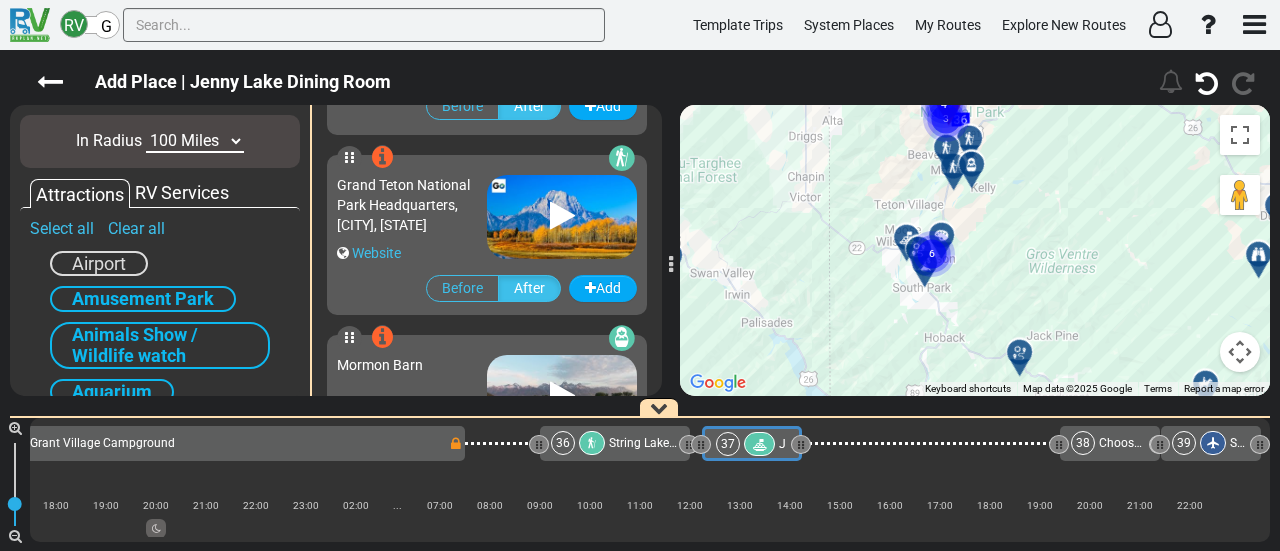 click 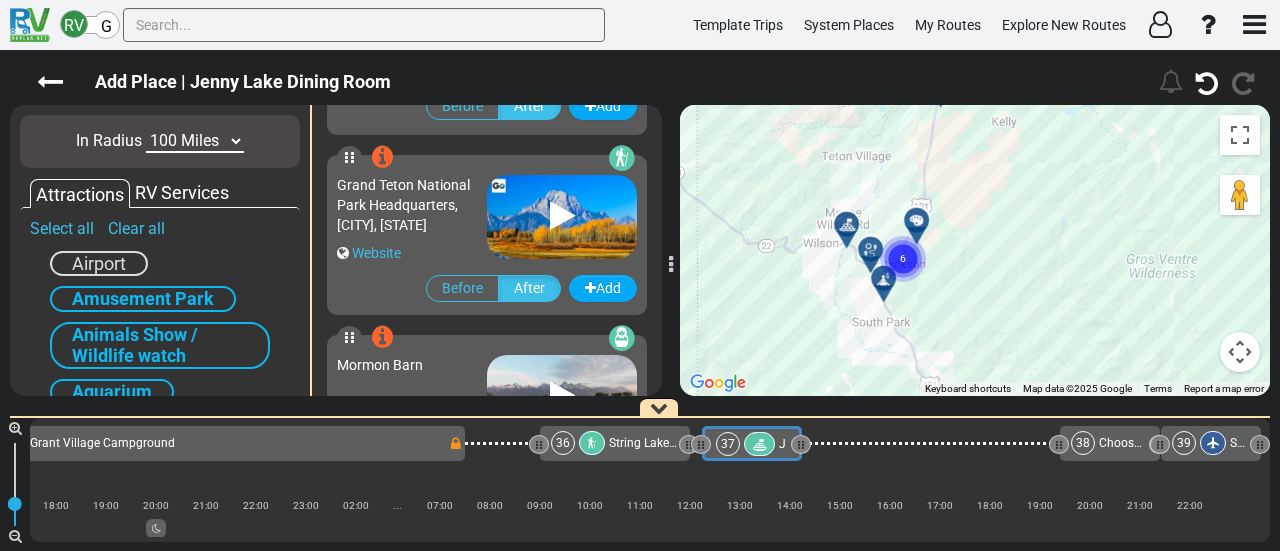 click on "6" at bounding box center [903, 235] 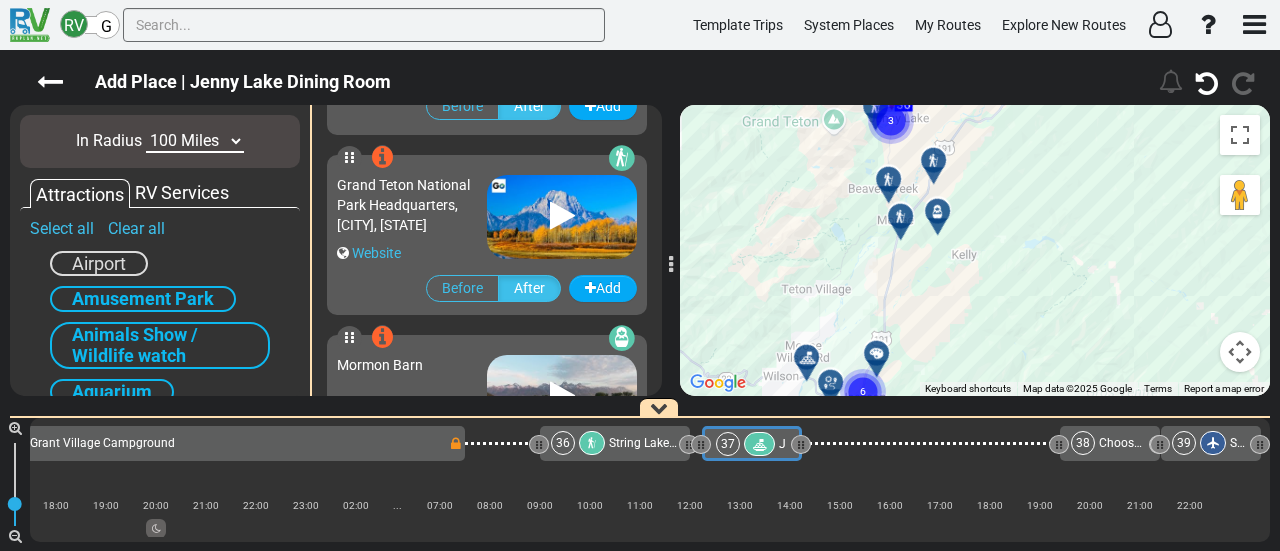drag, startPoint x: 1003, startPoint y: 237, endPoint x: 963, endPoint y: 374, distance: 142.72 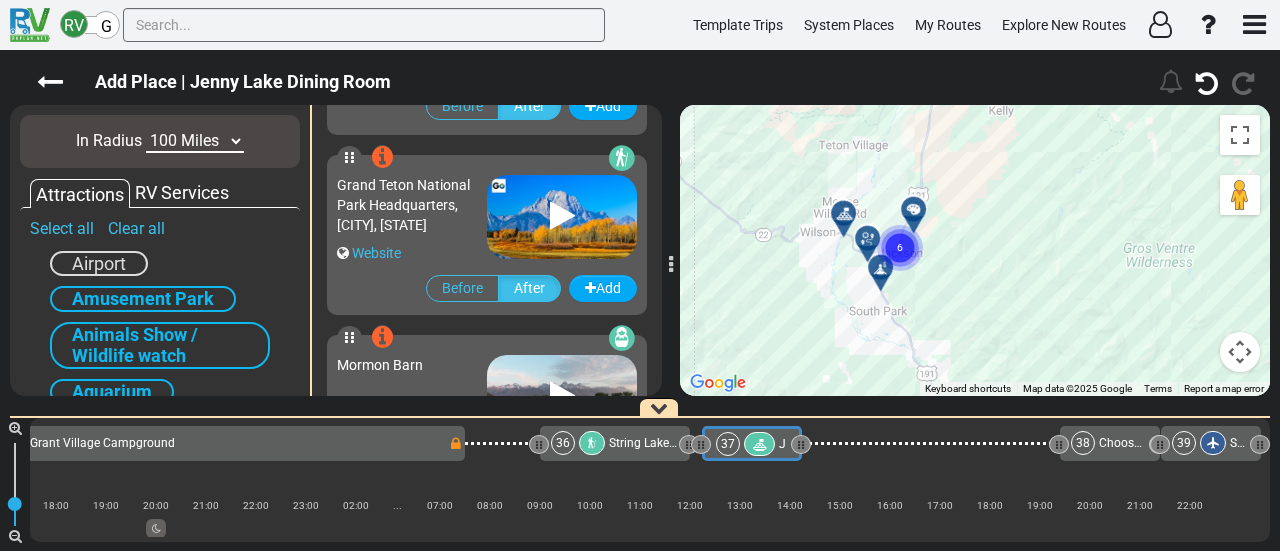 drag, startPoint x: 1012, startPoint y: 315, endPoint x: 1056, endPoint y: 152, distance: 168.83424 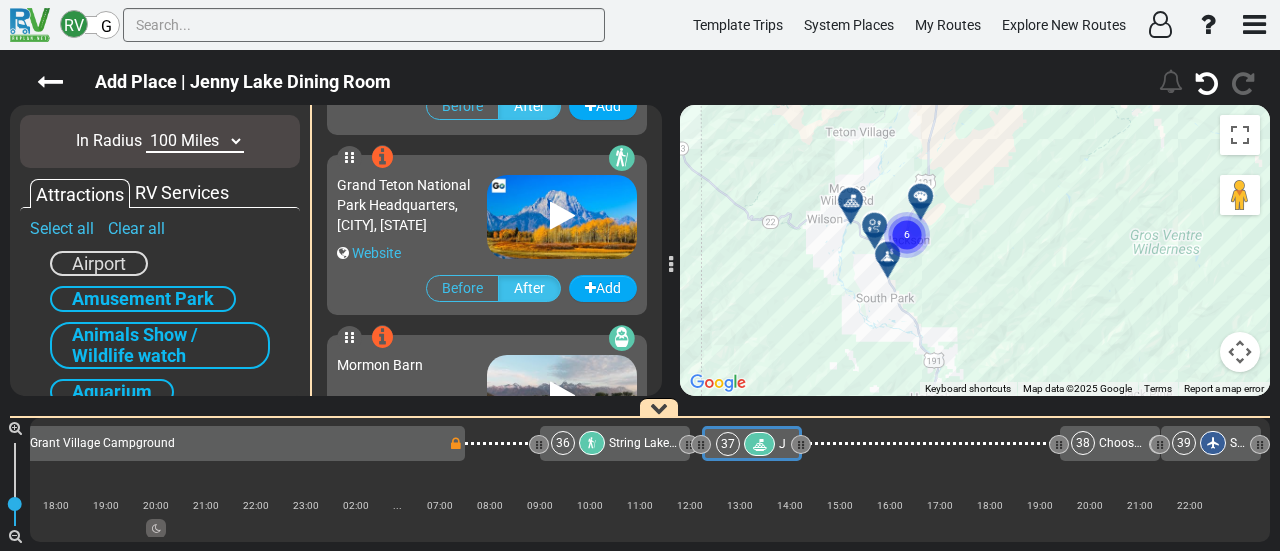 click on "6" at bounding box center [907, 211] 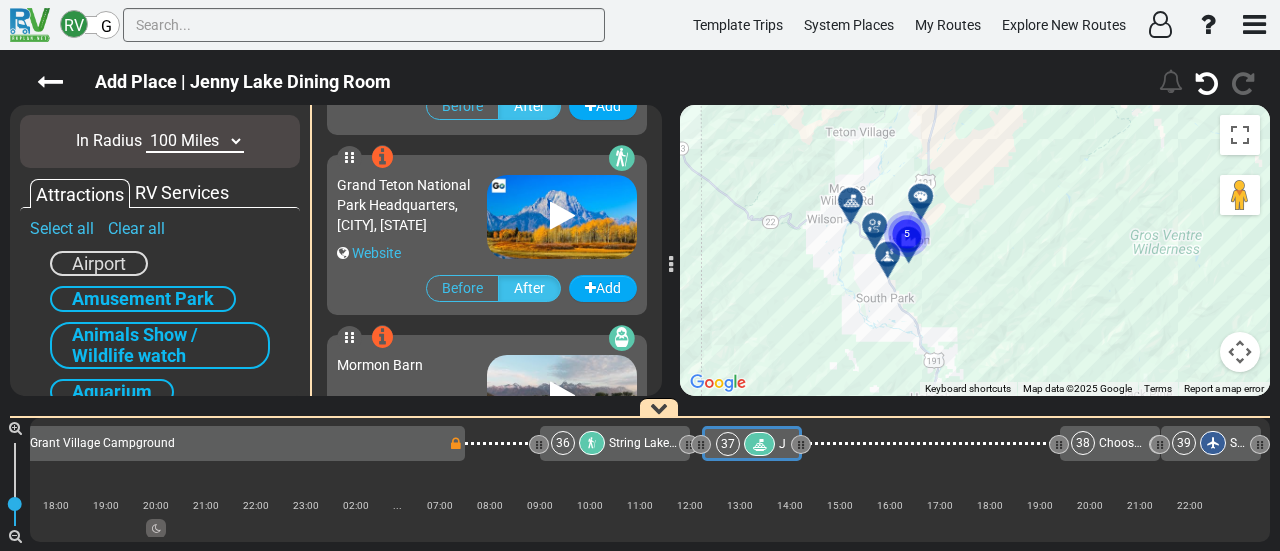 click on "5" at bounding box center [907, 210] 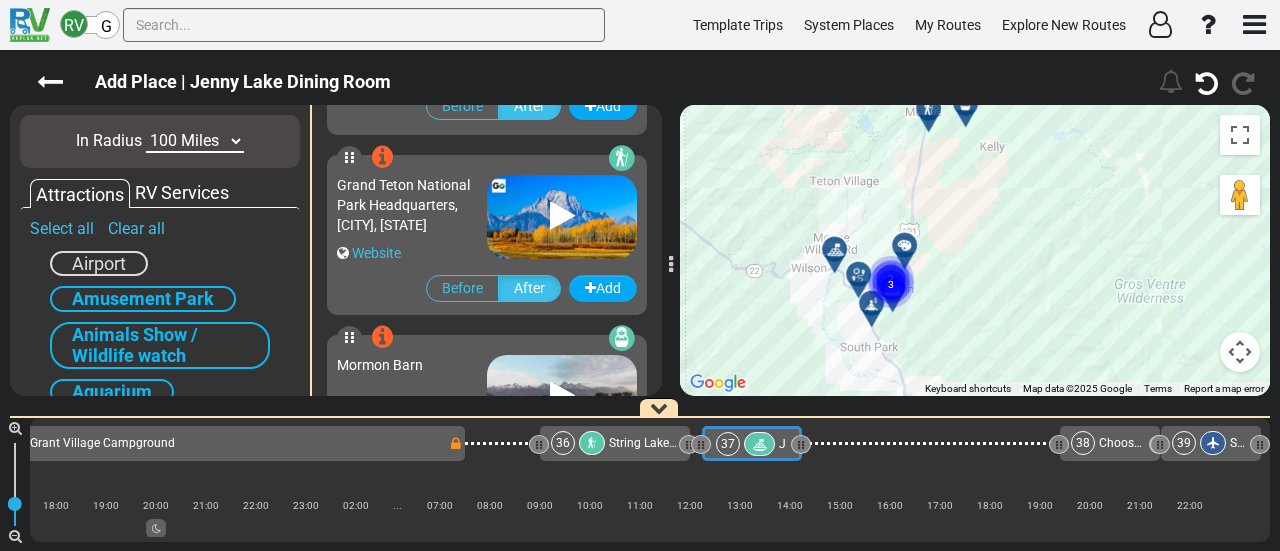 drag, startPoint x: 1001, startPoint y: 201, endPoint x: 976, endPoint y: 256, distance: 60.41523 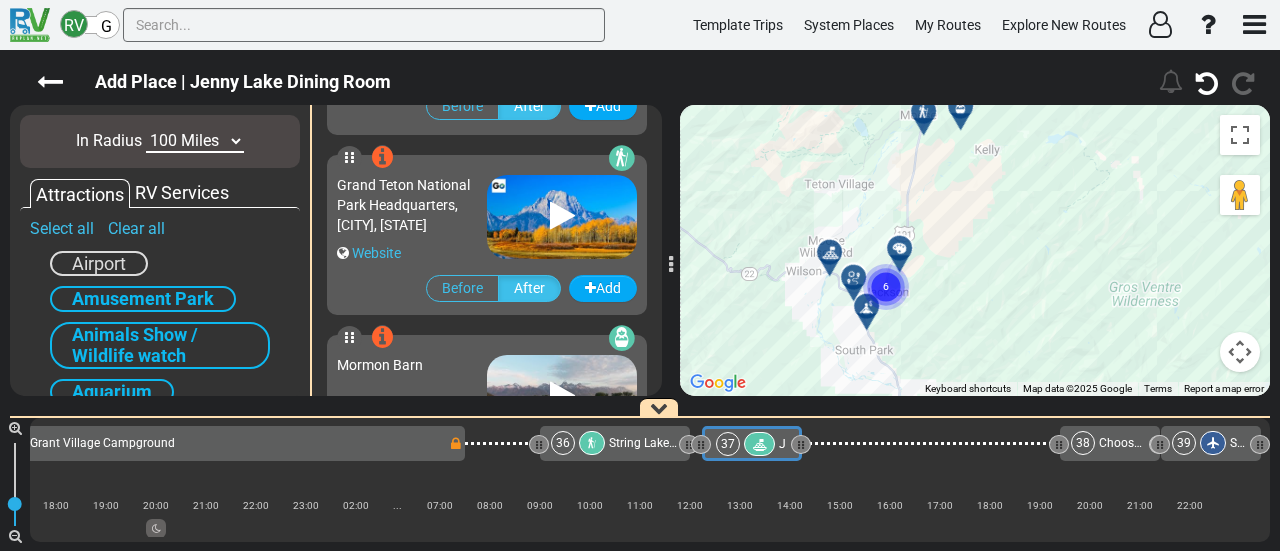 click on "6" at bounding box center [886, 263] 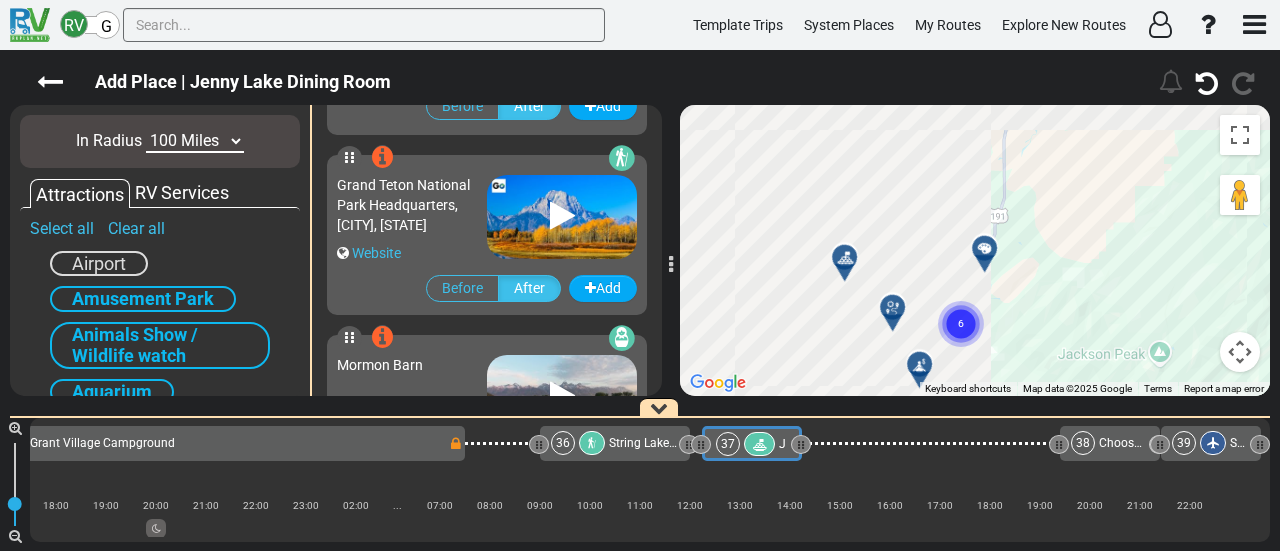 drag, startPoint x: 873, startPoint y: 263, endPoint x: 1238, endPoint y: 300, distance: 366.87054 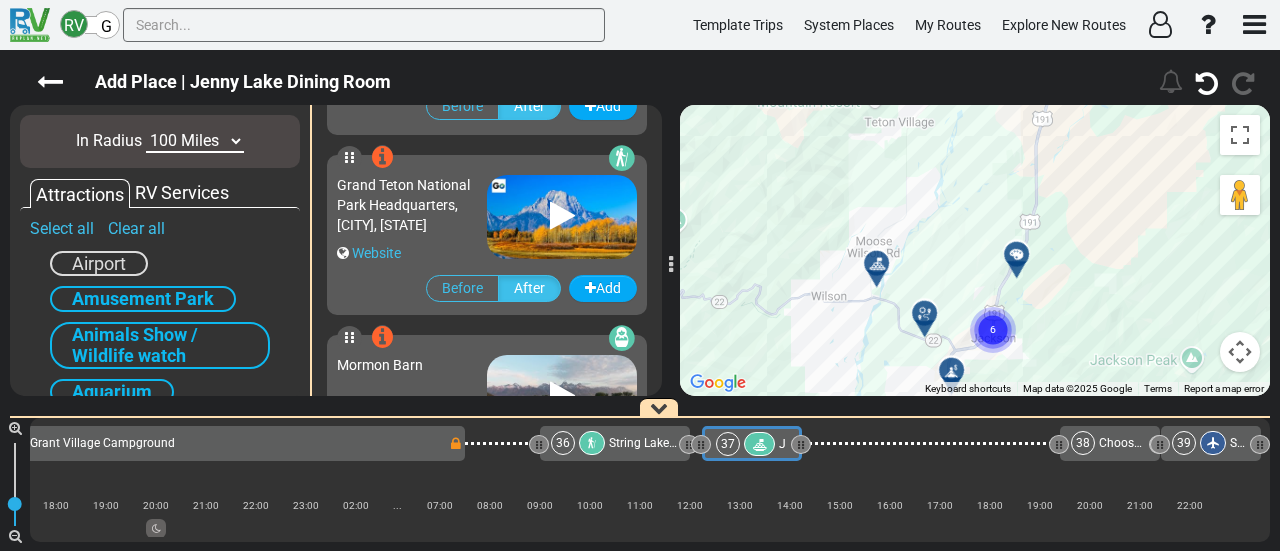 click at bounding box center (1016, 254) 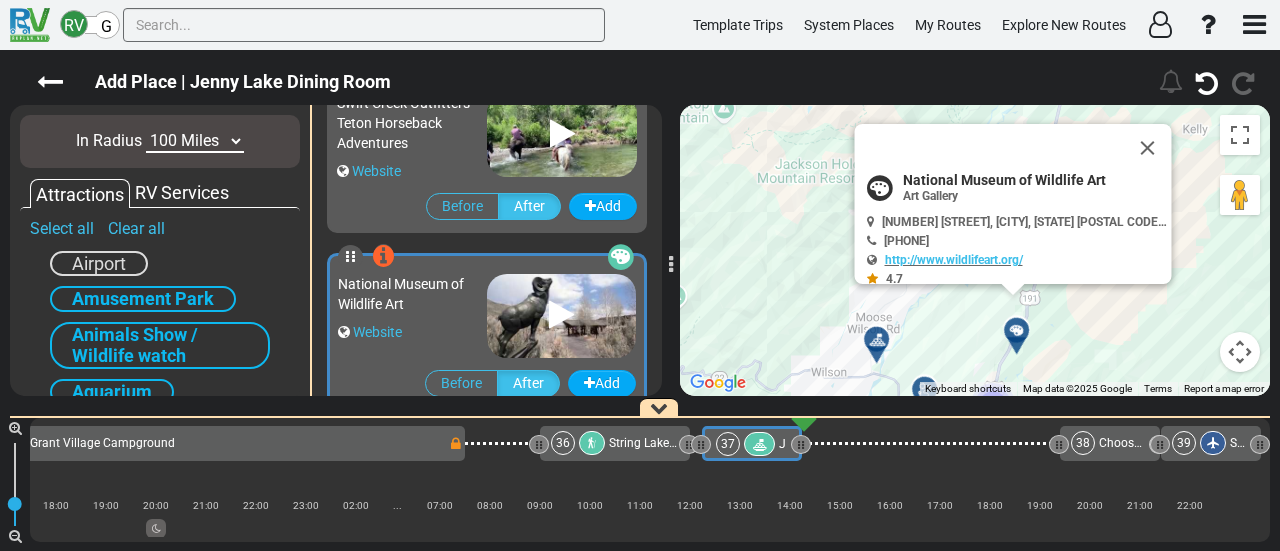 scroll, scrollTop: 3056, scrollLeft: 0, axis: vertical 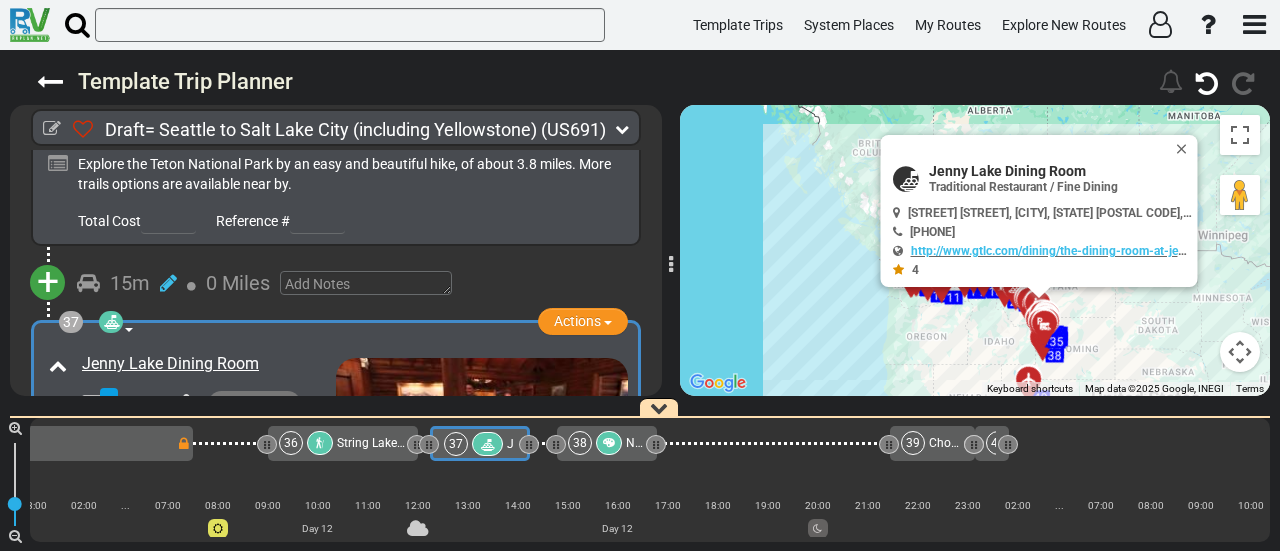 click at bounding box center [609, 443] 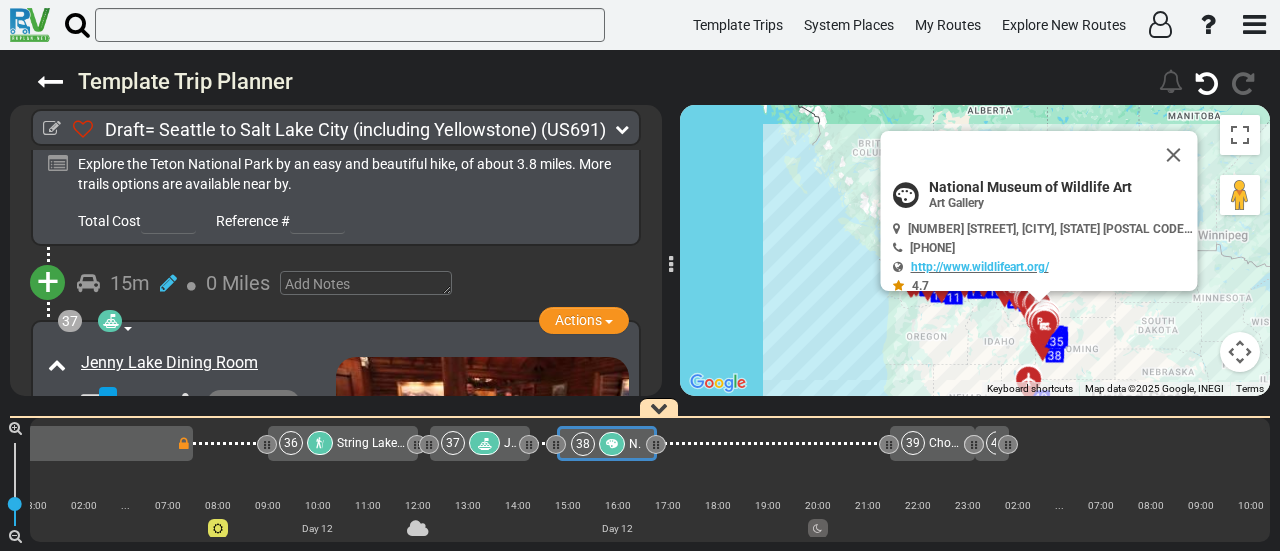 scroll, scrollTop: 14452, scrollLeft: 0, axis: vertical 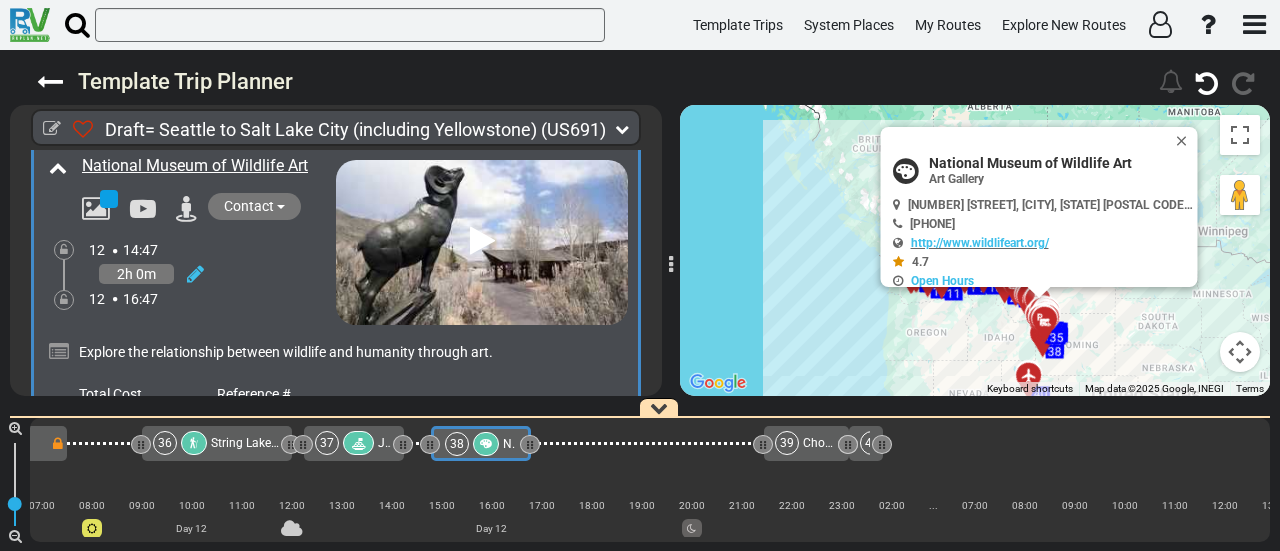 click on "+" at bounding box center (48, 456) 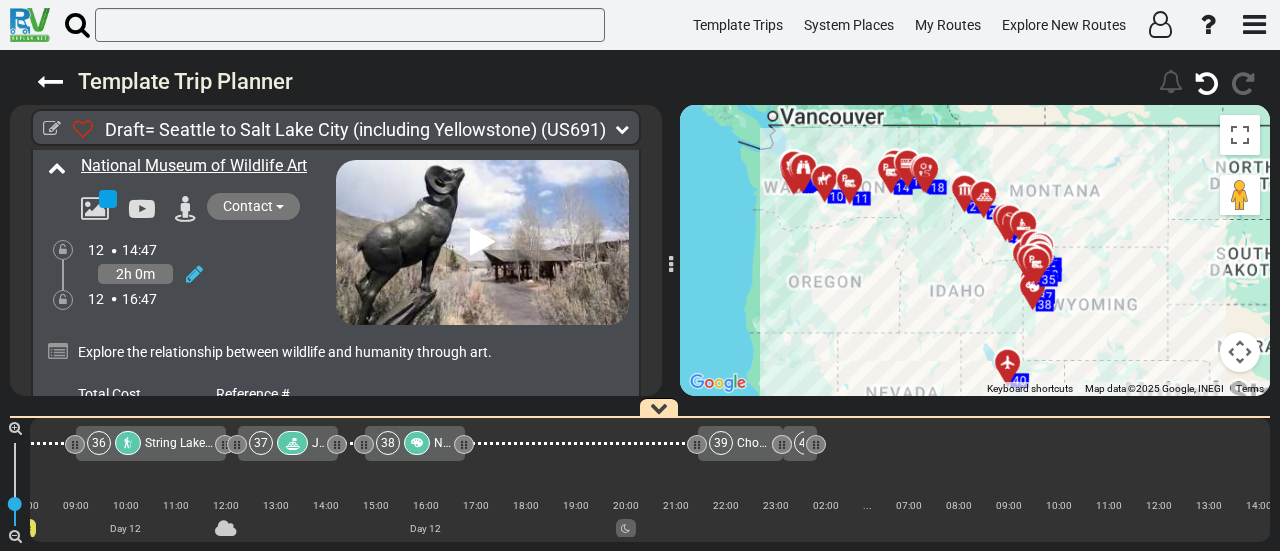 scroll, scrollTop: 0, scrollLeft: 10380, axis: horizontal 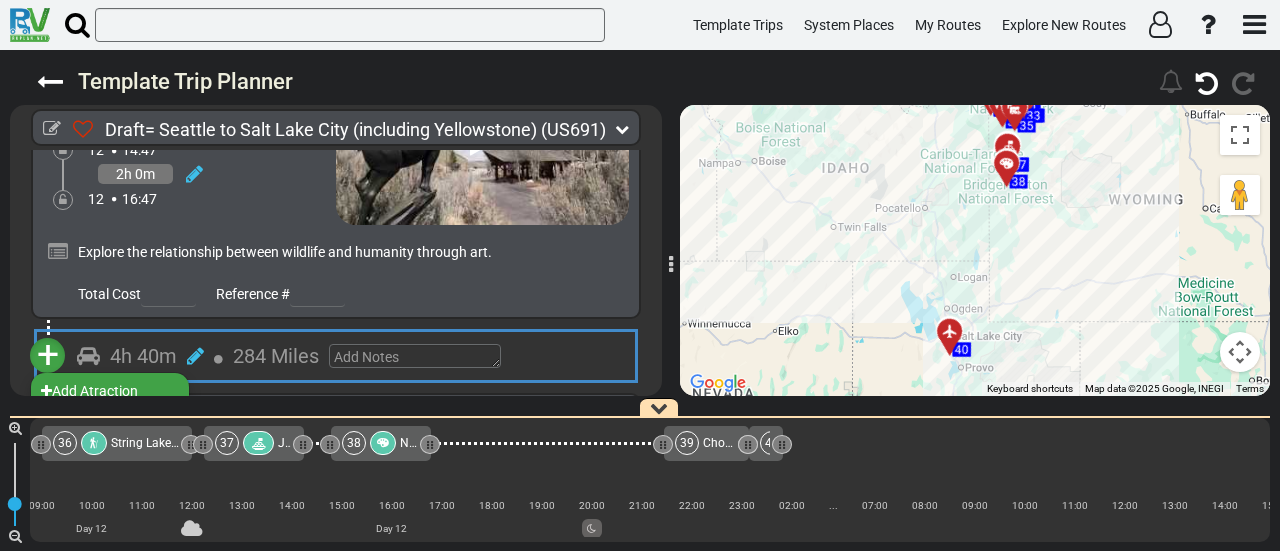 click on "Add Campground" at bounding box center (110, 417) 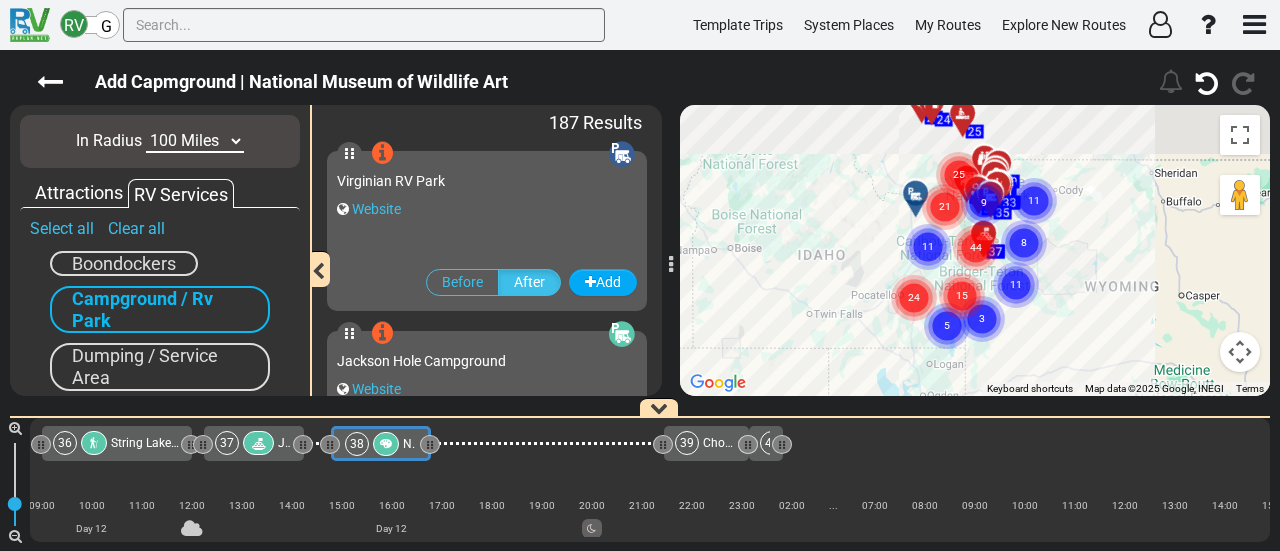 scroll, scrollTop: 0, scrollLeft: 10280, axis: horizontal 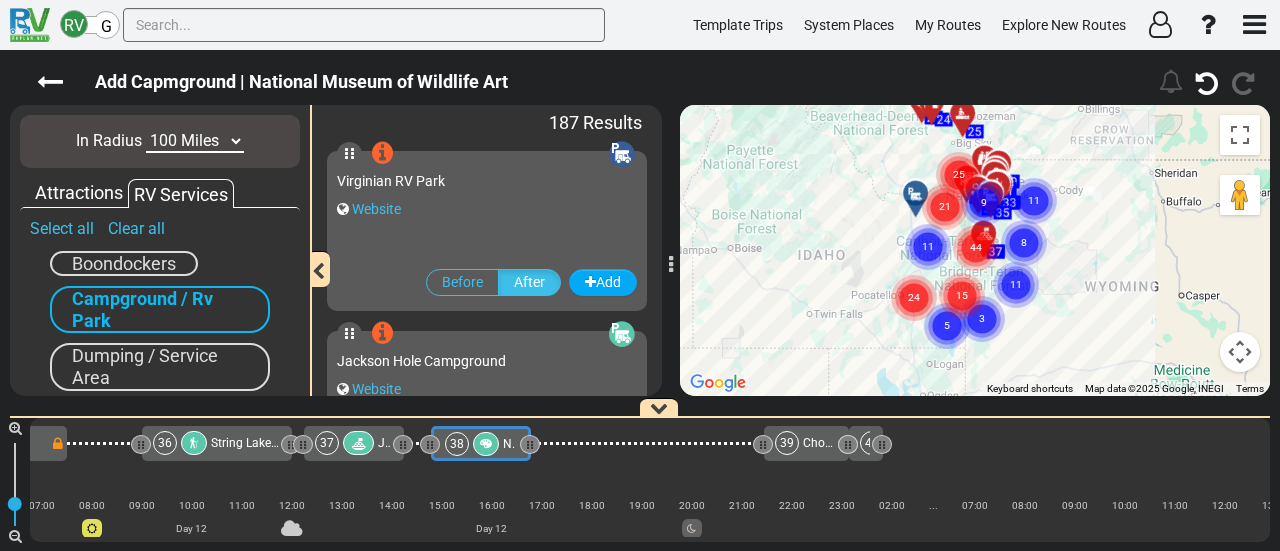 click on "10 Miles 50 Miles 100 Miles 250 Miles 500 Miles 1000 Miles" at bounding box center (195, 141) 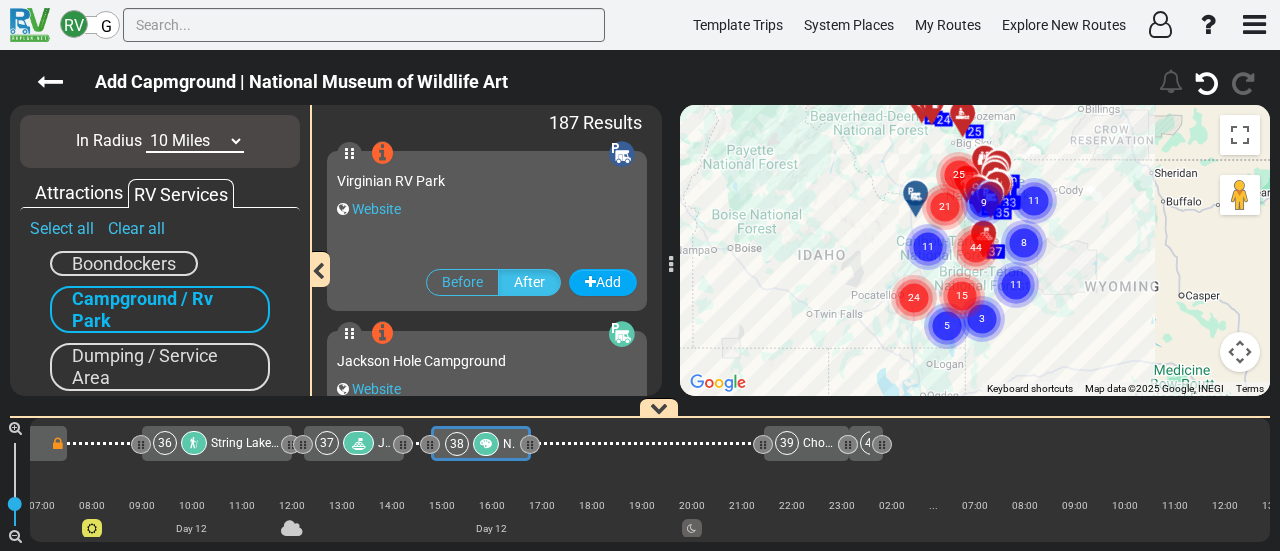 click on "10 Miles 50 Miles 100 Miles 250 Miles 500 Miles 1000 Miles" at bounding box center [195, 141] 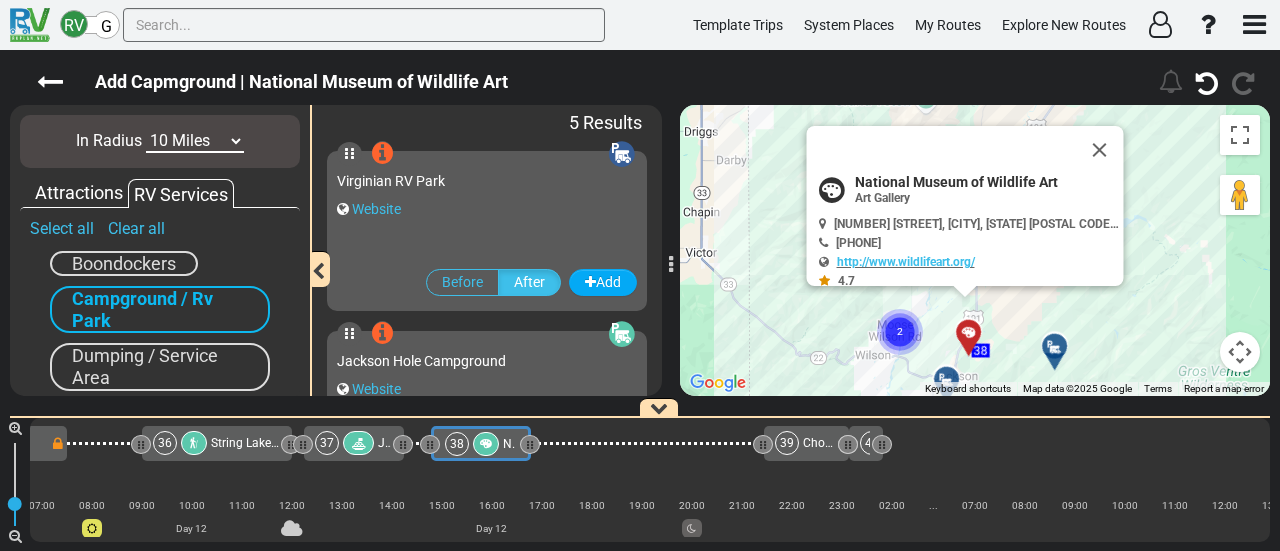 drag, startPoint x: 1085, startPoint y: 151, endPoint x: 1063, endPoint y: 257, distance: 108.25895 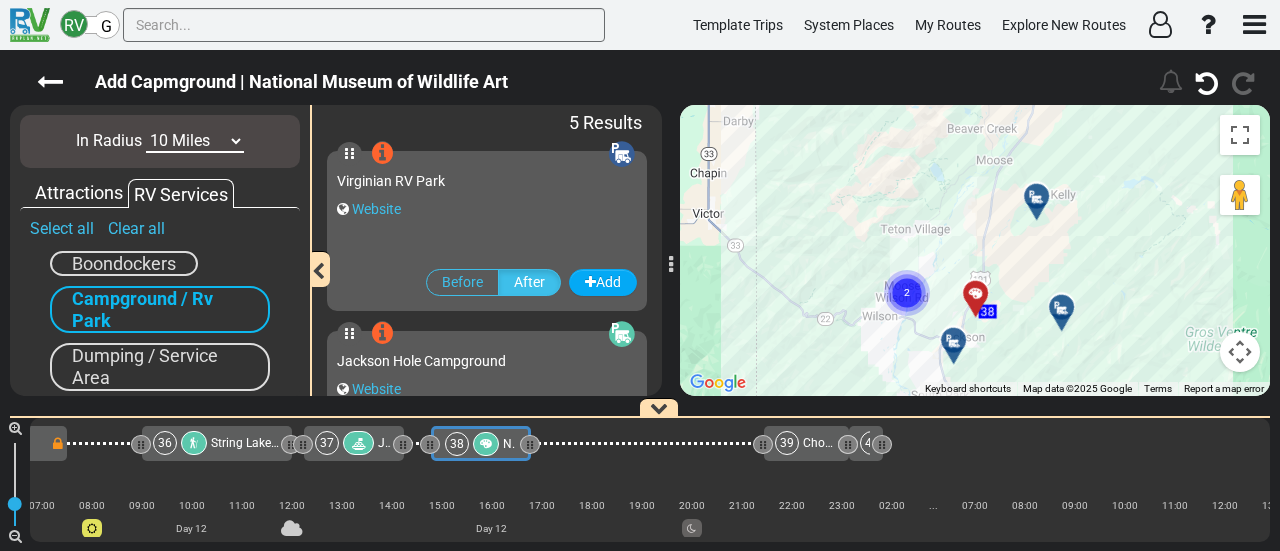 drag, startPoint x: 1043, startPoint y: 216, endPoint x: 1023, endPoint y: 247, distance: 36.891735 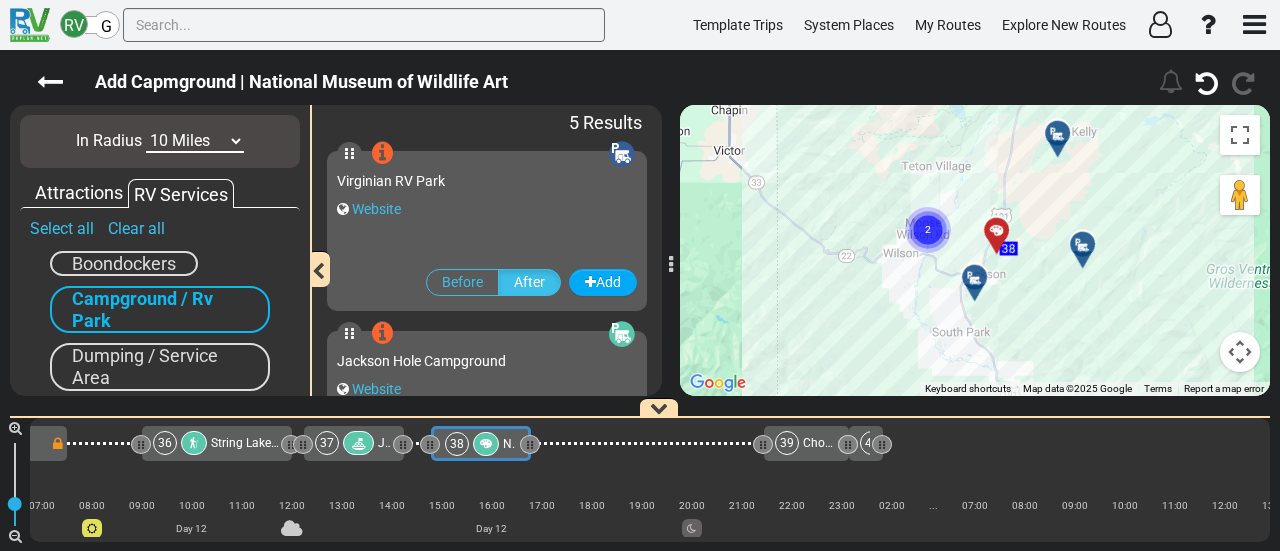 click at bounding box center (981, 285) 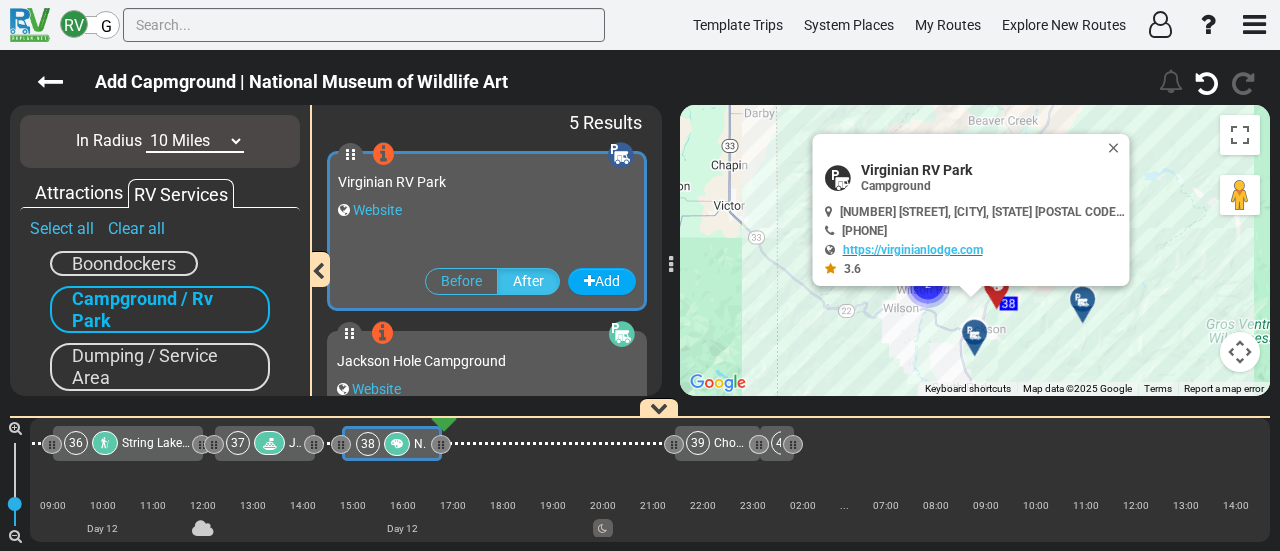 scroll, scrollTop: 0, scrollLeft: 10380, axis: horizontal 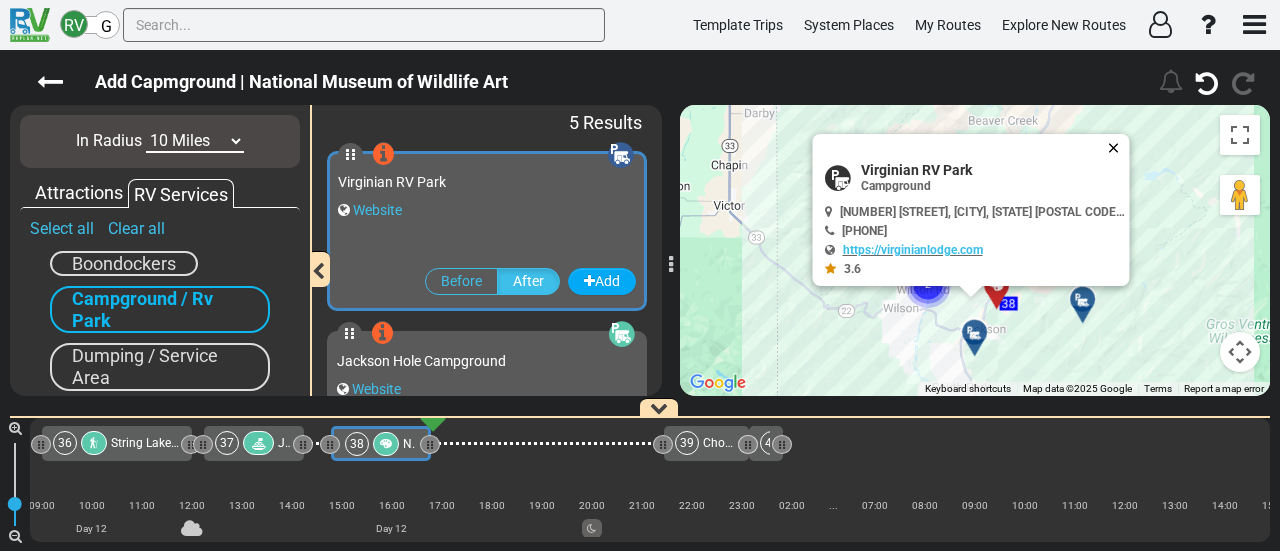 click at bounding box center [1118, 148] 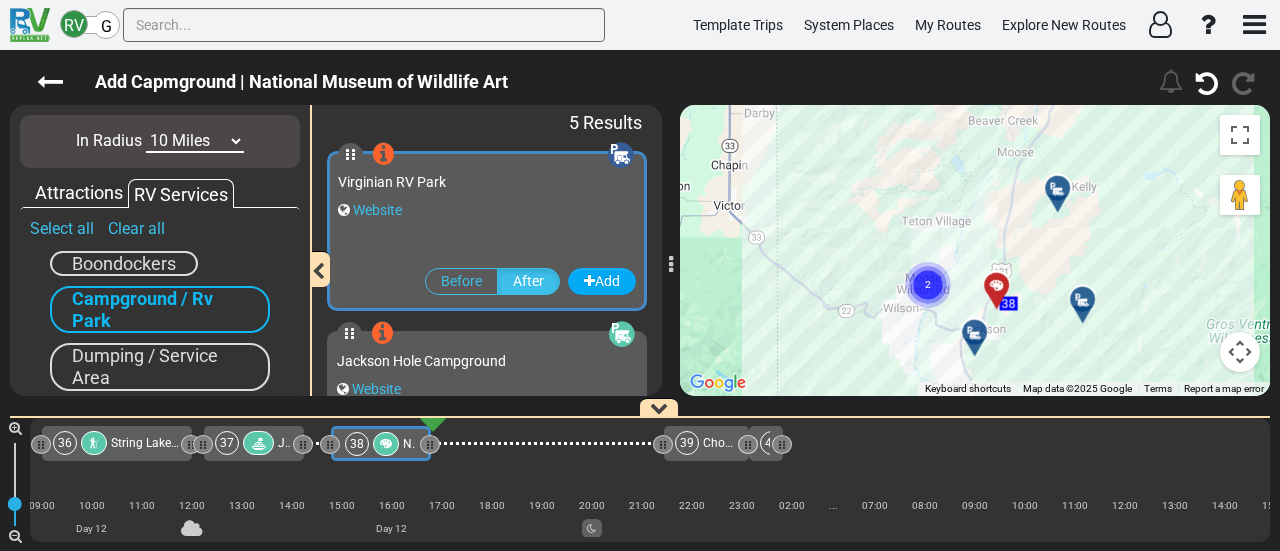 click at bounding box center [981, 340] 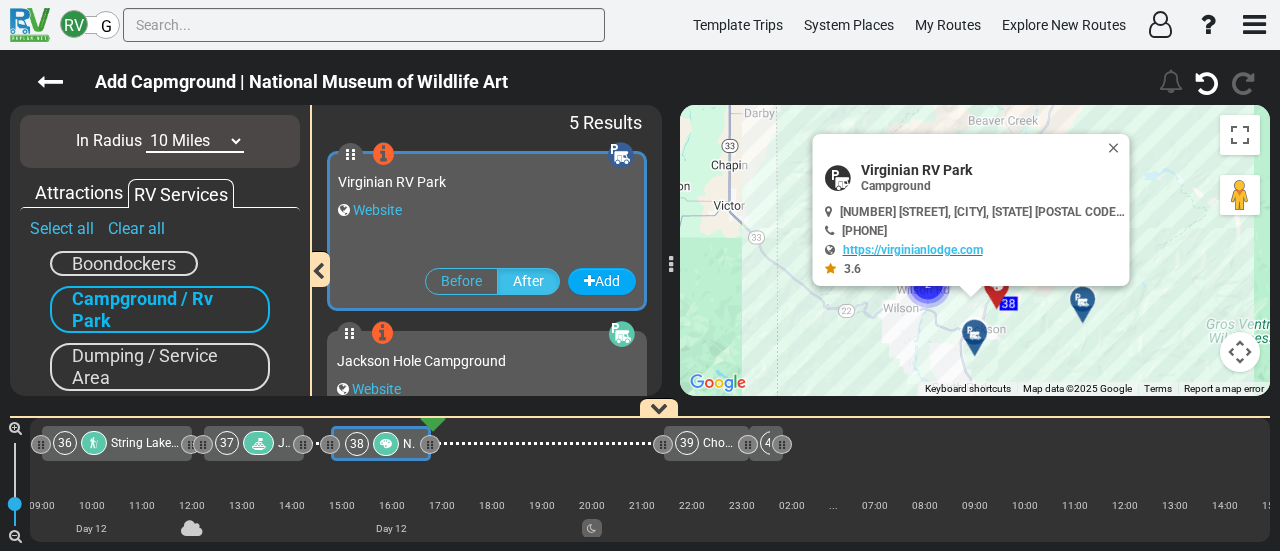 click at bounding box center [50, 82] 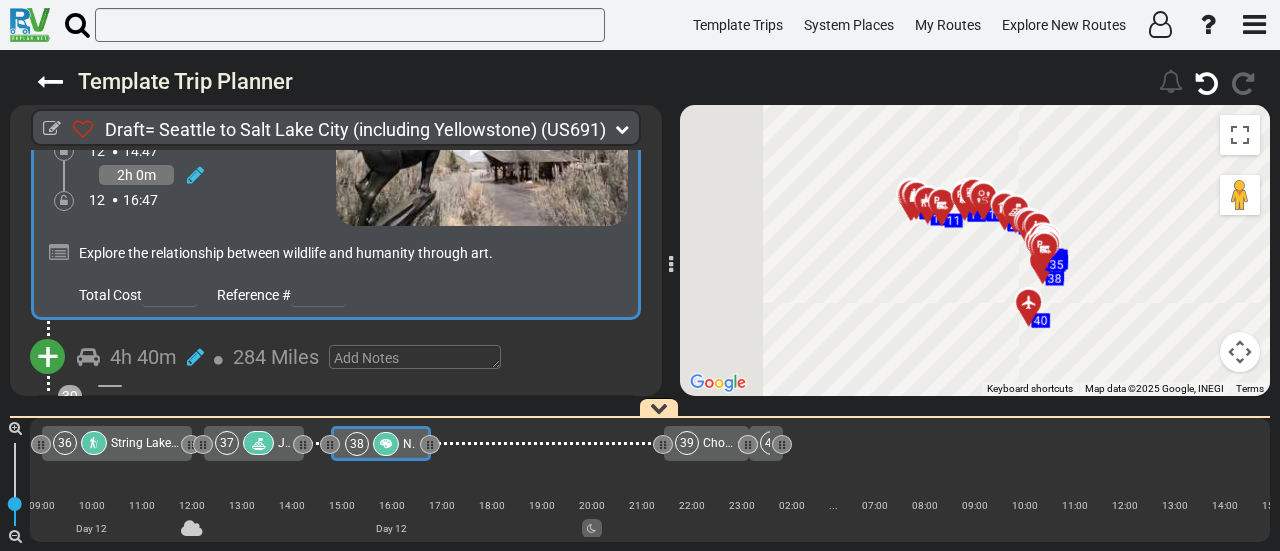 click on "String Lake Trailhead" at bounding box center [168, 443] 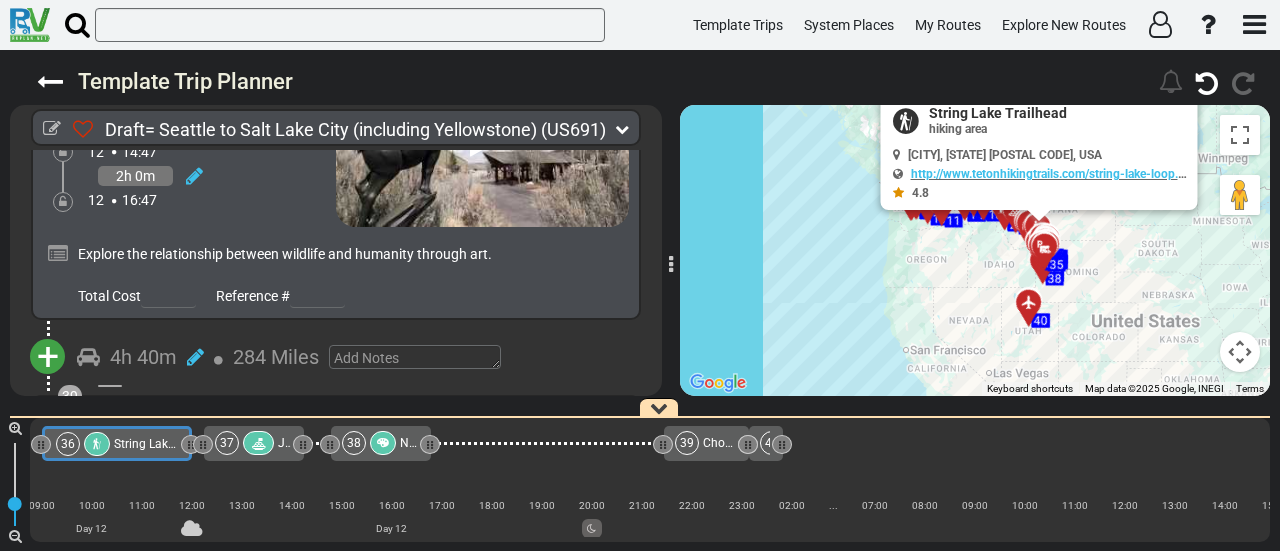 scroll, scrollTop: 14508, scrollLeft: 0, axis: vertical 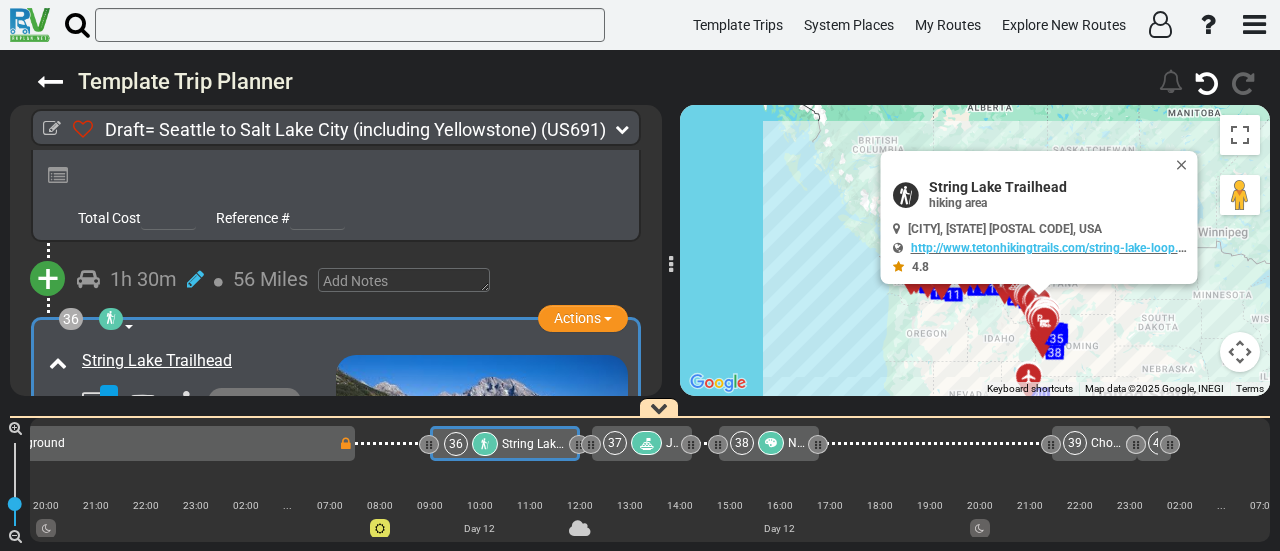 click on "38" at bounding box center [759, 443] 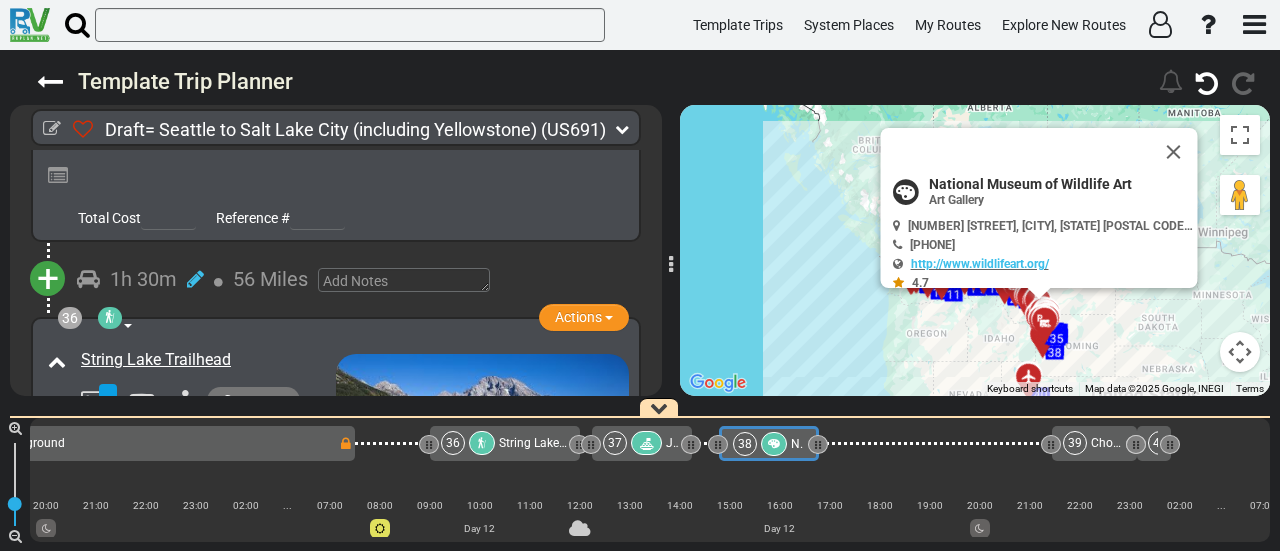 scroll, scrollTop: 14482, scrollLeft: 0, axis: vertical 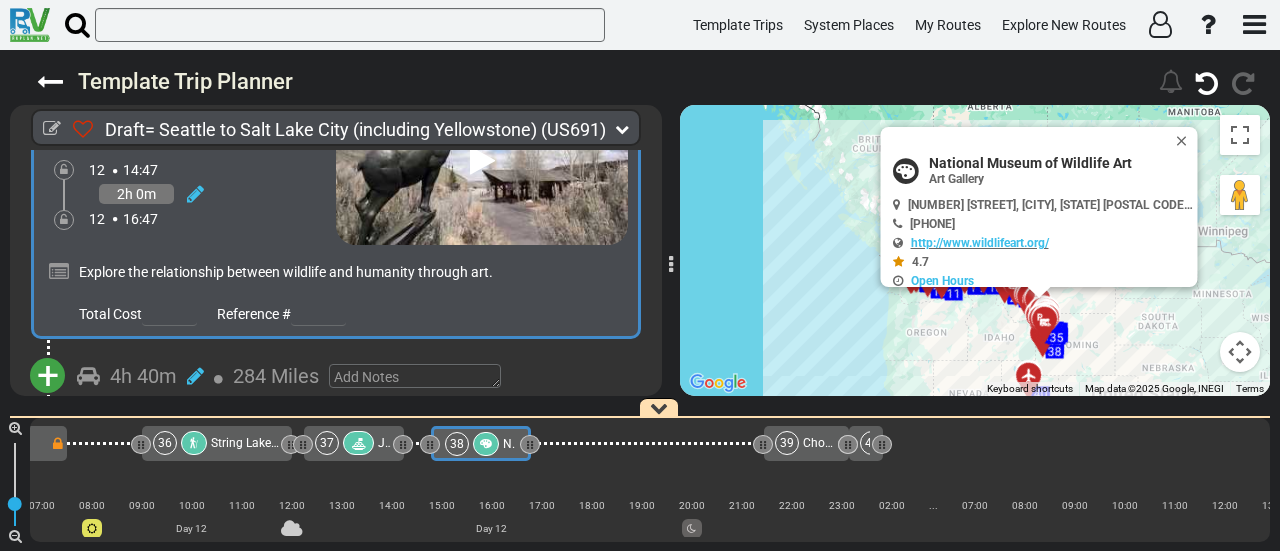 click on "+" at bounding box center [48, 376] 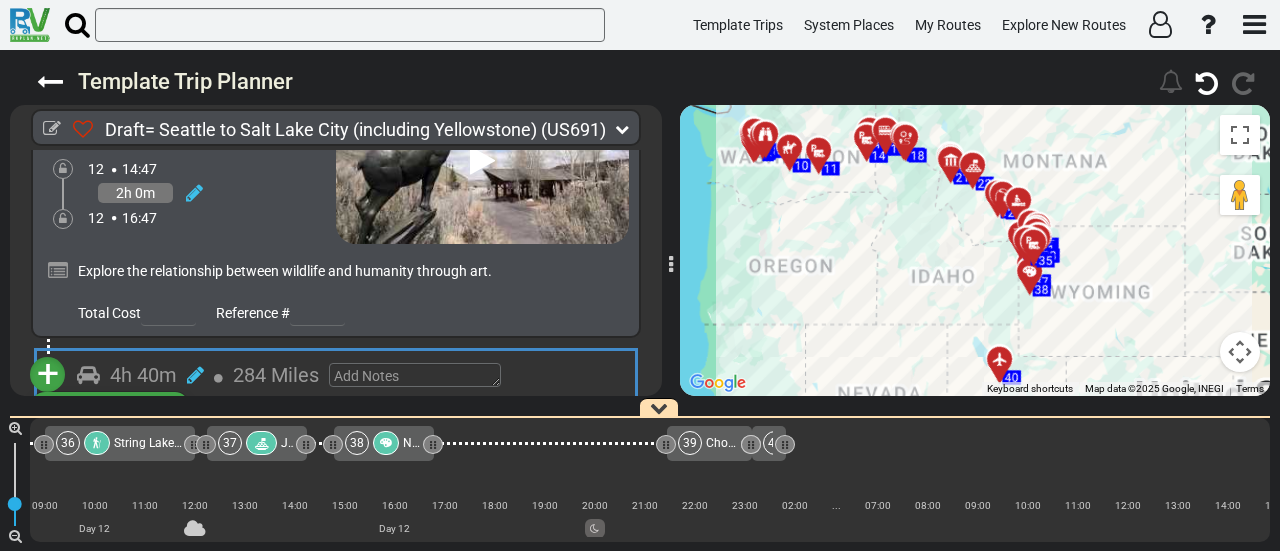 scroll, scrollTop: 0, scrollLeft: 10380, axis: horizontal 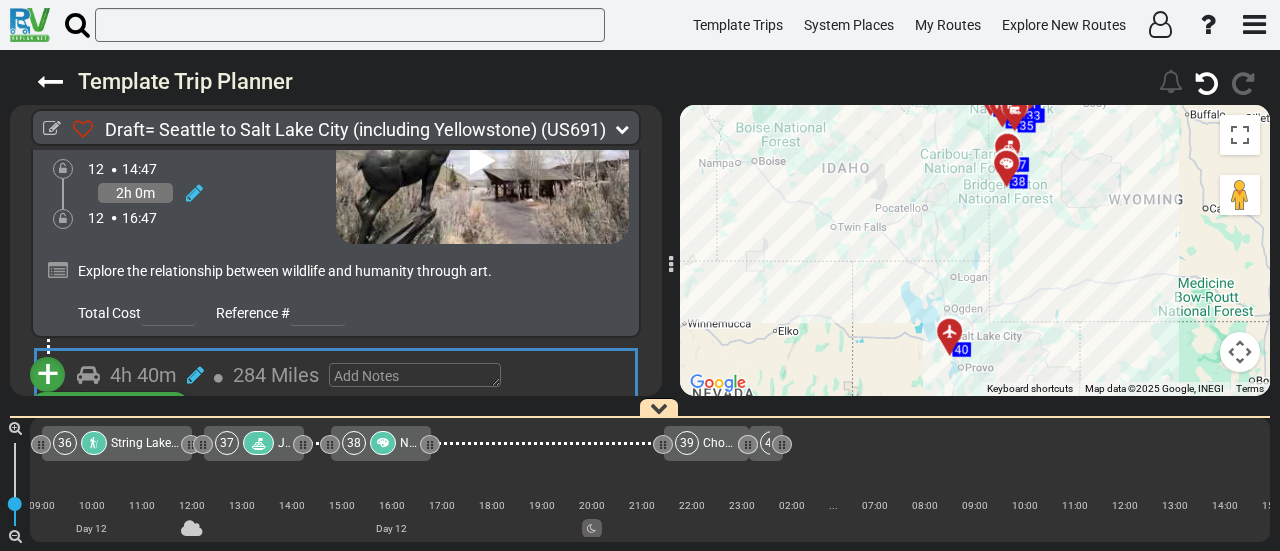 click on "Add Atraction" at bounding box center [110, 410] 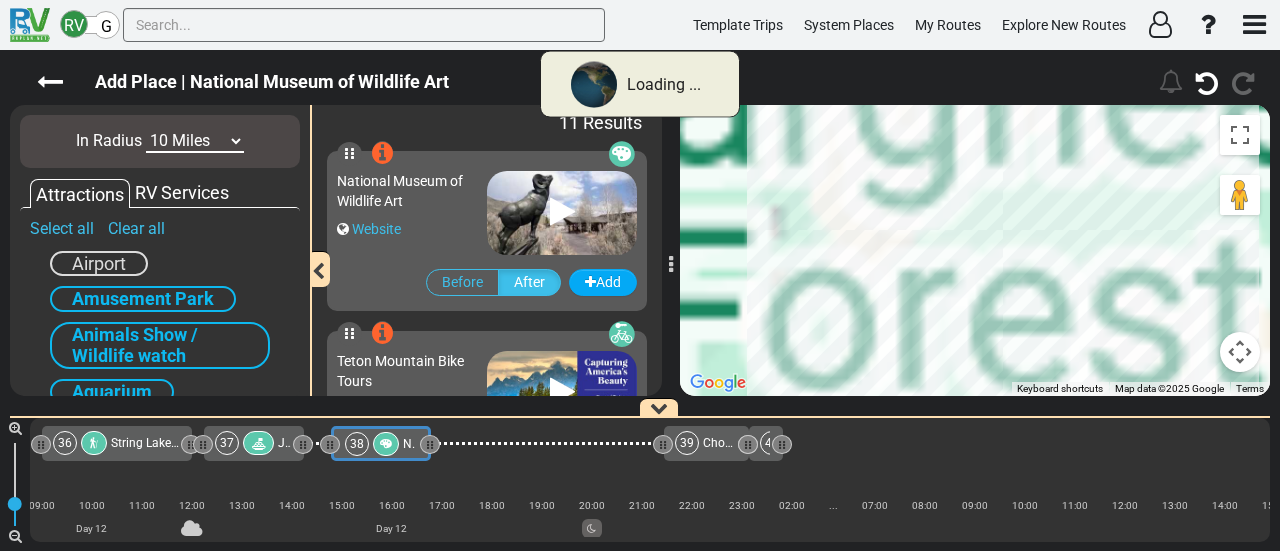 scroll, scrollTop: 0, scrollLeft: 10280, axis: horizontal 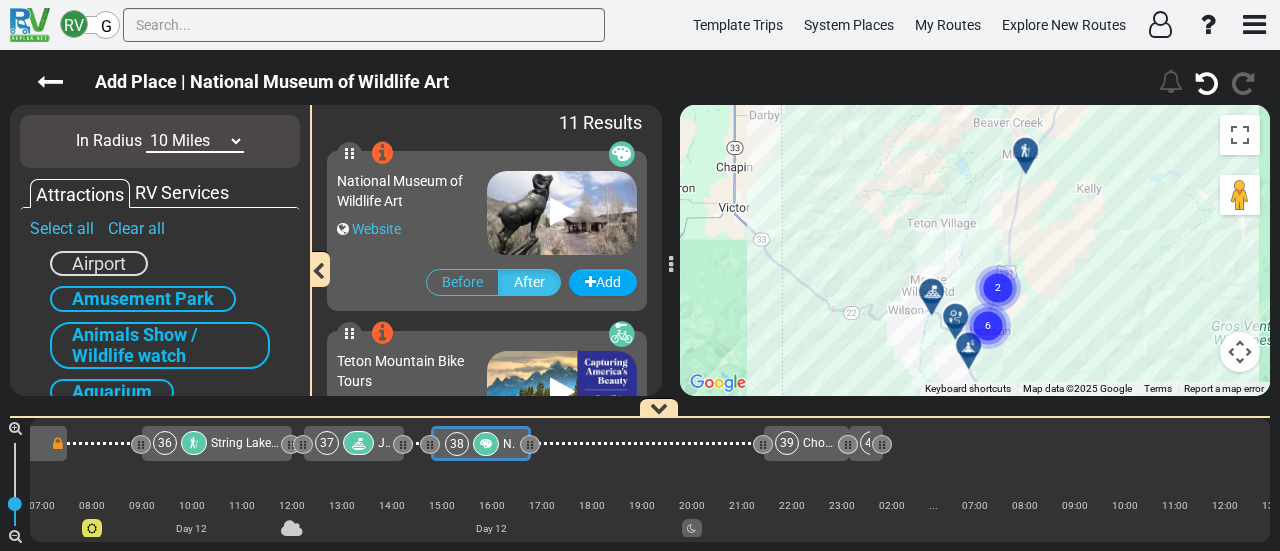 drag, startPoint x: 890, startPoint y: 300, endPoint x: 975, endPoint y: 265, distance: 91.92388 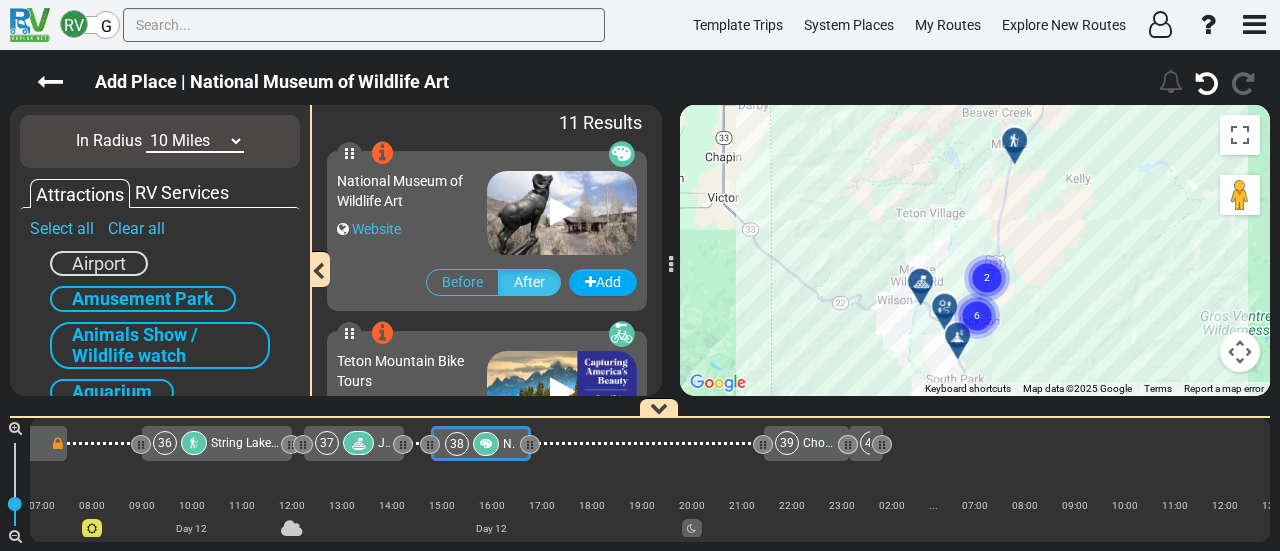 click 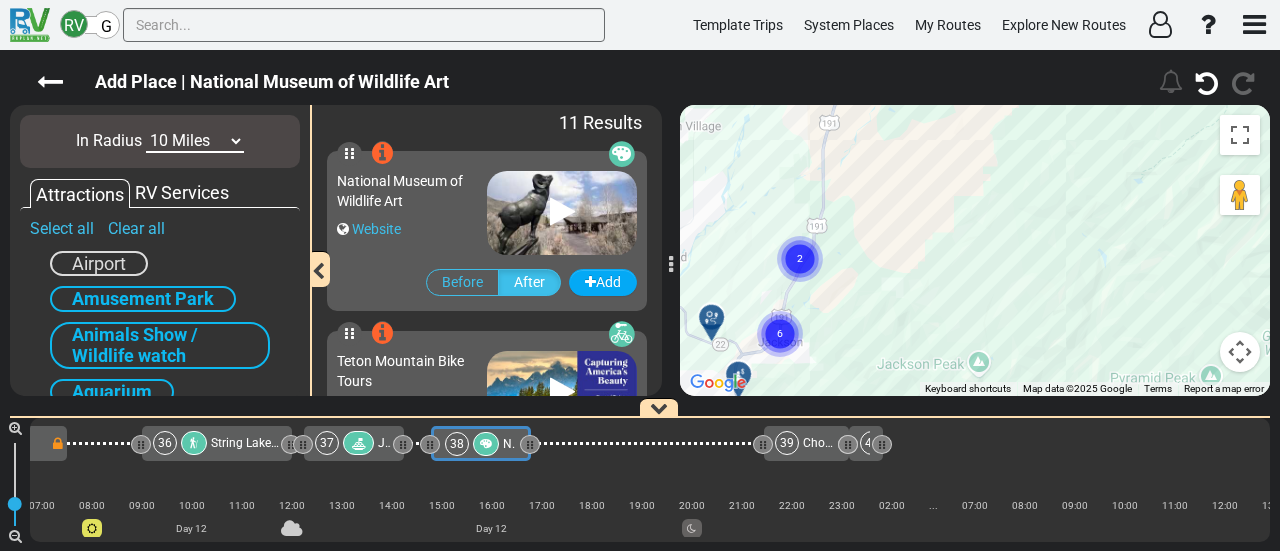 click 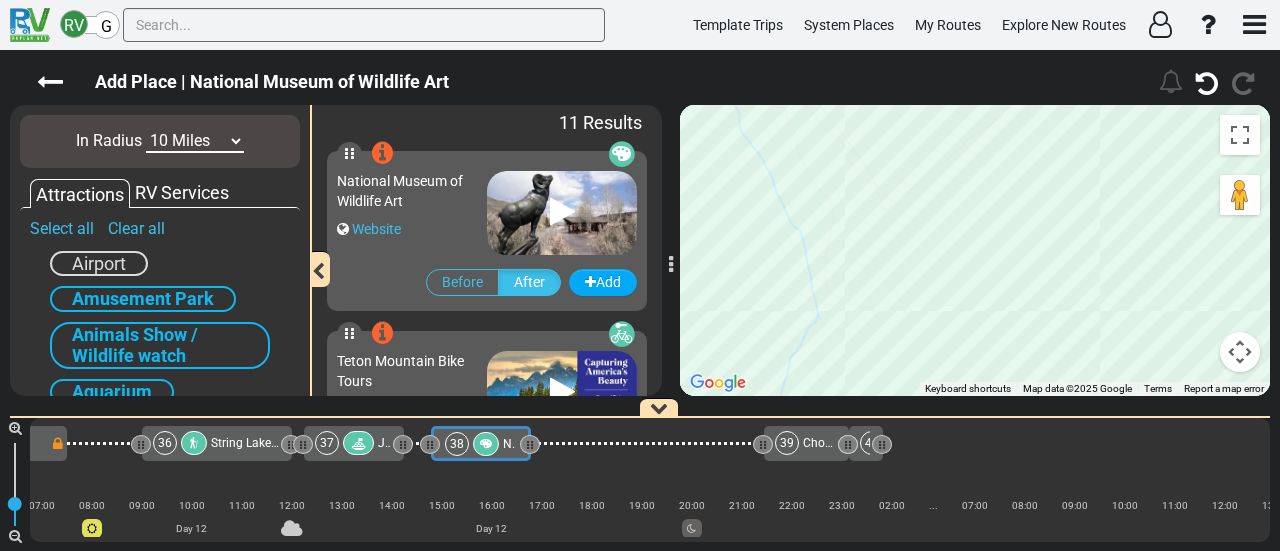 drag, startPoint x: 934, startPoint y: 271, endPoint x: 1172, endPoint y: 203, distance: 247.52374 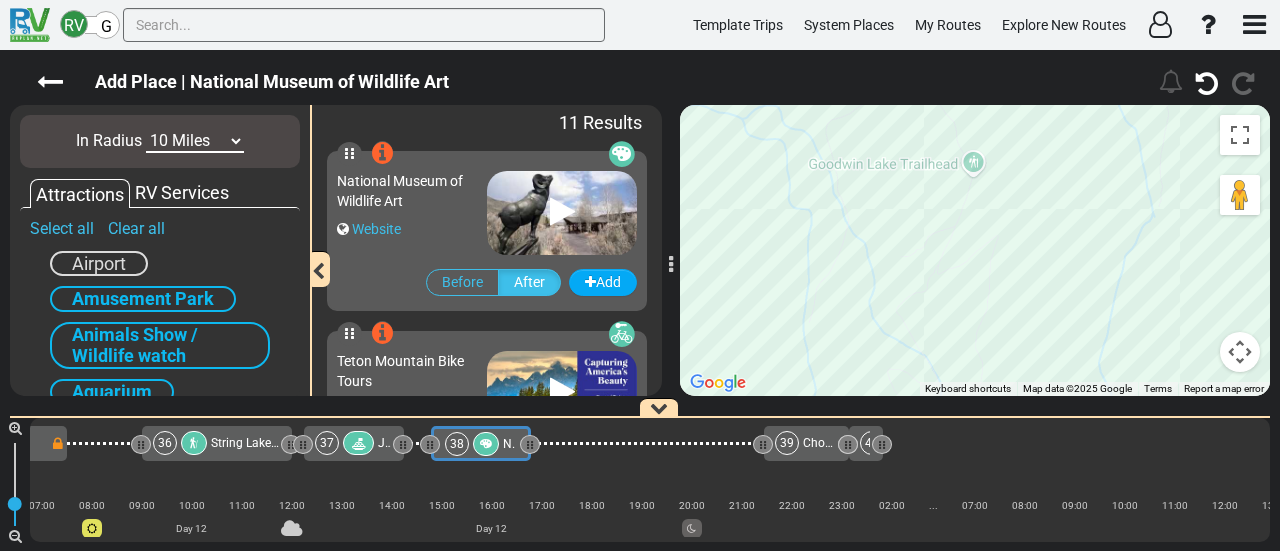 drag, startPoint x: 1037, startPoint y: 285, endPoint x: 1061, endPoint y: 285, distance: 24 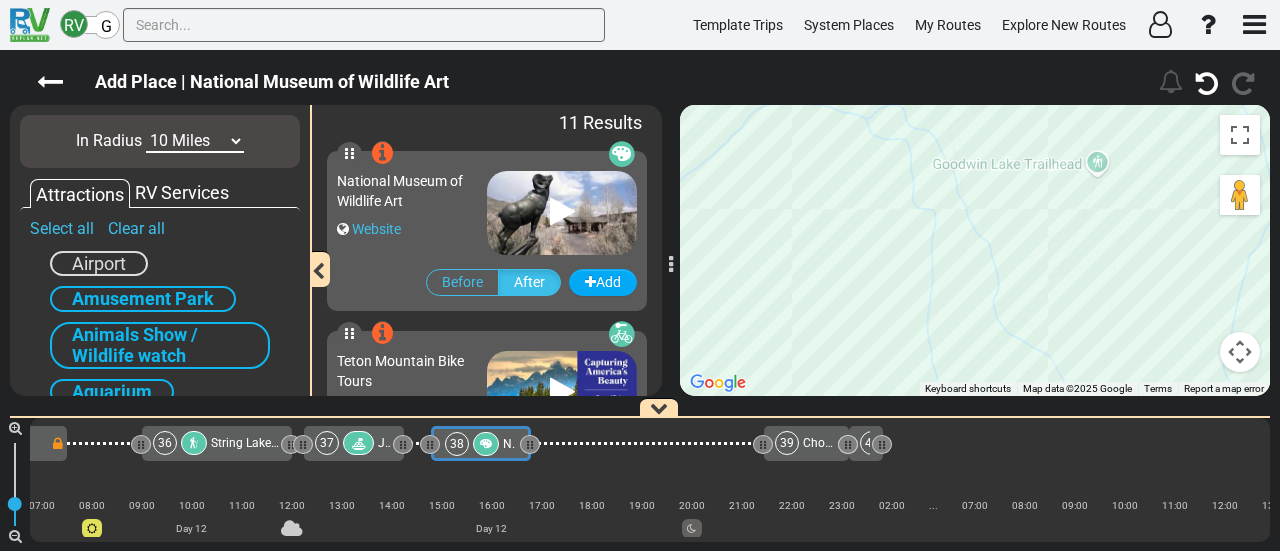 click at bounding box center [1240, 352] 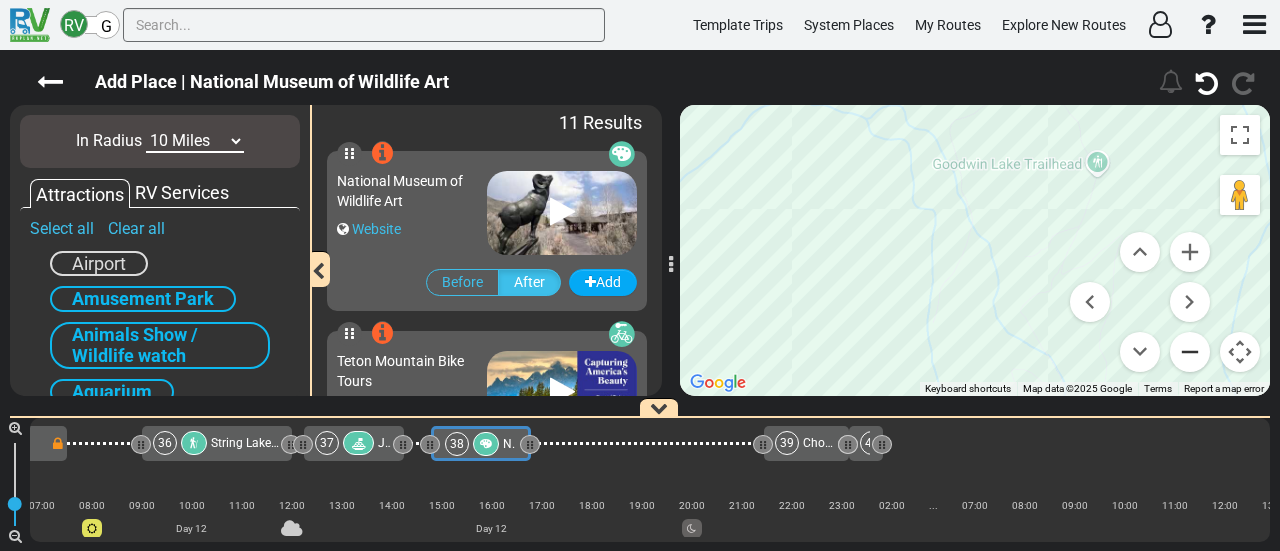 click at bounding box center (1190, 352) 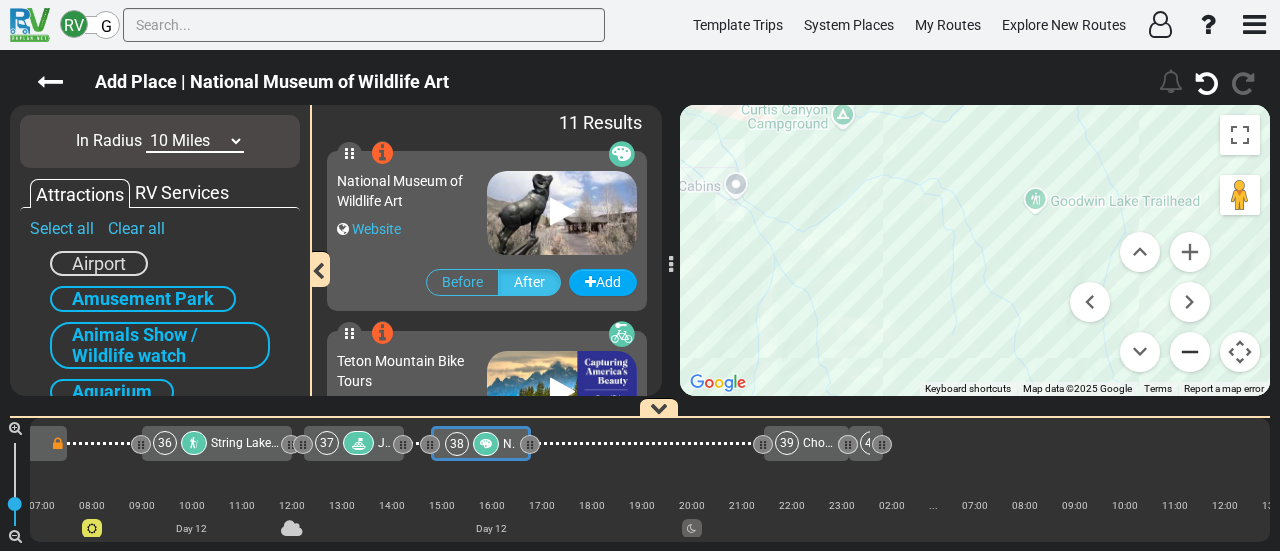 click at bounding box center [1190, 352] 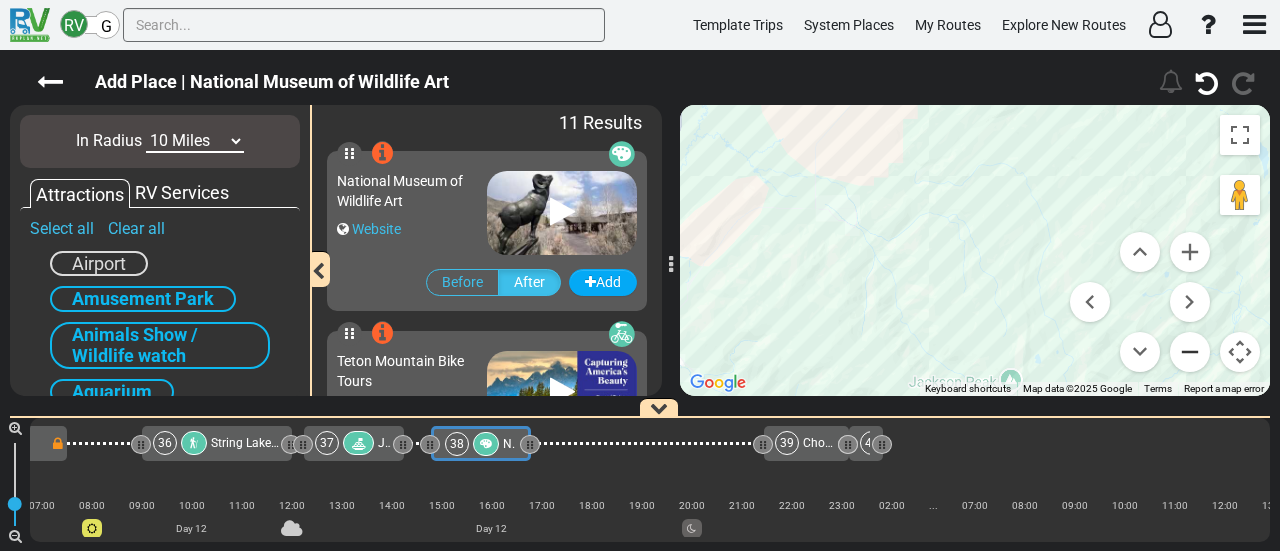 click at bounding box center (1190, 352) 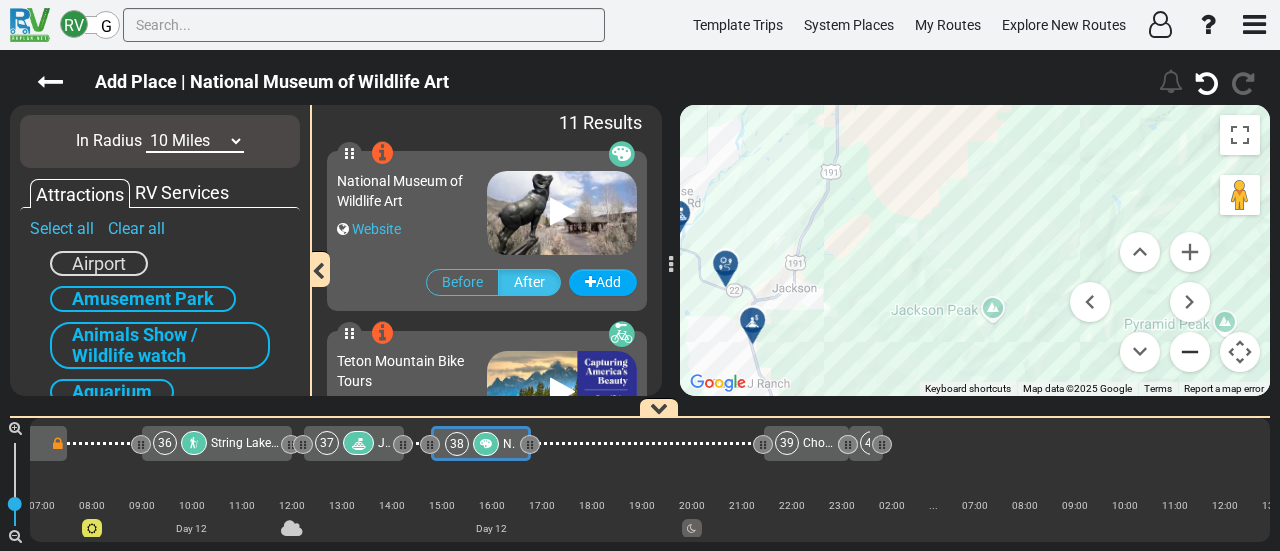 click at bounding box center [1190, 352] 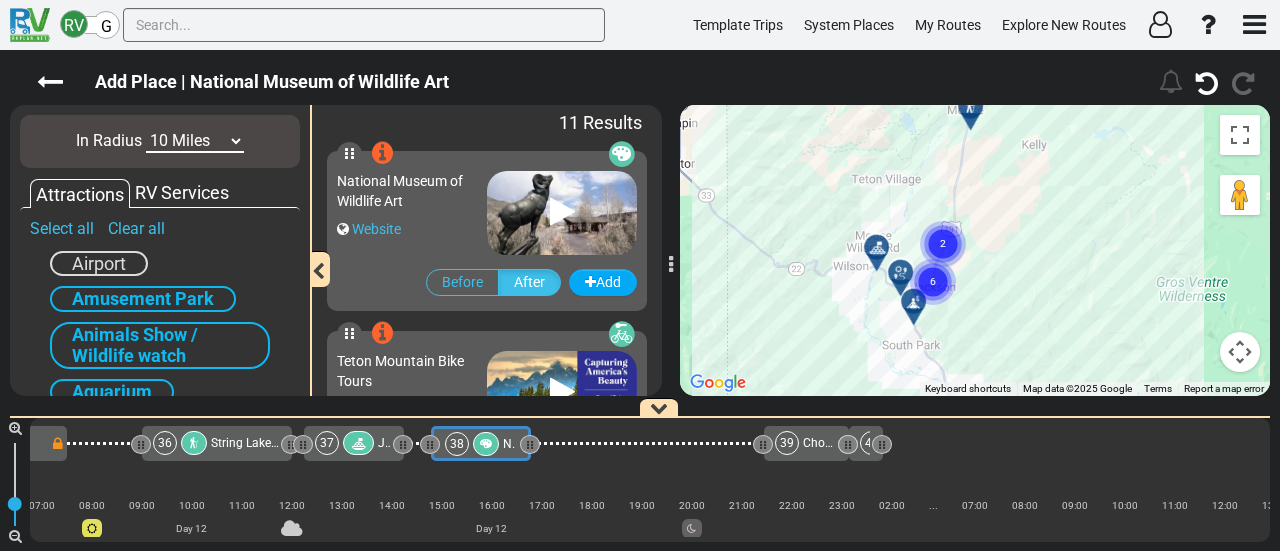 drag, startPoint x: 930, startPoint y: 212, endPoint x: 980, endPoint y: 231, distance: 53.488316 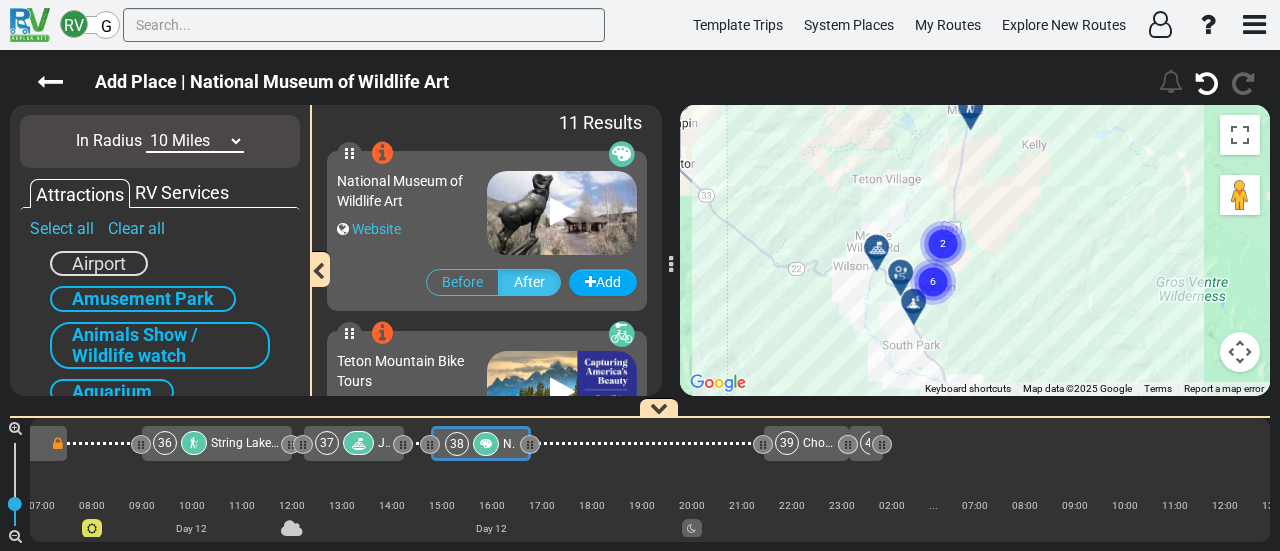 click on "6" at bounding box center (933, 258) 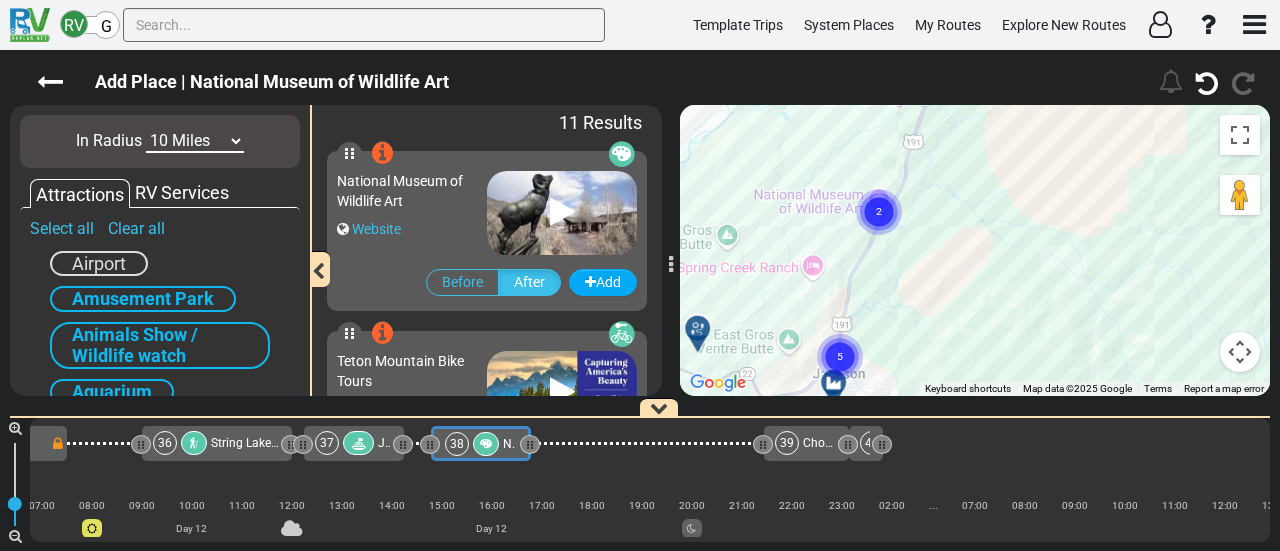 drag, startPoint x: 888, startPoint y: 295, endPoint x: 942, endPoint y: 167, distance: 138.92444 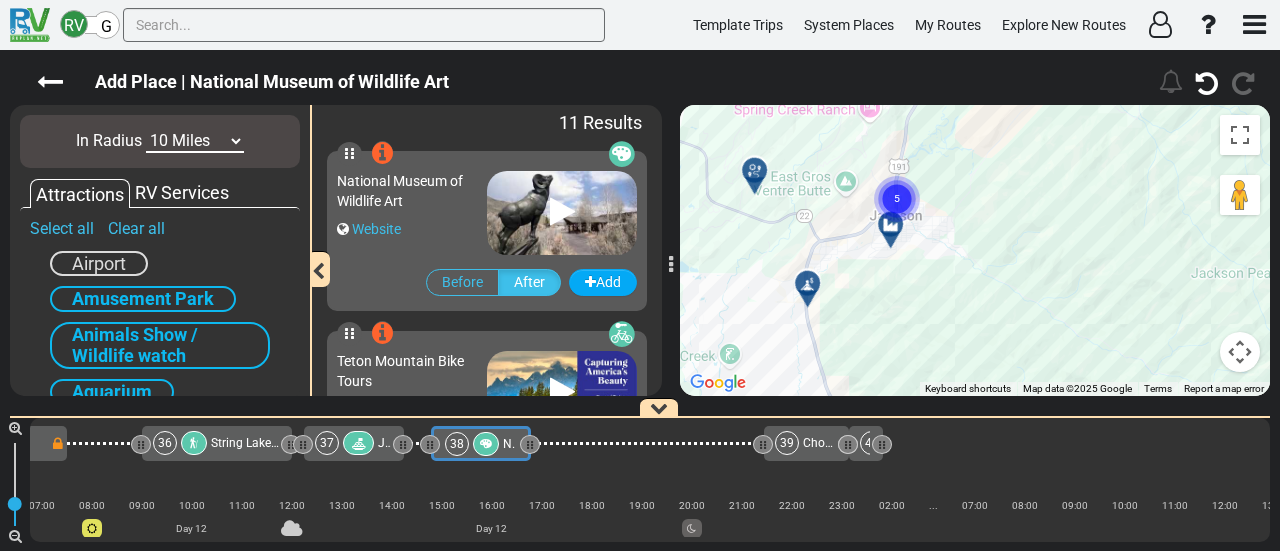 click 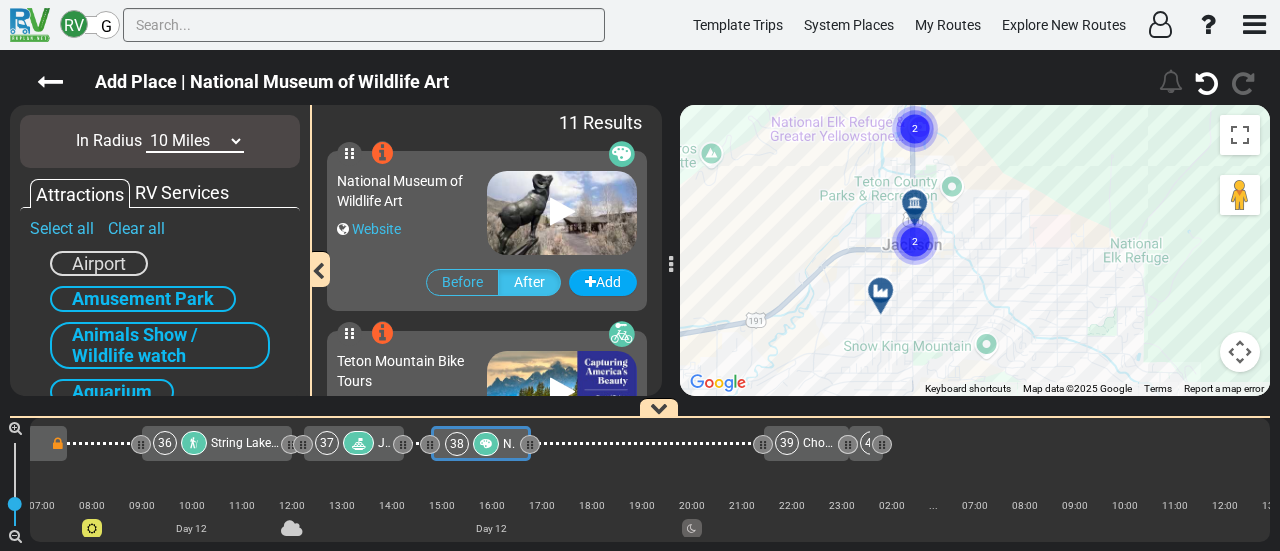drag, startPoint x: 838, startPoint y: 220, endPoint x: 1040, endPoint y: 209, distance: 202.29929 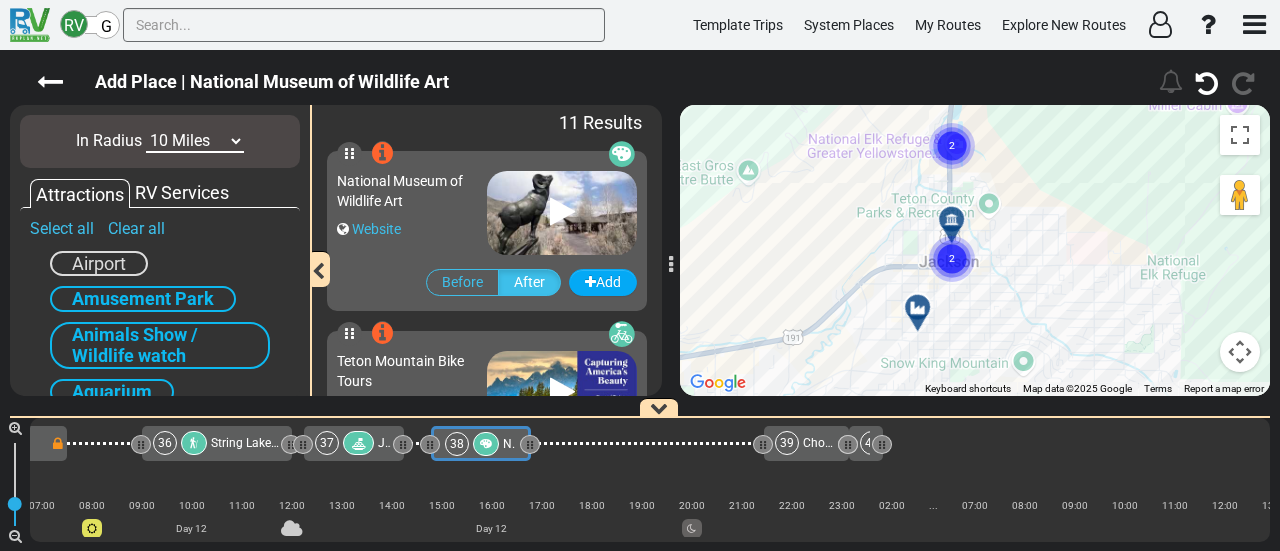 click 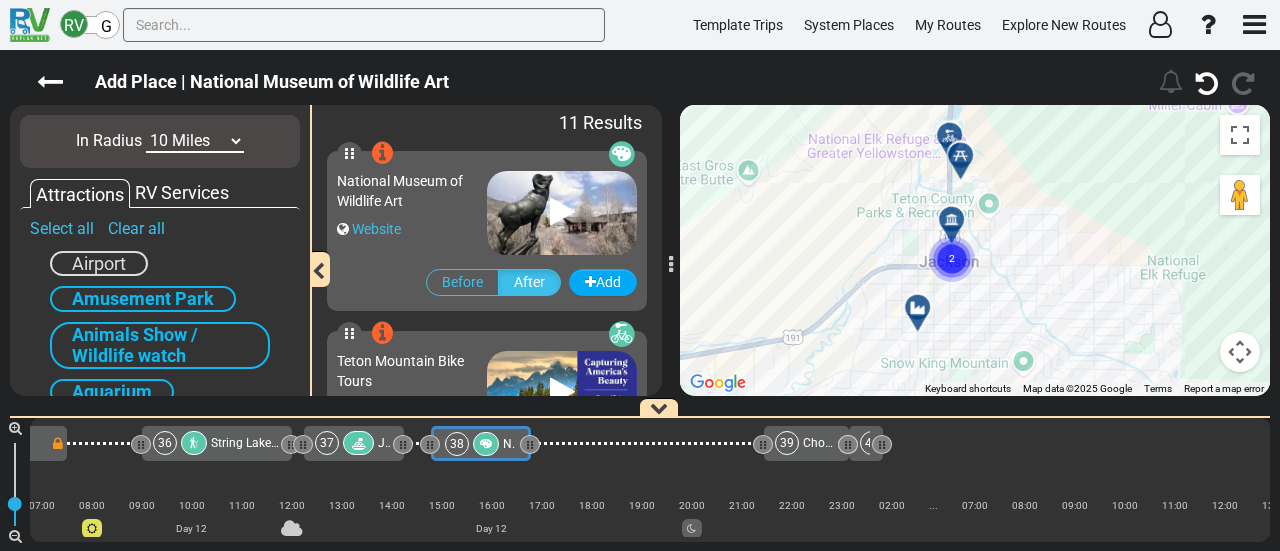 click at bounding box center (956, 143) 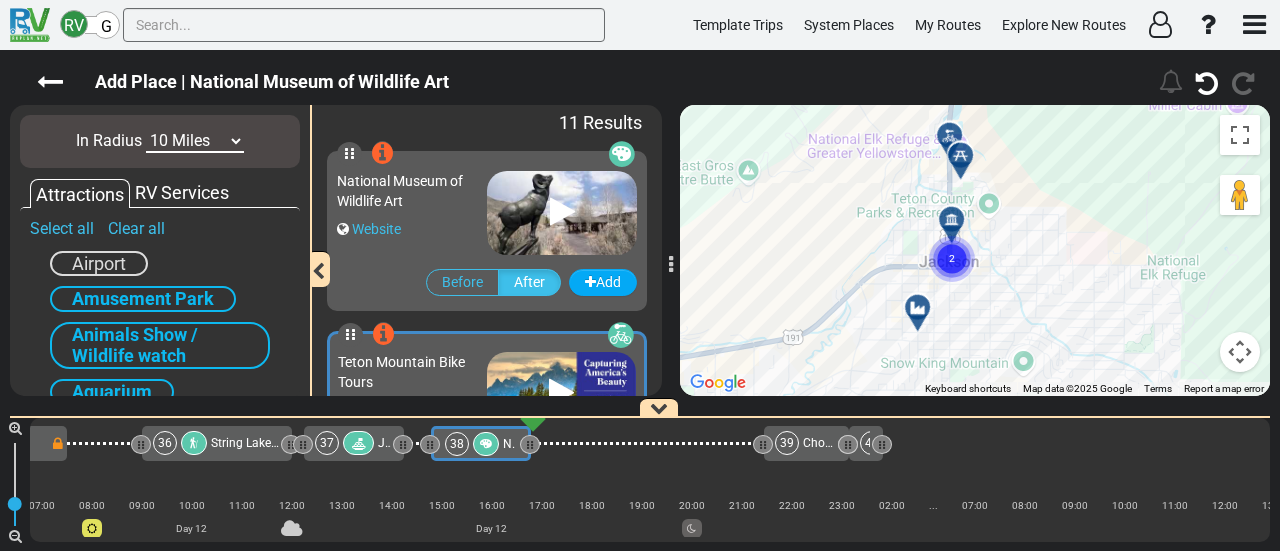scroll, scrollTop: 0, scrollLeft: 10309, axis: horizontal 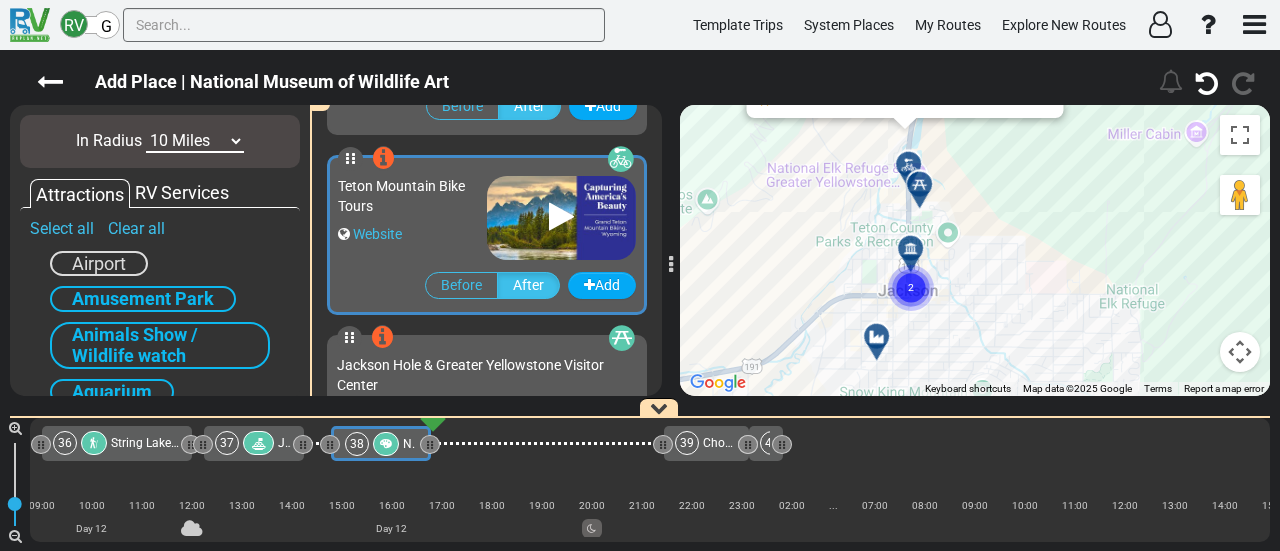 drag, startPoint x: 1104, startPoint y: 204, endPoint x: 1063, endPoint y: 236, distance: 52.009613 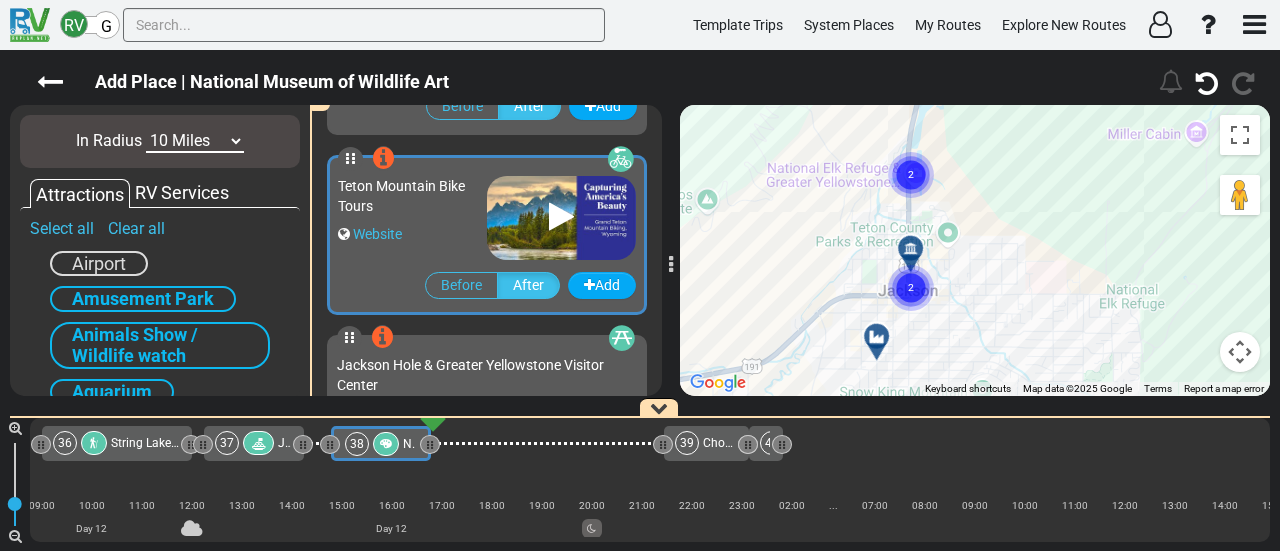 click 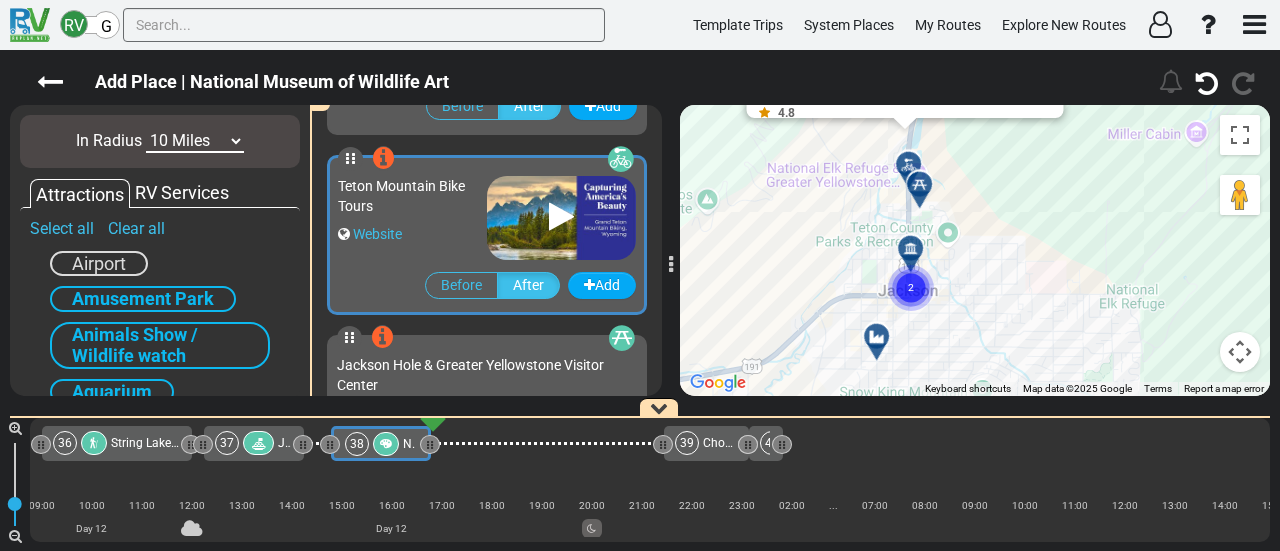 click at bounding box center (1240, 352) 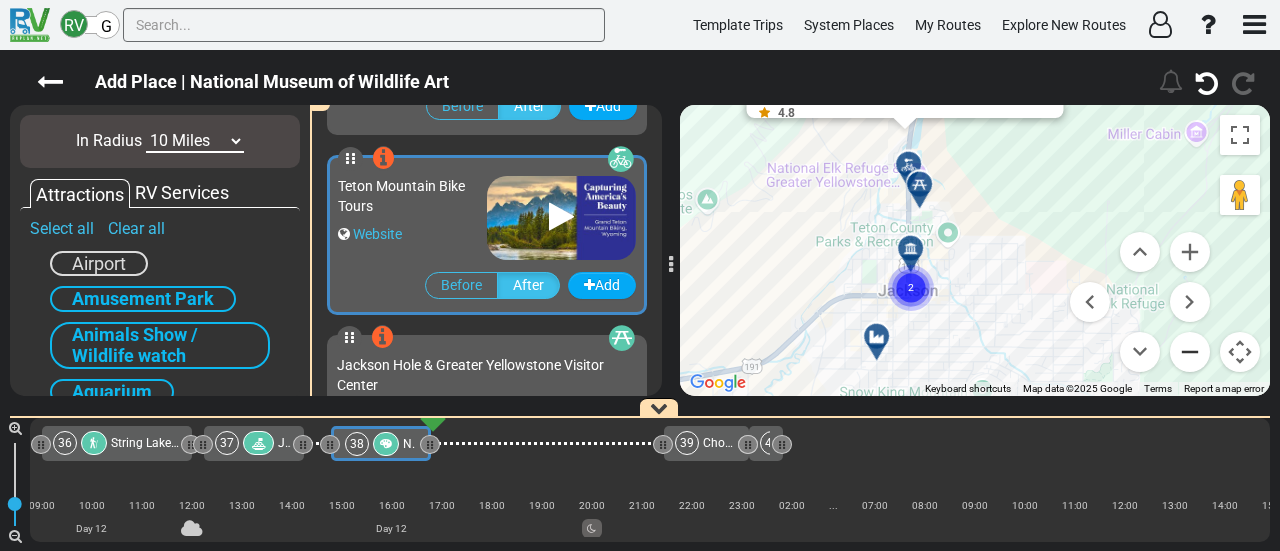 click at bounding box center [1190, 352] 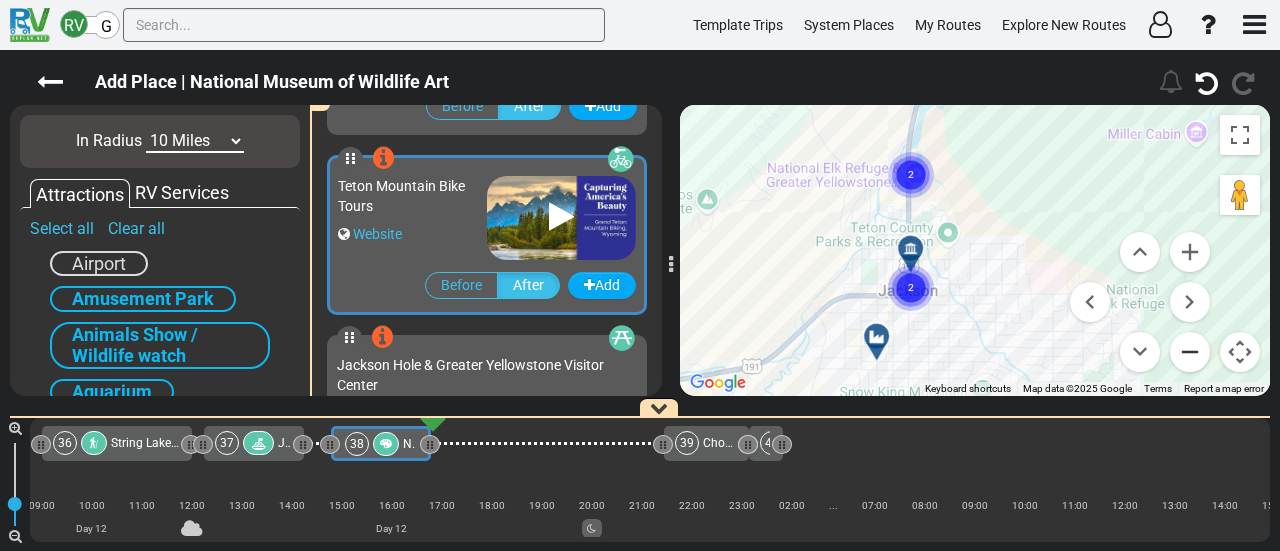 click at bounding box center (1190, 352) 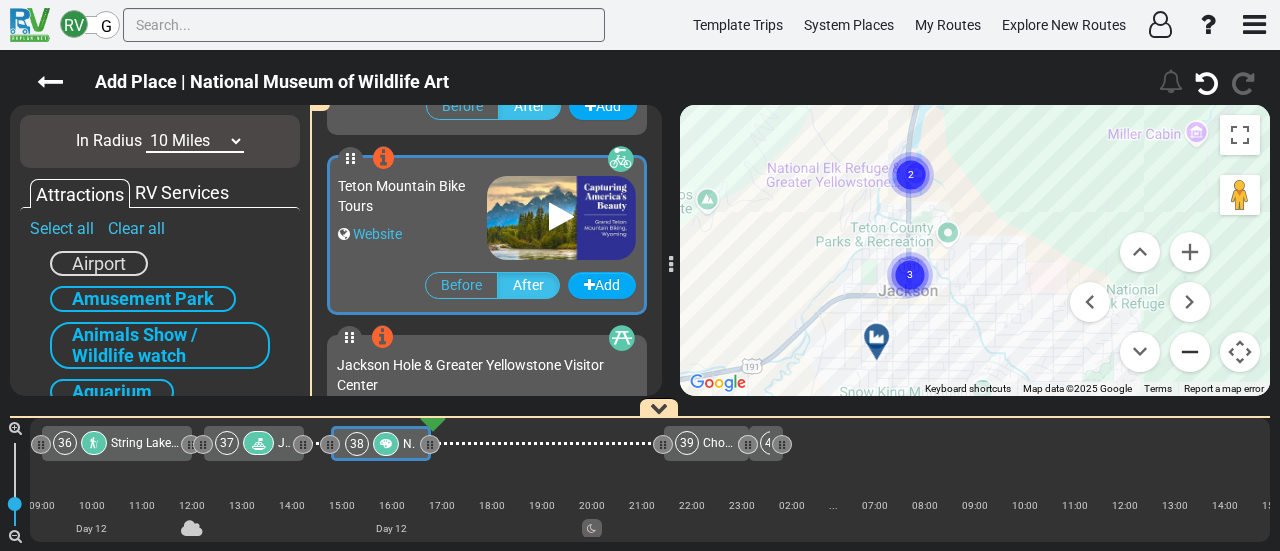 click at bounding box center [1190, 352] 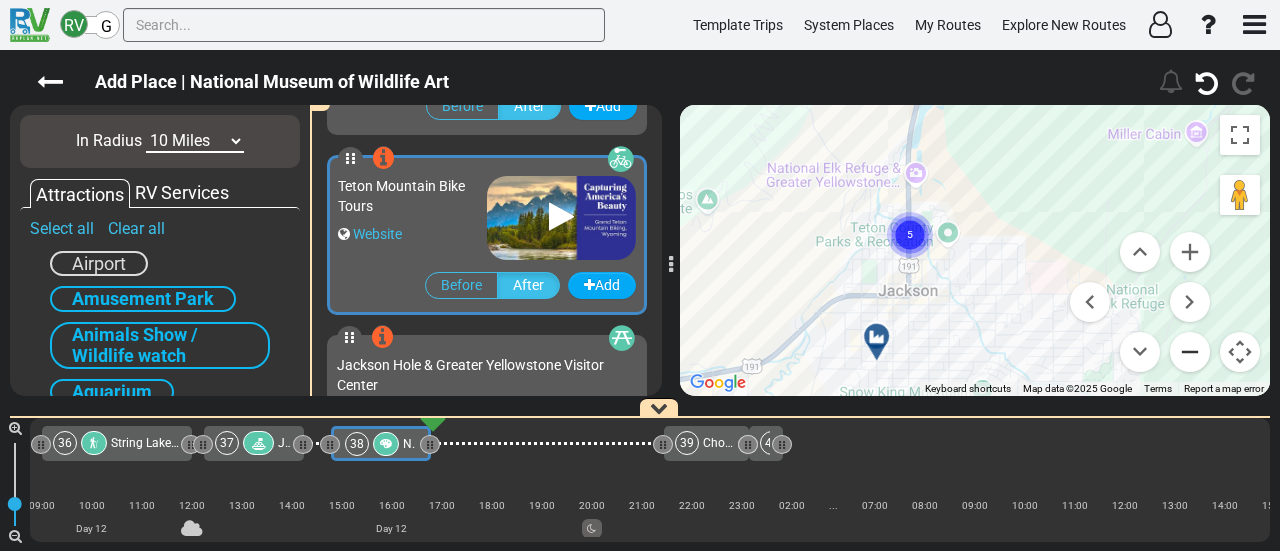 click at bounding box center (1190, 352) 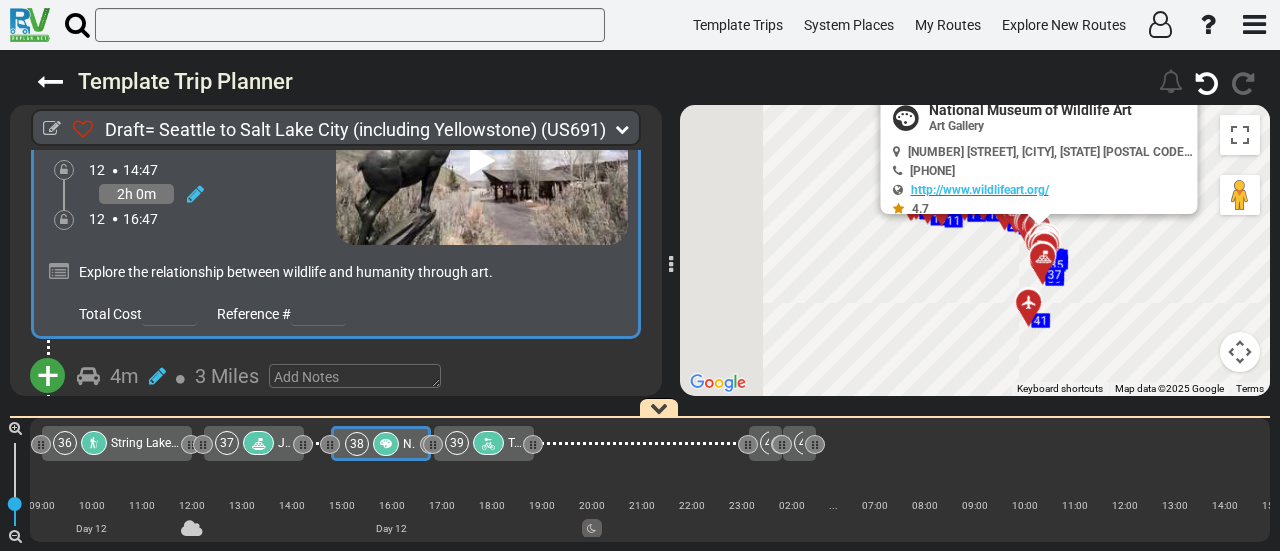 scroll, scrollTop: 14706, scrollLeft: 0, axis: vertical 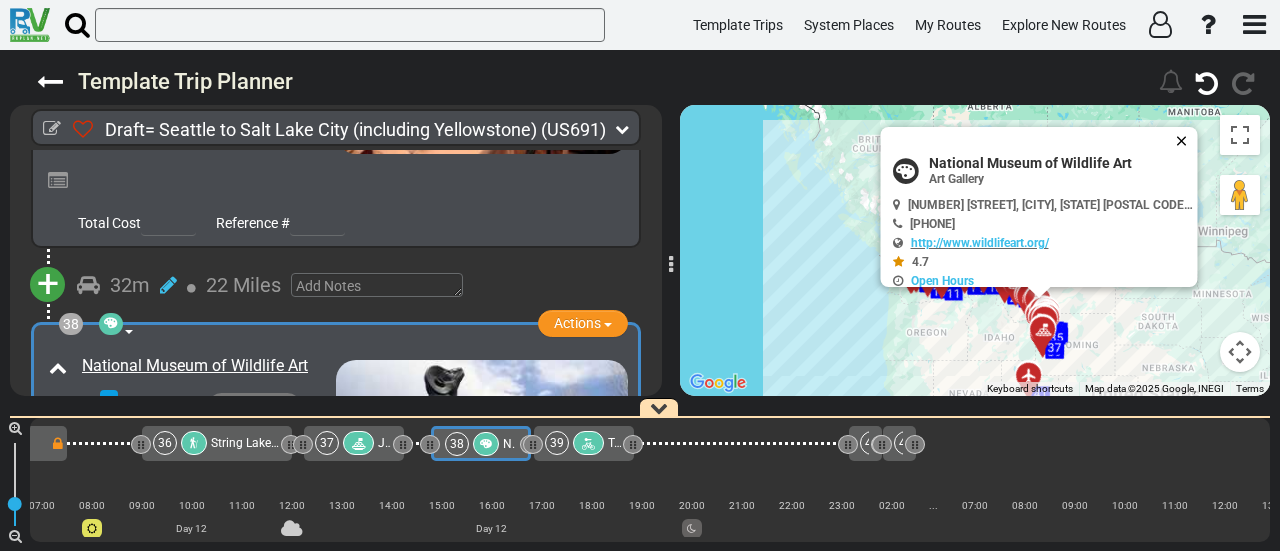 click at bounding box center (1186, 141) 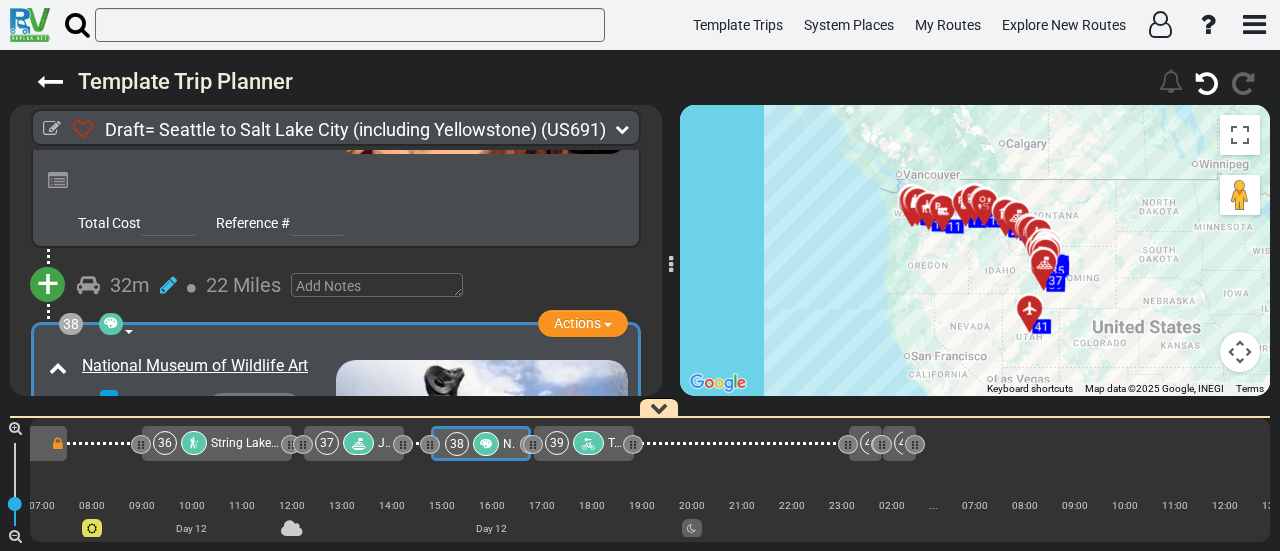 drag, startPoint x: 1114, startPoint y: 288, endPoint x: 1115, endPoint y: 218, distance: 70.00714 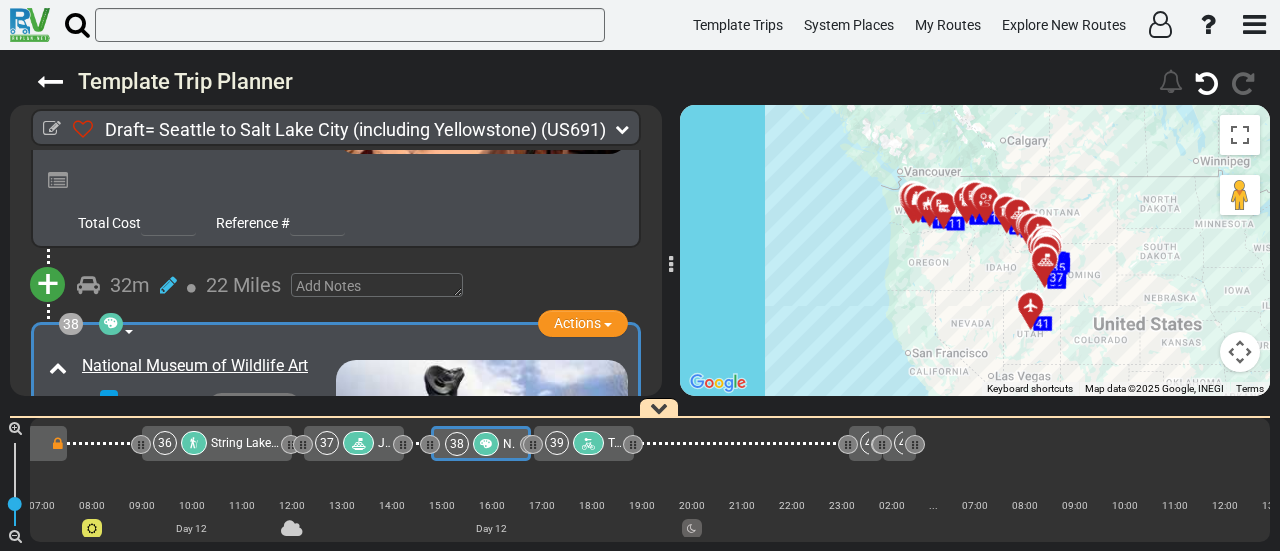 click at bounding box center [1240, 352] 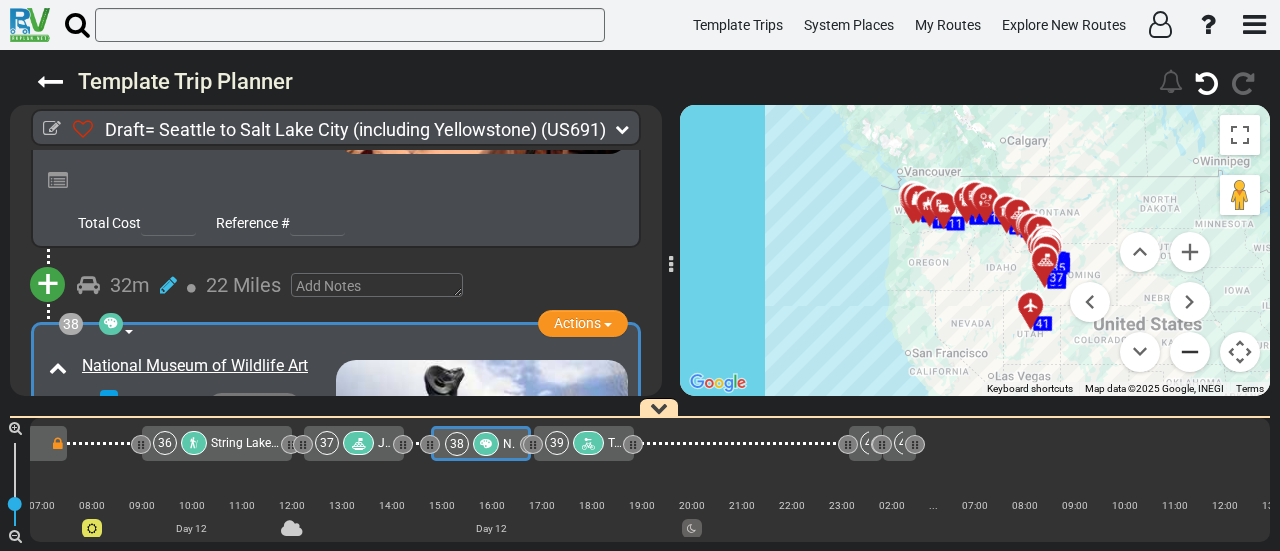 click at bounding box center (1190, 352) 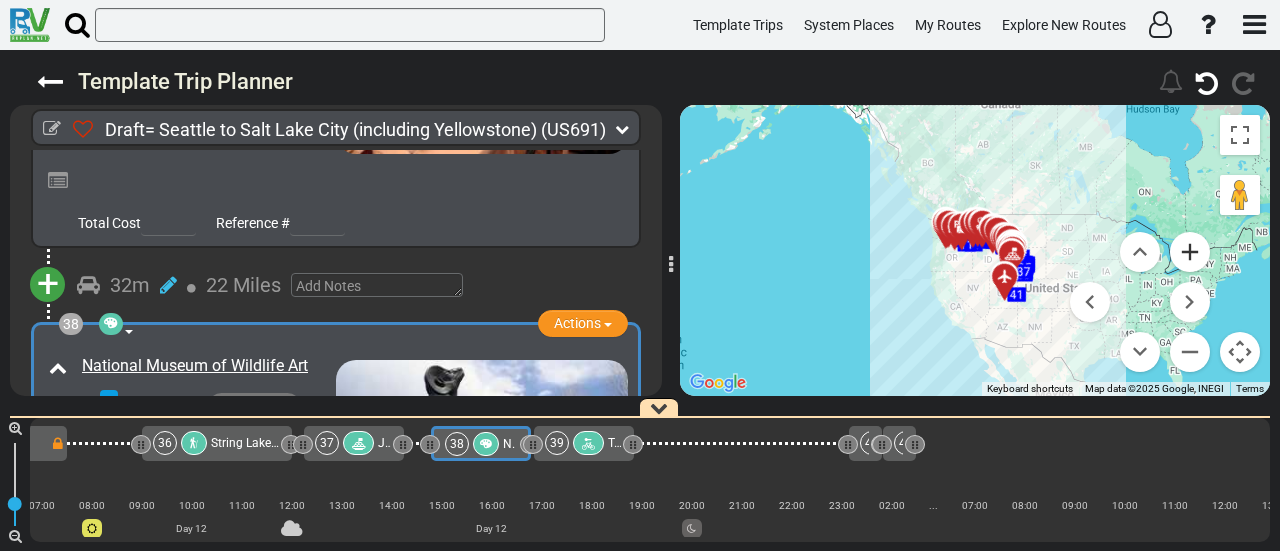 click at bounding box center [1190, 252] 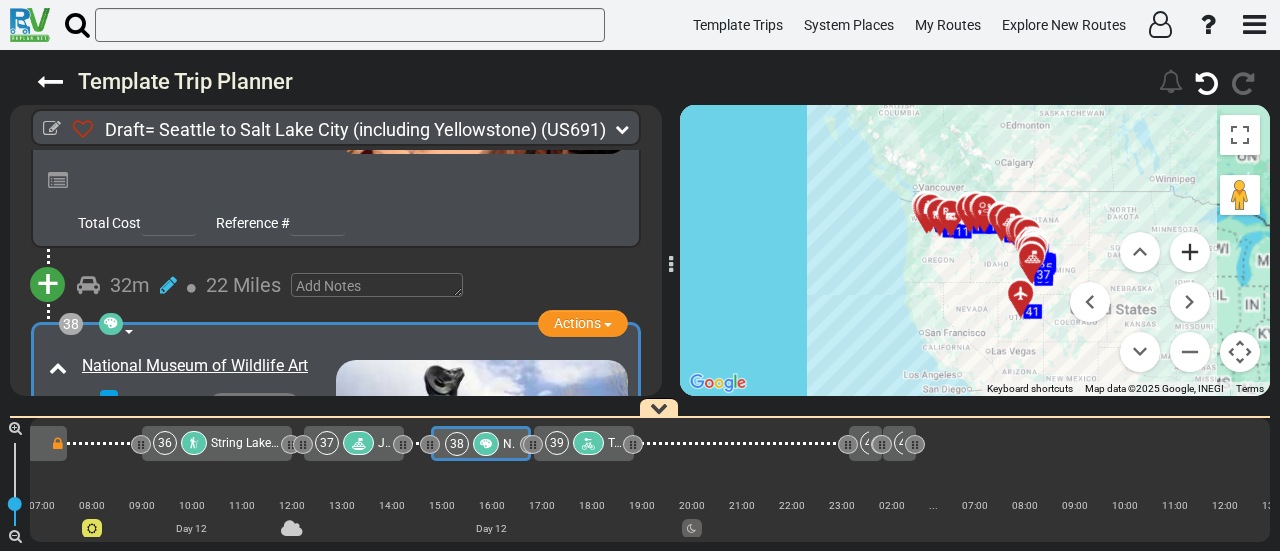 click at bounding box center (1190, 252) 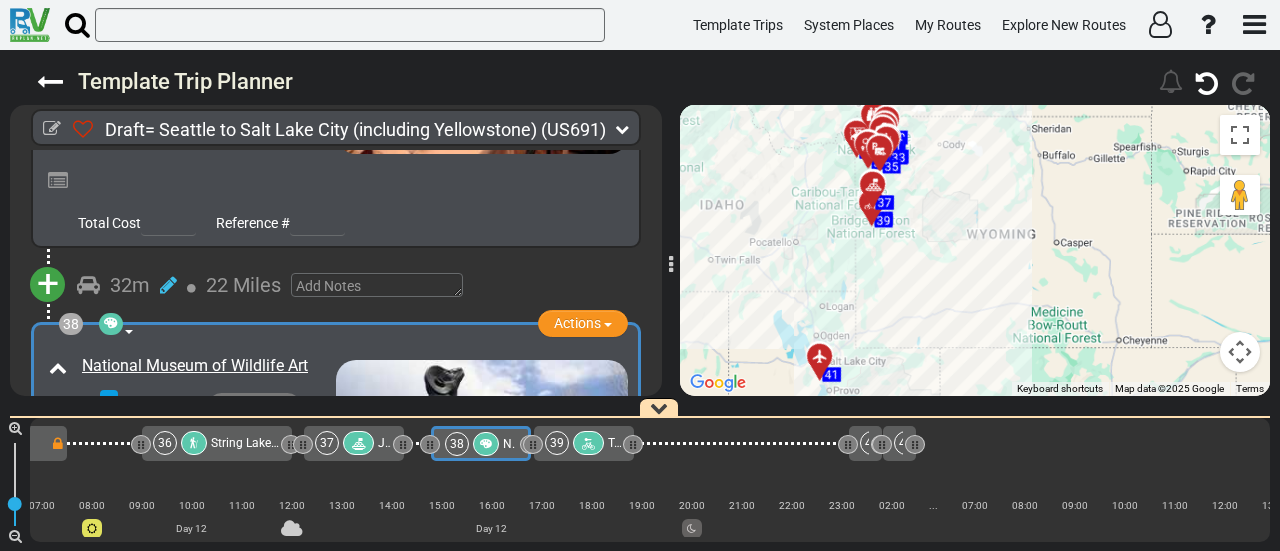 drag, startPoint x: 992, startPoint y: 274, endPoint x: 706, endPoint y: 237, distance: 288.38342 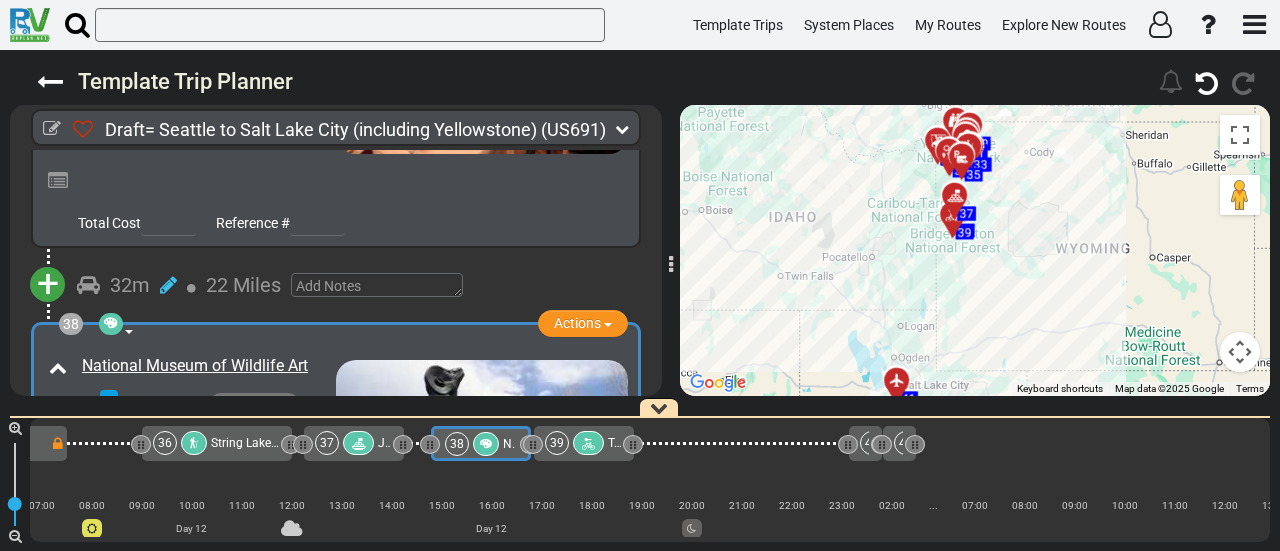 drag, startPoint x: 876, startPoint y: 284, endPoint x: 986, endPoint y: 304, distance: 111.8034 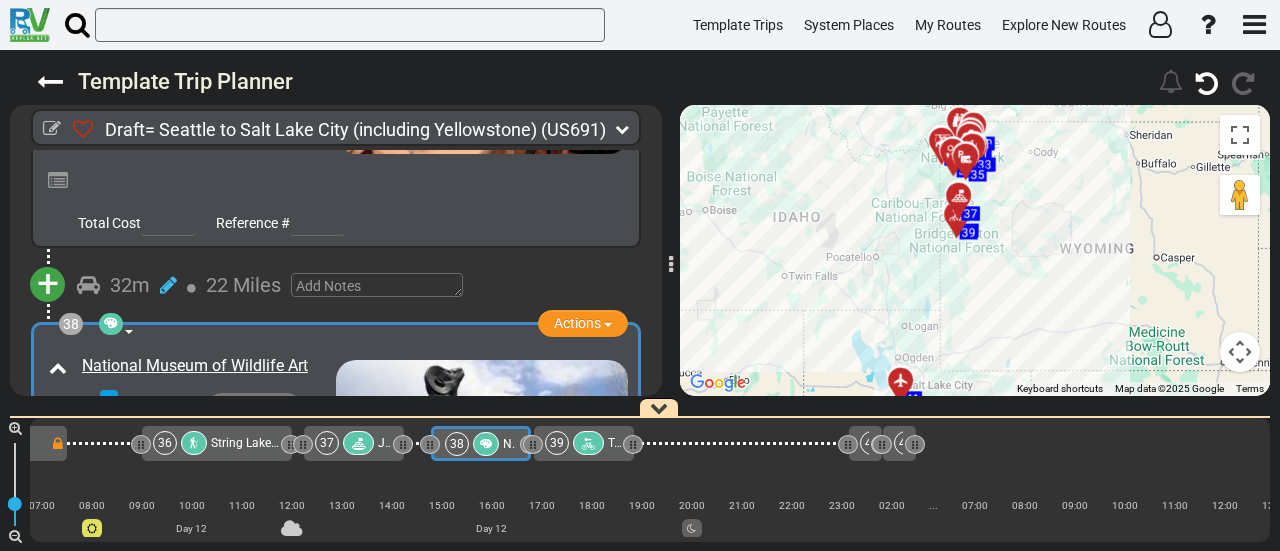 click at bounding box center [1240, 352] 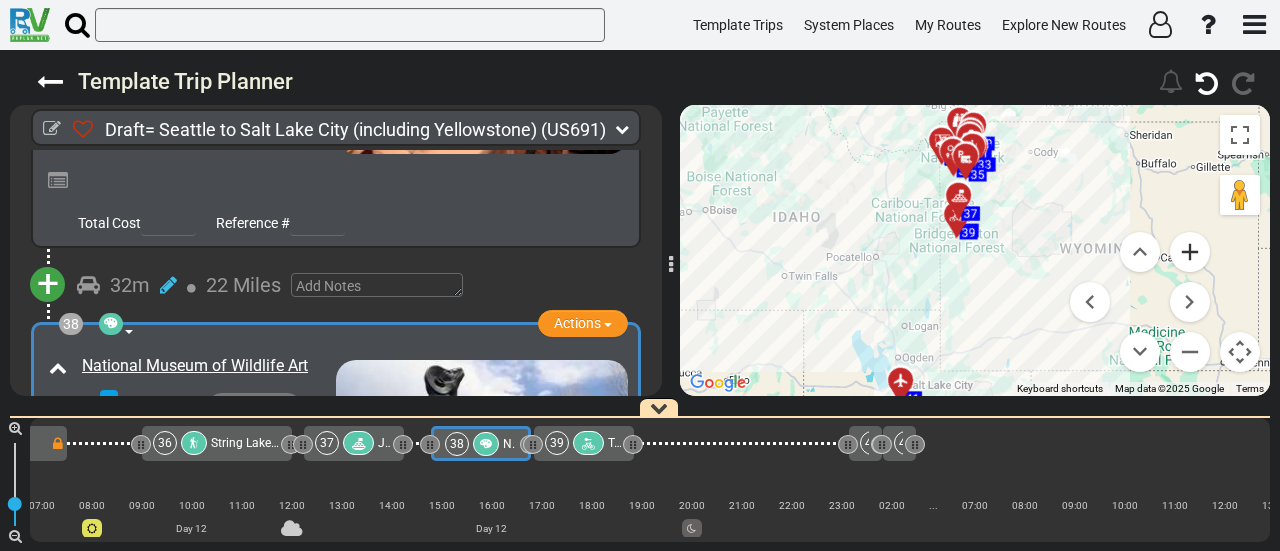 click at bounding box center (1190, 252) 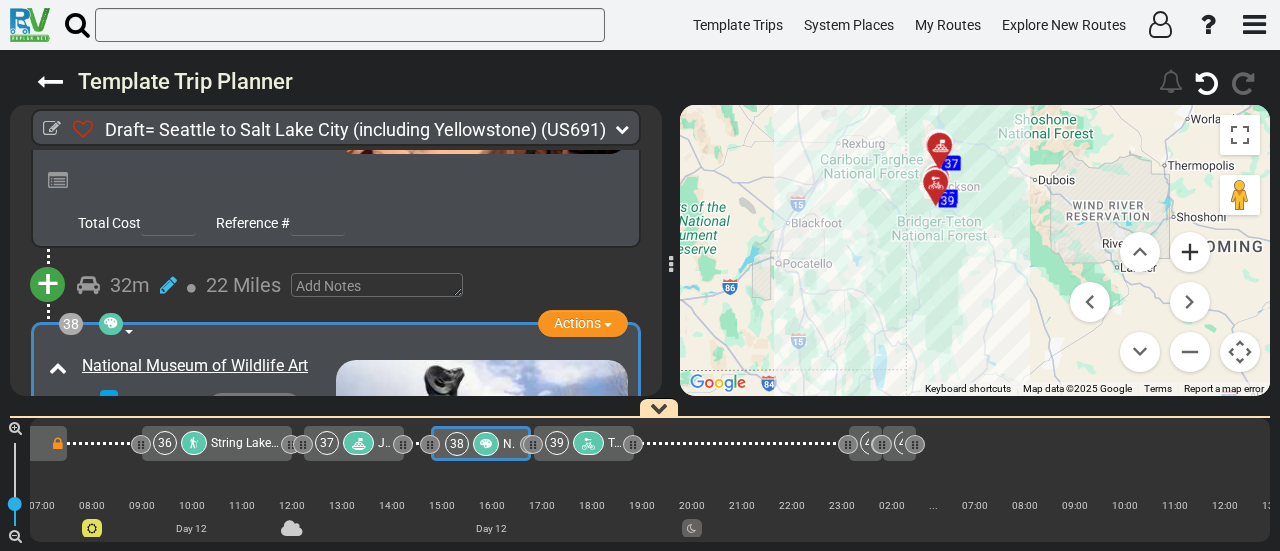 click at bounding box center (1190, 252) 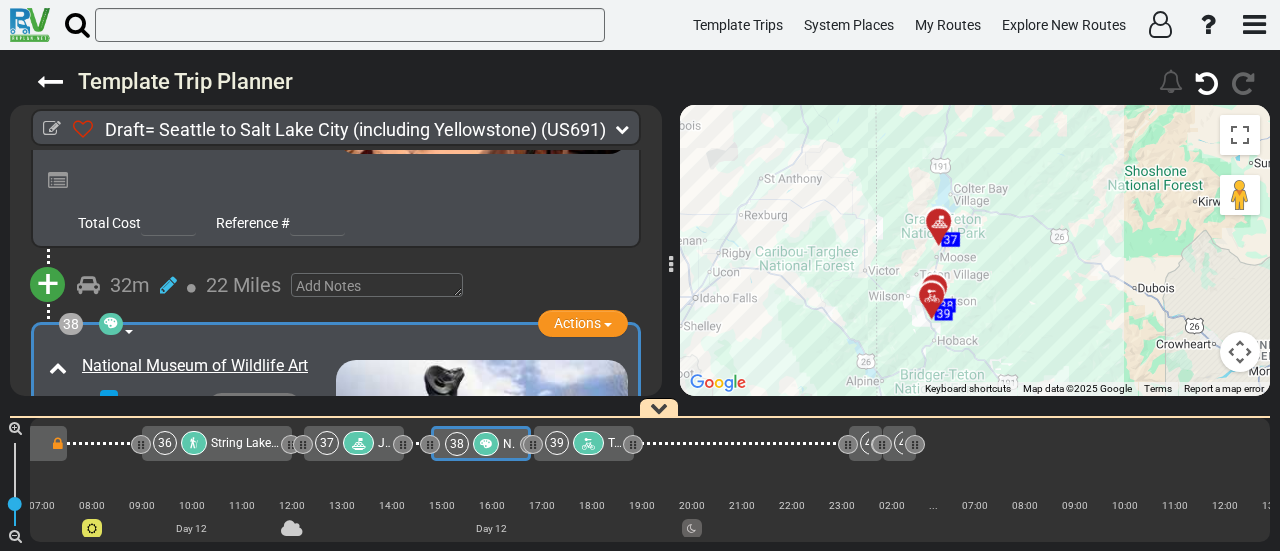 drag, startPoint x: 976, startPoint y: 201, endPoint x: 1025, endPoint y: 400, distance: 204.9439 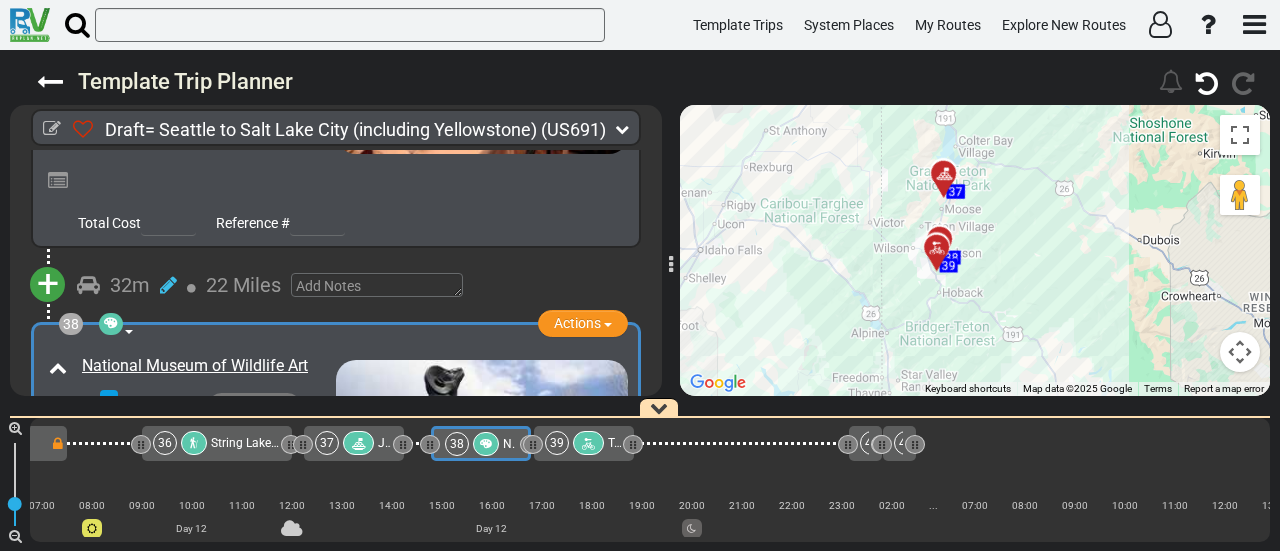 drag, startPoint x: 1050, startPoint y: 351, endPoint x: 1131, endPoint y: 346, distance: 81.154175 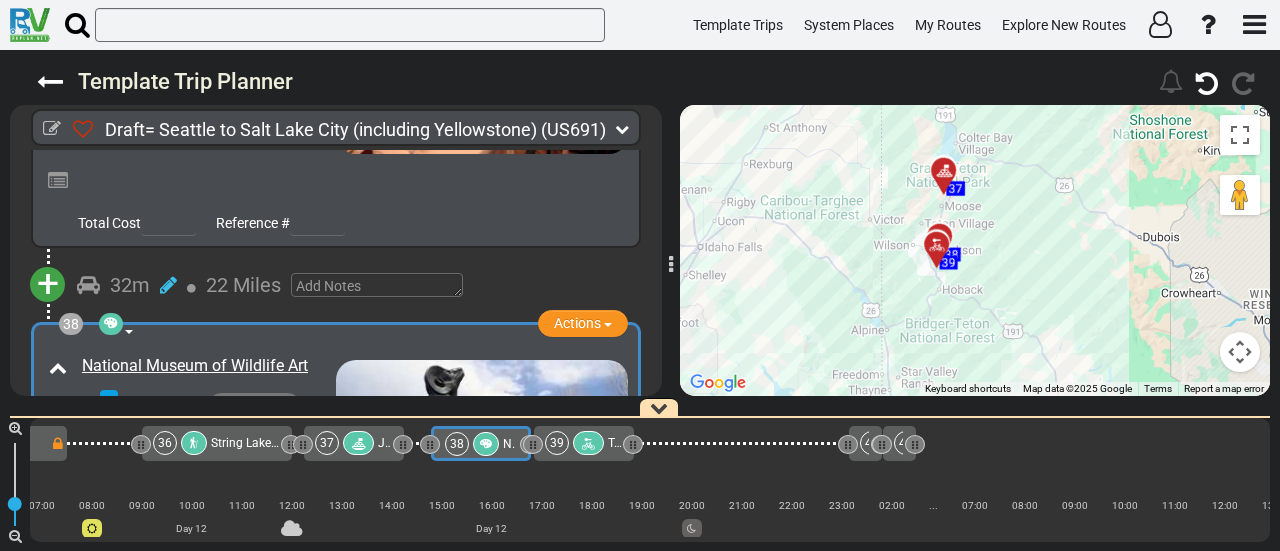 click at bounding box center (1240, 352) 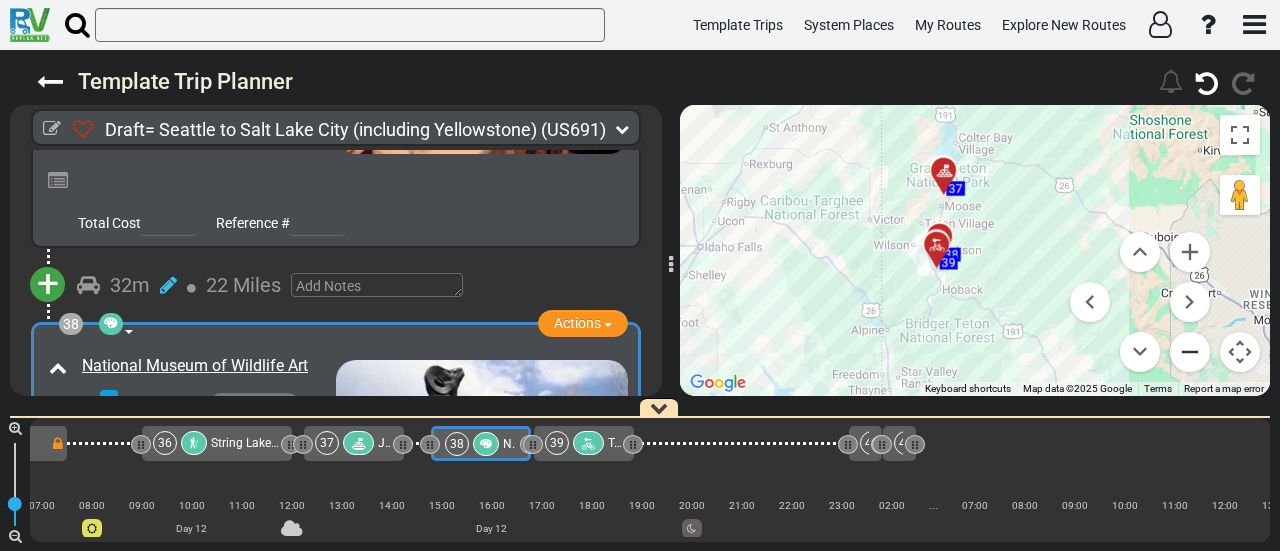click at bounding box center (1190, 352) 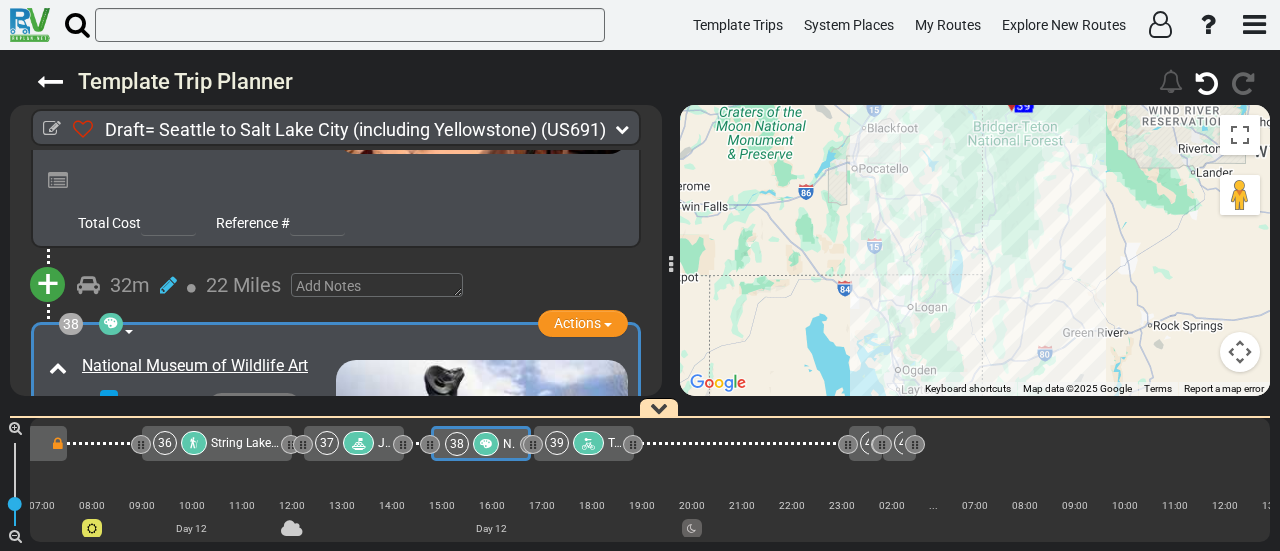drag, startPoint x: 1029, startPoint y: 268, endPoint x: 1086, endPoint y: 61, distance: 214.70445 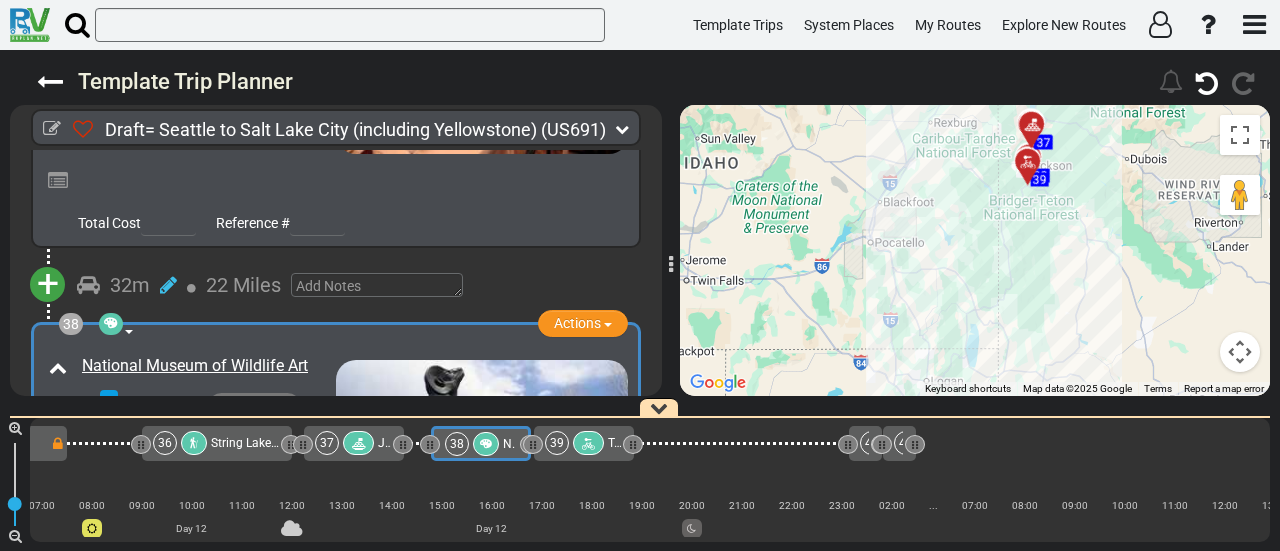 drag, startPoint x: 1028, startPoint y: 244, endPoint x: 1042, endPoint y: 413, distance: 169.57889 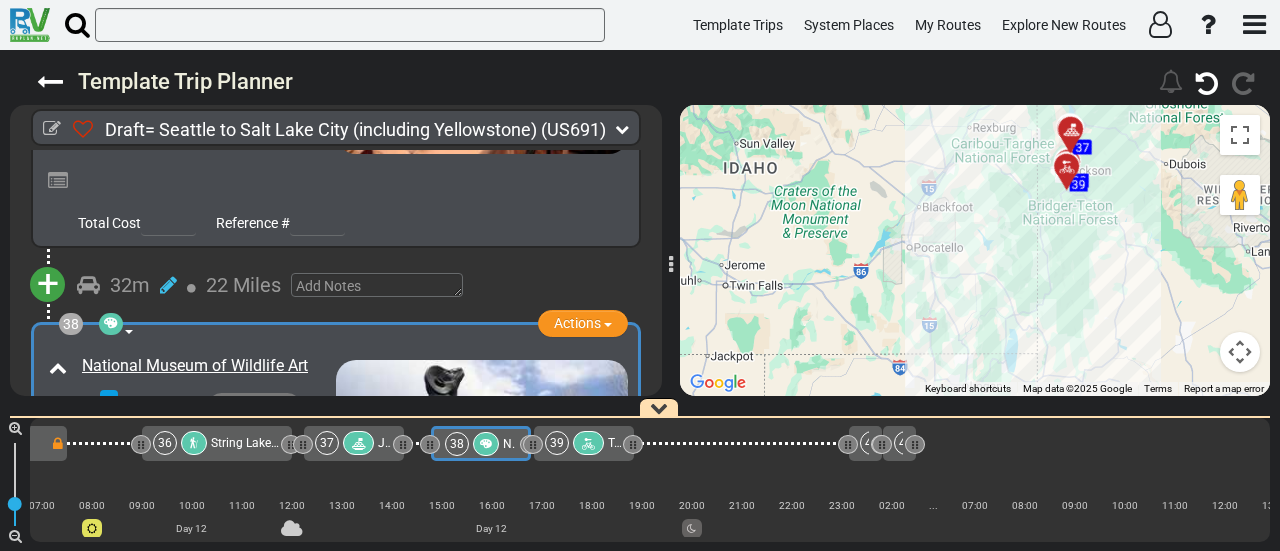 drag, startPoint x: 985, startPoint y: 332, endPoint x: 1002, endPoint y: 319, distance: 21.400934 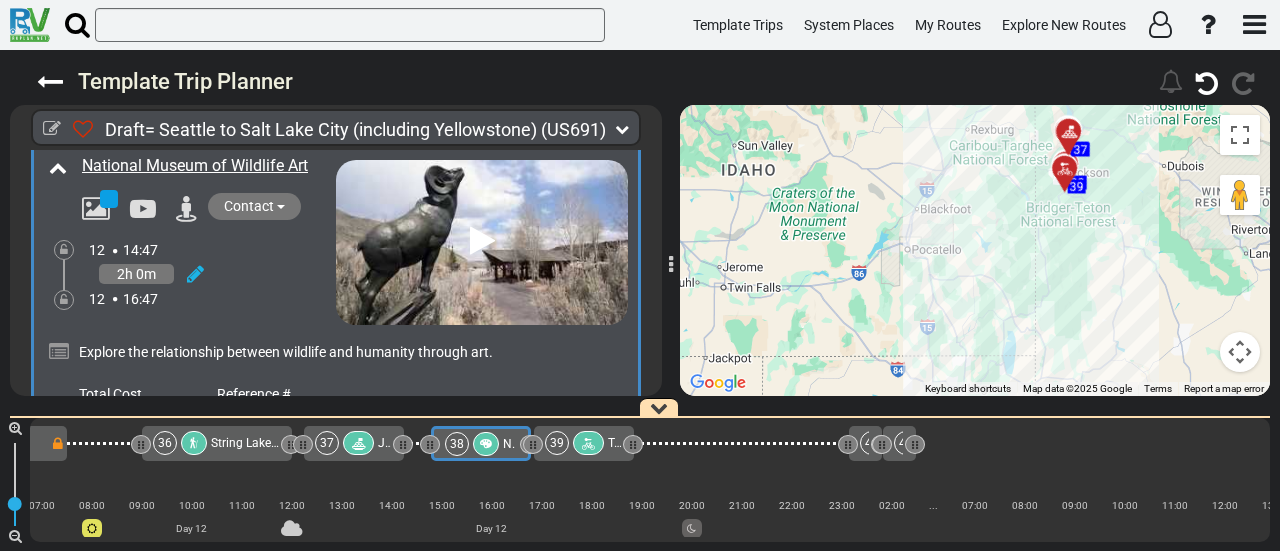 scroll, scrollTop: 14790, scrollLeft: 0, axis: vertical 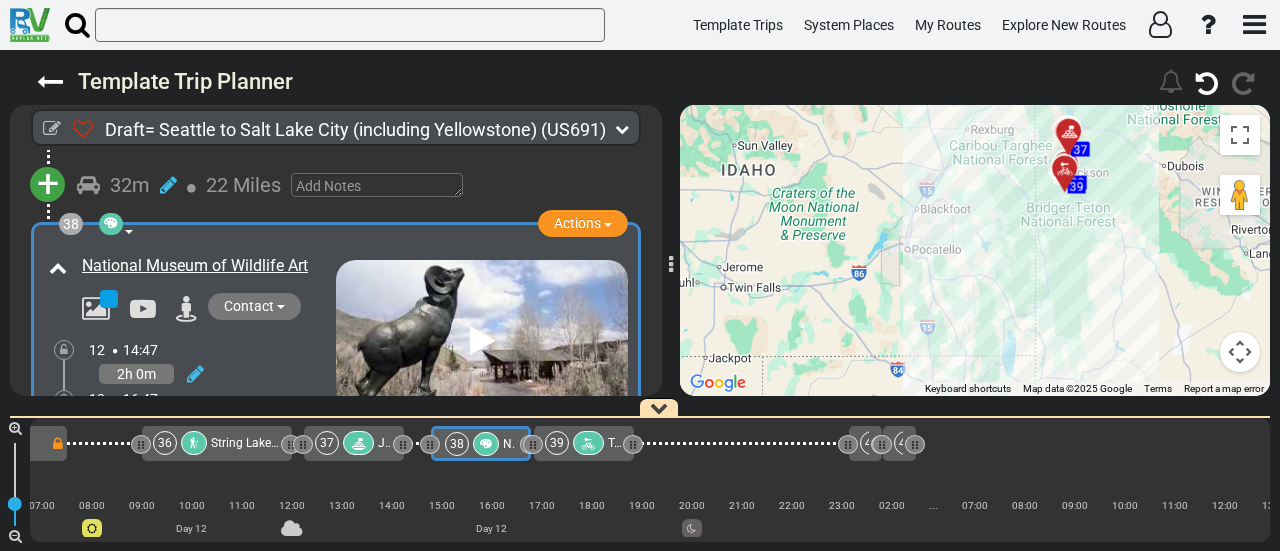 click on "38" at bounding box center [457, 444] 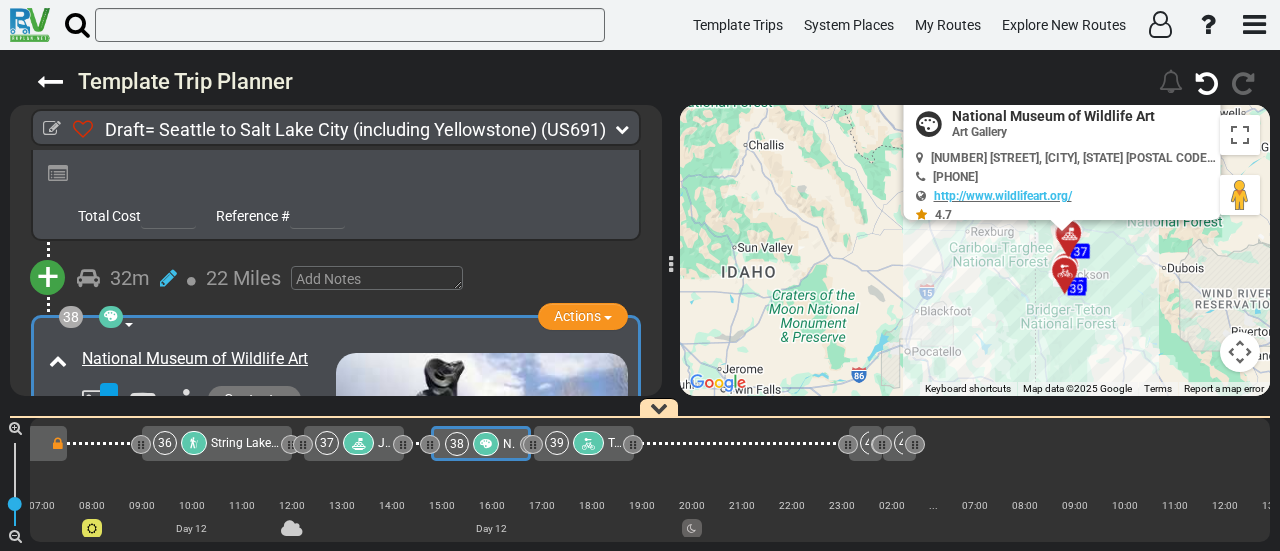 scroll, scrollTop: 14690, scrollLeft: 0, axis: vertical 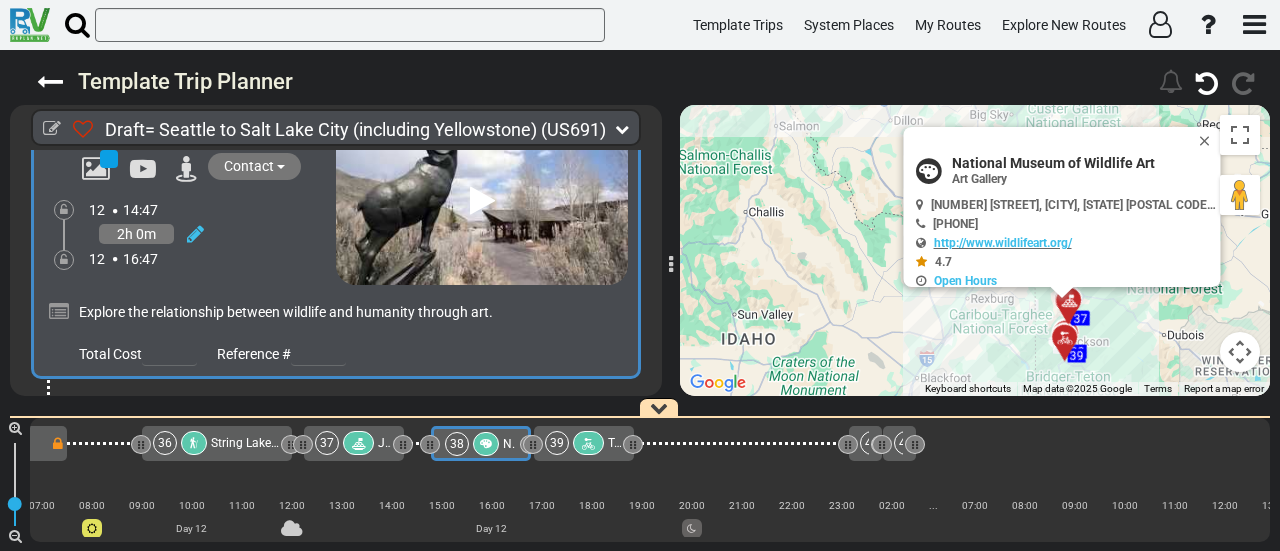 click on "+" at bounding box center [48, 416] 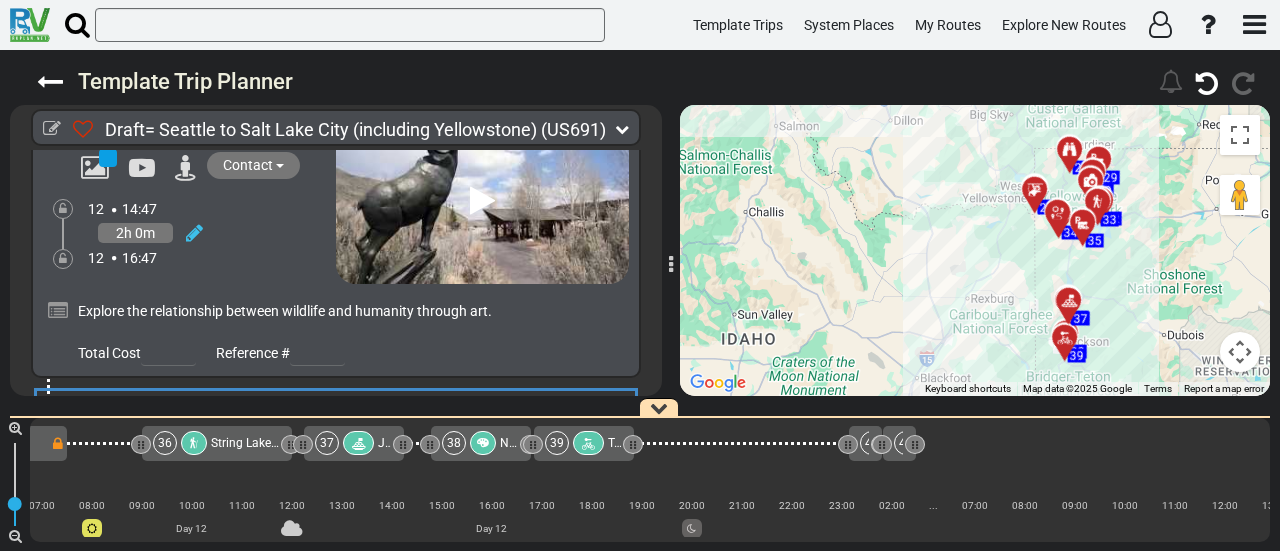 scroll, scrollTop: 14929, scrollLeft: 0, axis: vertical 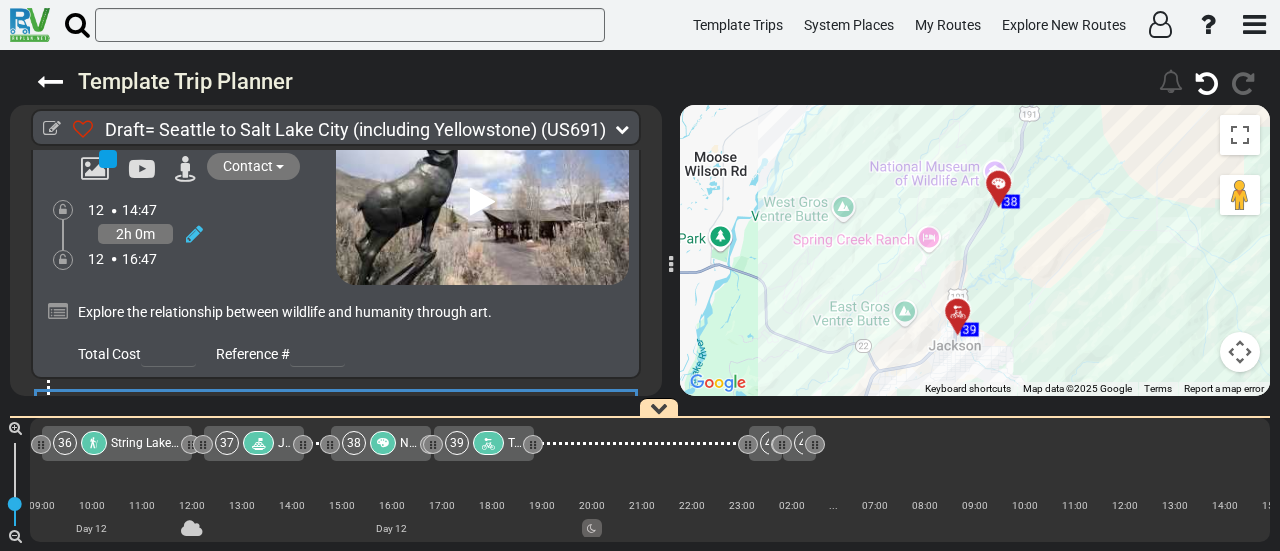click on "Add Campground" at bounding box center (110, 477) 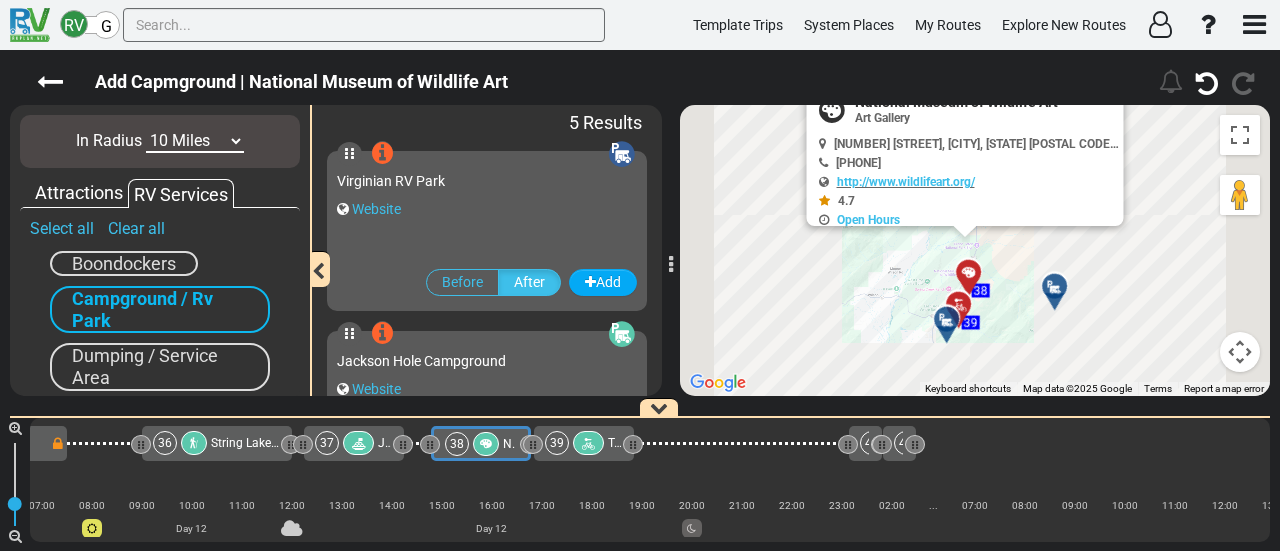 scroll, scrollTop: 0, scrollLeft: 10280, axis: horizontal 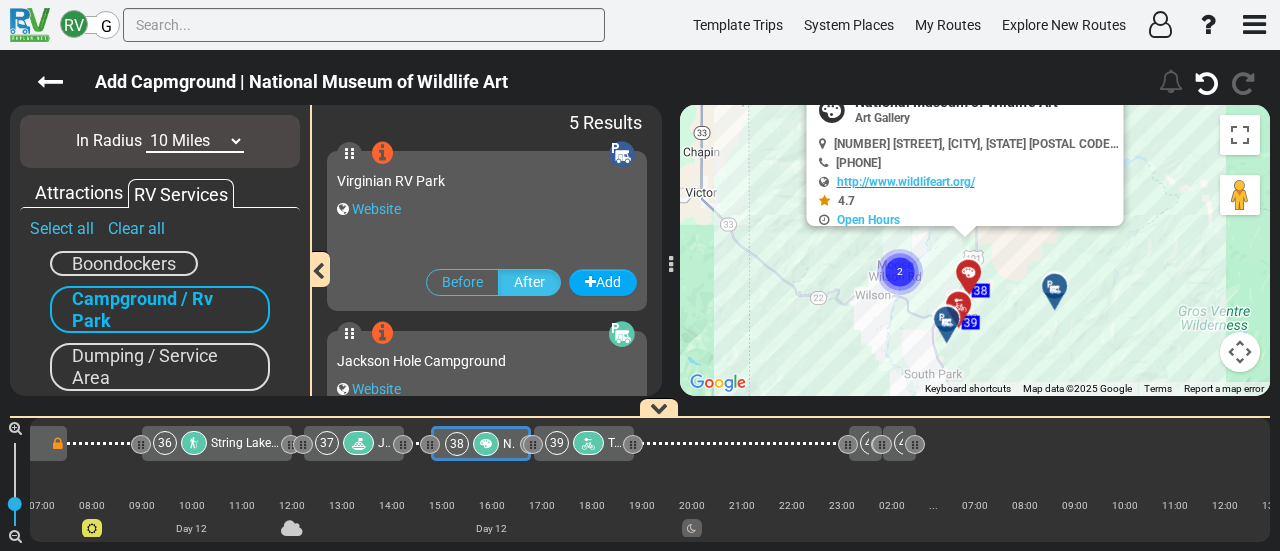 drag, startPoint x: 1027, startPoint y: 297, endPoint x: 965, endPoint y: 269, distance: 68.0294 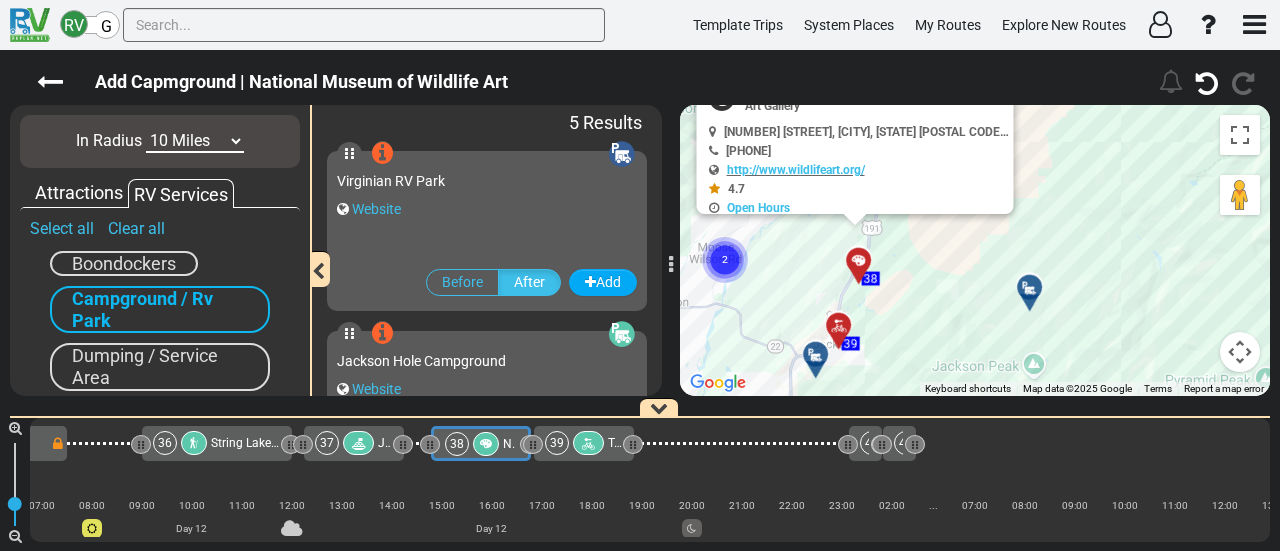 click on "To activate drag with keyboard, press Alt + Enter. Once in keyboard drag state, use the arrow keys to move the marker. To complete the drag, press the Enter key. To cancel, press Escape. 38 39 1 2 5 6 3 4 7 8 9 10 11 12 13 14 15 16 17 18 19 20 21 22 23 24 25 26 27 28 29 30 31 32 33 34 35 40 41 36 37
2
Art Gallery +1 307-733-5771" at bounding box center (975, 250) 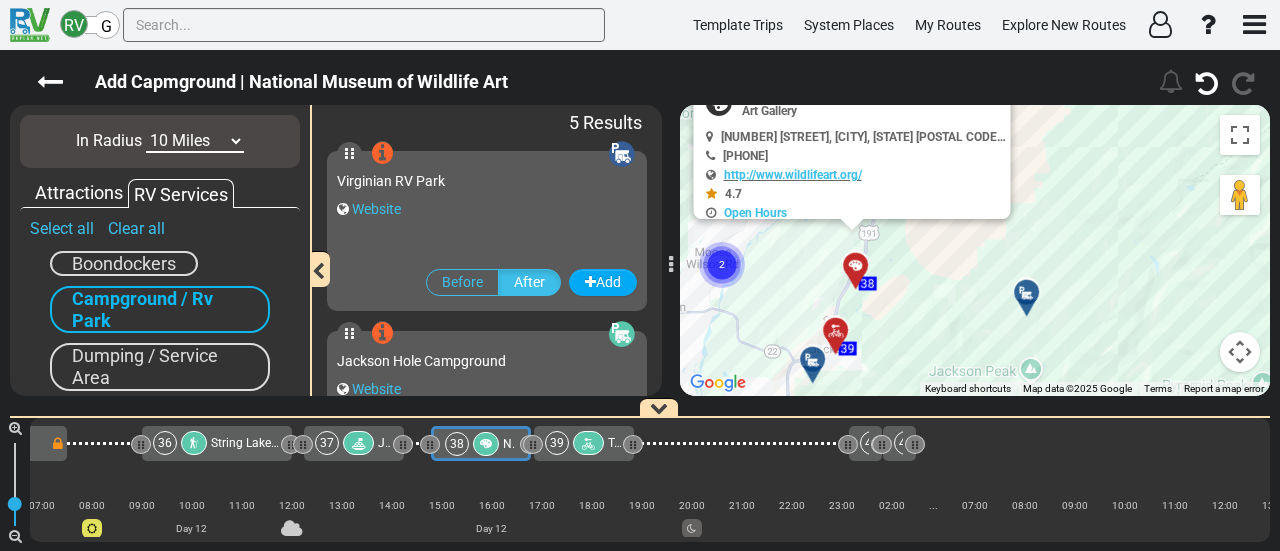 scroll, scrollTop: 16, scrollLeft: 0, axis: vertical 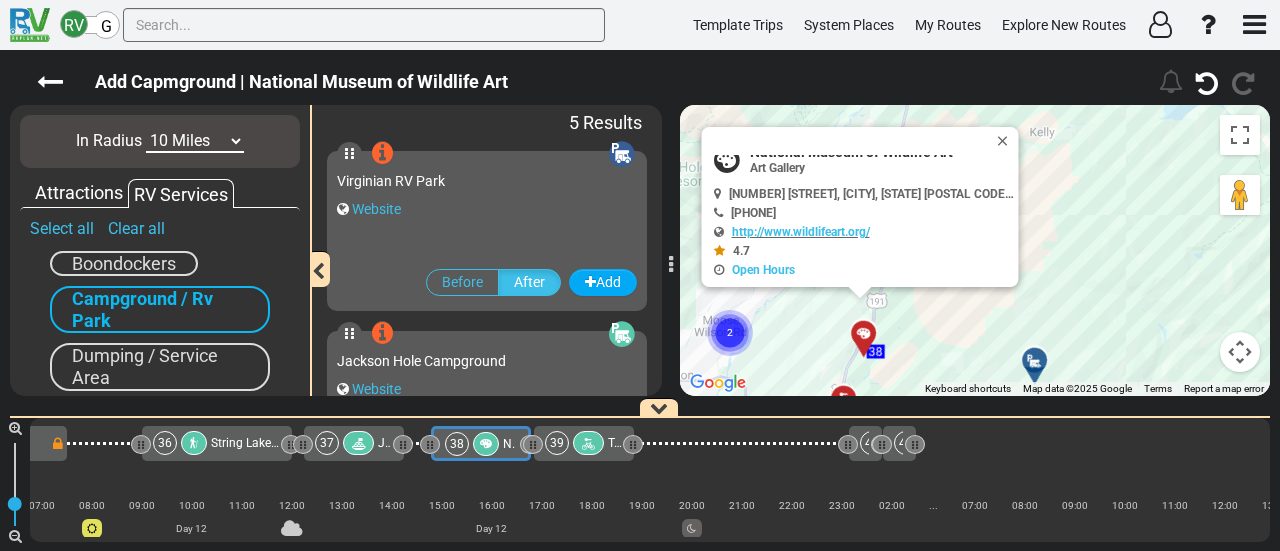 drag, startPoint x: 1102, startPoint y: 191, endPoint x: 1111, endPoint y: 305, distance: 114.35471 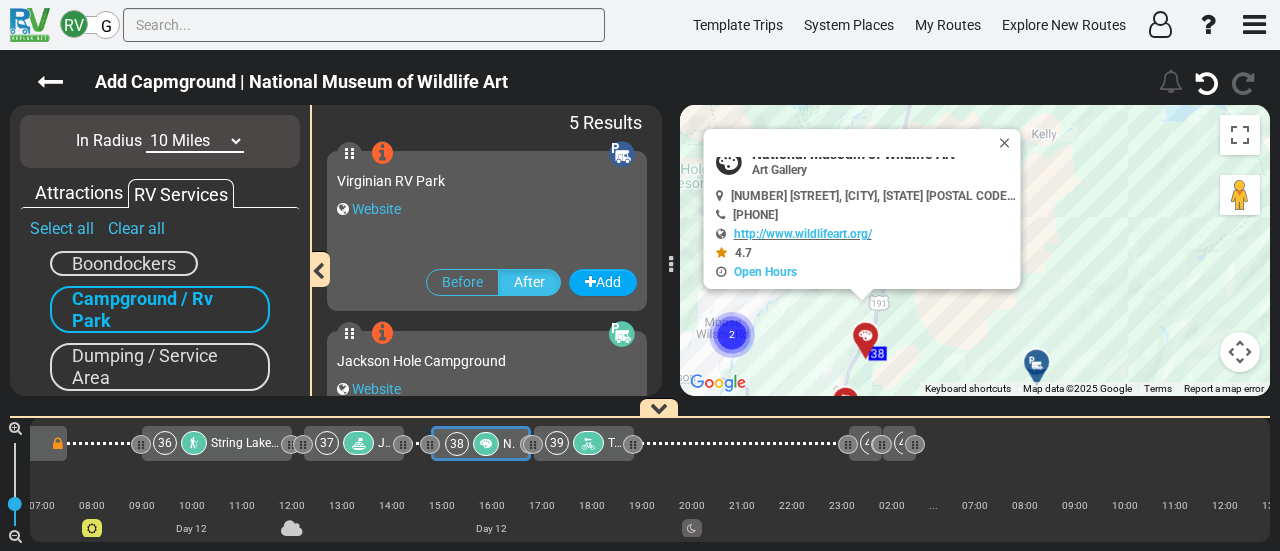 click at bounding box center (1009, 143) 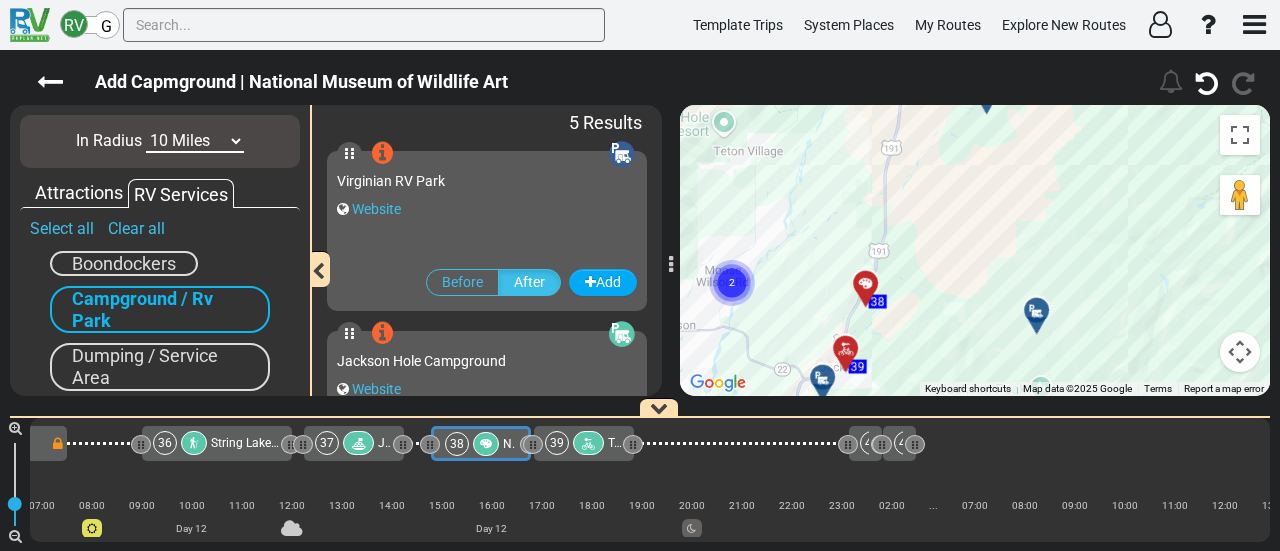 drag, startPoint x: 982, startPoint y: 279, endPoint x: 991, endPoint y: 191, distance: 88.45903 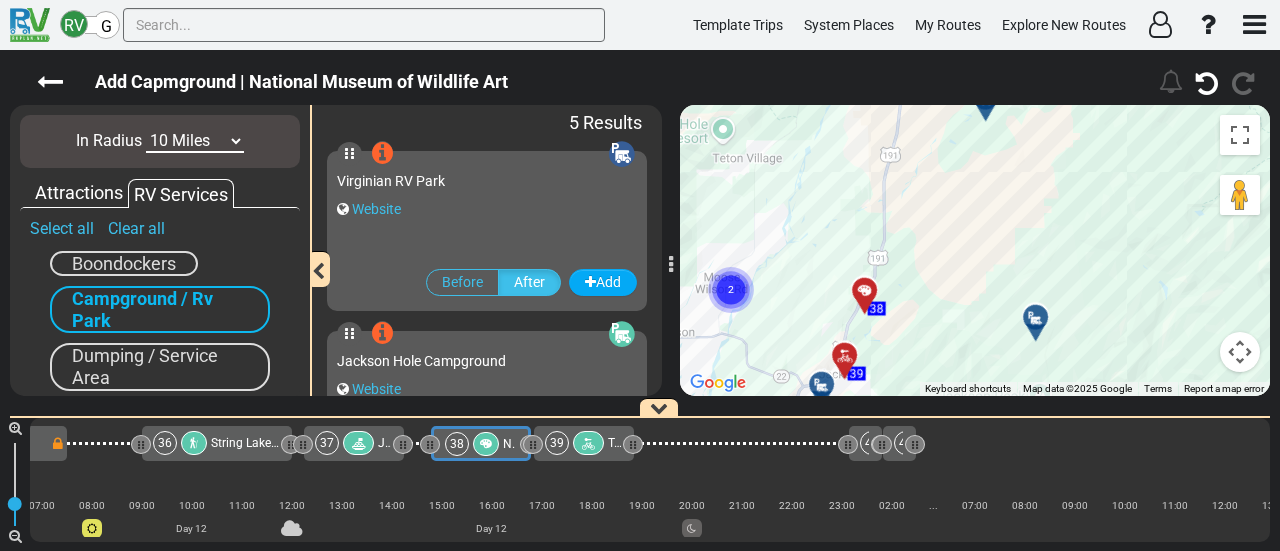 drag, startPoint x: 946, startPoint y: 373, endPoint x: 964, endPoint y: 301, distance: 74.215904 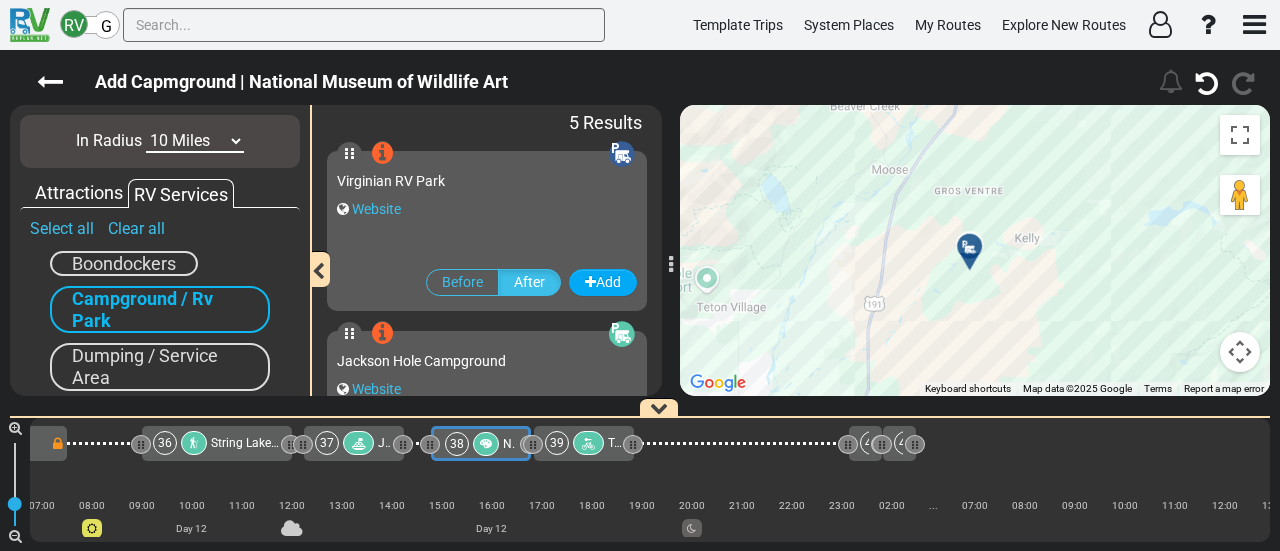 drag, startPoint x: 948, startPoint y: 291, endPoint x: 951, endPoint y: 339, distance: 48.09366 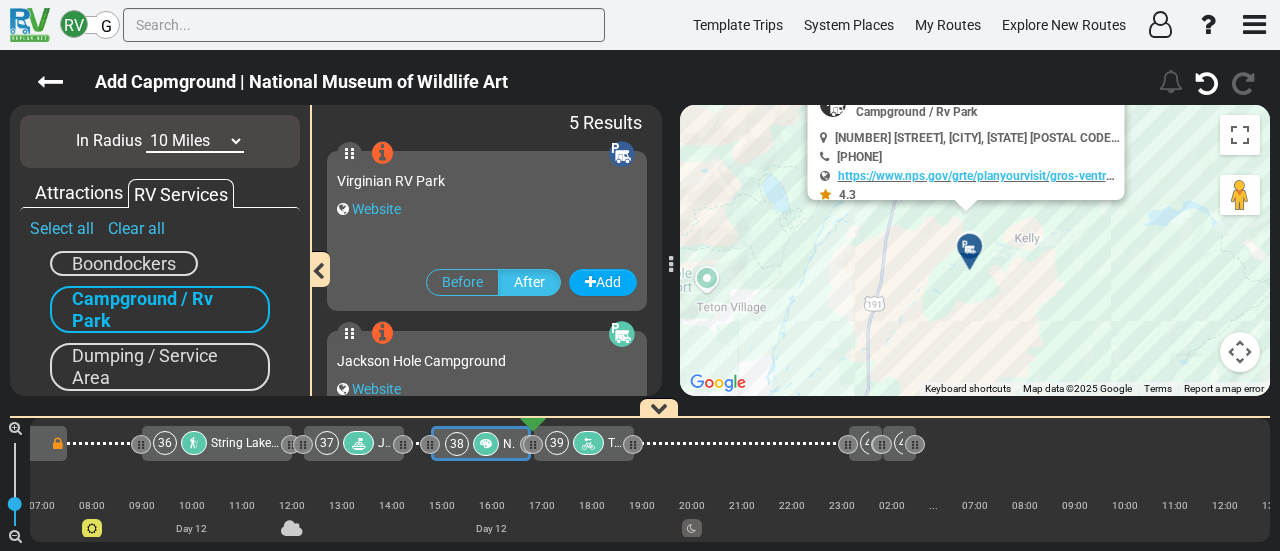 scroll, scrollTop: 0, scrollLeft: 10364, axis: horizontal 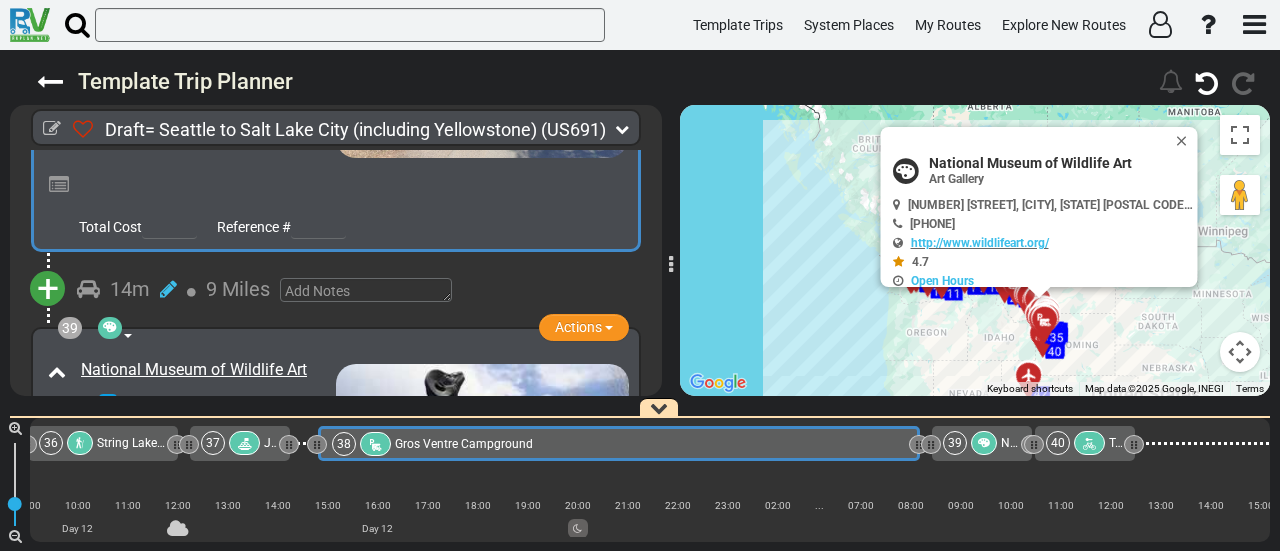 drag, startPoint x: 412, startPoint y: 442, endPoint x: 914, endPoint y: 496, distance: 504.89603 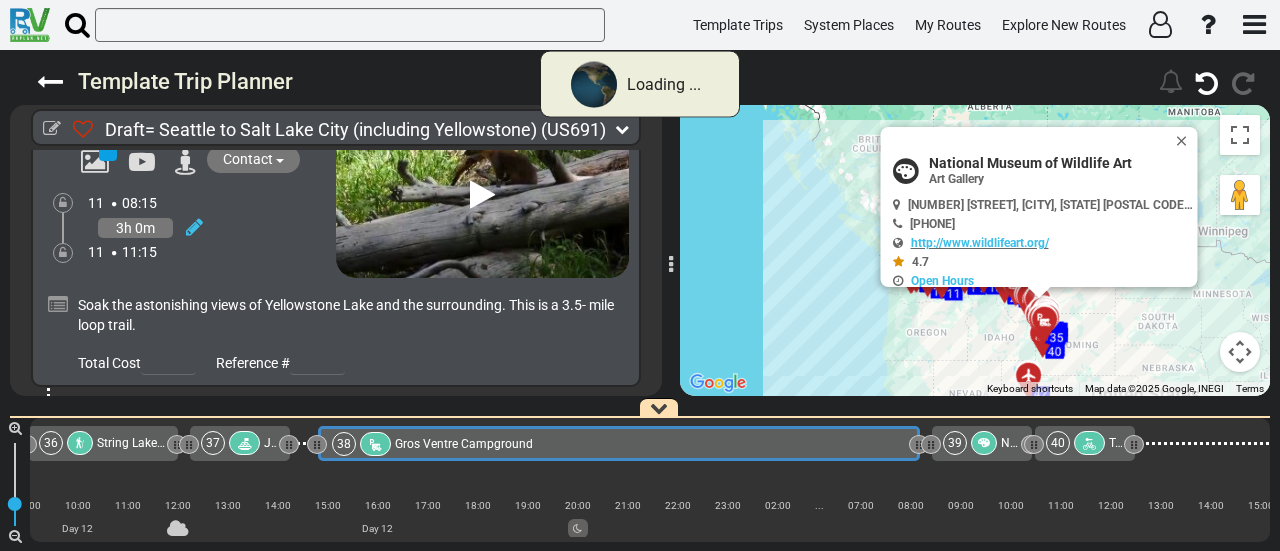 scroll, scrollTop: 14779, scrollLeft: 0, axis: vertical 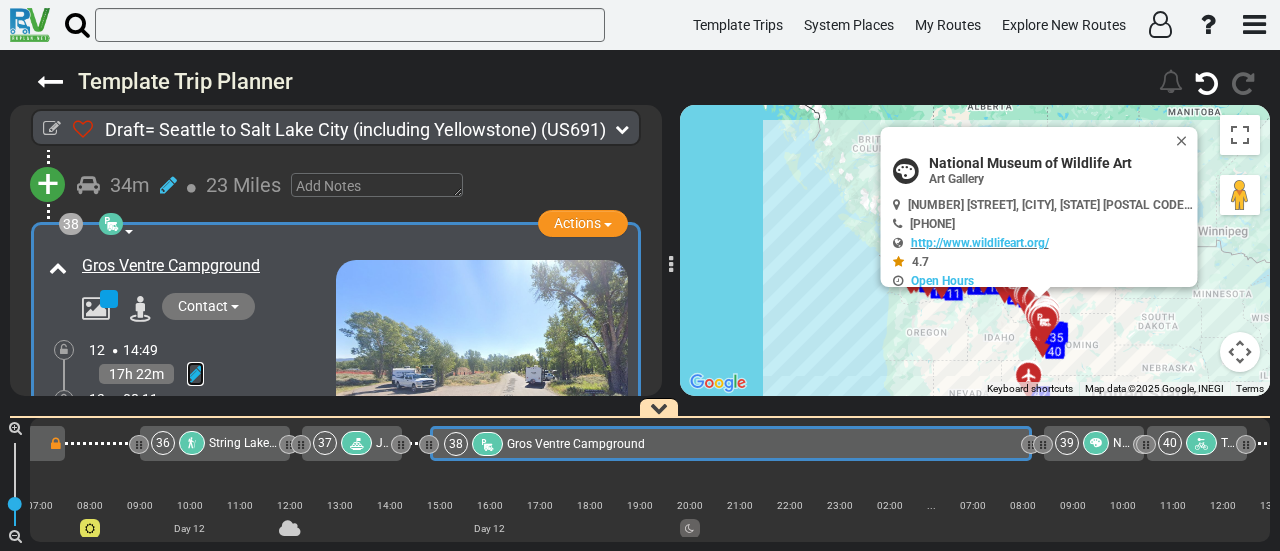 click at bounding box center (195, 374) 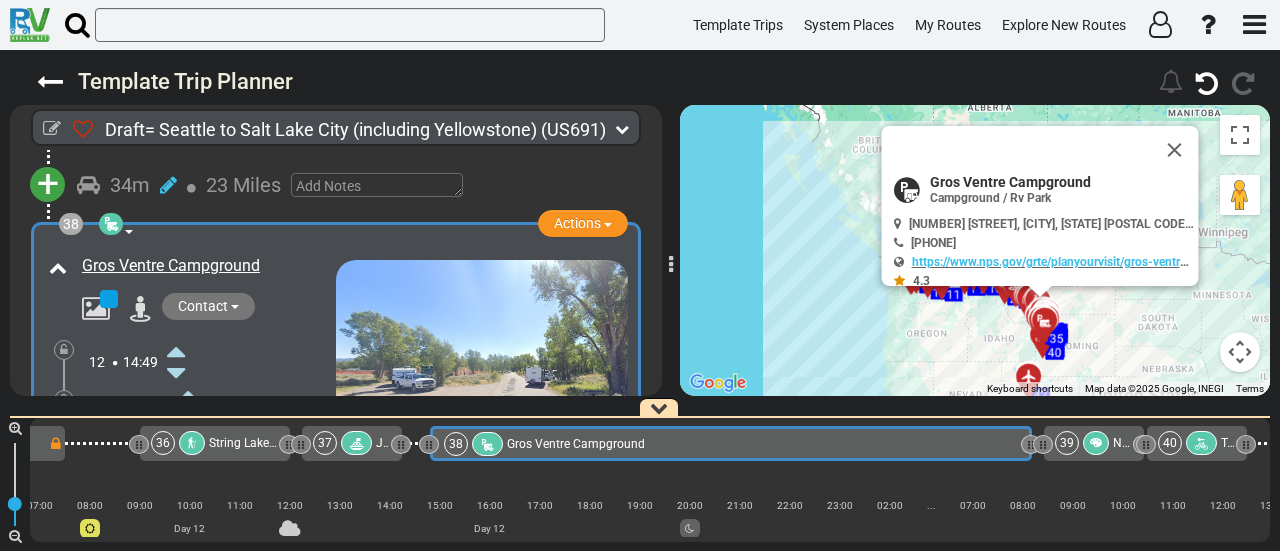 click at bounding box center (176, 351) 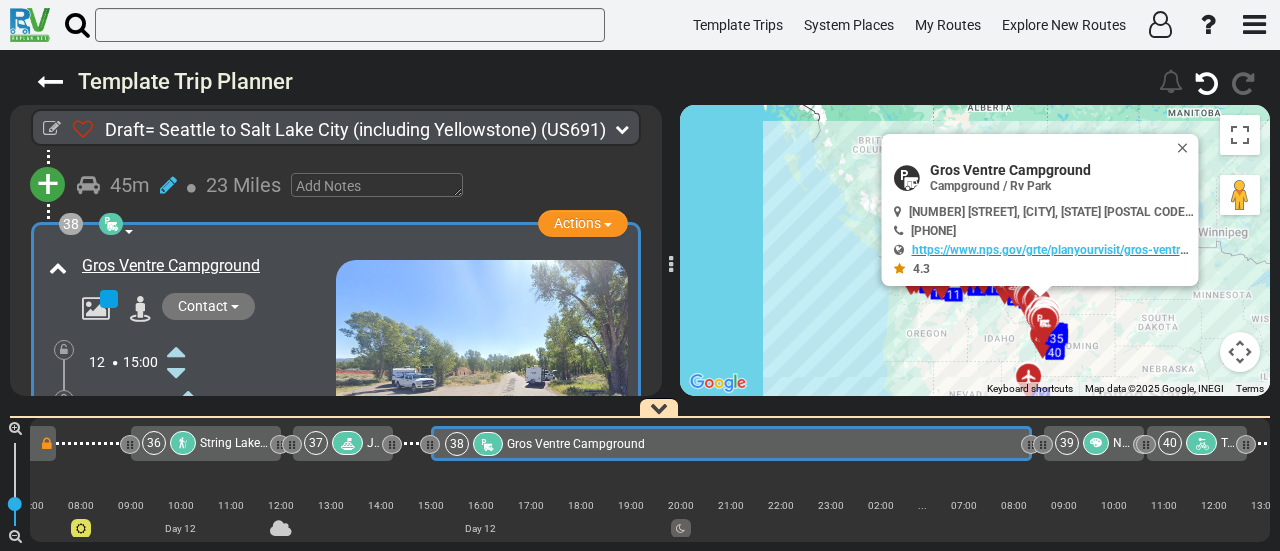 scroll, scrollTop: 0, scrollLeft: 10292, axis: horizontal 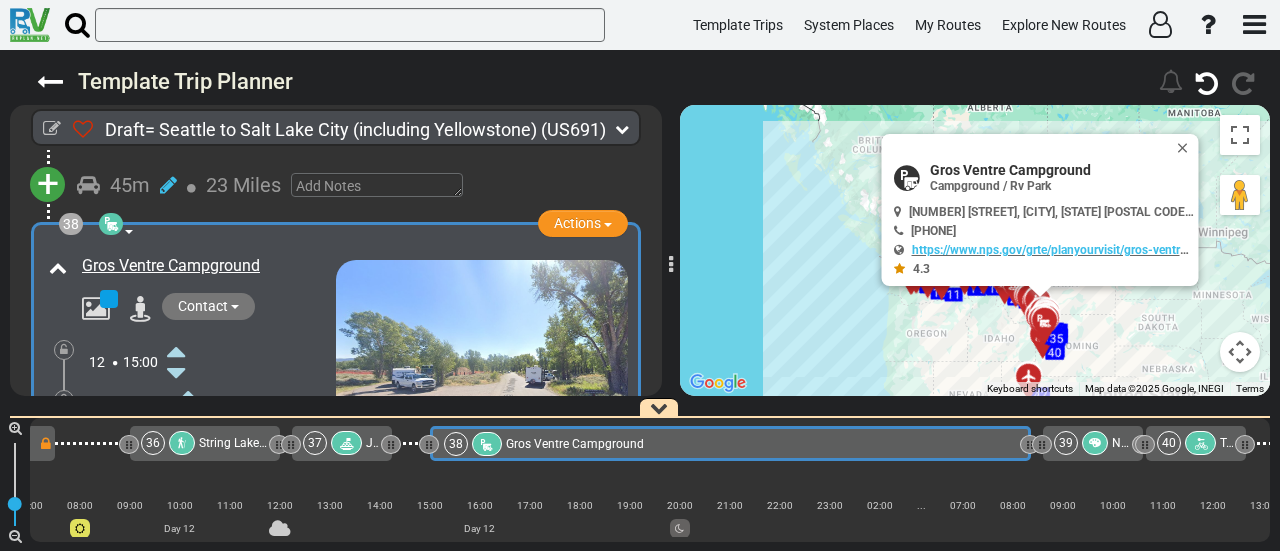 click at bounding box center (176, 461) 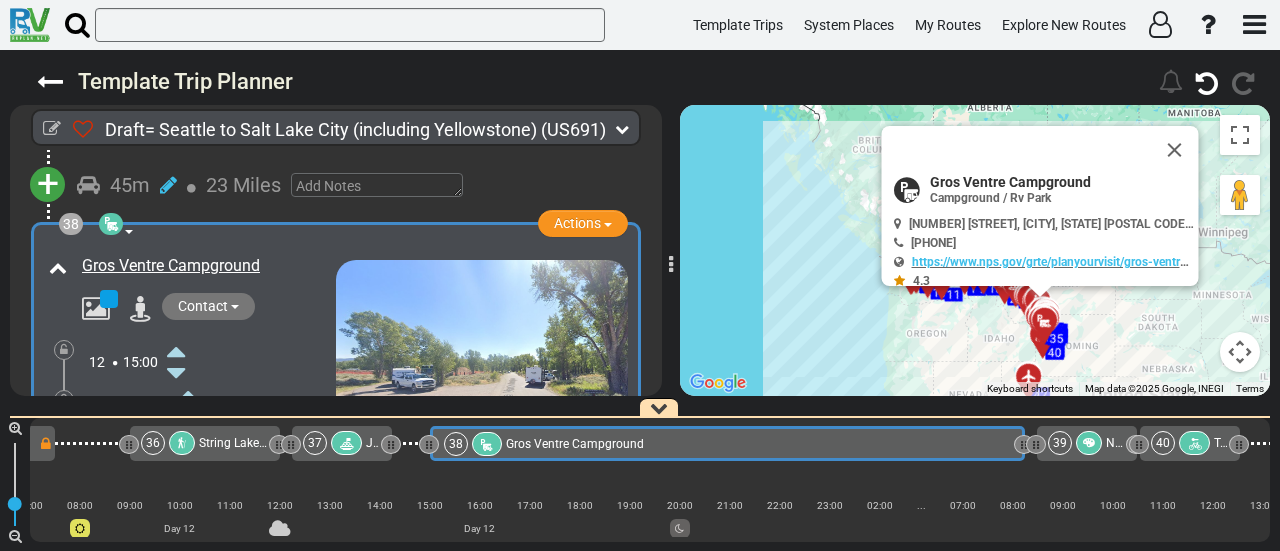 click at bounding box center (176, 461) 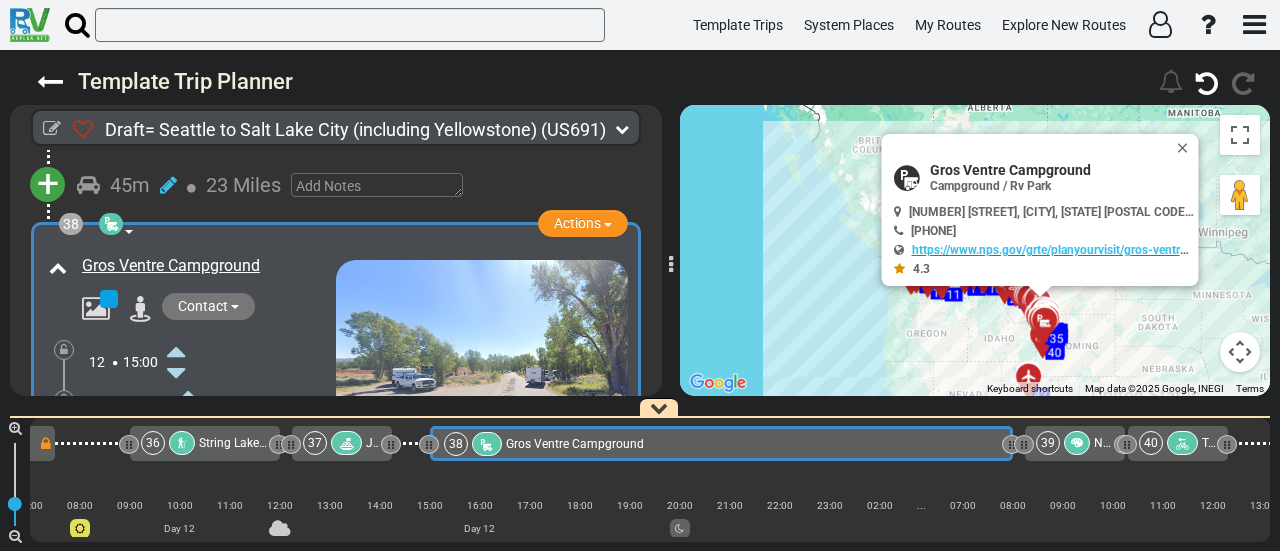 click at bounding box center (64, 400) 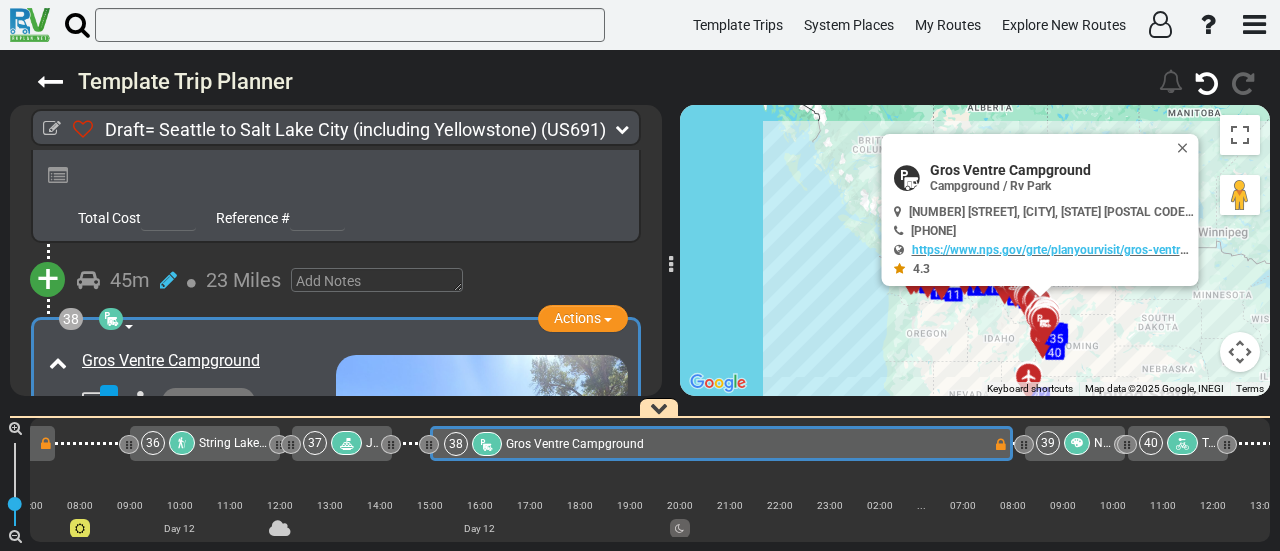 scroll, scrollTop: 14690, scrollLeft: 0, axis: vertical 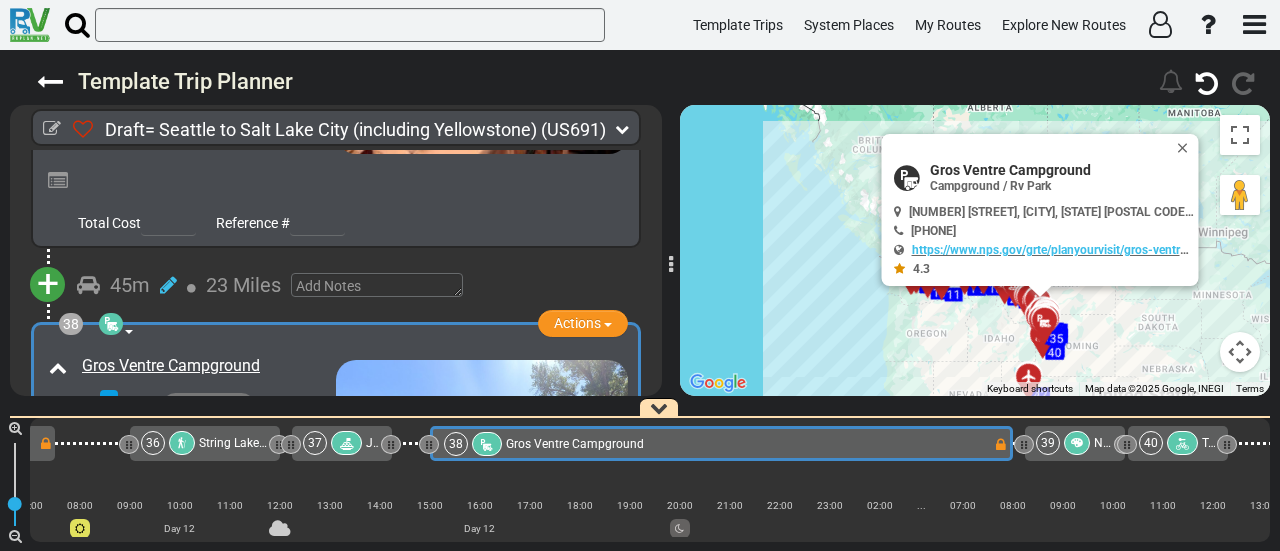 click on "String Lake Trailhead" at bounding box center [256, 443] 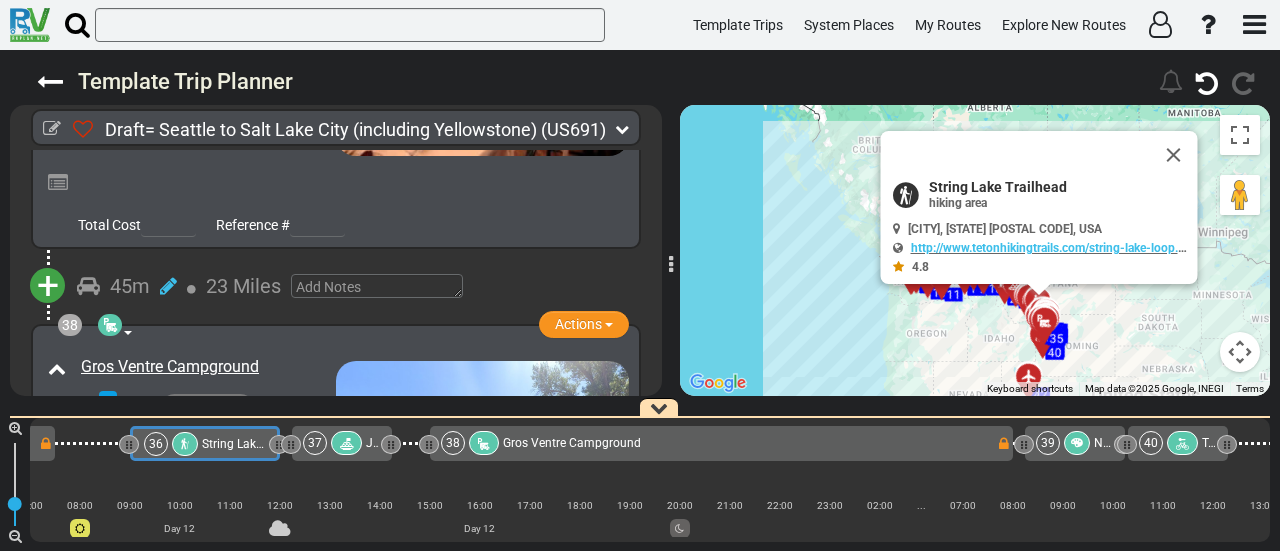scroll, scrollTop: 14628, scrollLeft: 0, axis: vertical 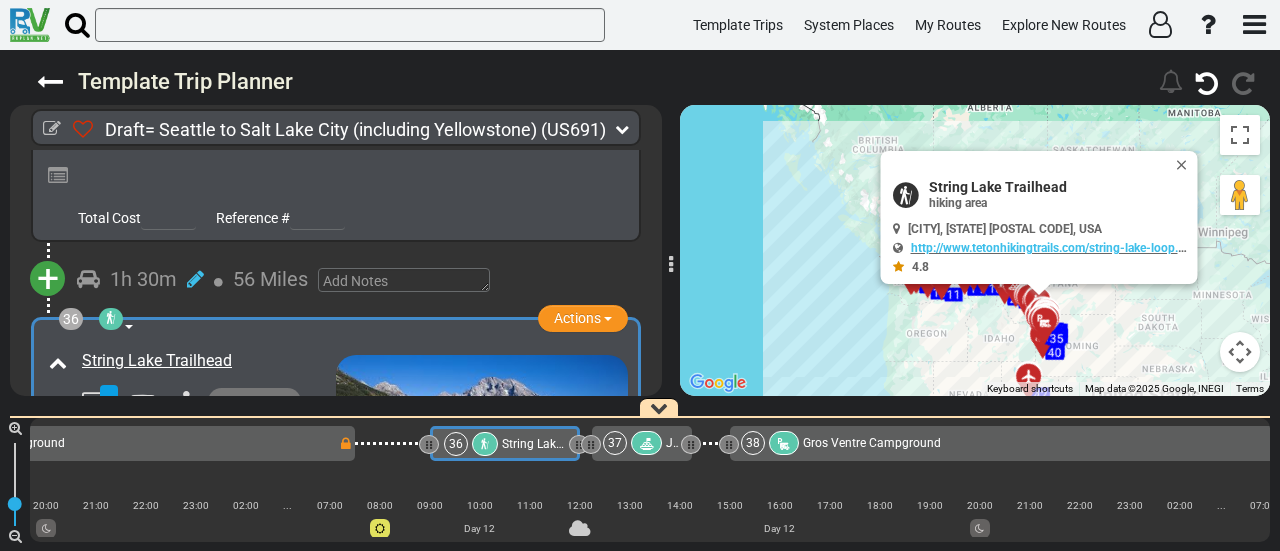 click at bounding box center (784, 443) 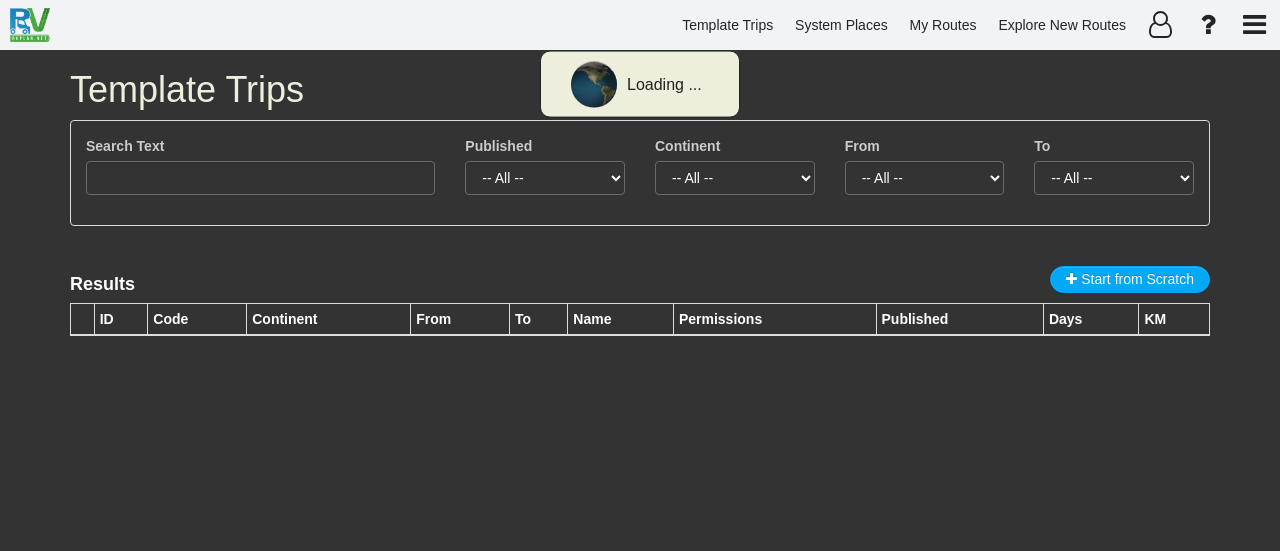 scroll, scrollTop: 0, scrollLeft: 0, axis: both 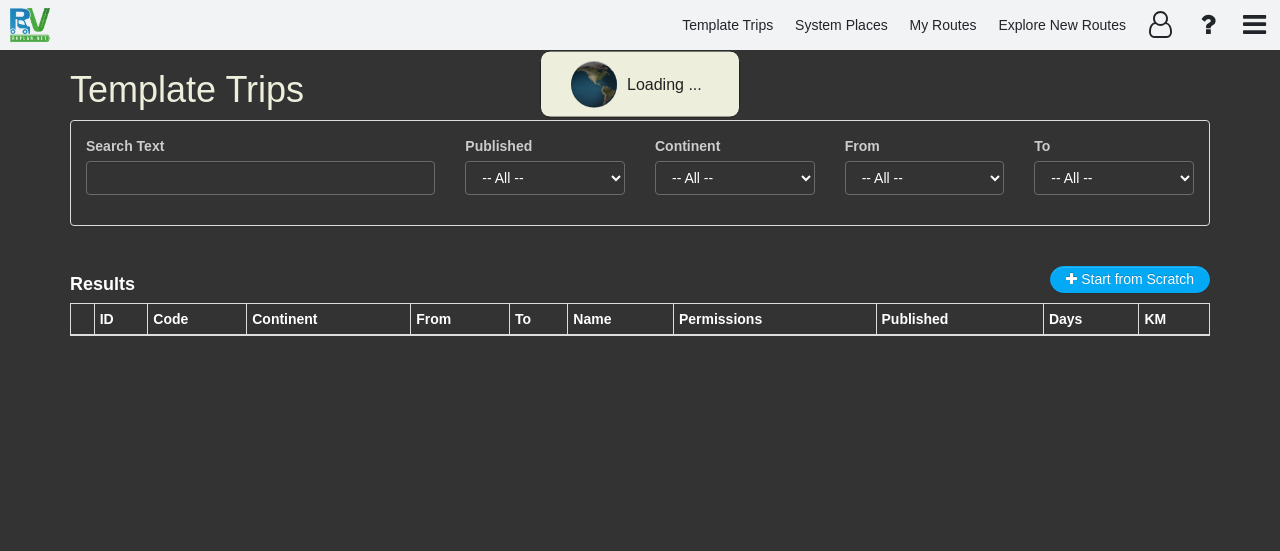 type on "seattle to salt" 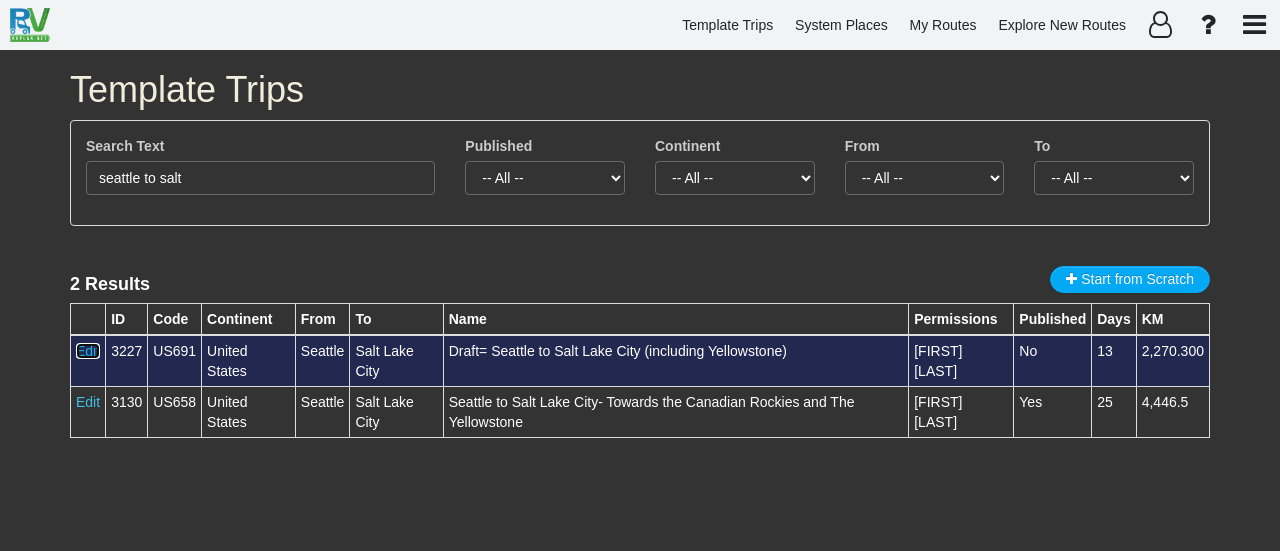 click on "Edit" at bounding box center [88, 351] 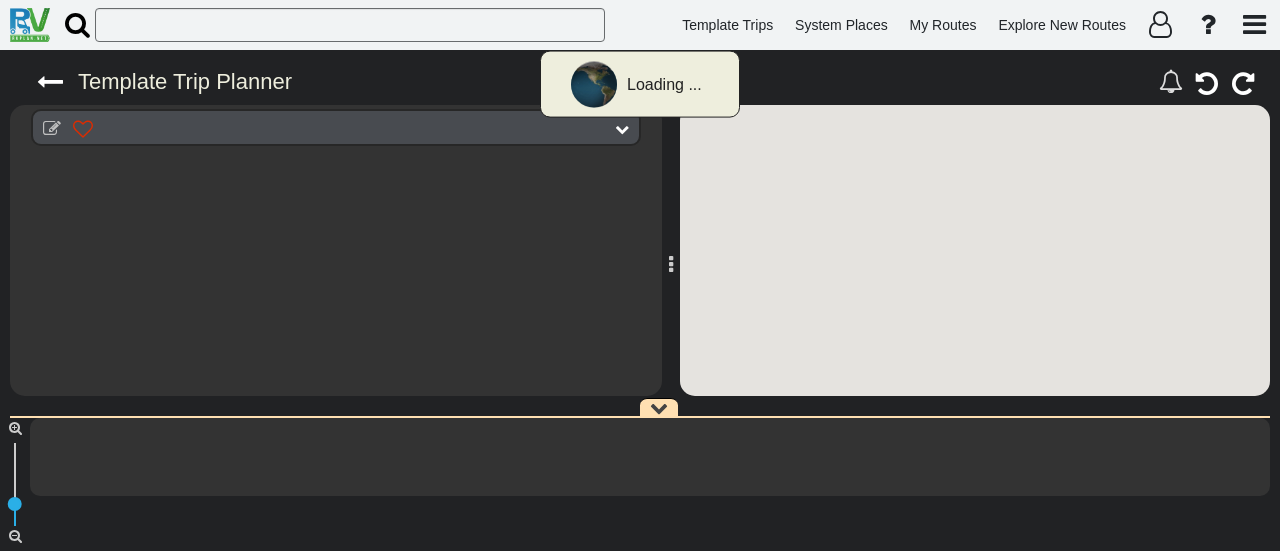 scroll, scrollTop: 0, scrollLeft: 0, axis: both 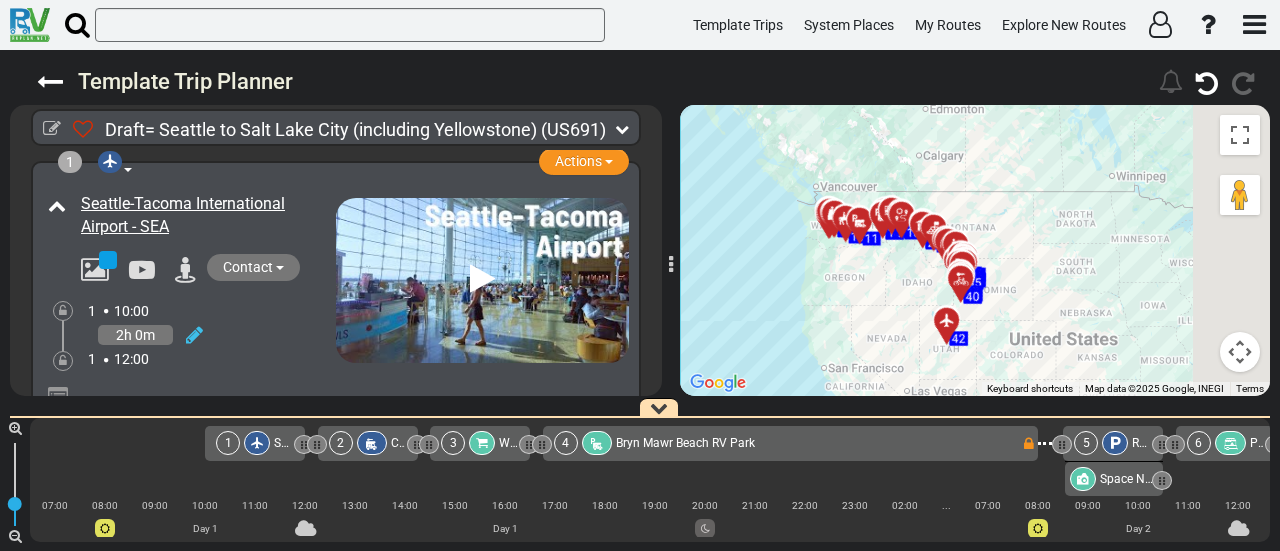 drag, startPoint x: 914, startPoint y: 281, endPoint x: 830, endPoint y: 299, distance: 85.90693 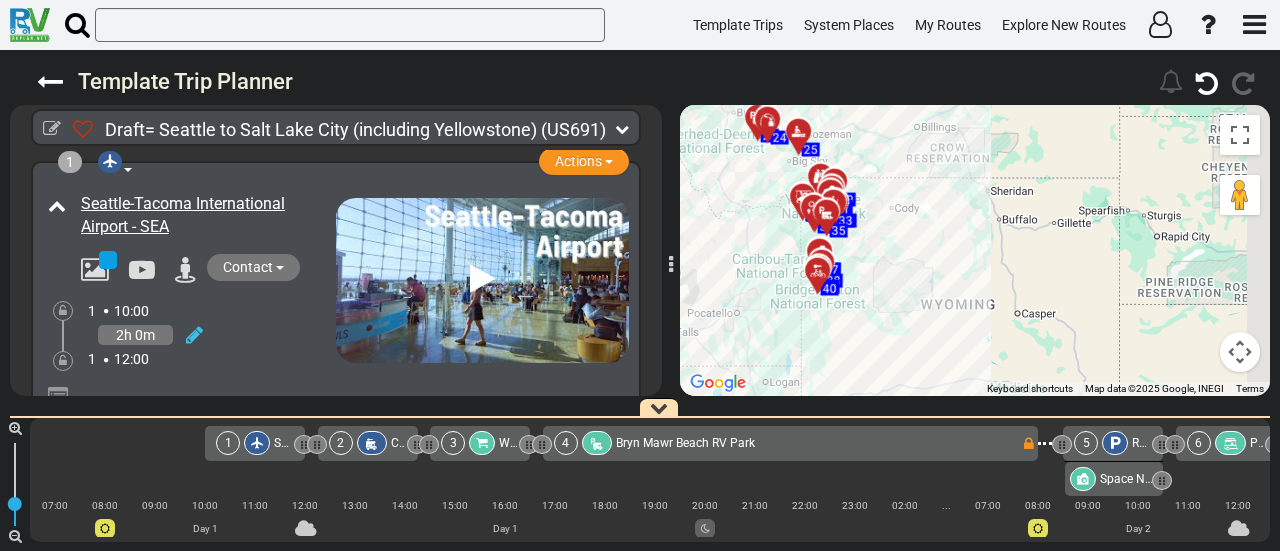 drag, startPoint x: 939, startPoint y: 259, endPoint x: 677, endPoint y: 287, distance: 263.49194 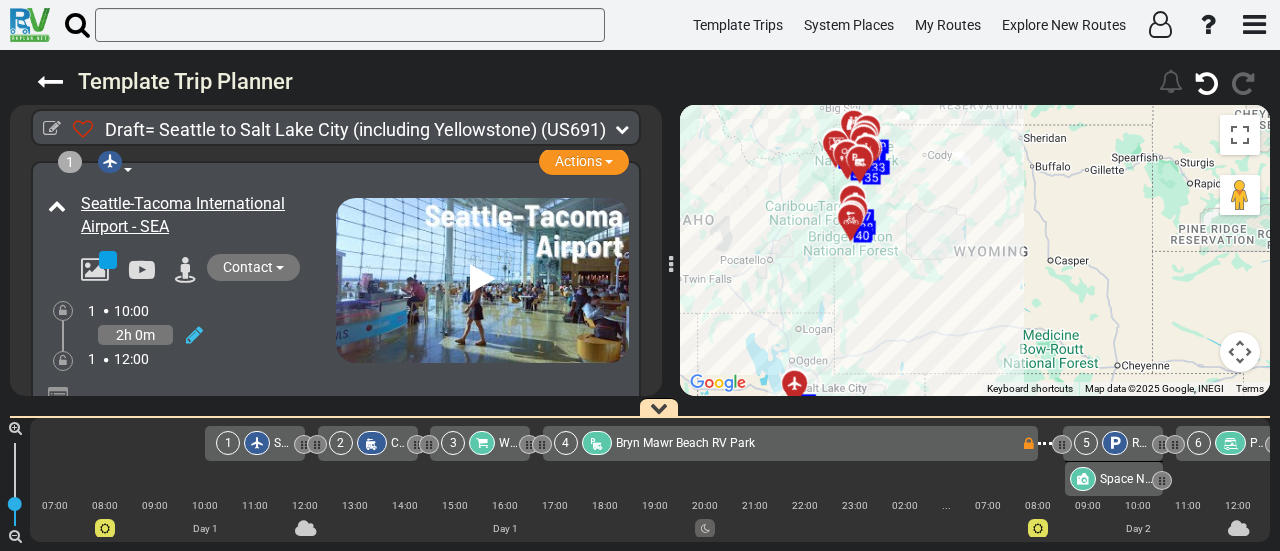 click on "To activate drag with keyboard, press Alt + Enter. Once in keyboard drag state, use the arrow keys to move the marker. To complete the drag, press the Enter key. To cancel, press Escape. 1 2 3 4 5 6 7 8 9 10 11 12 13 14 15 16 17 18 19 20 21 22 23 24 25 26 27 28 29 30 31 32 33 34 35 36 37 38 39 40 41 42" at bounding box center [975, 250] 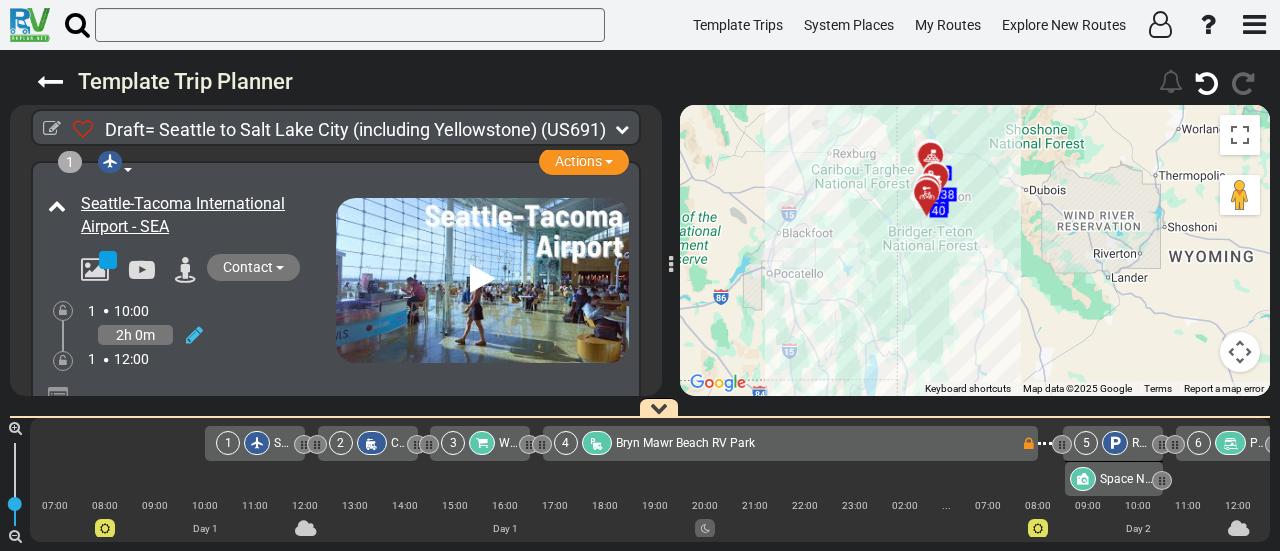 drag, startPoint x: 896, startPoint y: 283, endPoint x: 1114, endPoint y: 280, distance: 218.02065 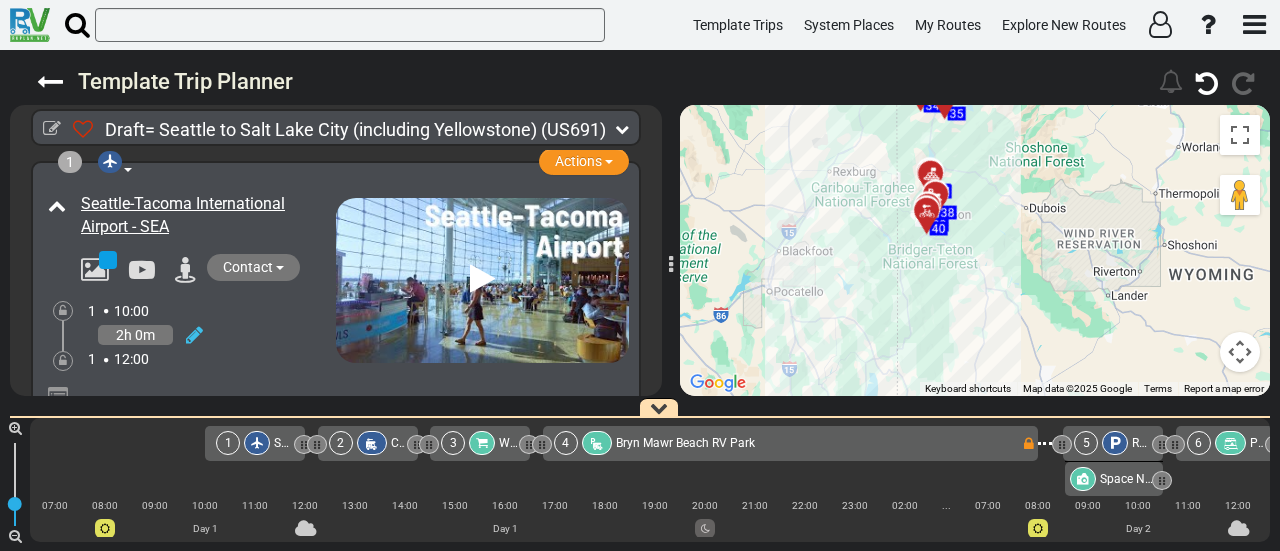 click on "To activate drag with keyboard, press Alt + Enter. Once in keyboard drag state, use the arrow keys to move the marker. To complete the drag, press the Enter key. To cancel, press Escape. 17 18 19 20 21 22 23 24 25 26 27 28 29 30 31 32 33 34 35 36 37 38 39 40 41 42 1 2 3 4 5 6 7 8 9 10 11 12 13 14 15 16" at bounding box center (975, 250) 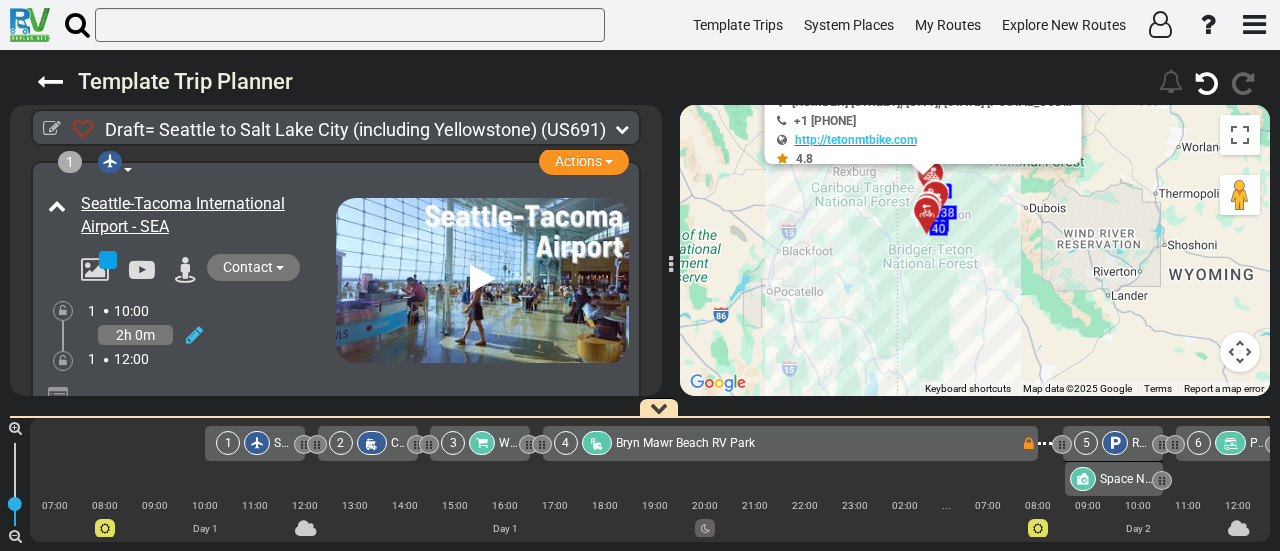 scroll, scrollTop: 11902, scrollLeft: 0, axis: vertical 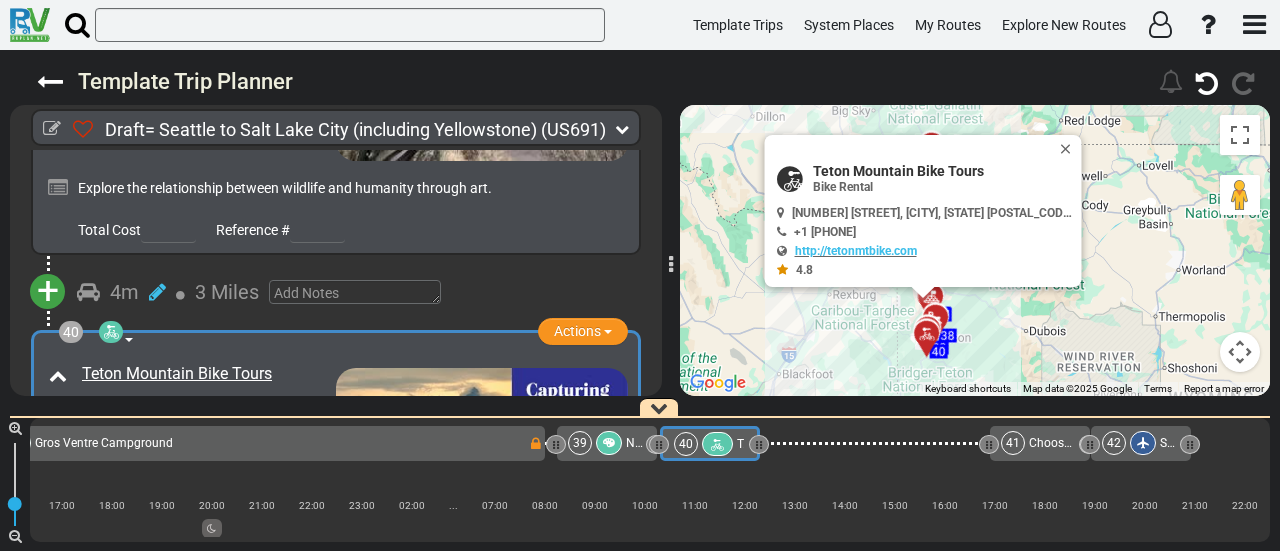 click at bounding box center (609, 443) 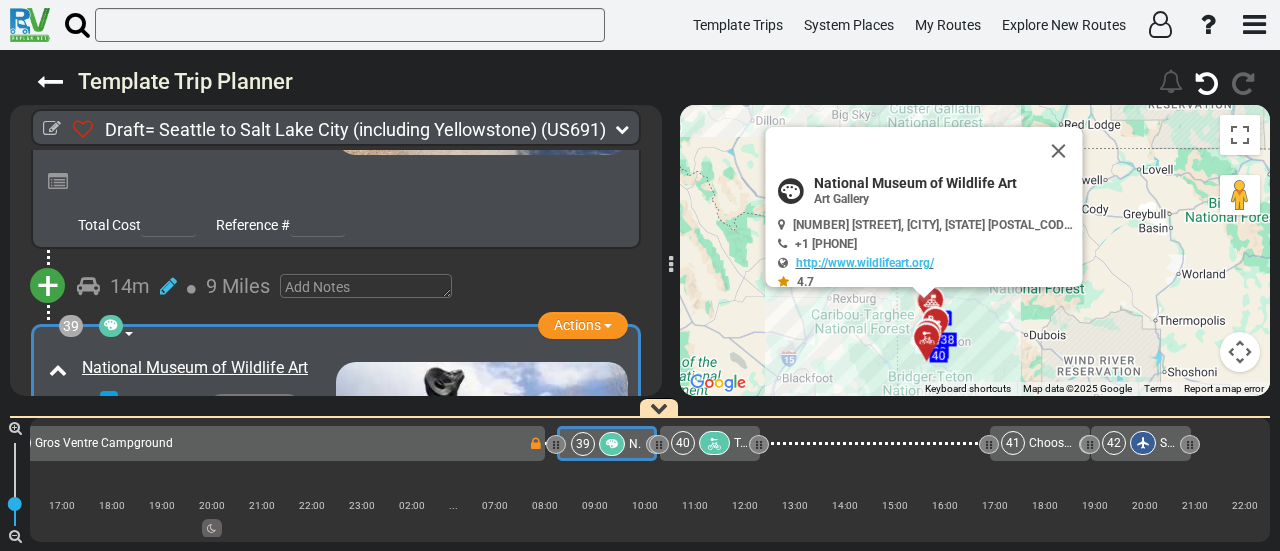 scroll, scrollTop: 15080, scrollLeft: 0, axis: vertical 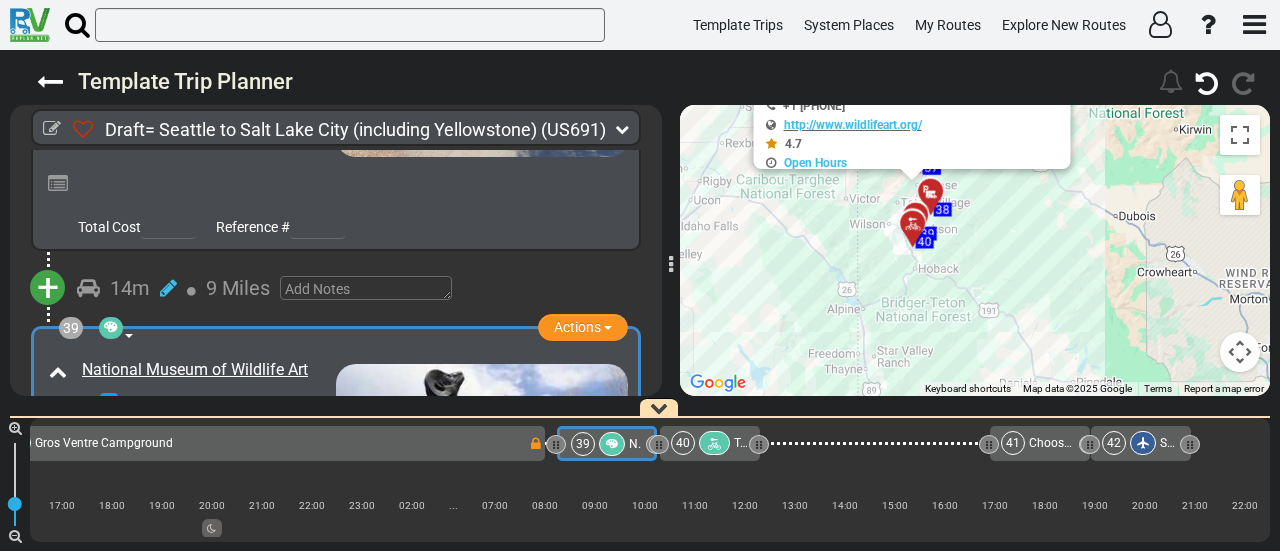 drag, startPoint x: 982, startPoint y: 345, endPoint x: 1056, endPoint y: 216, distance: 148.71785 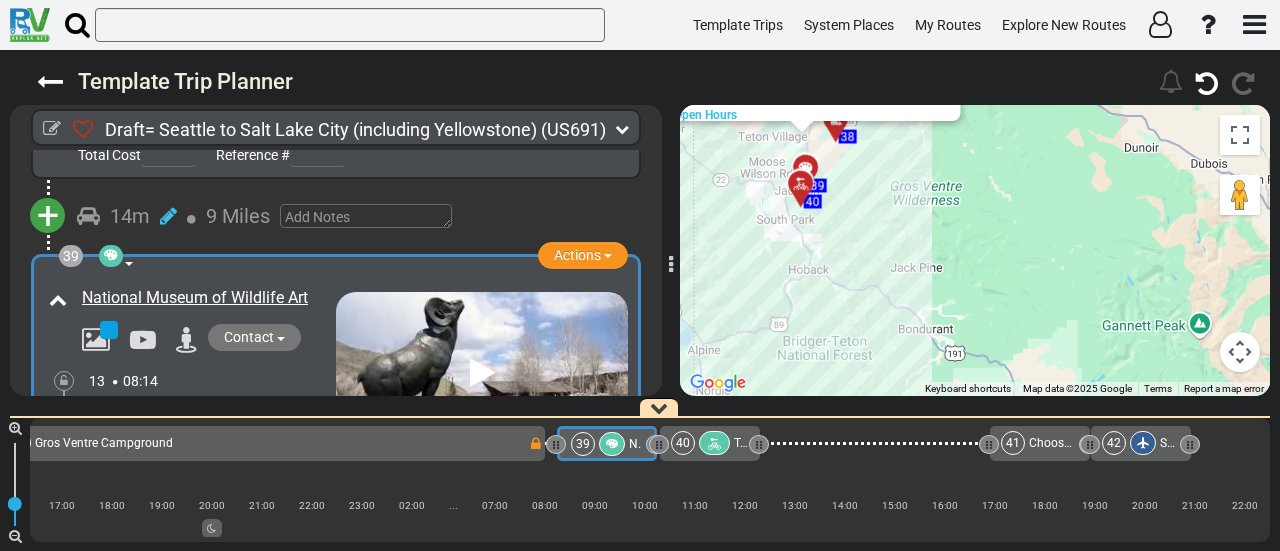 scroll, scrollTop: 15160, scrollLeft: 0, axis: vertical 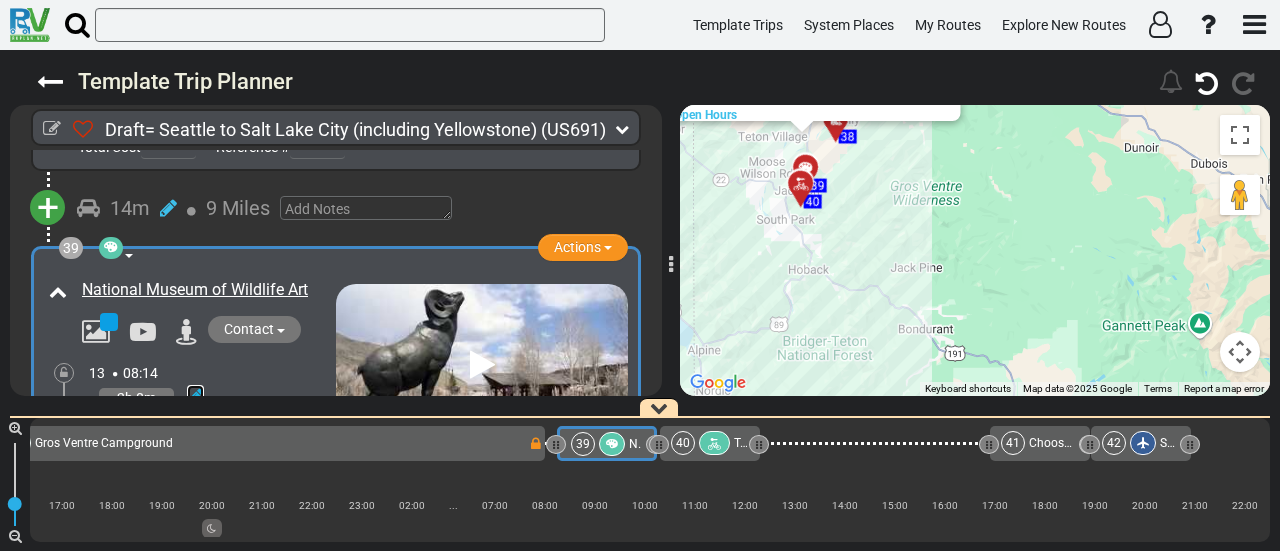 click at bounding box center [195, 397] 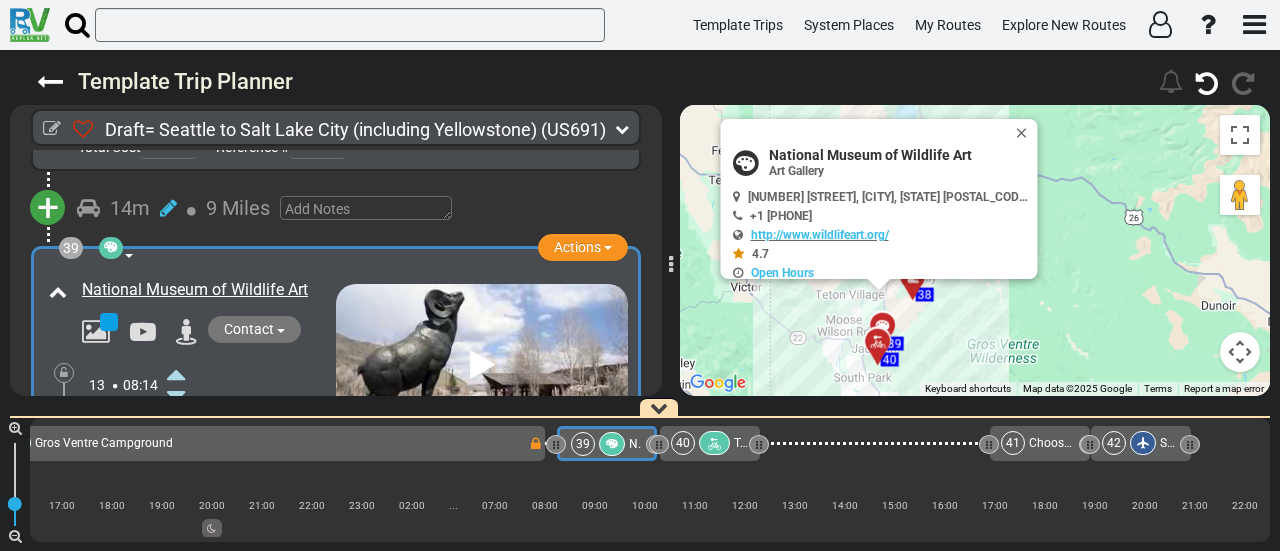 drag, startPoint x: 178, startPoint y: 271, endPoint x: 543, endPoint y: 351, distance: 373.66428 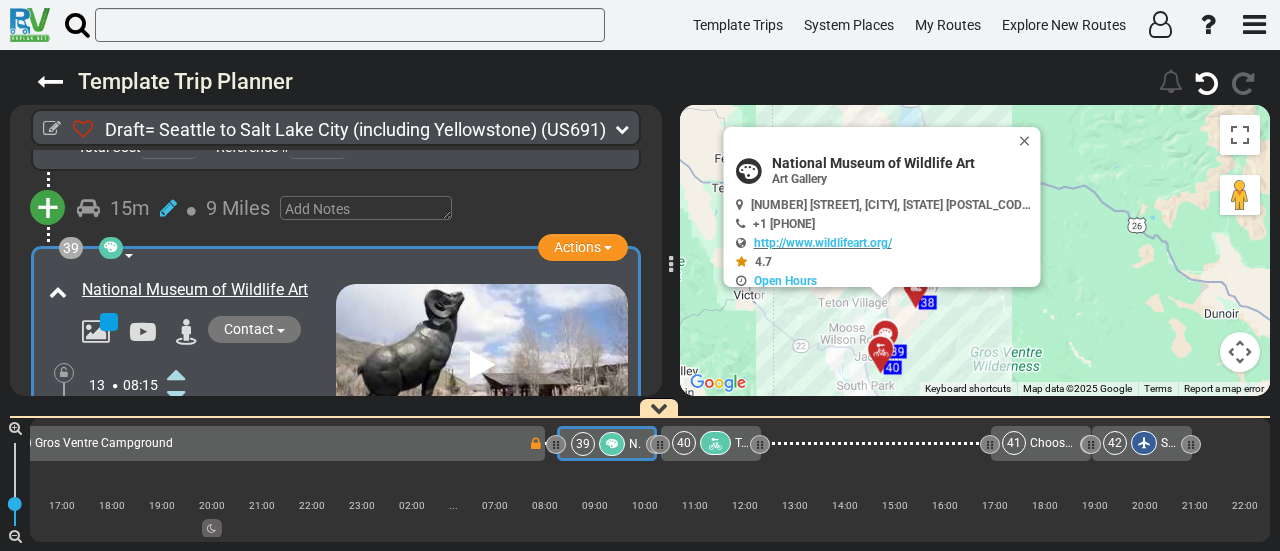 click on "National Museum of Wildlife Art" at bounding box center (902, 163) 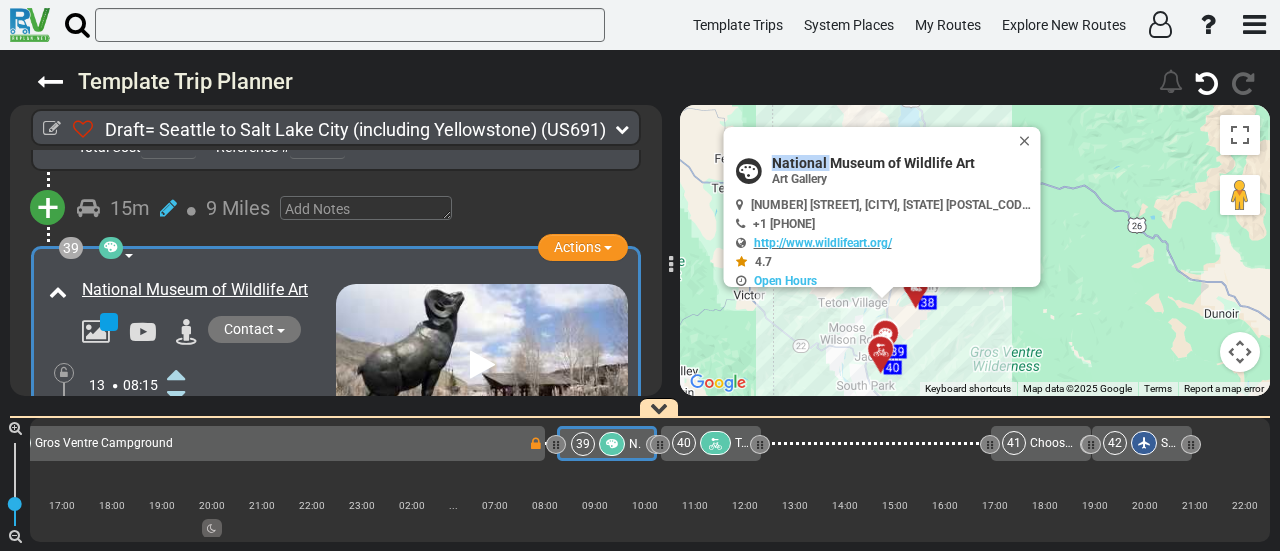 click on "National Museum of Wildlife Art" at bounding box center [902, 163] 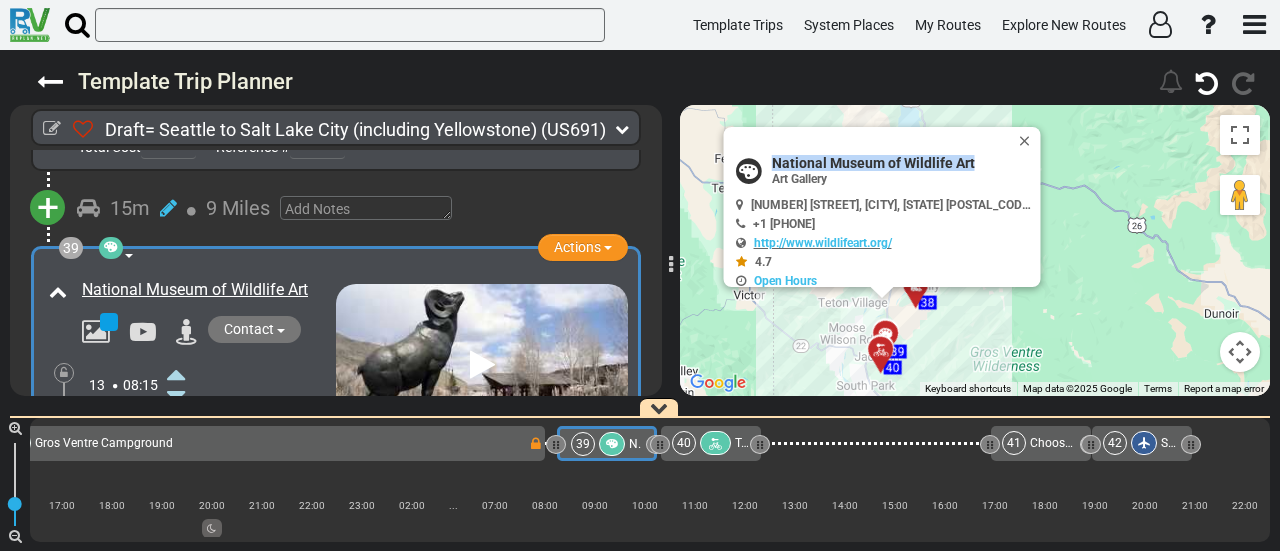 click on "National Museum of Wildlife Art" at bounding box center (902, 163) 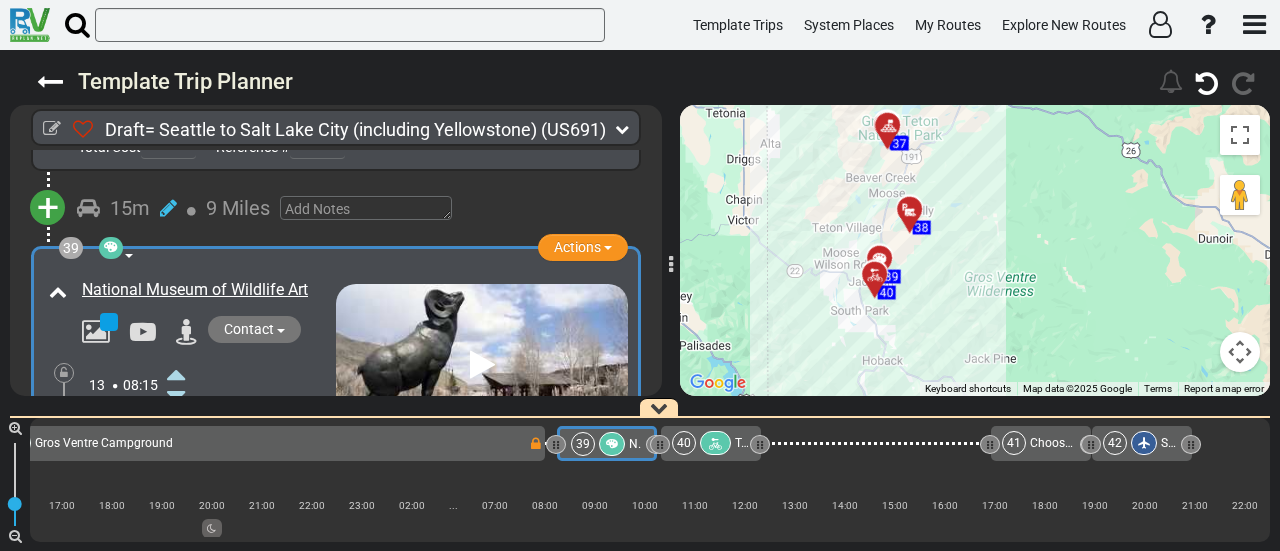drag, startPoint x: 1011, startPoint y: 275, endPoint x: 1012, endPoint y: 185, distance: 90.005554 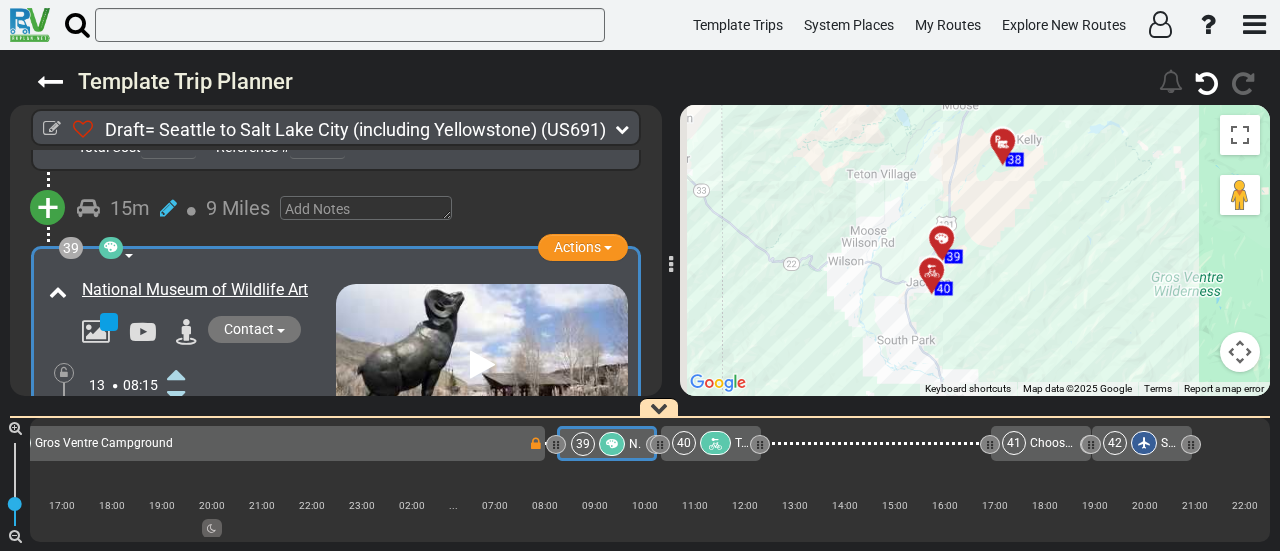 drag, startPoint x: 882, startPoint y: 277, endPoint x: 1122, endPoint y: 216, distance: 247.63077 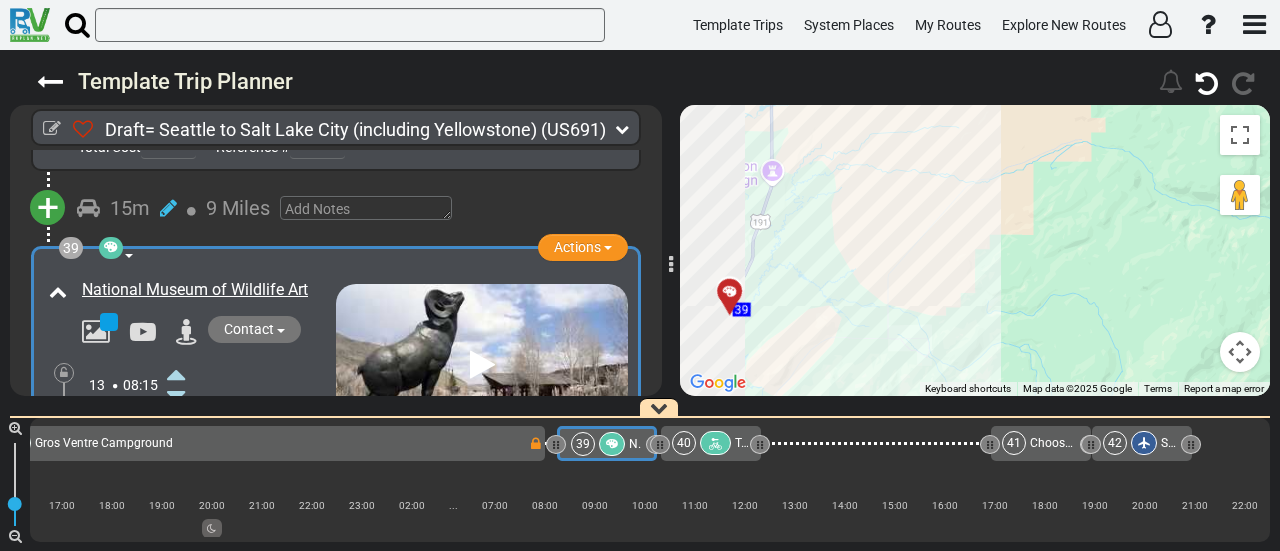 drag, startPoint x: 937, startPoint y: 285, endPoint x: 1226, endPoint y: 251, distance: 290.99313 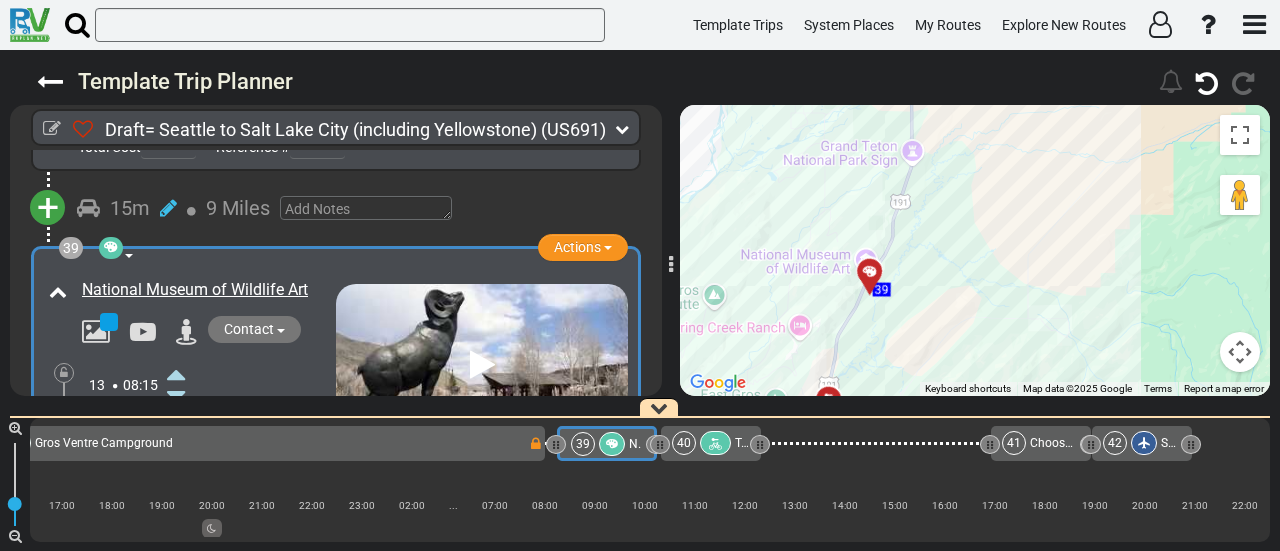 click at bounding box center [869, 271] 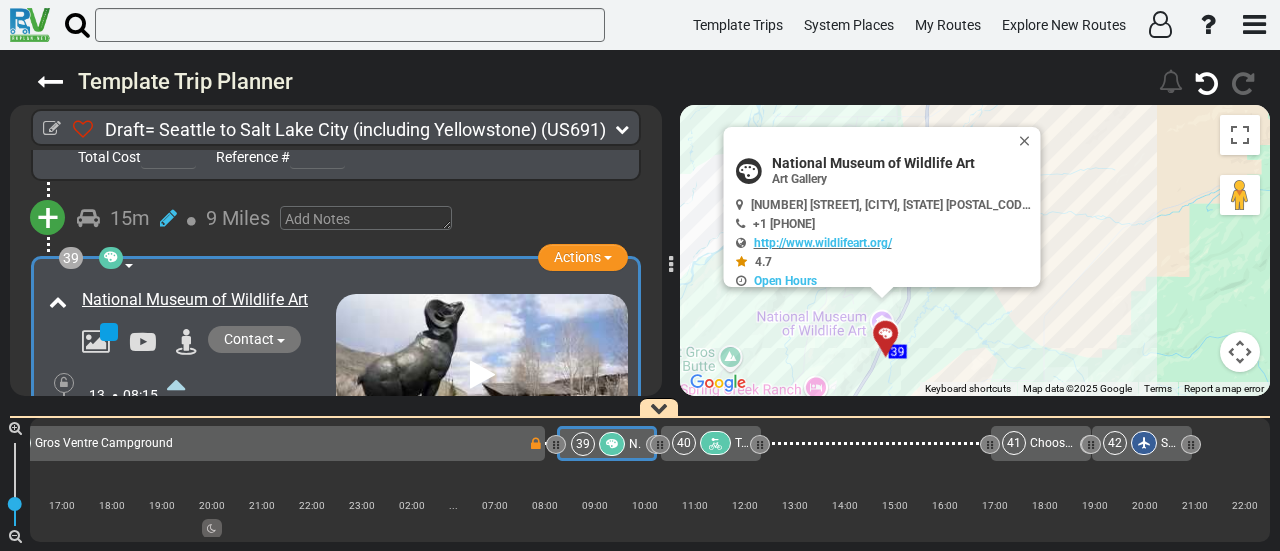 scroll, scrollTop: 15180, scrollLeft: 0, axis: vertical 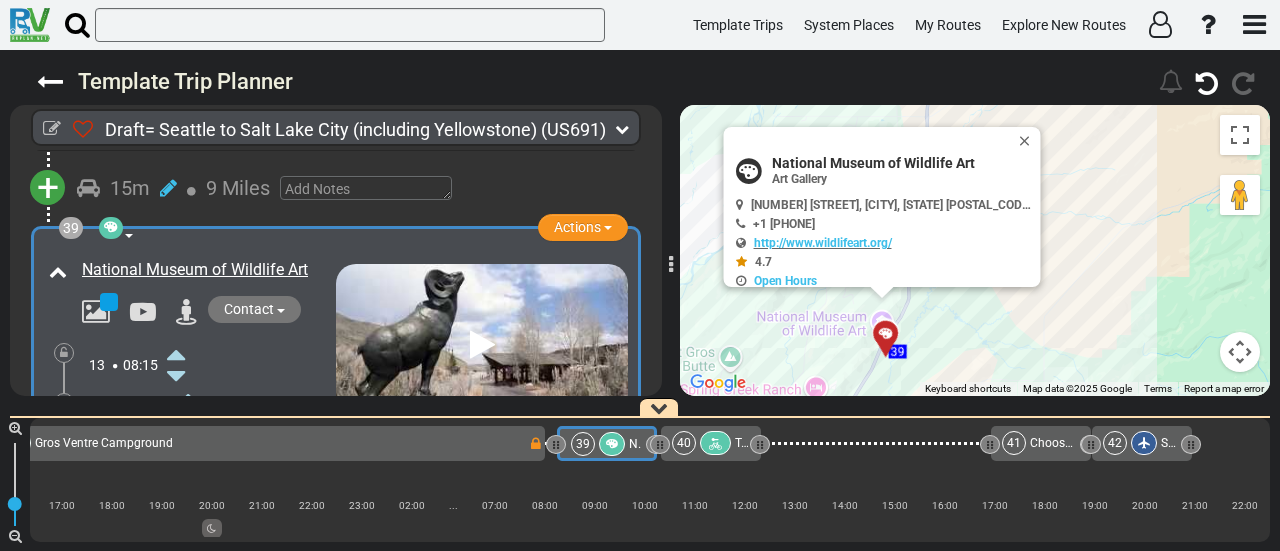 click at bounding box center (176, 442) 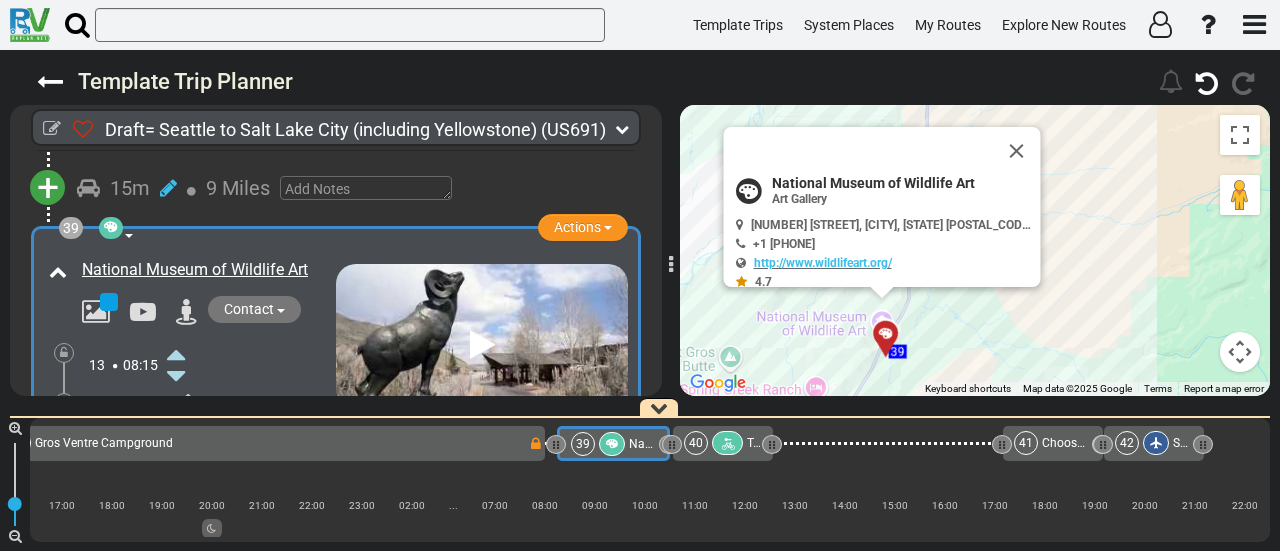 click at bounding box center [176, 442] 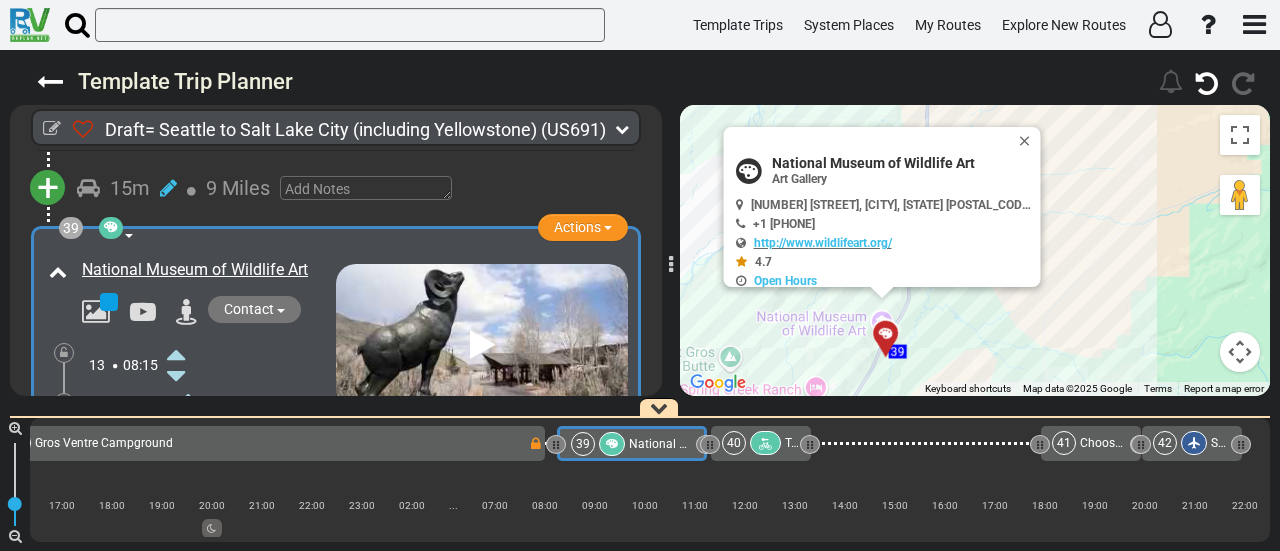 click at bounding box center [176, 464] 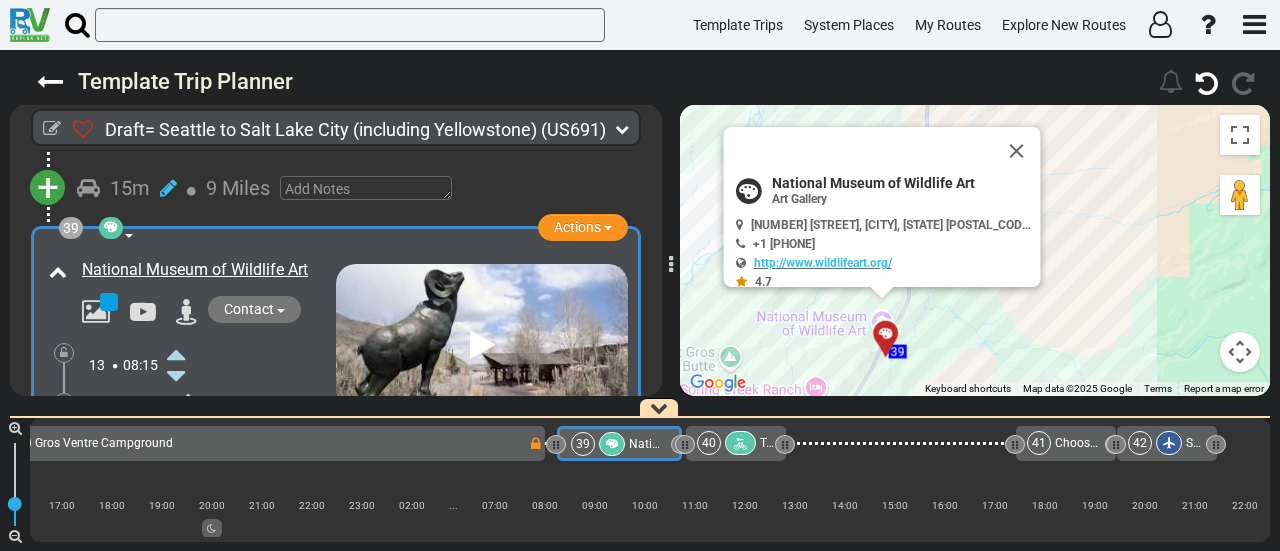 click at bounding box center [176, 464] 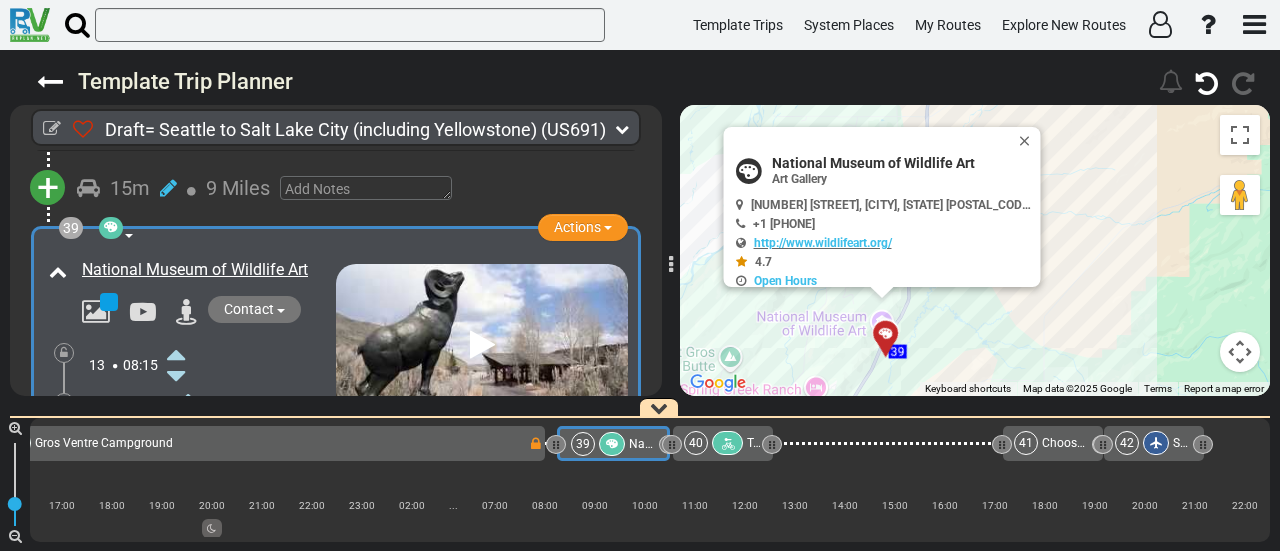 click at bounding box center [176, 442] 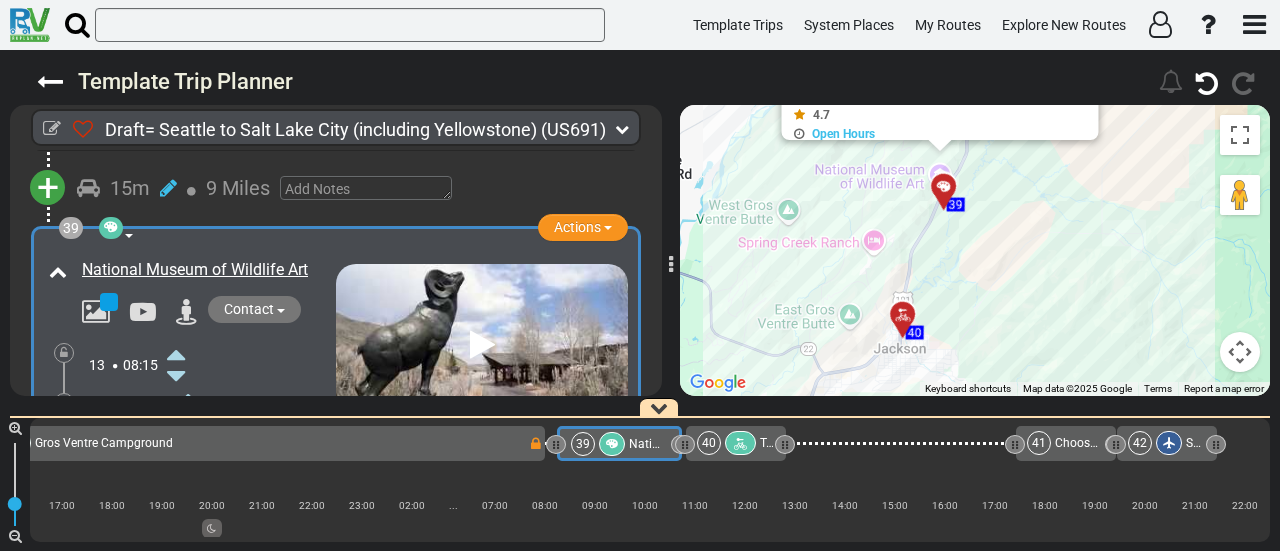 drag, startPoint x: 986, startPoint y: 293, endPoint x: 1045, endPoint y: 199, distance: 110.98198 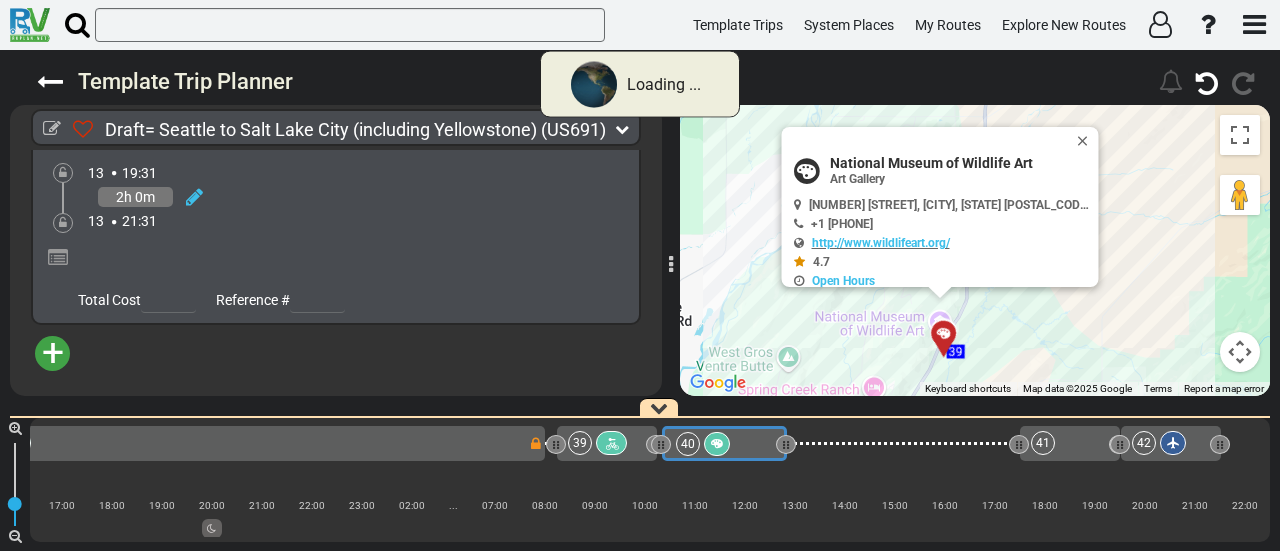 scroll, scrollTop: 13054, scrollLeft: 0, axis: vertical 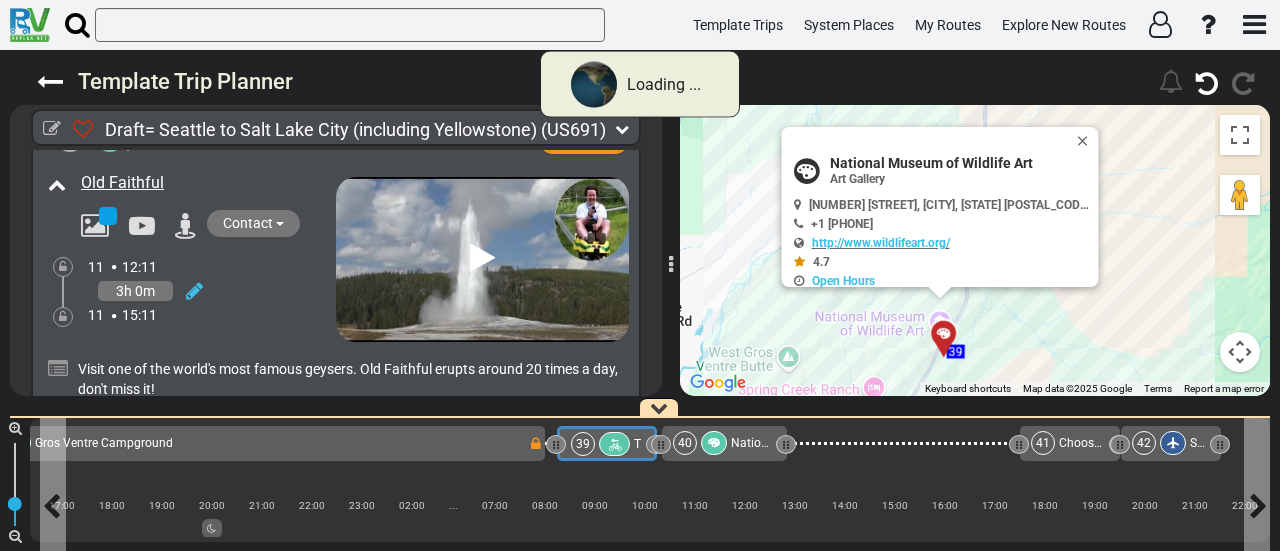 click at bounding box center (614, 445) 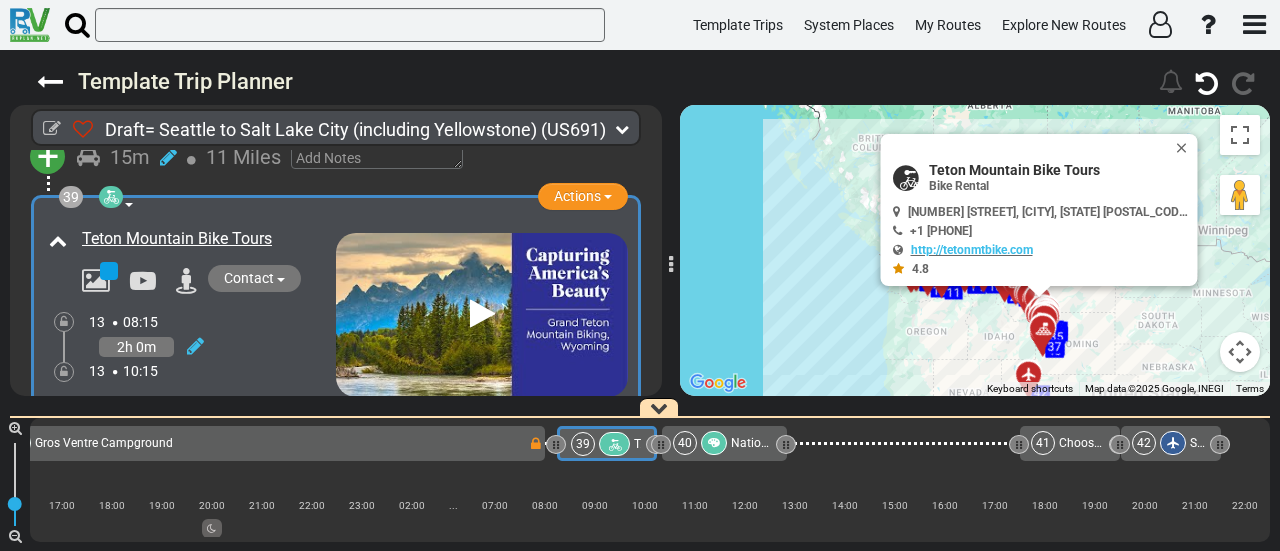 scroll, scrollTop: 15080, scrollLeft: 0, axis: vertical 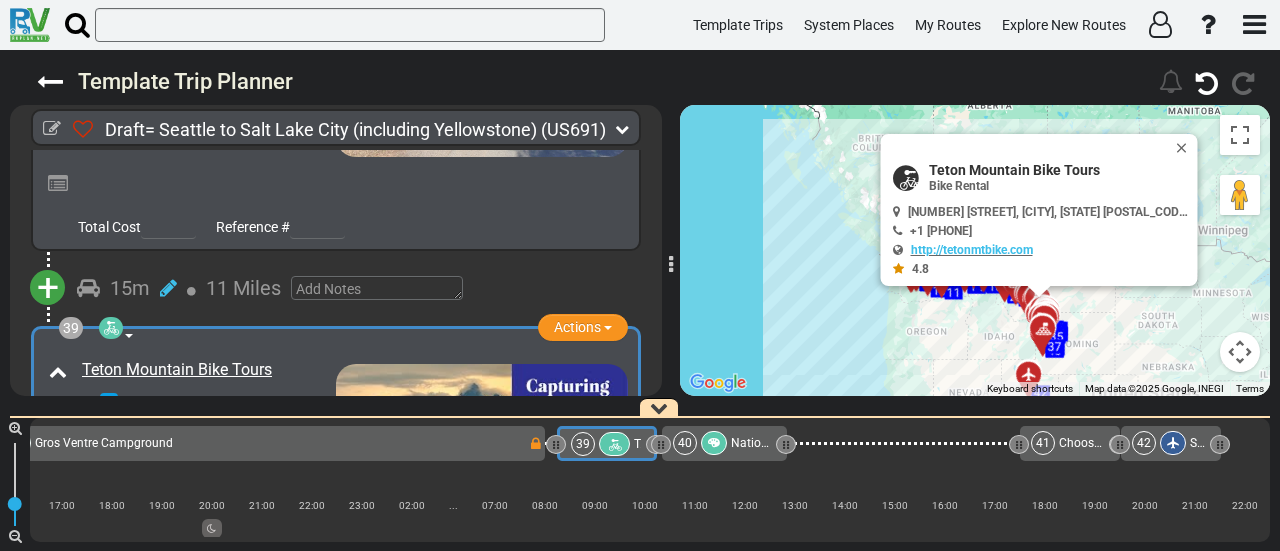 click on "Teton Mountain Bike Tours" at bounding box center (1059, 170) 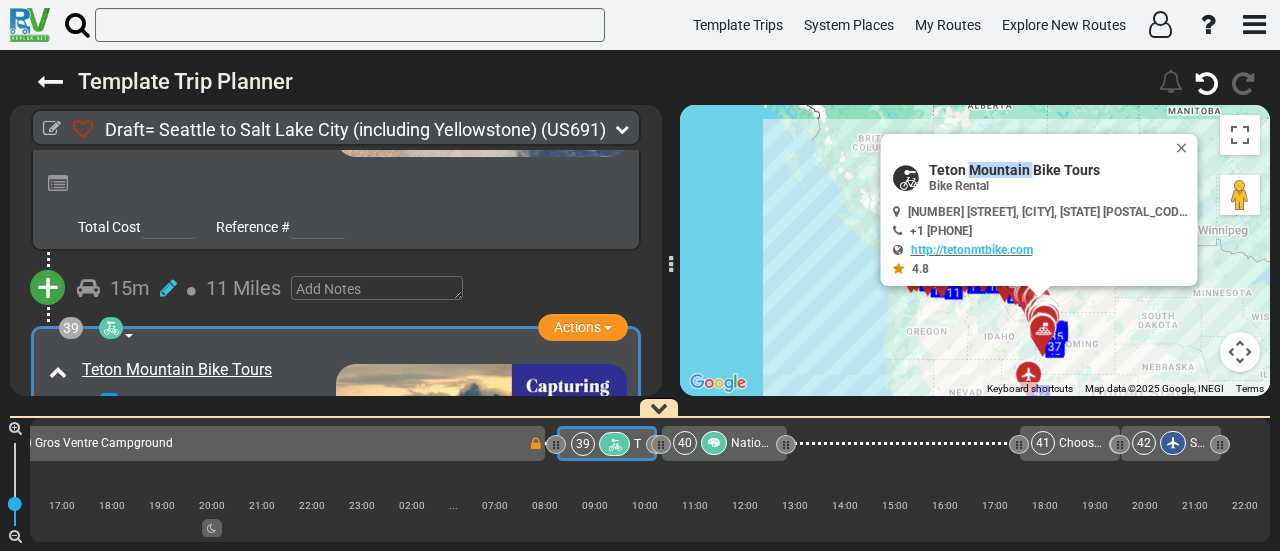 click on "Teton Mountain Bike Tours" at bounding box center [1059, 170] 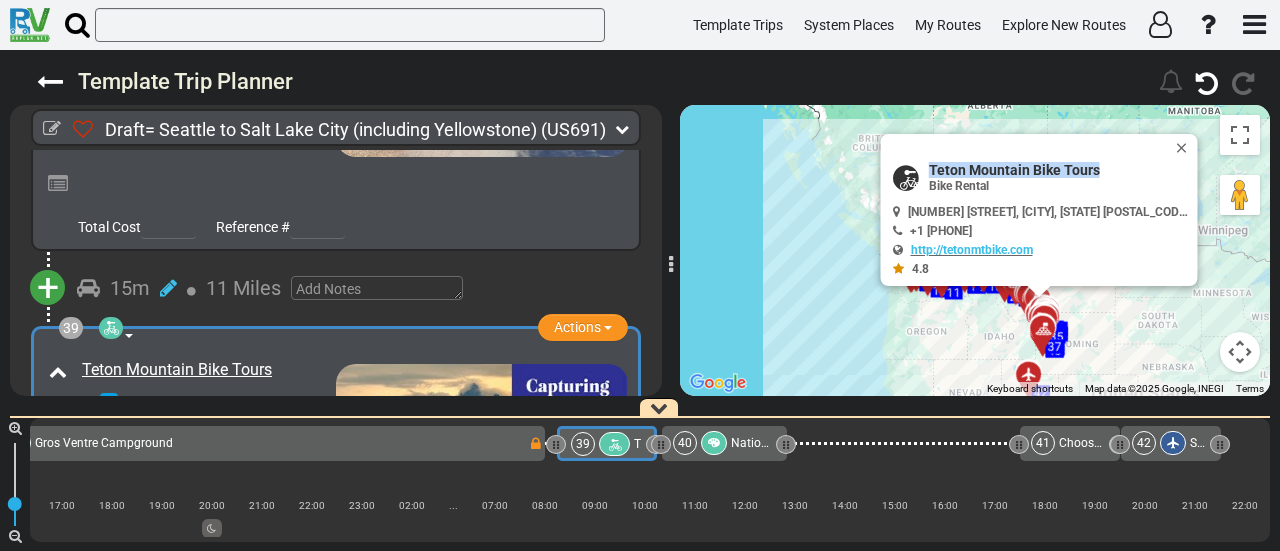 click on "Teton Mountain Bike Tours" at bounding box center (1059, 170) 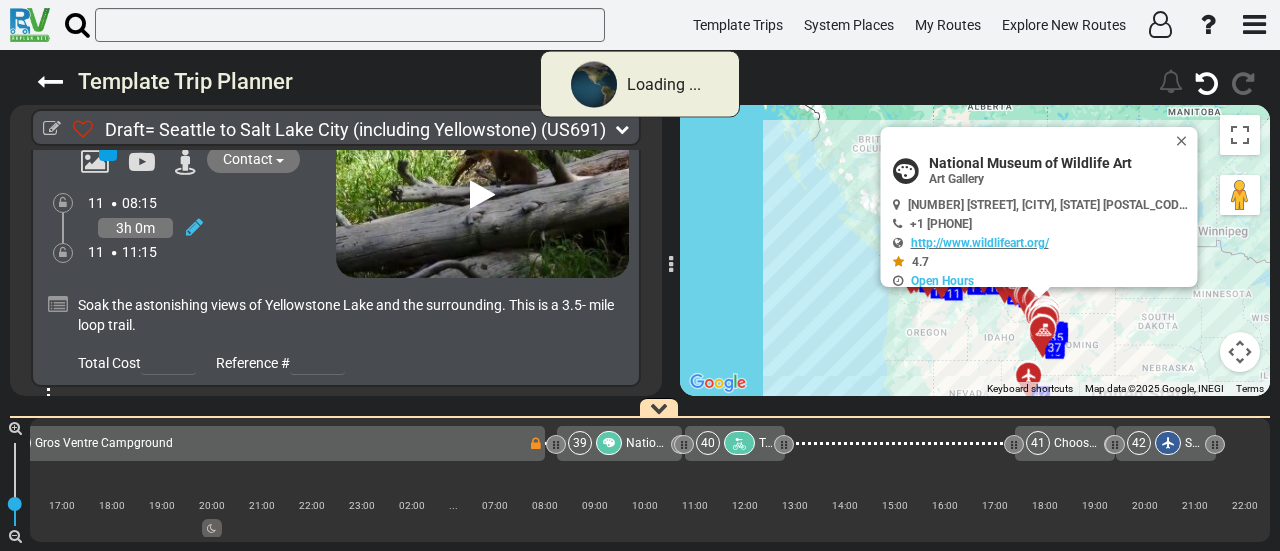 scroll, scrollTop: 15080, scrollLeft: 0, axis: vertical 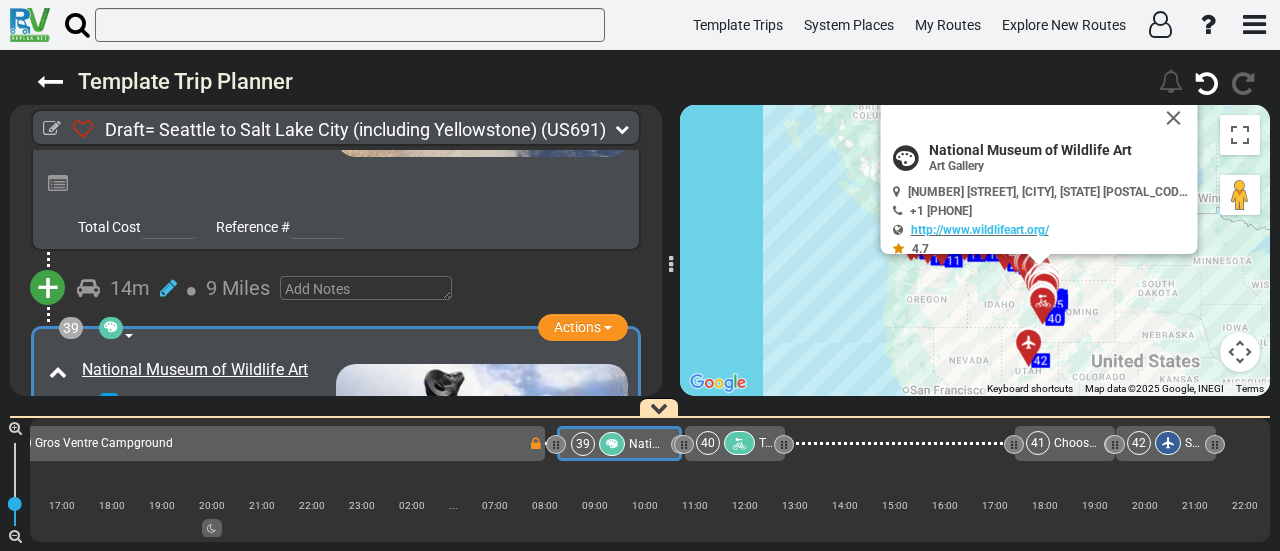 click on "38
Gros Ventre Campground" at bounding box center (250, 443) 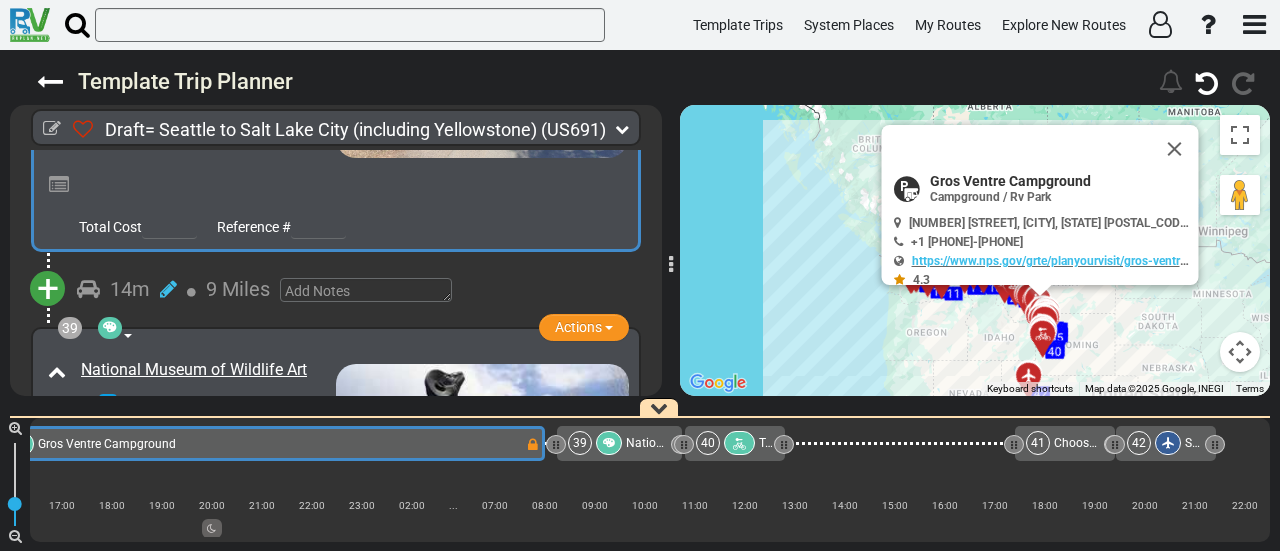 scroll, scrollTop: 0, scrollLeft: 10695, axis: horizontal 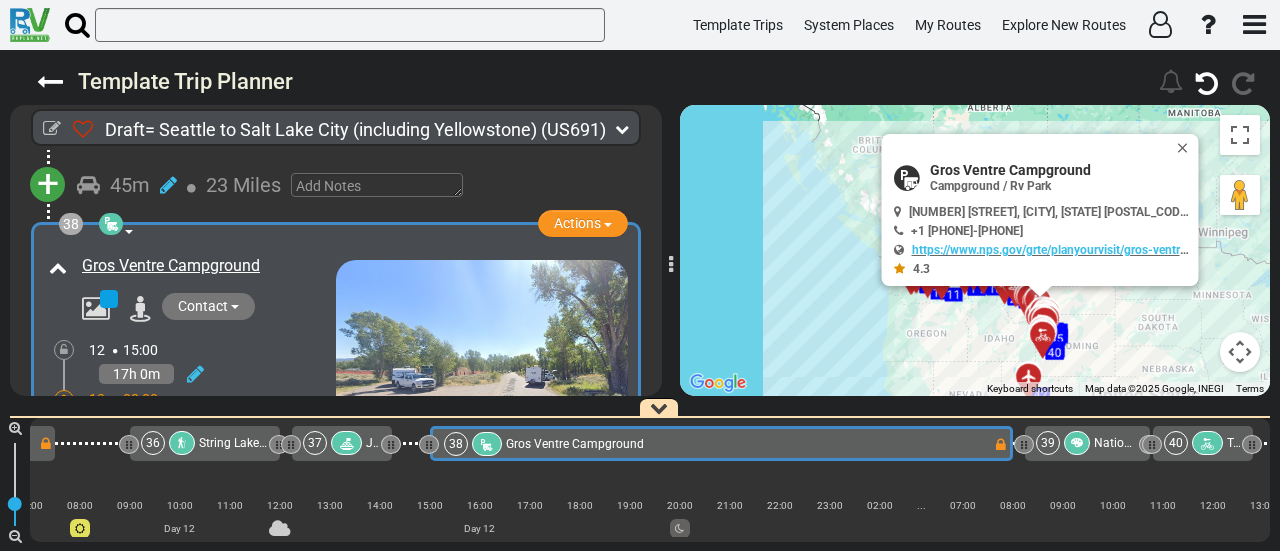 click at bounding box center [64, 400] 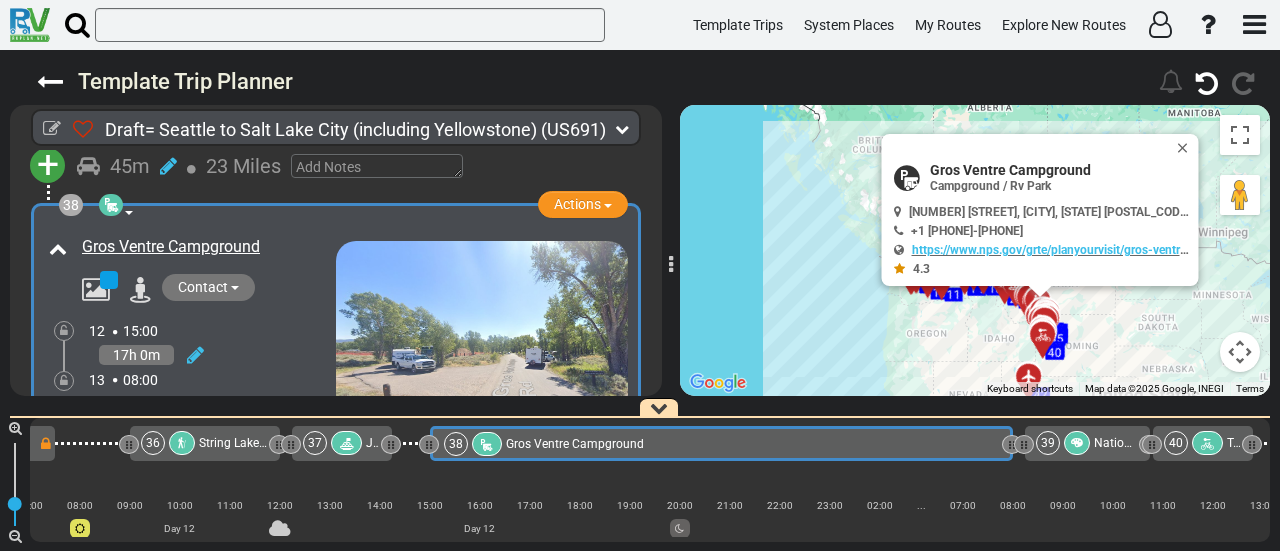 scroll, scrollTop: 14810, scrollLeft: 0, axis: vertical 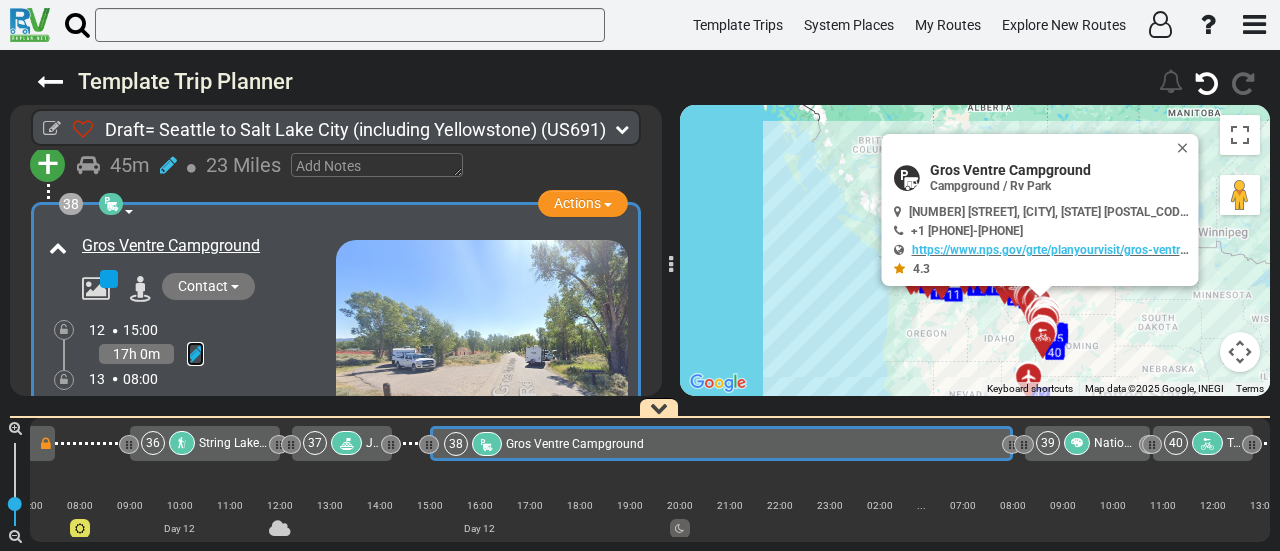 click at bounding box center (195, 354) 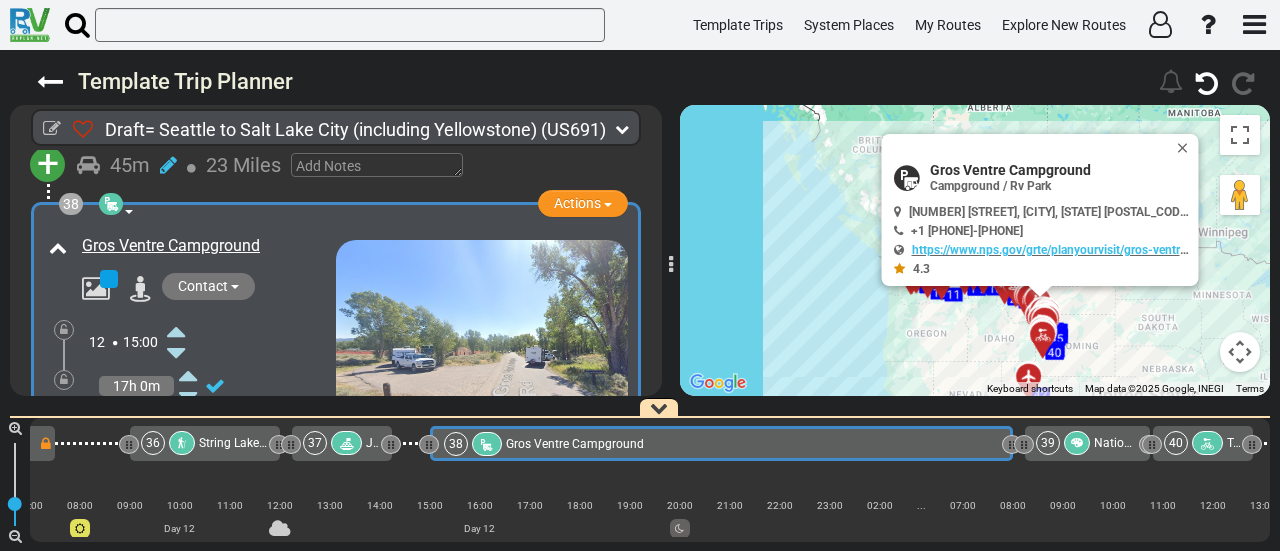 click at bounding box center [176, 419] 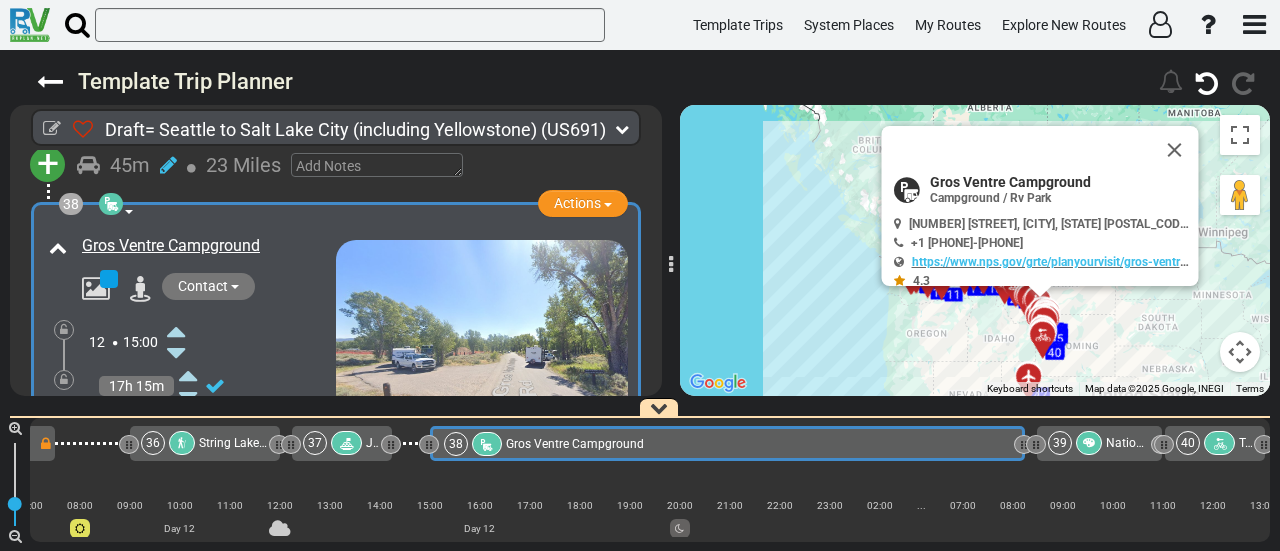 click at bounding box center (176, 419) 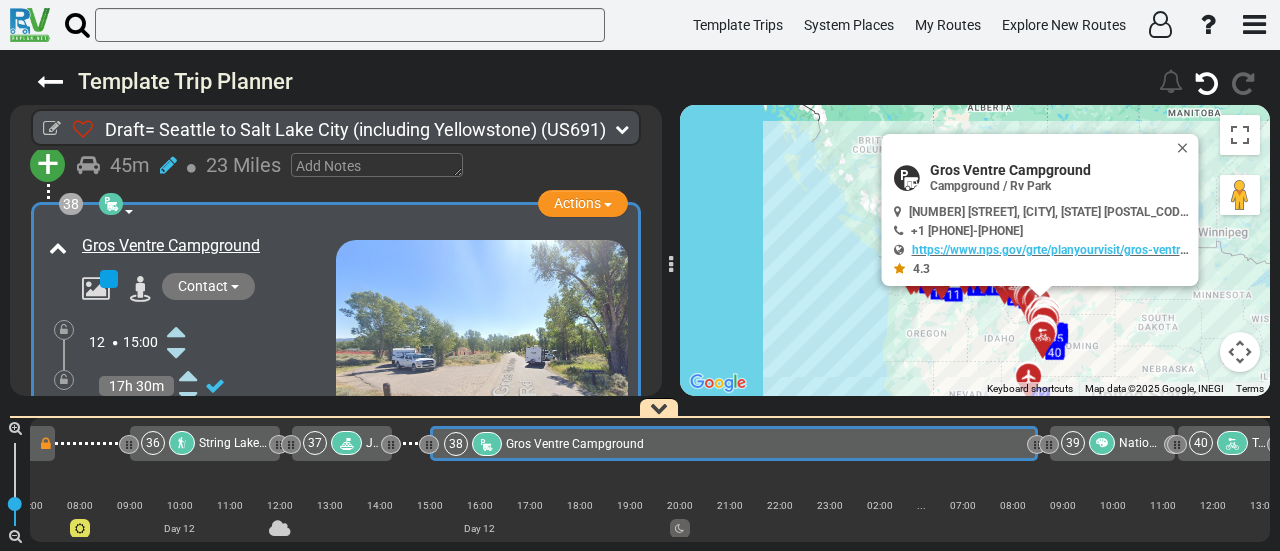 click at bounding box center [176, 419] 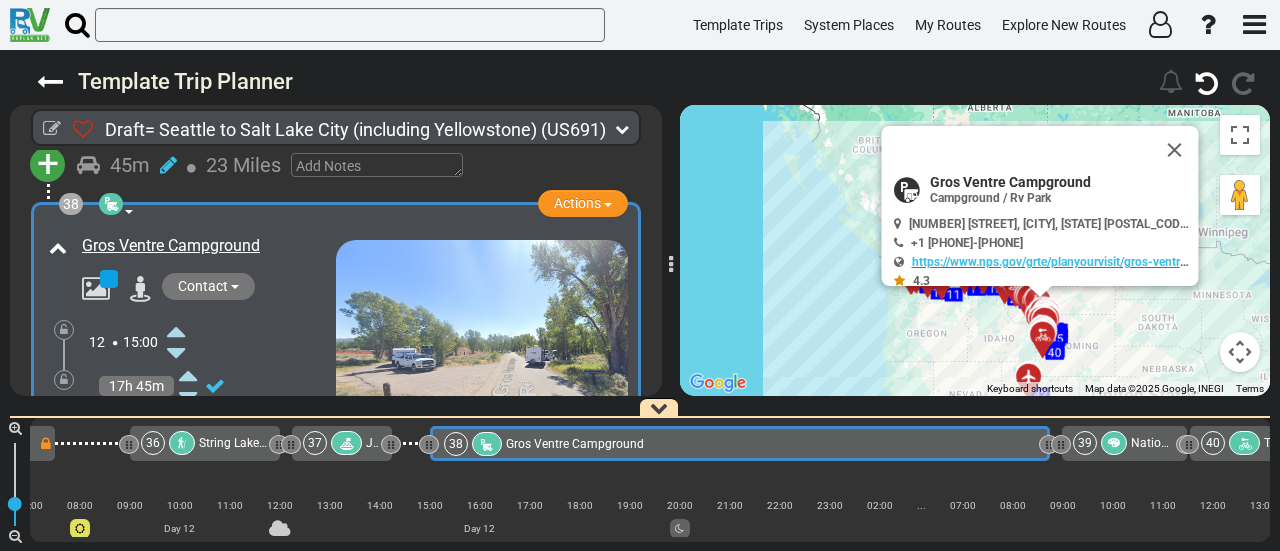 click at bounding box center (176, 419) 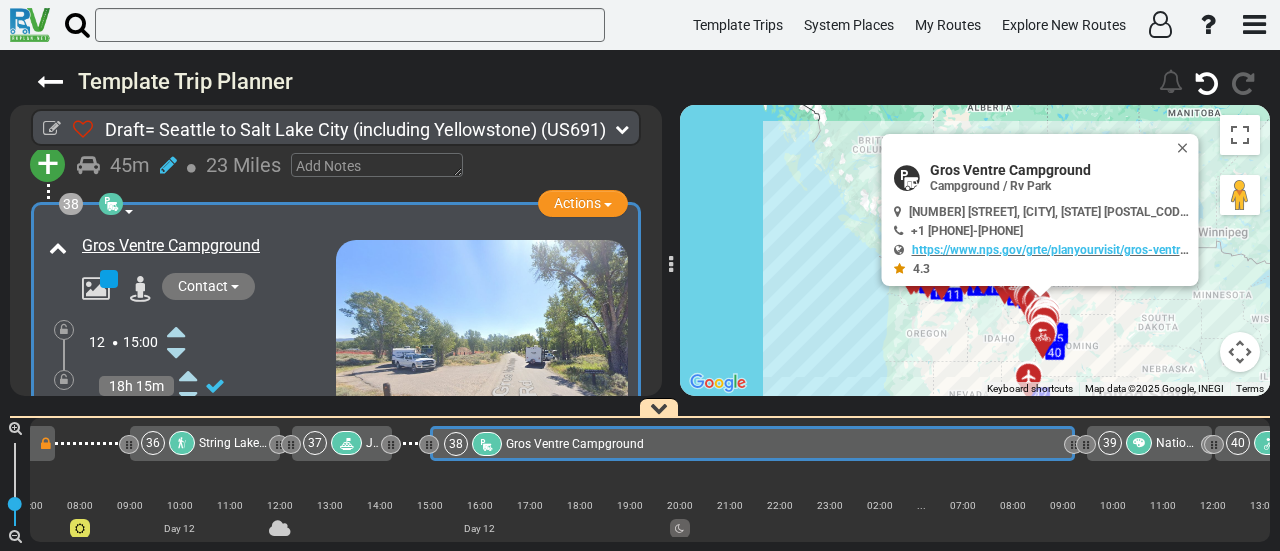 click at bounding box center (176, 419) 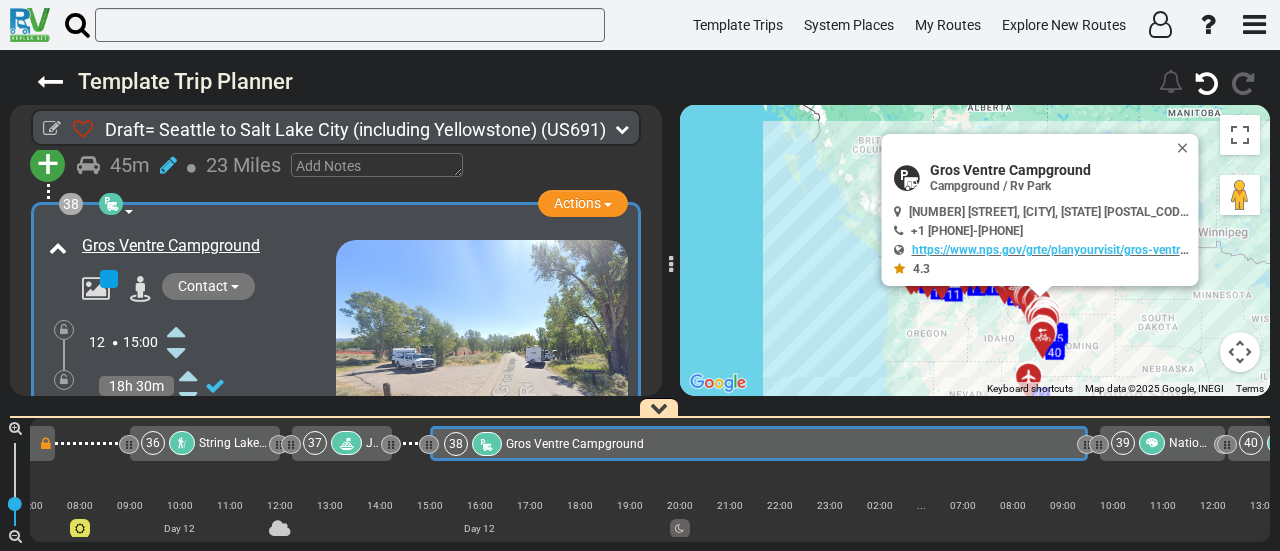 click at bounding box center (64, 380) 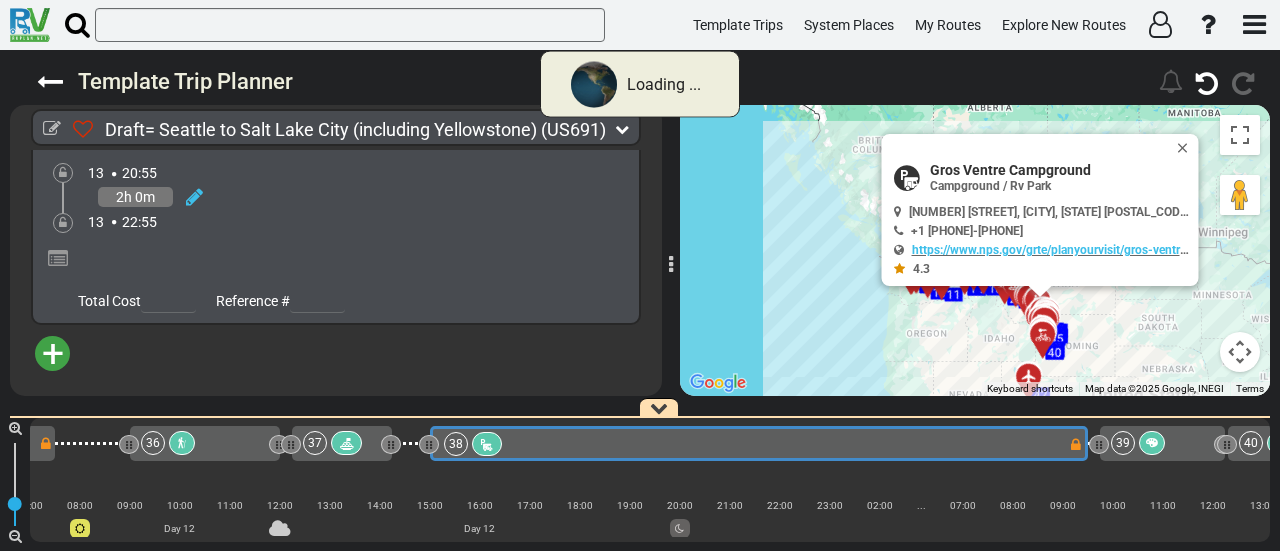 scroll, scrollTop: 12462, scrollLeft: 0, axis: vertical 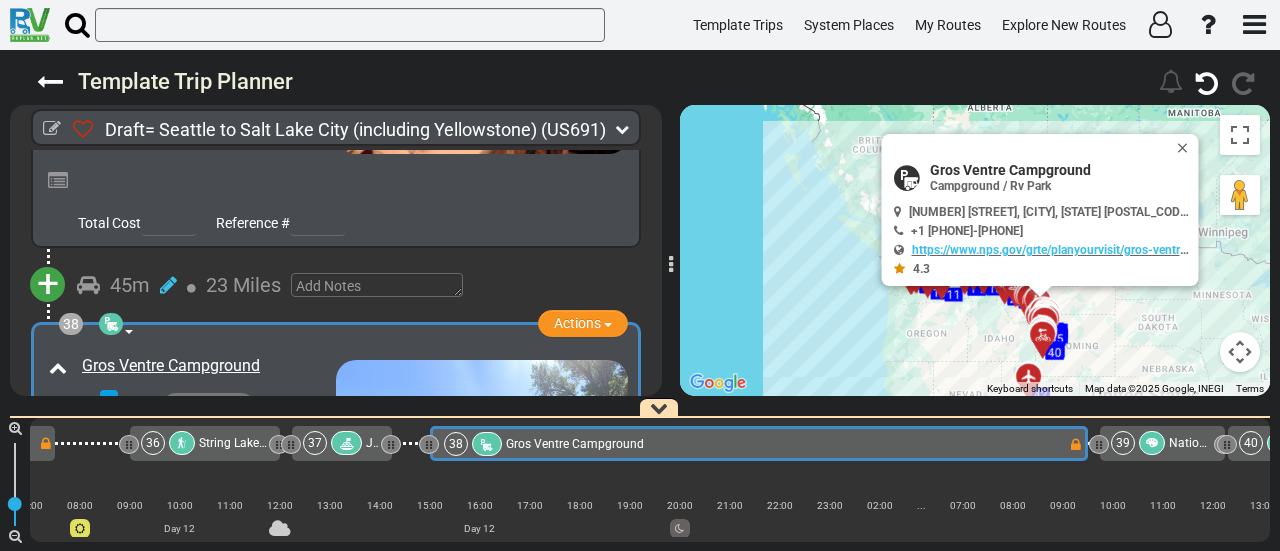 click on "39
National Museum of Wildlife Art" at bounding box center [1161, 443] 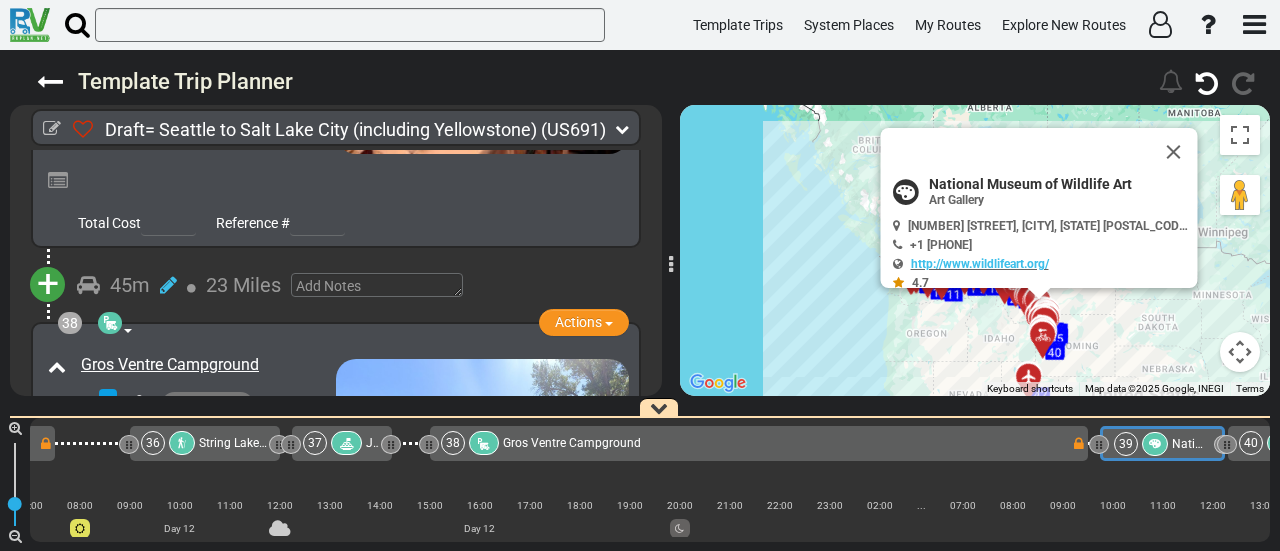 scroll, scrollTop: 14865, scrollLeft: 0, axis: vertical 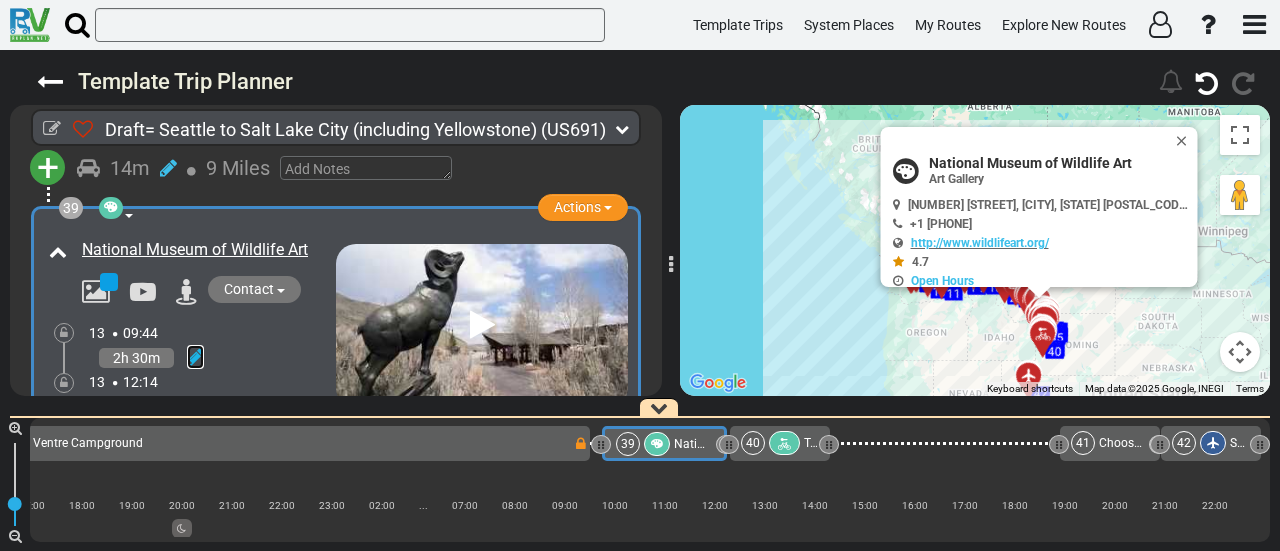 click at bounding box center (195, 357) 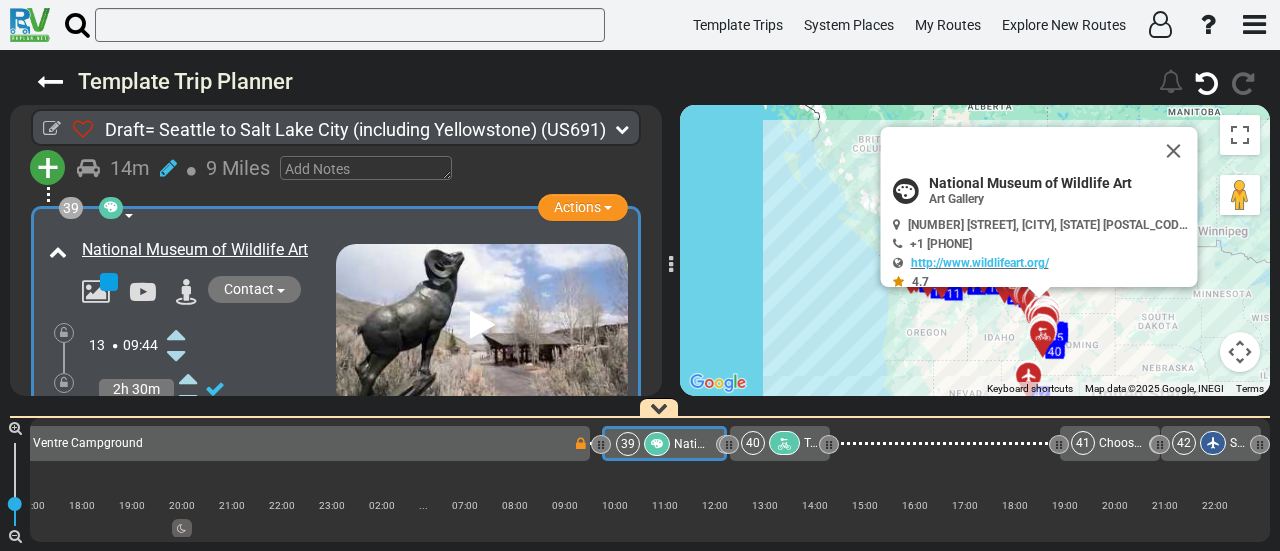 click at bounding box center (176, 334) 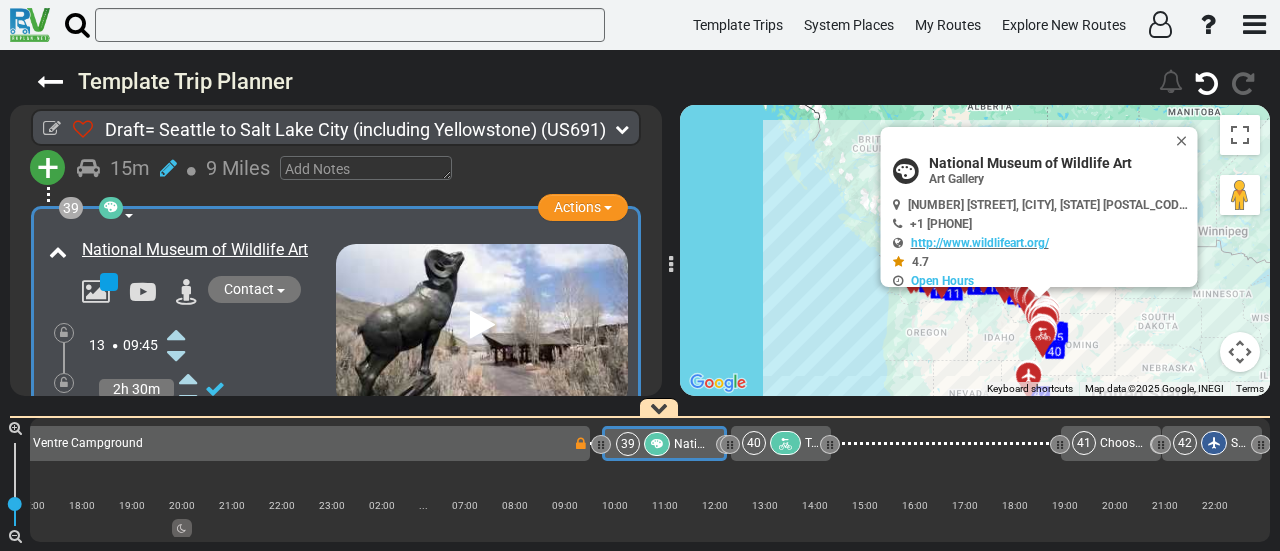 scroll, scrollTop: 0, scrollLeft: 10790, axis: horizontal 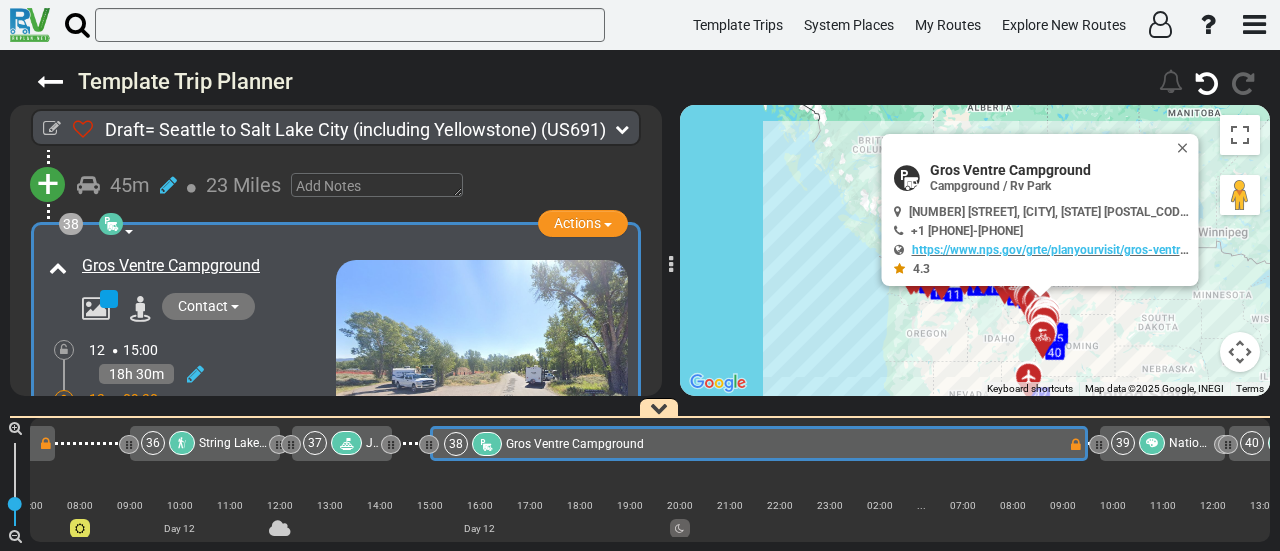 click at bounding box center (64, 400) 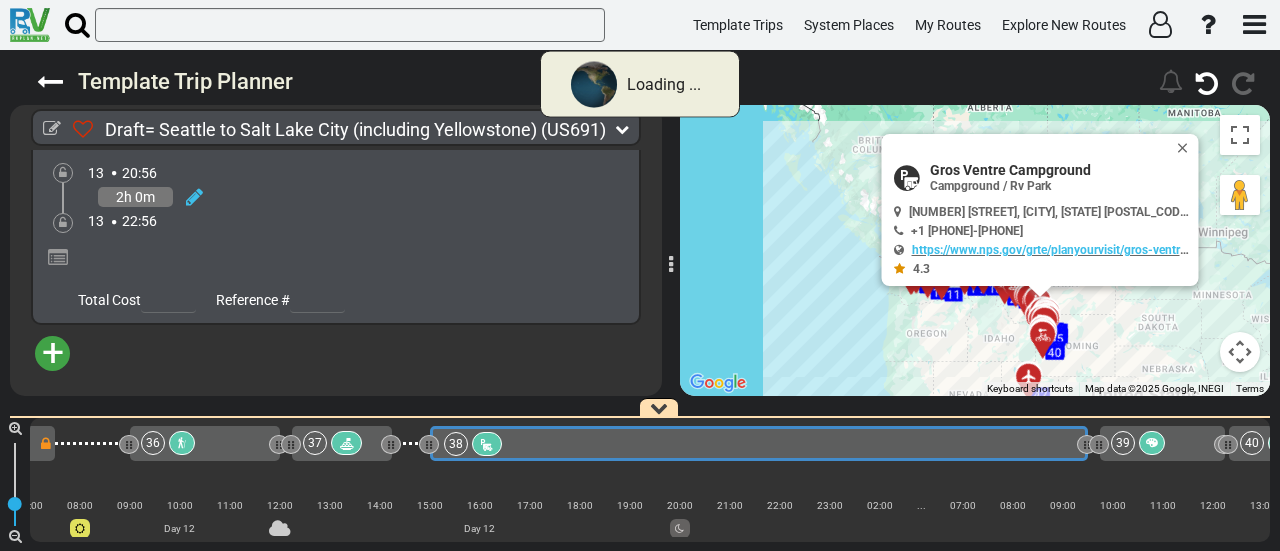 scroll, scrollTop: 12443, scrollLeft: 0, axis: vertical 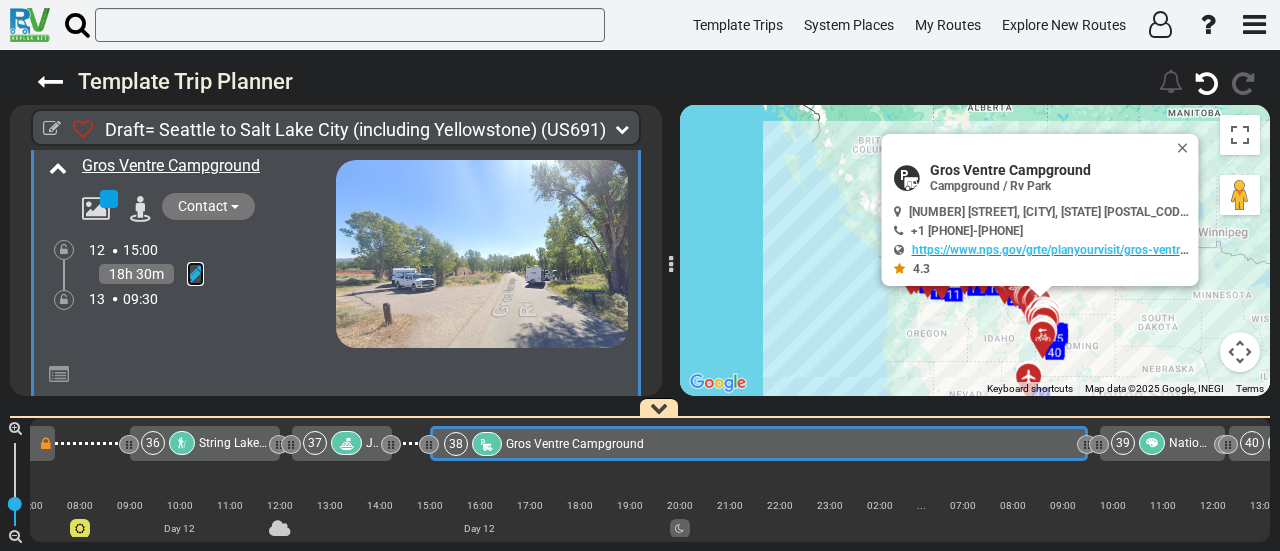 click at bounding box center (195, 274) 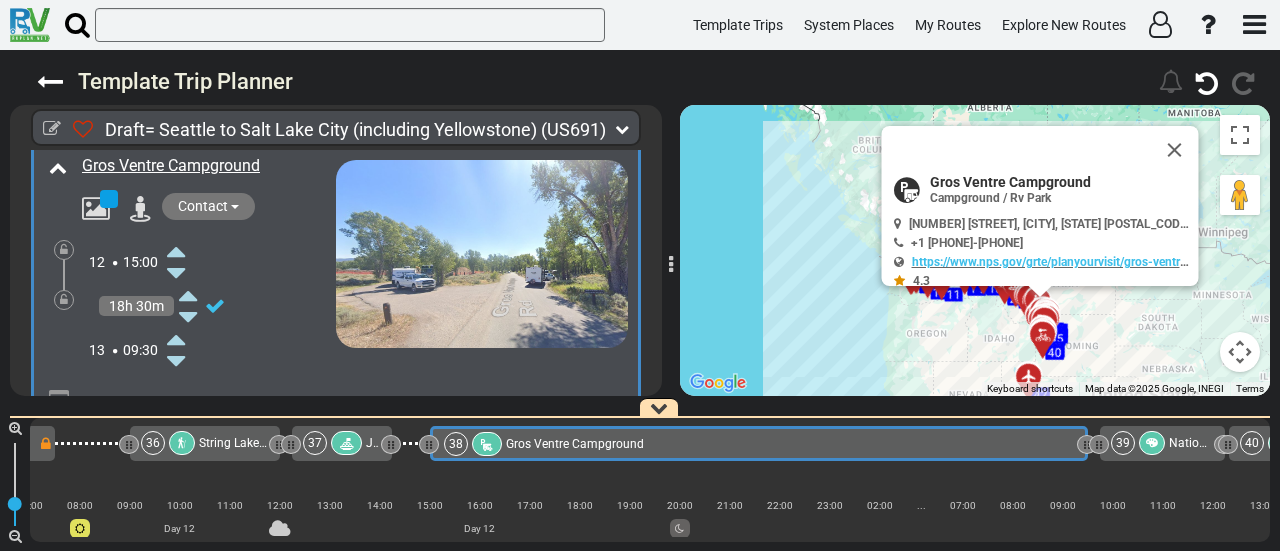 scroll, scrollTop: 14902, scrollLeft: 0, axis: vertical 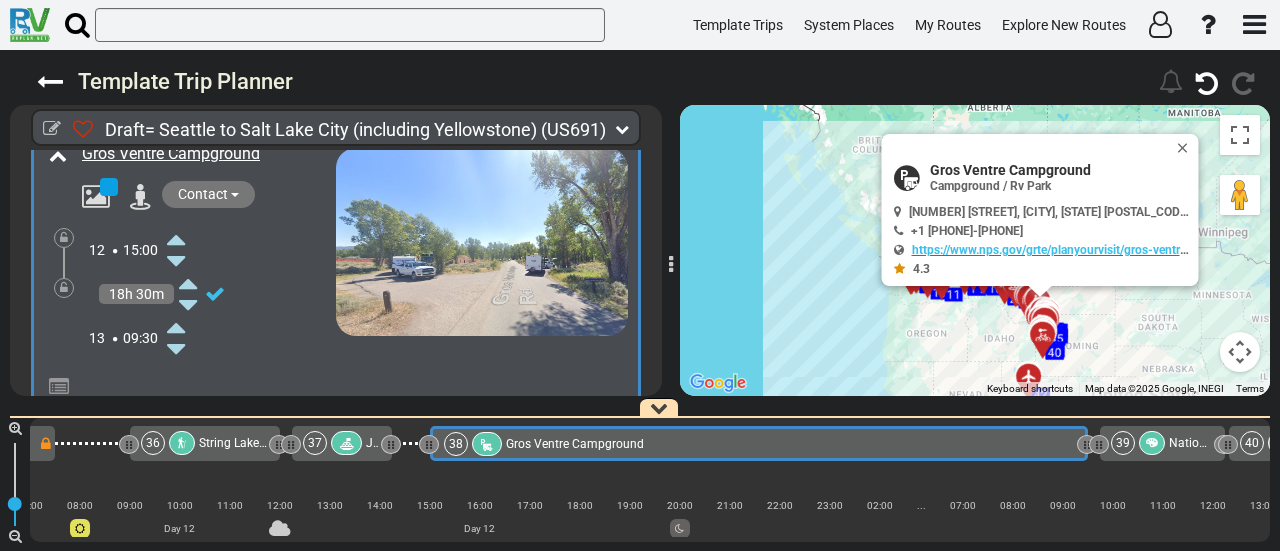 click at bounding box center [176, 327] 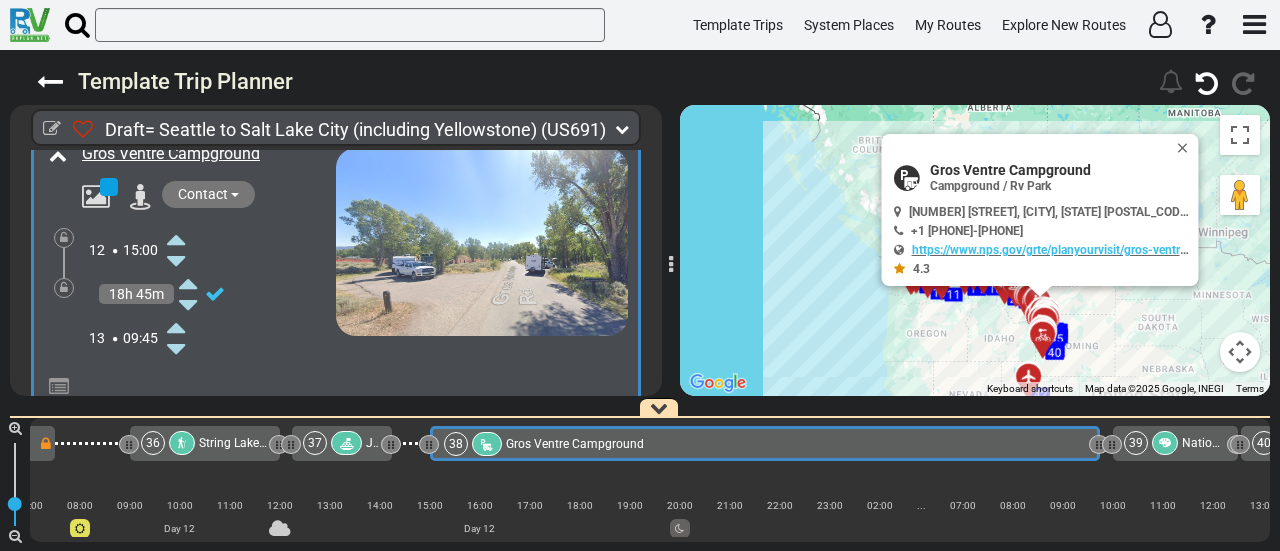 click at bounding box center (64, 288) 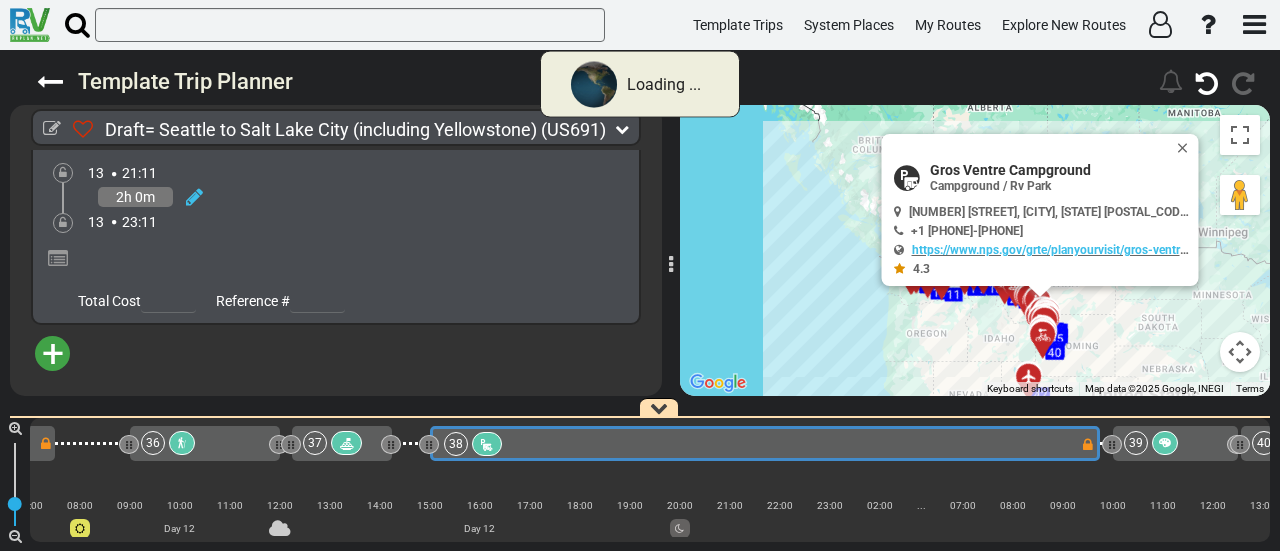 scroll, scrollTop: 12532, scrollLeft: 0, axis: vertical 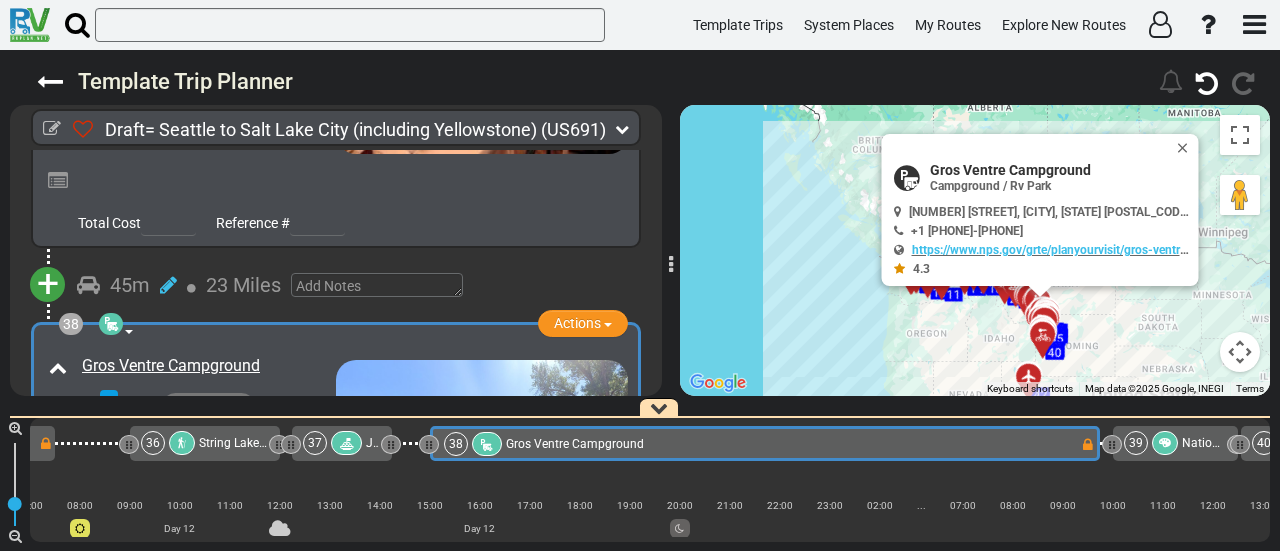 click at bounding box center [1165, 443] 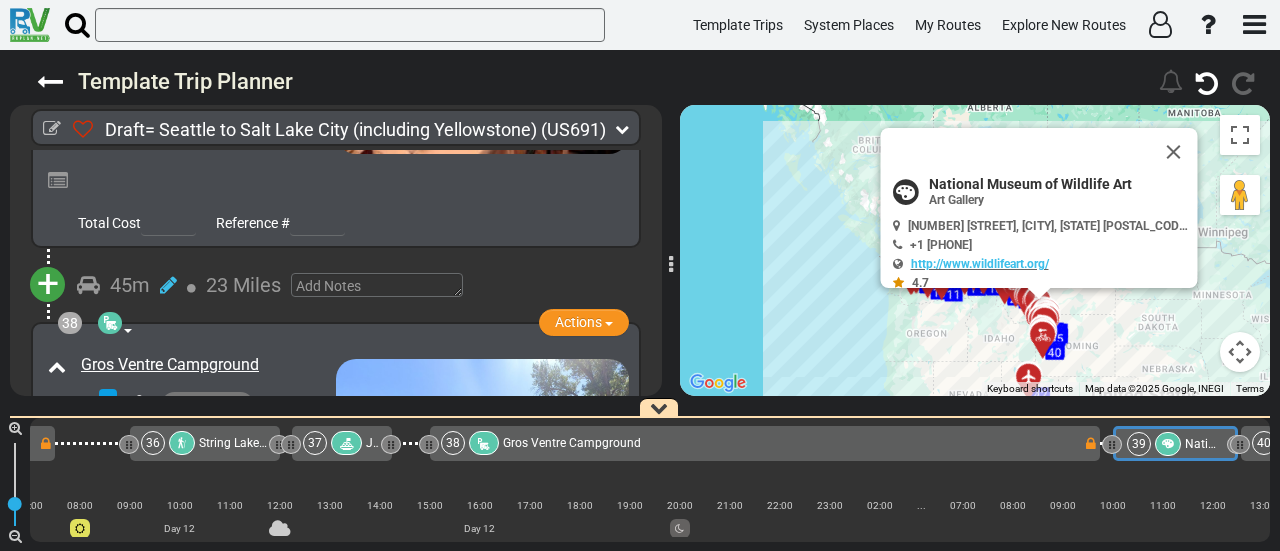 scroll, scrollTop: 14824, scrollLeft: 0, axis: vertical 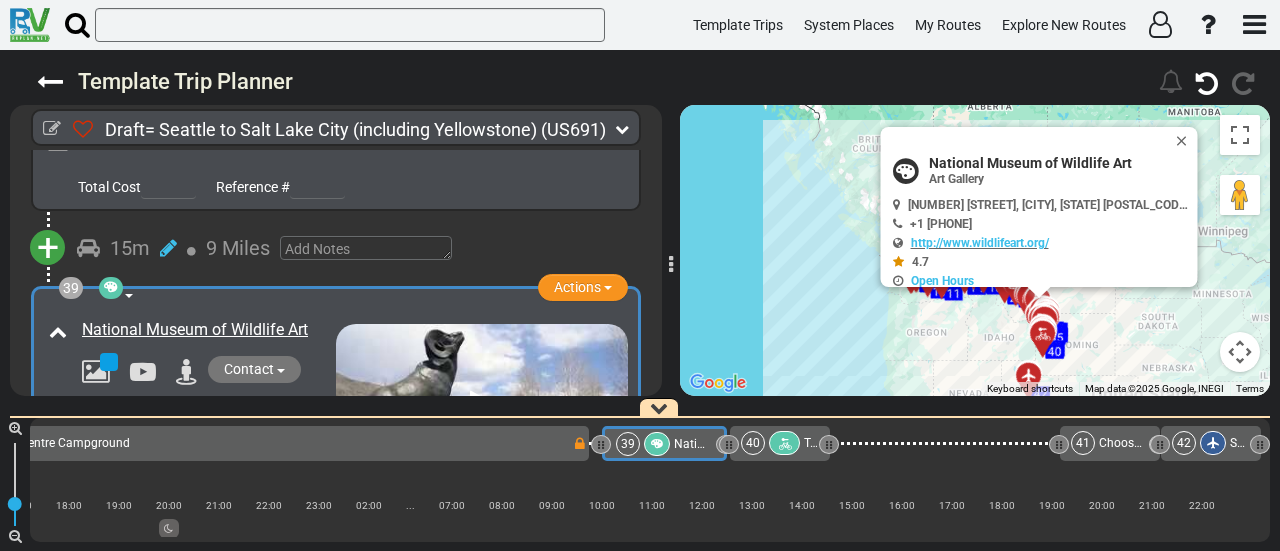 click on "40" at bounding box center (753, 443) 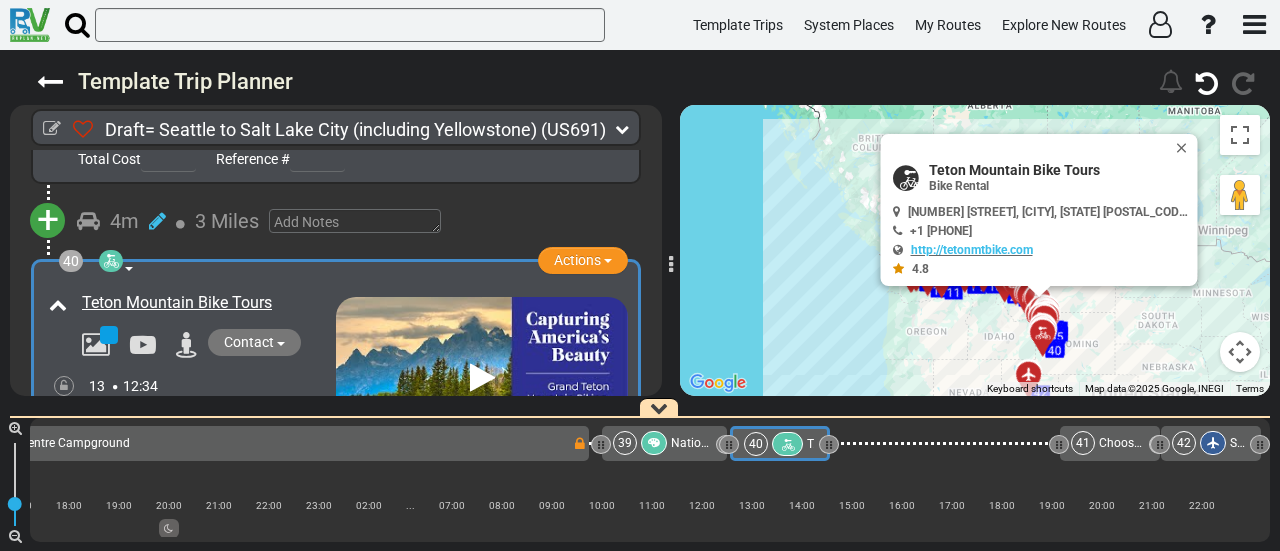scroll, scrollTop: 15526, scrollLeft: 0, axis: vertical 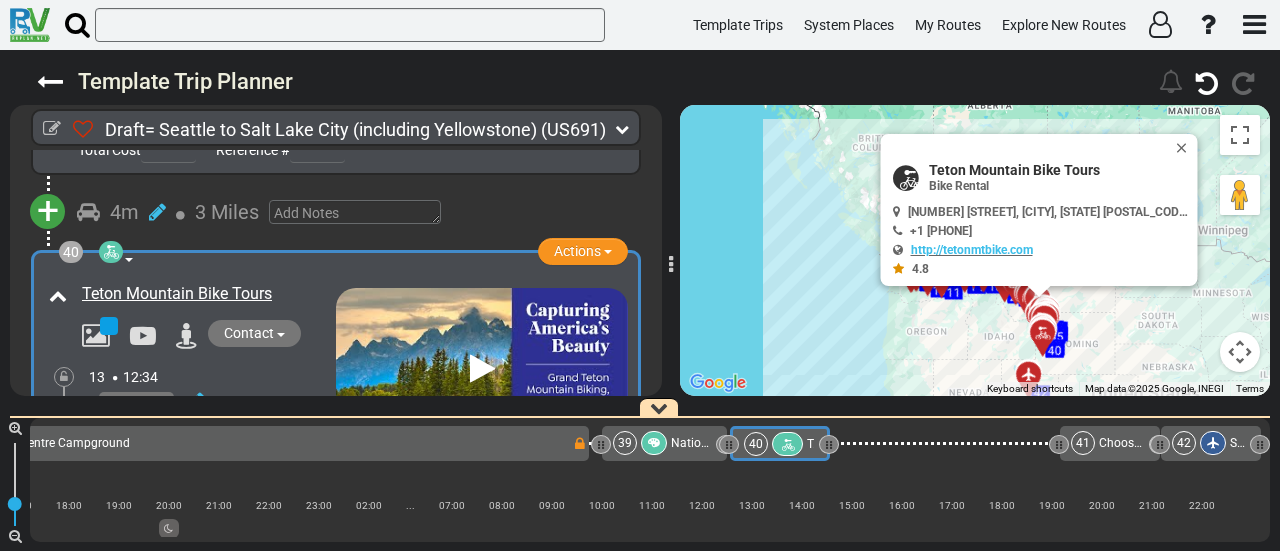 click at bounding box center [191, 401] 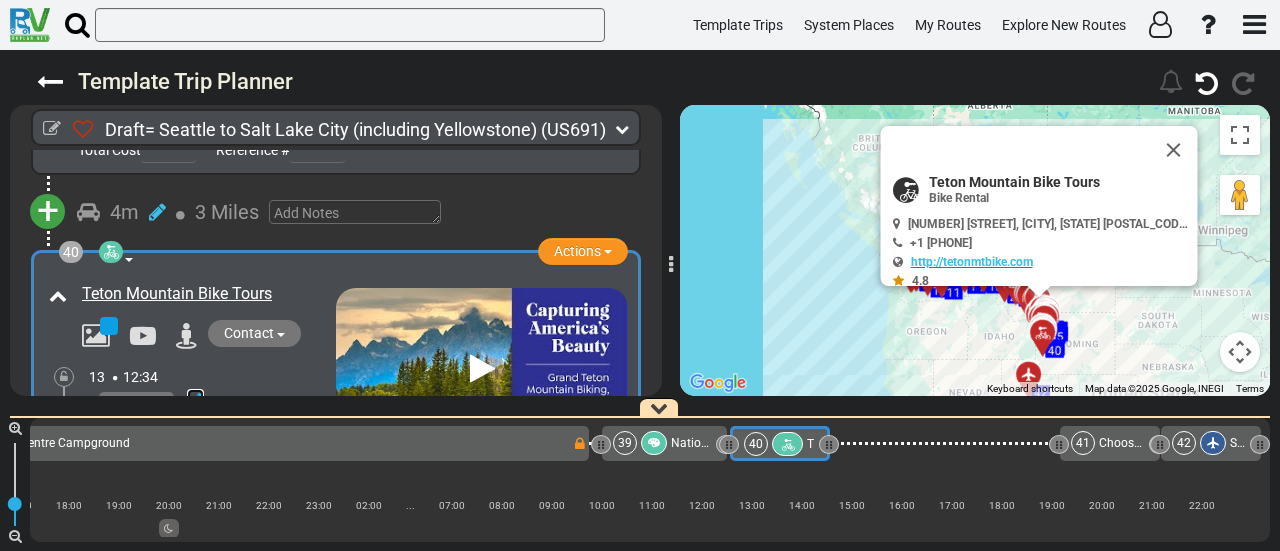 click at bounding box center [195, 401] 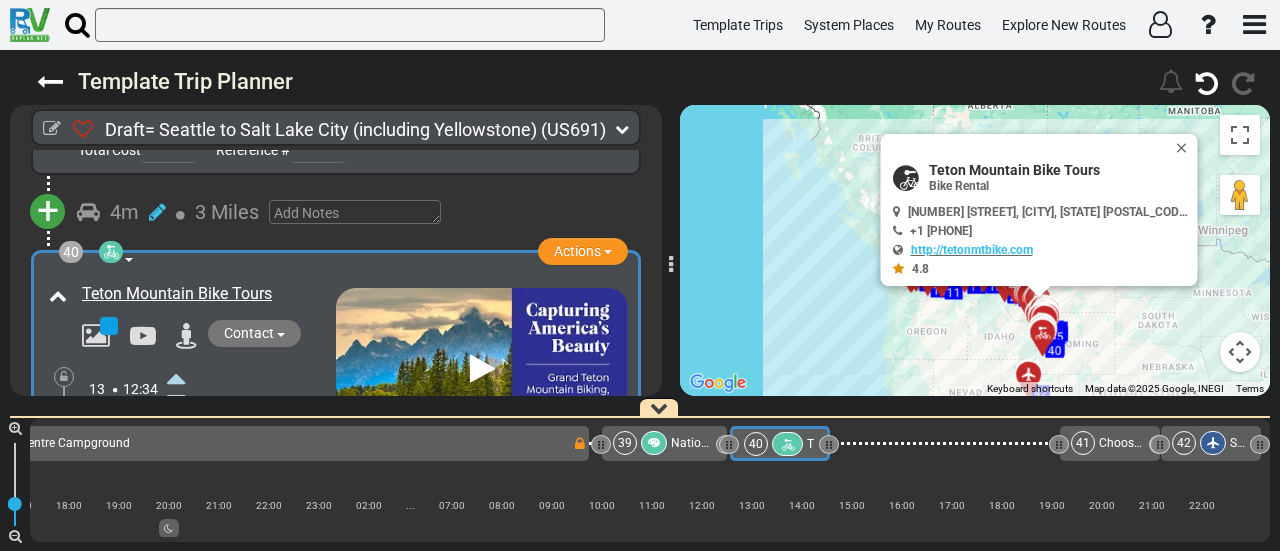 click at bounding box center [176, 378] 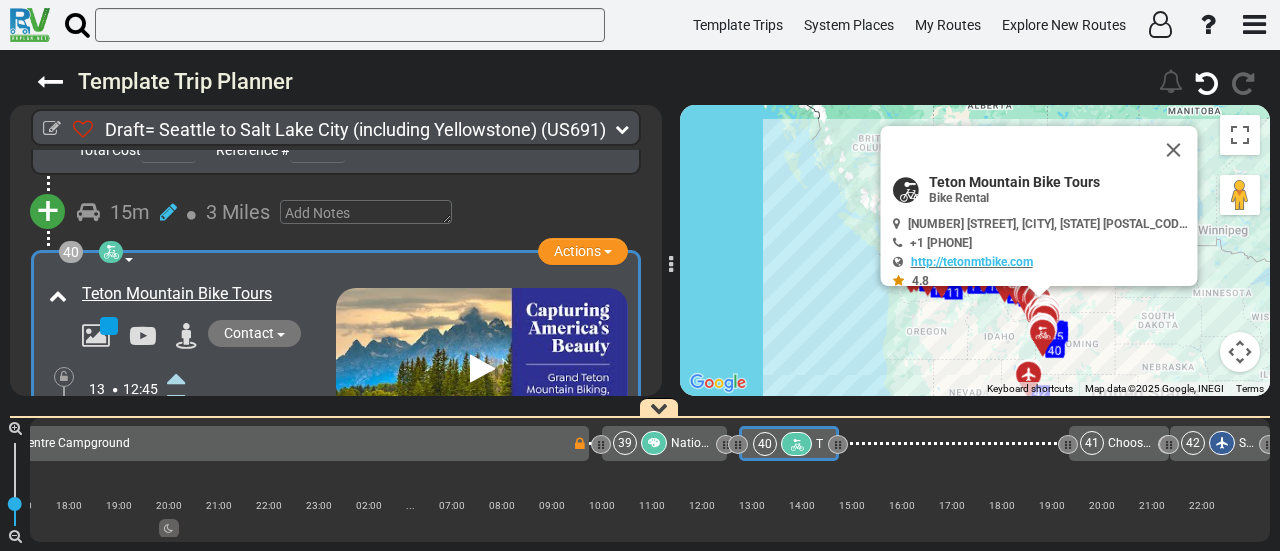 scroll, scrollTop: 0, scrollLeft: 10812, axis: horizontal 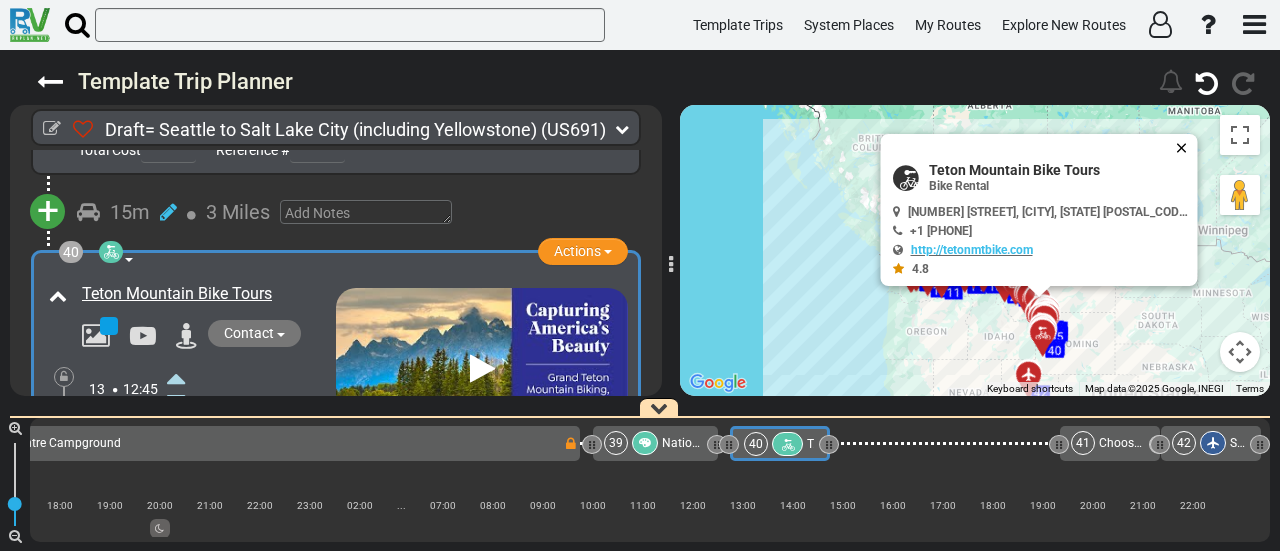 click at bounding box center [1186, 148] 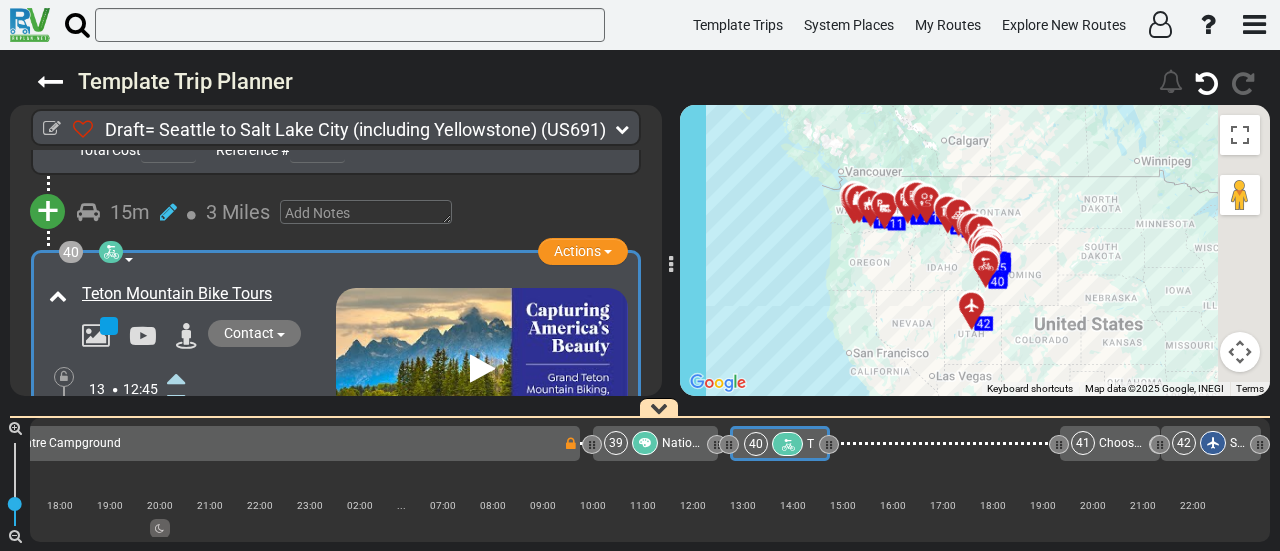 drag, startPoint x: 1134, startPoint y: 233, endPoint x: 1075, endPoint y: 163, distance: 91.5478 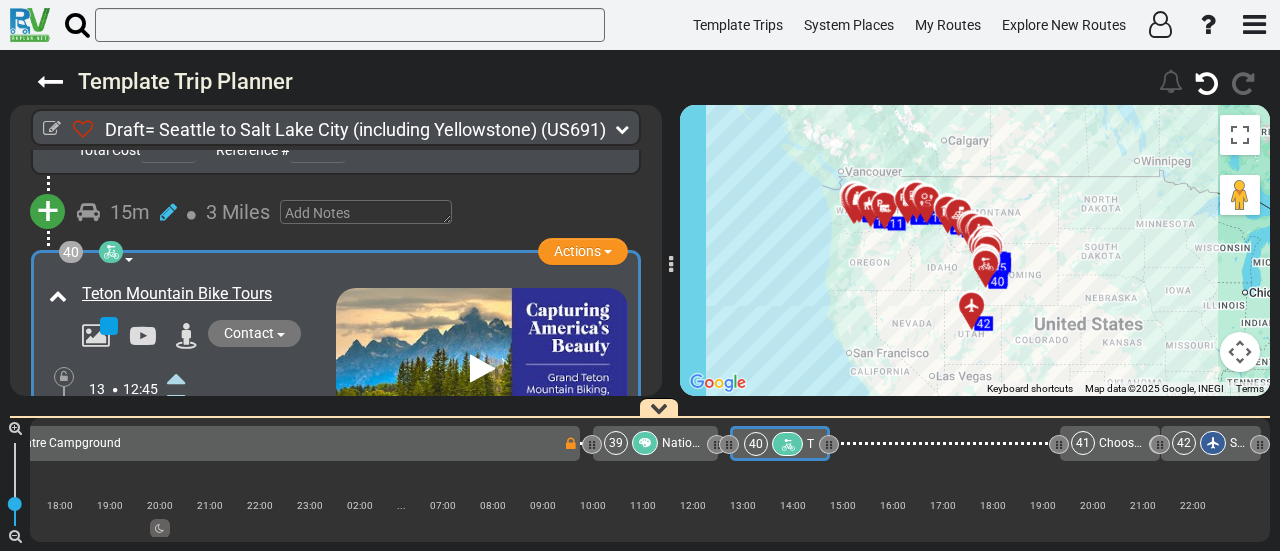 scroll, scrollTop: 15626, scrollLeft: 0, axis: vertical 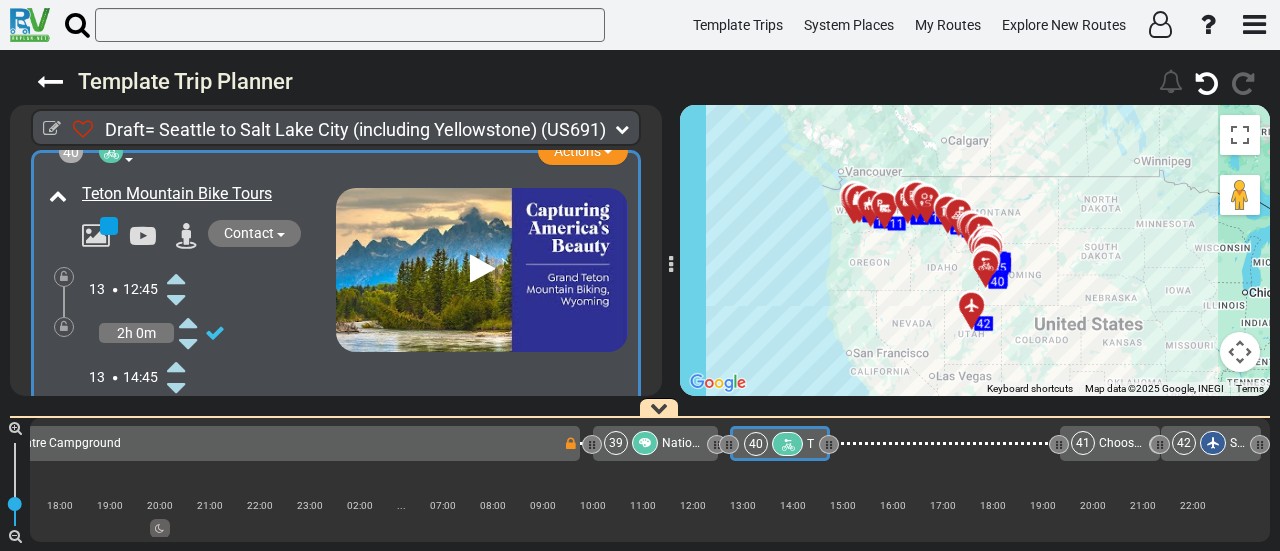 click at bounding box center [176, 366] 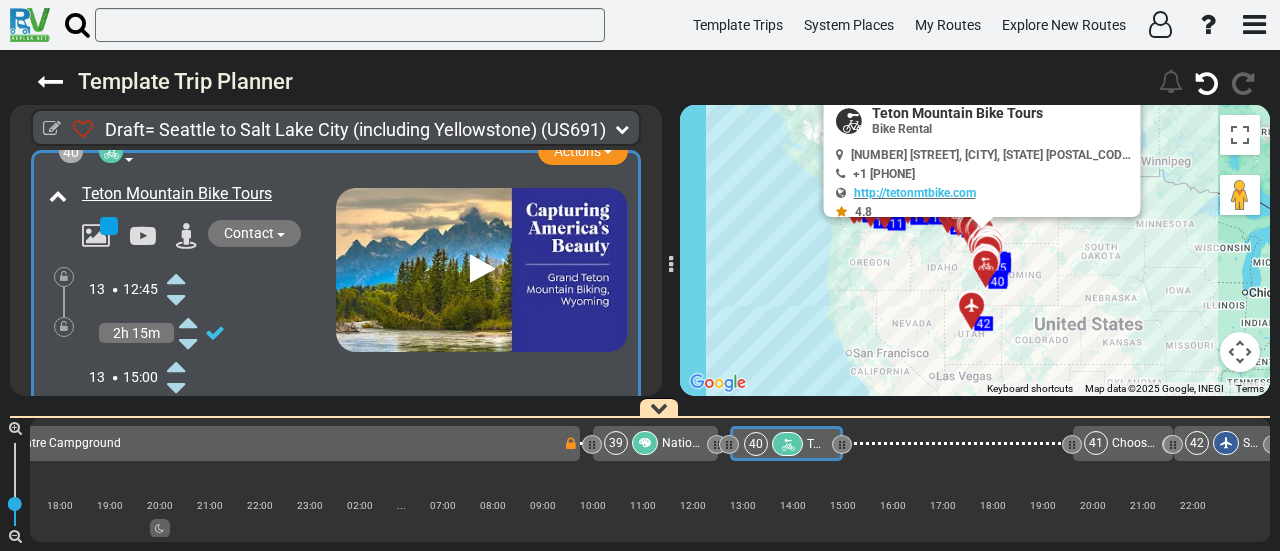 click at bounding box center (176, 366) 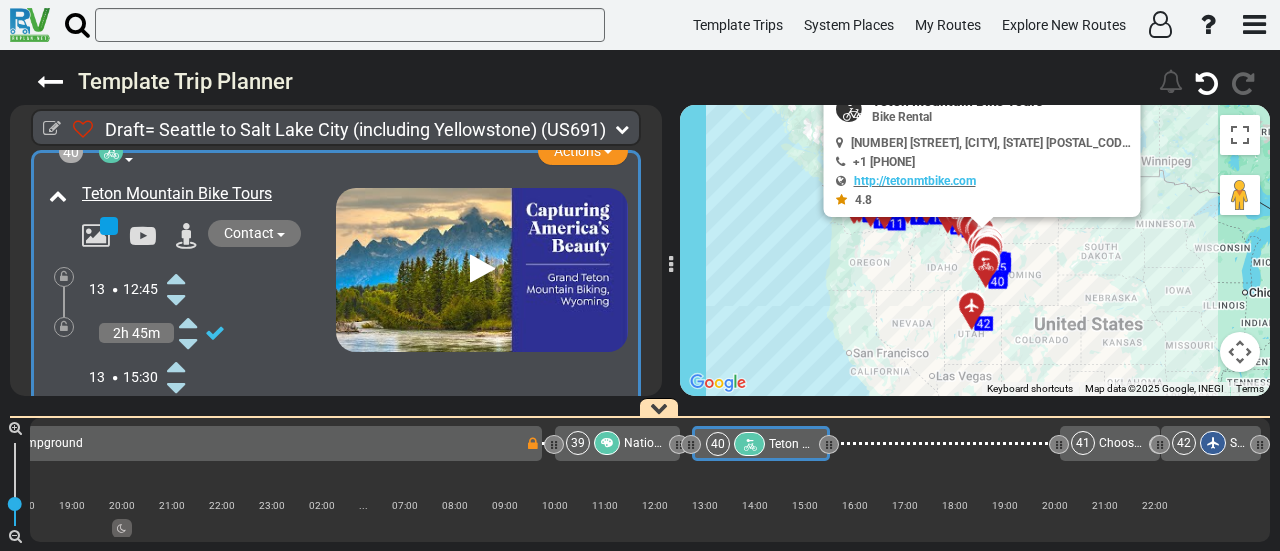 click at bounding box center [176, 366] 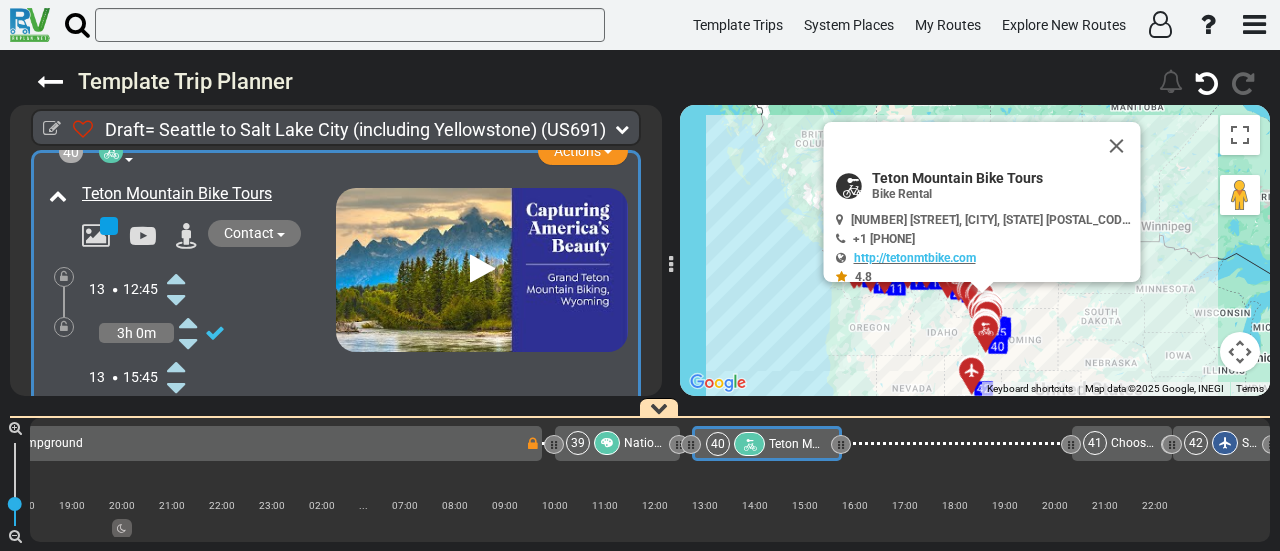 scroll, scrollTop: 0, scrollLeft: 10862, axis: horizontal 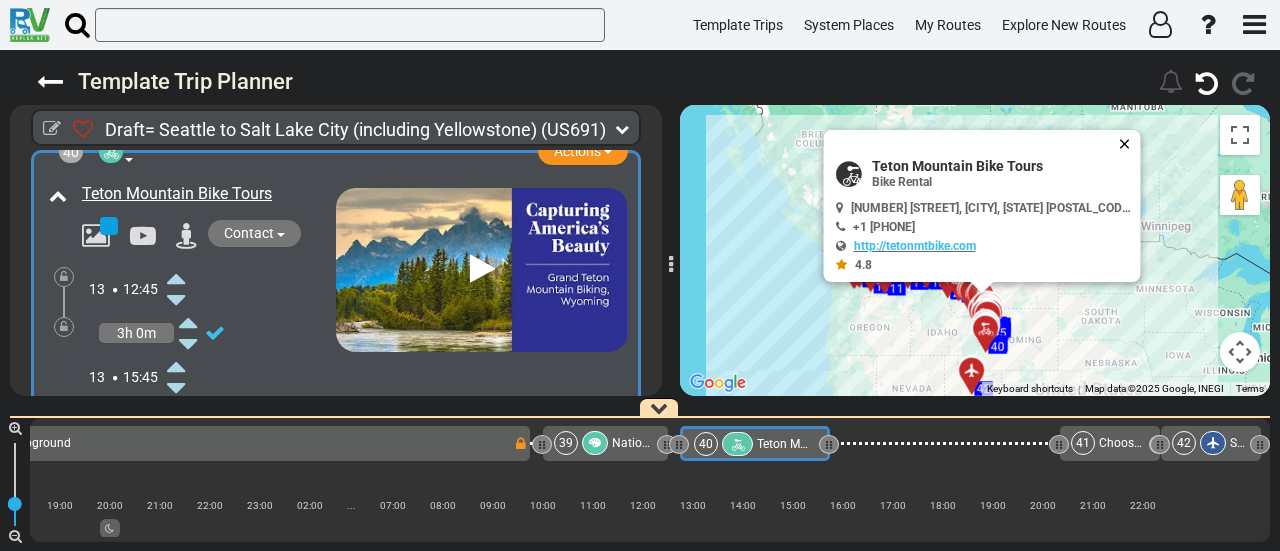 click at bounding box center (1129, 144) 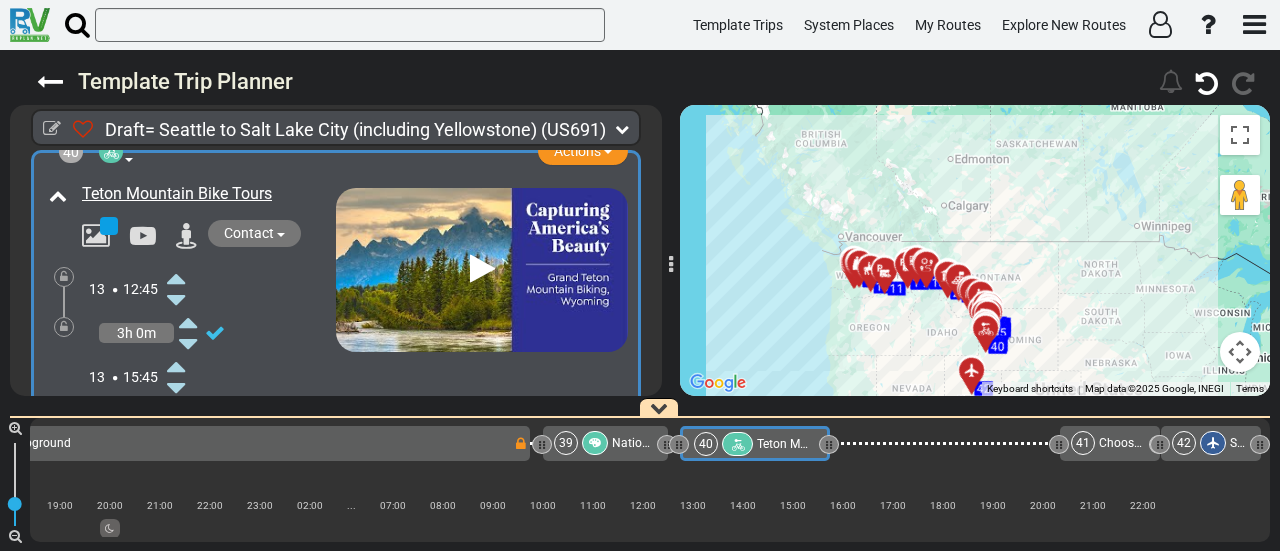 click at bounding box center (176, 388) 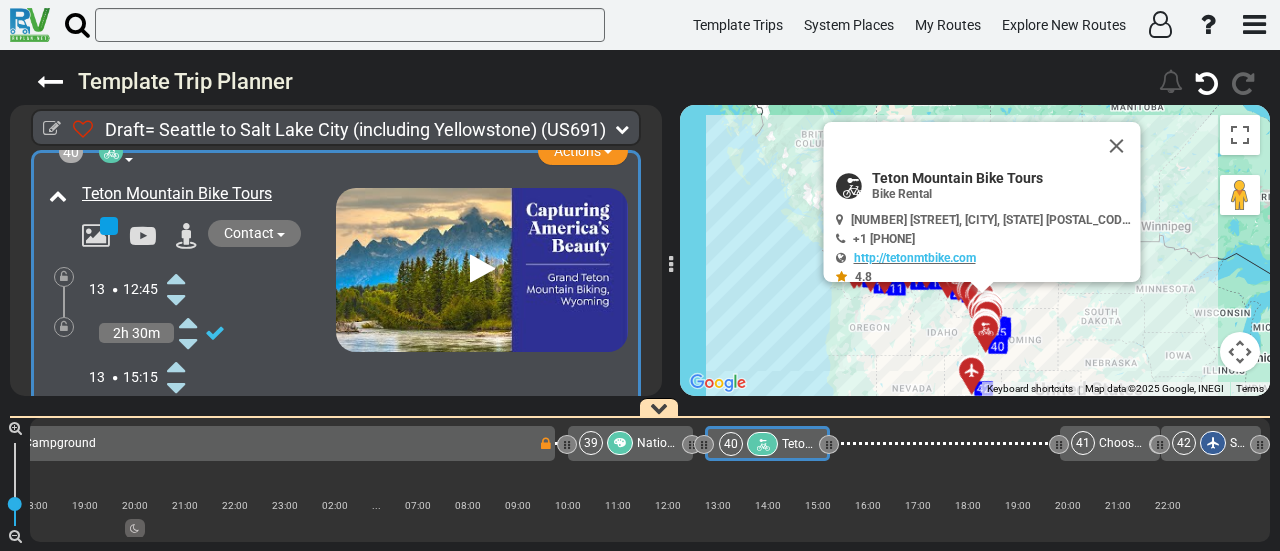 scroll, scrollTop: 0, scrollLeft: 10837, axis: horizontal 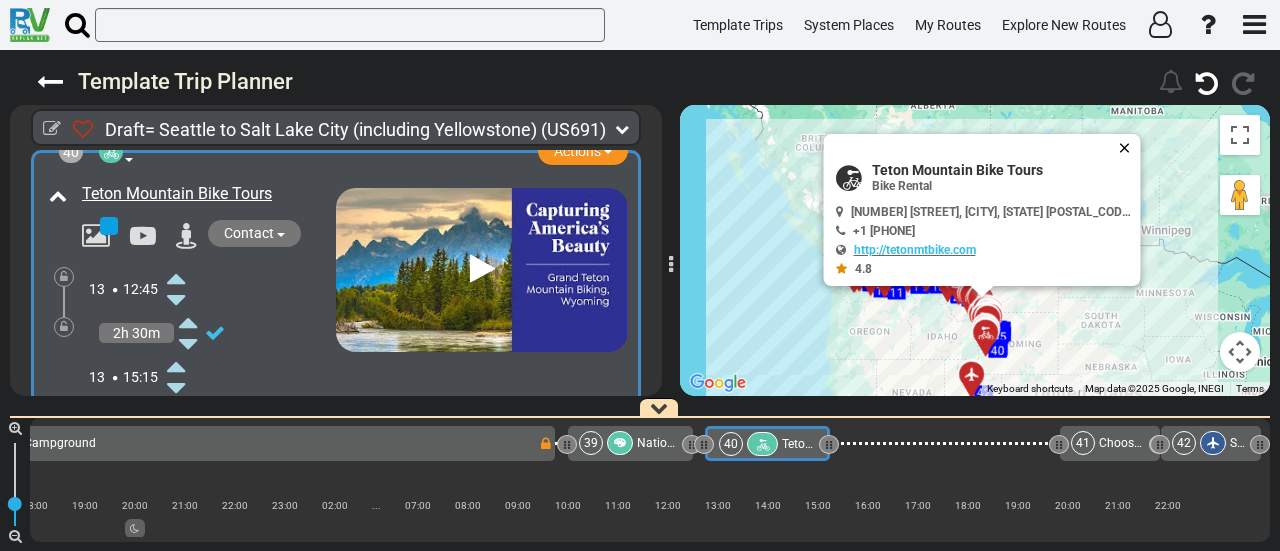 click at bounding box center (1129, 148) 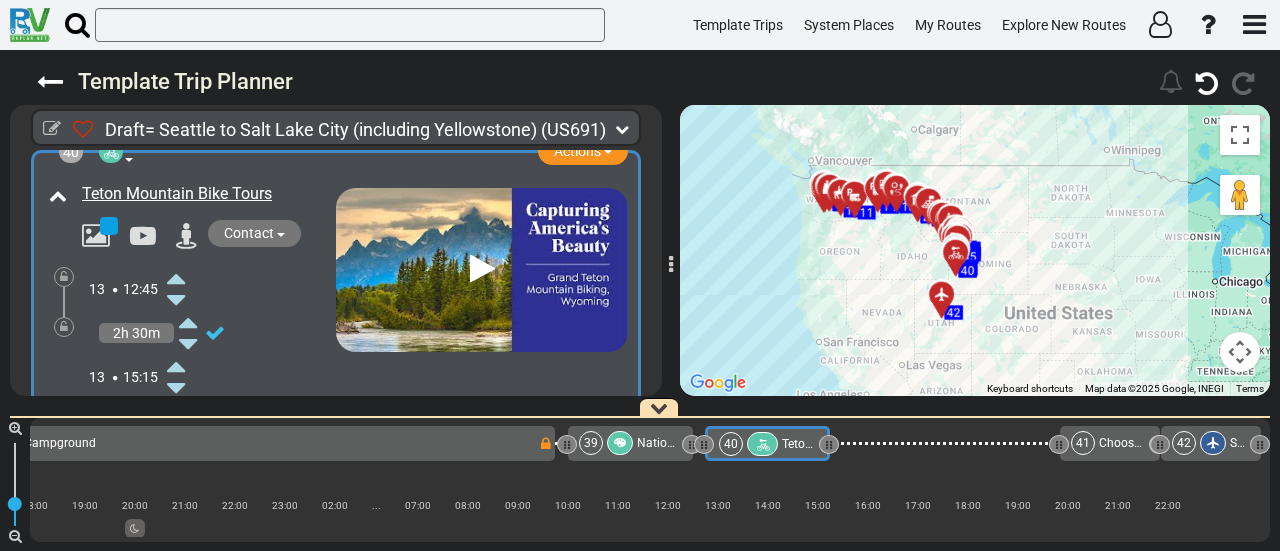 drag, startPoint x: 1098, startPoint y: 259, endPoint x: 1068, endPoint y: 177, distance: 87.31552 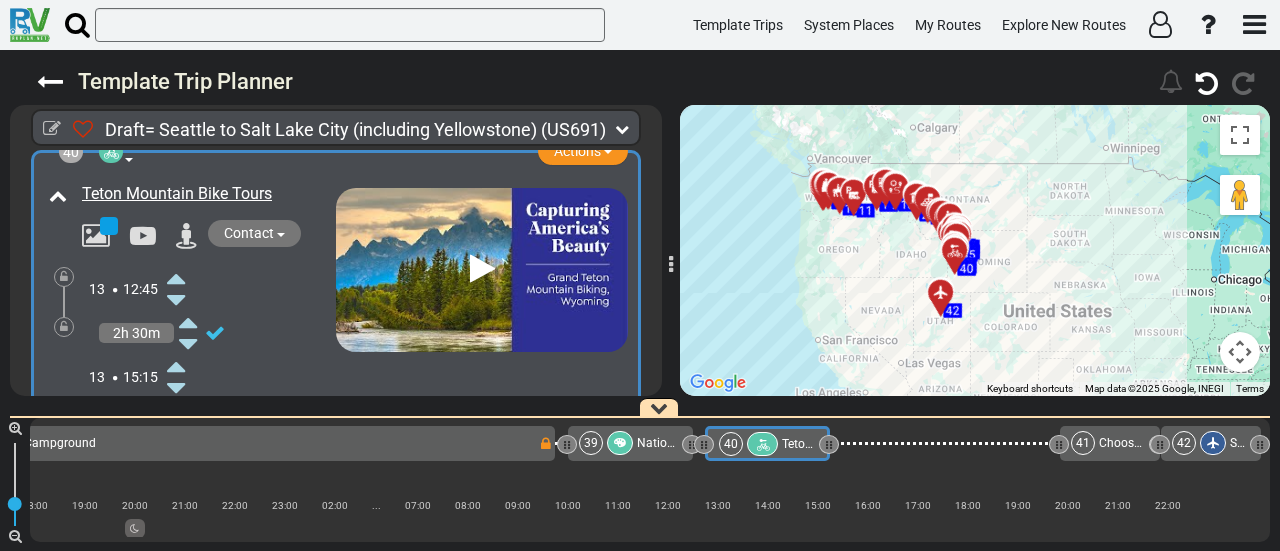 click on "40" at bounding box center (750, 444) 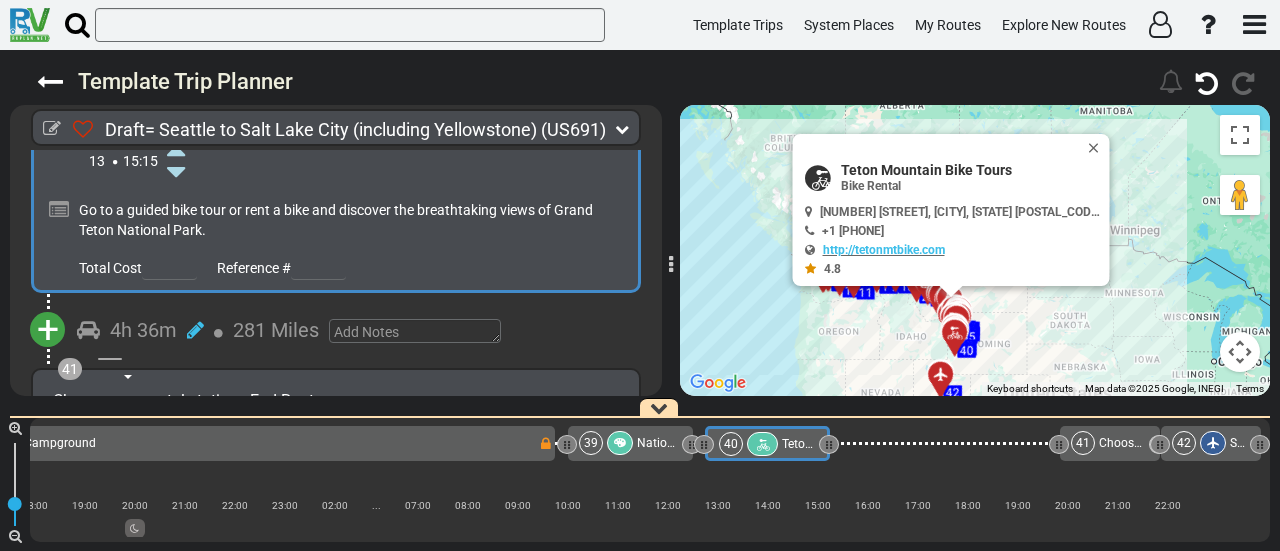 scroll, scrollTop: 15846, scrollLeft: 0, axis: vertical 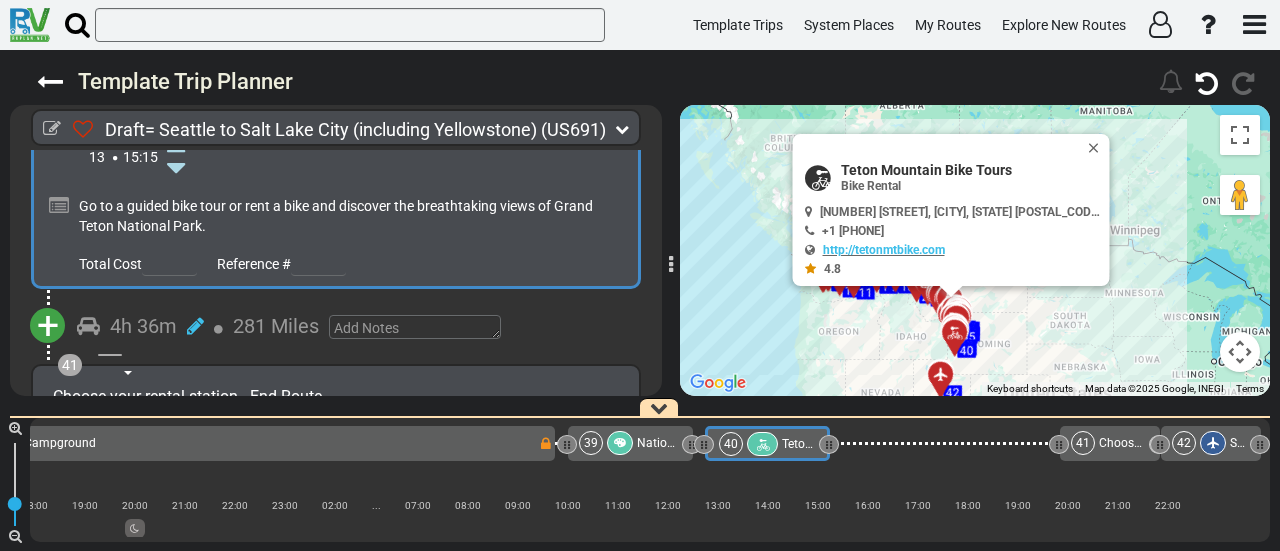 click at bounding box center [762, 445] 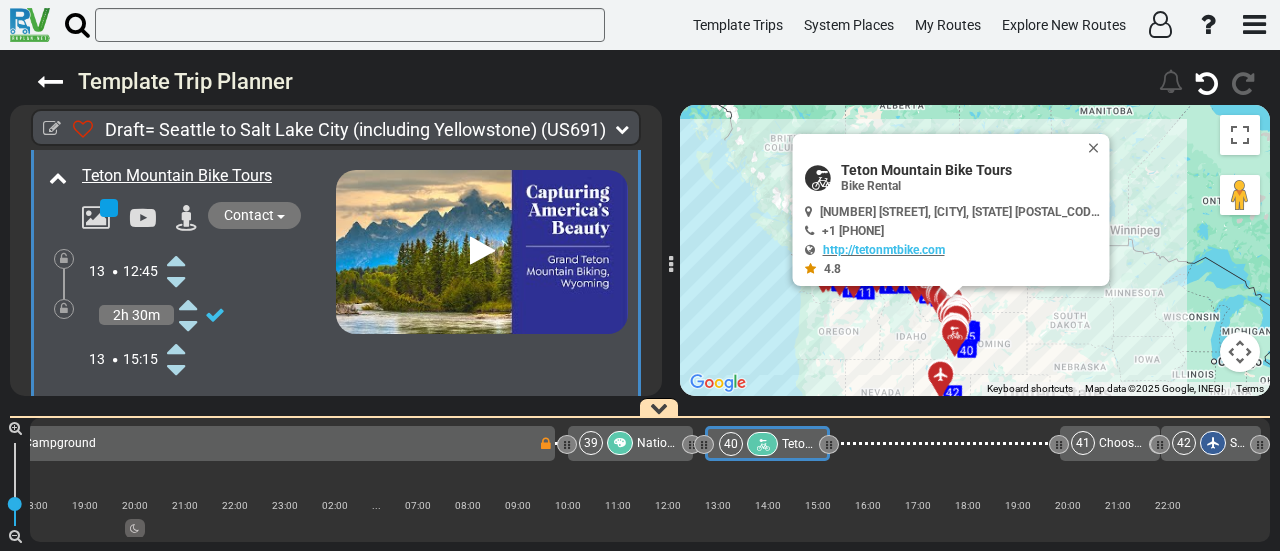 scroll, scrollTop: 15646, scrollLeft: 0, axis: vertical 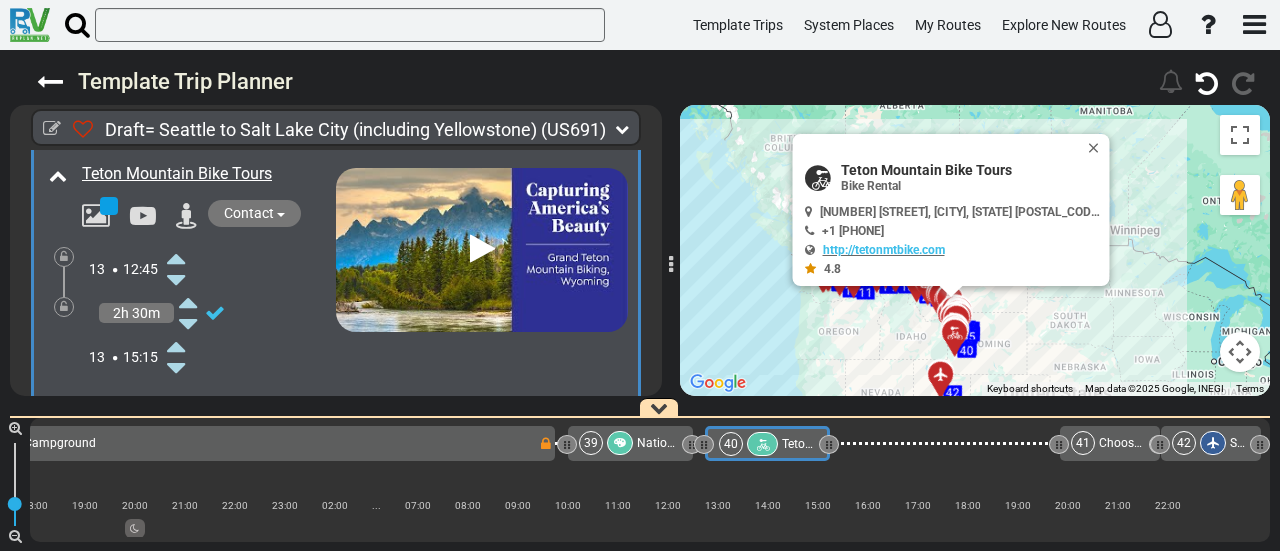 click at bounding box center [176, 346] 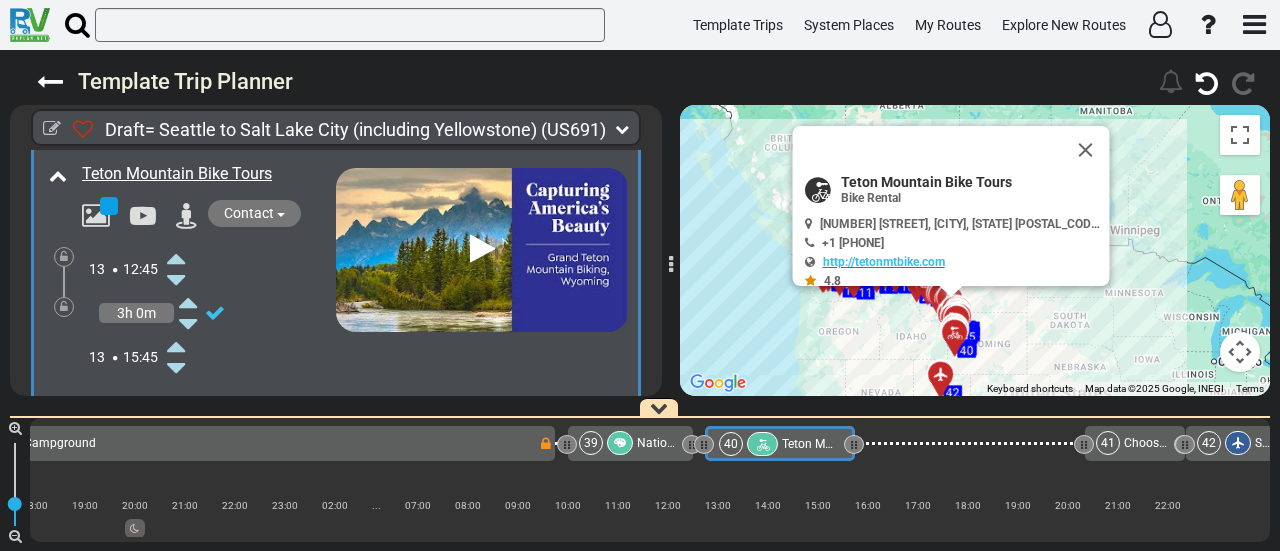 scroll, scrollTop: 0, scrollLeft: 10862, axis: horizontal 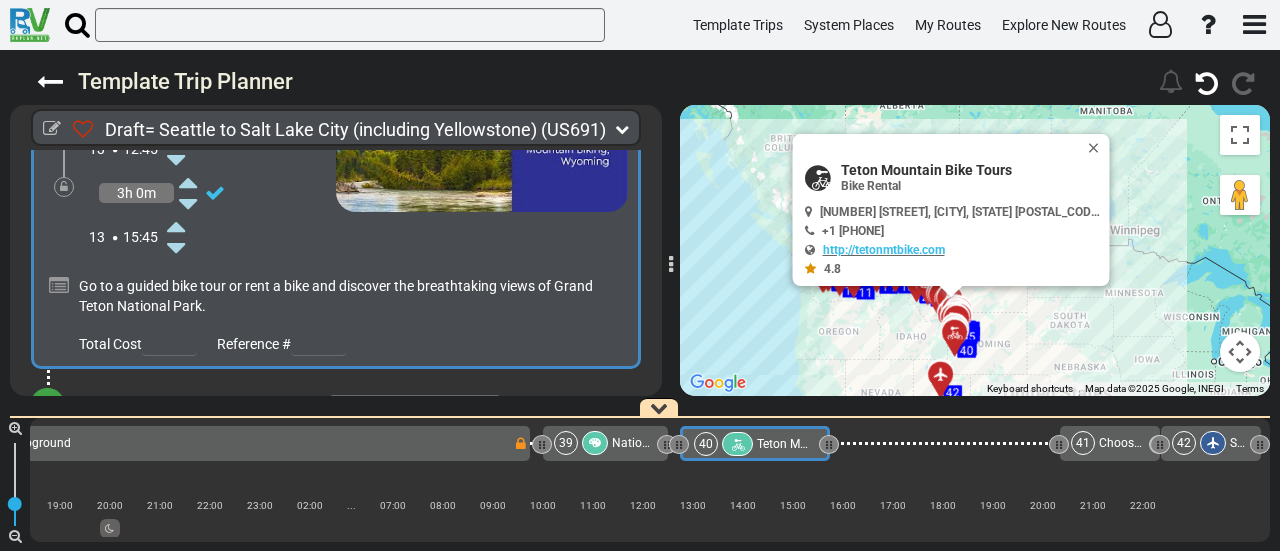 click on "+" at bounding box center (48, 406) 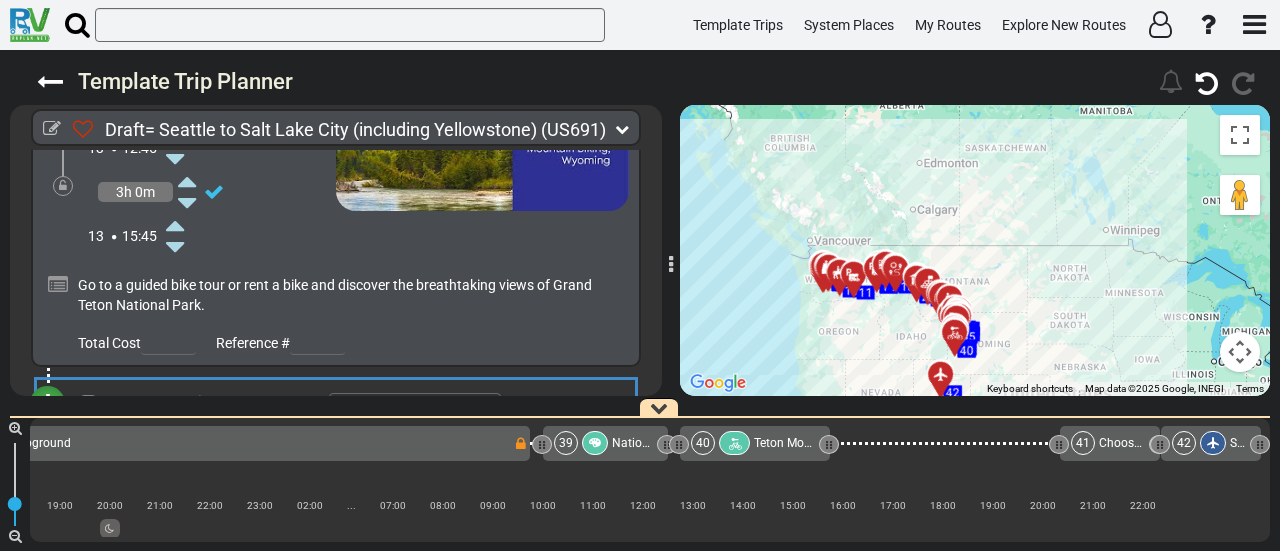 scroll, scrollTop: 15766, scrollLeft: 0, axis: vertical 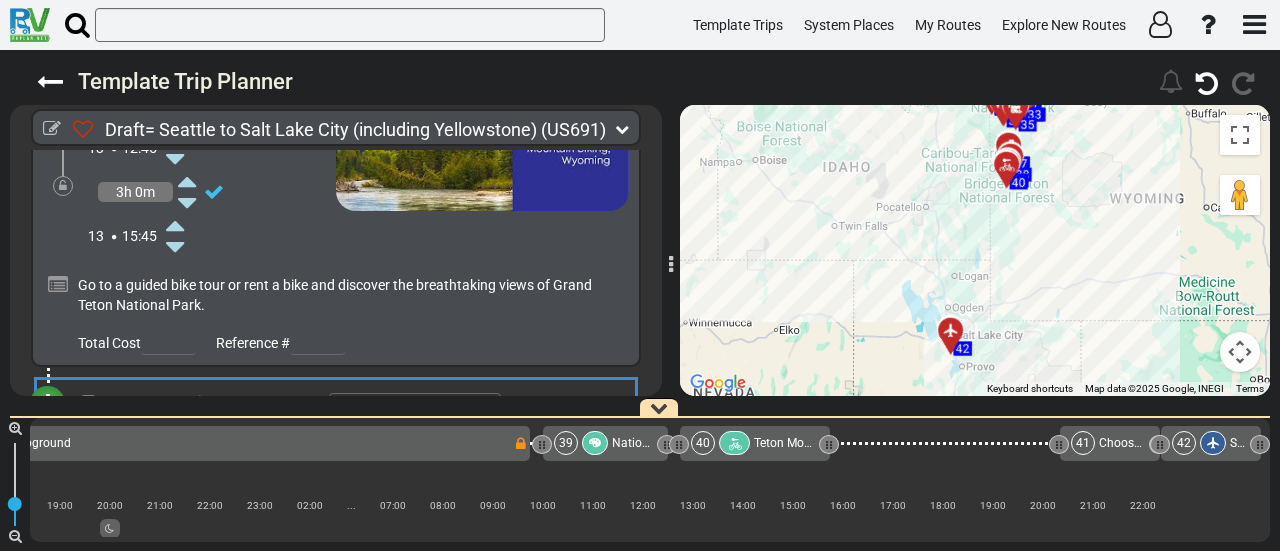click on "Add Atraction" at bounding box center [110, 440] 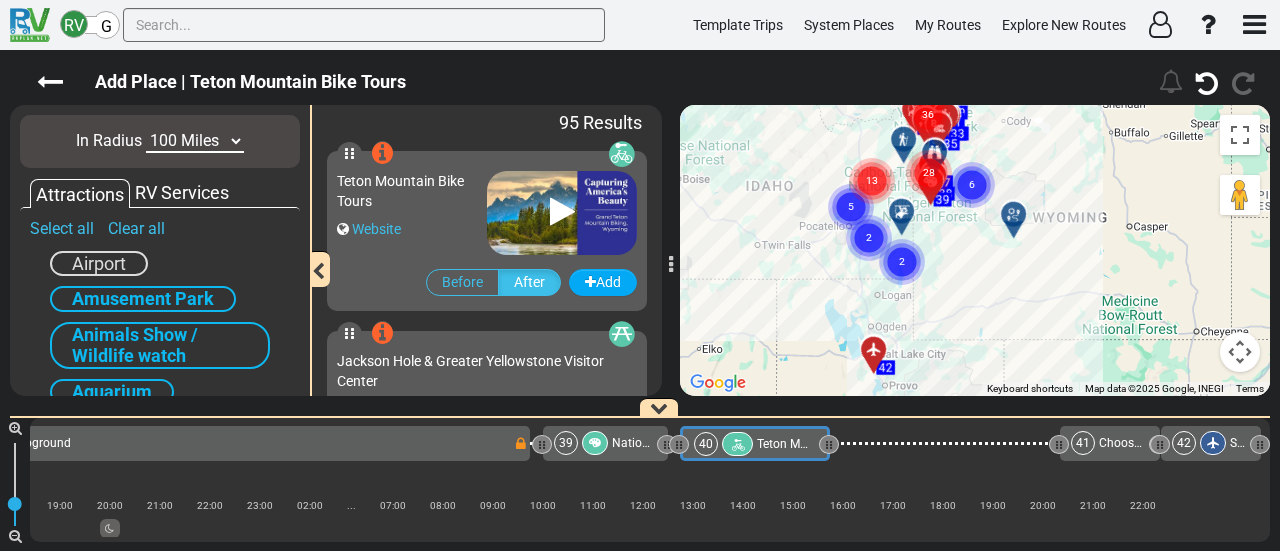drag, startPoint x: 1049, startPoint y: 372, endPoint x: 1002, endPoint y: 302, distance: 84.31489 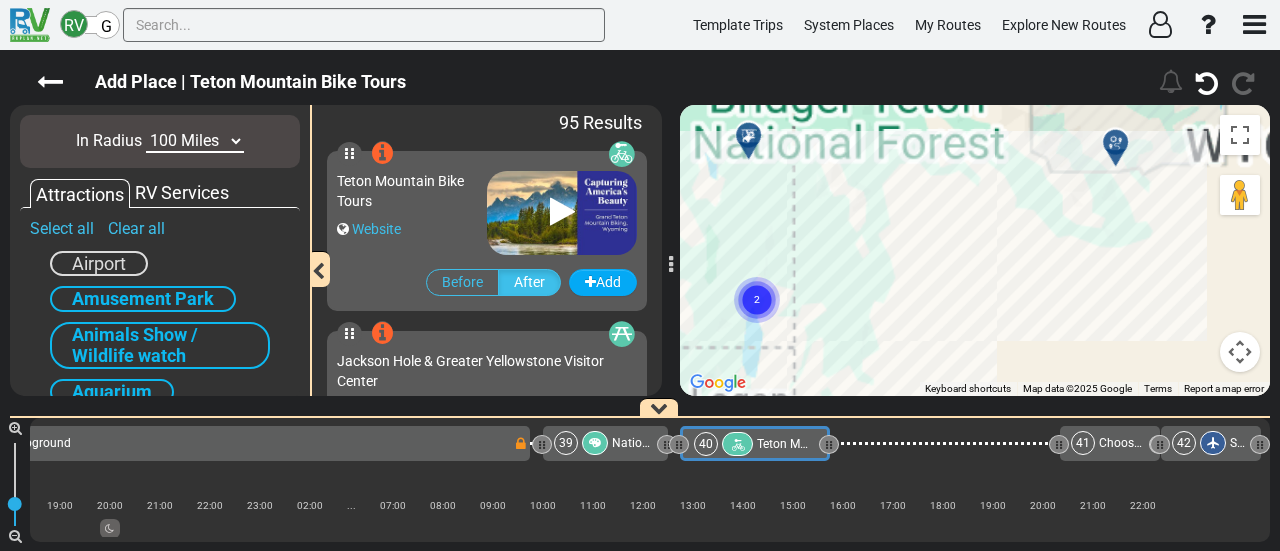 drag, startPoint x: 940, startPoint y: 199, endPoint x: 1015, endPoint y: 309, distance: 133.13527 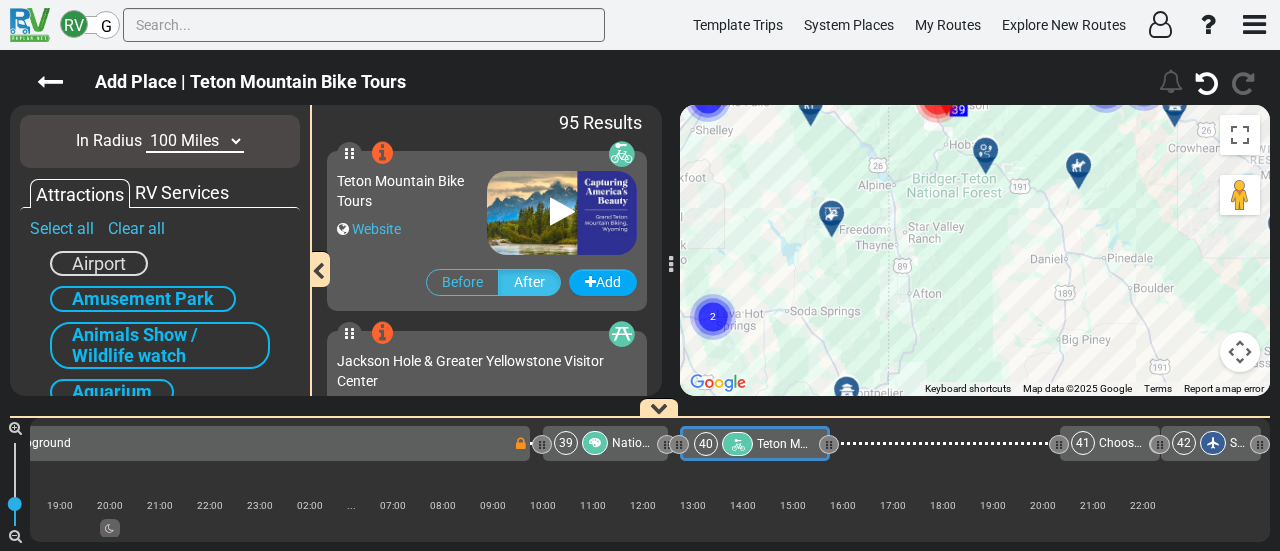 drag, startPoint x: 1025, startPoint y: 253, endPoint x: 996, endPoint y: 364, distance: 114.72576 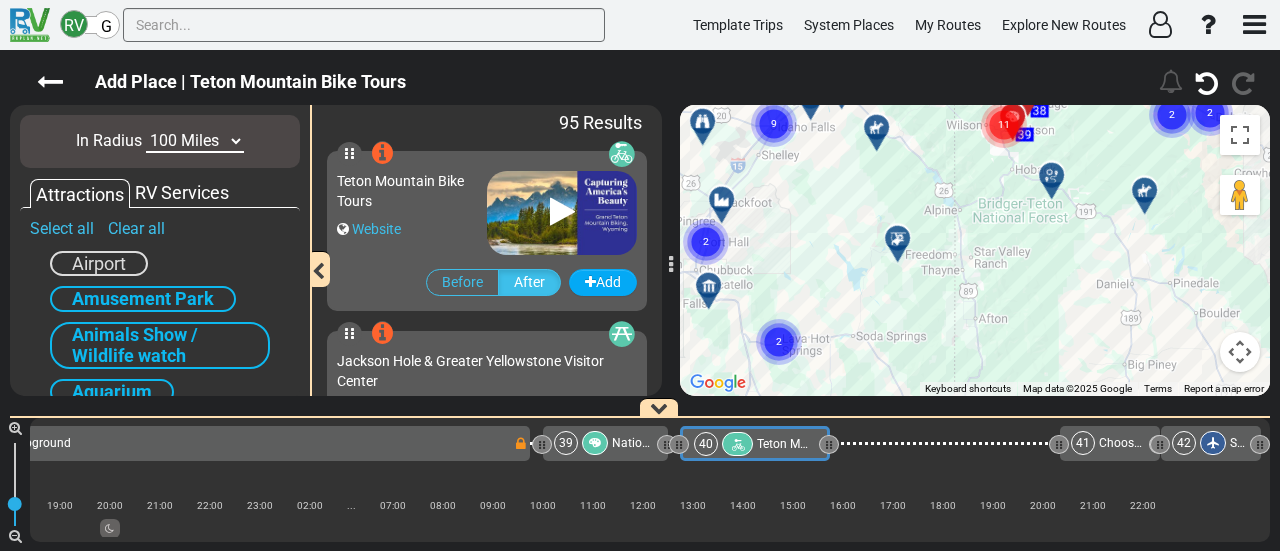 drag, startPoint x: 978, startPoint y: 199, endPoint x: 1080, endPoint y: 194, distance: 102.122475 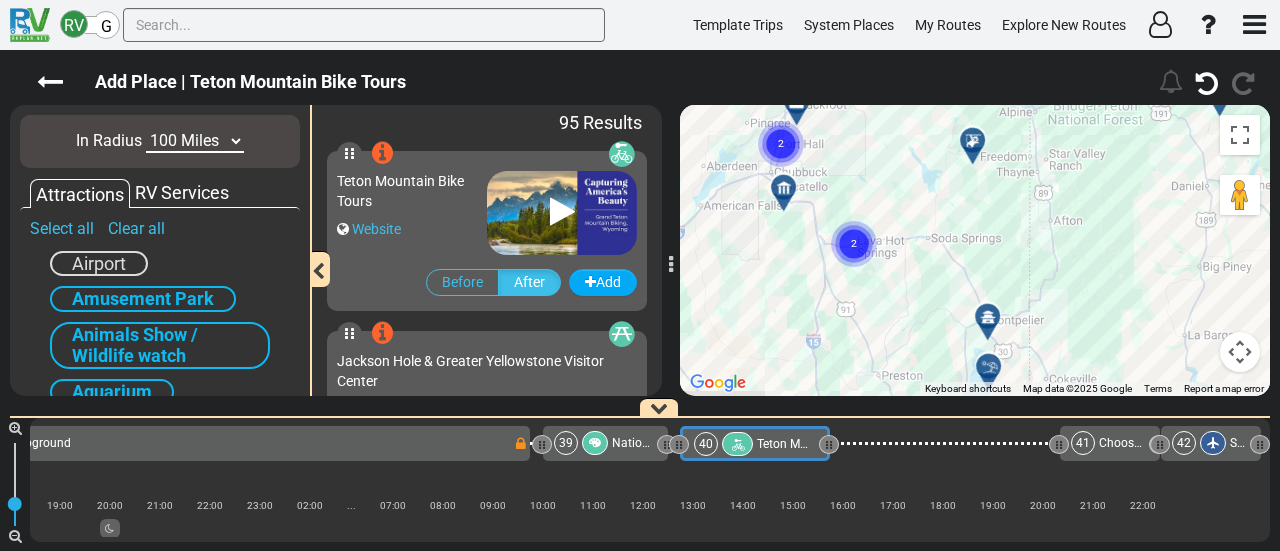 drag, startPoint x: 928, startPoint y: 313, endPoint x: 1030, endPoint y: 250, distance: 119.88744 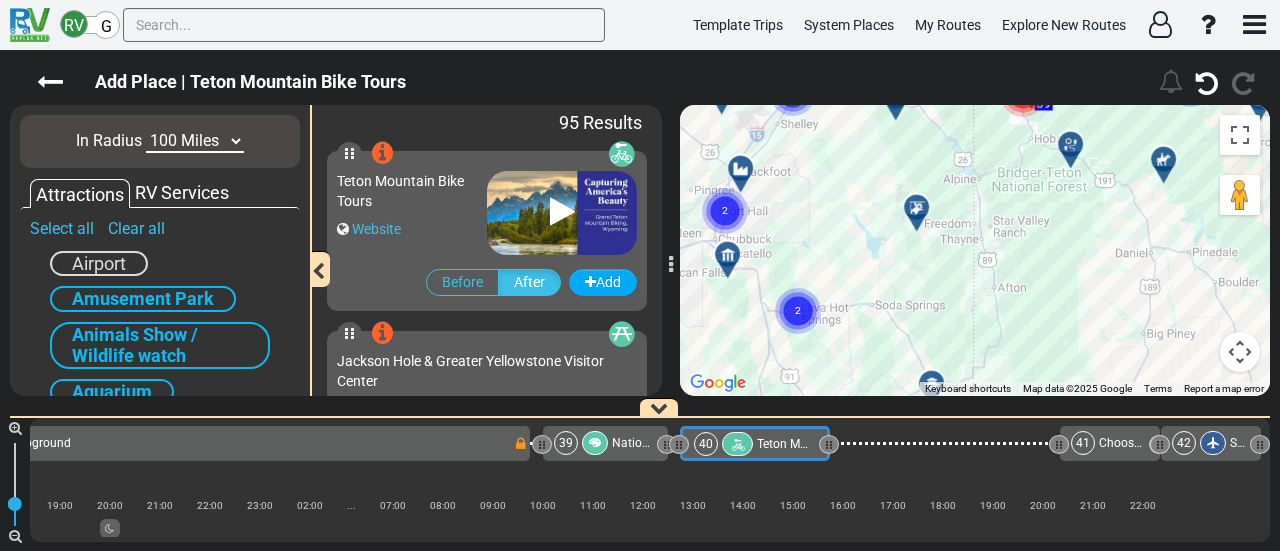 drag, startPoint x: 1015, startPoint y: 247, endPoint x: 928, endPoint y: 408, distance: 183.00273 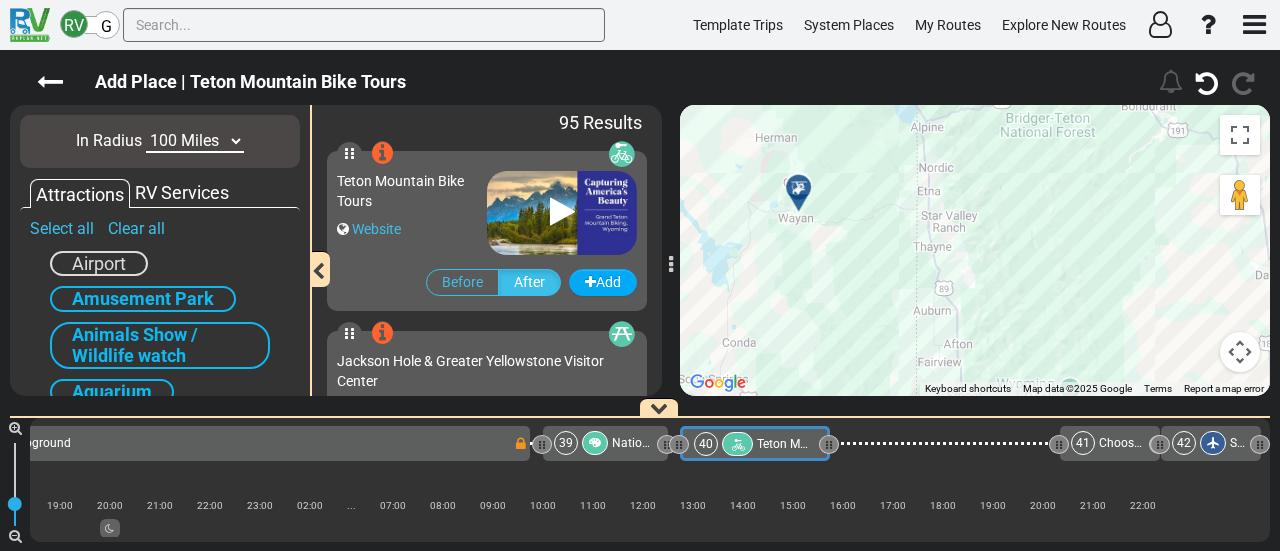 drag, startPoint x: 971, startPoint y: 305, endPoint x: 1004, endPoint y: 182, distance: 127.349915 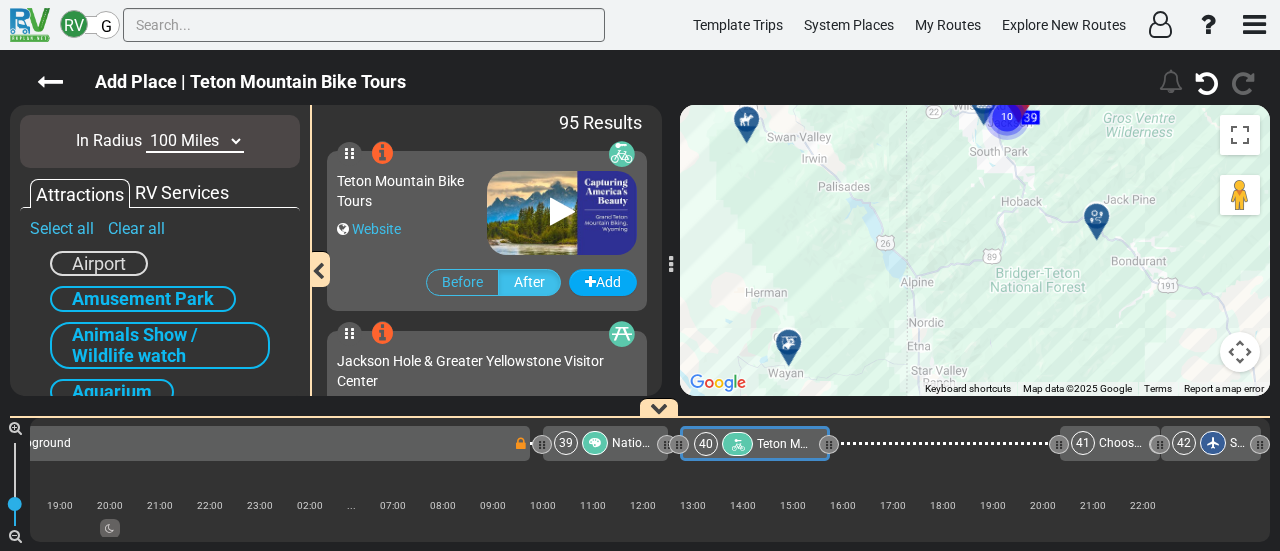 drag, startPoint x: 823, startPoint y: 339, endPoint x: 800, endPoint y: 322, distance: 28.600698 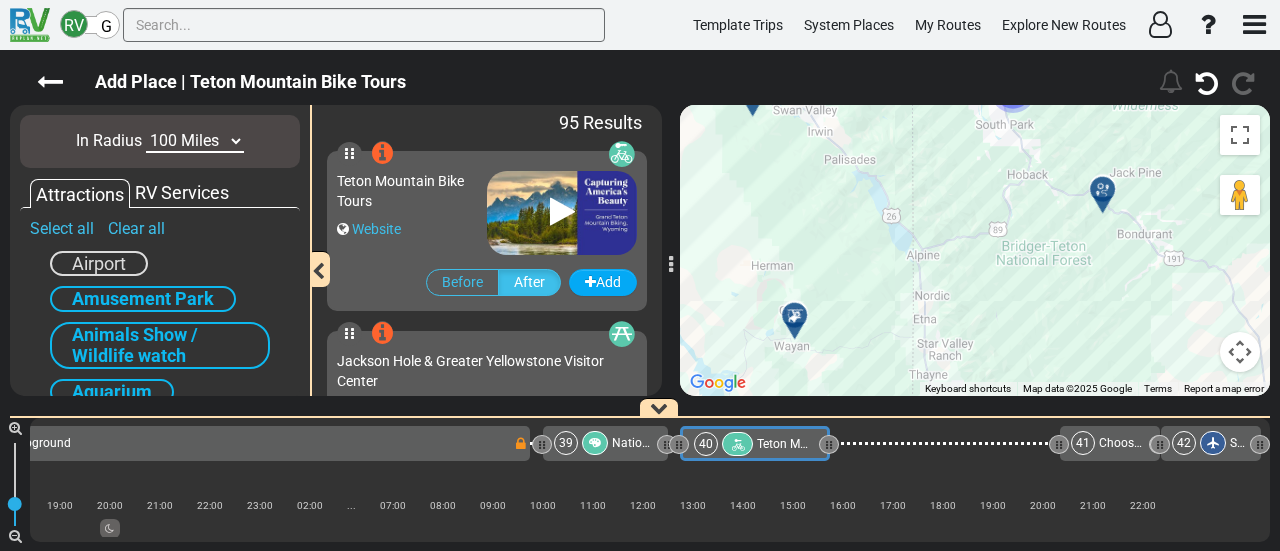 click at bounding box center (795, 316) 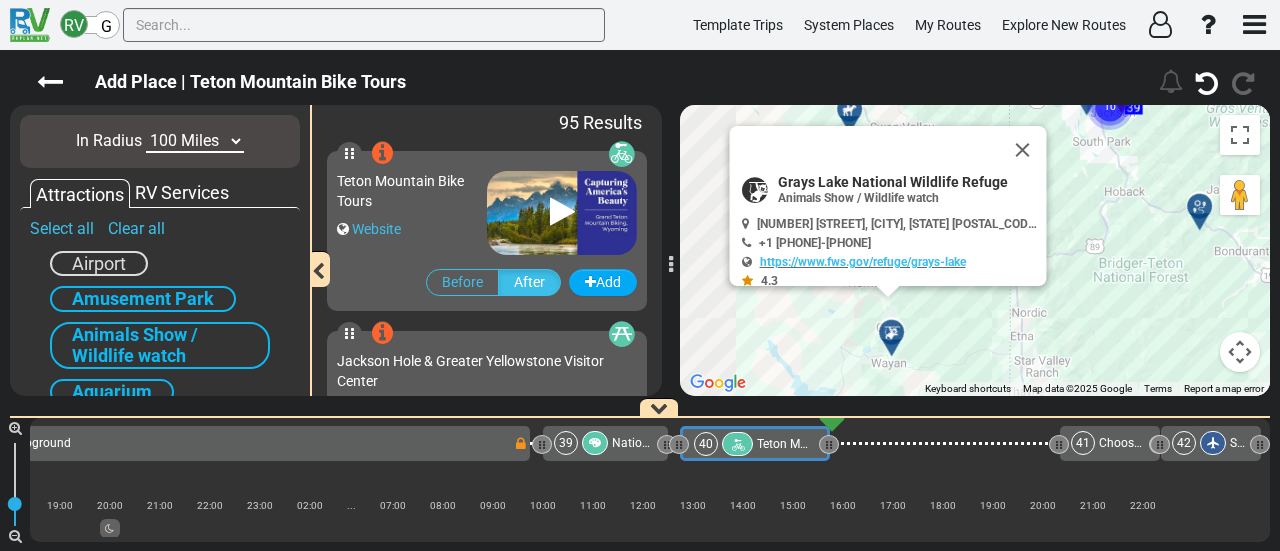scroll, scrollTop: 5396, scrollLeft: 0, axis: vertical 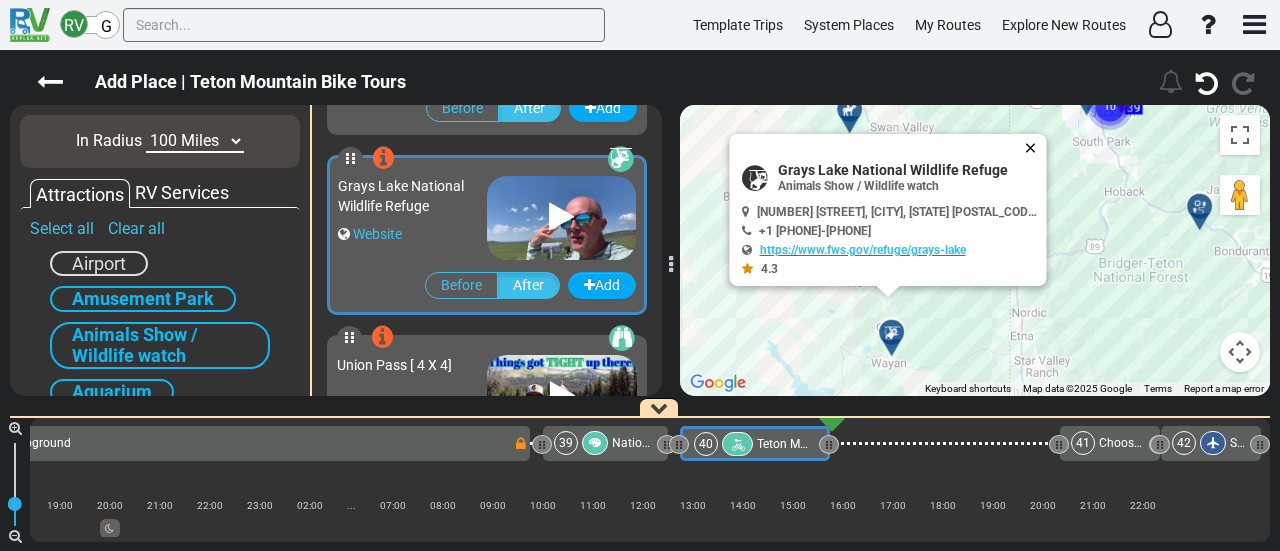 click at bounding box center [1035, 148] 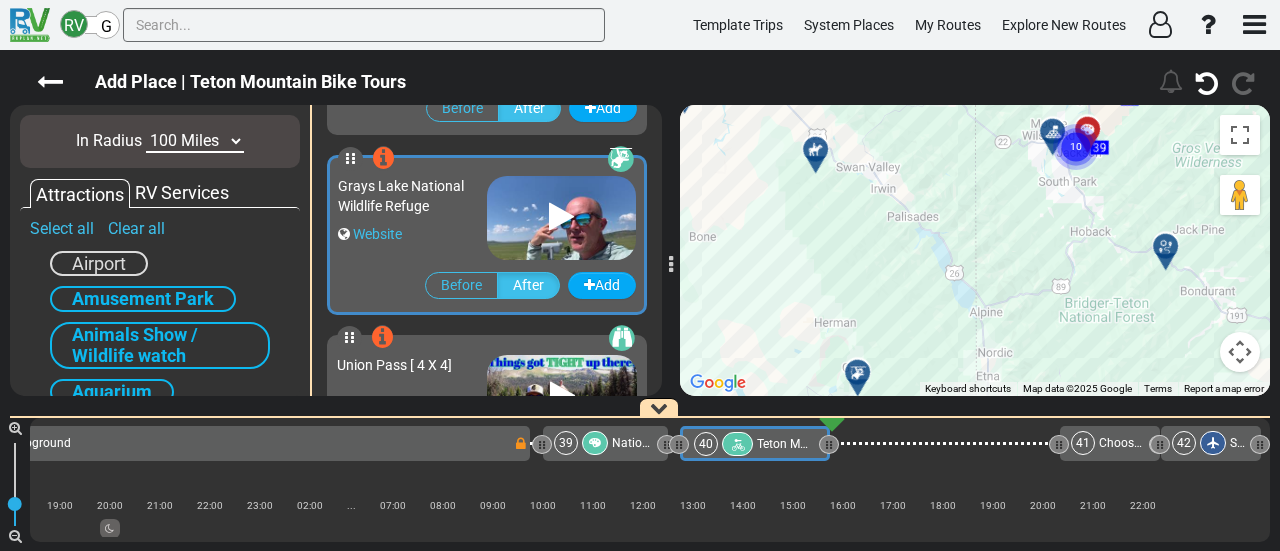 drag, startPoint x: 934, startPoint y: 256, endPoint x: 966, endPoint y: 248, distance: 32.984844 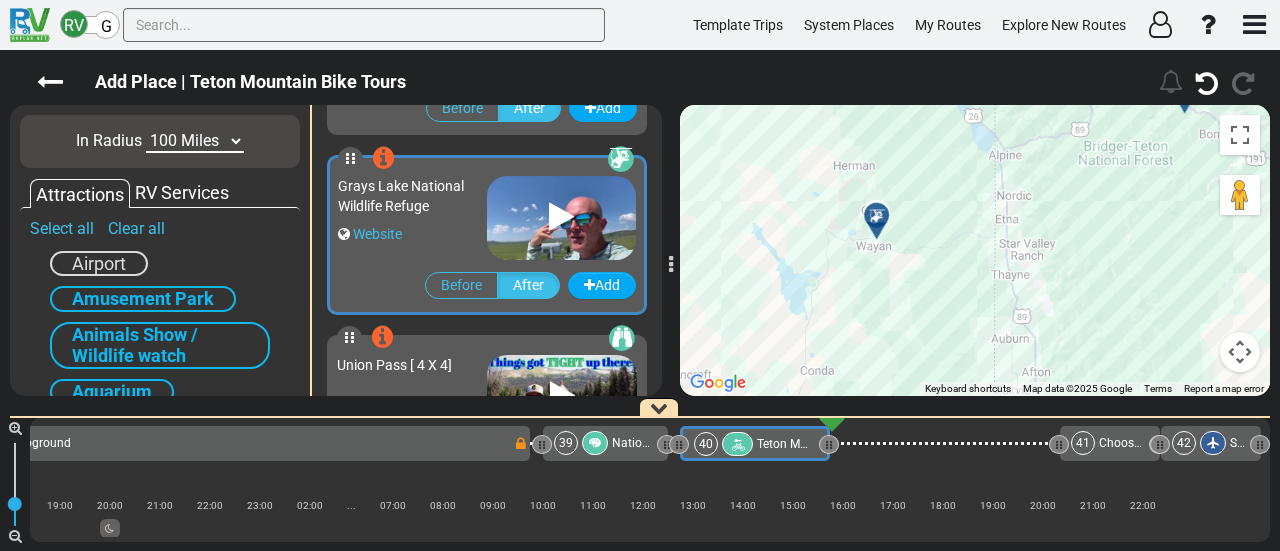 drag, startPoint x: 1040, startPoint y: 212, endPoint x: 1046, endPoint y: 177, distance: 35.510563 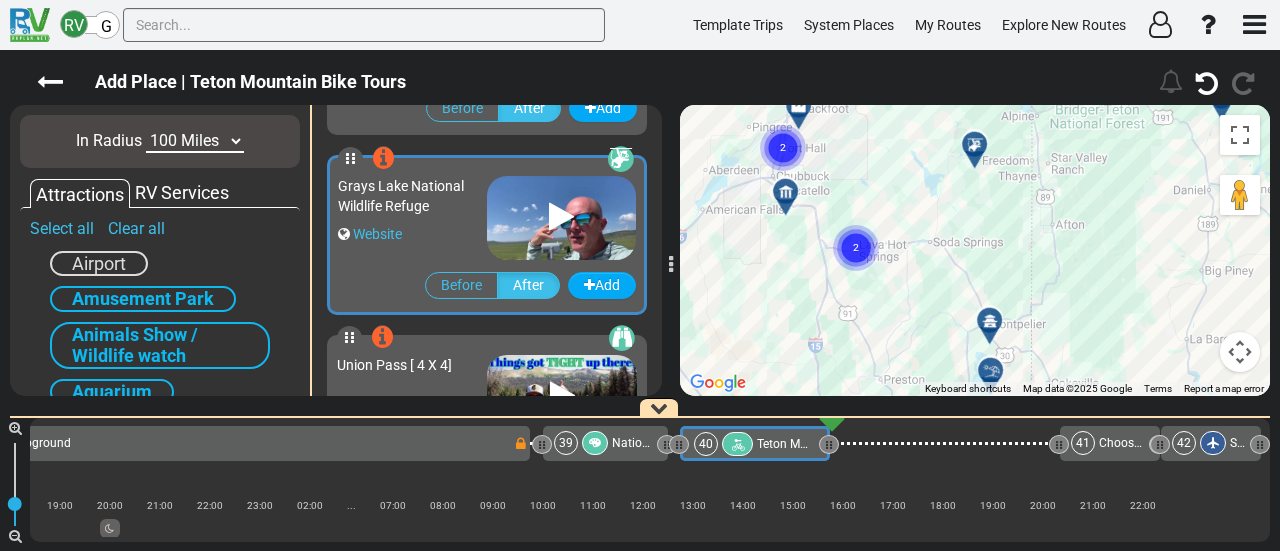 click 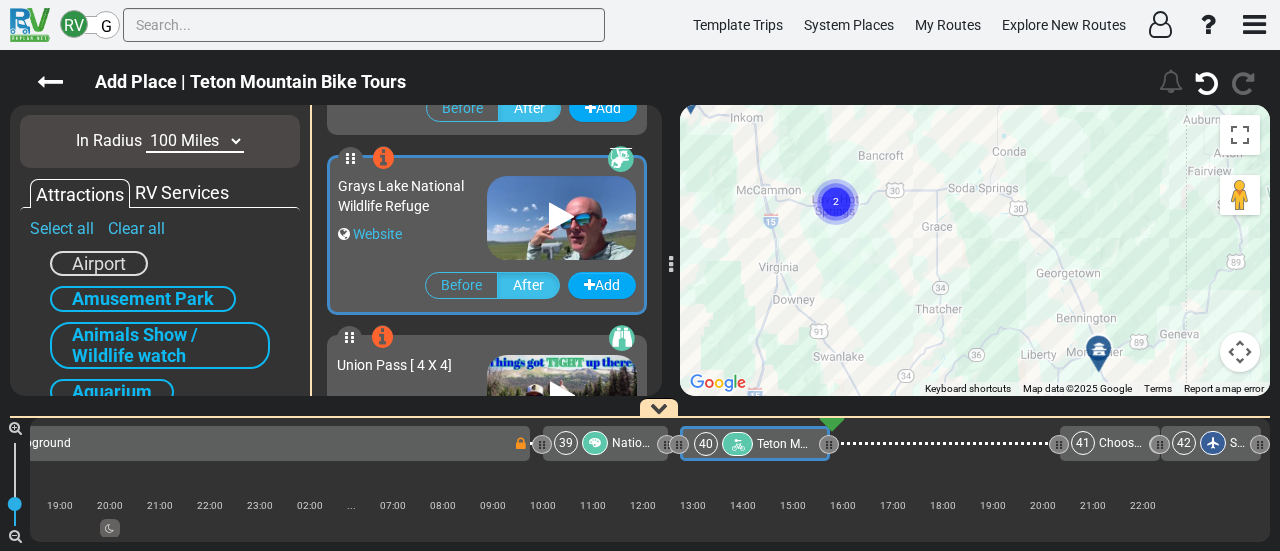 click 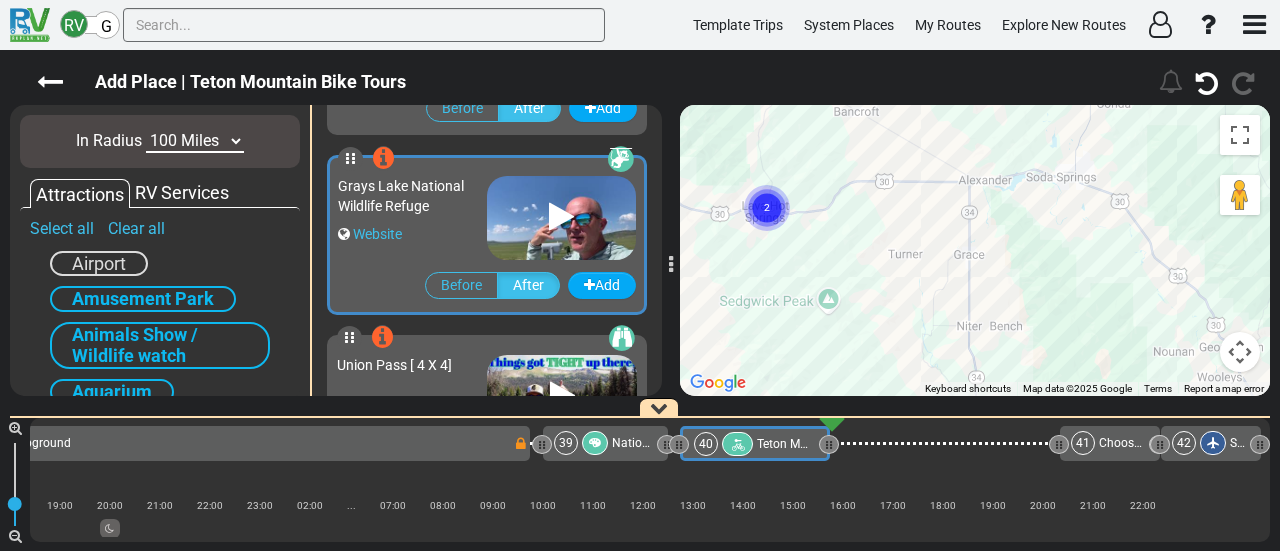 drag, startPoint x: 822, startPoint y: 243, endPoint x: 902, endPoint y: 202, distance: 89.89438 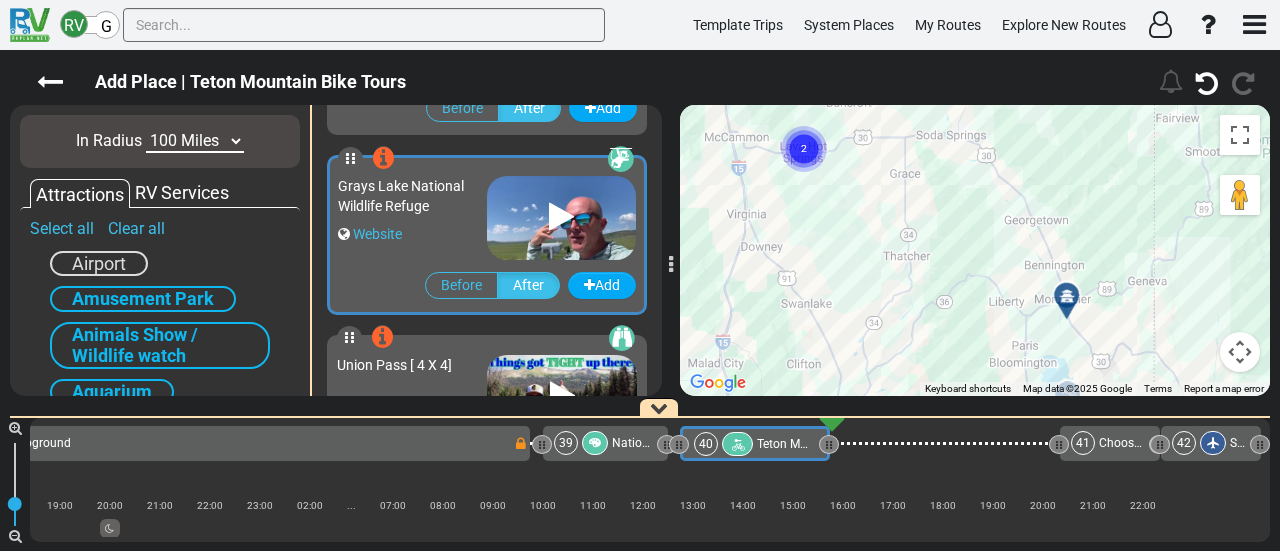 click at bounding box center (1067, 296) 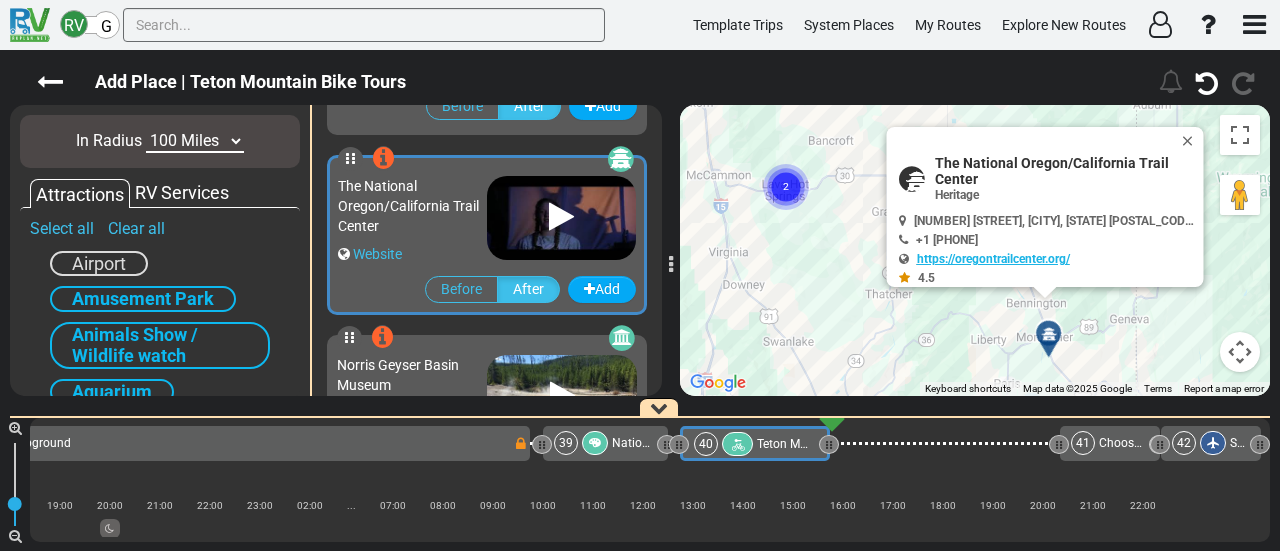 scroll, scrollTop: 14576, scrollLeft: 0, axis: vertical 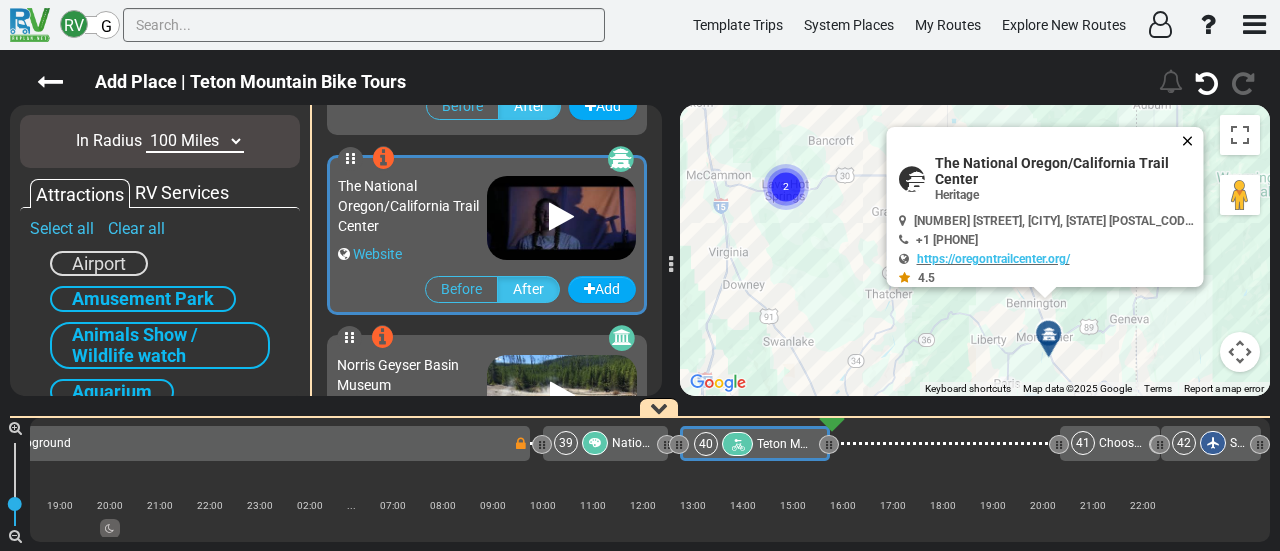 click at bounding box center [1192, 141] 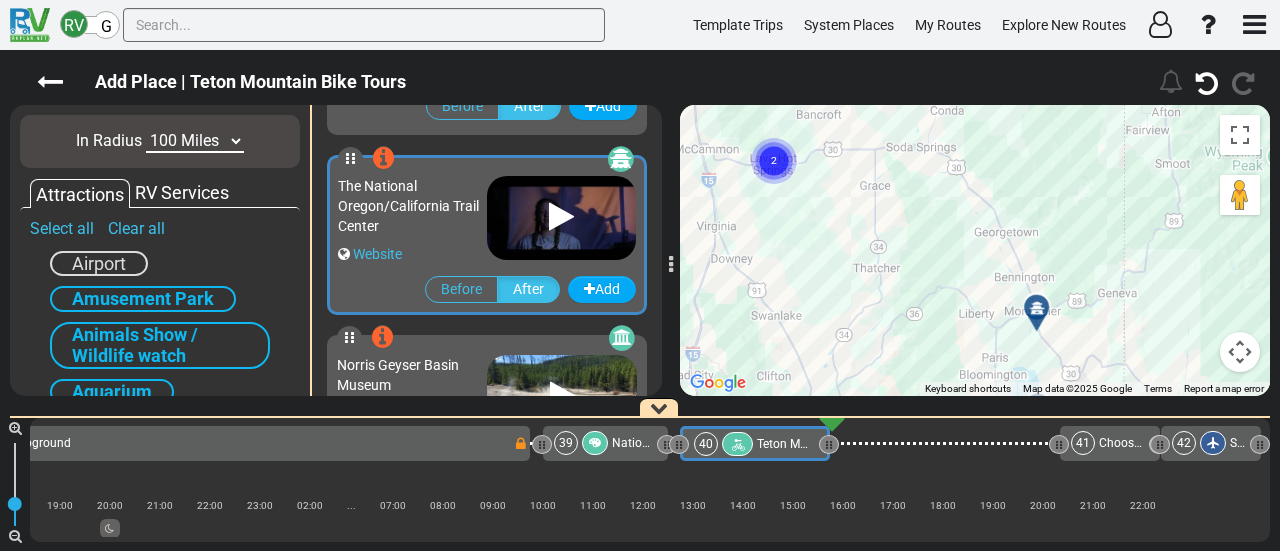 click on "To navigate, press the arrow keys. To activate drag with keyboard, press Alt + Enter. Once in keyboard drag state, use the arrow keys to move the marker. To complete the drag, press the Enter key. To cancel, press Escape. 1 2 3 4 5 6 7 8 9 10 11 12 13 14 15 16 17 18 19 20 21 22 23 24 25 26 27 28 29 30 31 32 33 34 35 41 42 38 39
10
3
2
3
2
9
3
10
4
2
2
3
3
3
2
2
36 37
6" at bounding box center (975, 250) 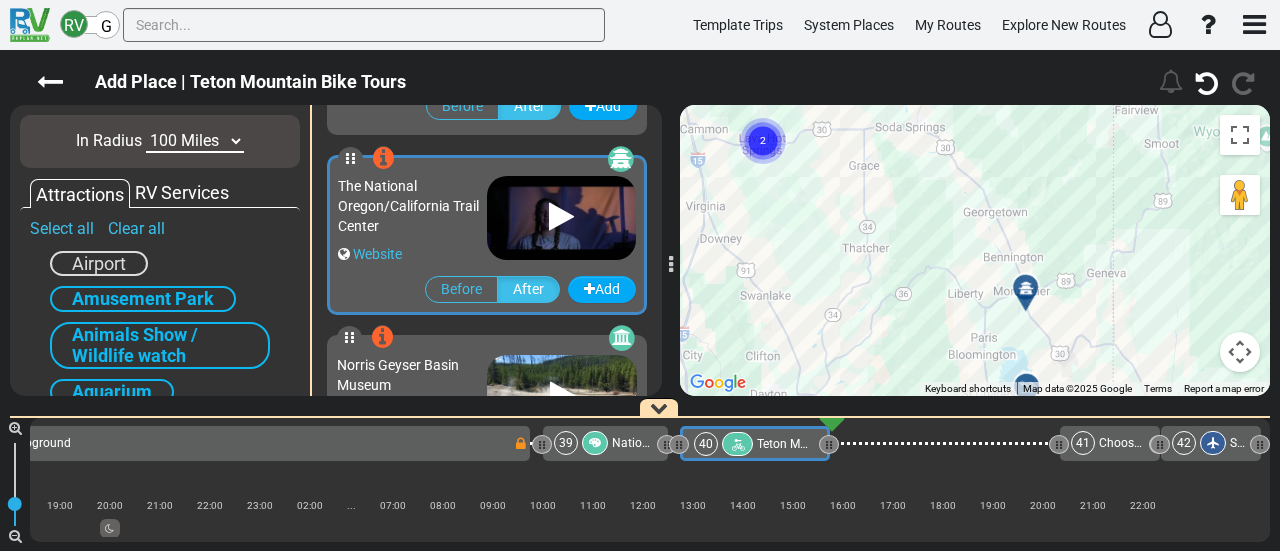 click at bounding box center [1025, 286] 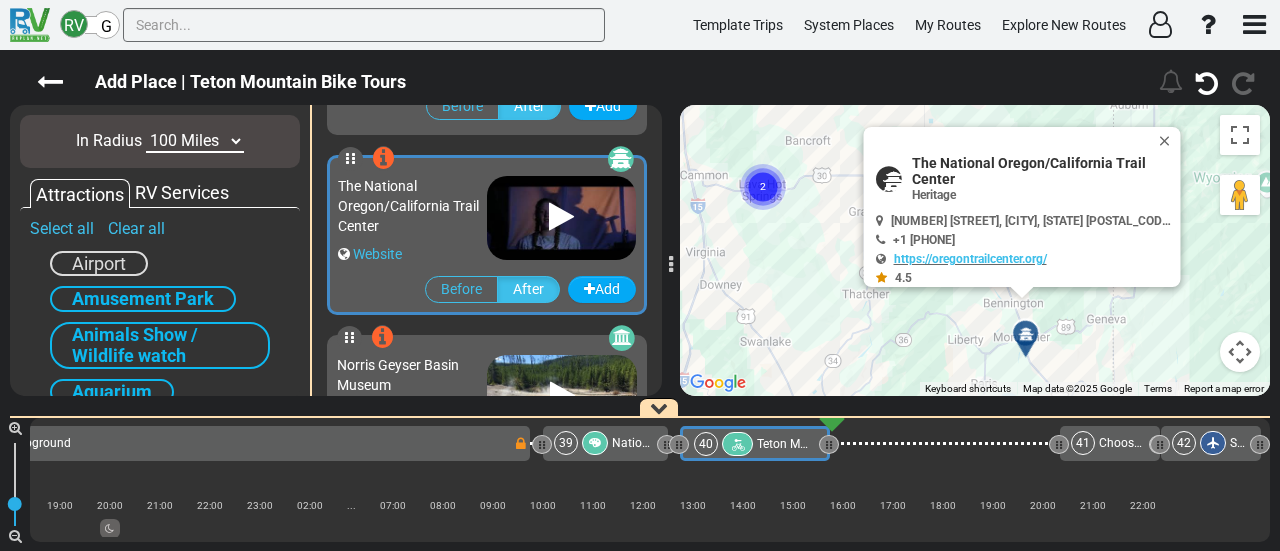 drag, startPoint x: 1173, startPoint y: 133, endPoint x: 1070, endPoint y: 235, distance: 144.95862 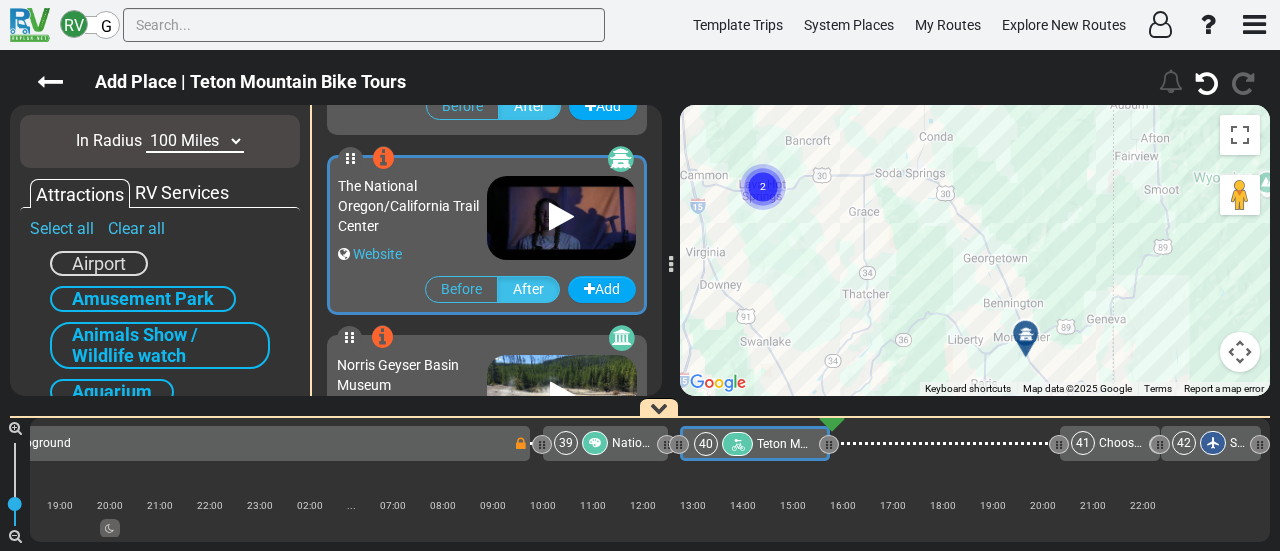 drag, startPoint x: 1043, startPoint y: 280, endPoint x: 1048, endPoint y: 172, distance: 108.11568 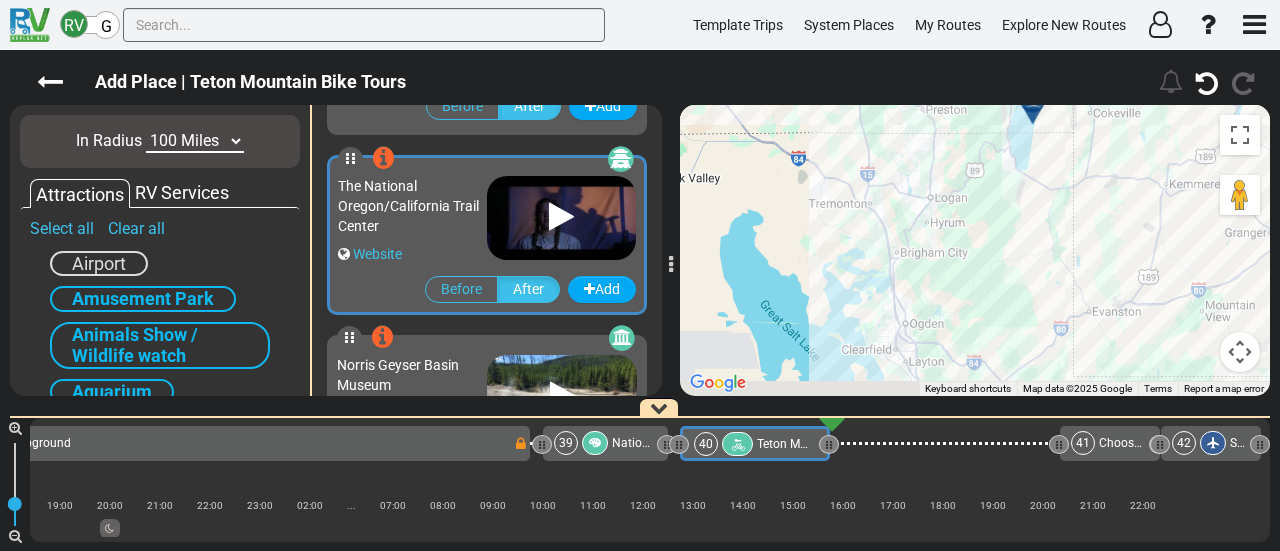drag, startPoint x: 935, startPoint y: 261, endPoint x: 926, endPoint y: 96, distance: 165.24527 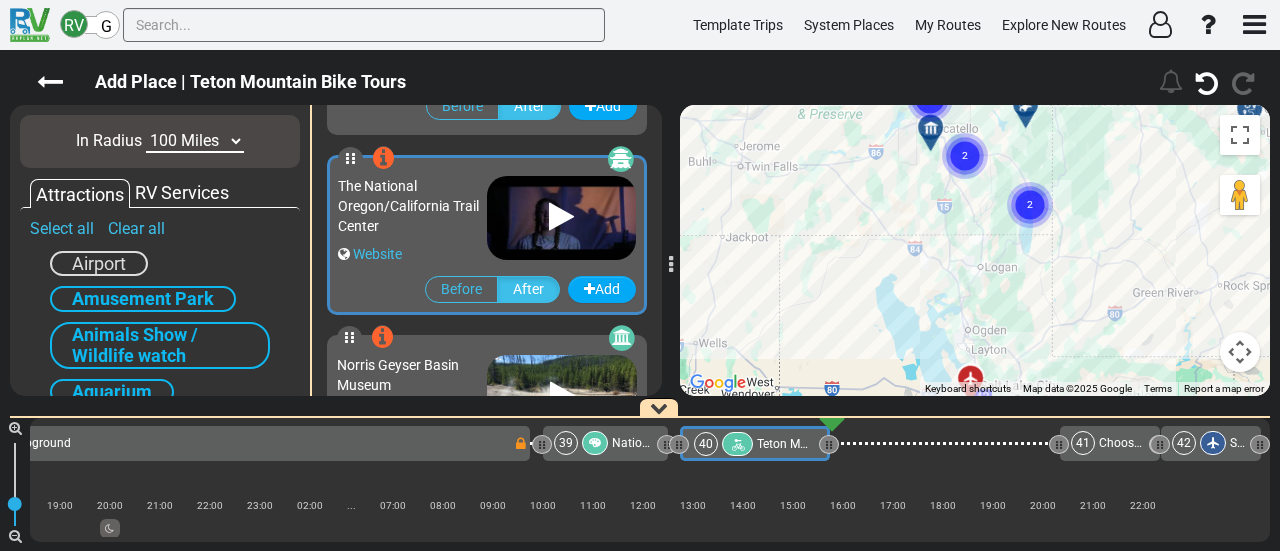drag, startPoint x: 1054, startPoint y: 284, endPoint x: 1018, endPoint y: 247, distance: 51.62364 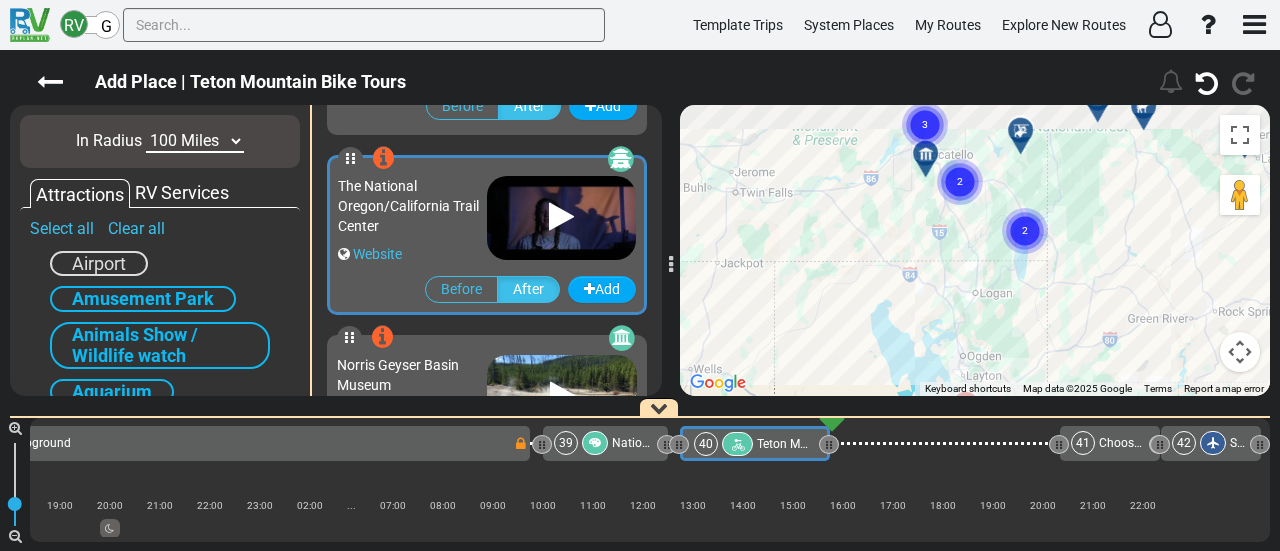 click 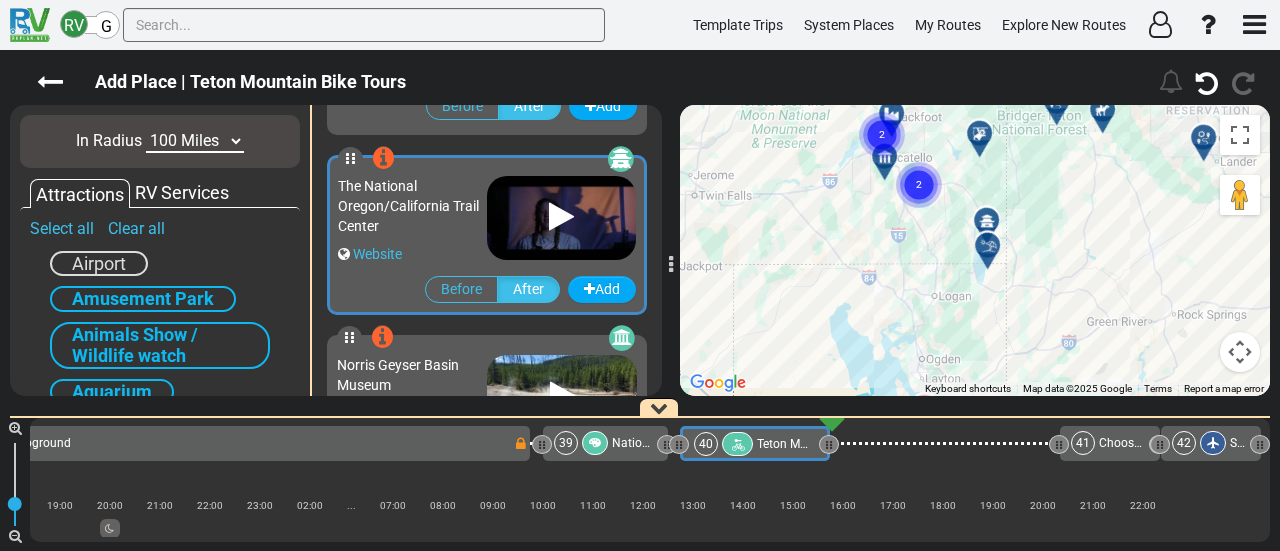 drag, startPoint x: 1008, startPoint y: 287, endPoint x: 998, endPoint y: 212, distance: 75.66373 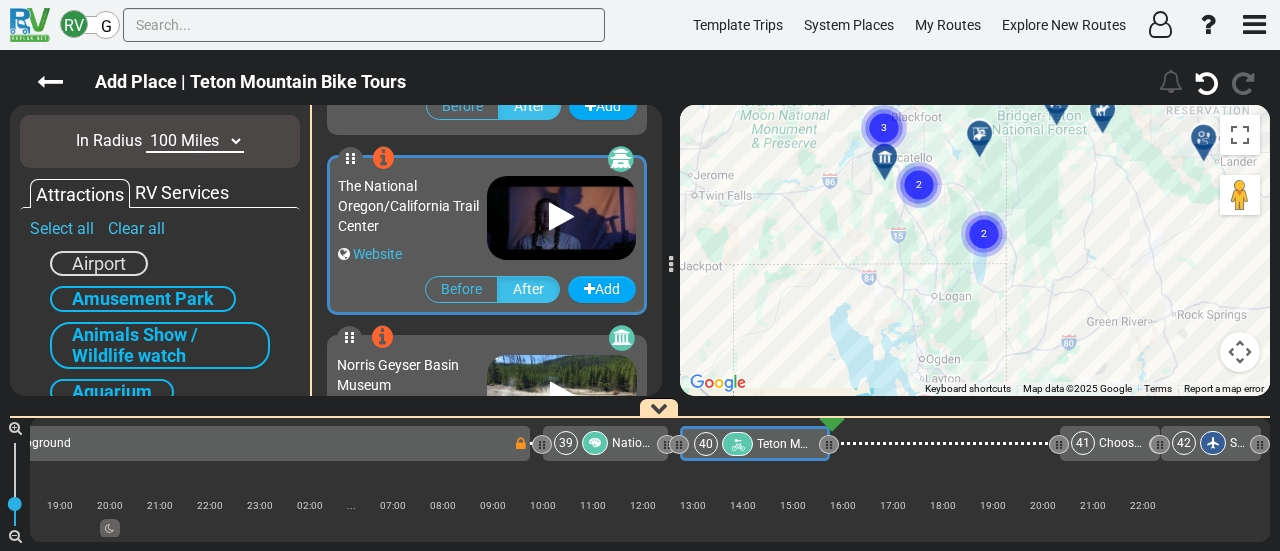click 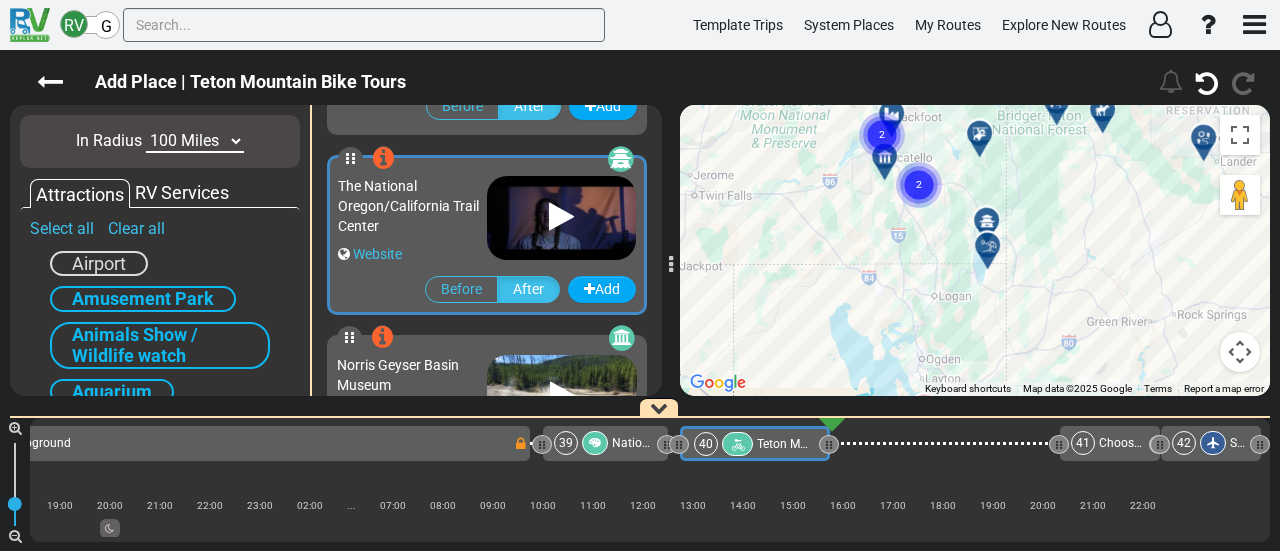 click at bounding box center [993, 228] 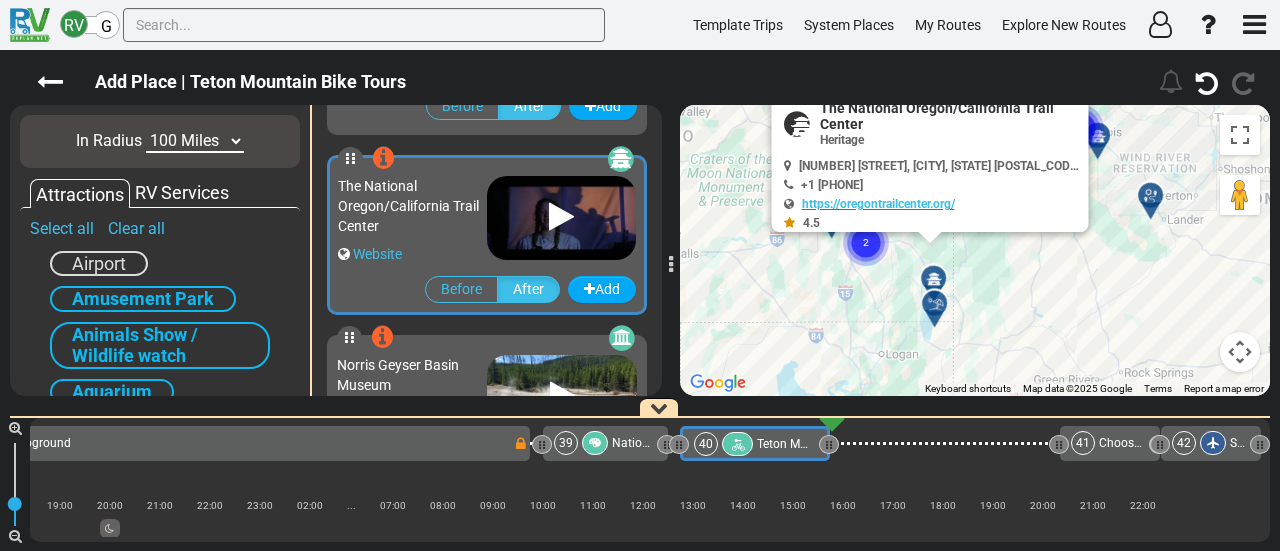drag, startPoint x: 1008, startPoint y: 322, endPoint x: 954, endPoint y: 338, distance: 56.32051 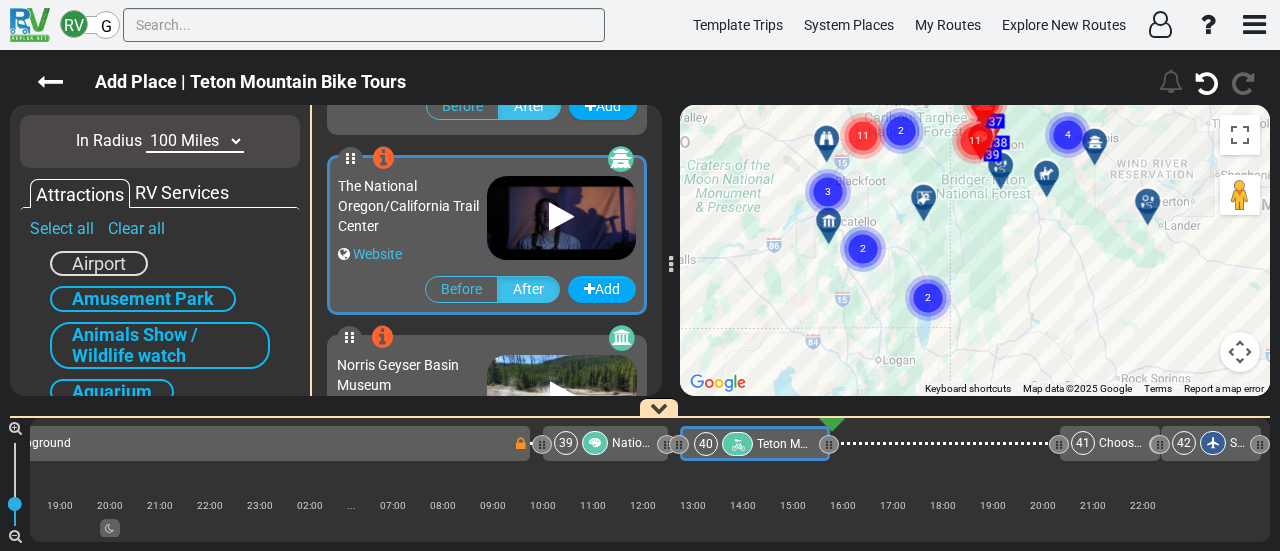 click 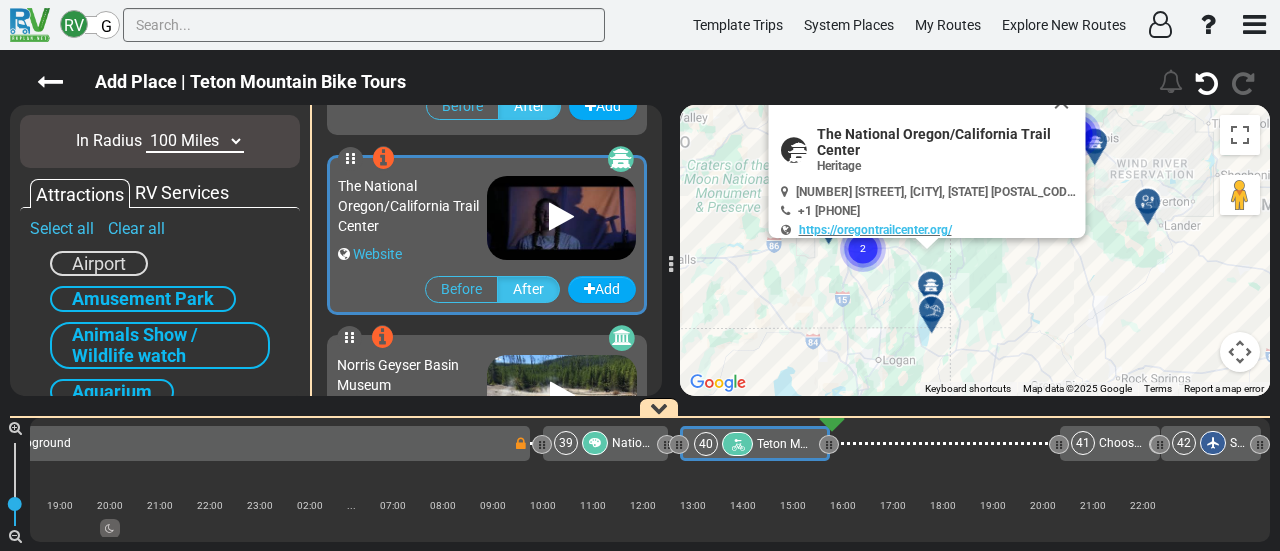 click 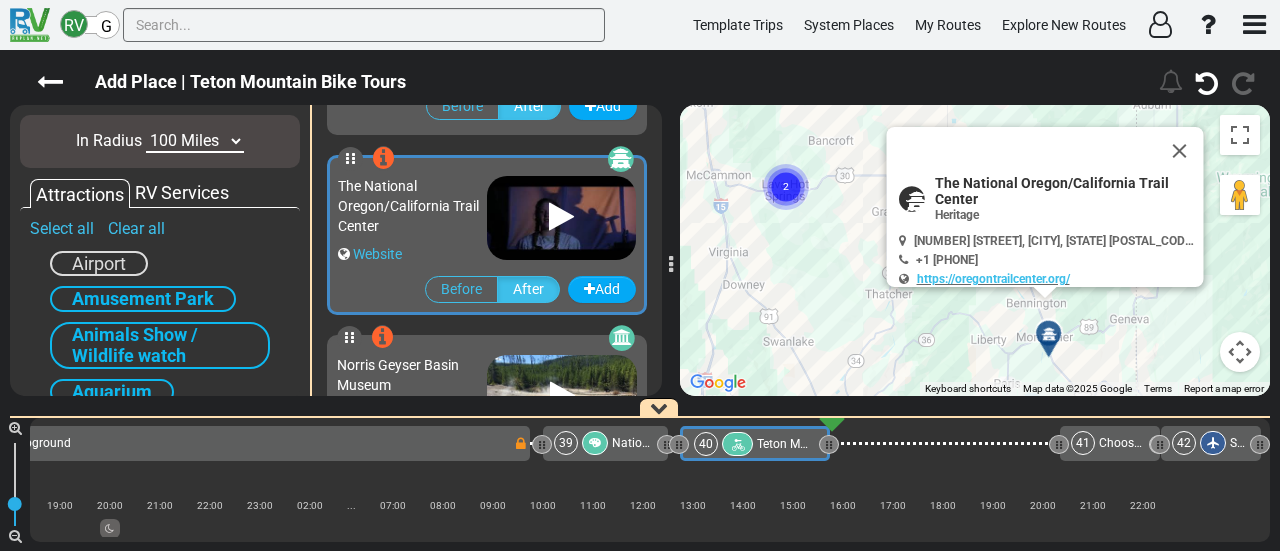 click 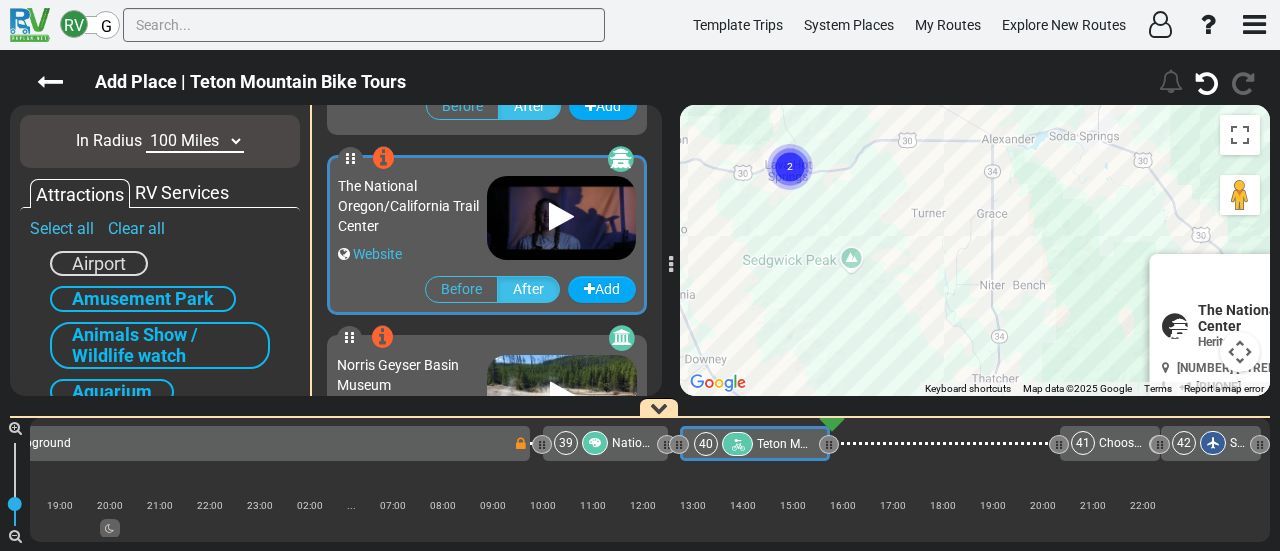 click 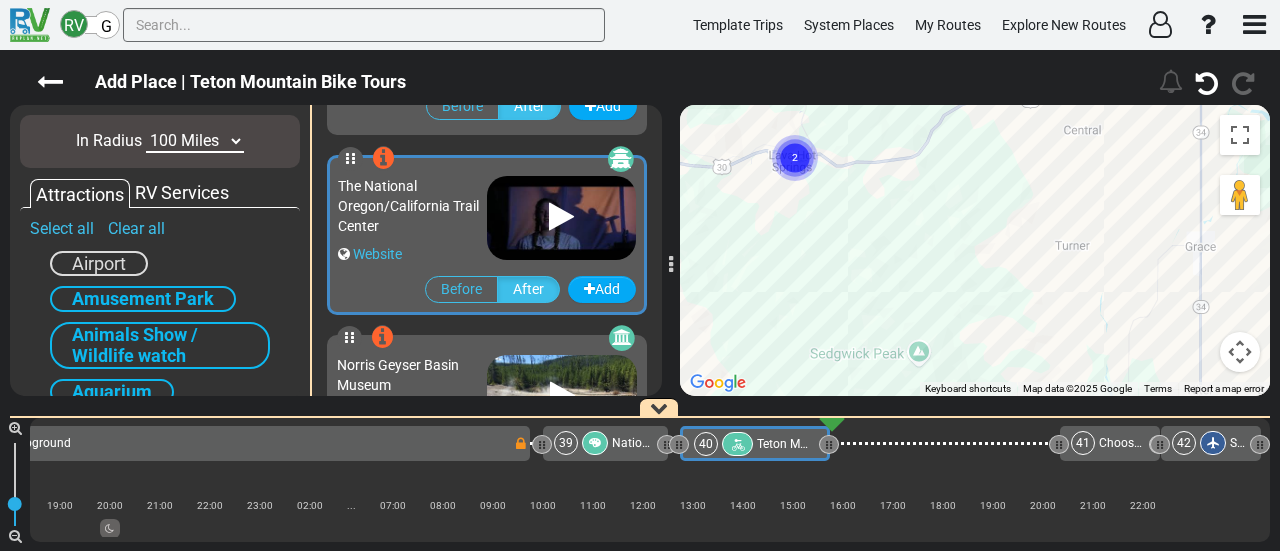 click 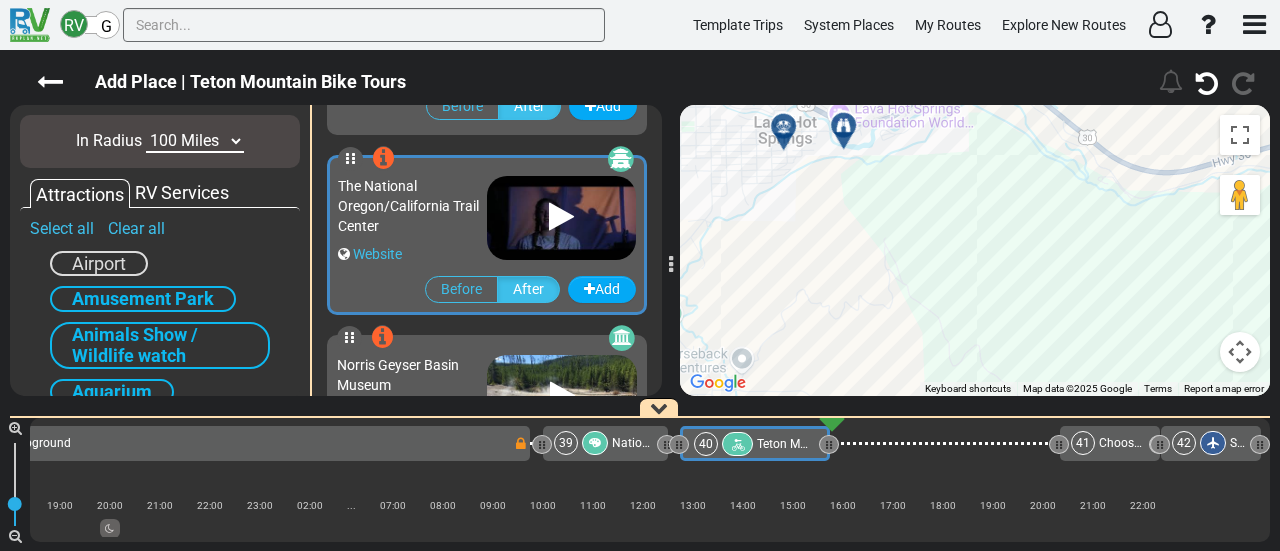 click at bounding box center [784, 127] 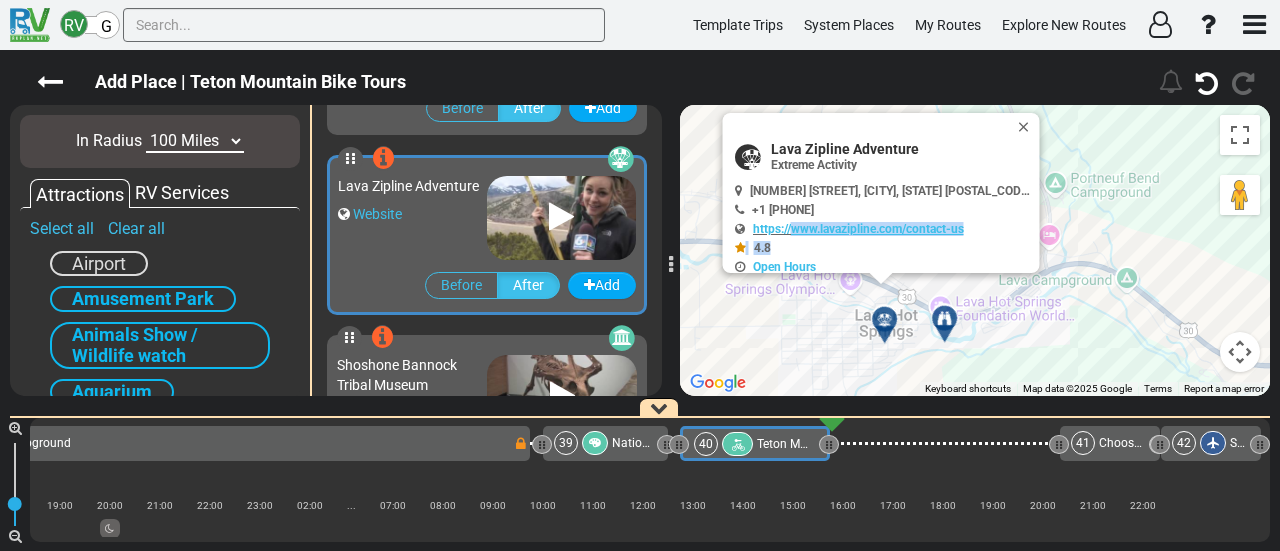 scroll, scrollTop: 15656, scrollLeft: 0, axis: vertical 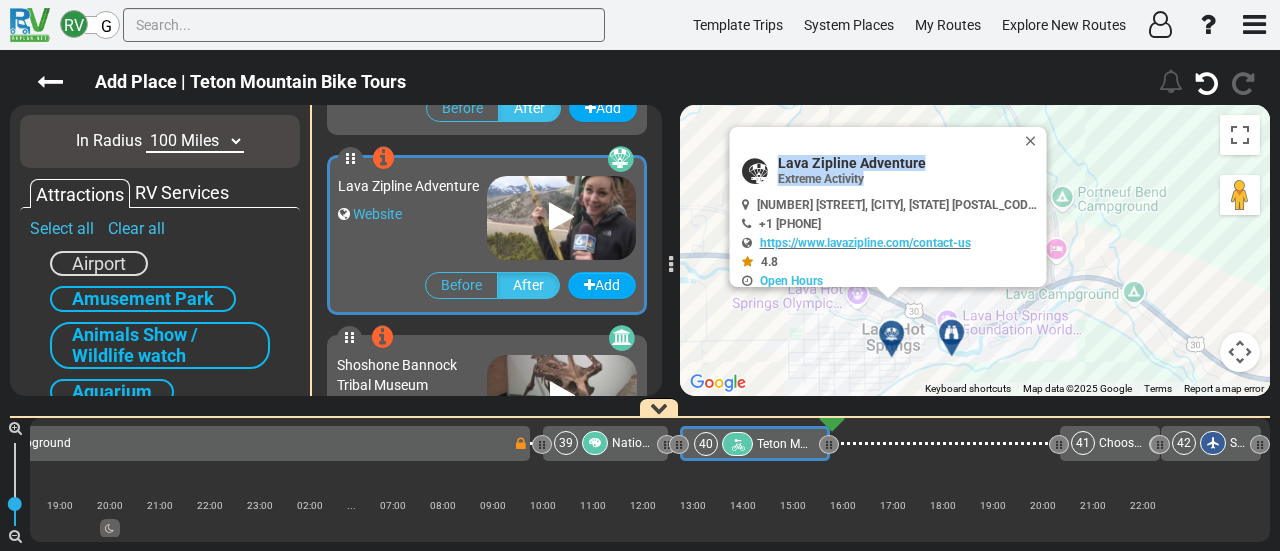 drag, startPoint x: 813, startPoint y: 233, endPoint x: 805, endPoint y: 129, distance: 104.307236 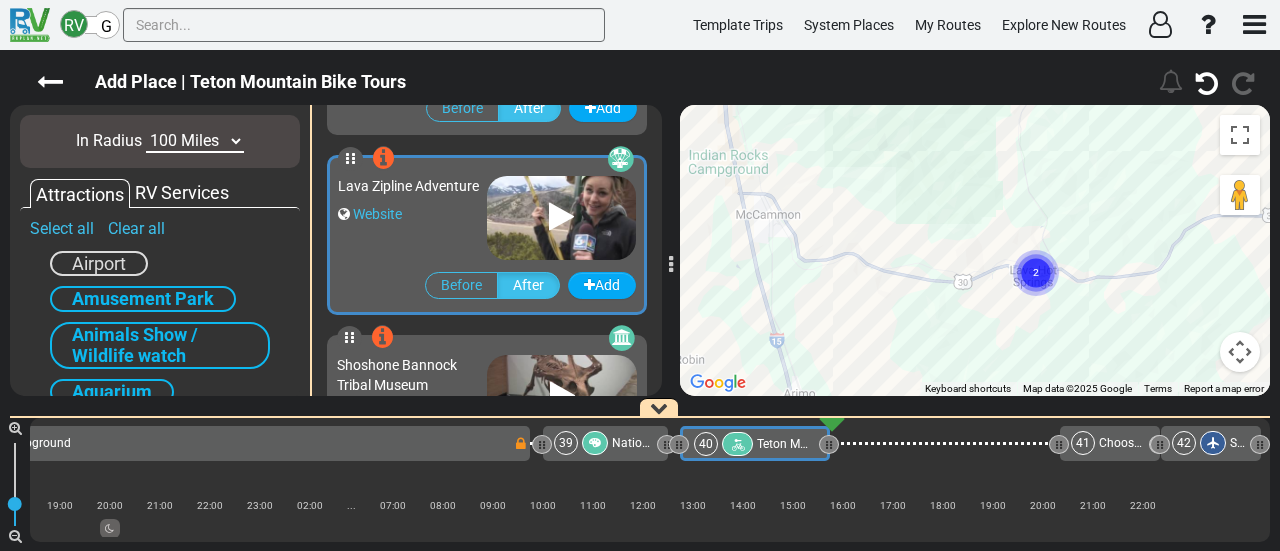 drag, startPoint x: 1004, startPoint y: 244, endPoint x: 907, endPoint y: 35, distance: 230.41267 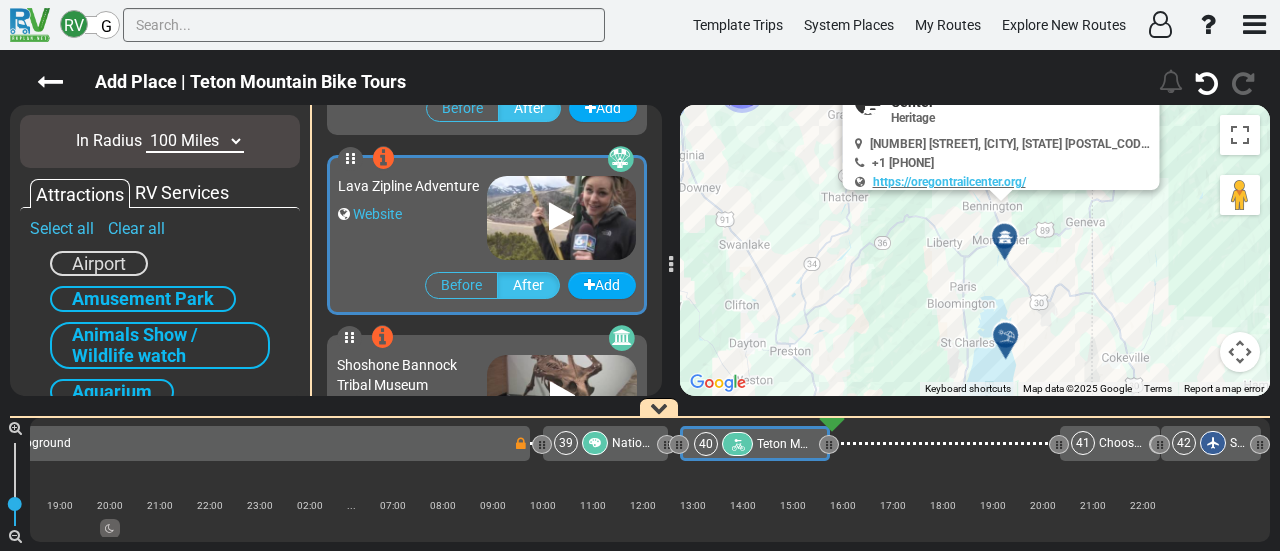 drag, startPoint x: 1072, startPoint y: 319, endPoint x: 802, endPoint y: 165, distance: 310.83115 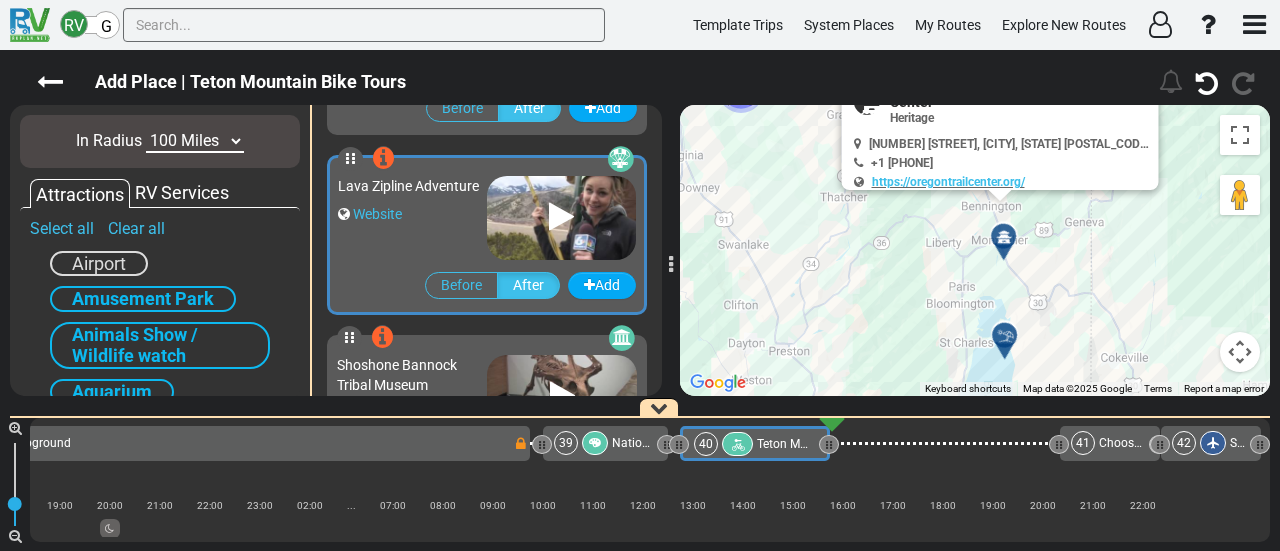 click at bounding box center (1010, 244) 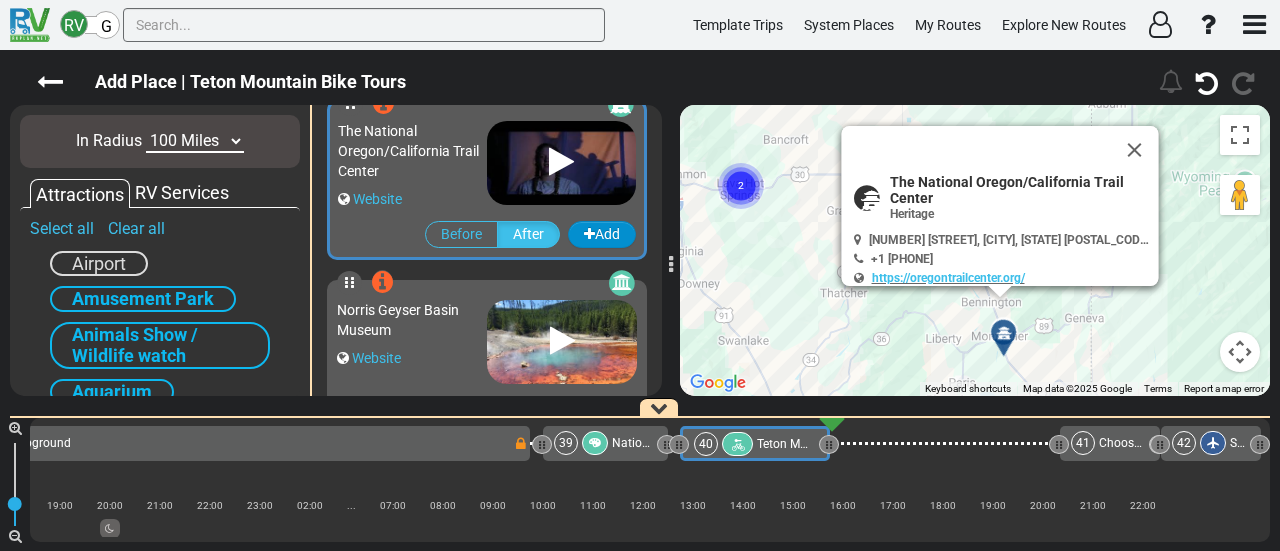scroll, scrollTop: 14576, scrollLeft: 0, axis: vertical 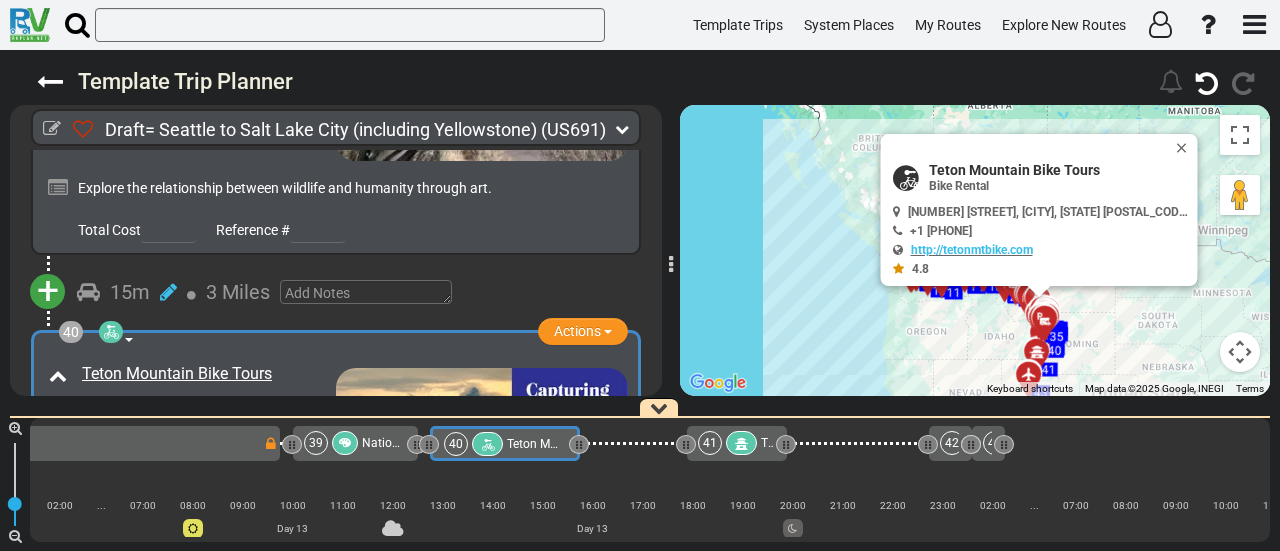 click at bounding box center (741, 443) 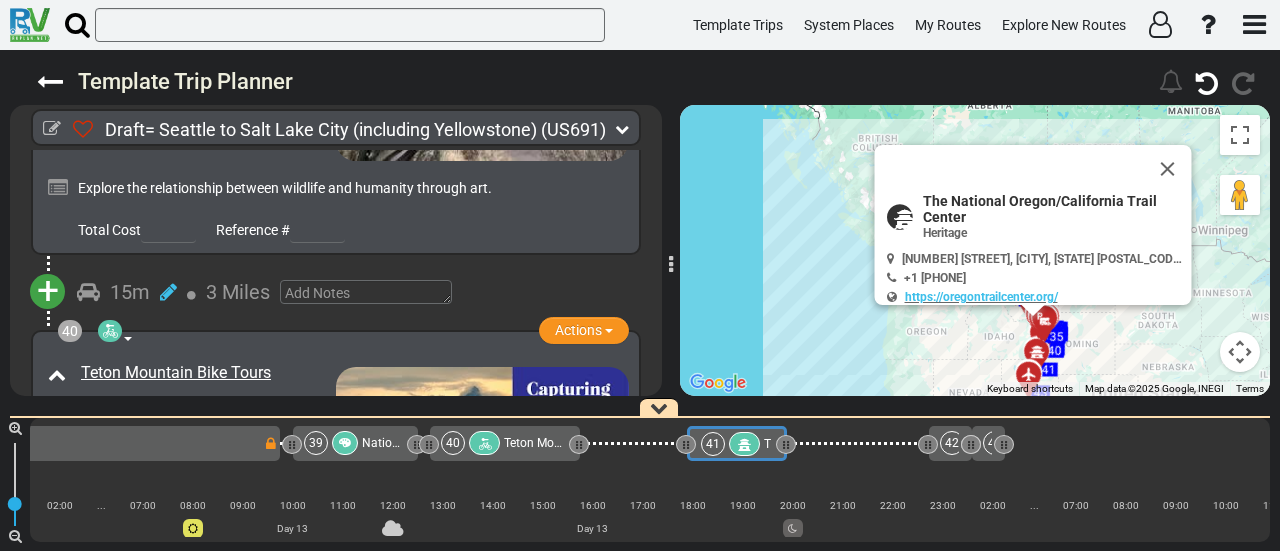 scroll, scrollTop: 15562, scrollLeft: 0, axis: vertical 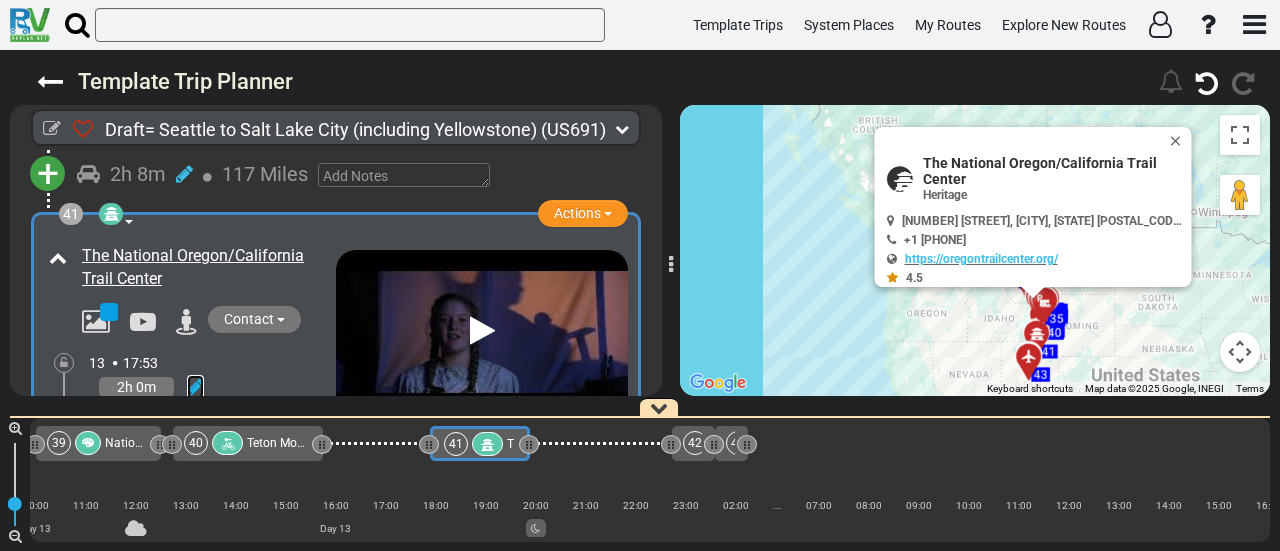 click at bounding box center (195, 387) 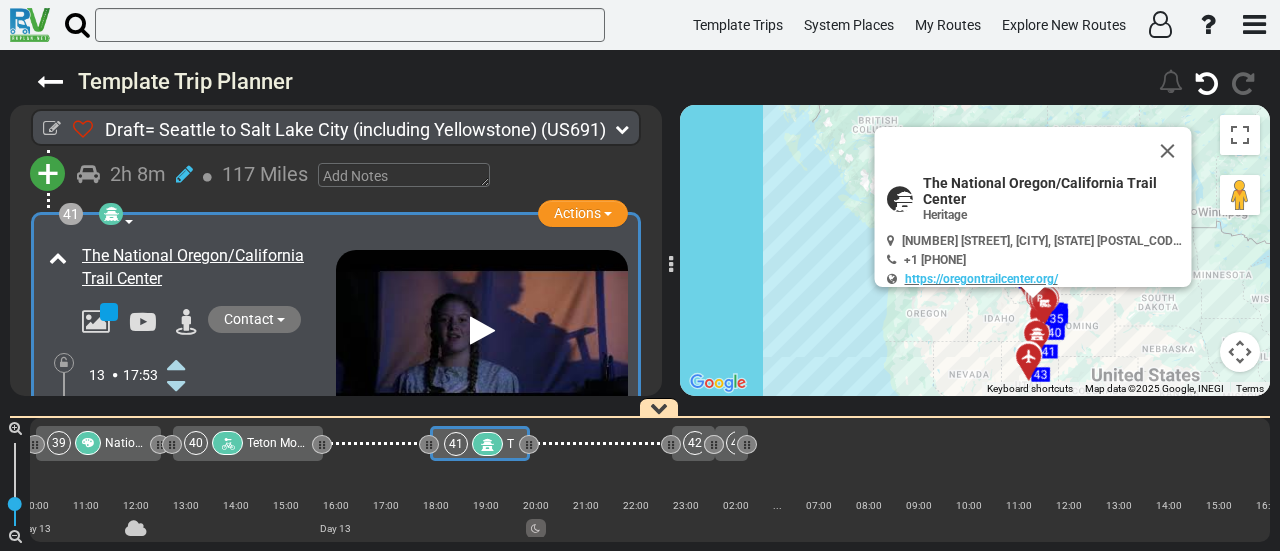 click at bounding box center [176, 364] 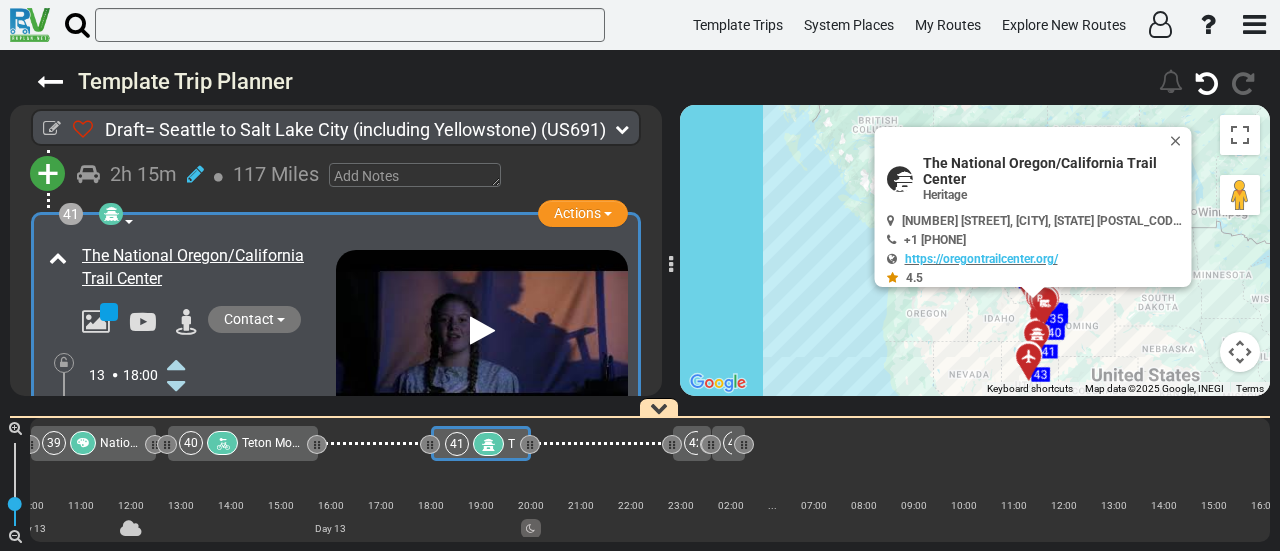 scroll, scrollTop: 0, scrollLeft: 11375, axis: horizontal 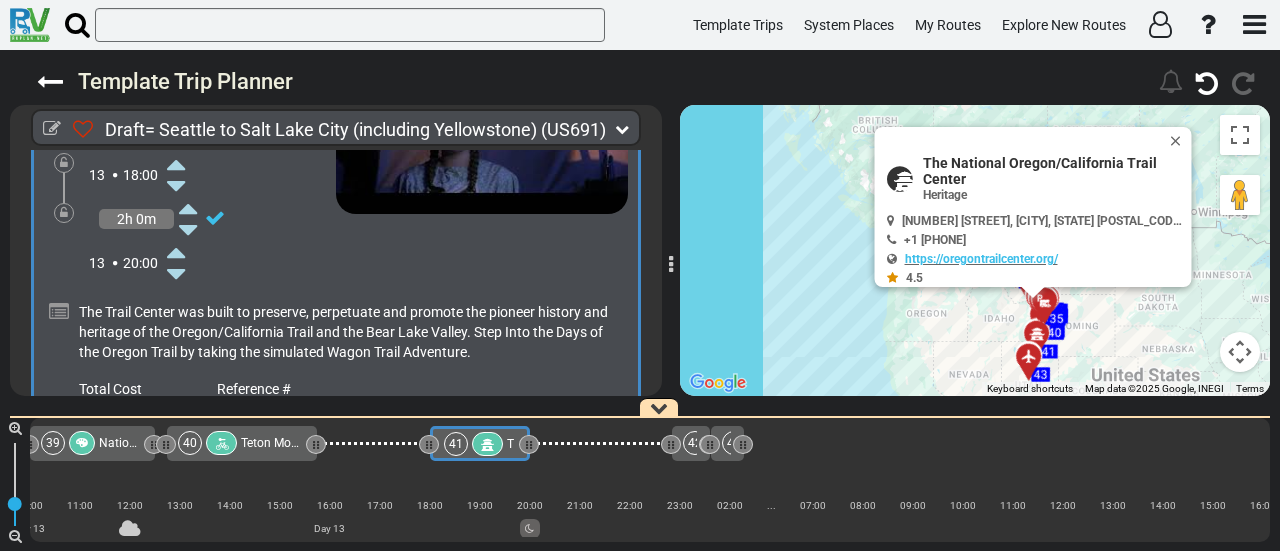 click on "+" at bounding box center (48, 451) 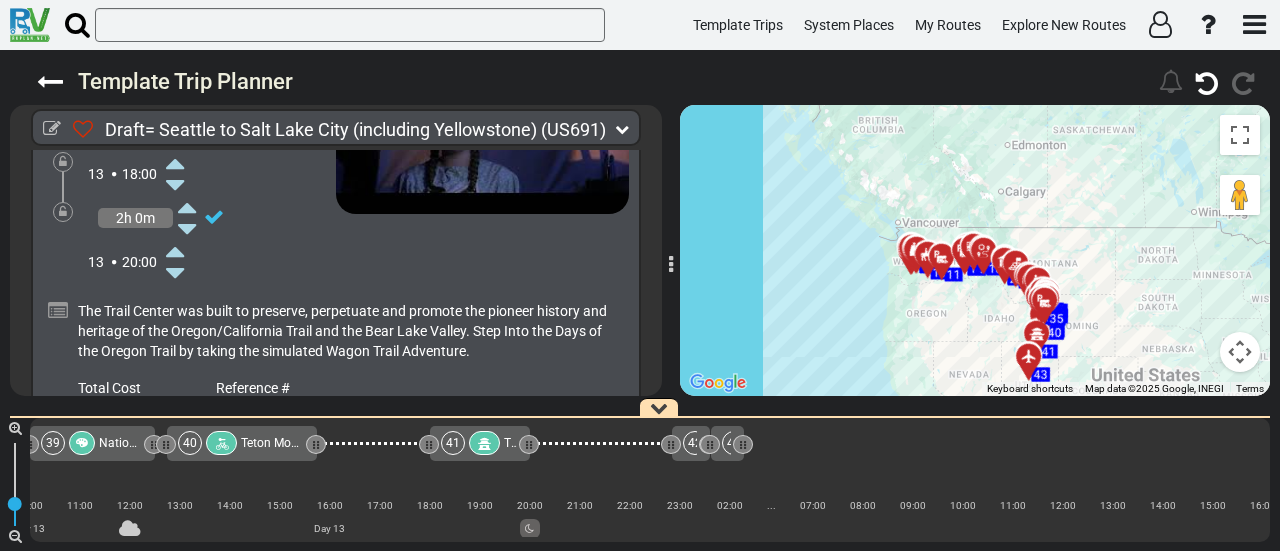 scroll, scrollTop: 16148, scrollLeft: 0, axis: vertical 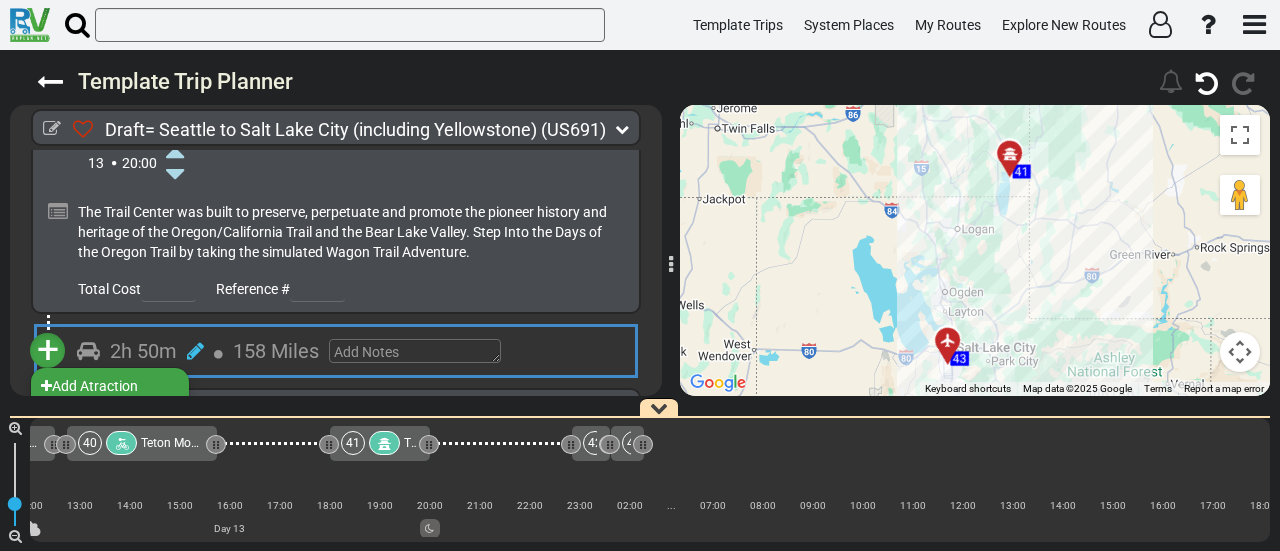 click on "Add Campground" at bounding box center (110, 412) 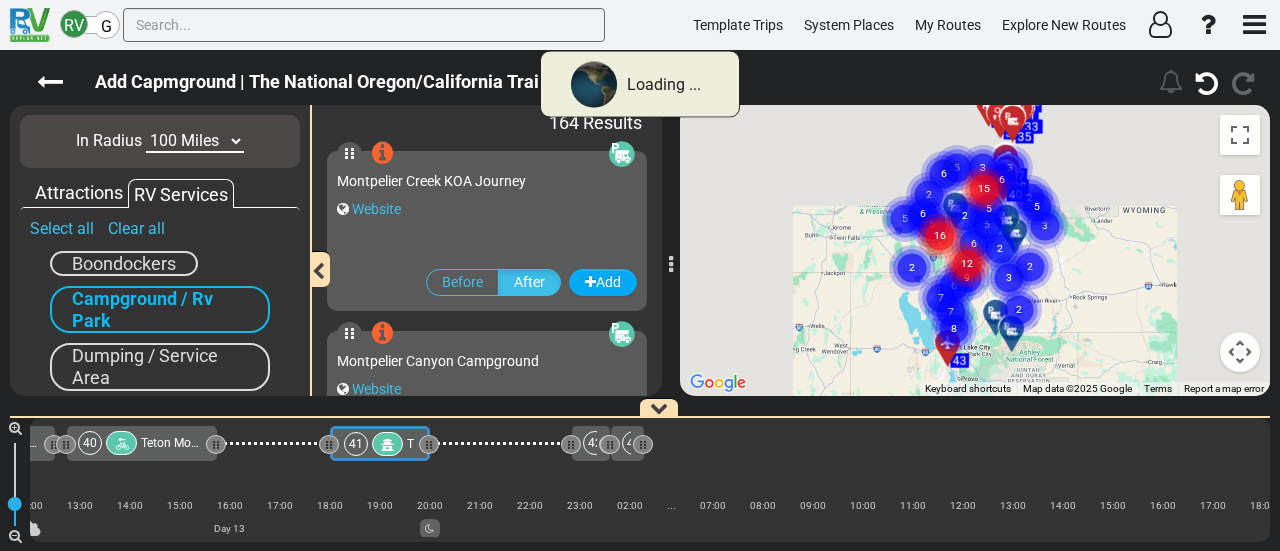 click on "10 Miles 50 Miles 100 Miles 250 Miles 500 Miles 1000 Miles" at bounding box center (195, 141) 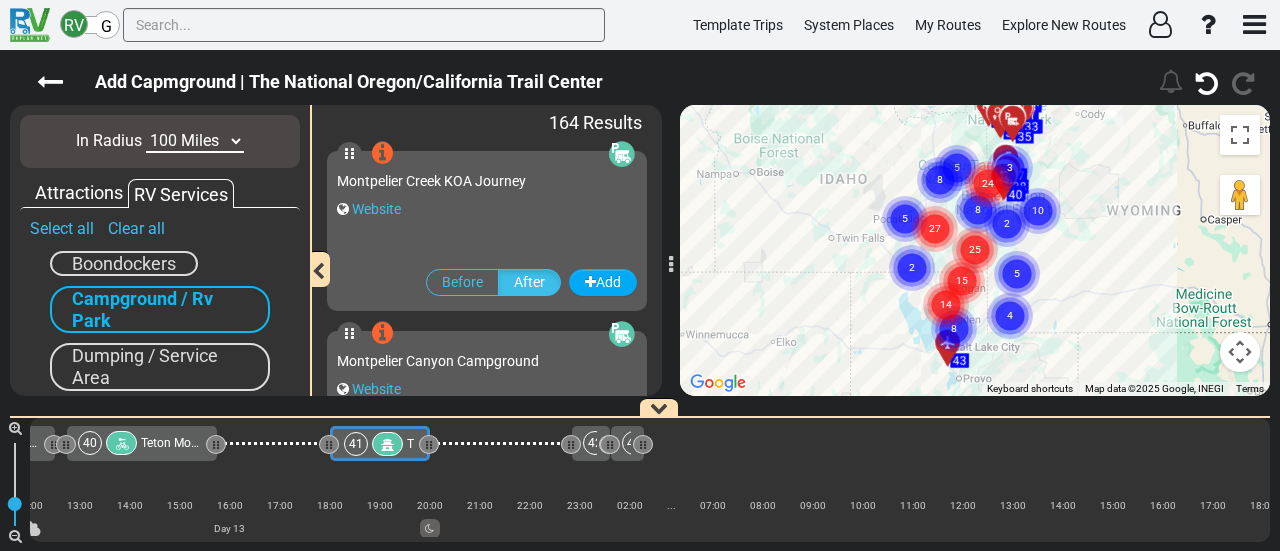 scroll, scrollTop: 0, scrollLeft: 11375, axis: horizontal 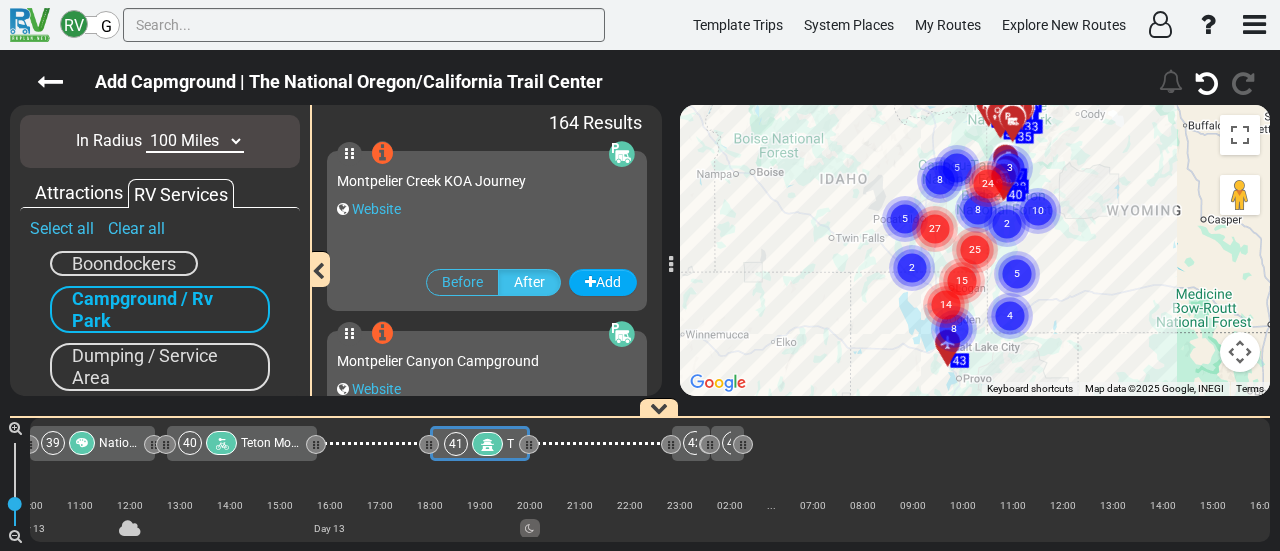select on "number:10" 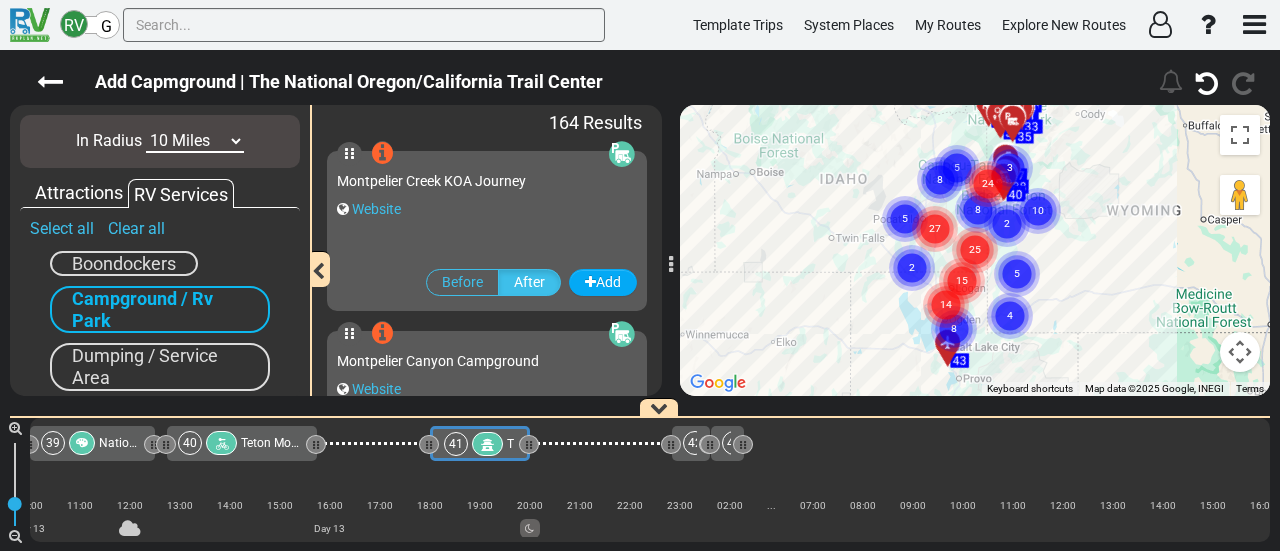 click on "10 Miles 50 Miles 100 Miles 250 Miles 500 Miles 1000 Miles" at bounding box center [195, 141] 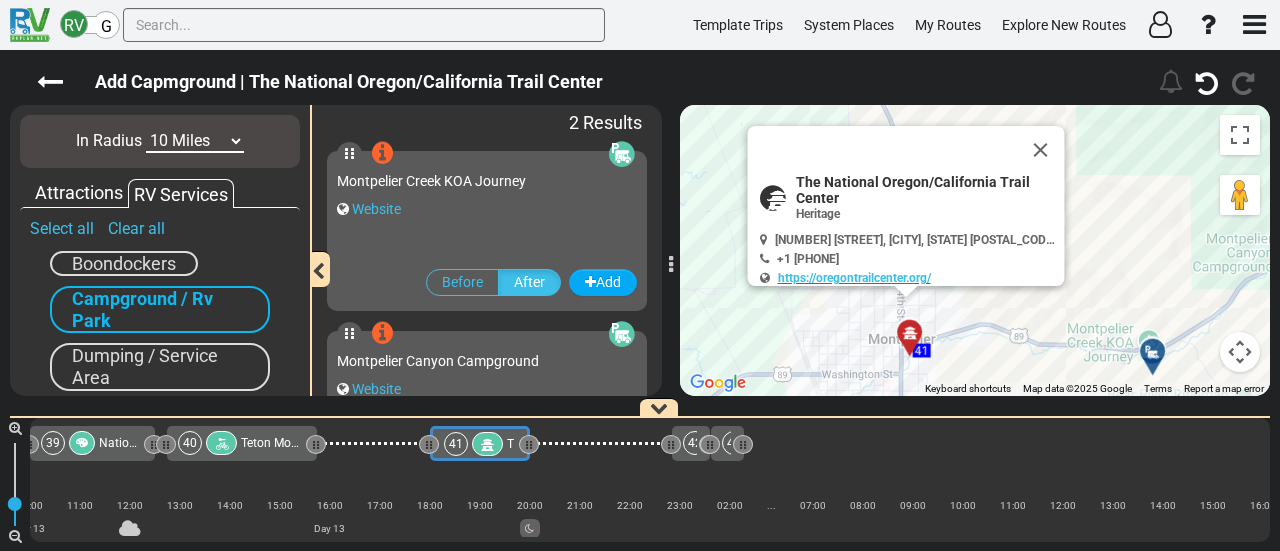 click at bounding box center (1041, 150) 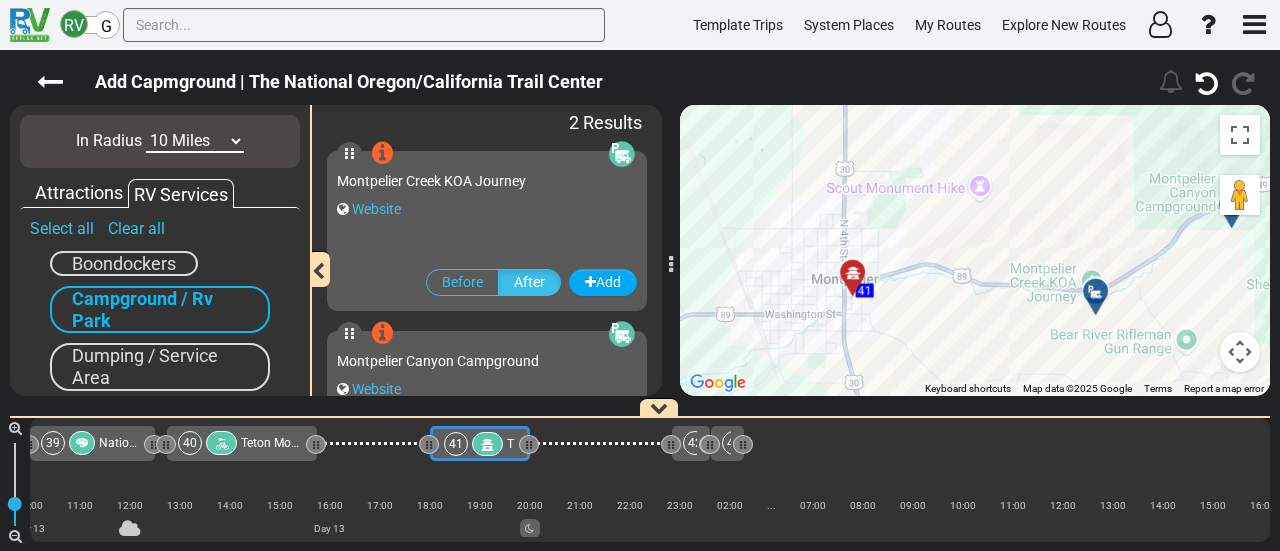 drag, startPoint x: 1042, startPoint y: 229, endPoint x: 960, endPoint y: 146, distance: 116.67476 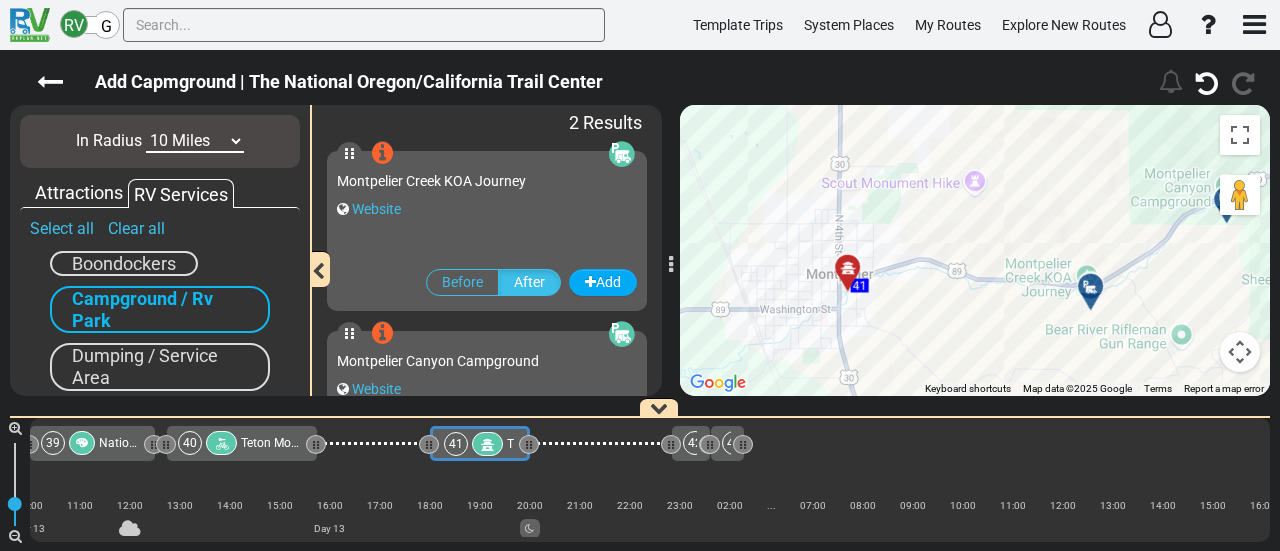 click at bounding box center [1097, 294] 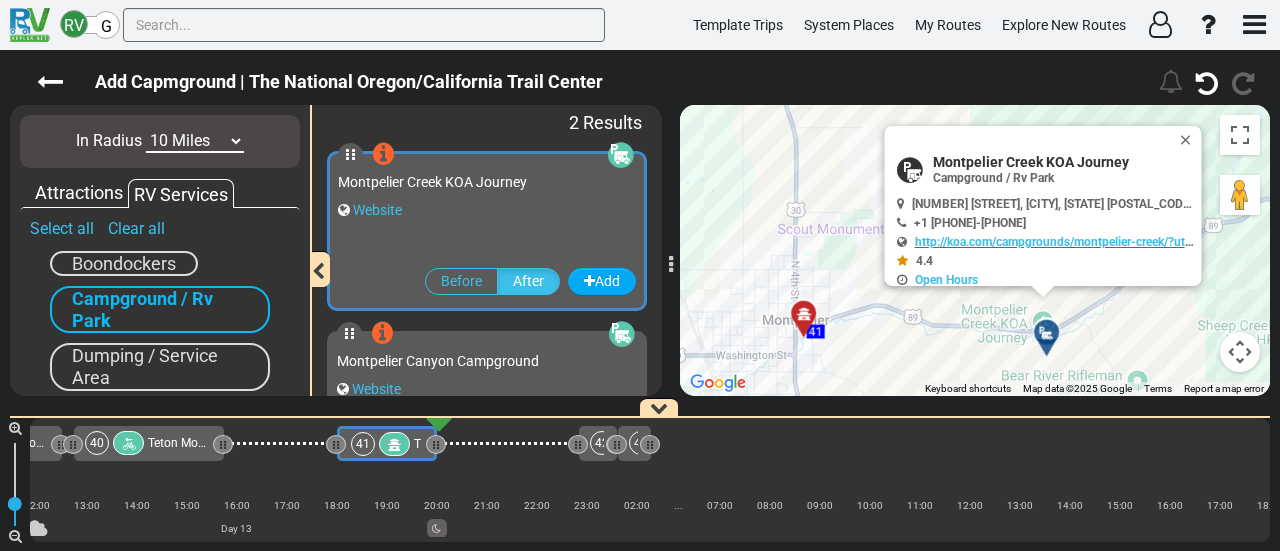 scroll, scrollTop: 0, scrollLeft: 11475, axis: horizontal 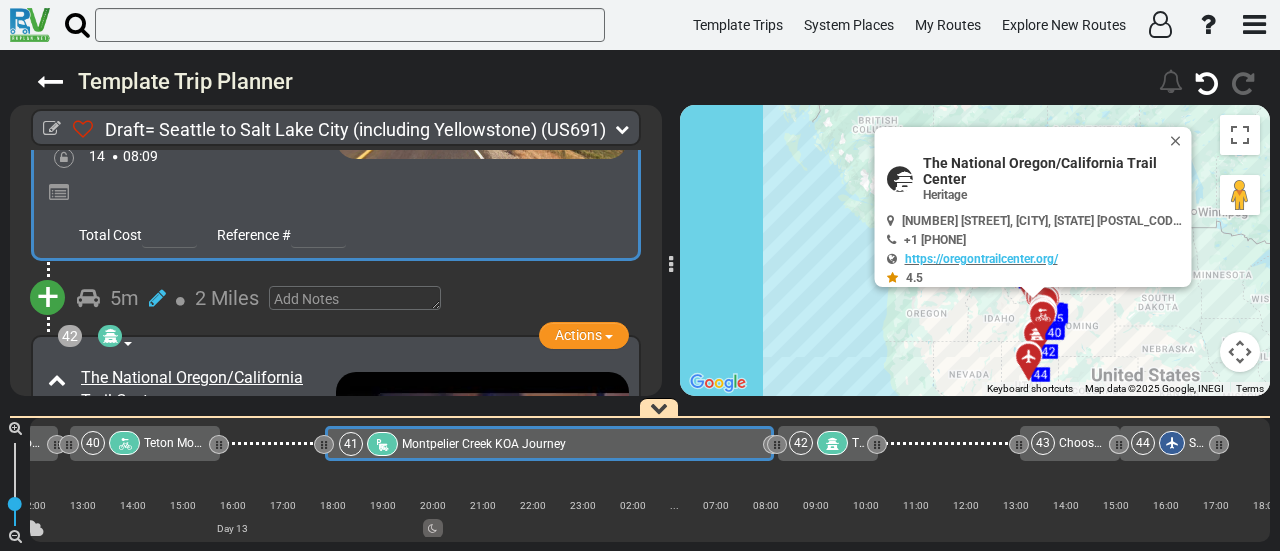 drag, startPoint x: 417, startPoint y: 441, endPoint x: 763, endPoint y: 531, distance: 357.51364 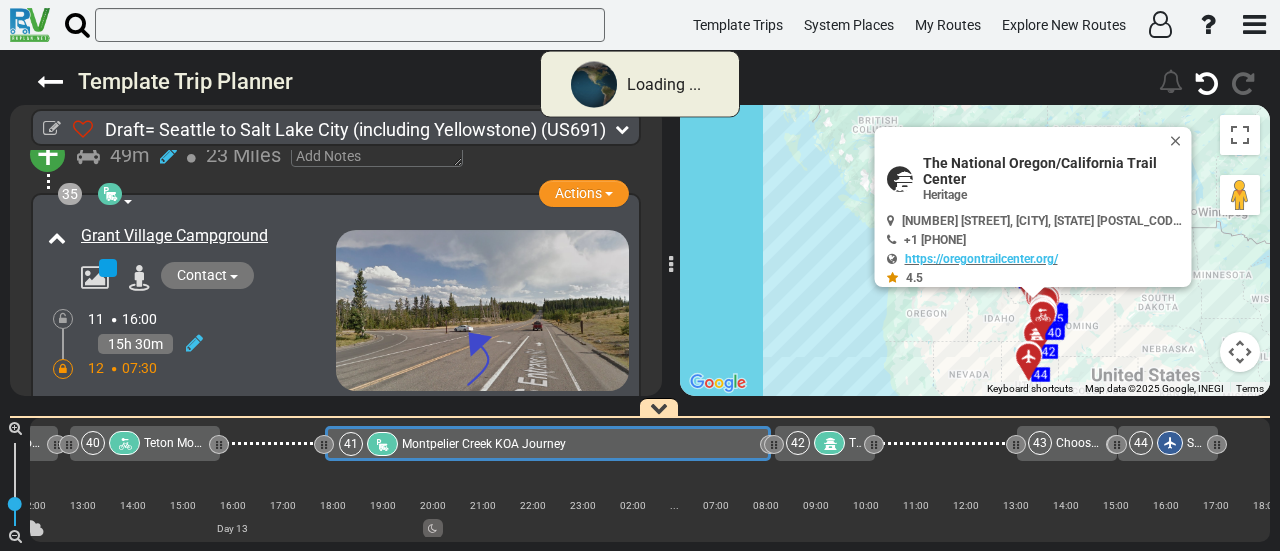 scroll, scrollTop: 15916, scrollLeft: 0, axis: vertical 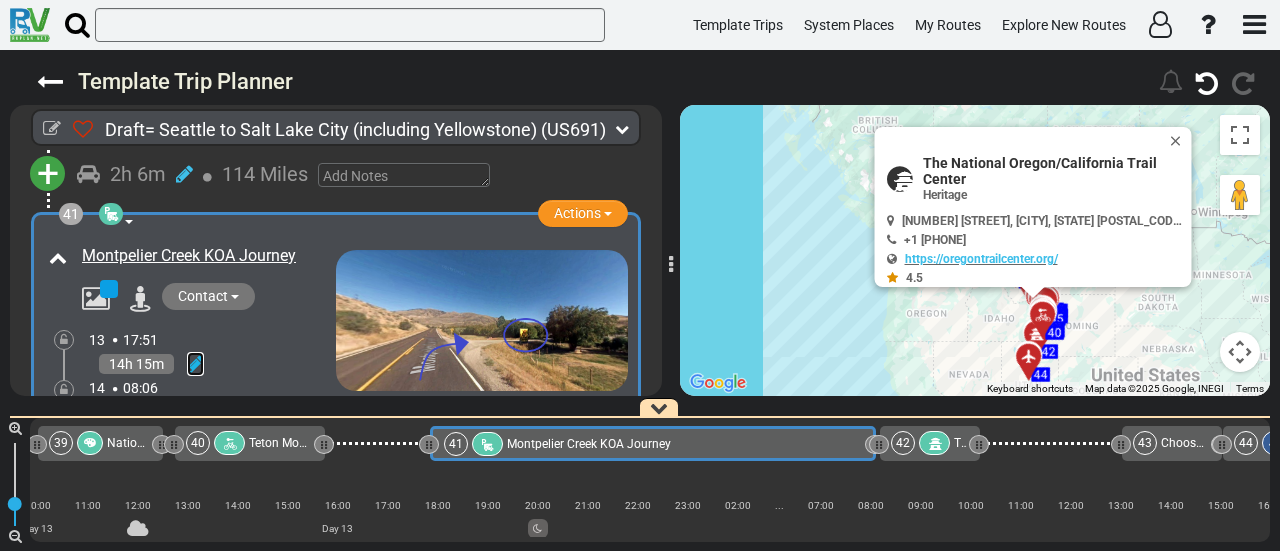 click at bounding box center [195, 364] 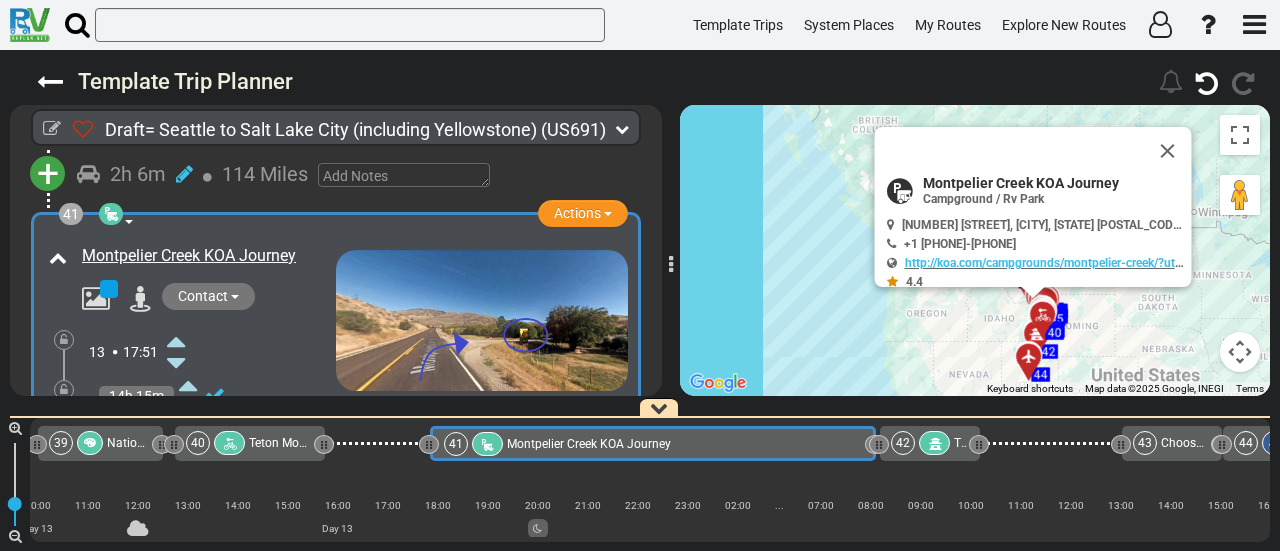 click at bounding box center (176, 341) 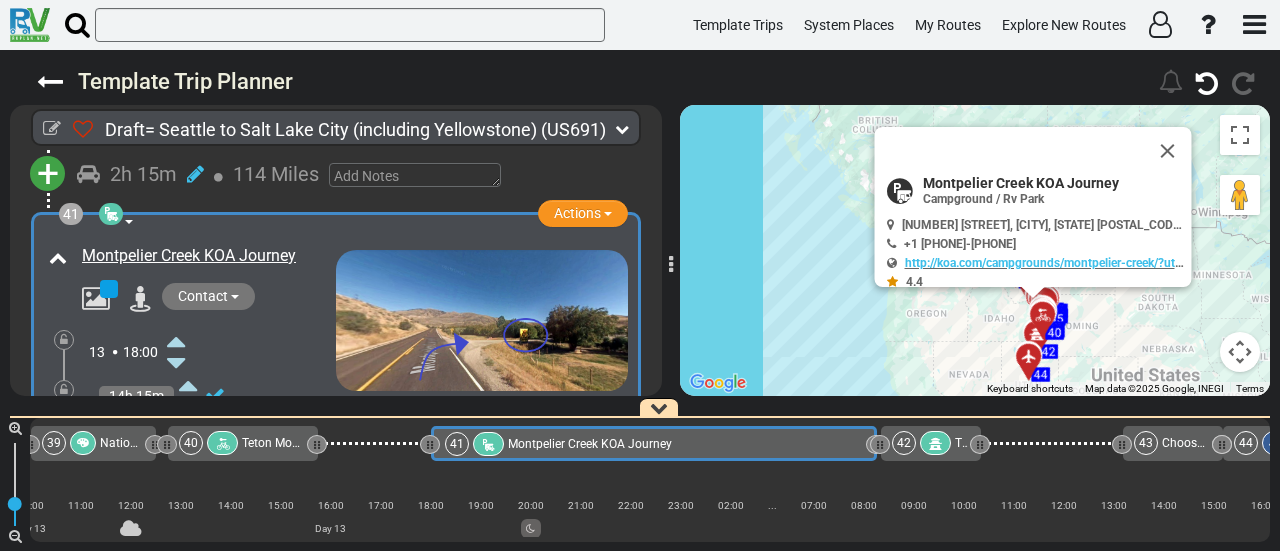 click at bounding box center (176, 451) 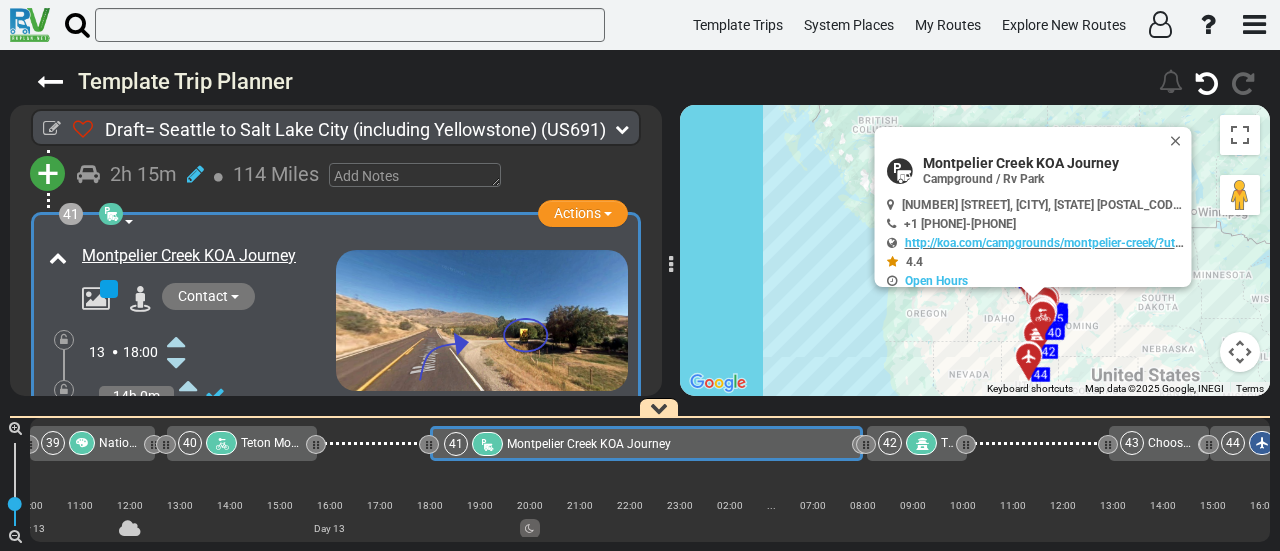 click at bounding box center (176, 429) 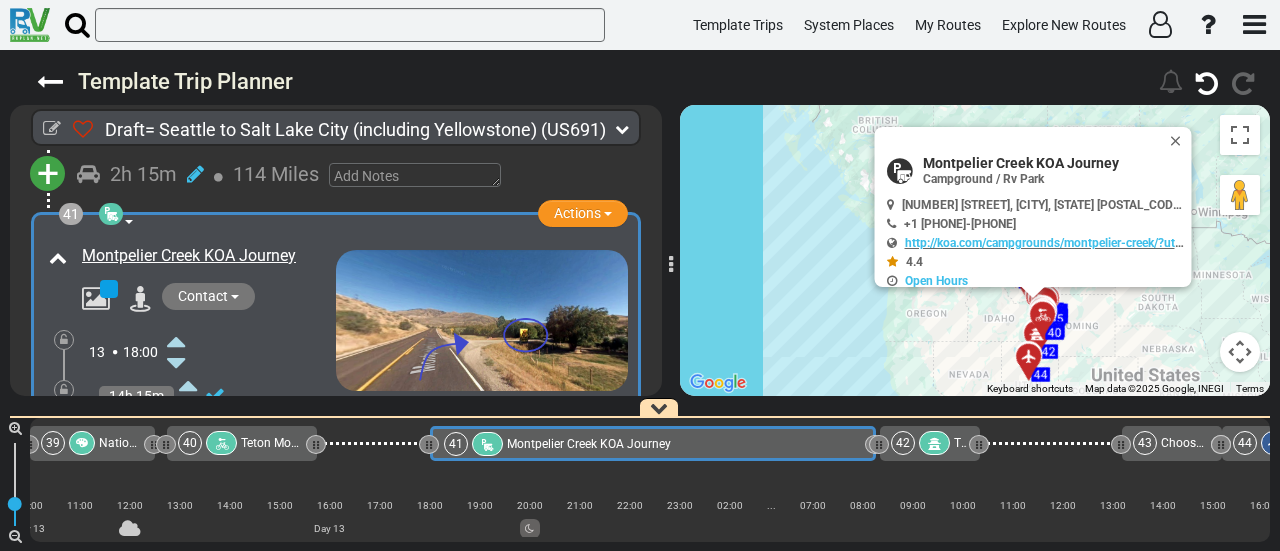 click at bounding box center (176, 429) 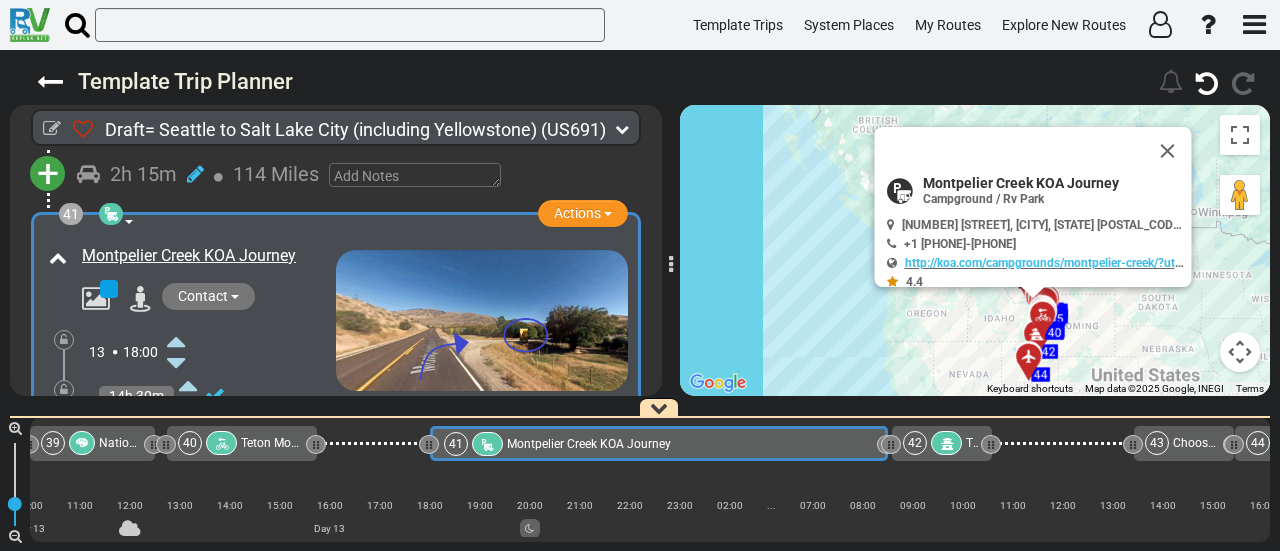 click at bounding box center [176, 429] 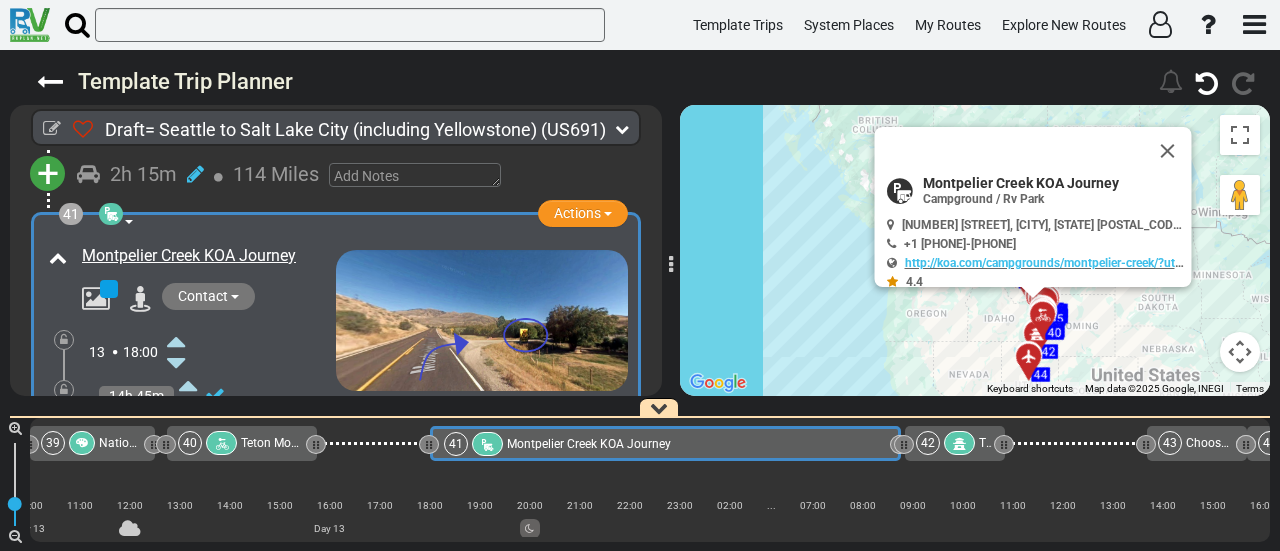 click at bounding box center (176, 429) 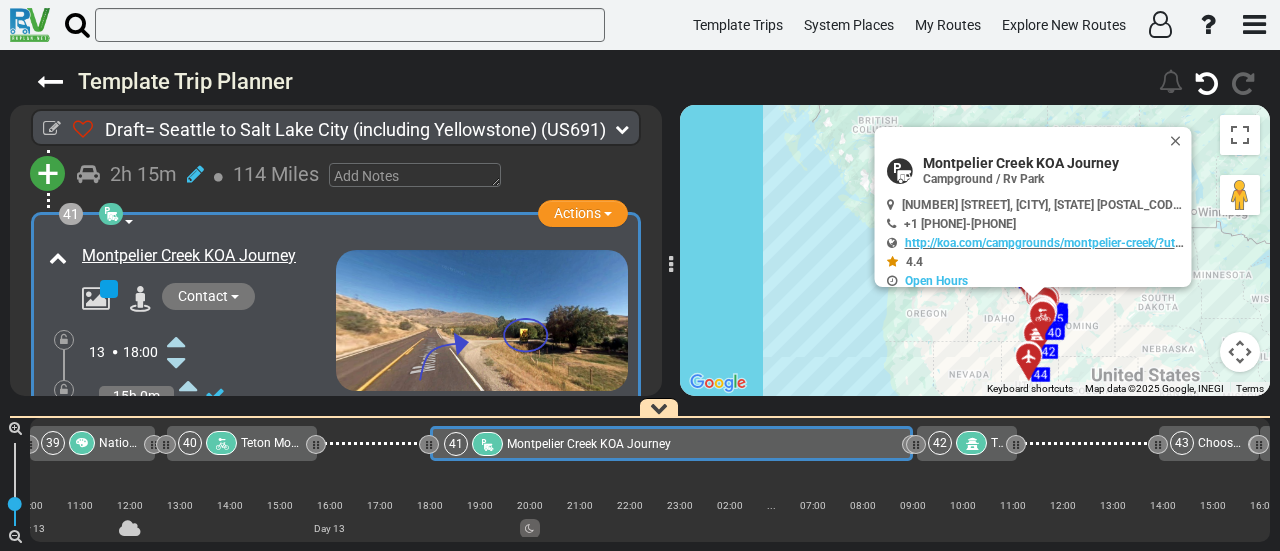click at bounding box center [64, 390] 